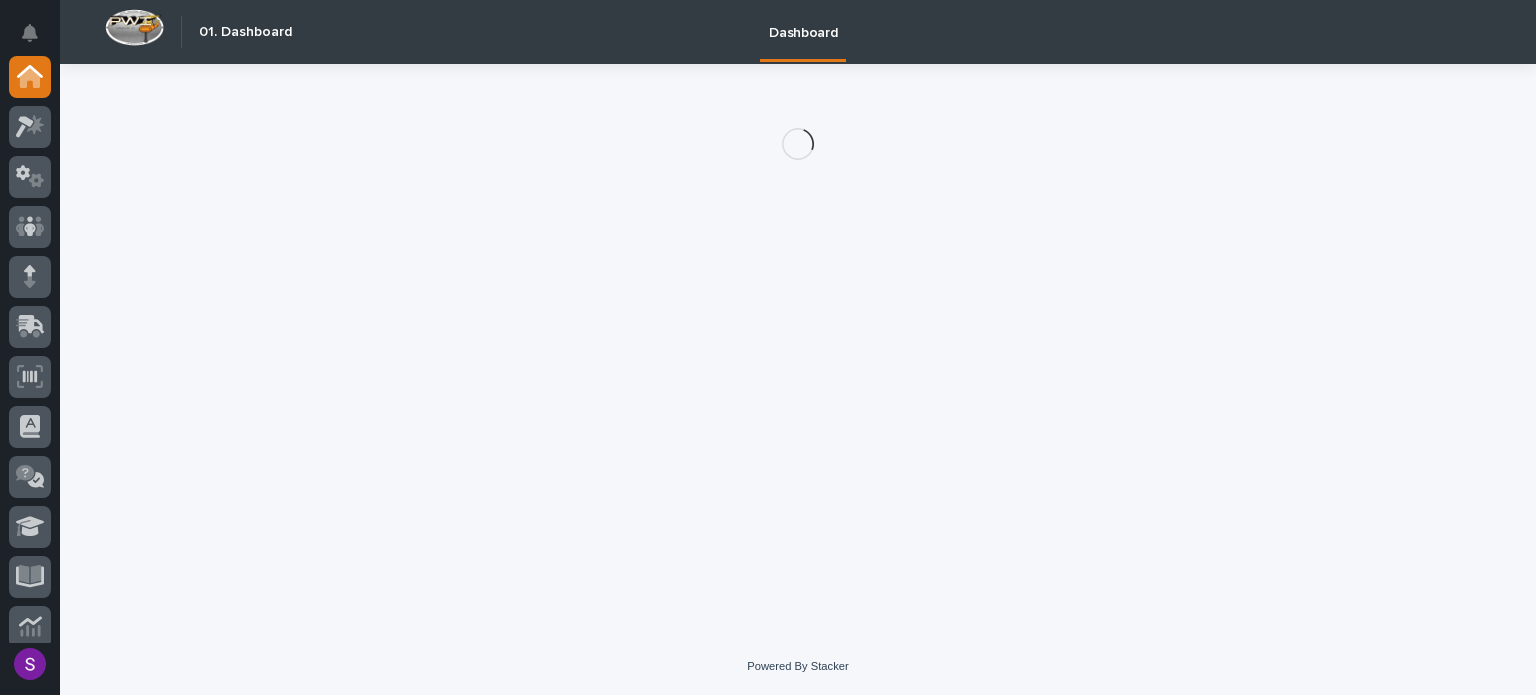 scroll, scrollTop: 0, scrollLeft: 0, axis: both 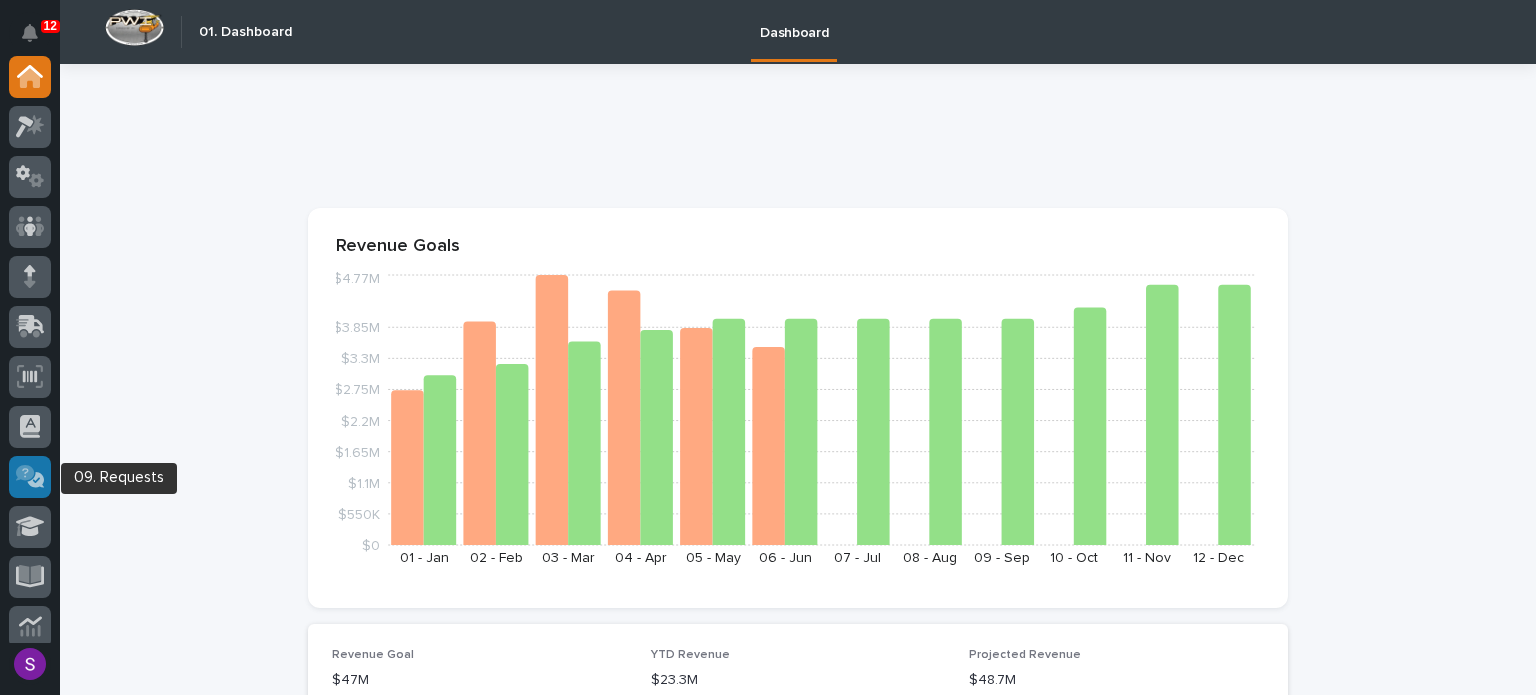 click at bounding box center (30, 477) 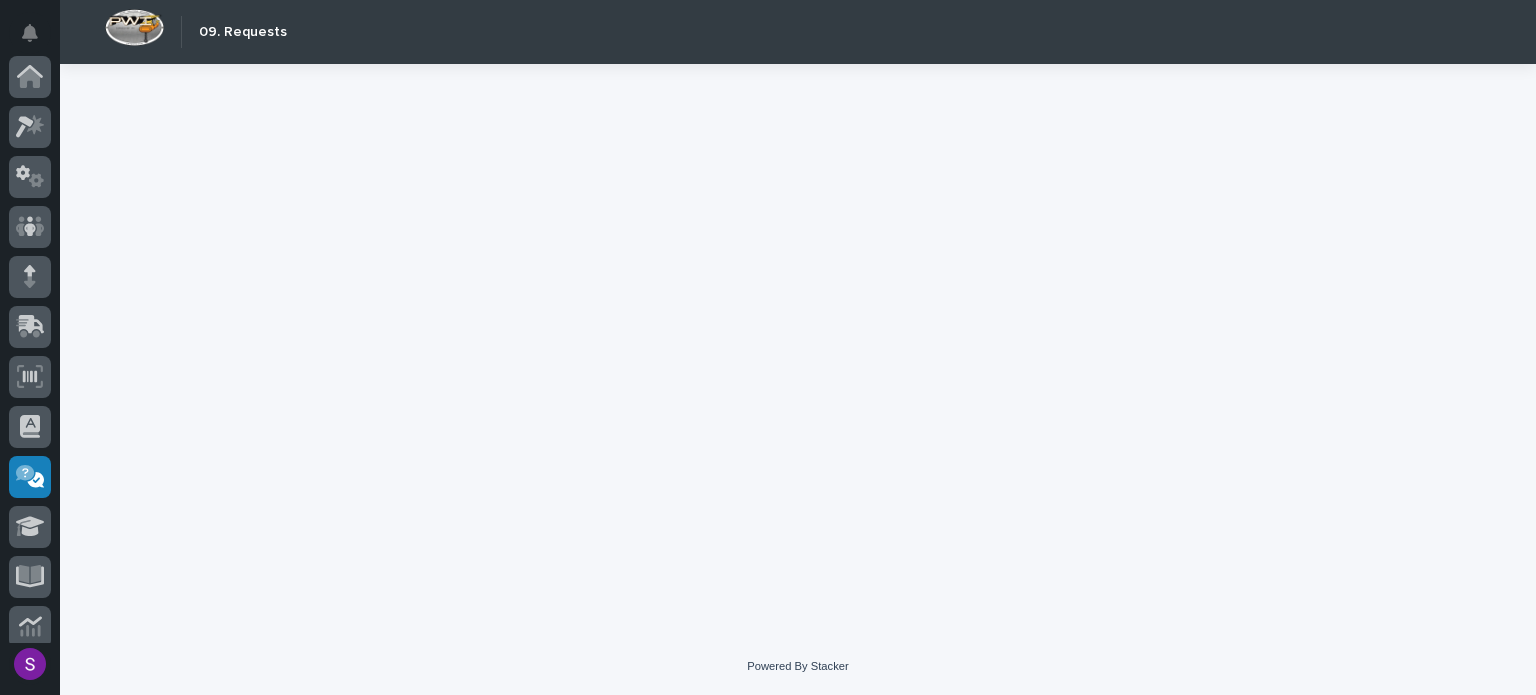 scroll, scrollTop: 363, scrollLeft: 0, axis: vertical 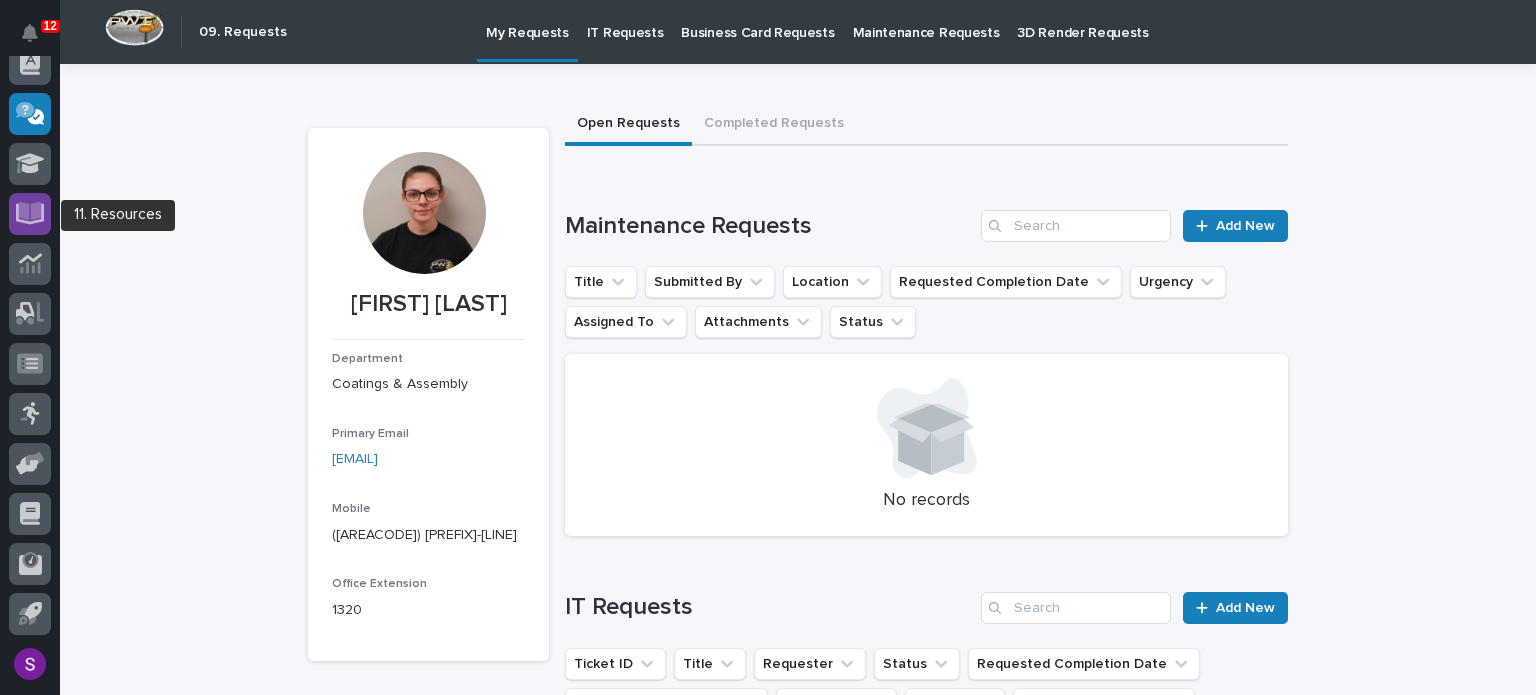 click 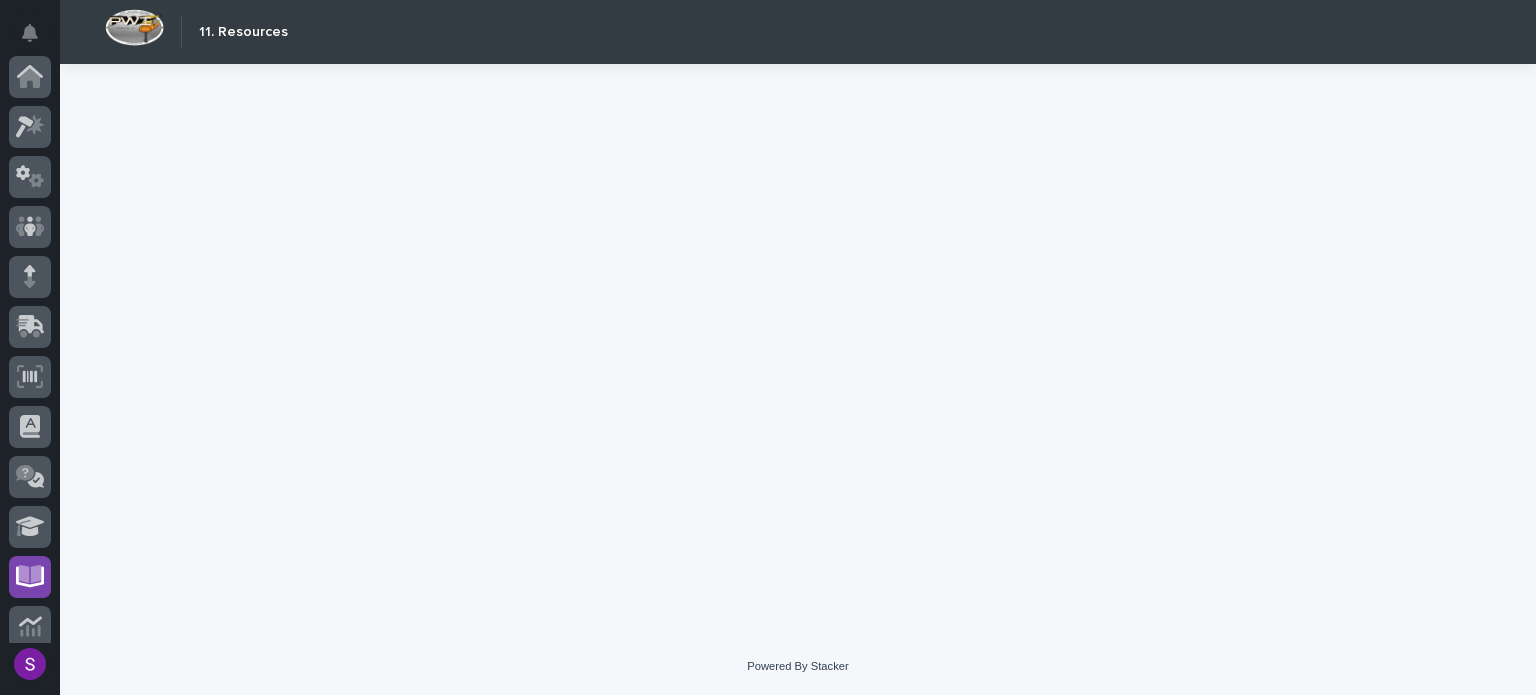 scroll, scrollTop: 363, scrollLeft: 0, axis: vertical 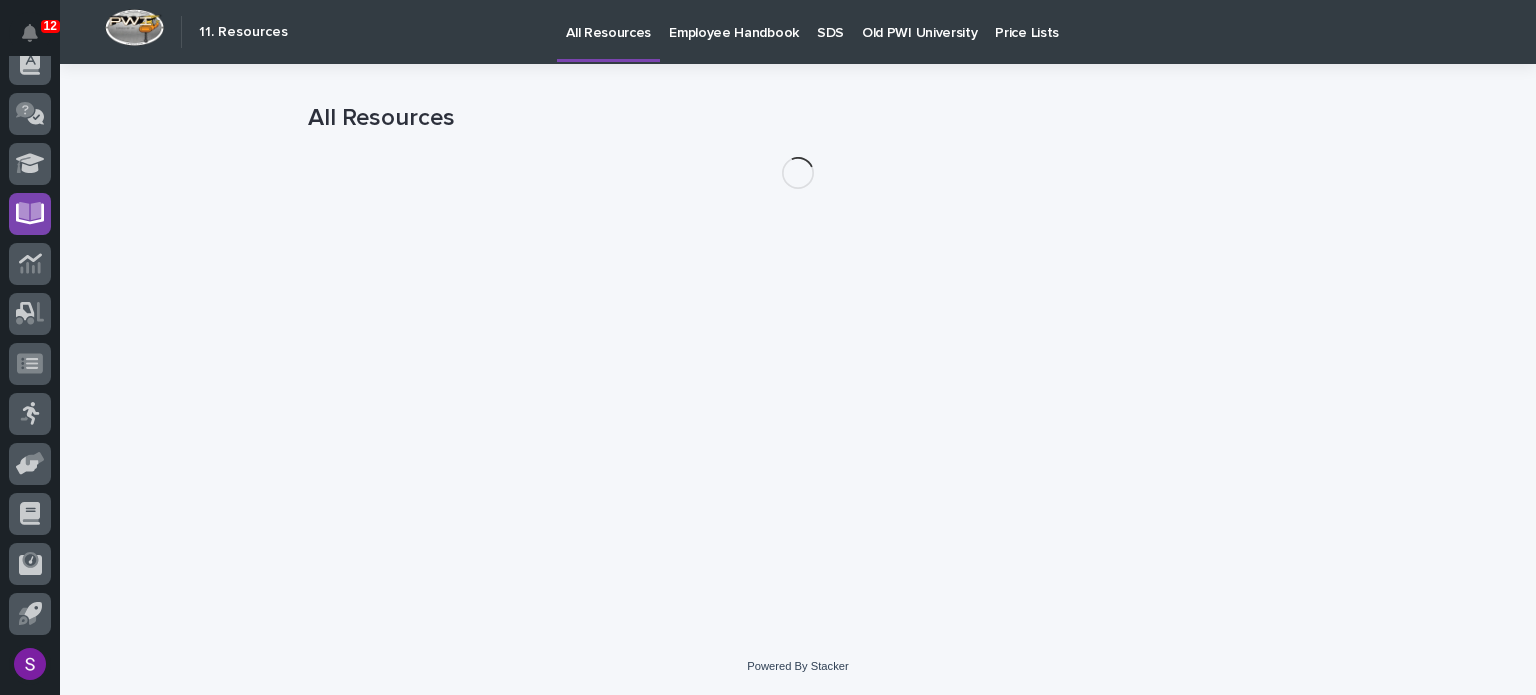 click on "Old PWI University" at bounding box center [919, 31] 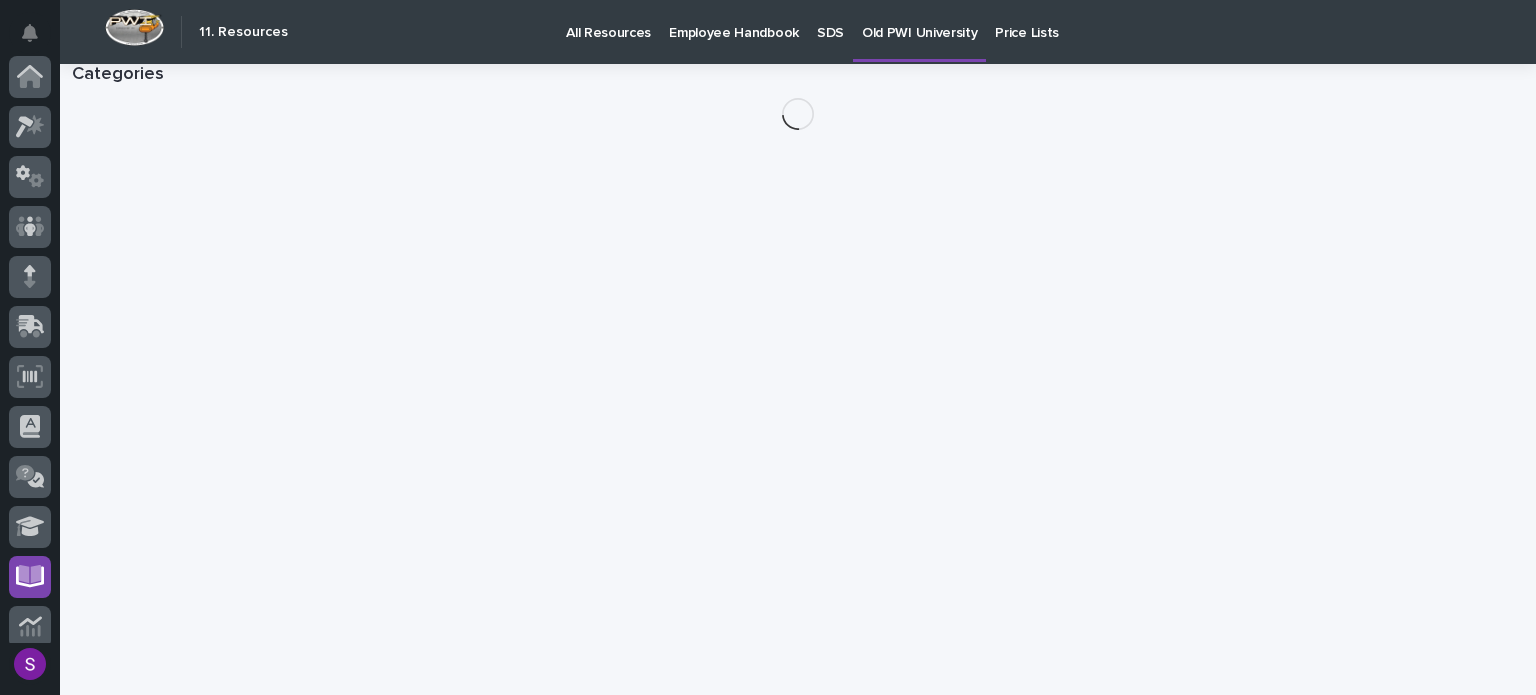 scroll, scrollTop: 363, scrollLeft: 0, axis: vertical 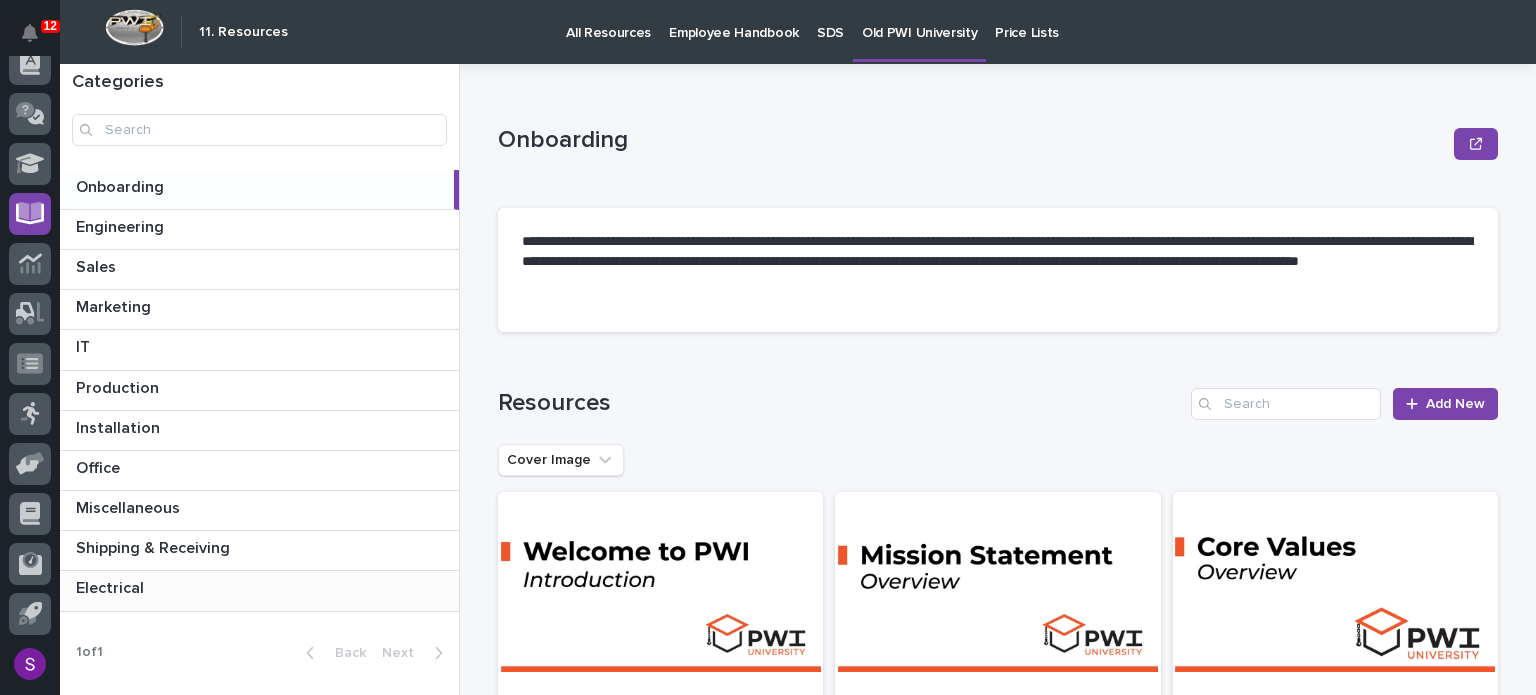 click on "Electrical Electrical" at bounding box center [259, 590] 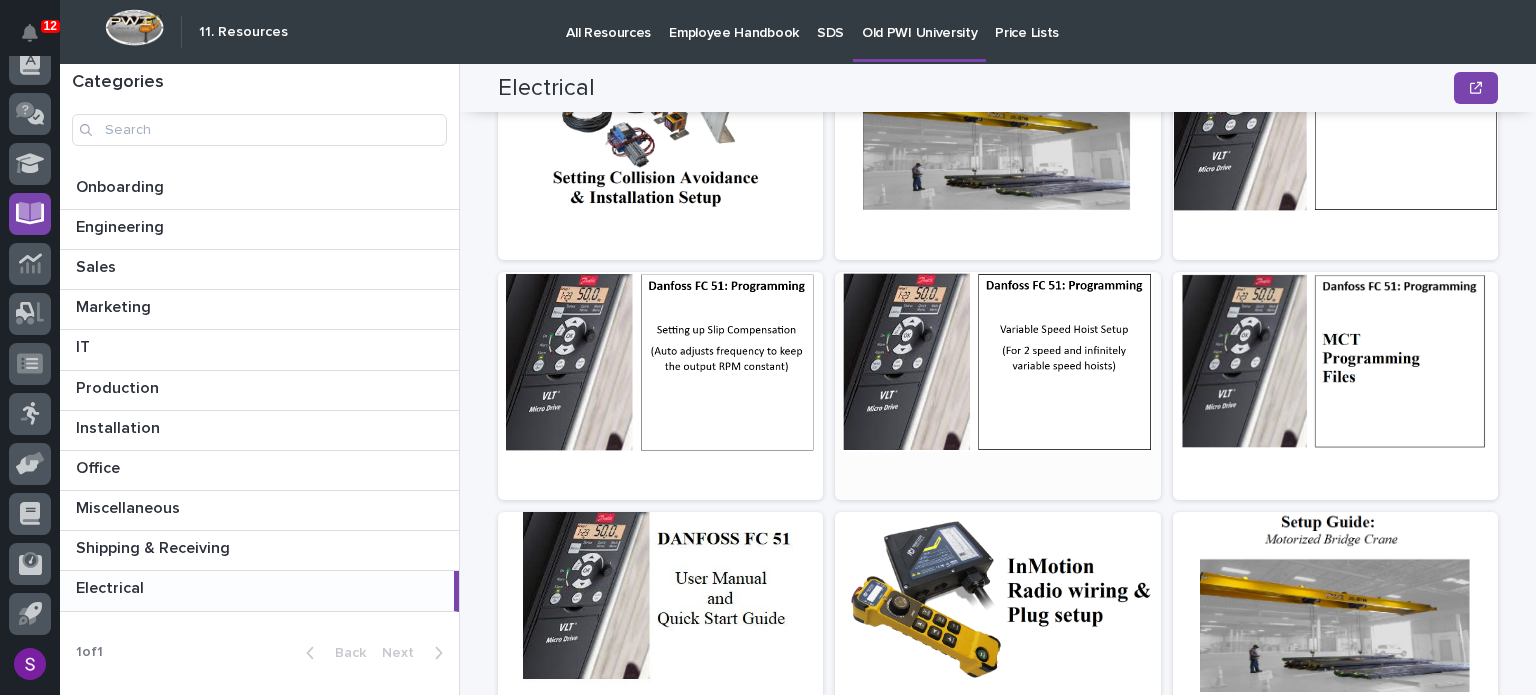 scroll, scrollTop: 400, scrollLeft: 0, axis: vertical 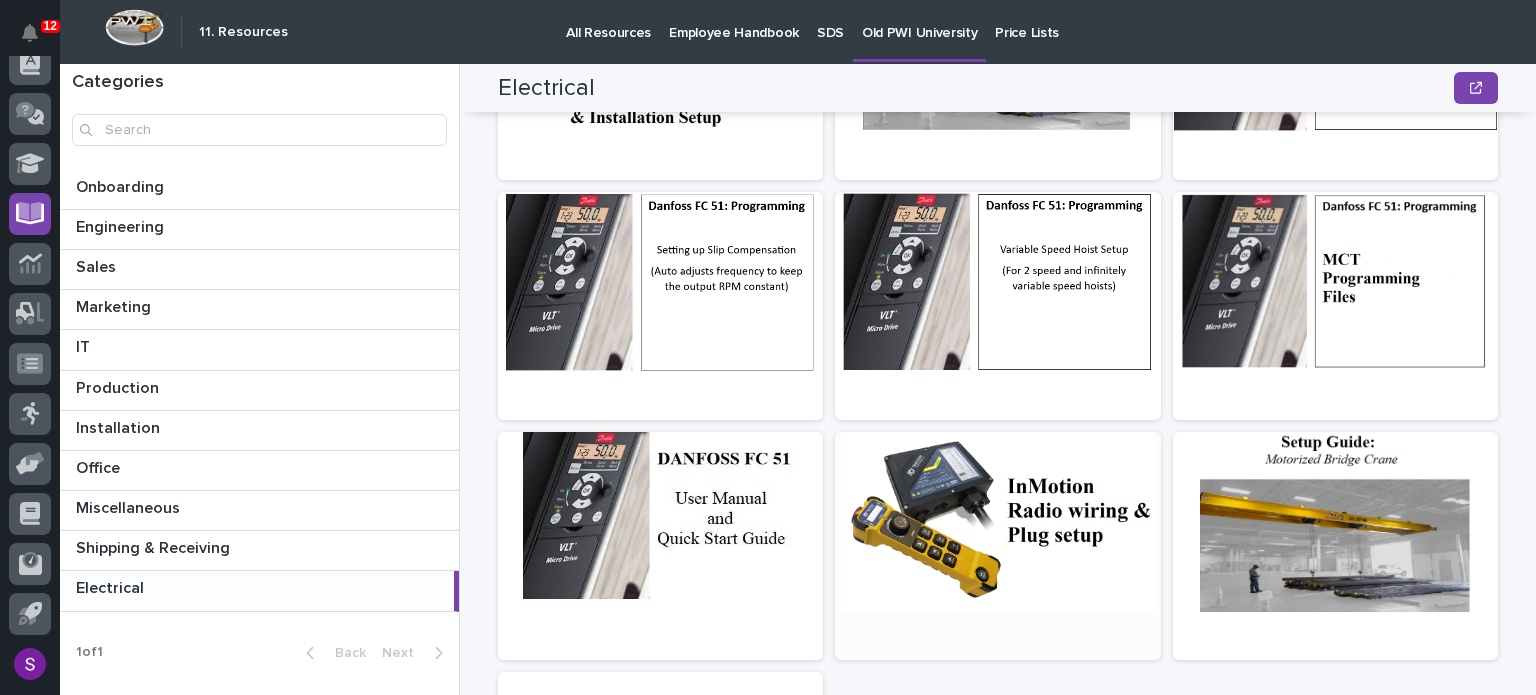 click at bounding box center [997, 522] 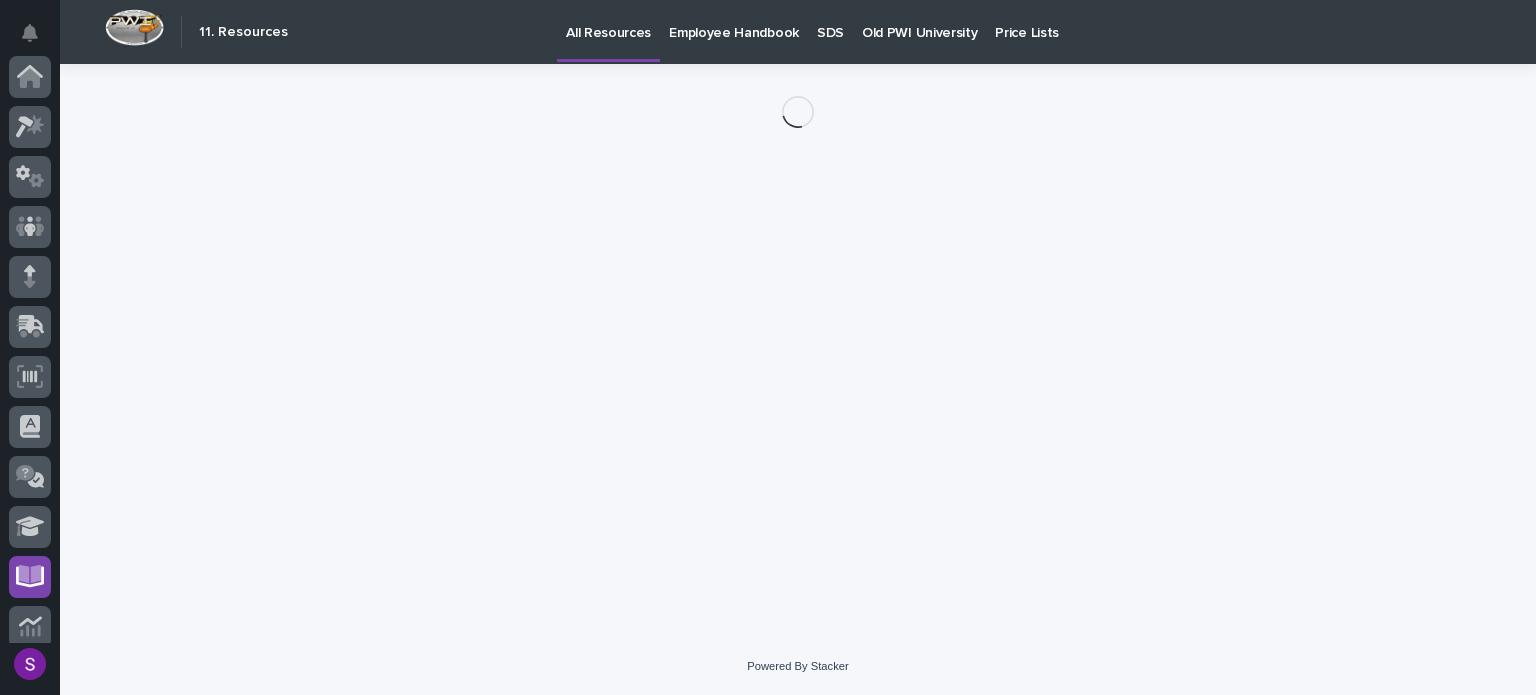 scroll, scrollTop: 363, scrollLeft: 0, axis: vertical 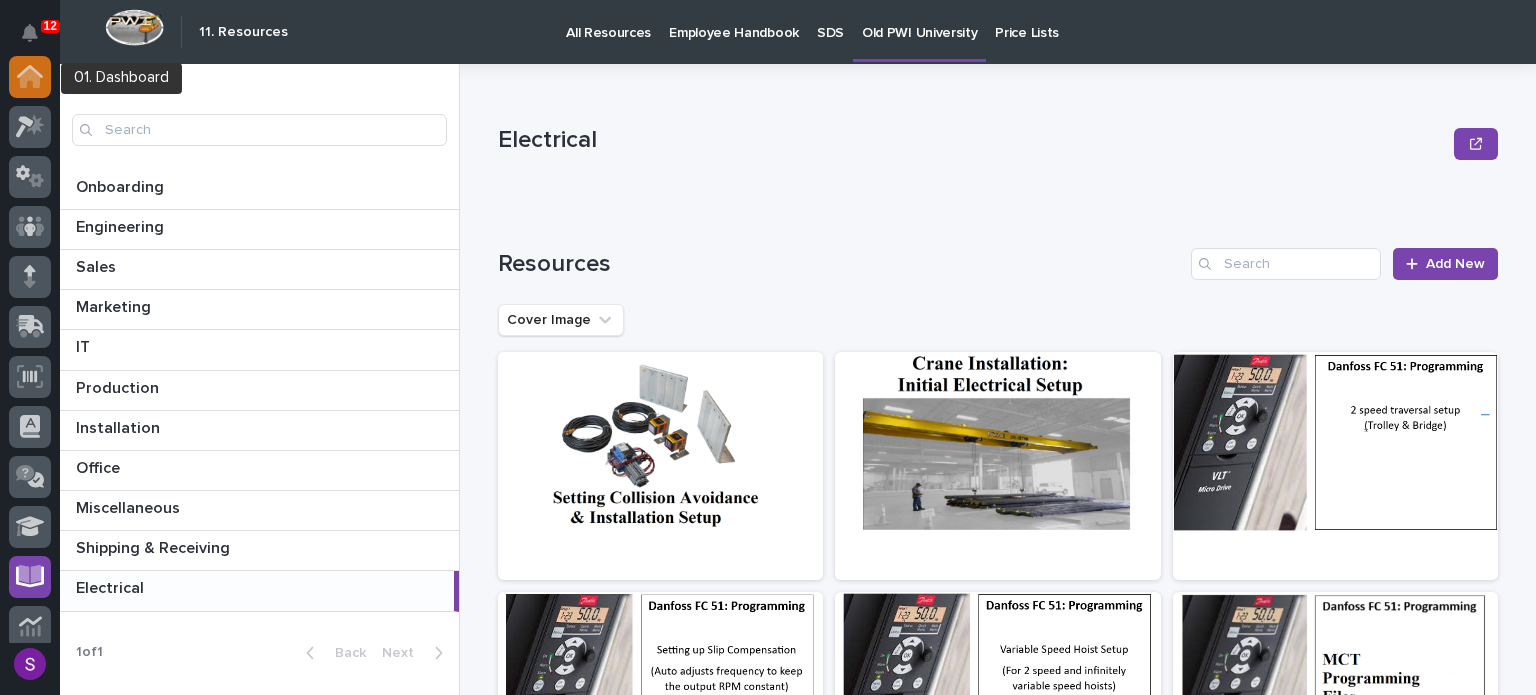 click at bounding box center [30, 77] 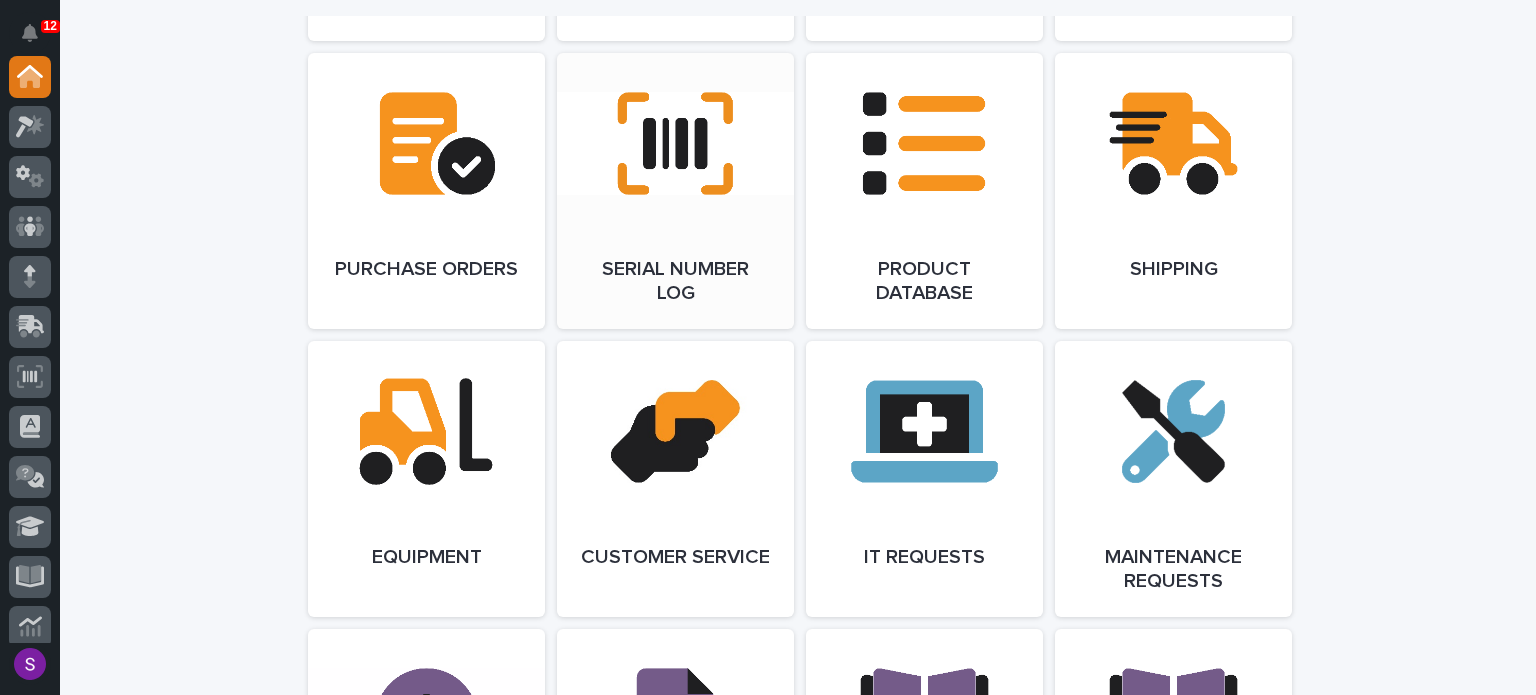 scroll, scrollTop: 2000, scrollLeft: 0, axis: vertical 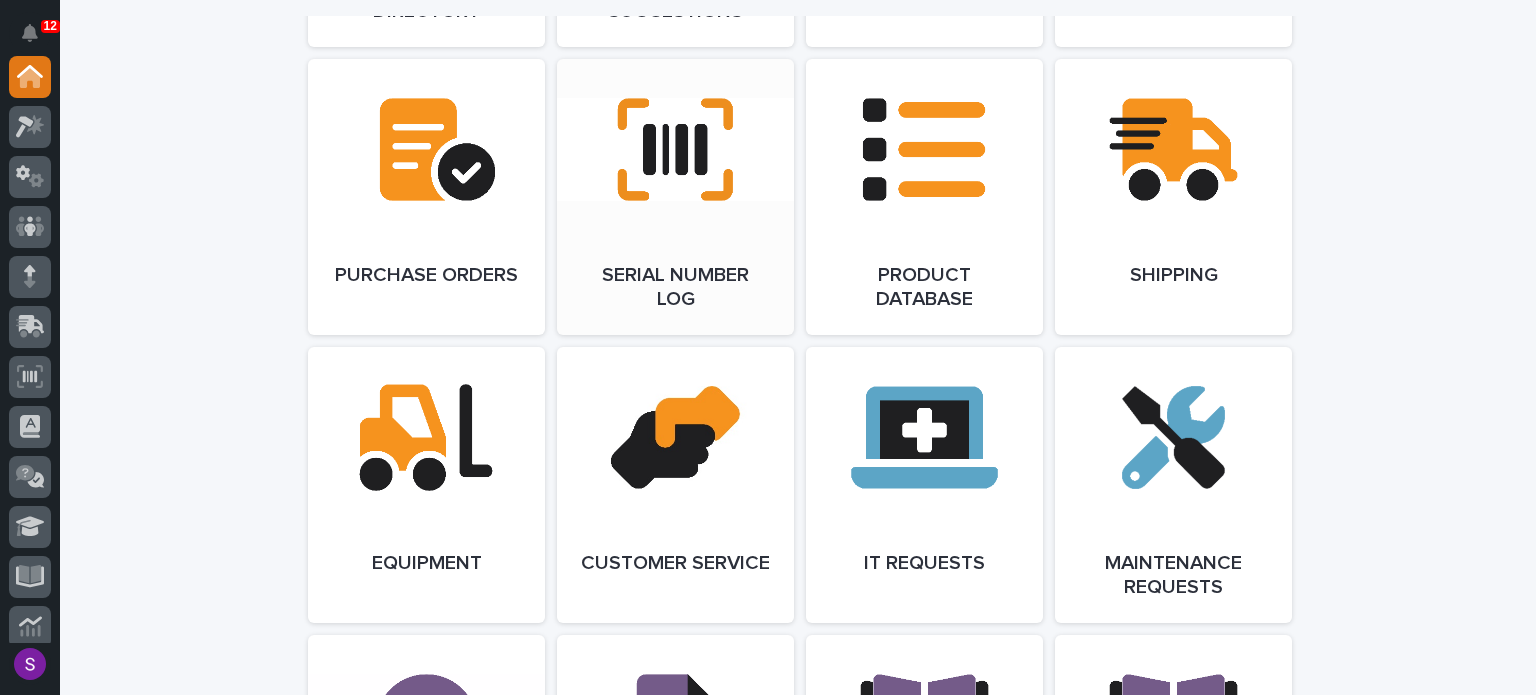 click on "Open Link" at bounding box center (675, 197) 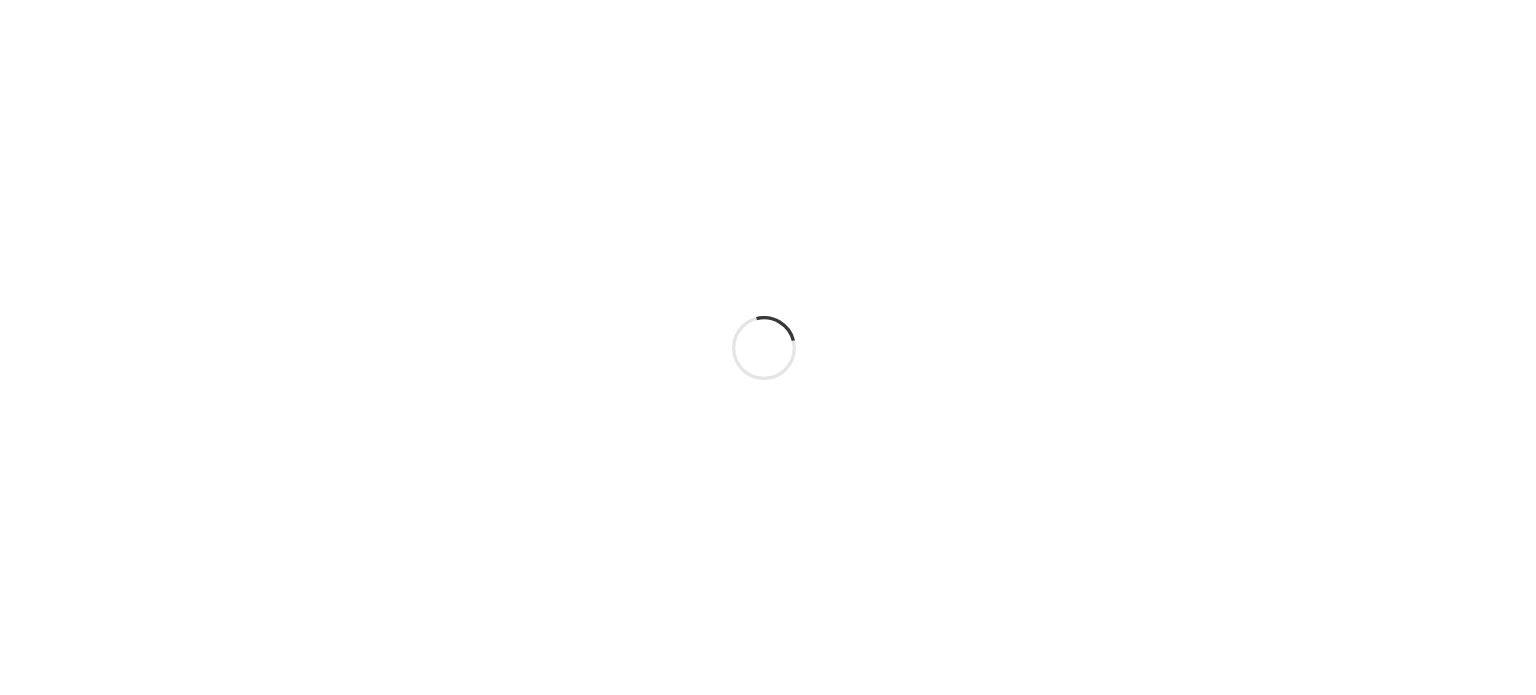 scroll, scrollTop: 0, scrollLeft: 0, axis: both 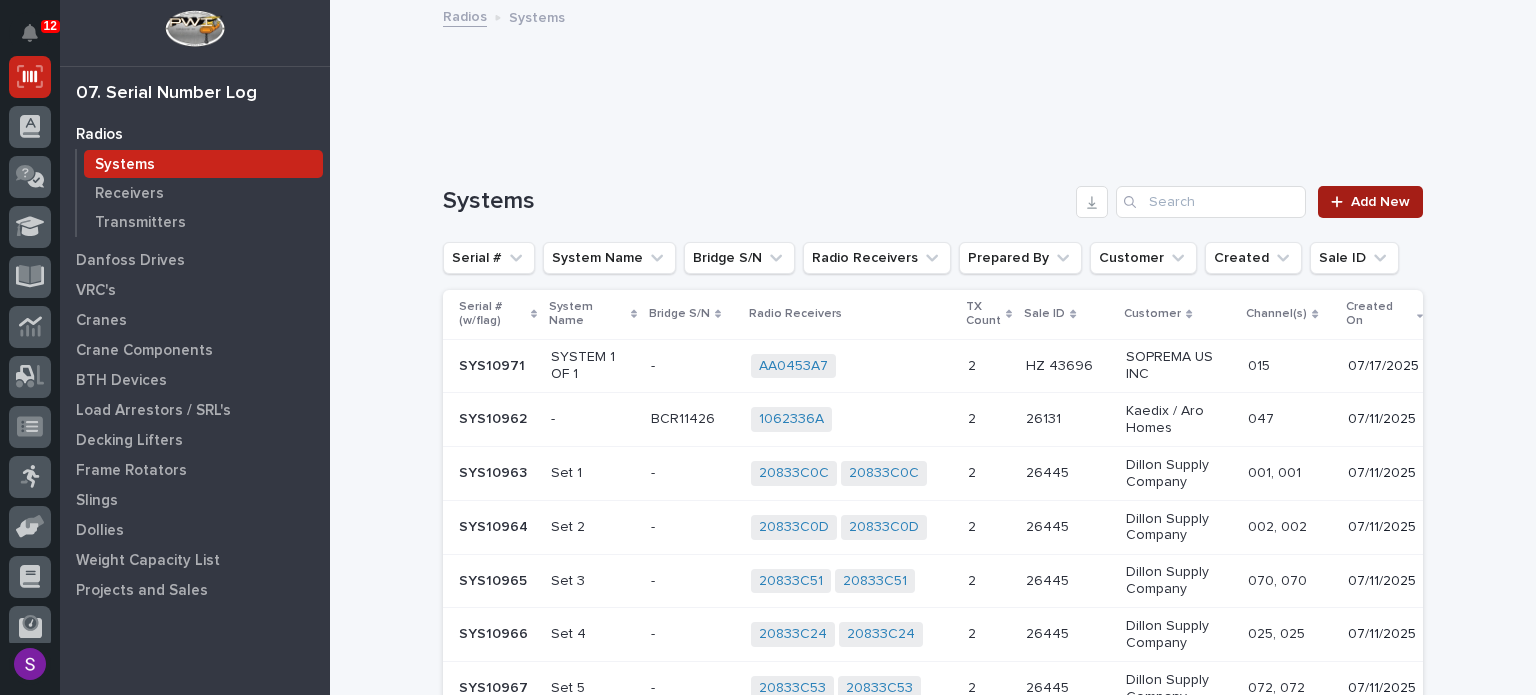 click on "Add New" at bounding box center [1370, 202] 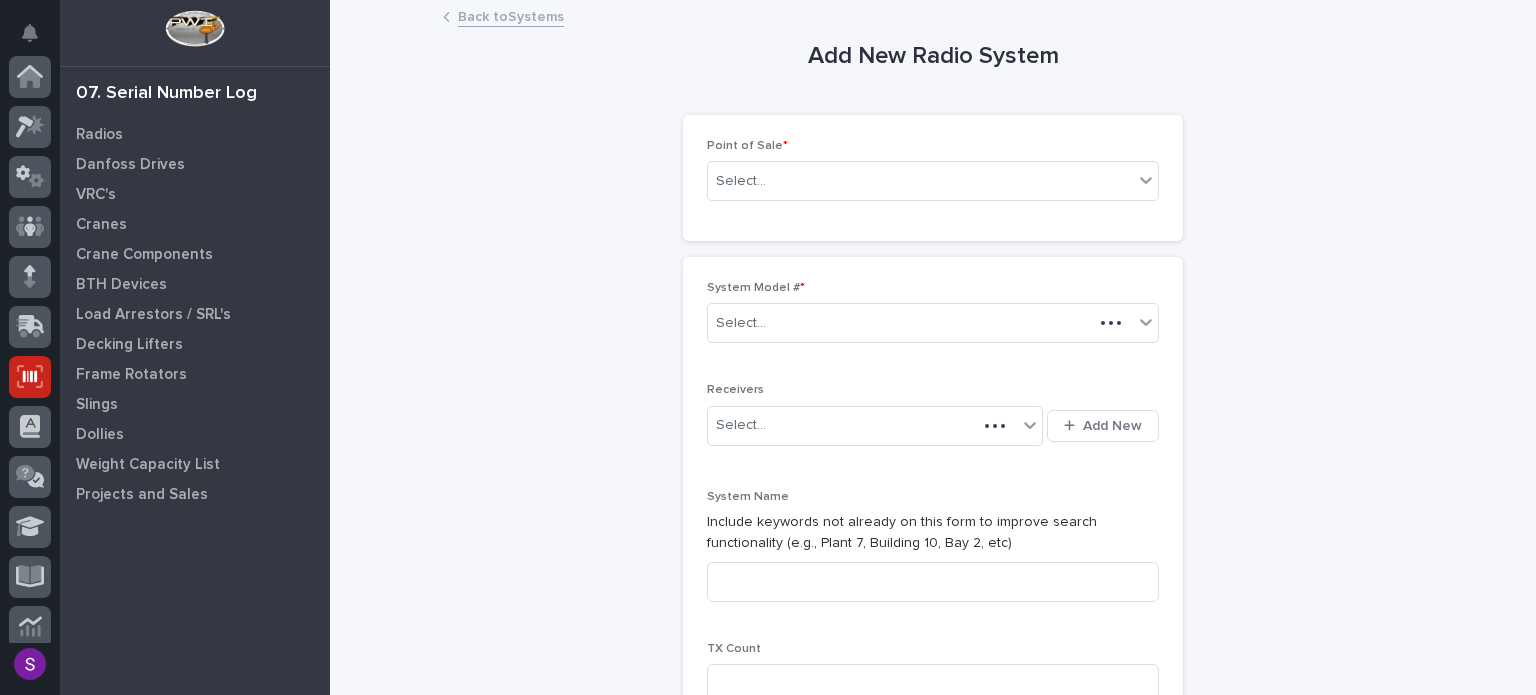scroll, scrollTop: 300, scrollLeft: 0, axis: vertical 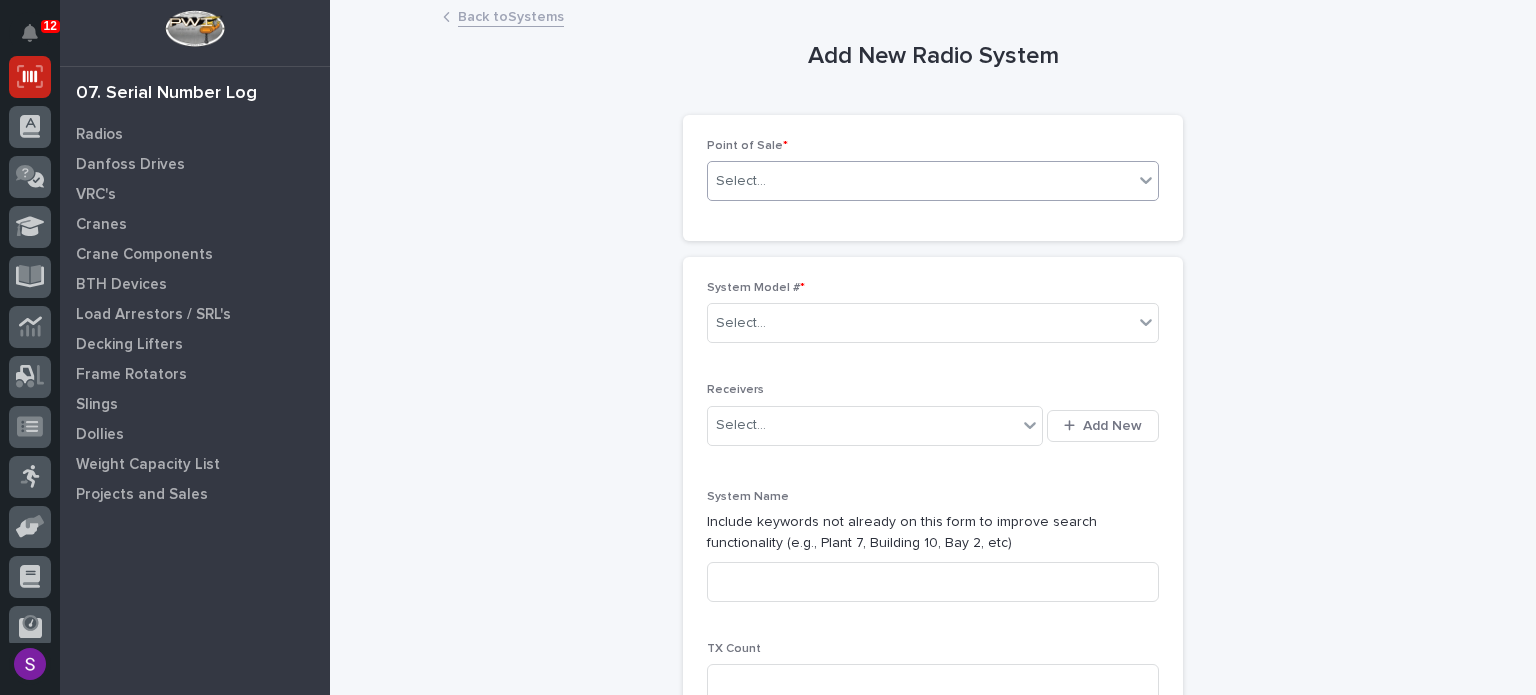 click on "Select..." at bounding box center [920, 181] 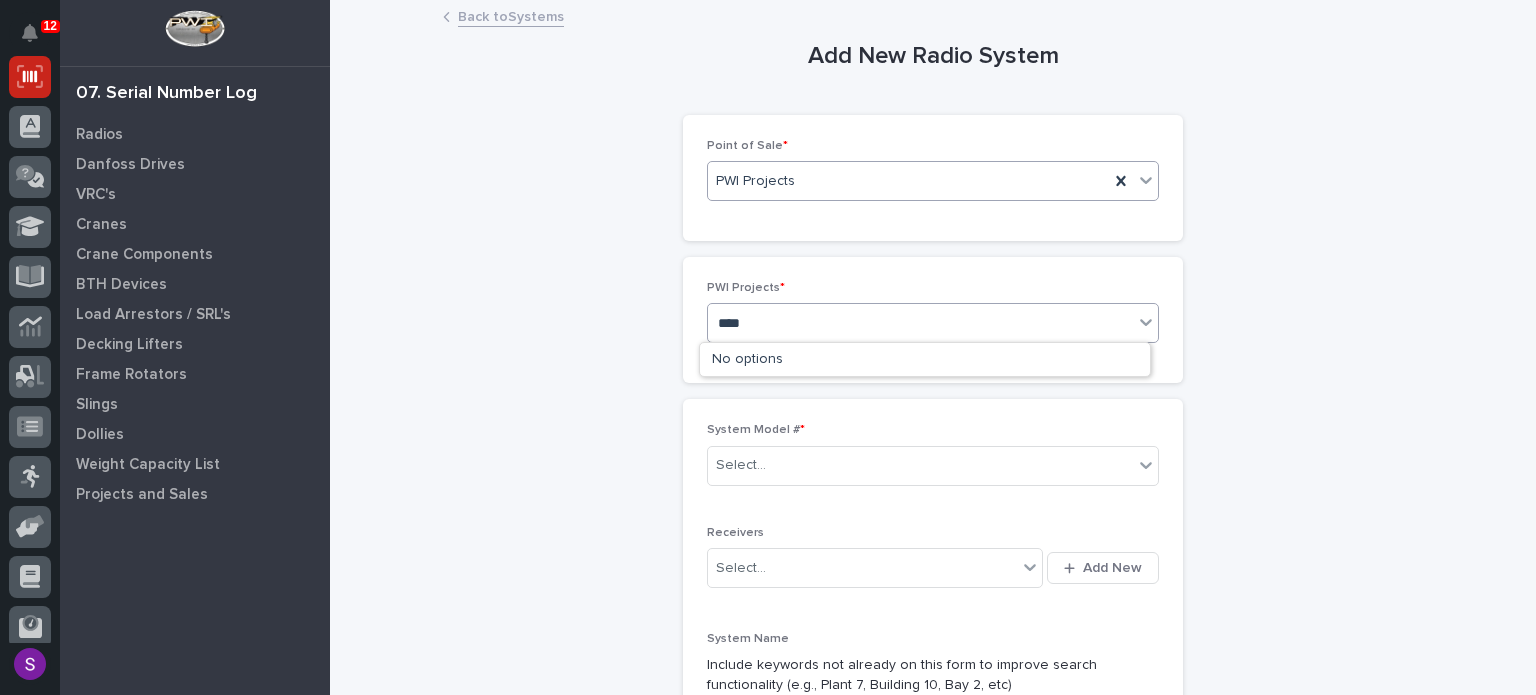 type on "*****" 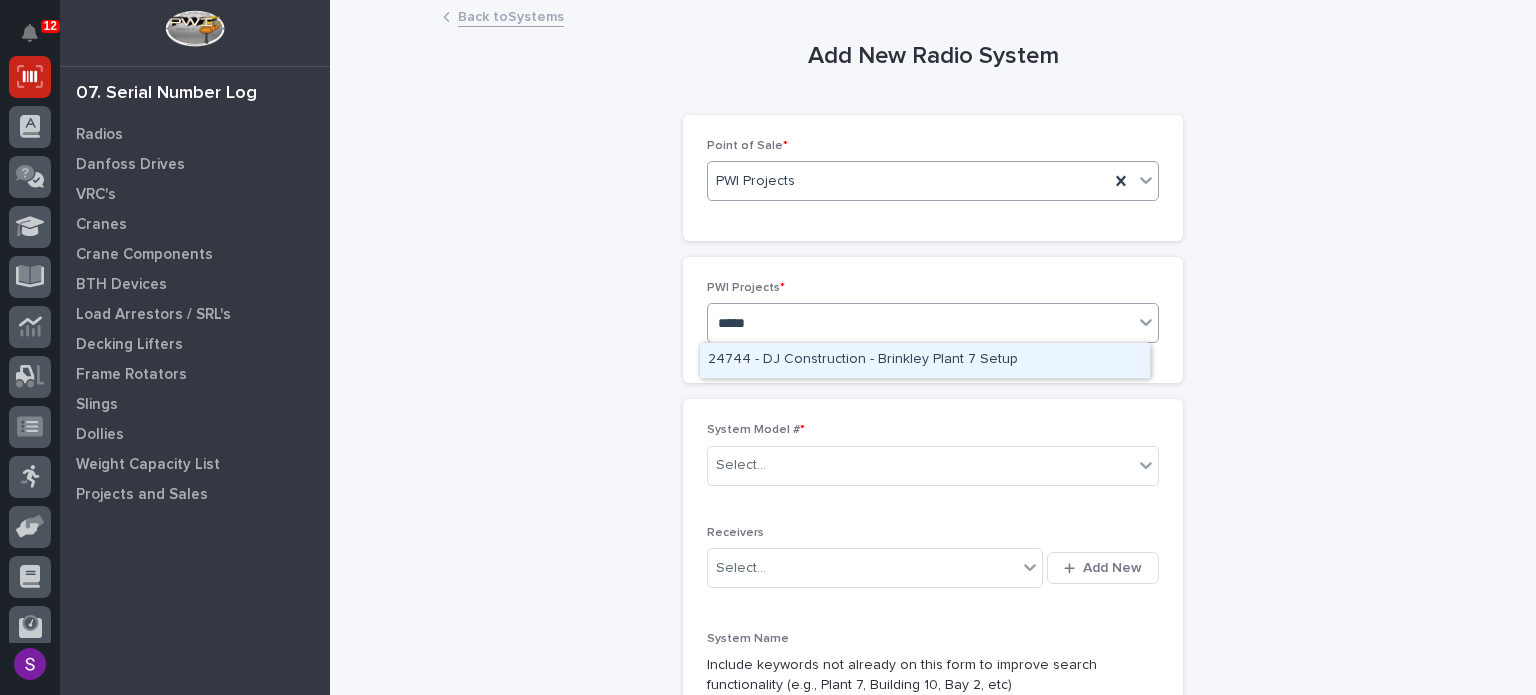 type 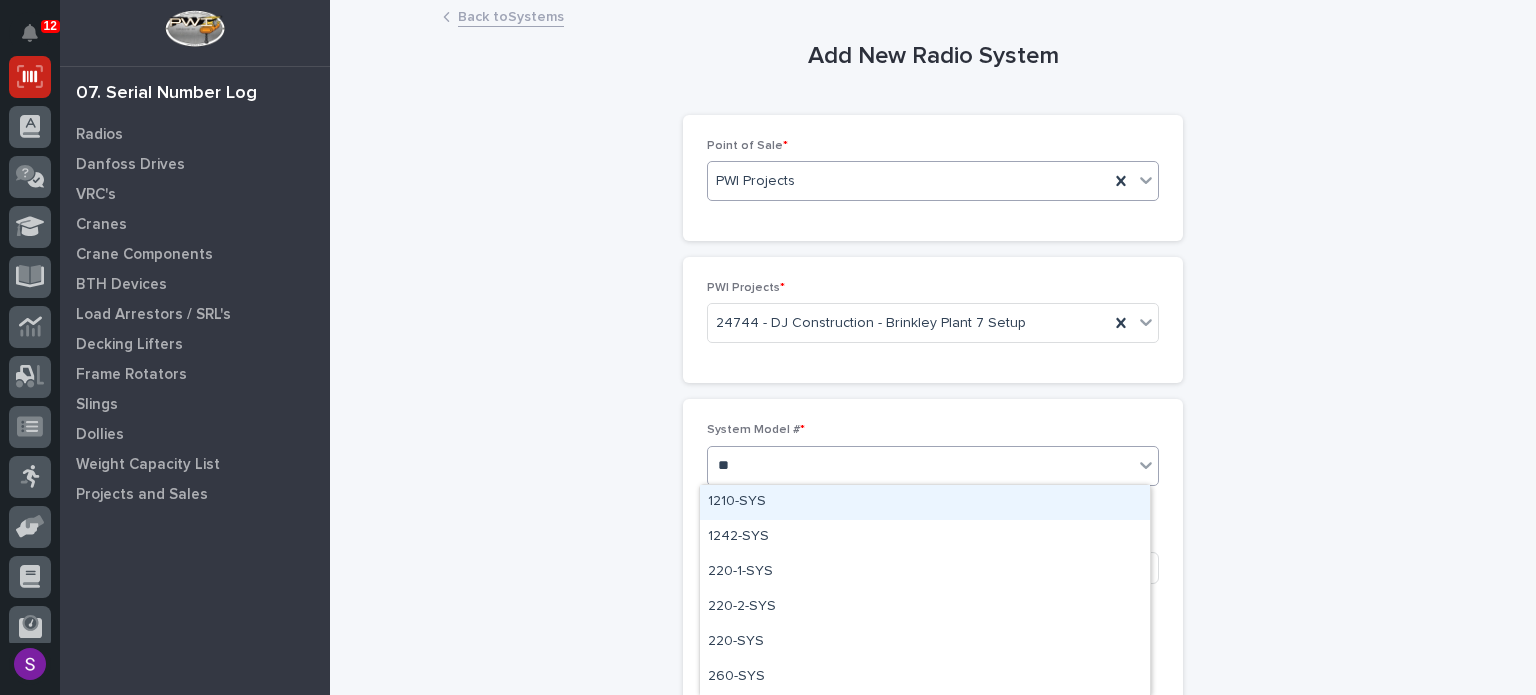type on "***" 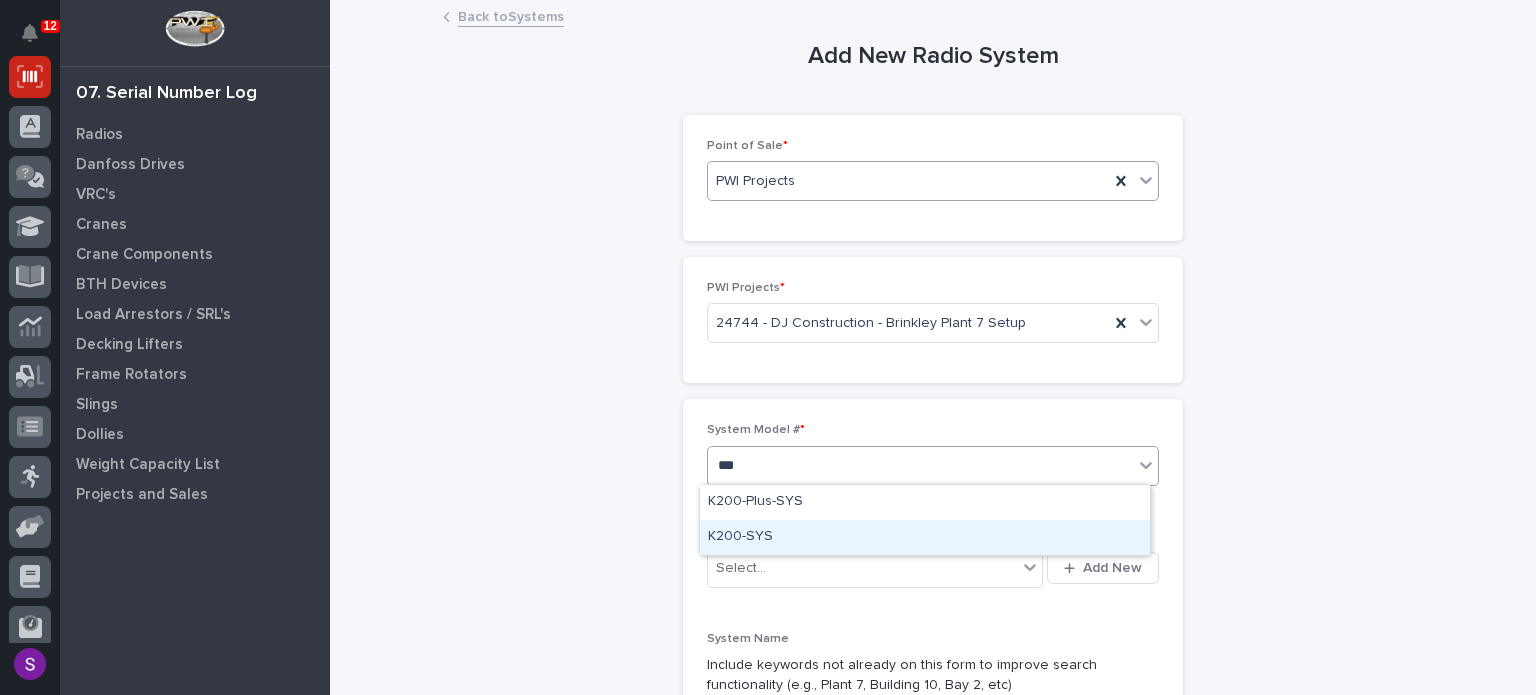 type 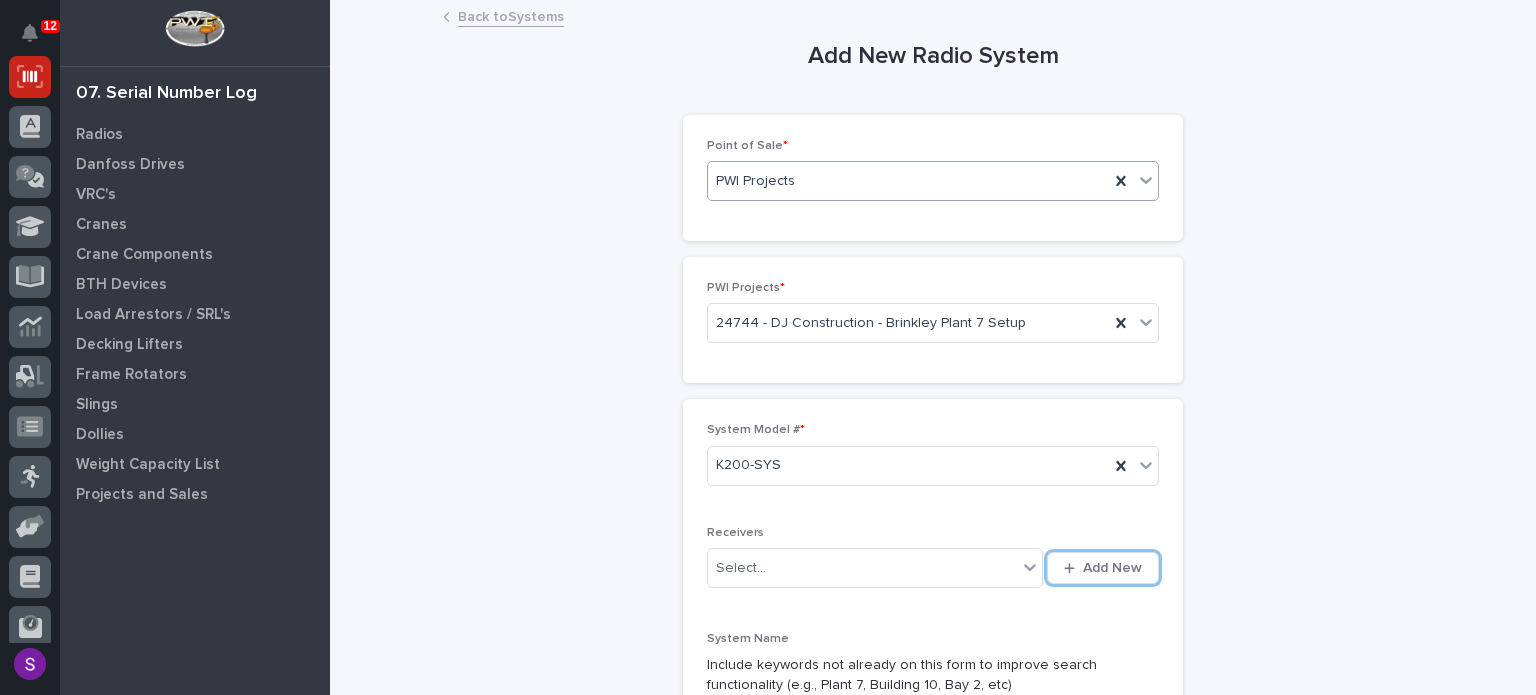 type 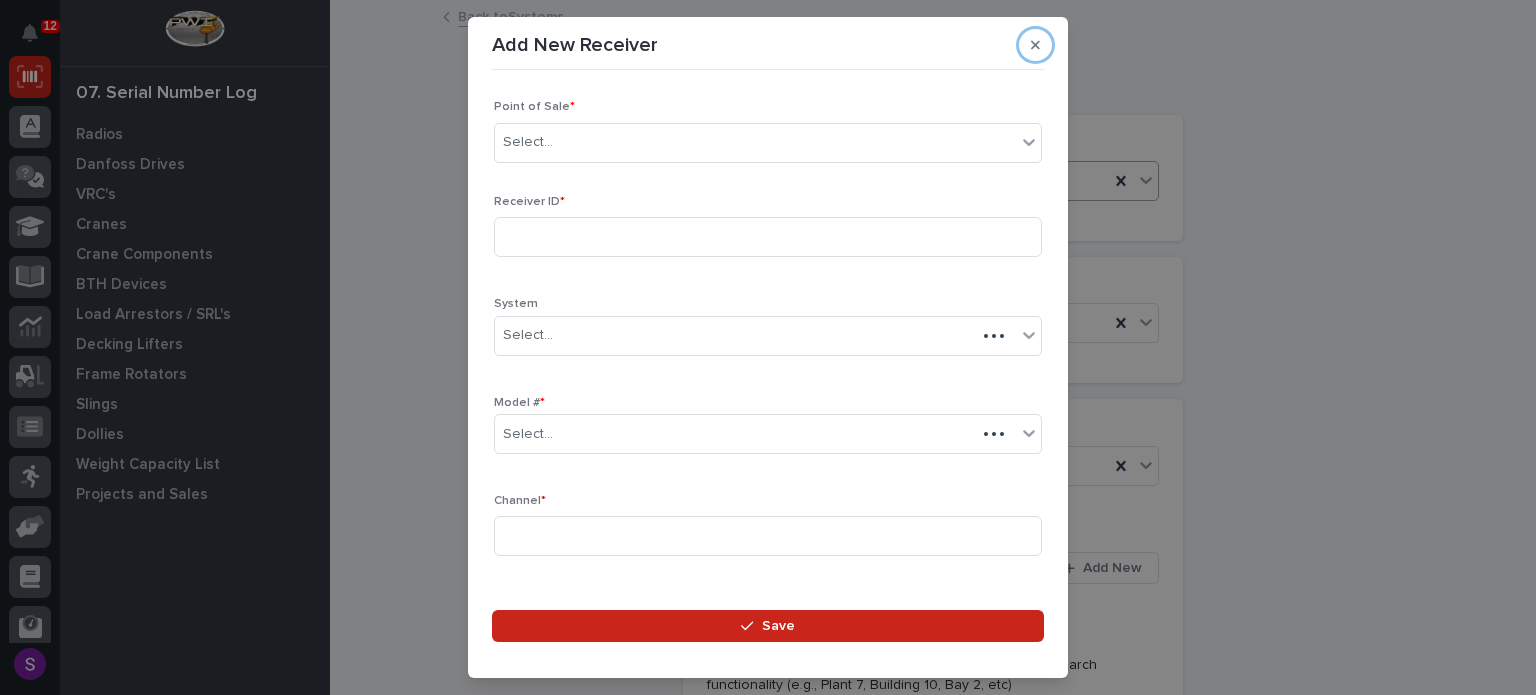 type 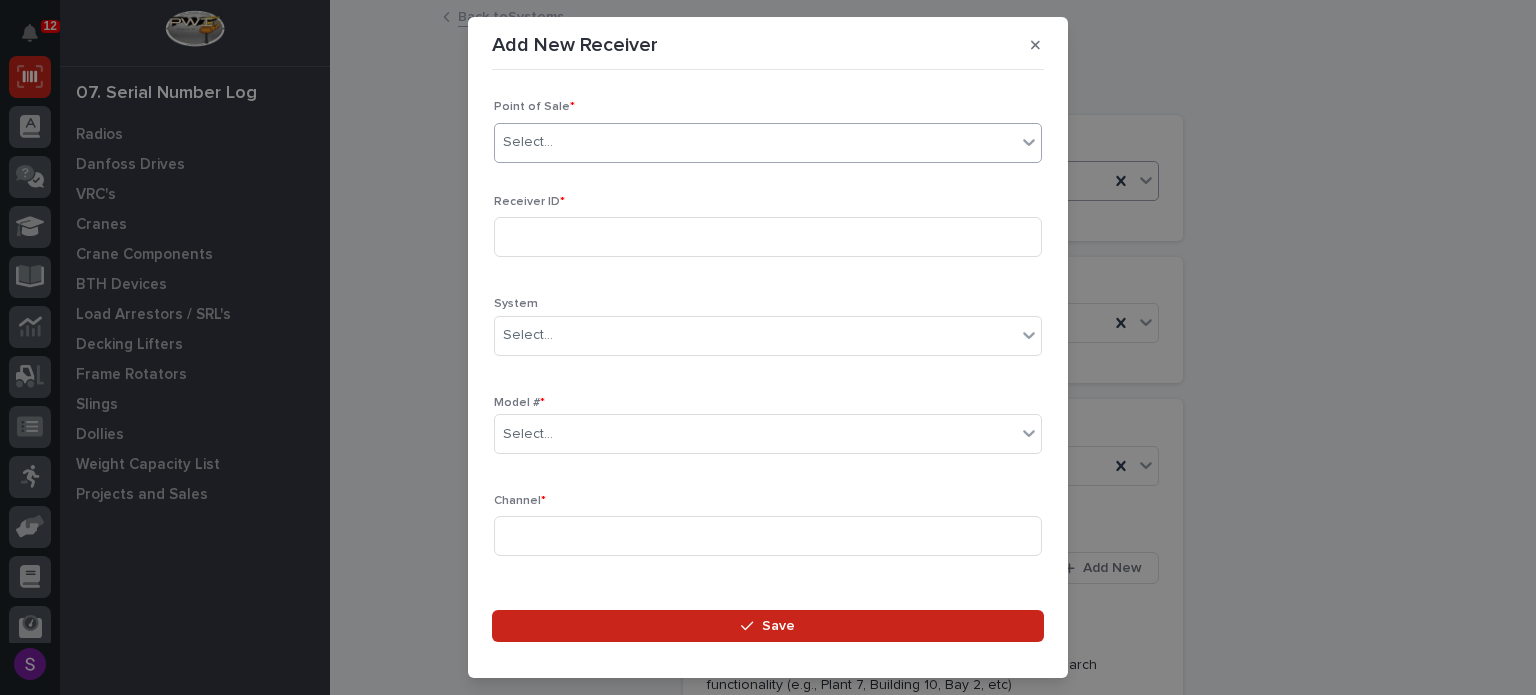 type on "*" 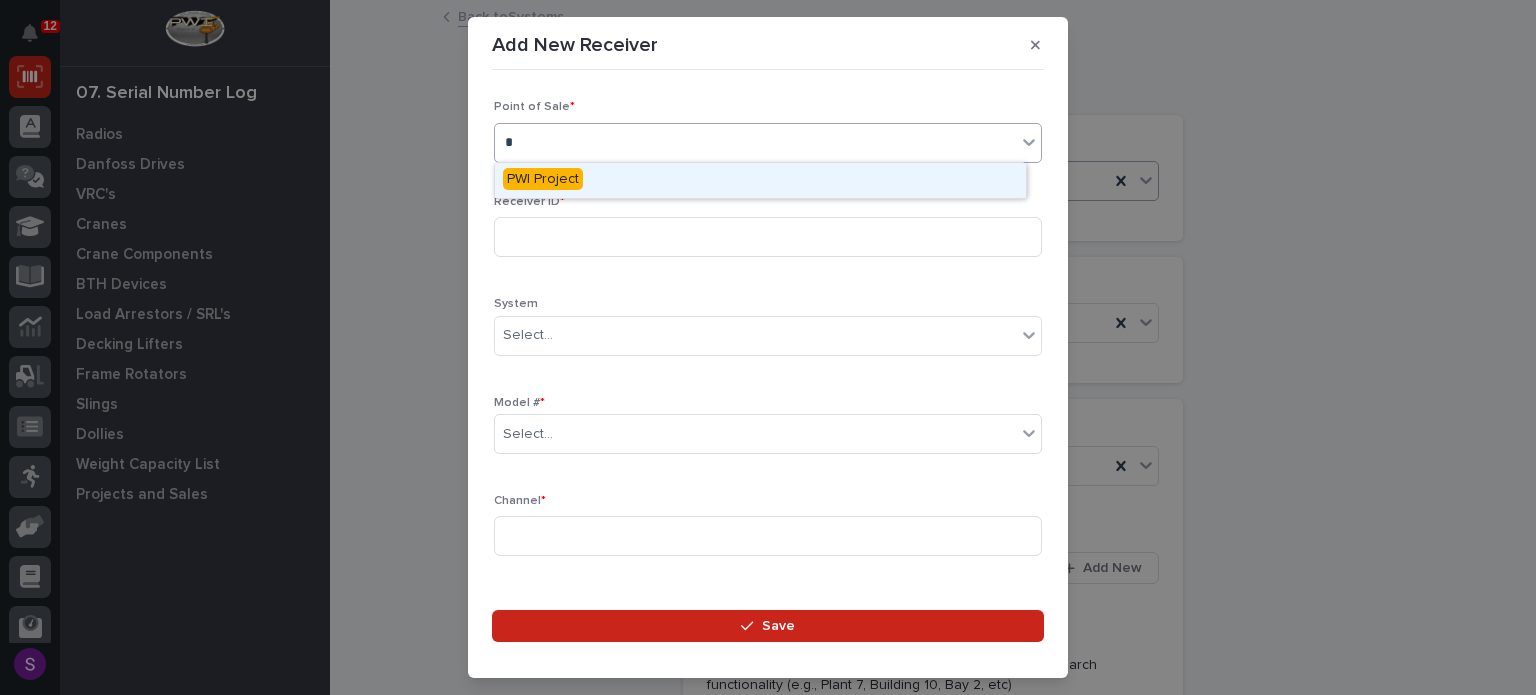 type 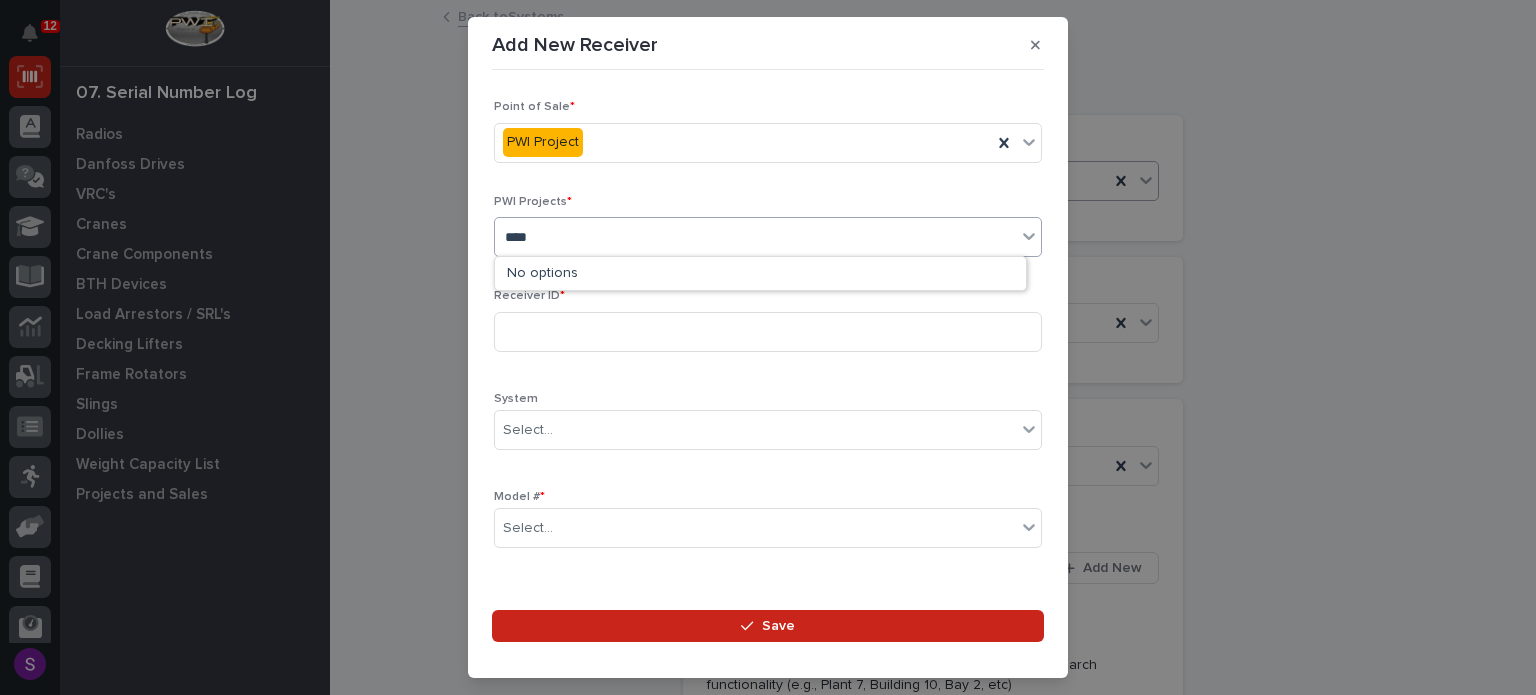 type on "*****" 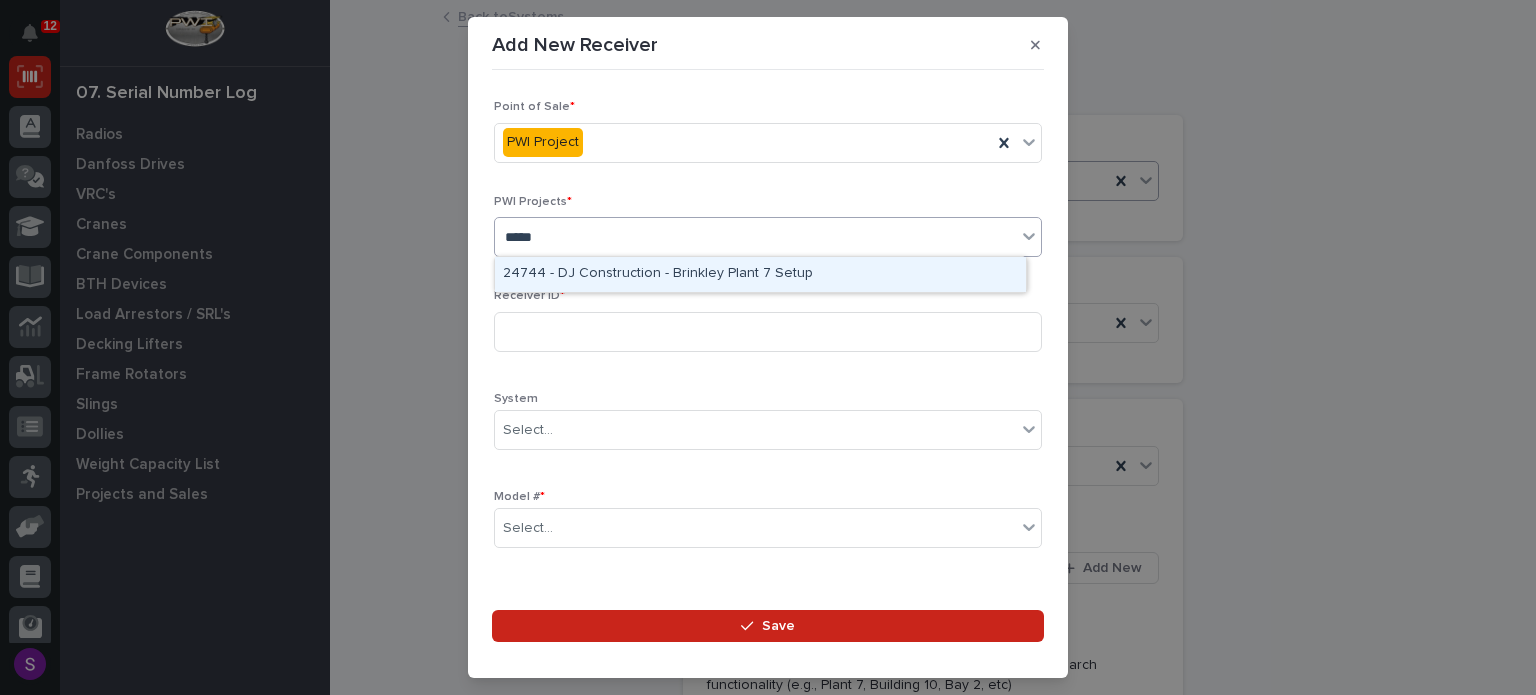 type 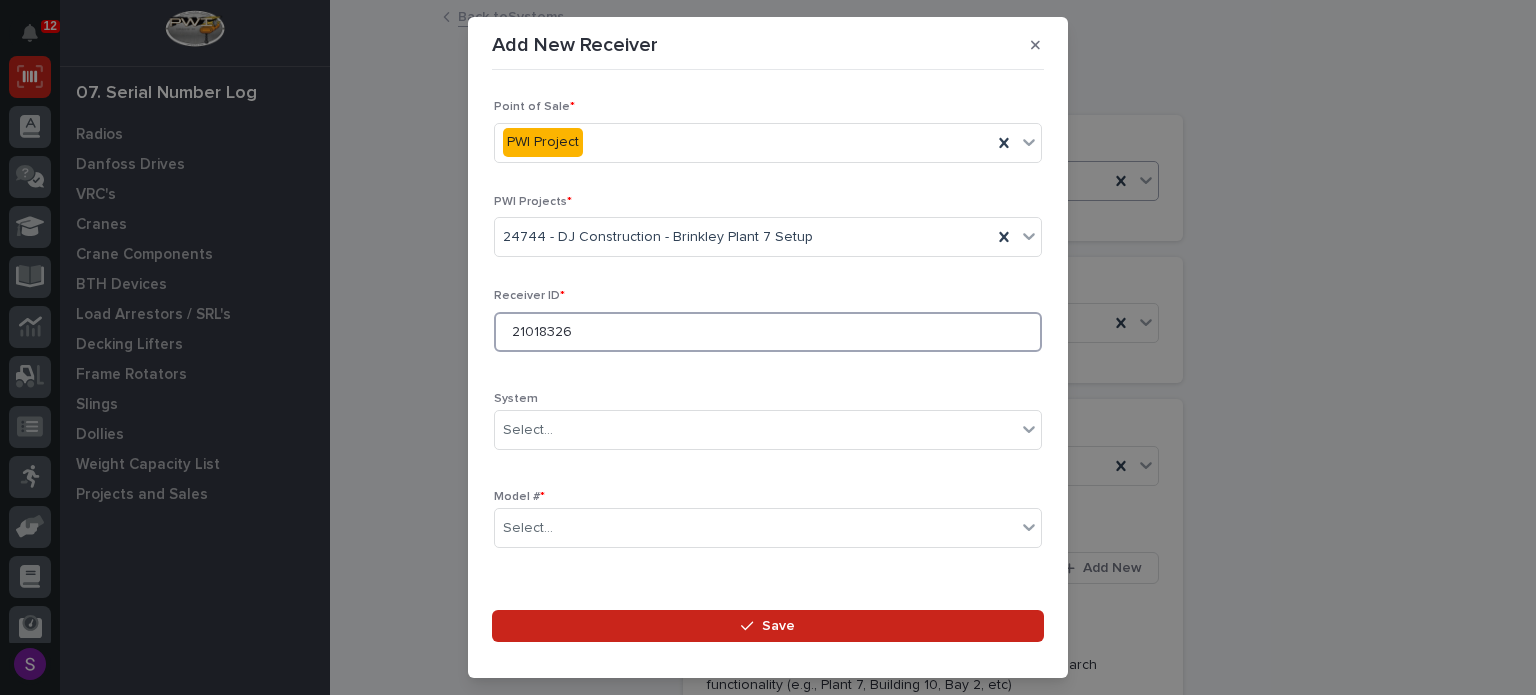 type on "21018326" 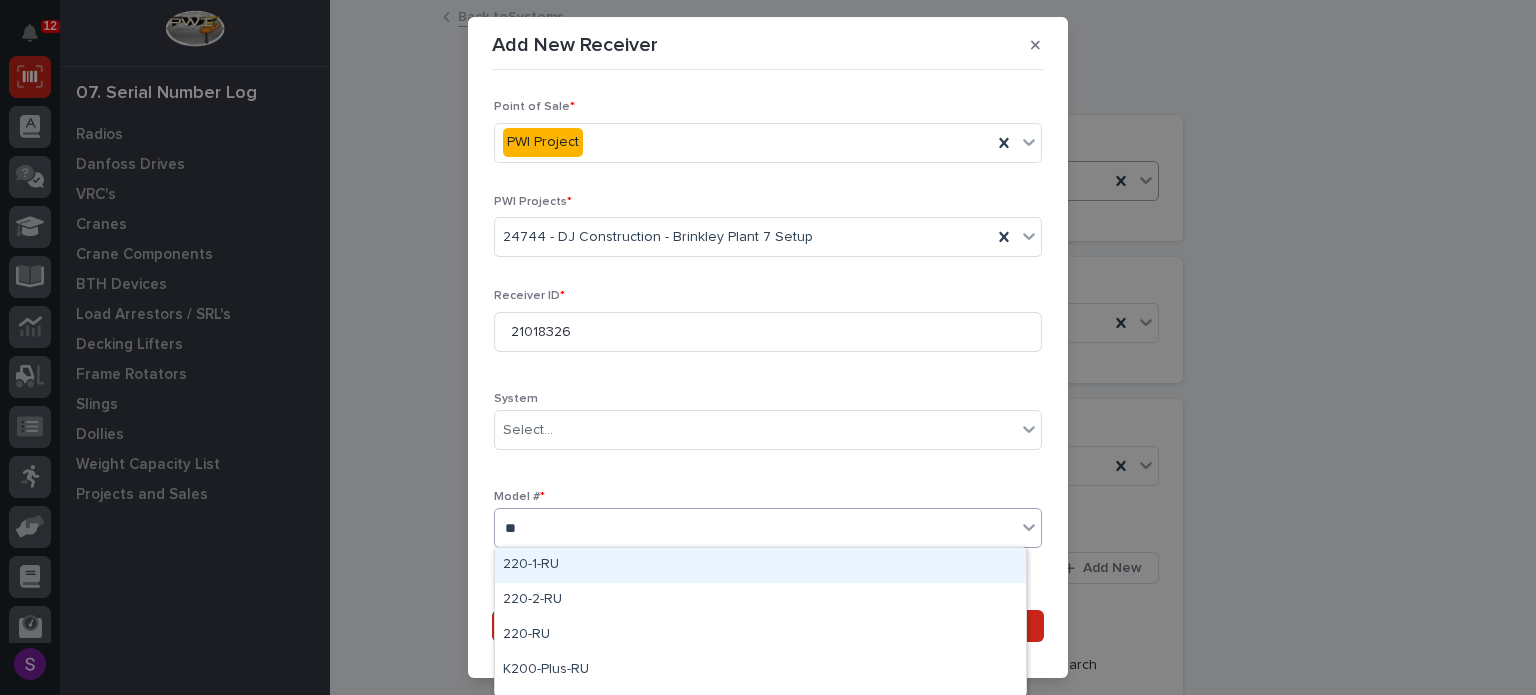 type on "***" 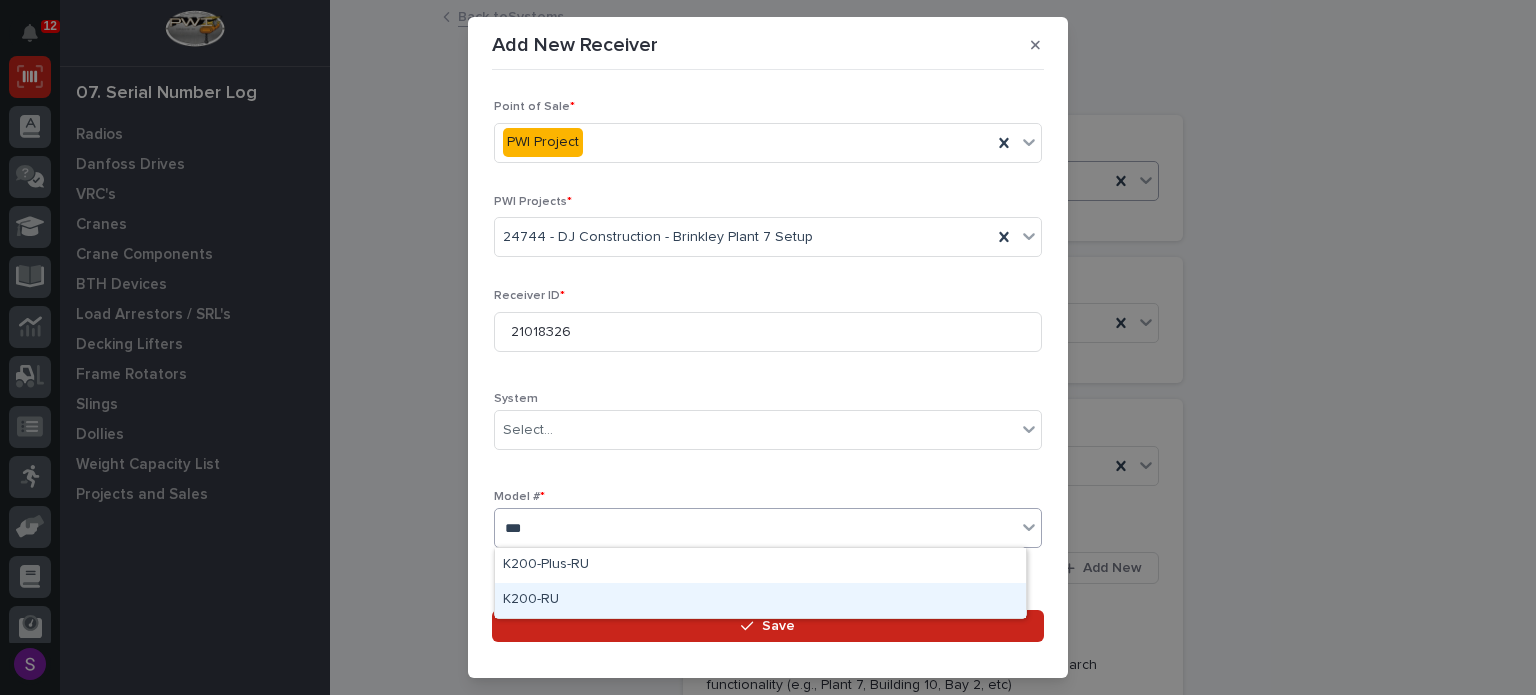 type 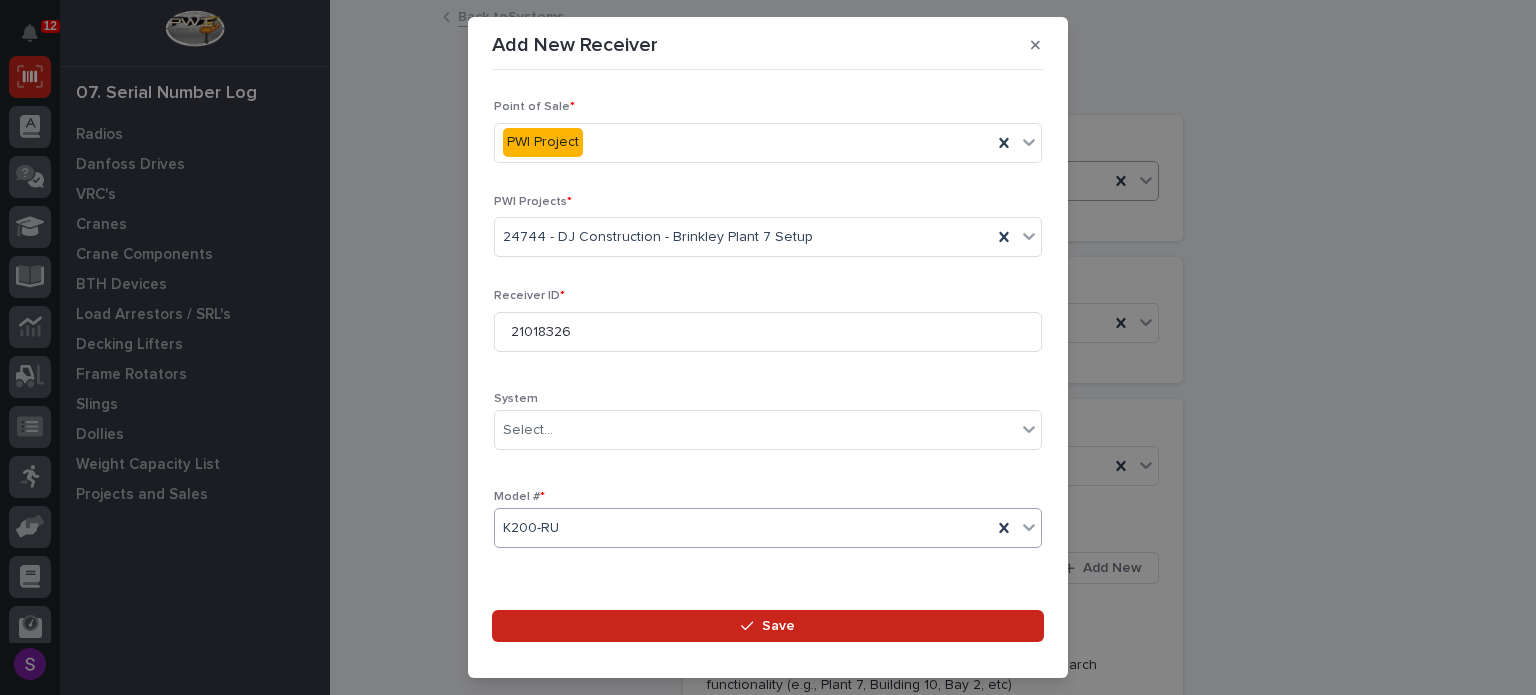 scroll, scrollTop: 296, scrollLeft: 0, axis: vertical 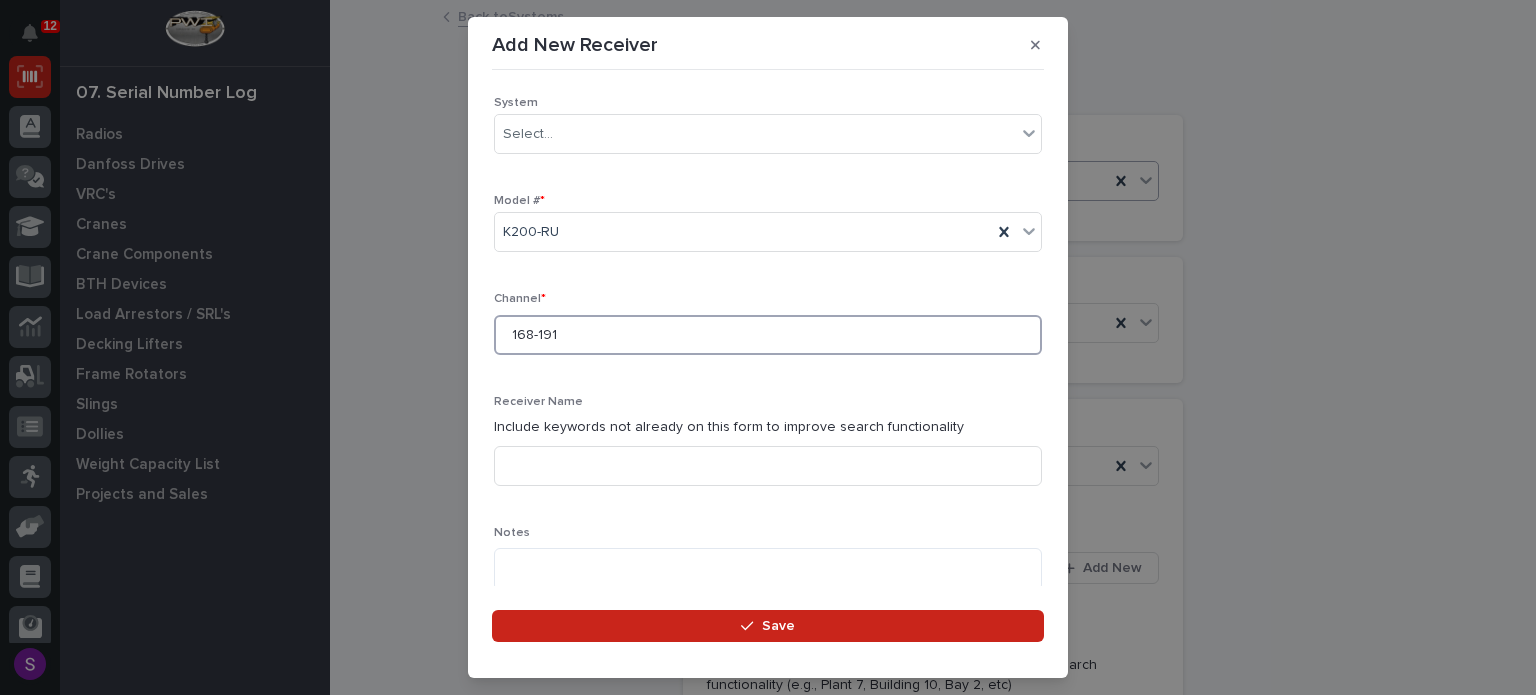 type on "168-191" 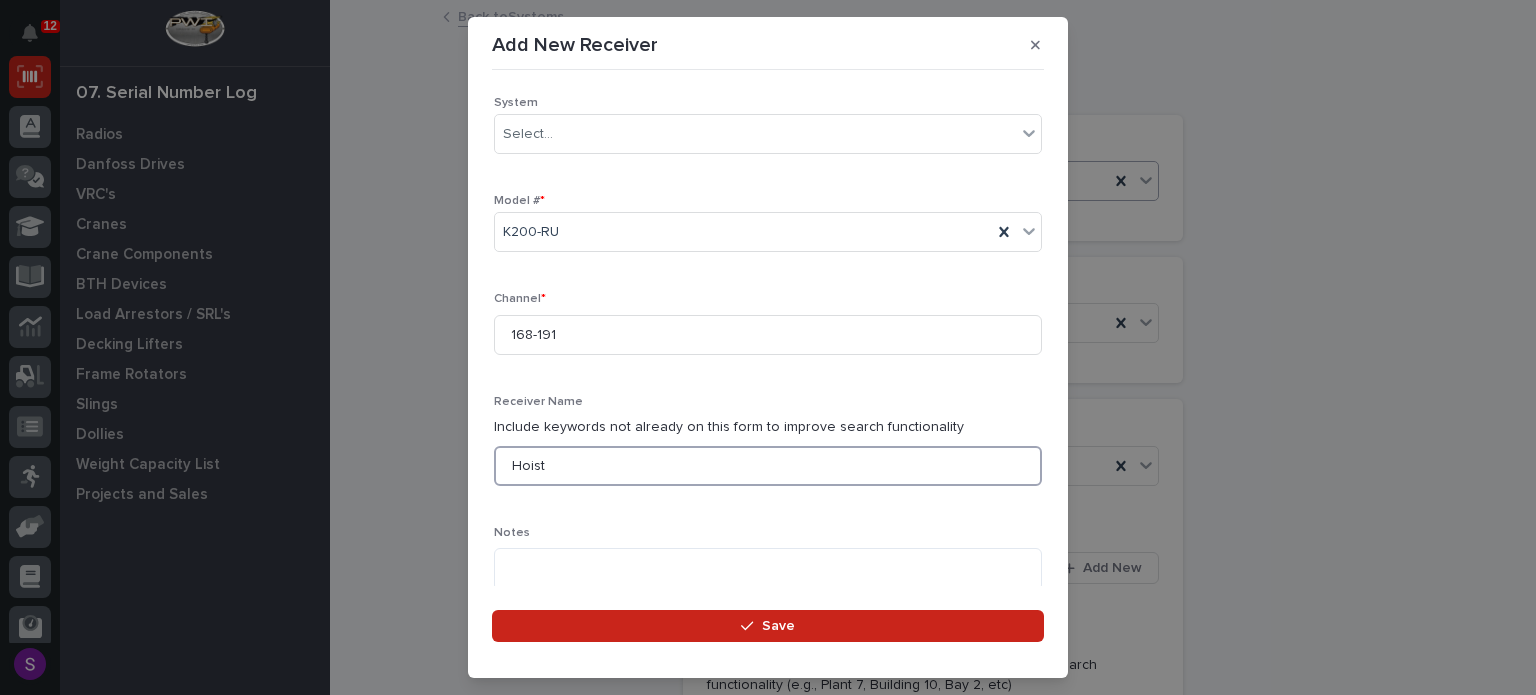type on "Hoist" 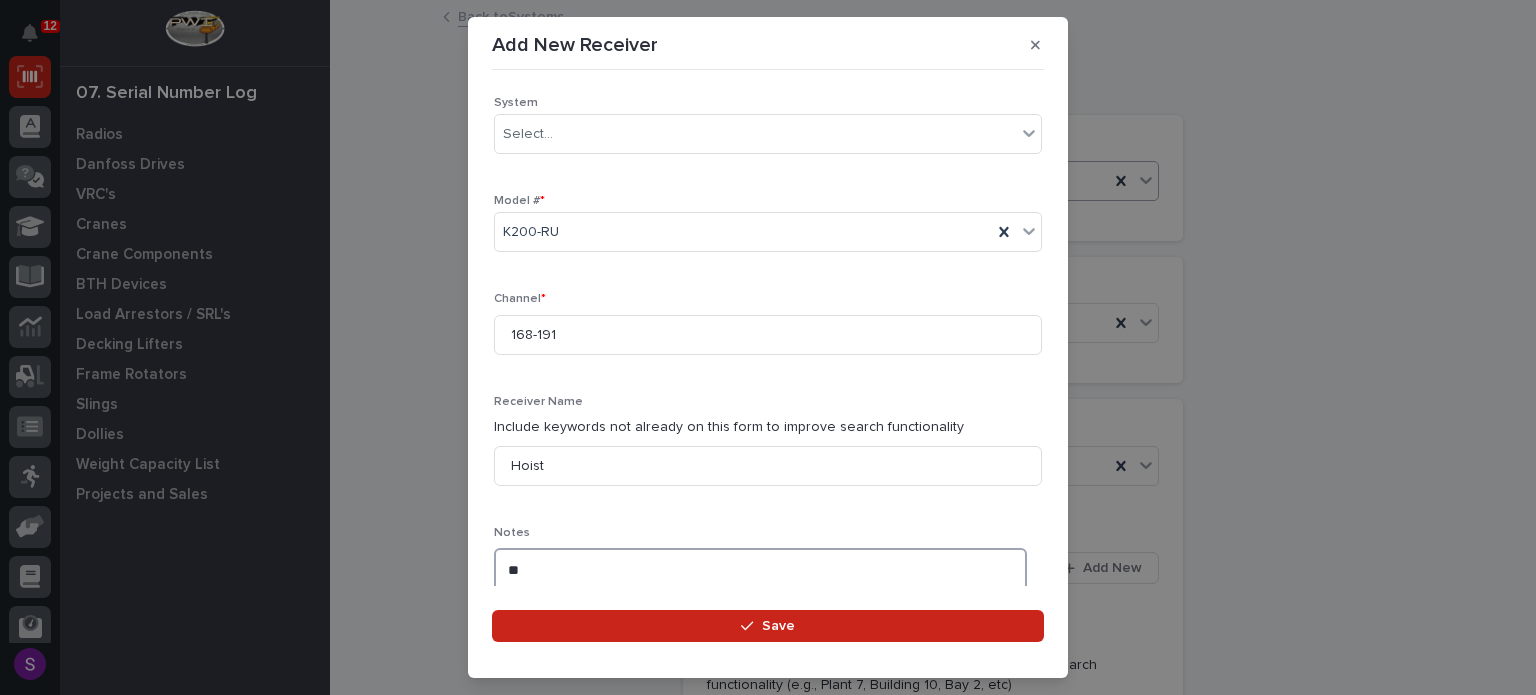 type on "*" 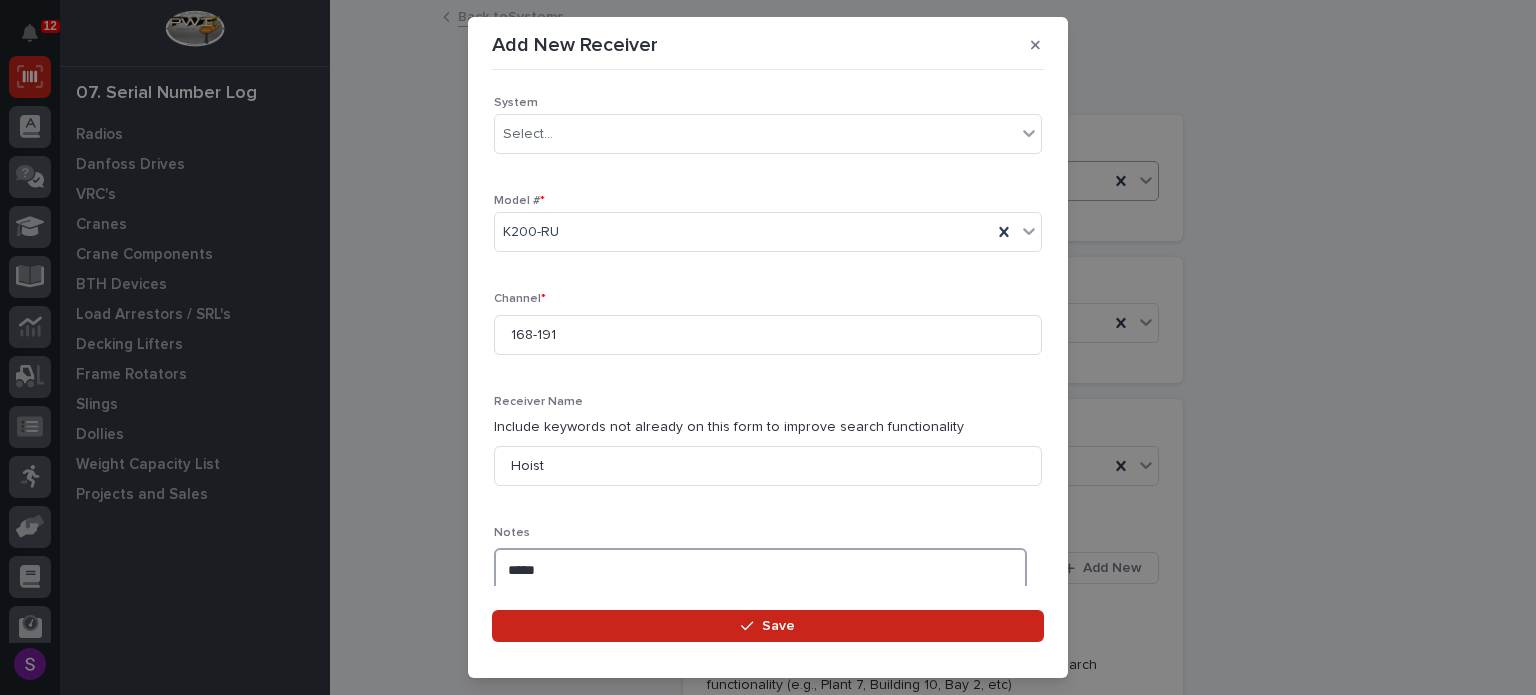 type on "*****" 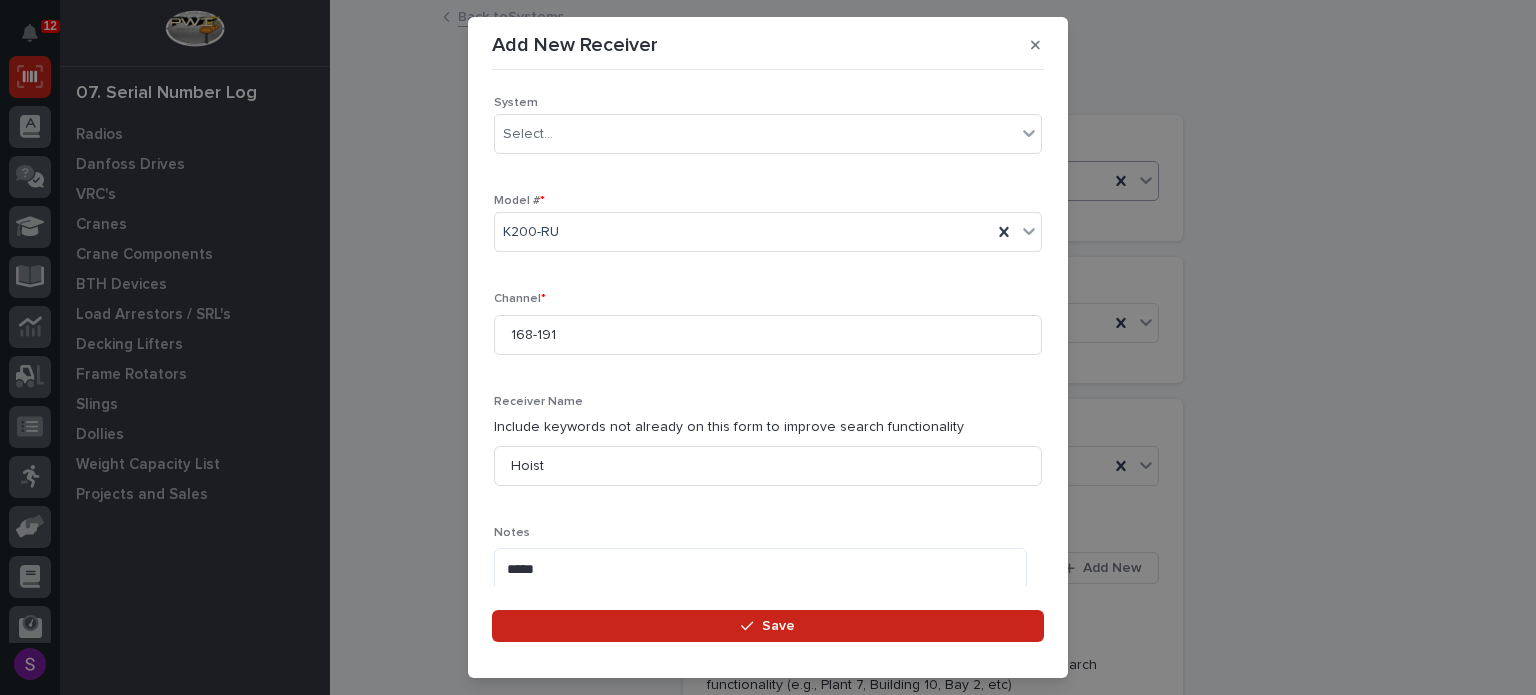scroll, scrollTop: 636, scrollLeft: 0, axis: vertical 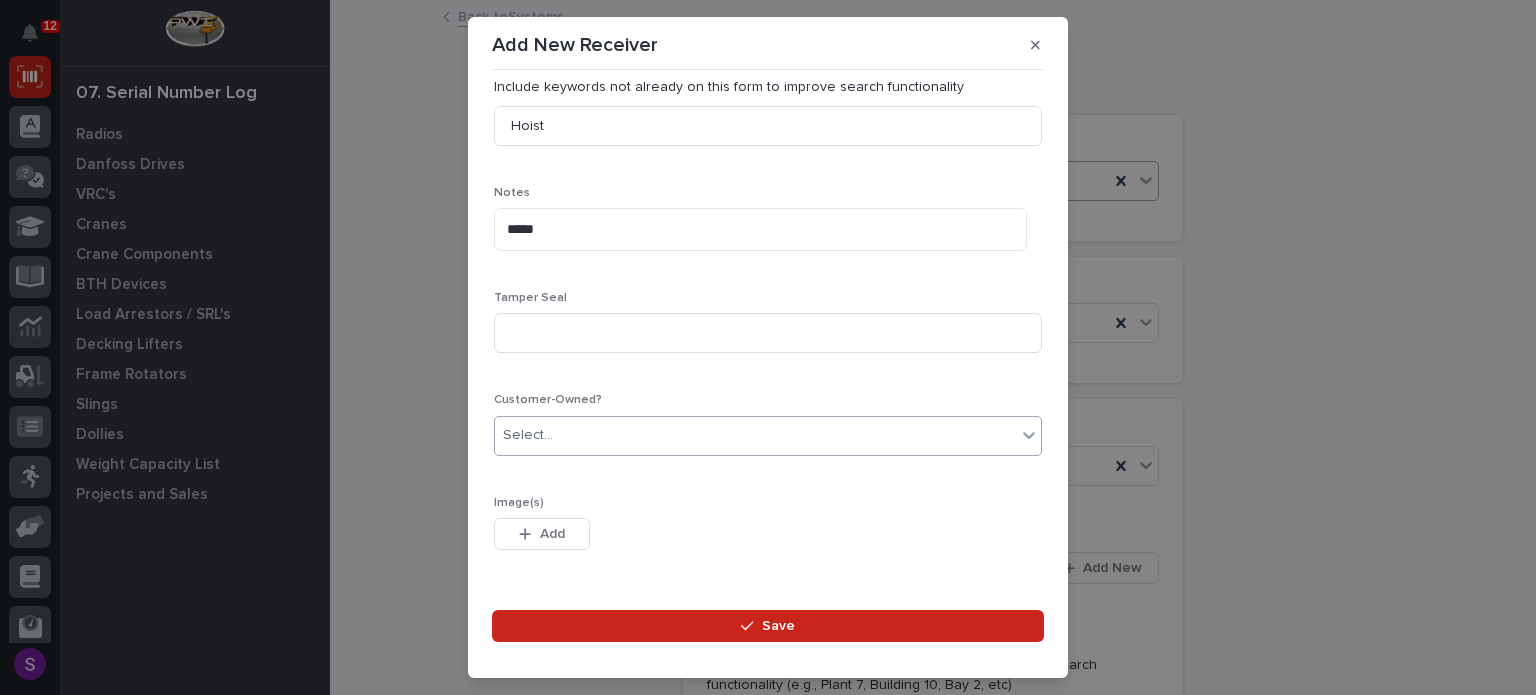 type 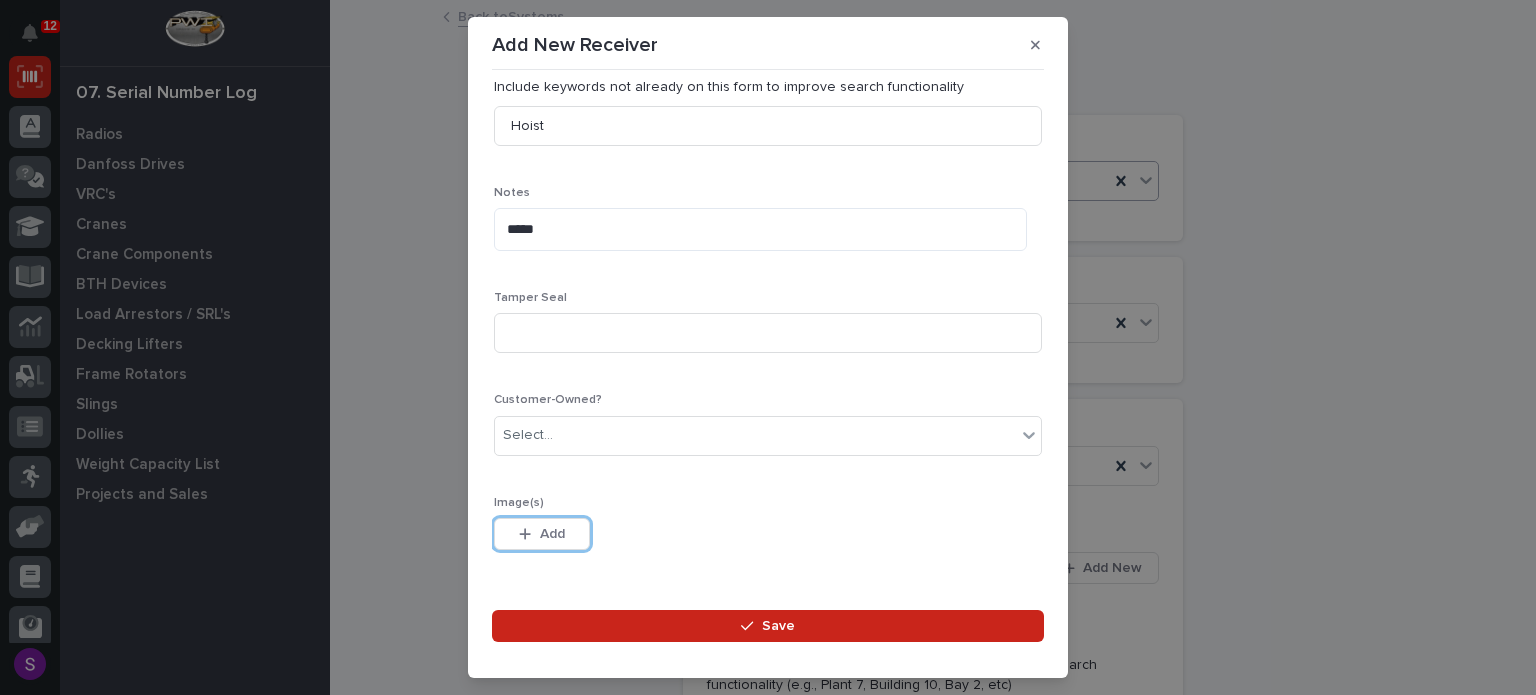 type 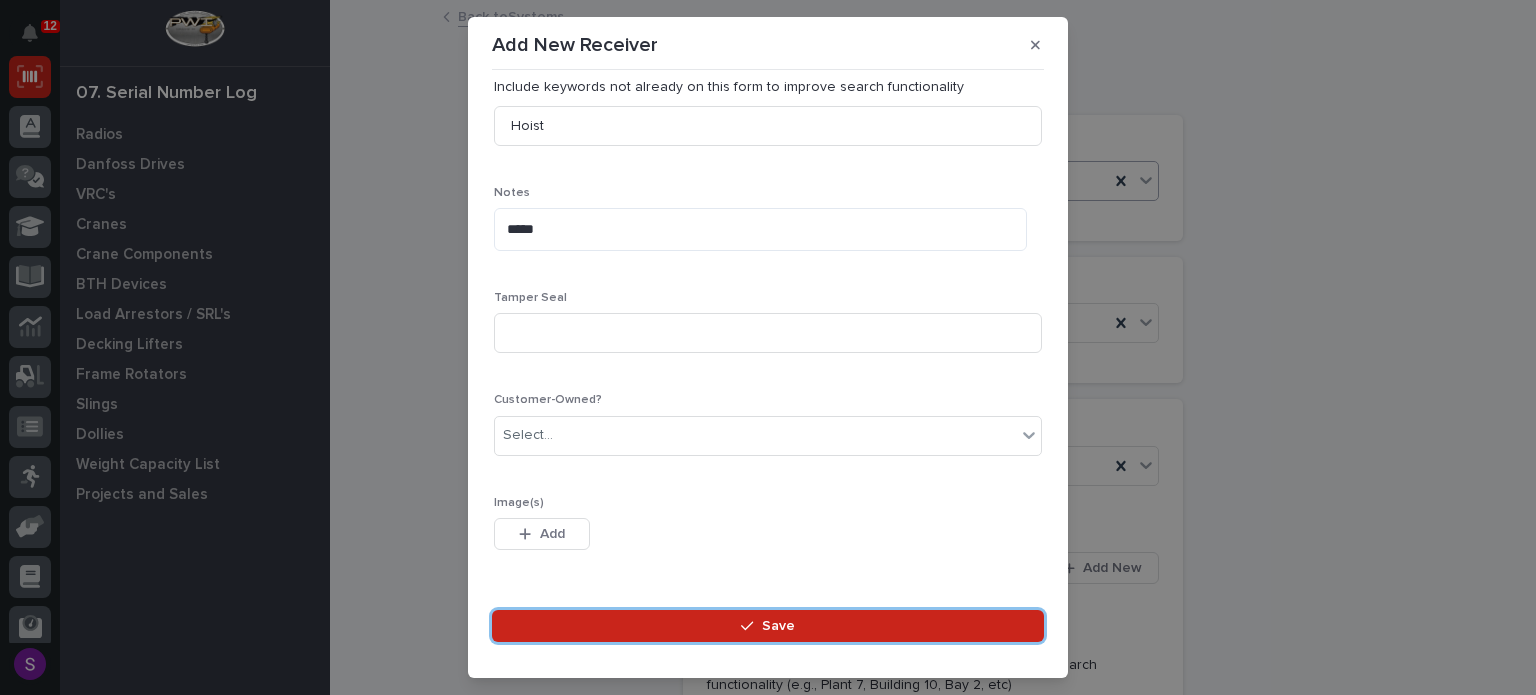 click on "Save" at bounding box center [768, 626] 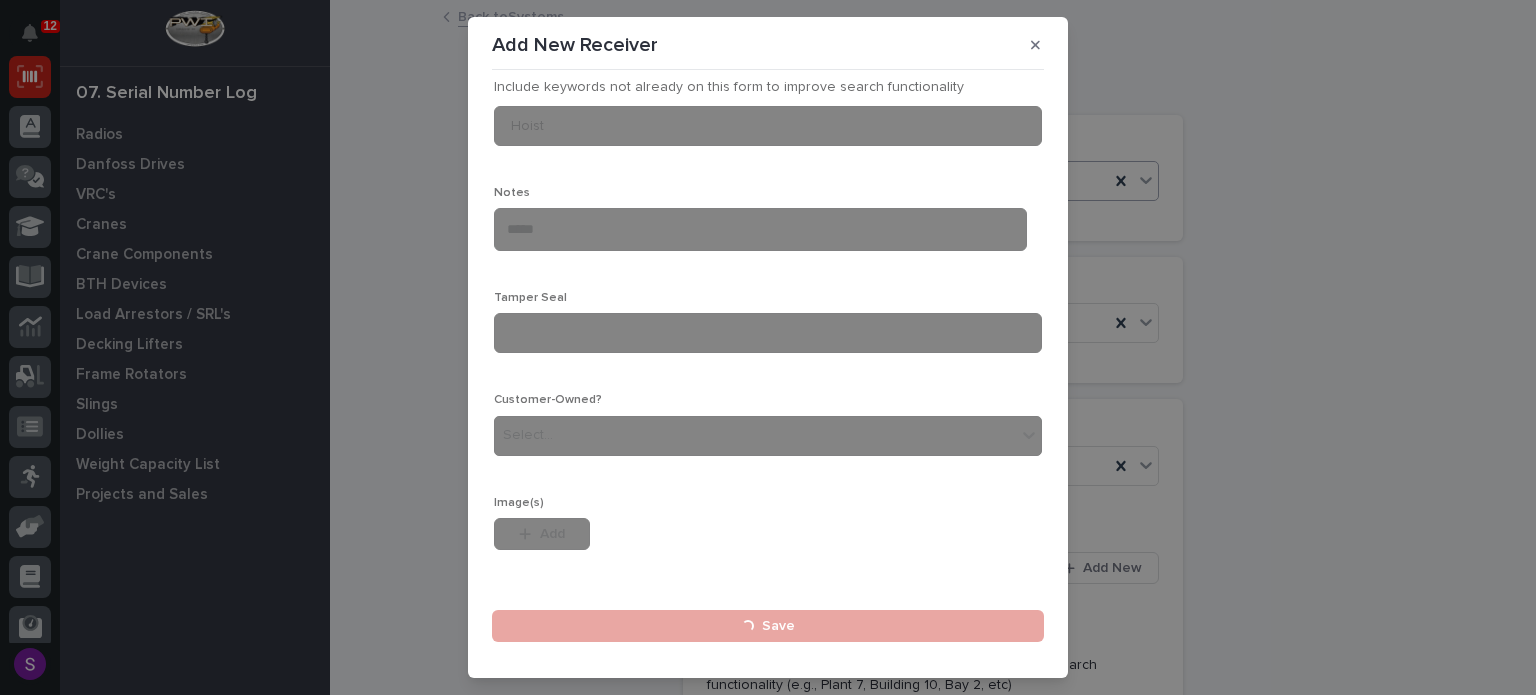 type 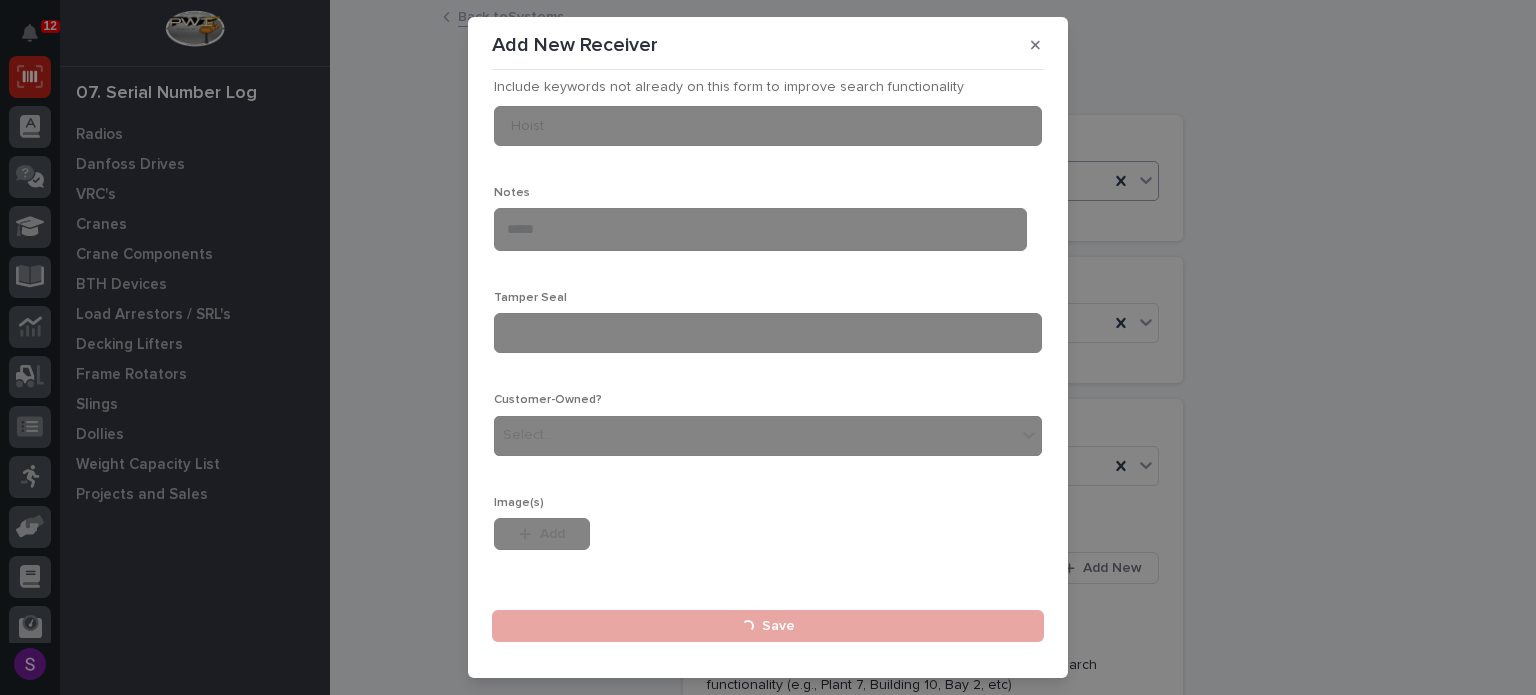 type 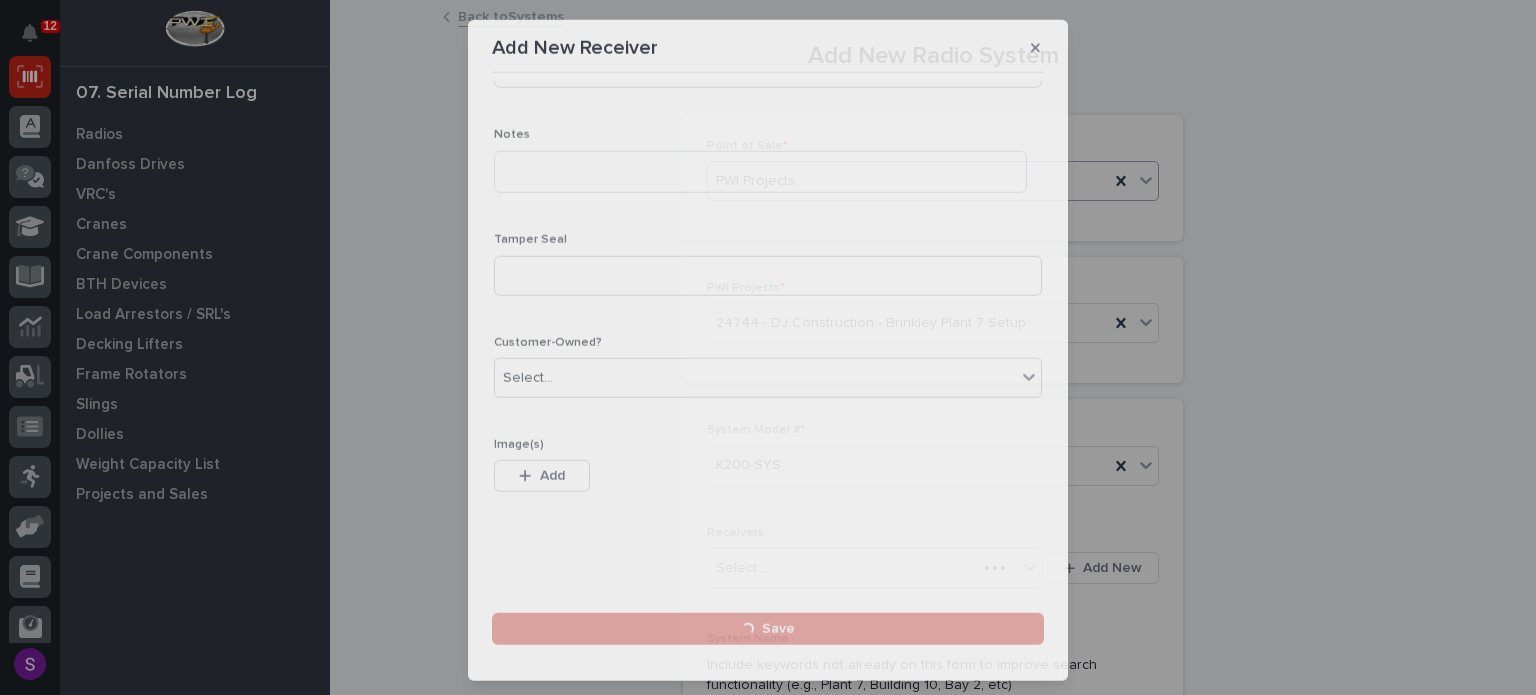 scroll, scrollTop: 0, scrollLeft: 0, axis: both 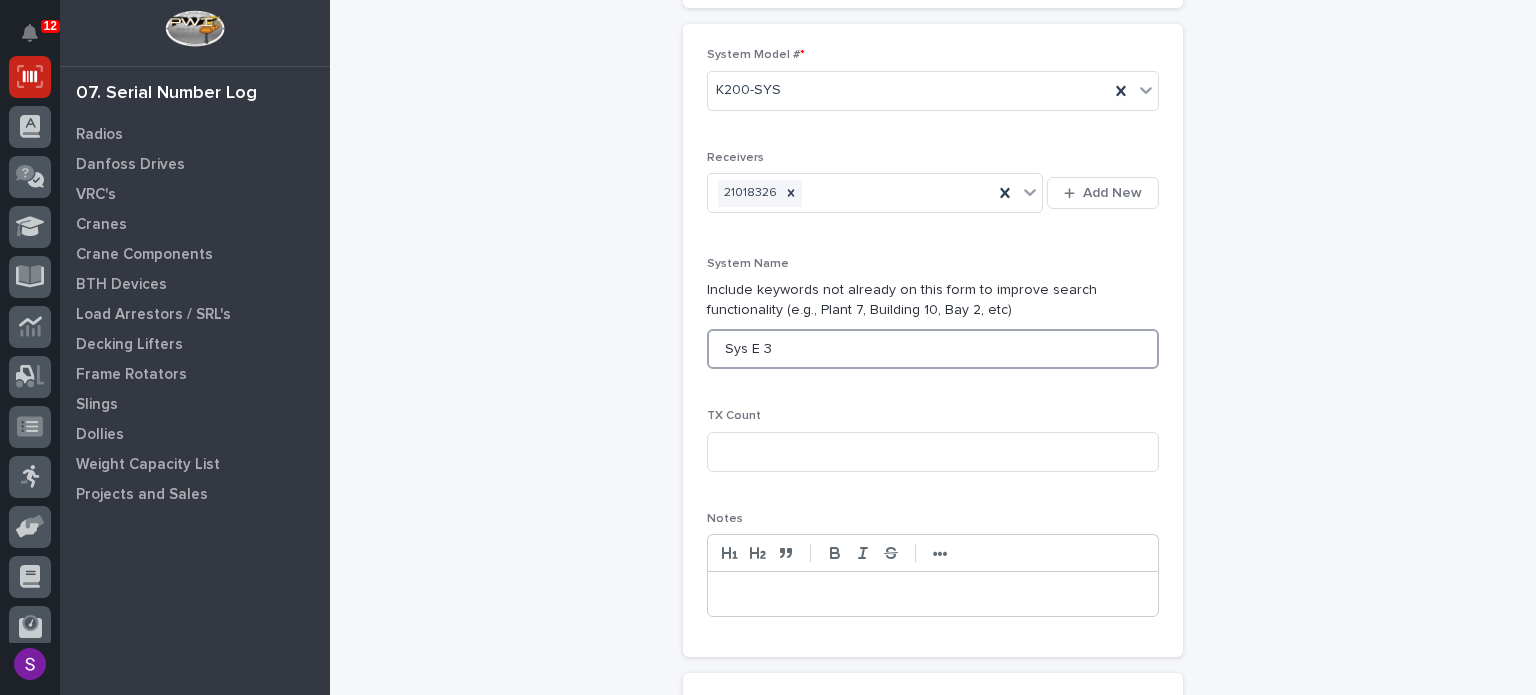 type on "Sys E 3" 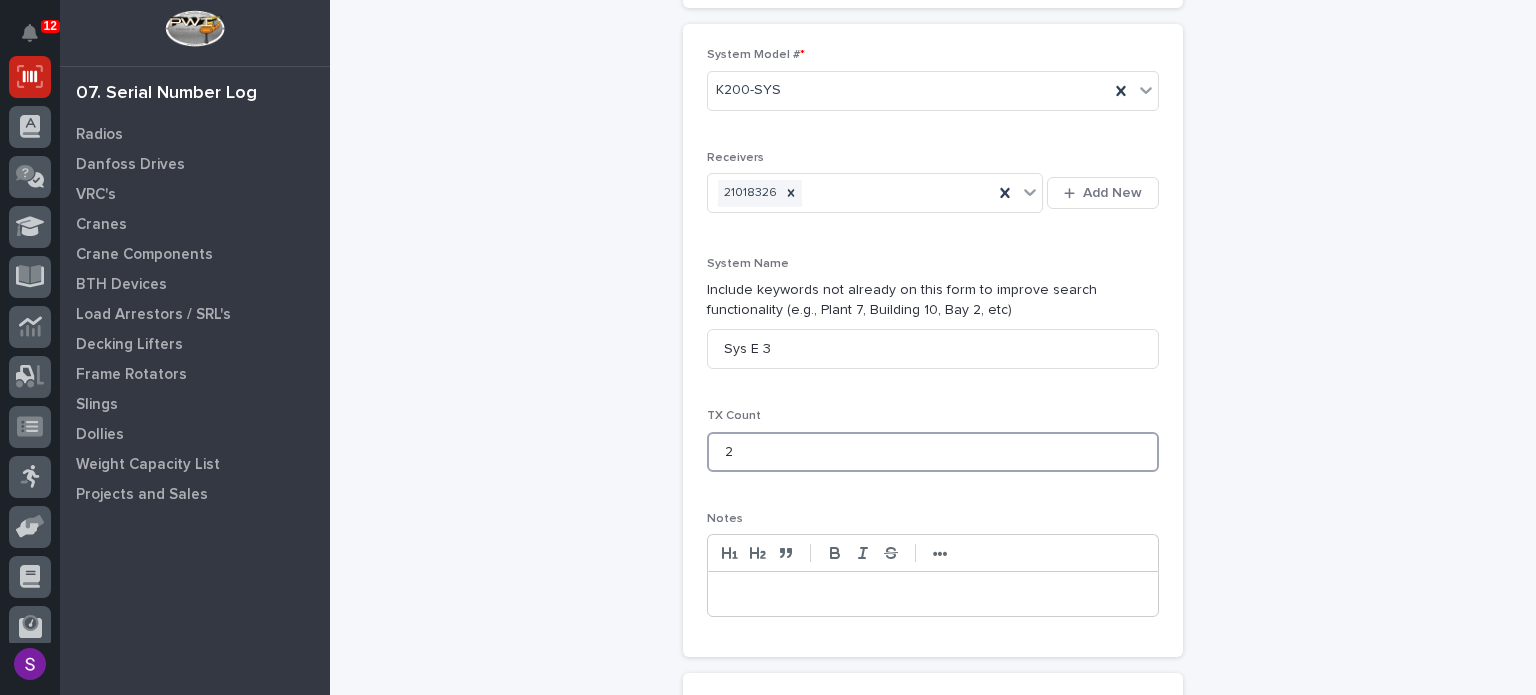 type on "2" 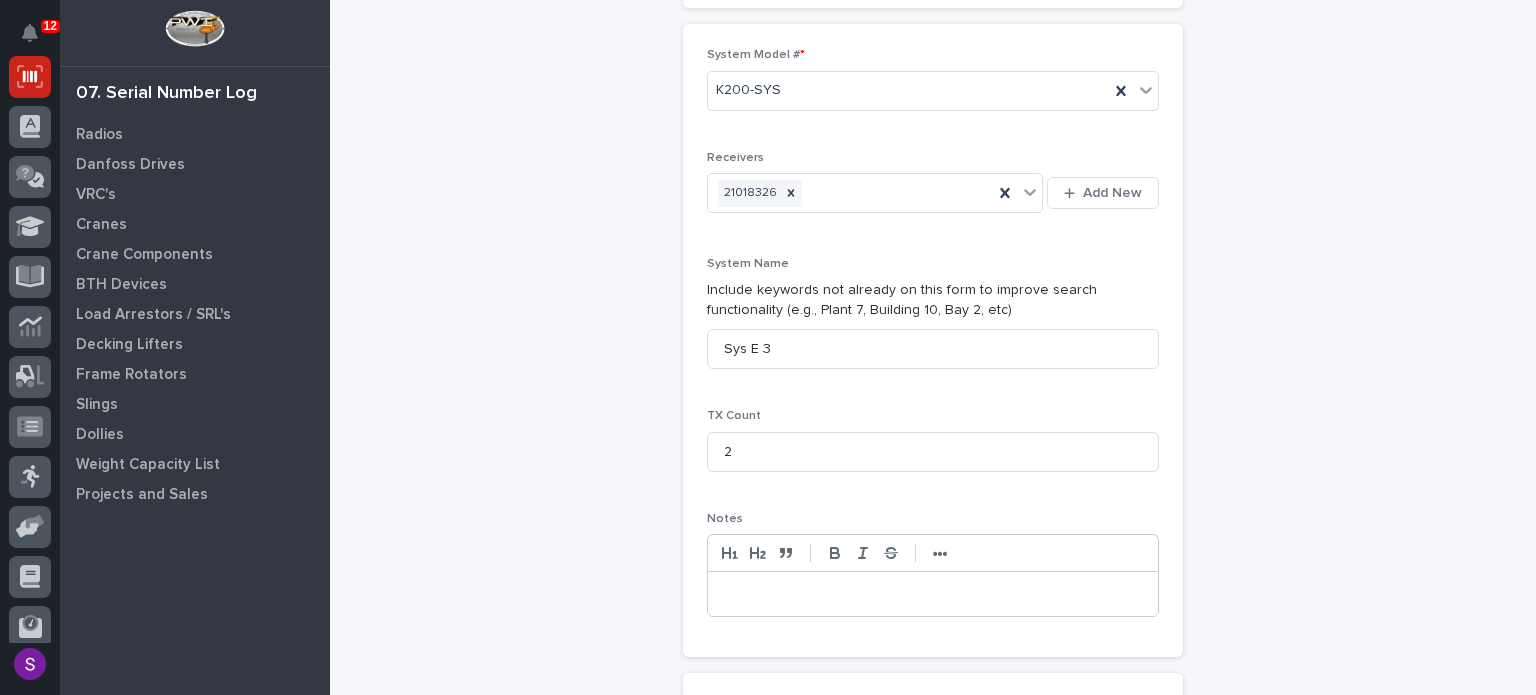 scroll, scrollTop: 764, scrollLeft: 0, axis: vertical 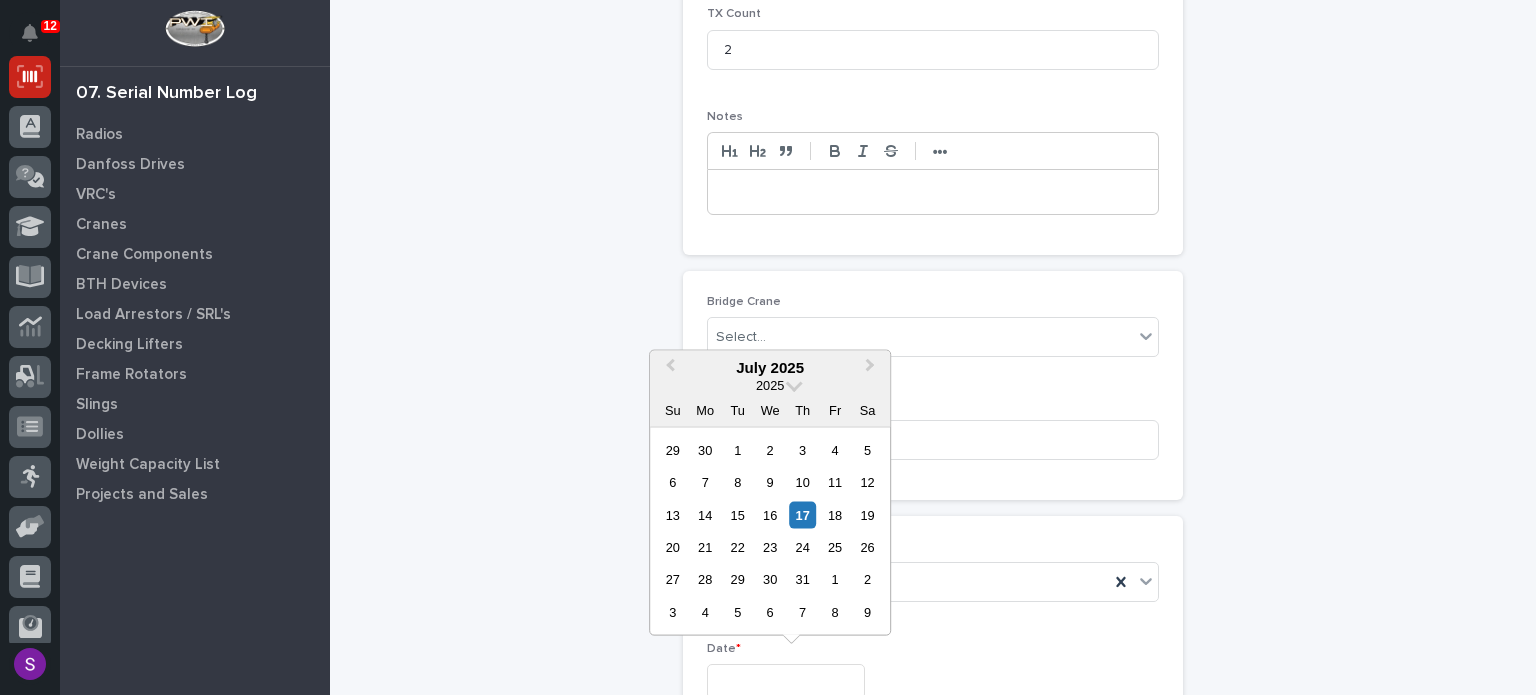 type on "**********" 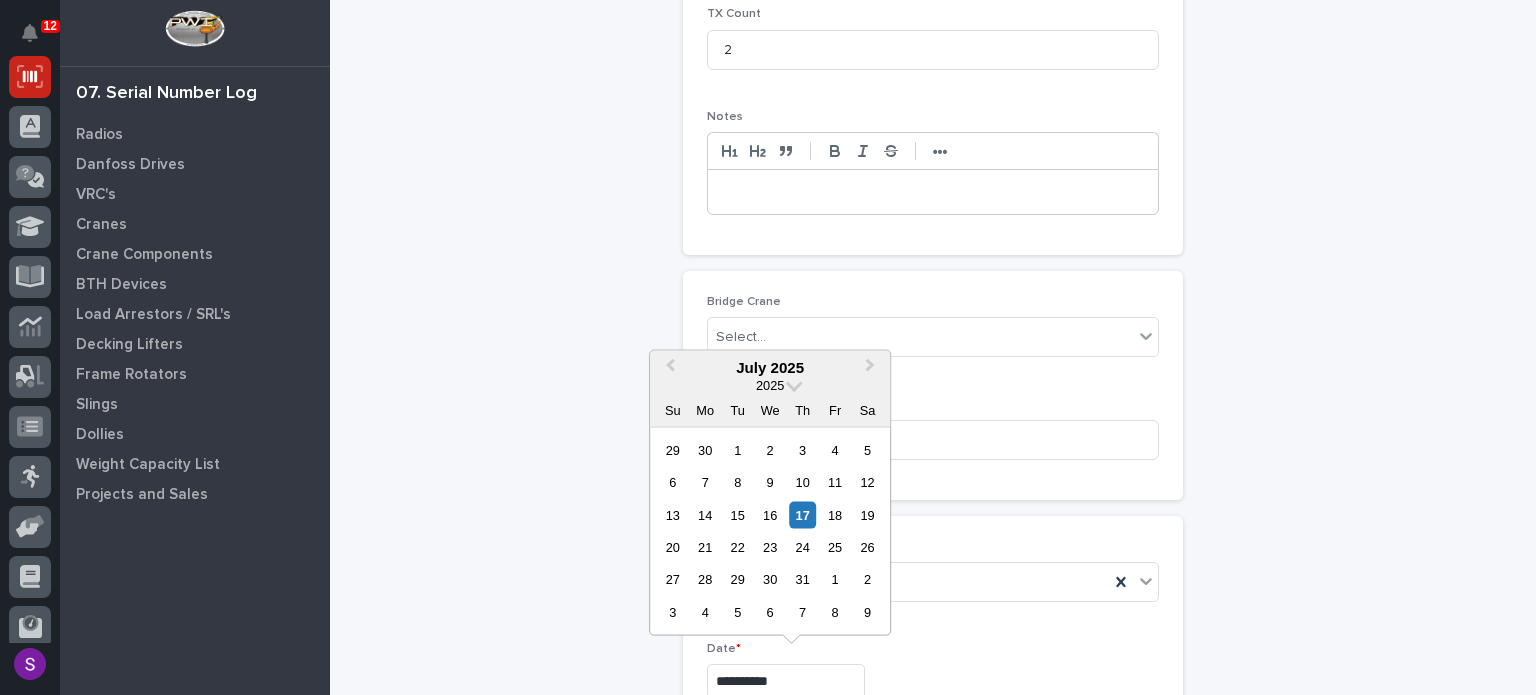 type 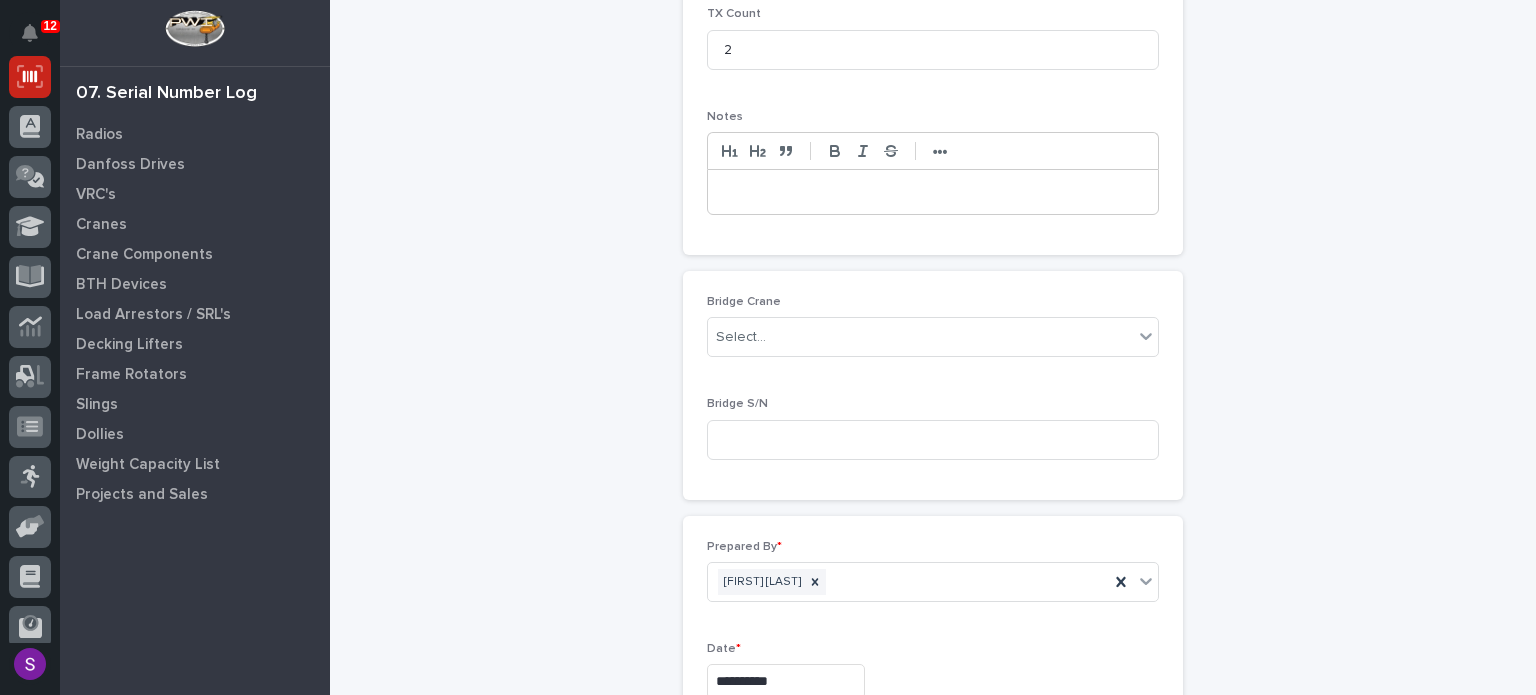 scroll, scrollTop: 1022, scrollLeft: 0, axis: vertical 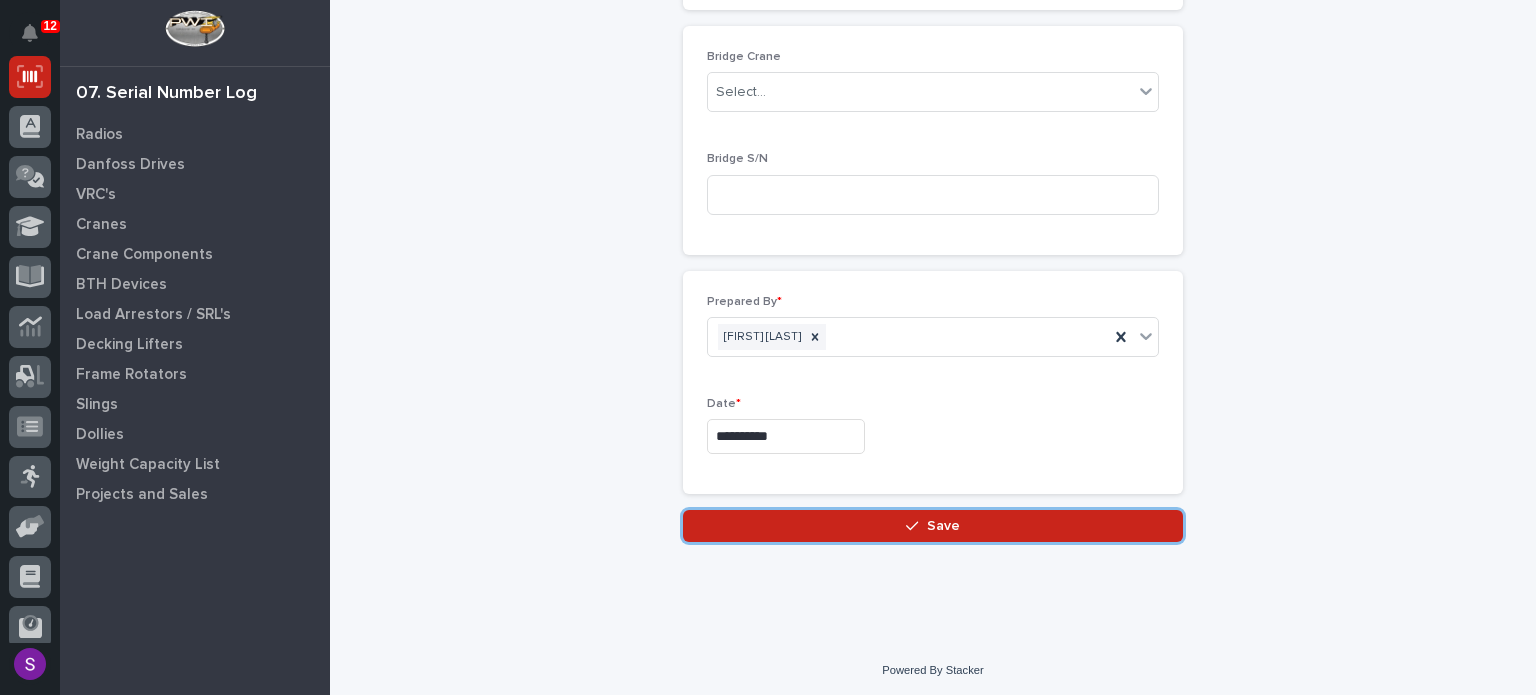 click on "Save" at bounding box center [933, 526] 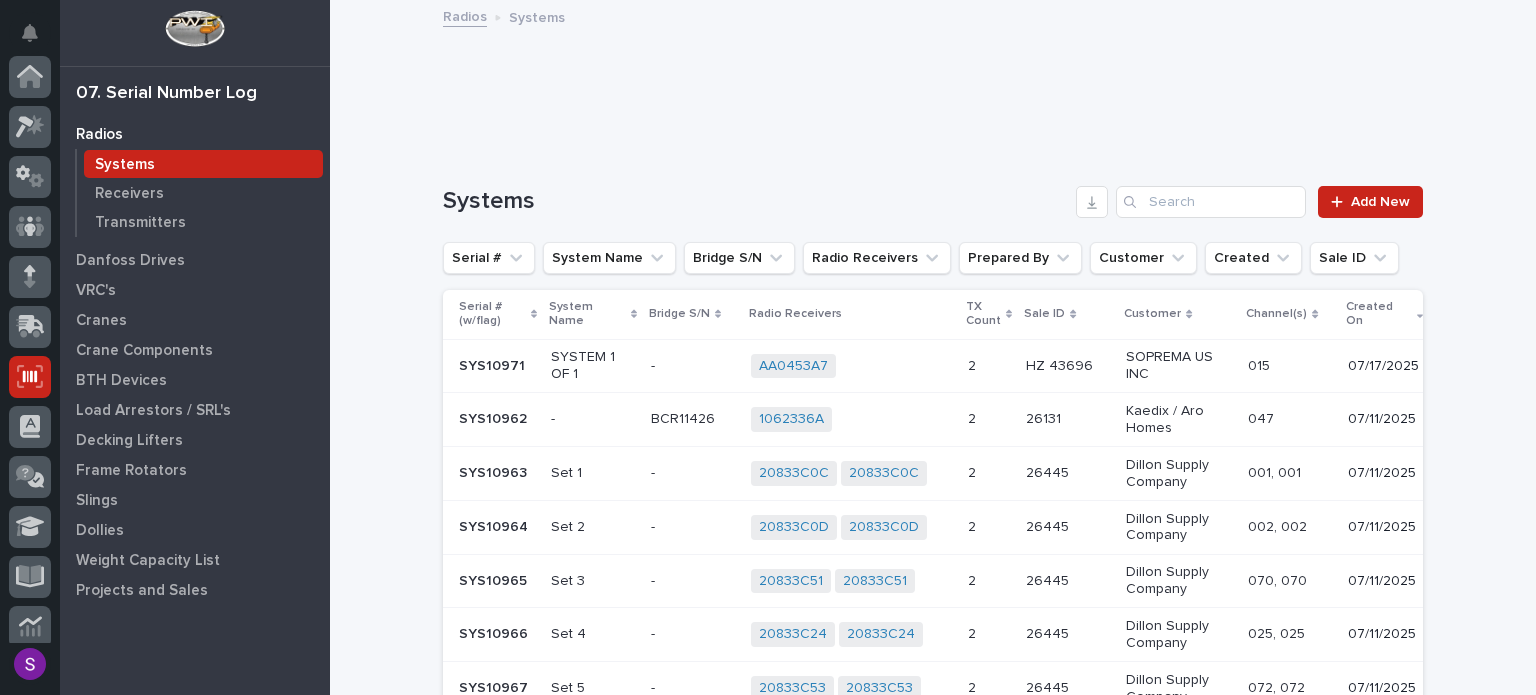 scroll, scrollTop: 300, scrollLeft: 0, axis: vertical 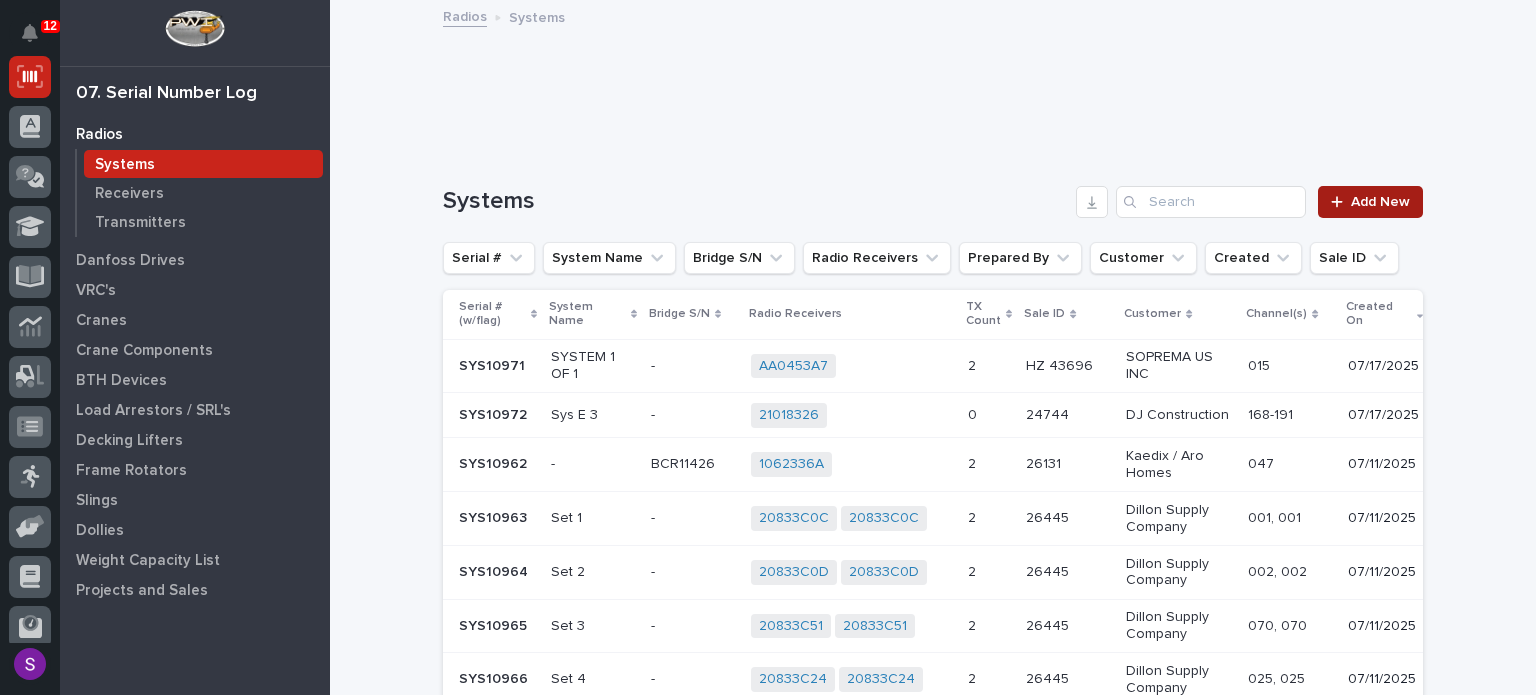 click on "Add New" at bounding box center [1380, 202] 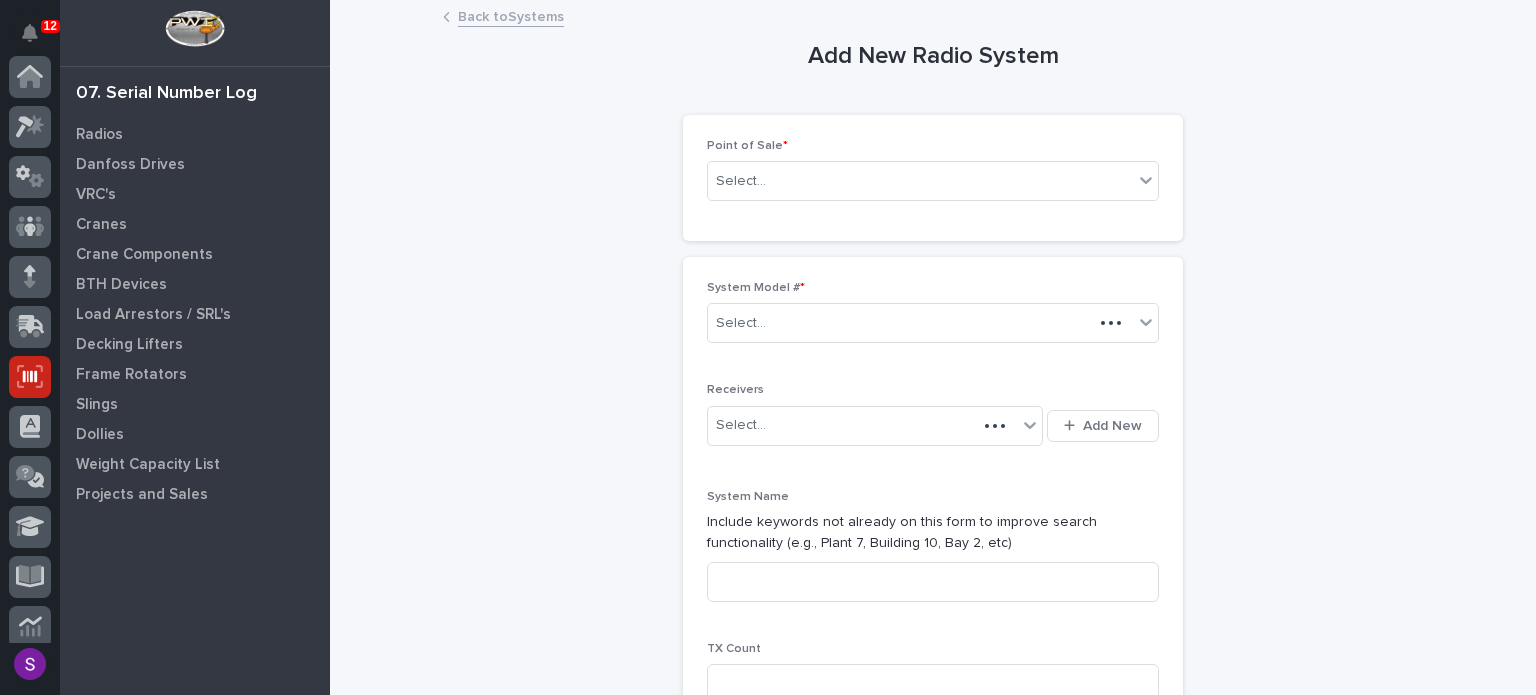 scroll, scrollTop: 300, scrollLeft: 0, axis: vertical 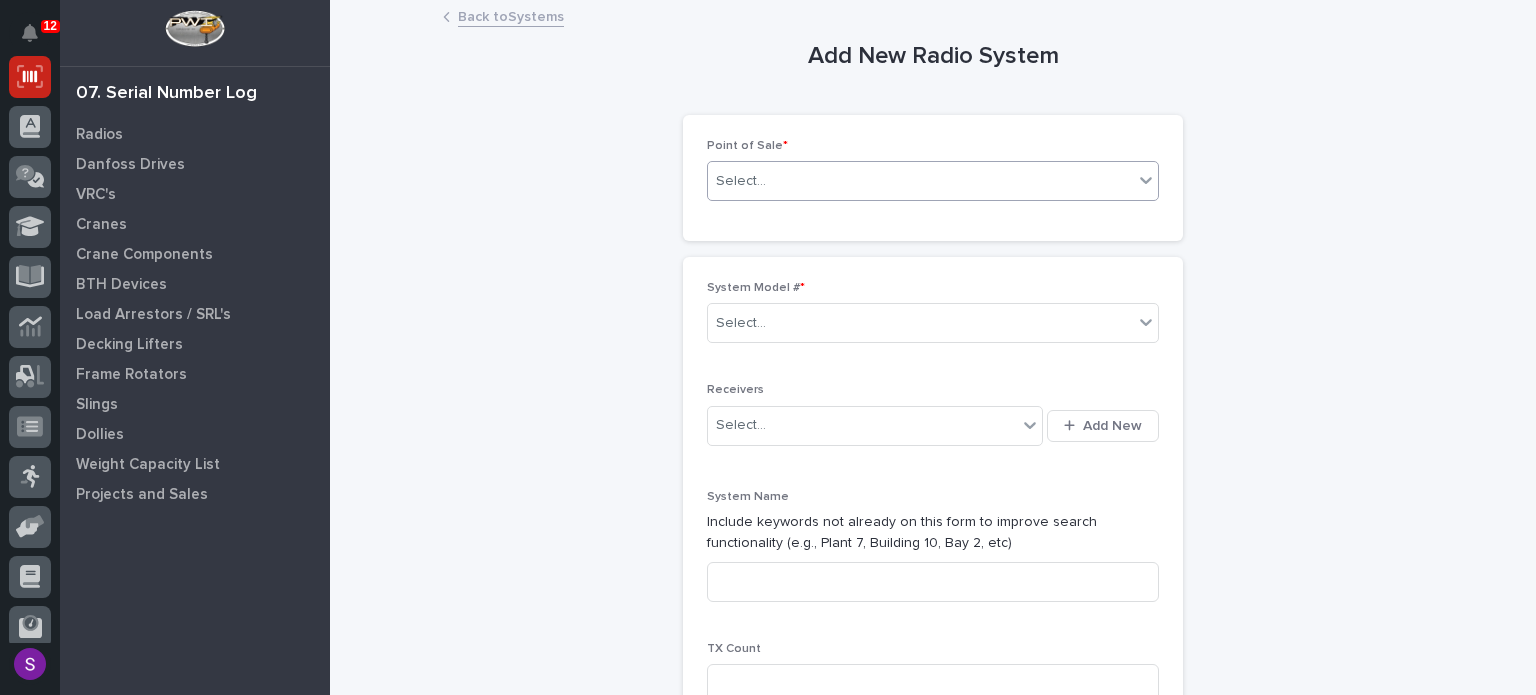 click on "Select..." at bounding box center (920, 181) 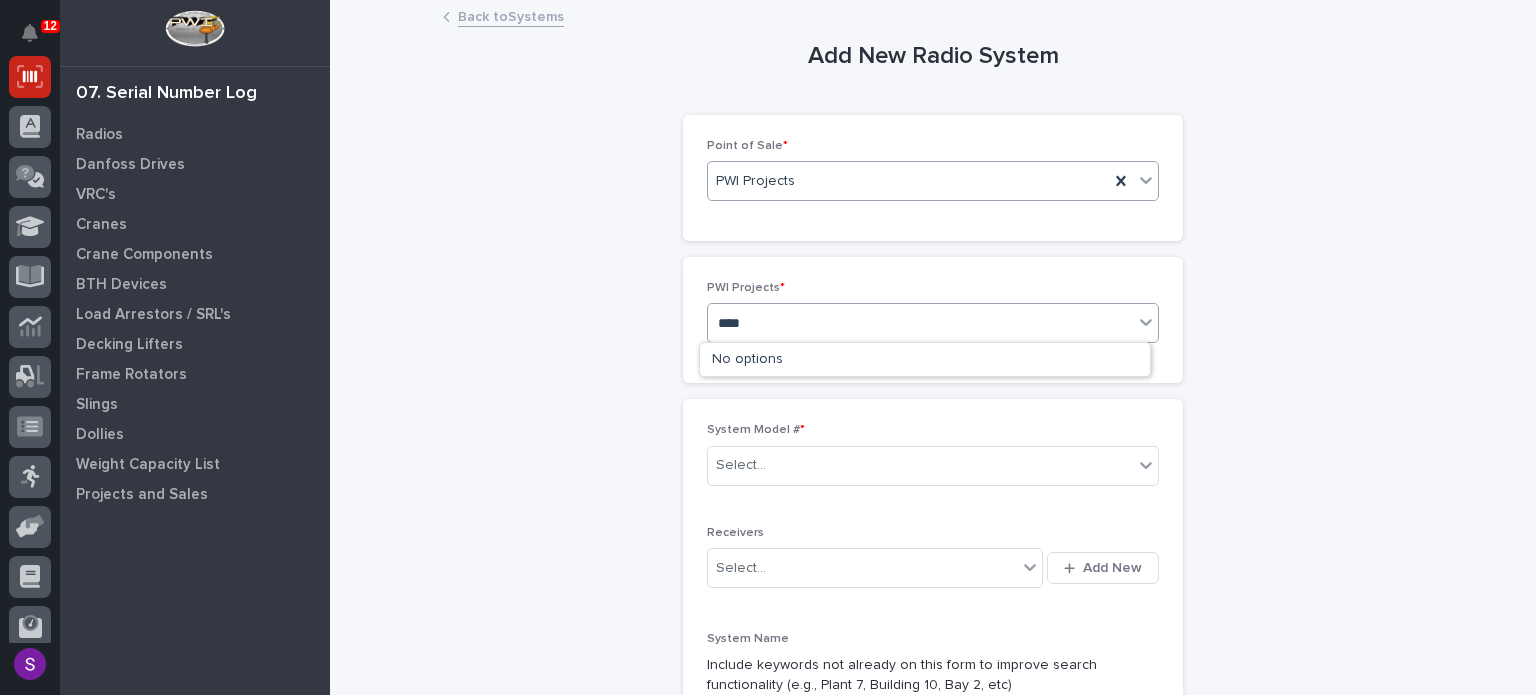 type on "*****" 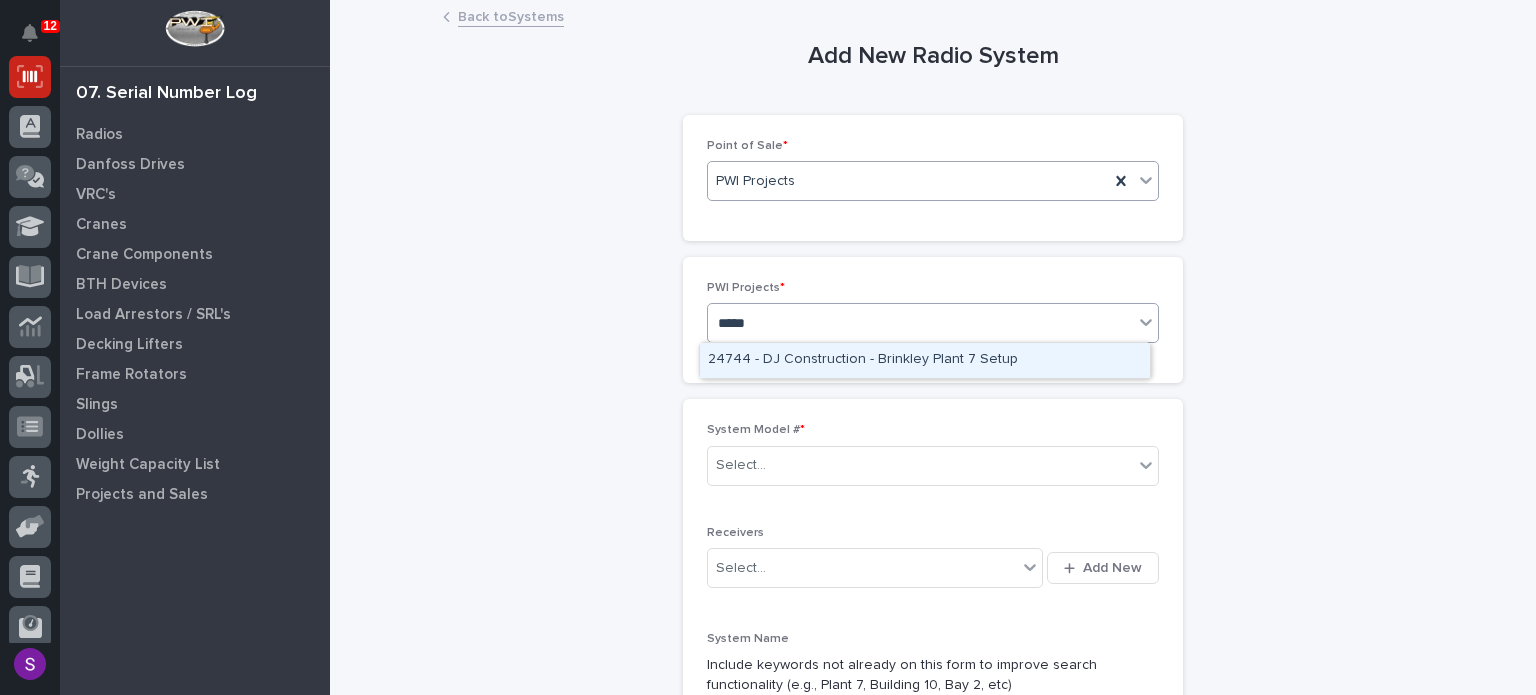 type 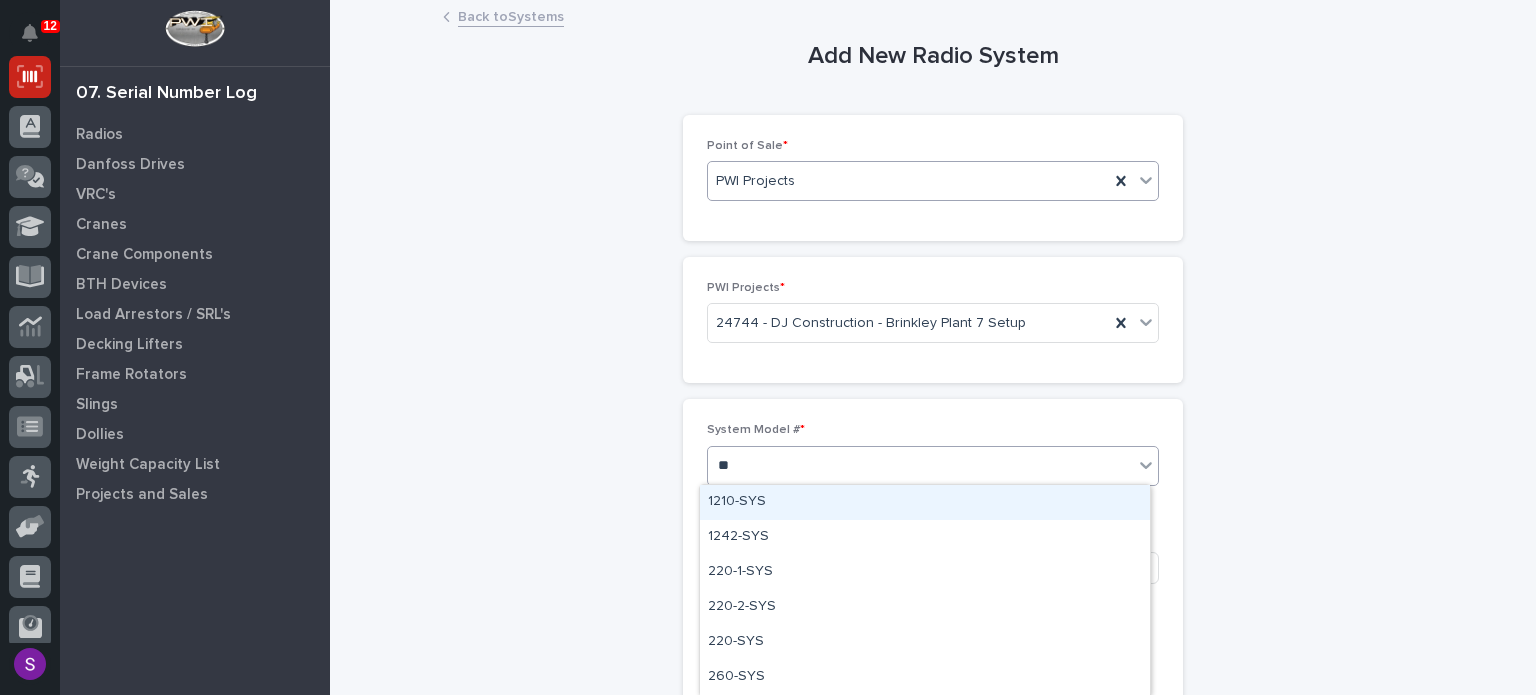 type on "***" 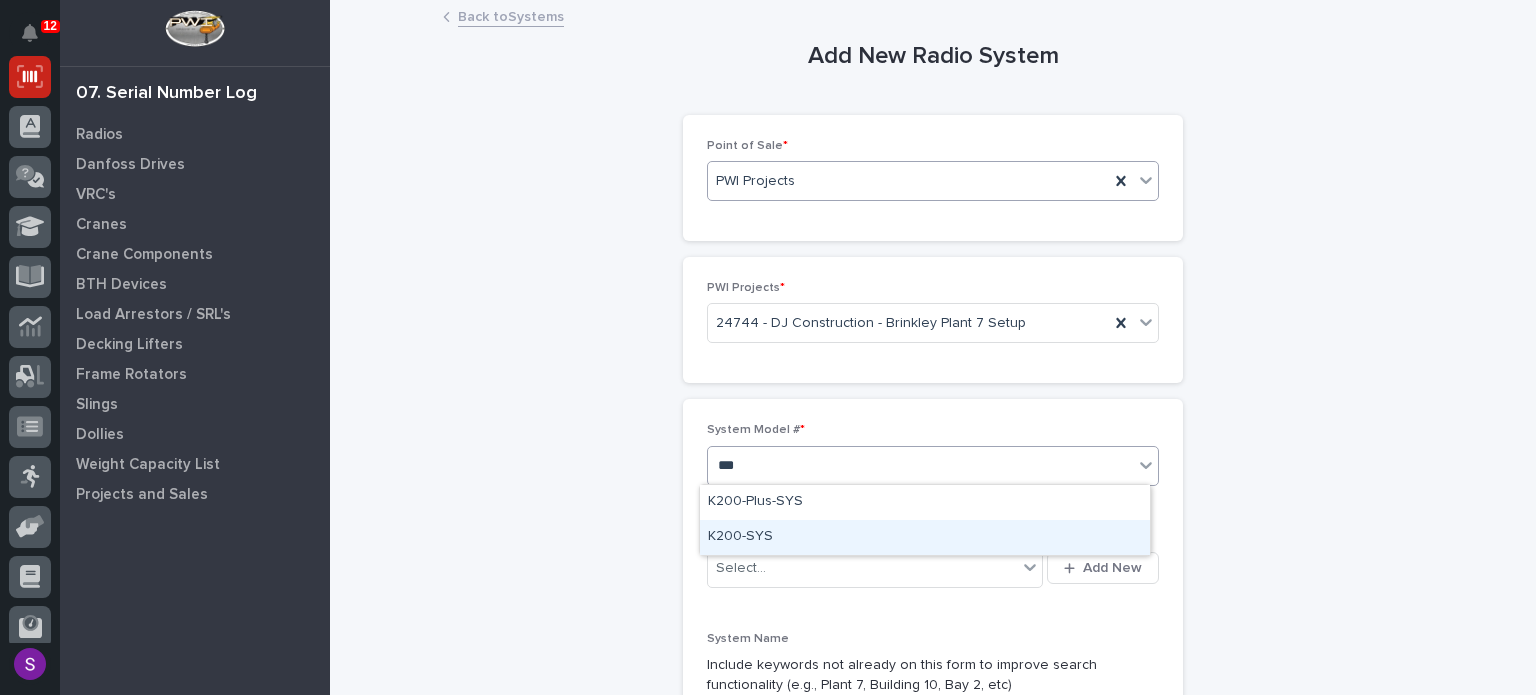 type 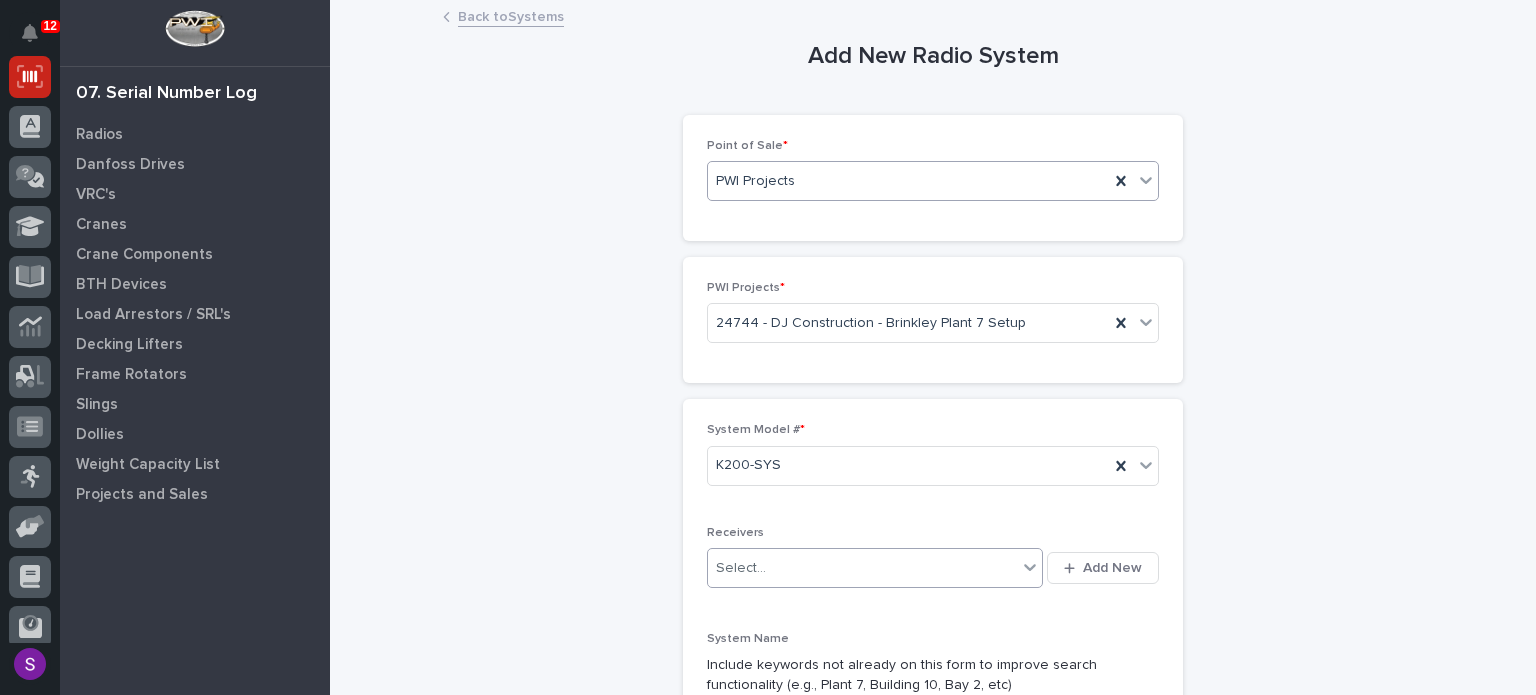 type 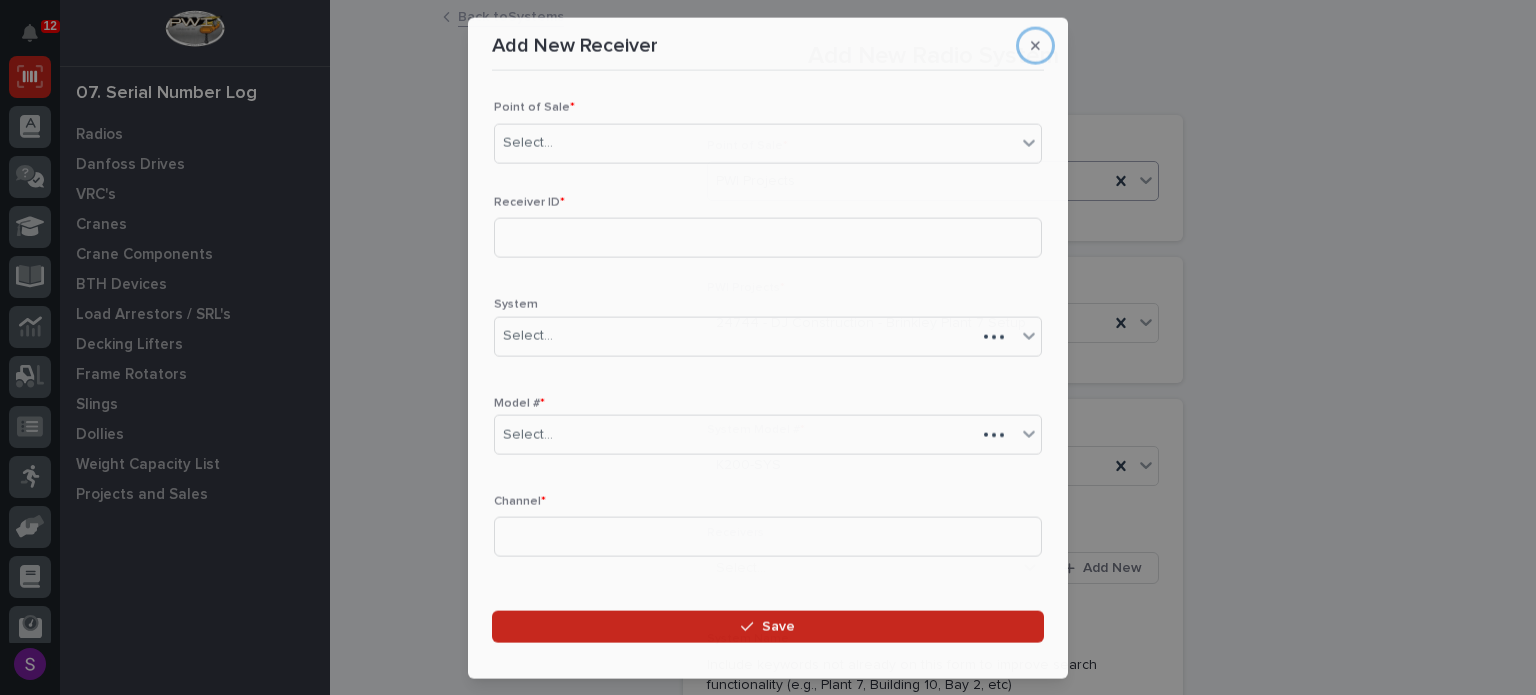 type 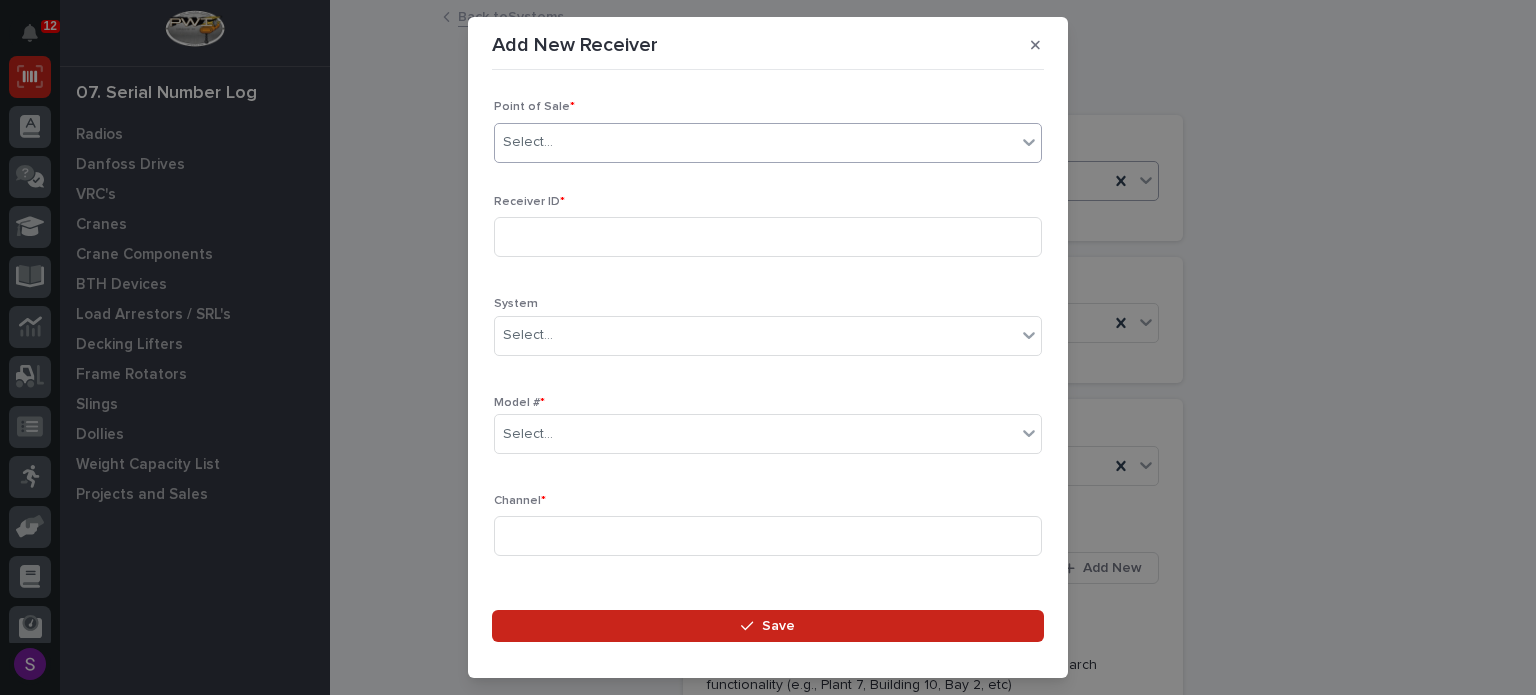 type on "*" 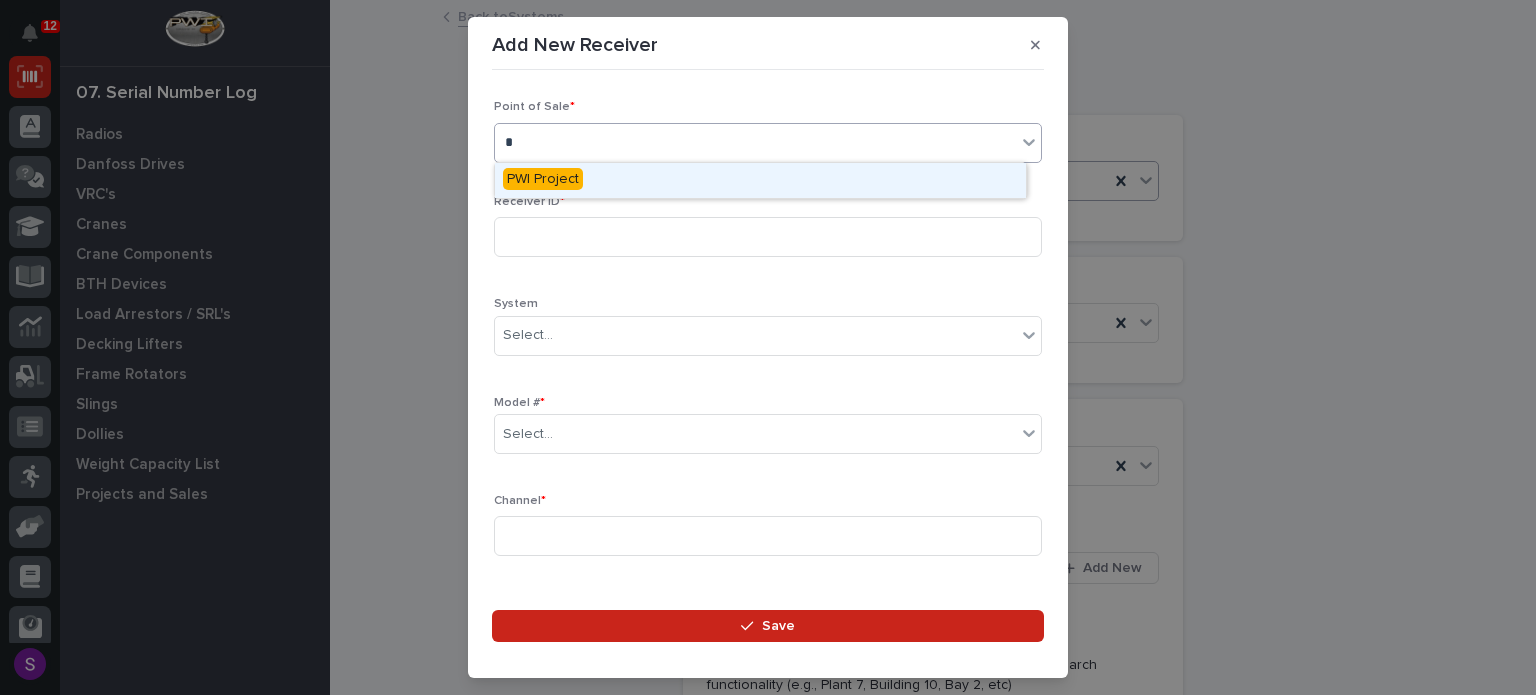 type 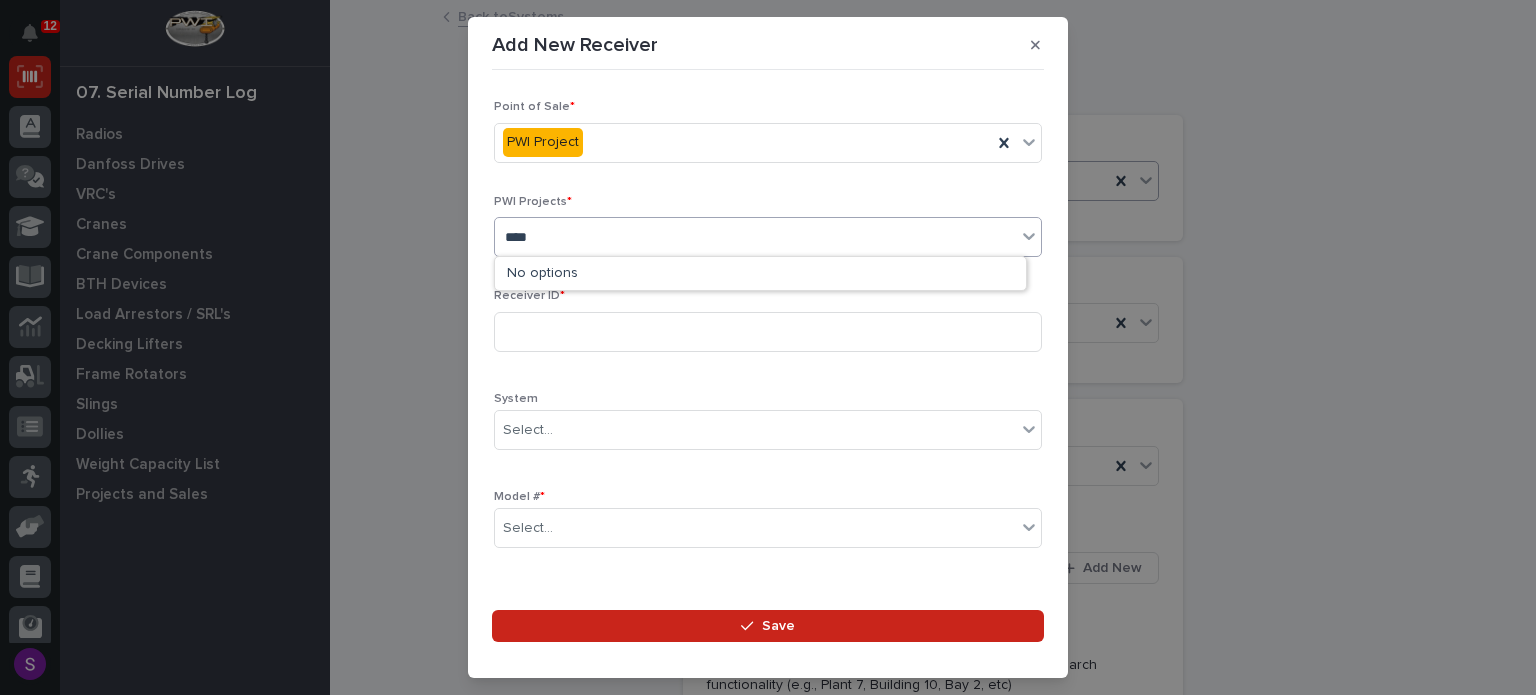 type on "*****" 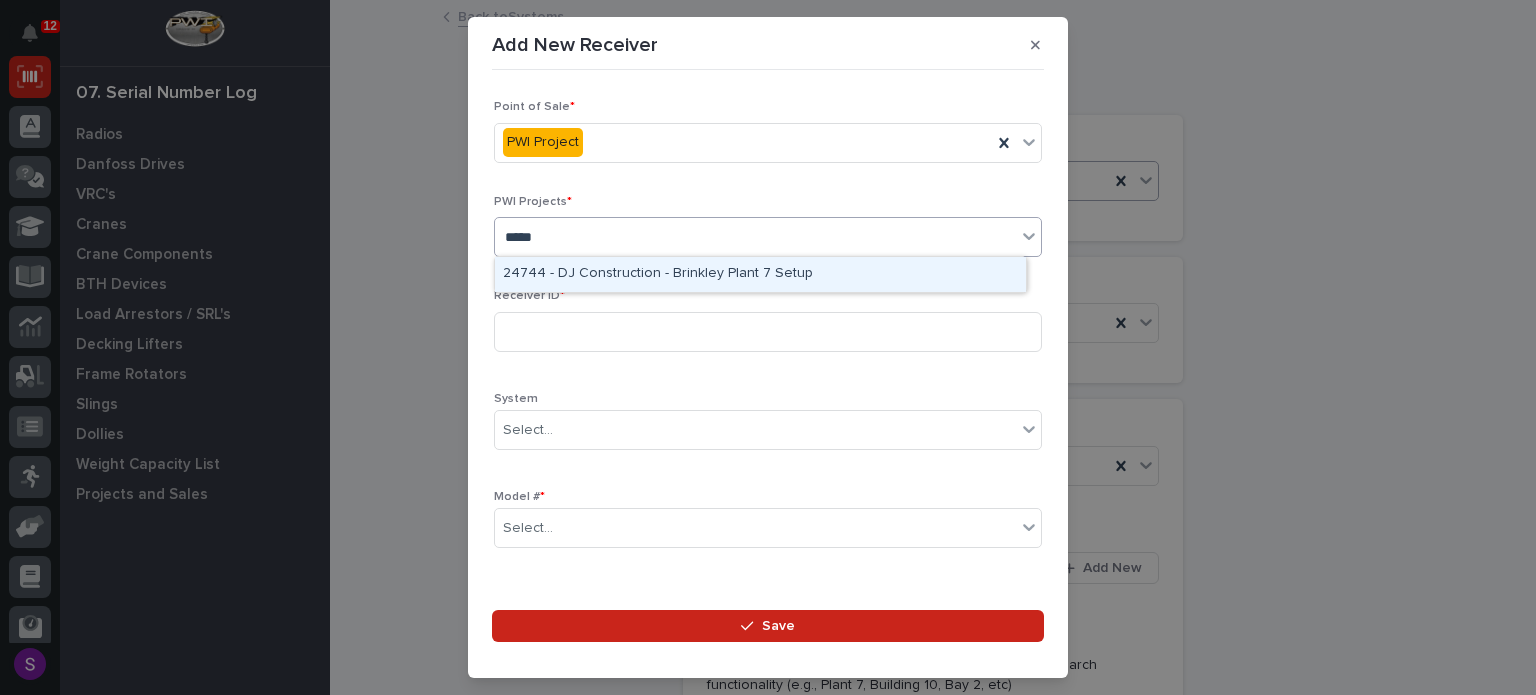 type 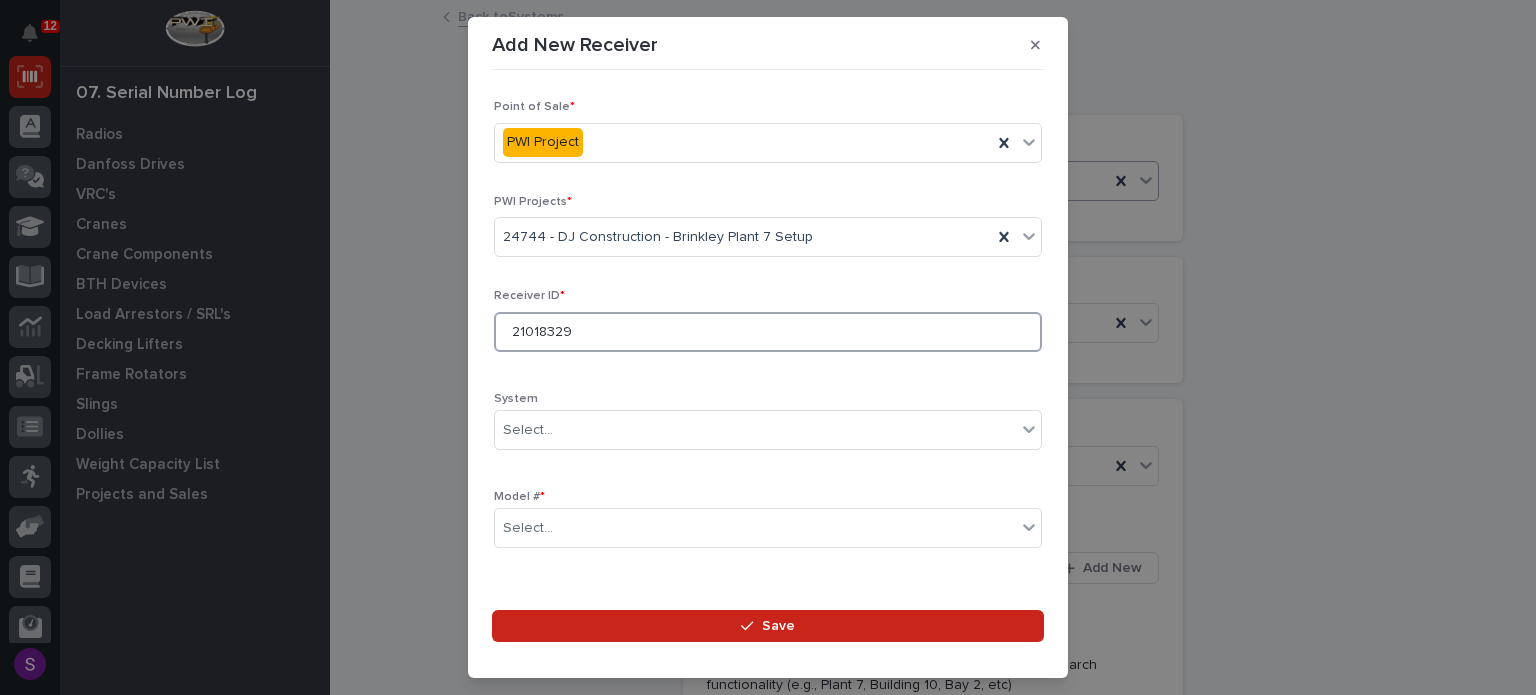 type on "21018329" 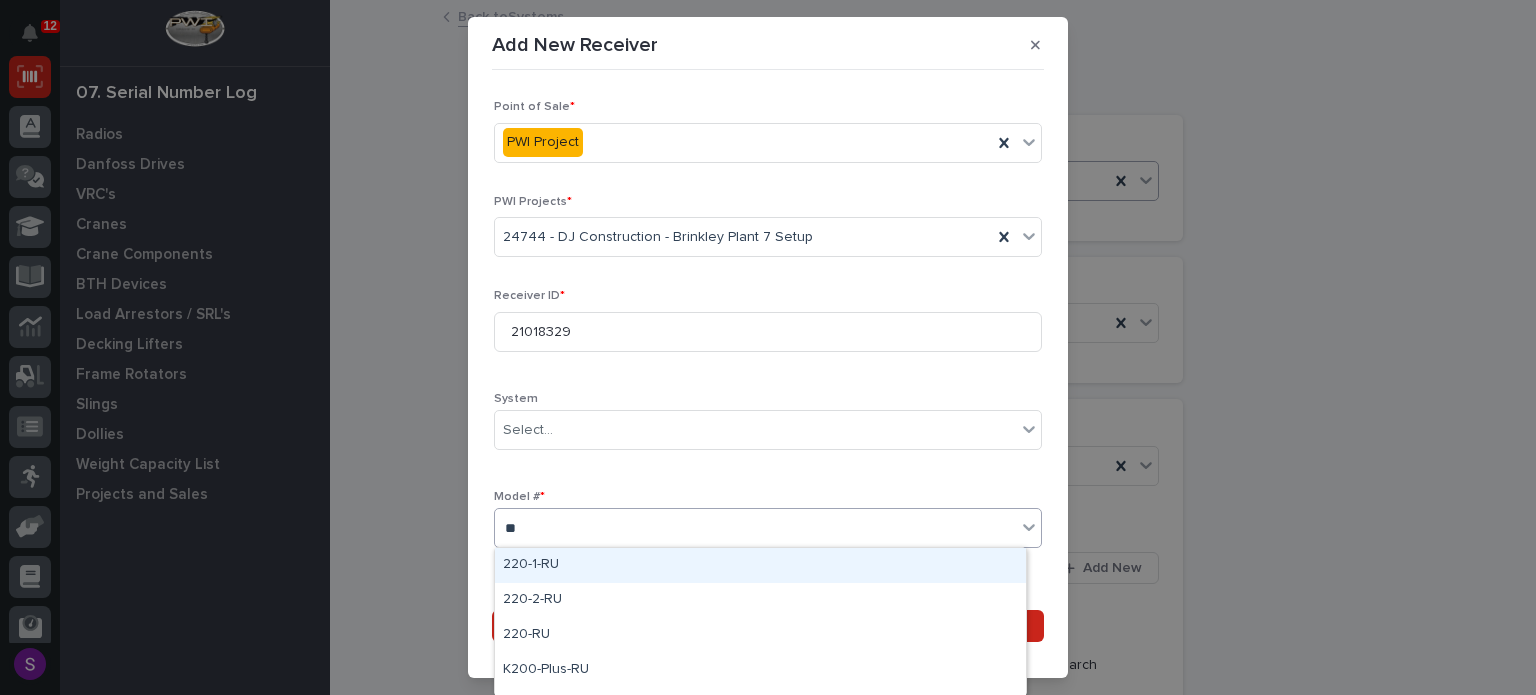 type on "***" 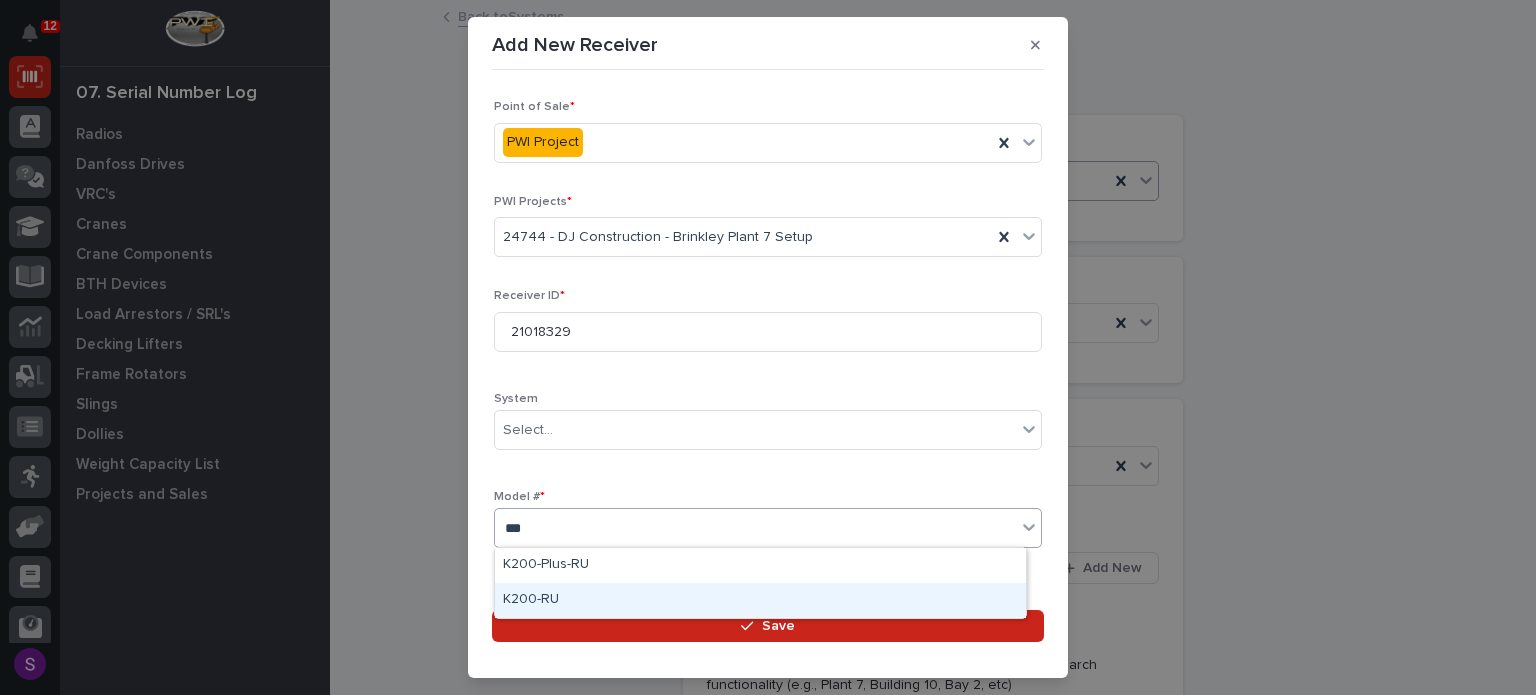 type 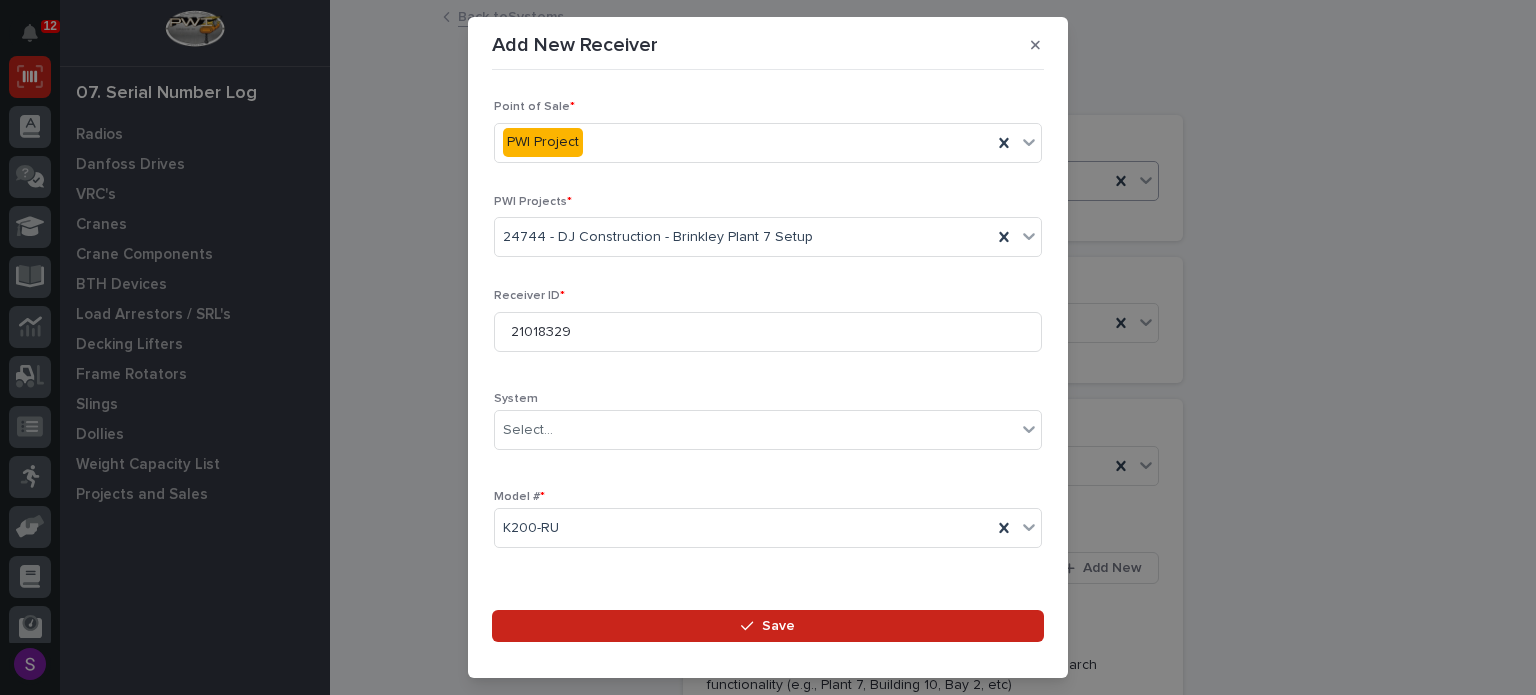 scroll, scrollTop: 296, scrollLeft: 0, axis: vertical 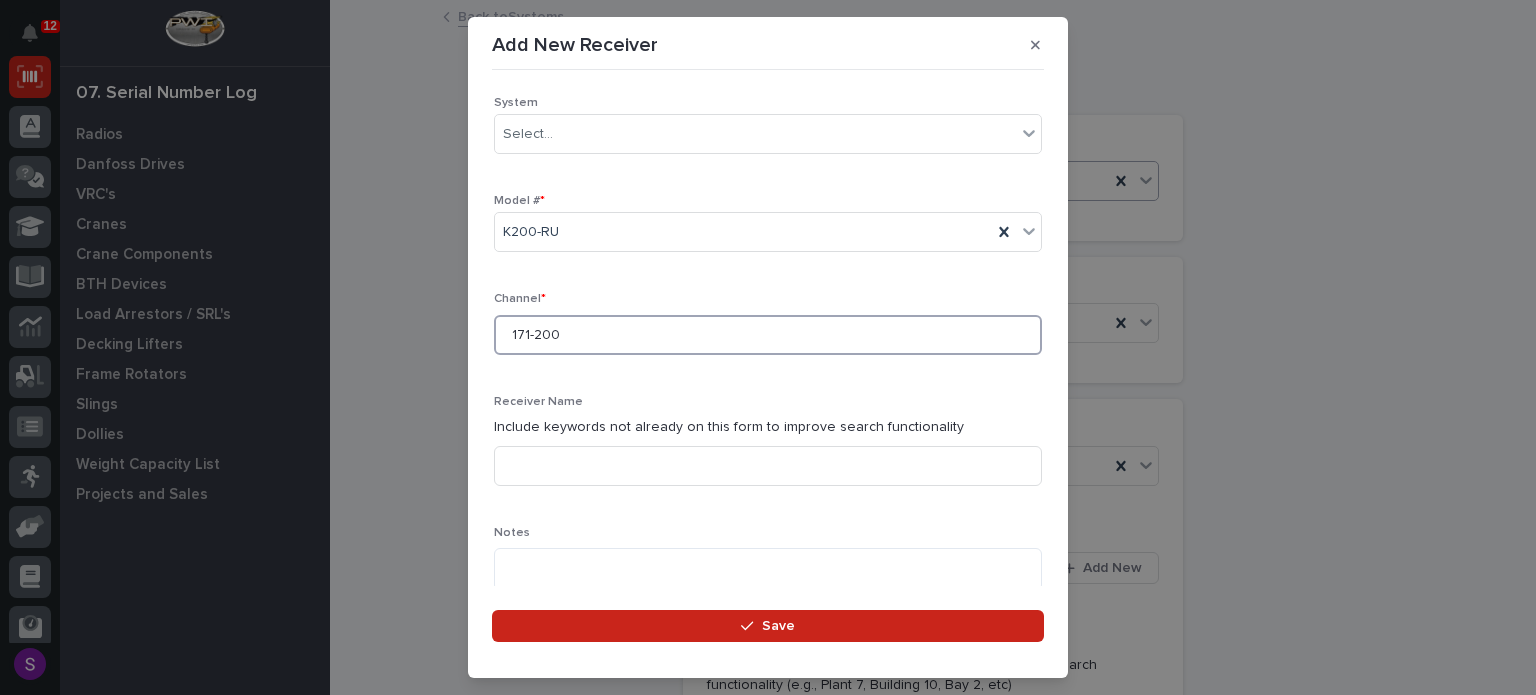 type on "171-200" 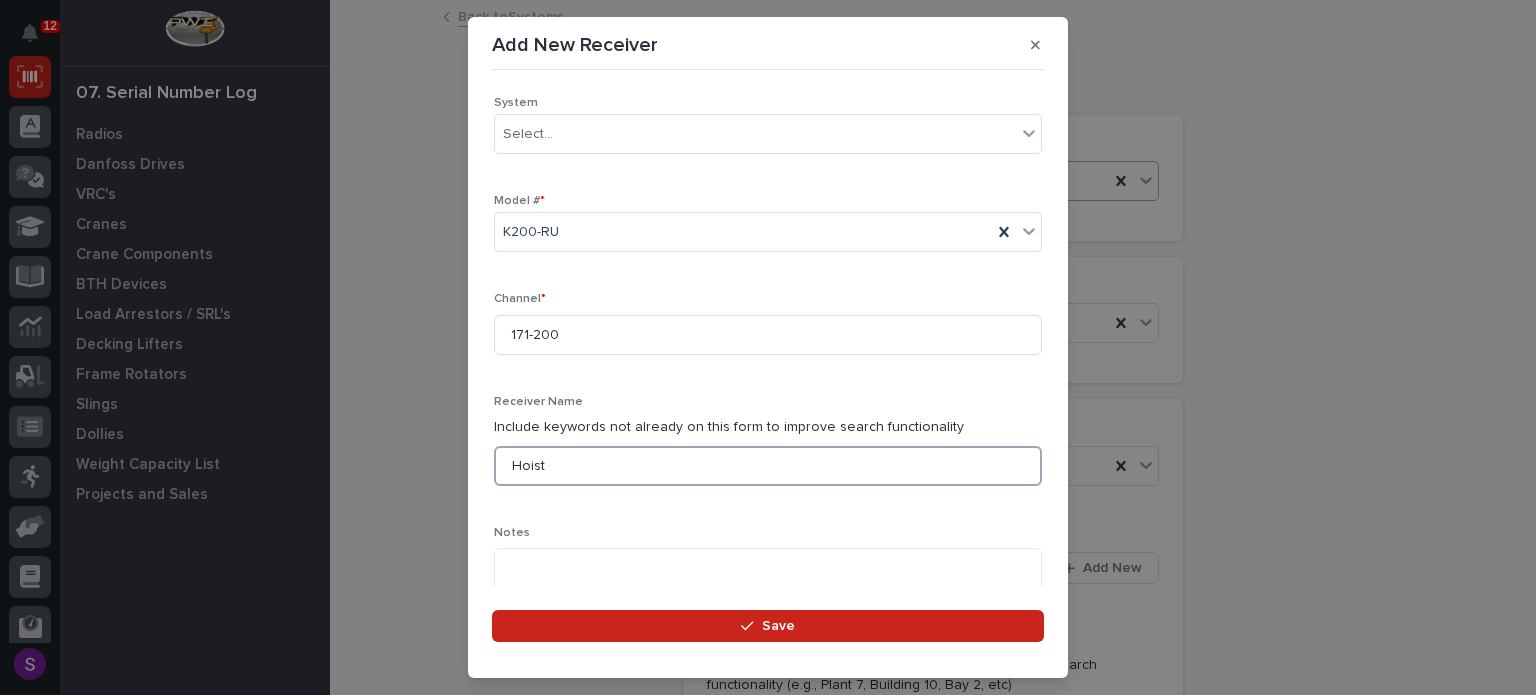type on "Hoist" 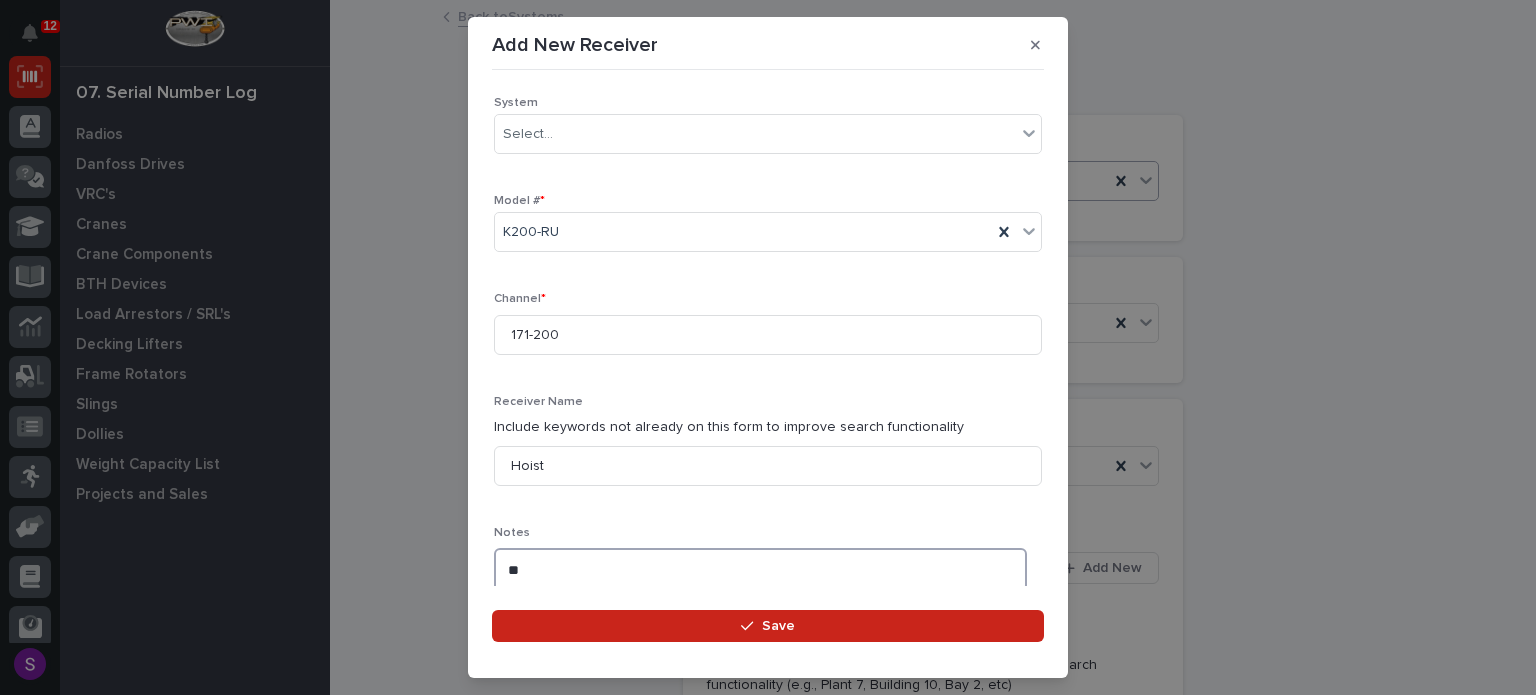 type on "*" 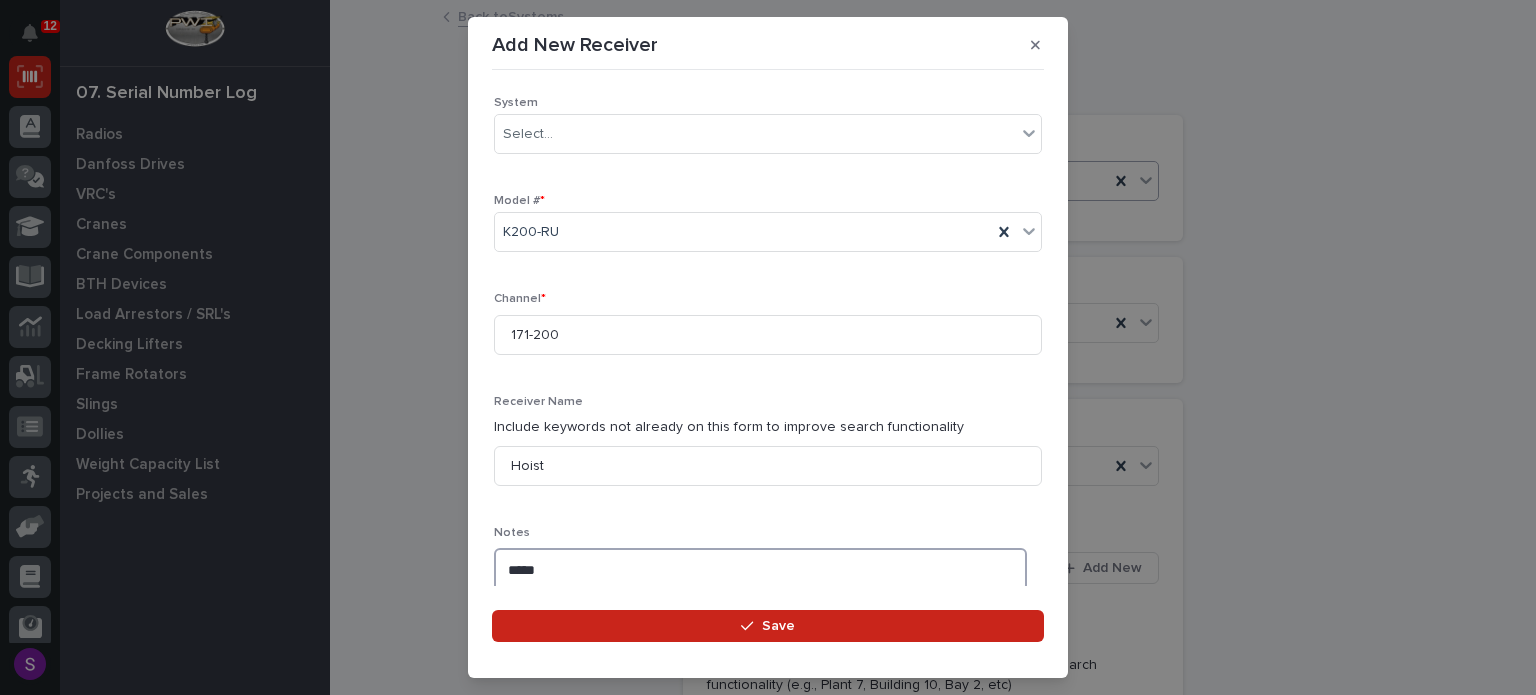 type on "*****" 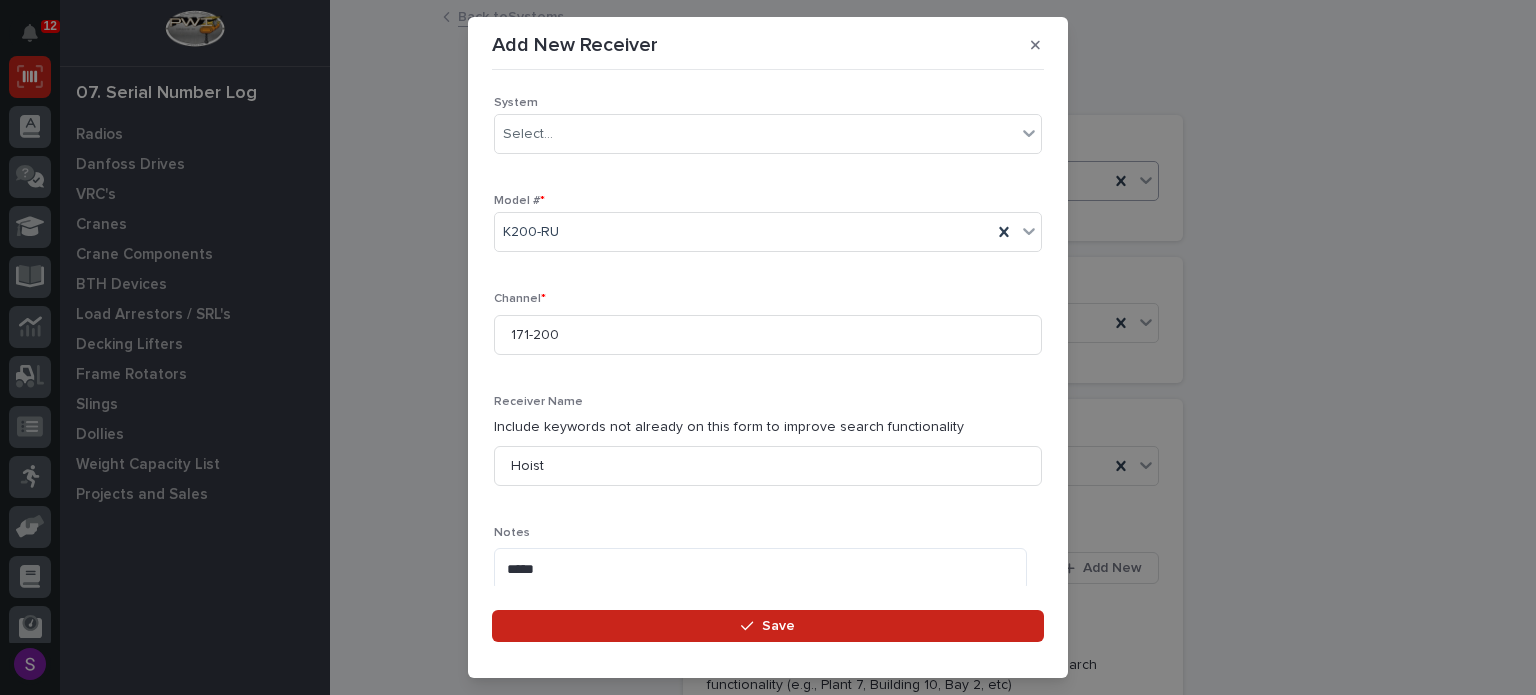 scroll, scrollTop: 636, scrollLeft: 0, axis: vertical 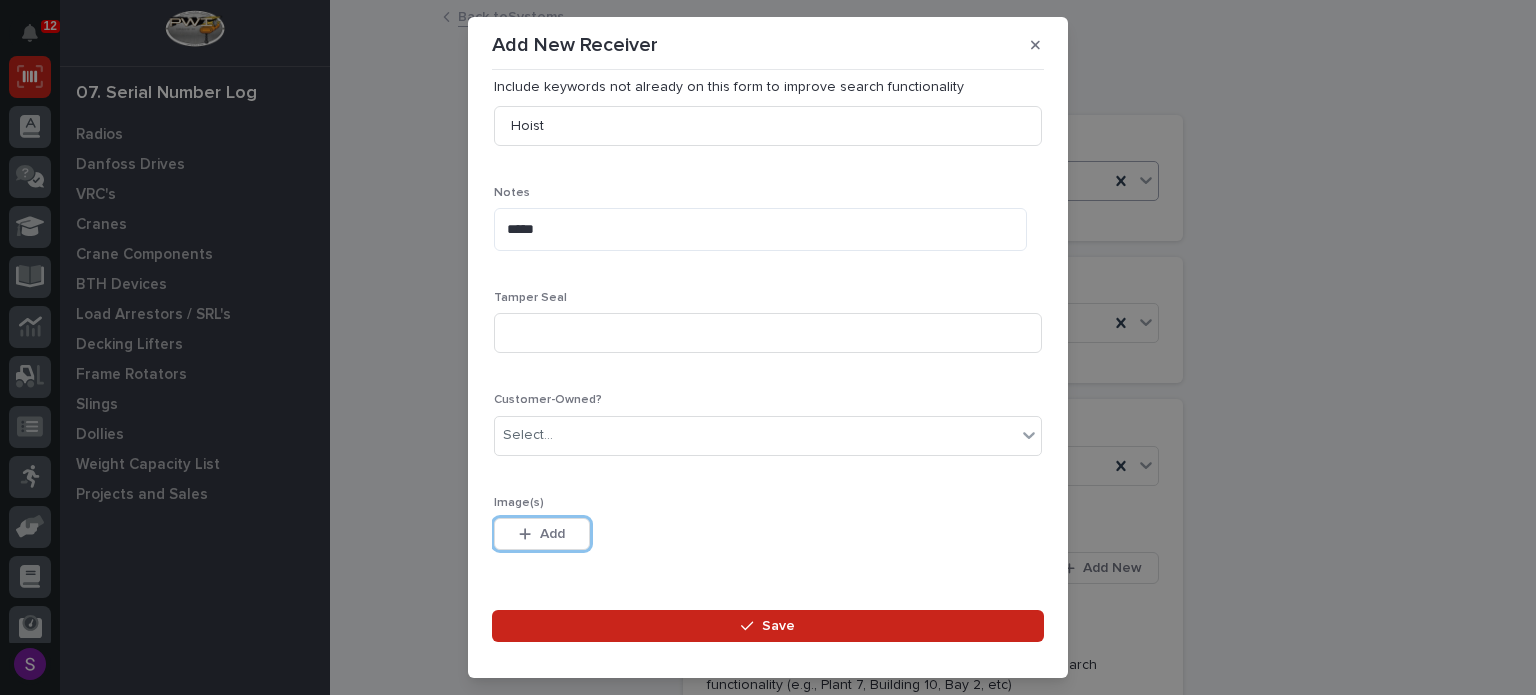 type 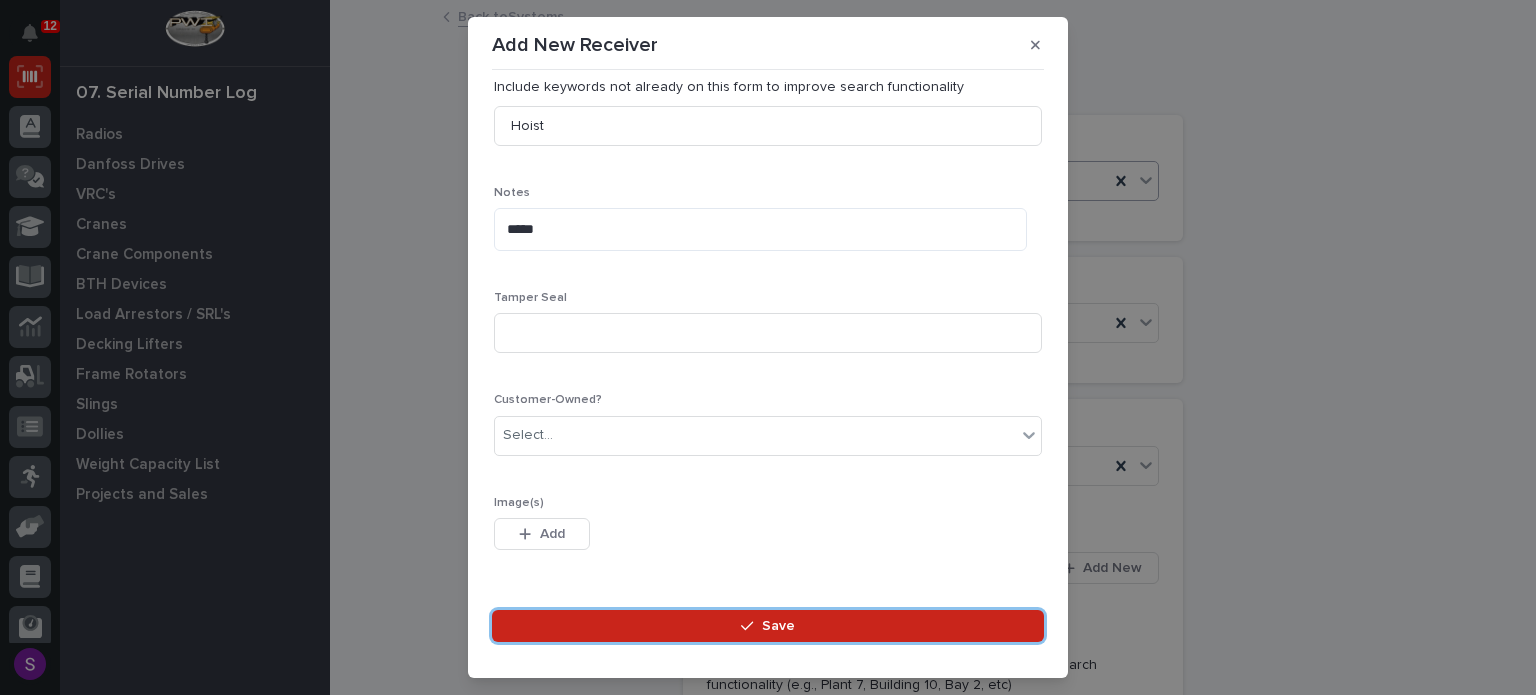 click on "Save" at bounding box center [768, 626] 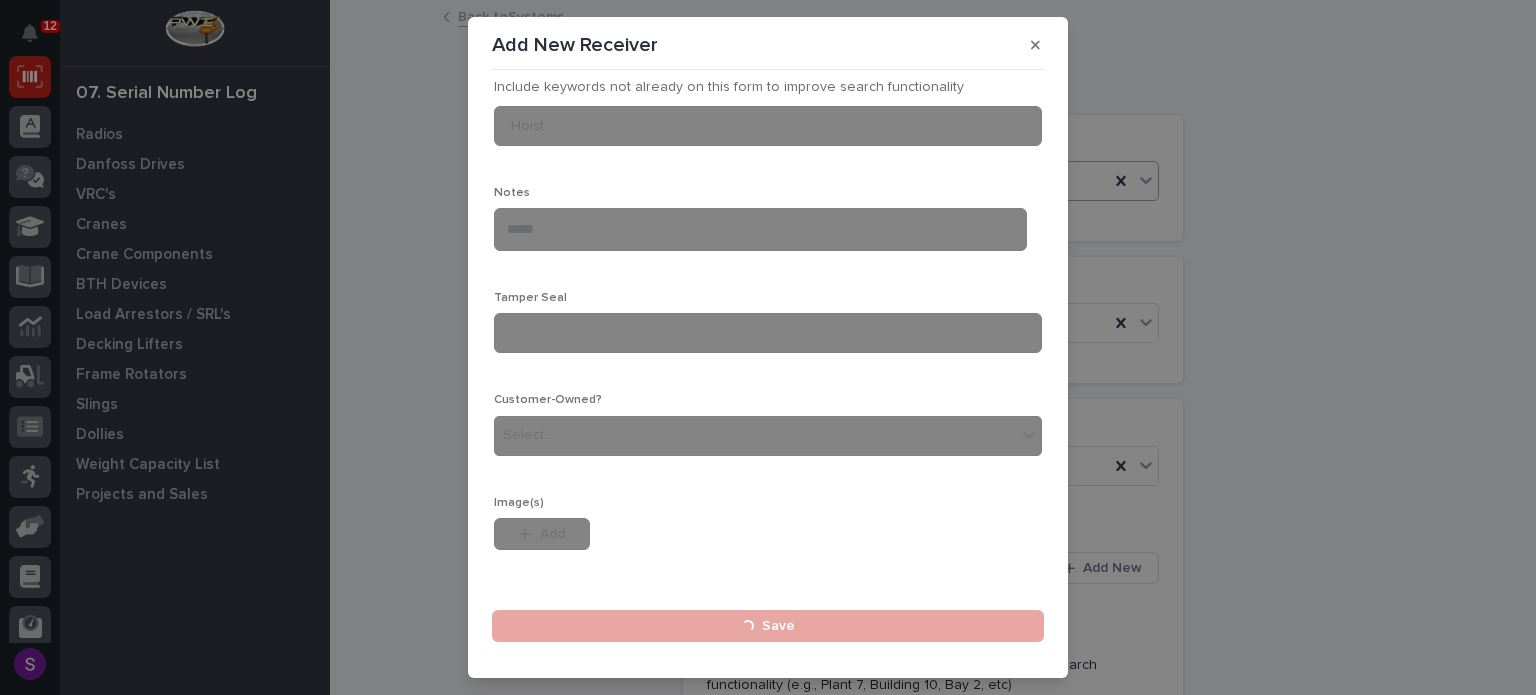 type 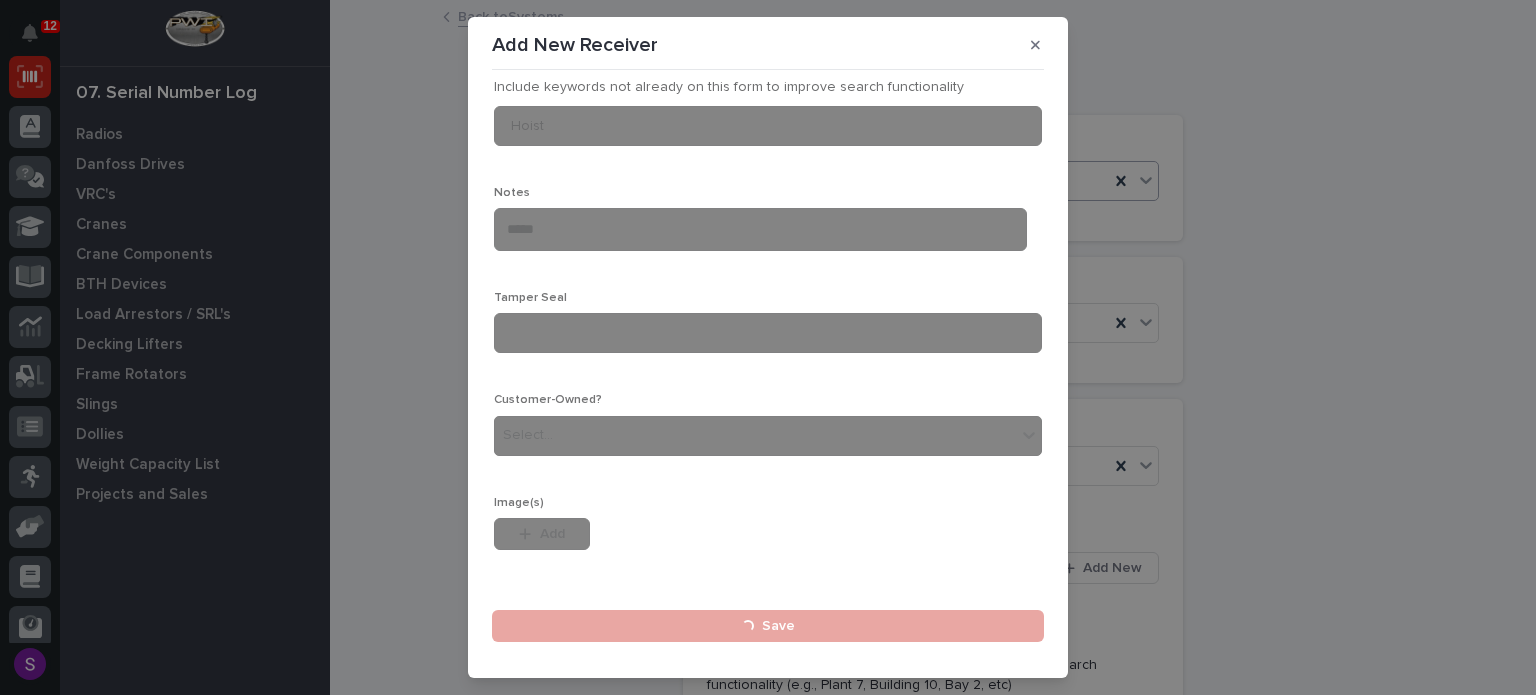type 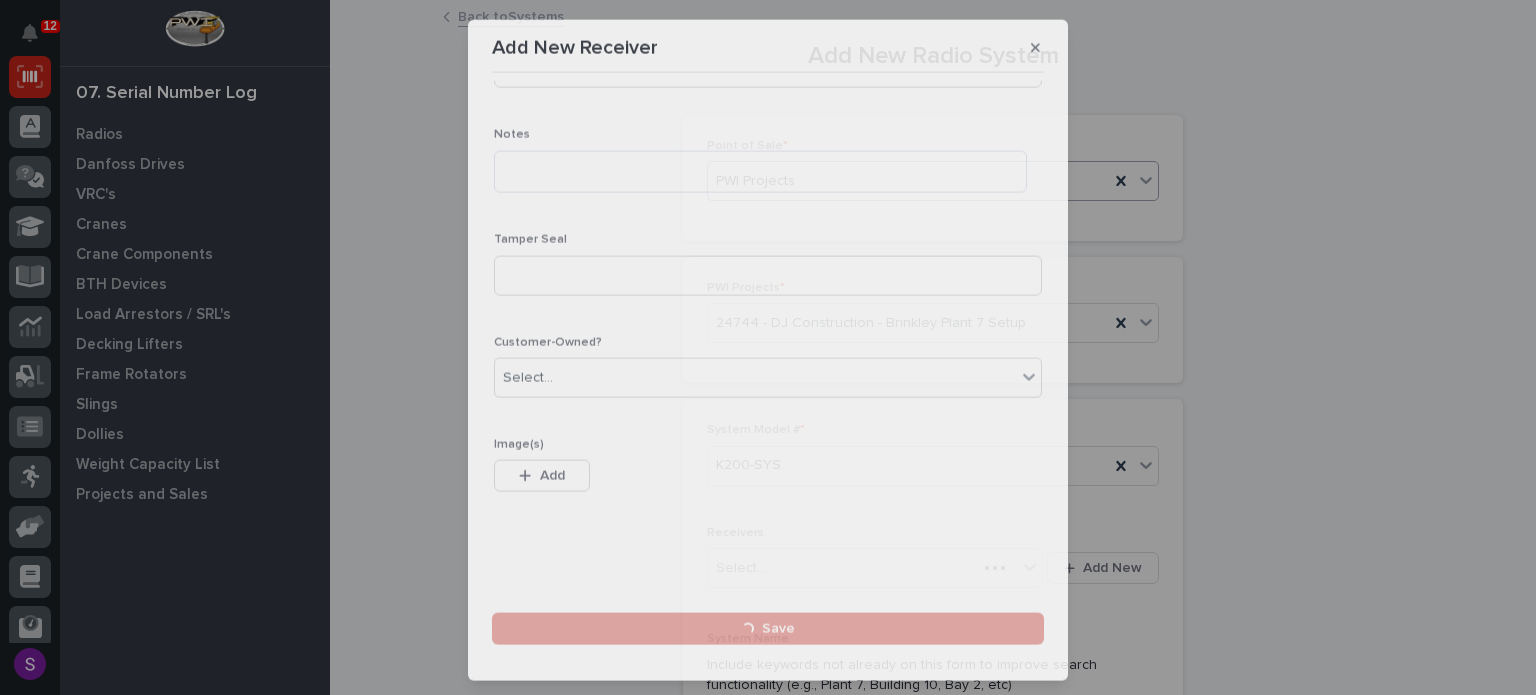 scroll, scrollTop: 0, scrollLeft: 0, axis: both 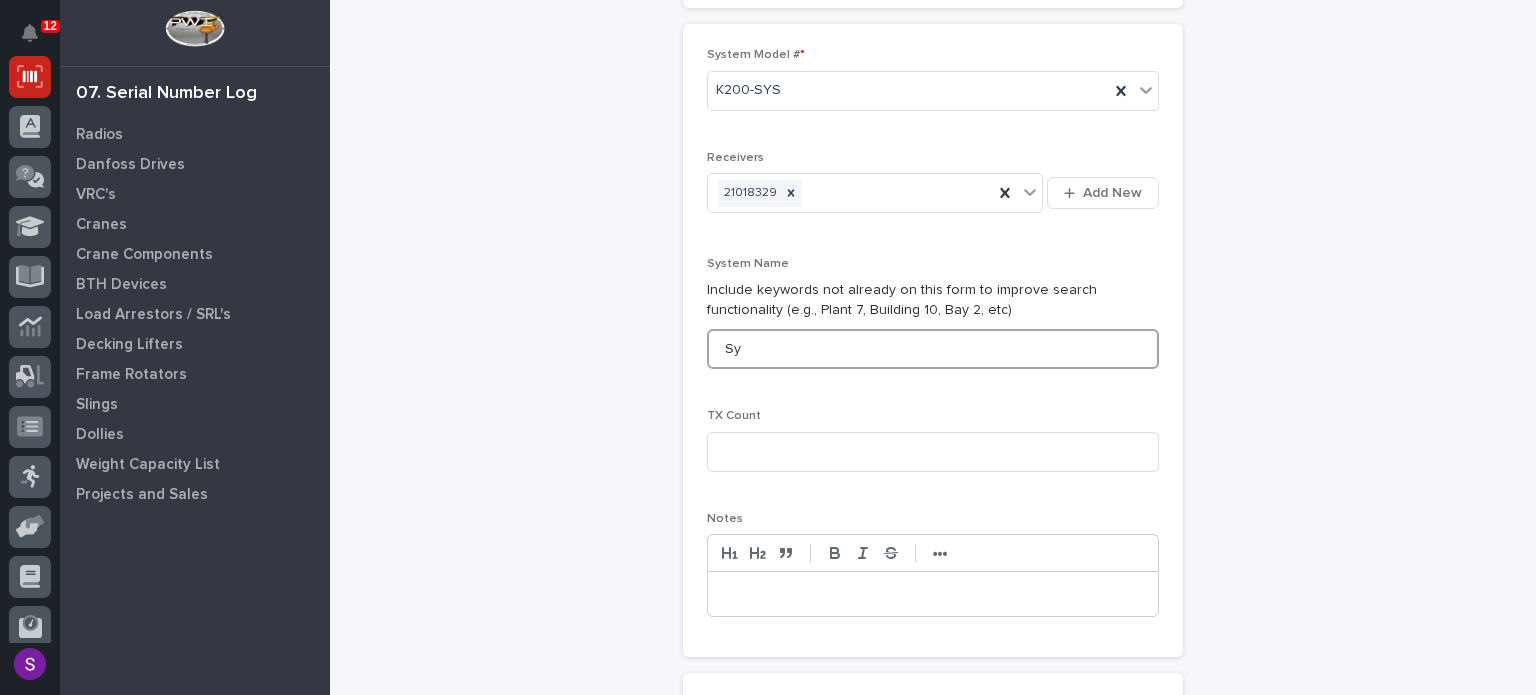 type on "S" 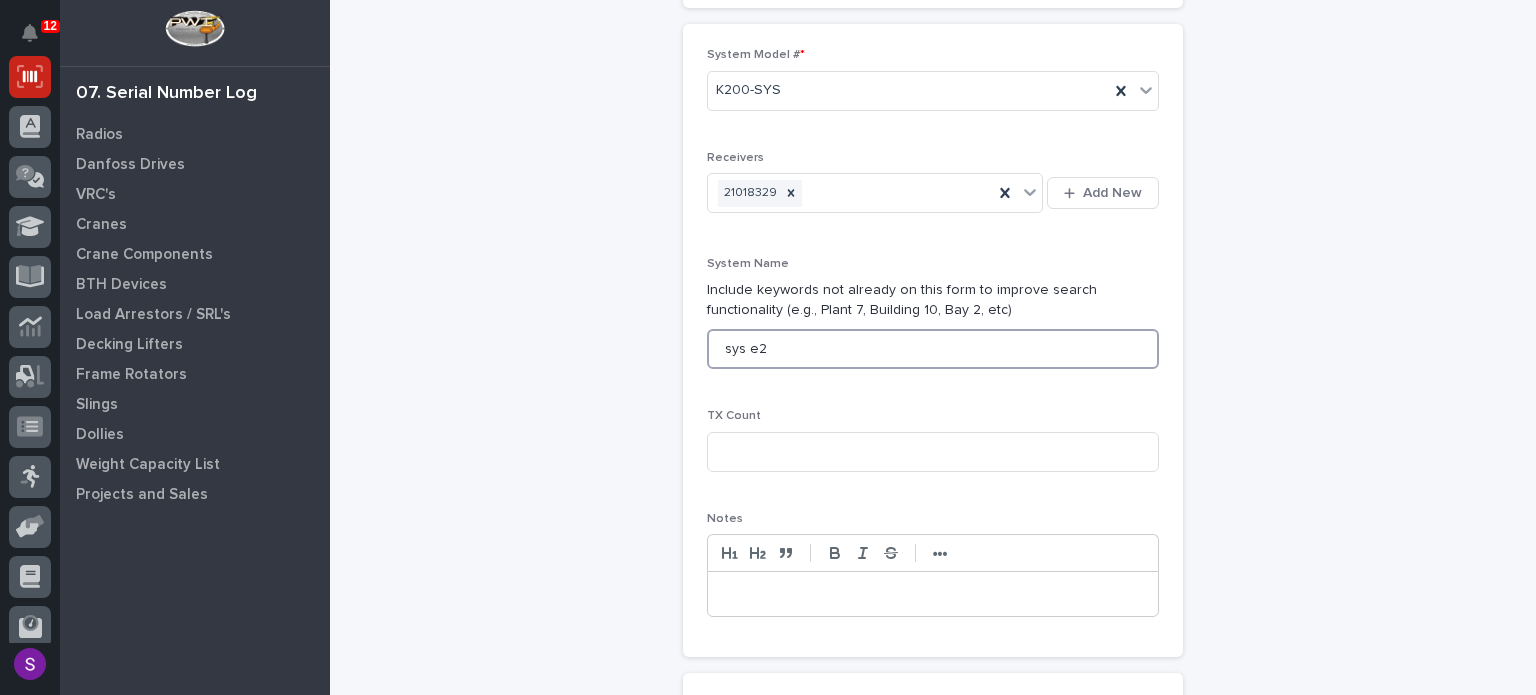 type on "sys e2" 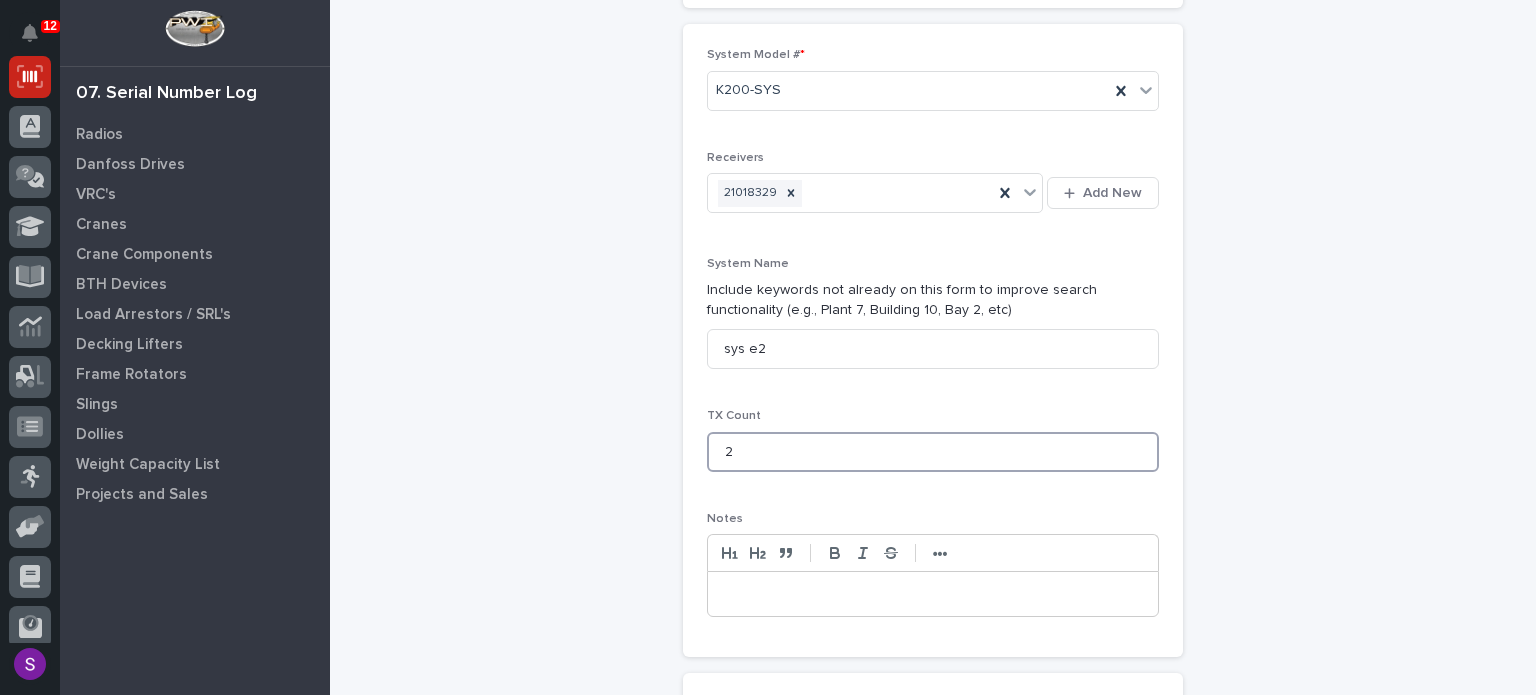 type on "2" 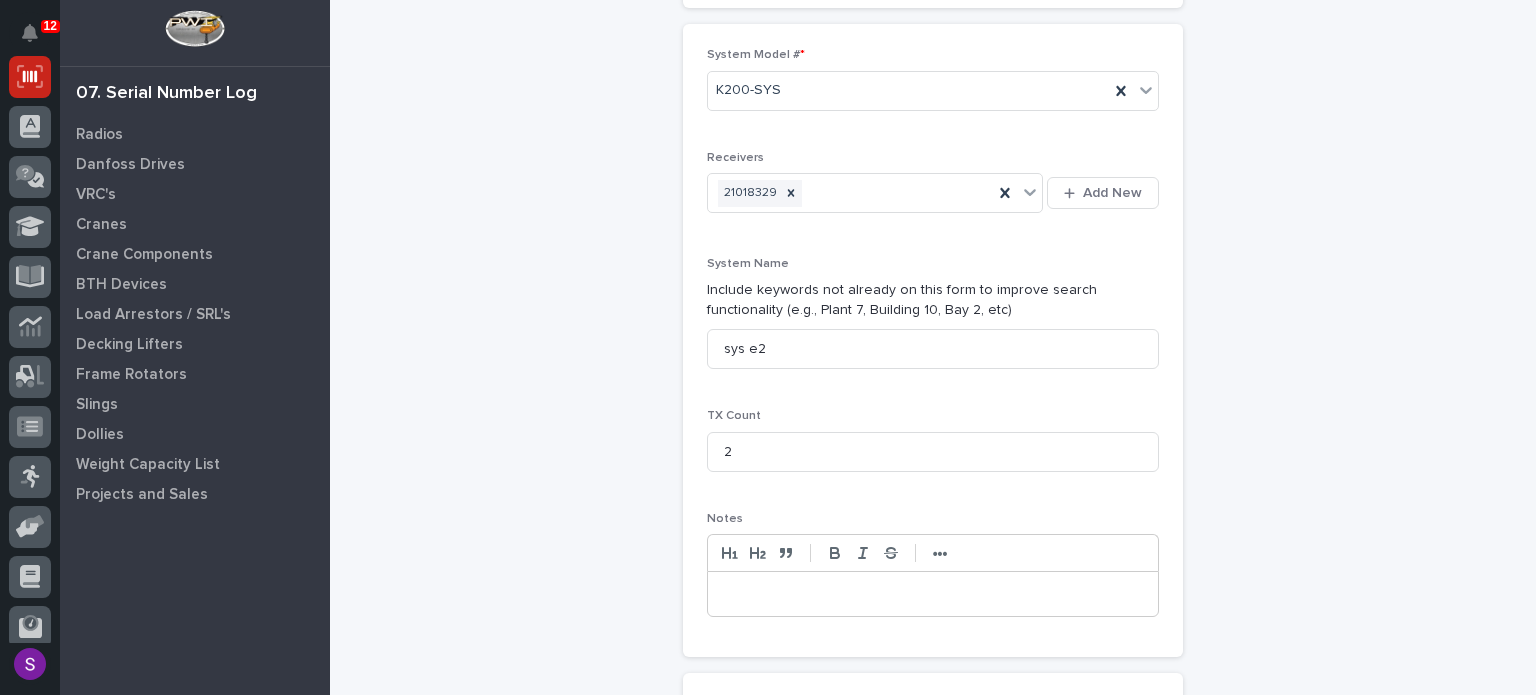 scroll, scrollTop: 764, scrollLeft: 0, axis: vertical 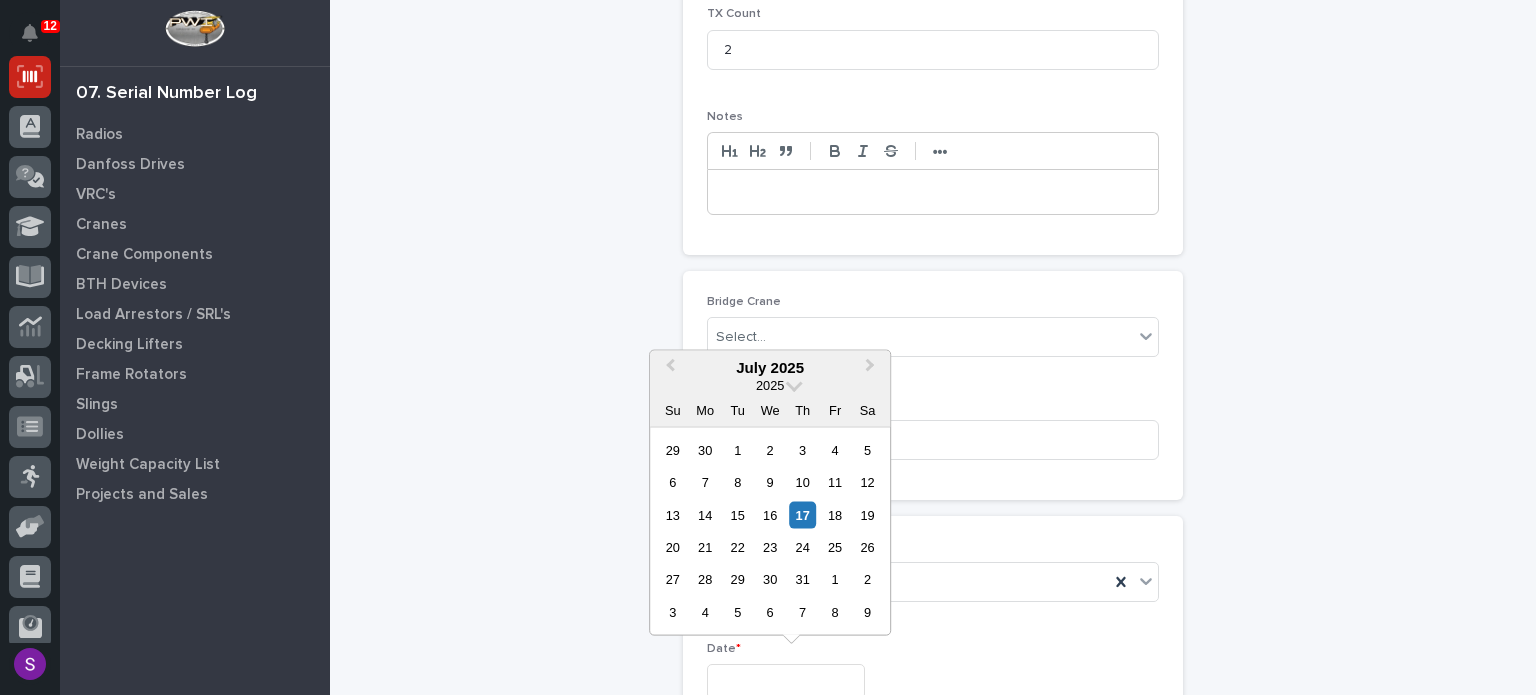 type on "**********" 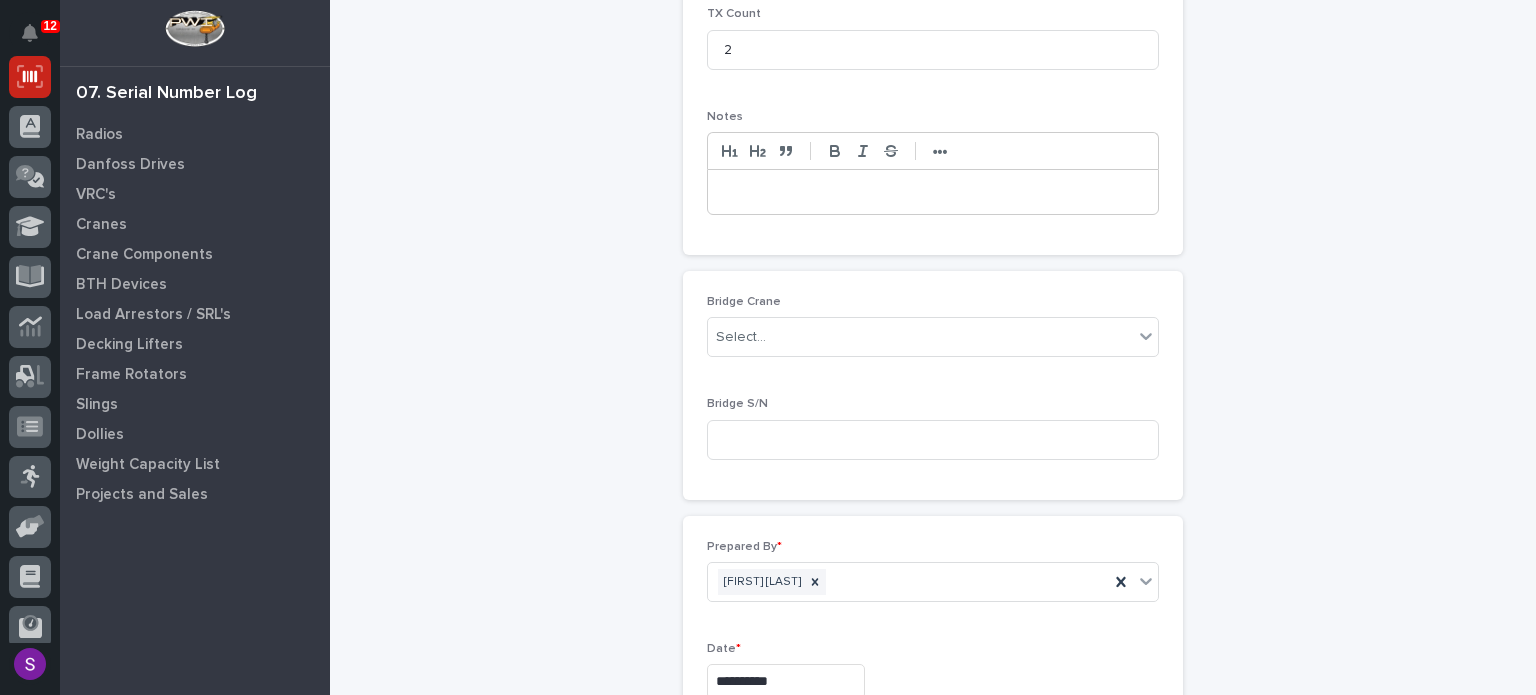 scroll, scrollTop: 1022, scrollLeft: 0, axis: vertical 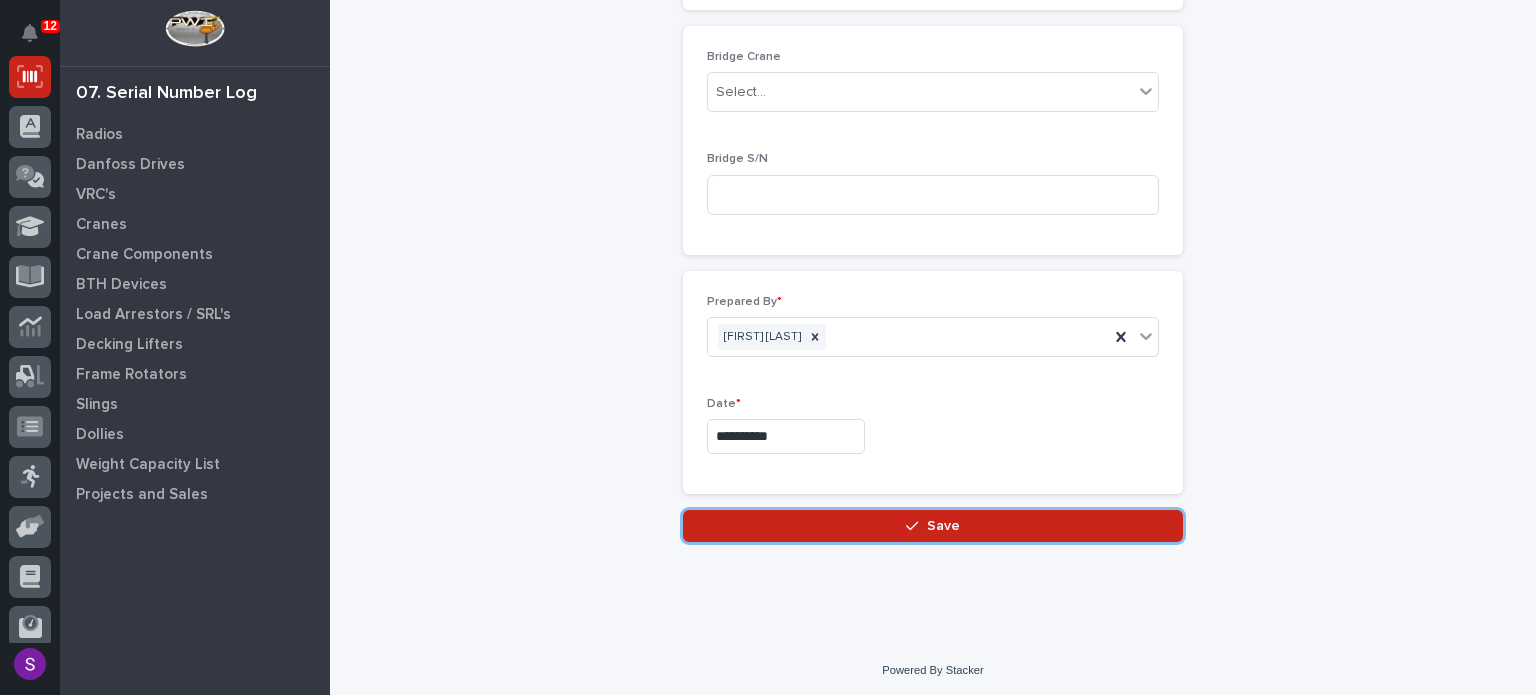 type 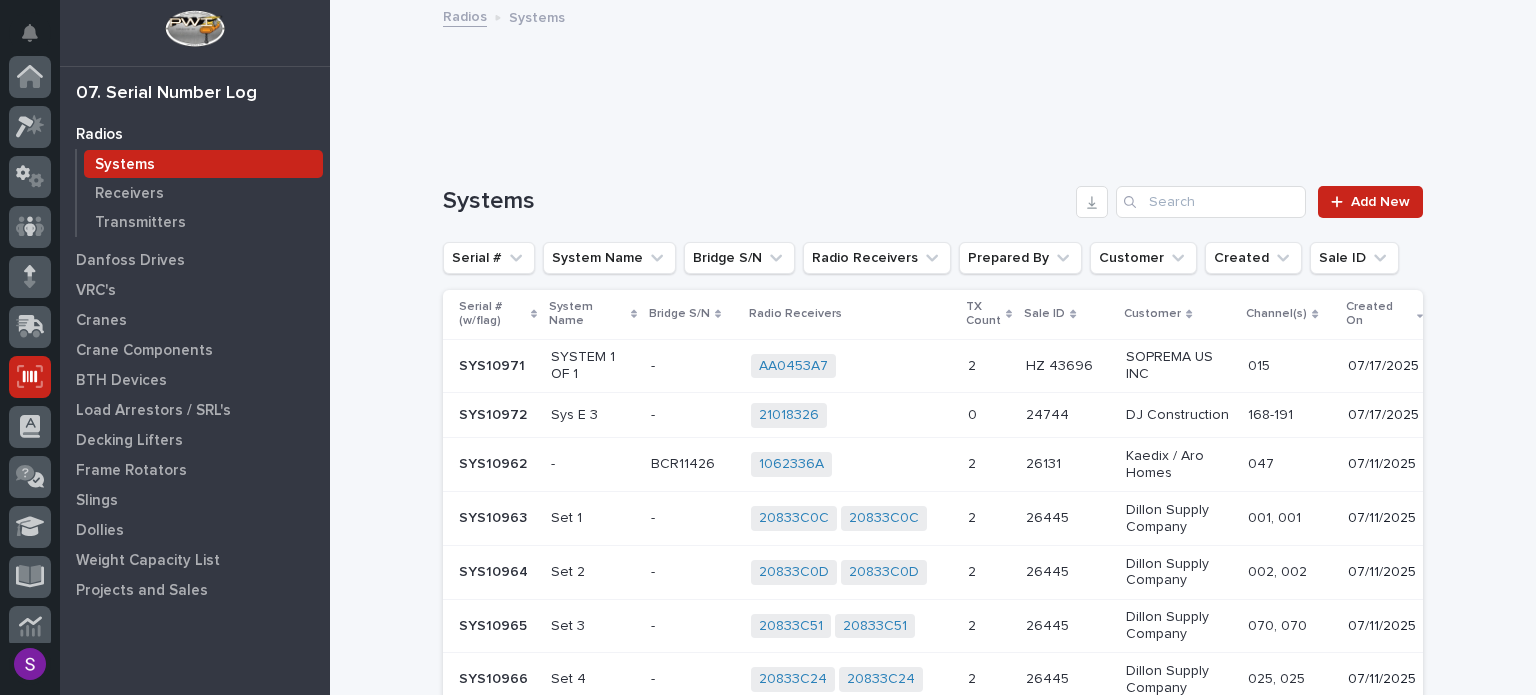 scroll, scrollTop: 300, scrollLeft: 0, axis: vertical 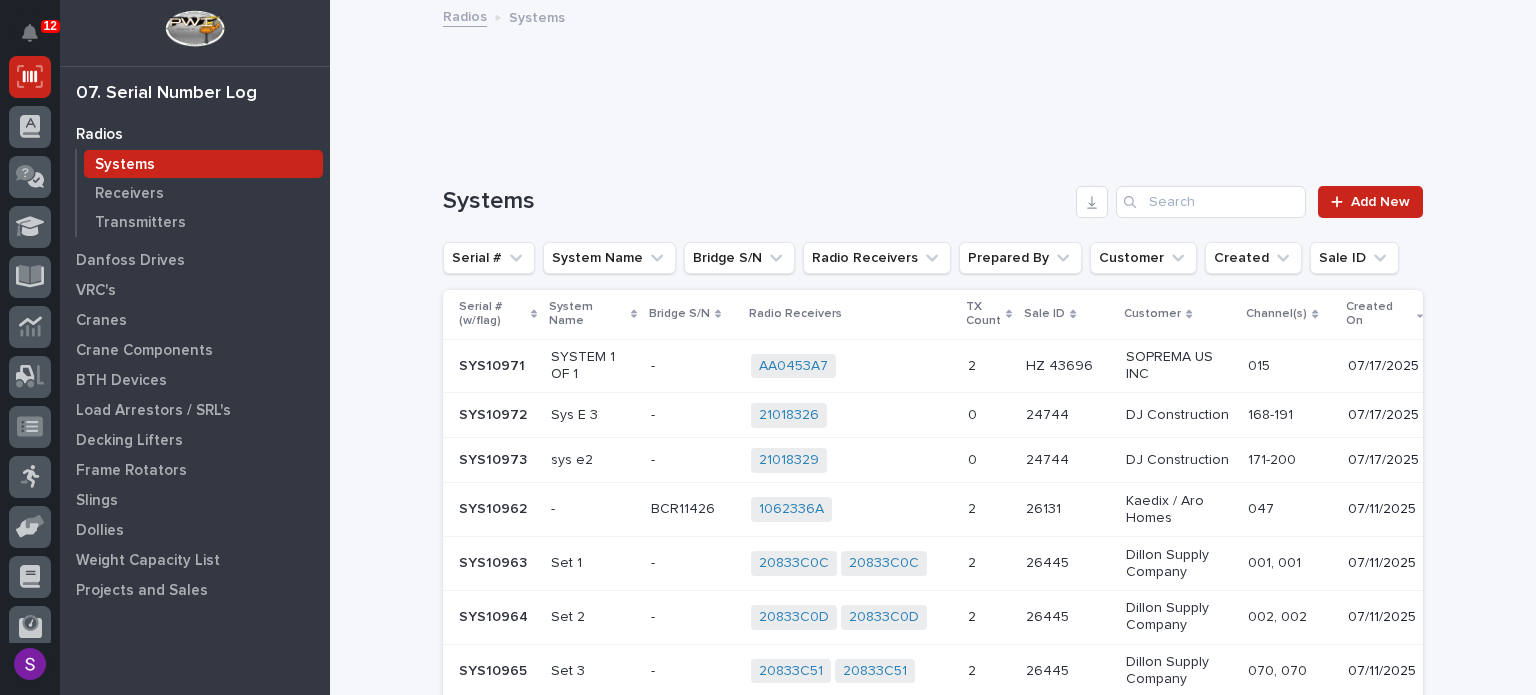 click on "Loading... Saving… Systems Add New Serial # System Name Bridge S/N Radio Receivers Prepared By Customer Created Sale ID Serial # (w/flag) System Name Bridge S/N Radio Receivers TX Count Sale ID Customer Channel(s) Created On SYS10971 SYS10971   SYSTEM 1 OF 1 - -   AA0453A7   + 0 2 2   HZ 43696 HZ 43696   SOPREMA US INC 015 07/17/2025 SYS10972 SYS10972   Sys E 3 - -   21018326   + 0 0 0   24744 24744   DJ Construction 168-191 07/17/2025 SYS10973 SYS10973   sys e2 - -   21018329   + 0 0 0   24744 24744   DJ Construction 171-200 07/17/2025 SYS10962 SYS10962   - BCR11426 BCR11426   1062336A   + 0 2 2   26131 26131   Kaedix / Aro Homes 047 07/11/2025 SYS10963 SYS10963   Set 1 - -   20833C0C   20833C0C   + 0 2 2   26445 26445   Dillon Supply Company 001, 001 07/11/2025 SYS10964 SYS10964   Set 2  - -   20833C0D   20833C0D   + 0 2 2   26445 26445   Dillon Supply Company 002, 002 07/11/2025 SYS10965 SYS10965   Set 3 - -   20833C51   20833C51   + 0 2 2   26445 26445   Dillon Supply Company" at bounding box center [933, 861] 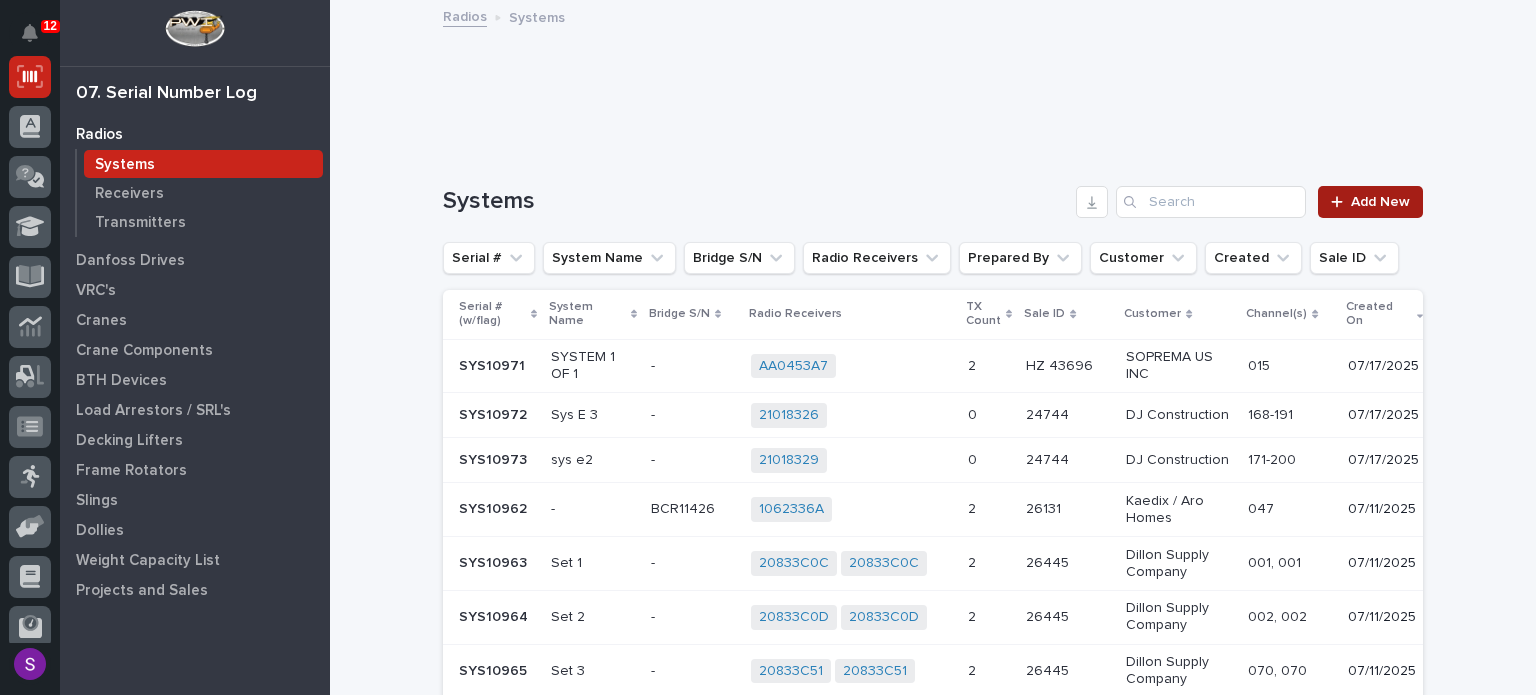 click on "Add New" at bounding box center (1370, 202) 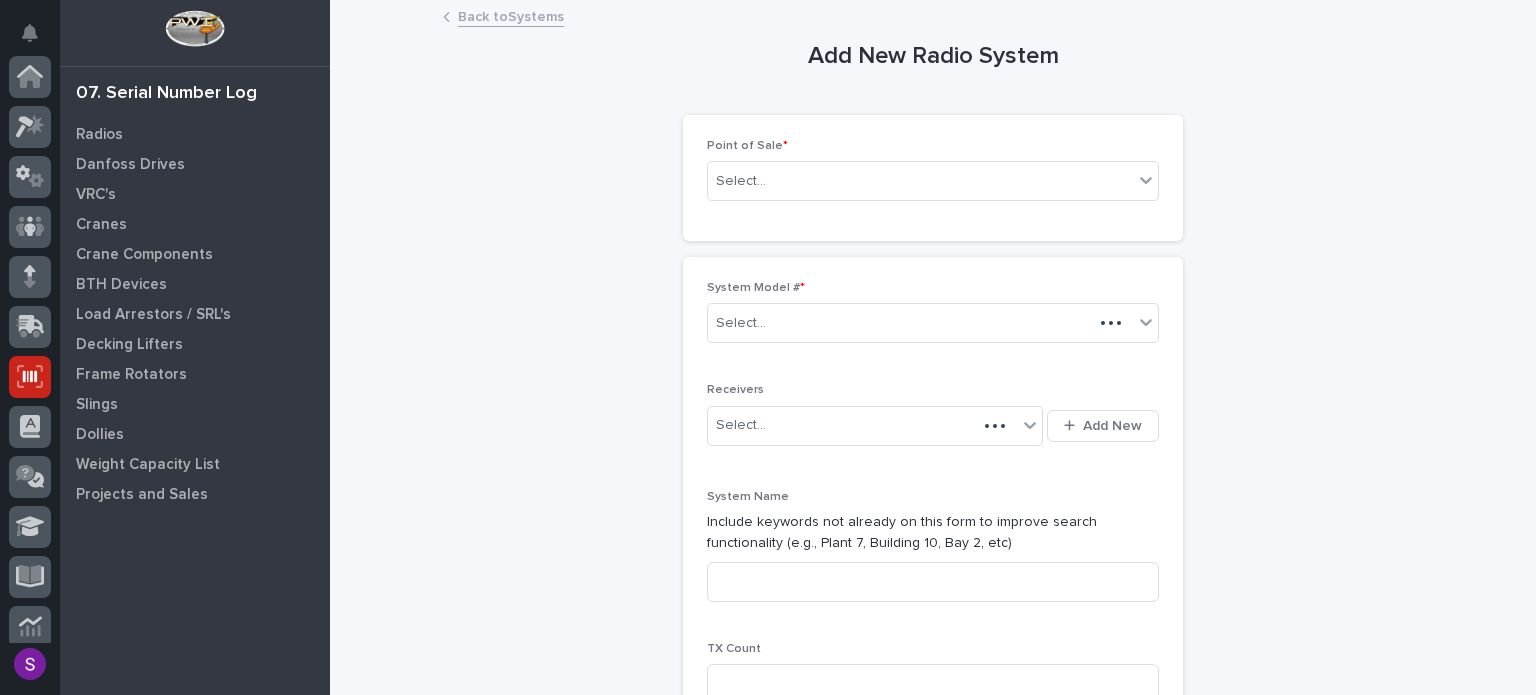 scroll, scrollTop: 300, scrollLeft: 0, axis: vertical 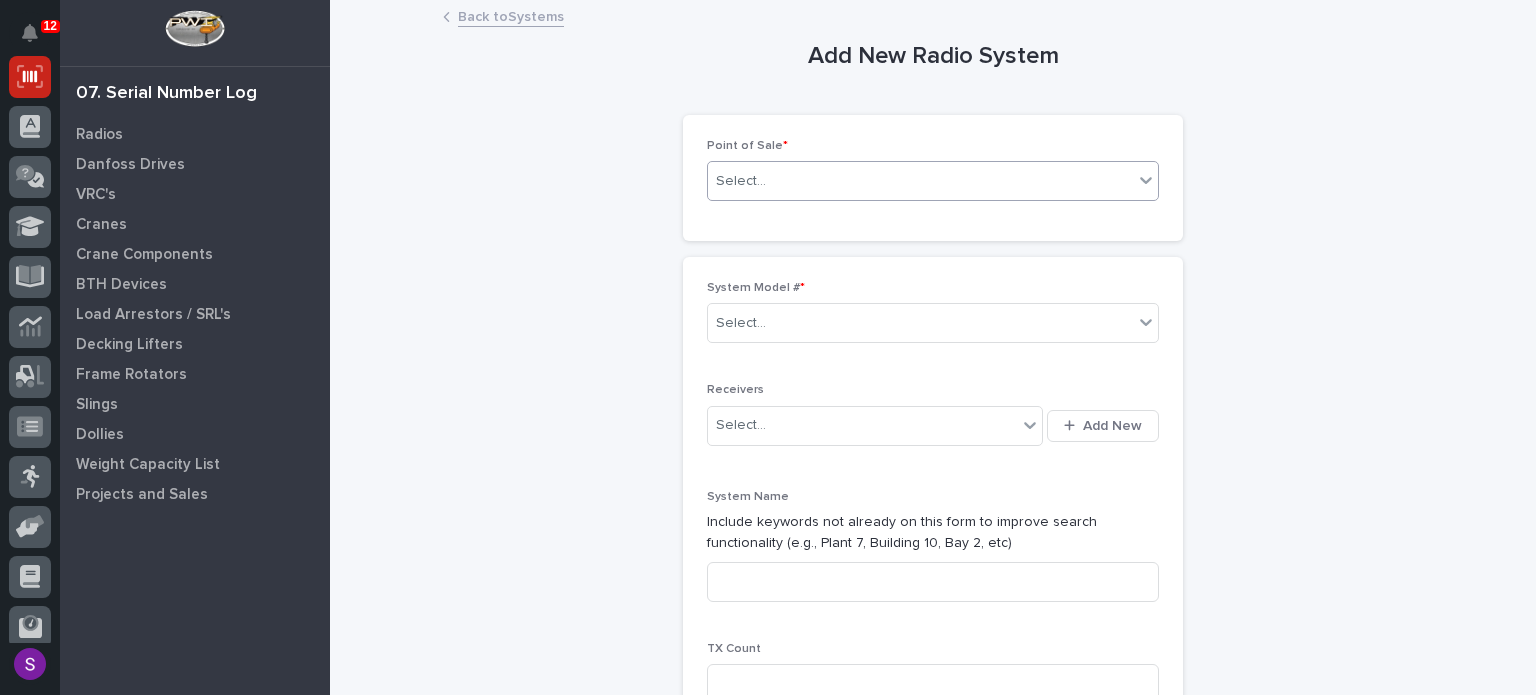 click on "Select..." at bounding box center [920, 181] 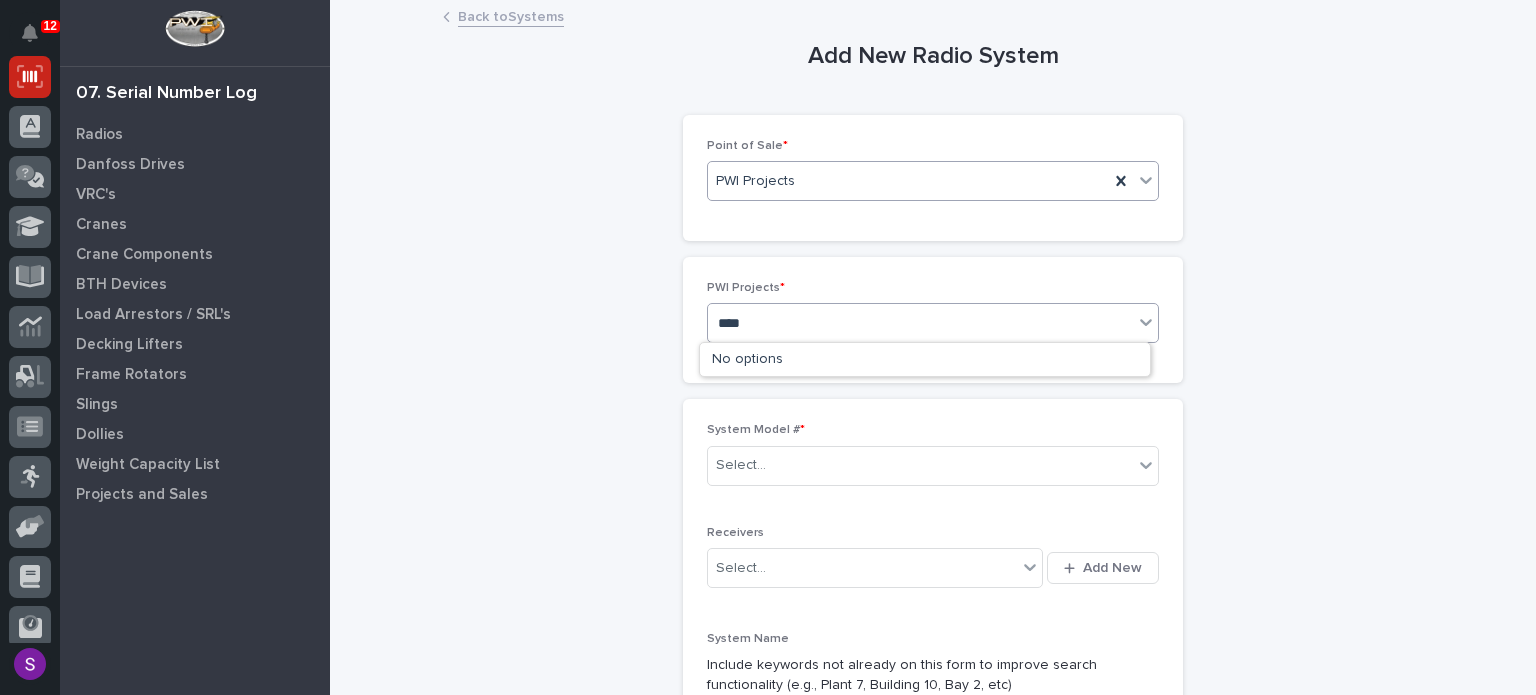 type on "*****" 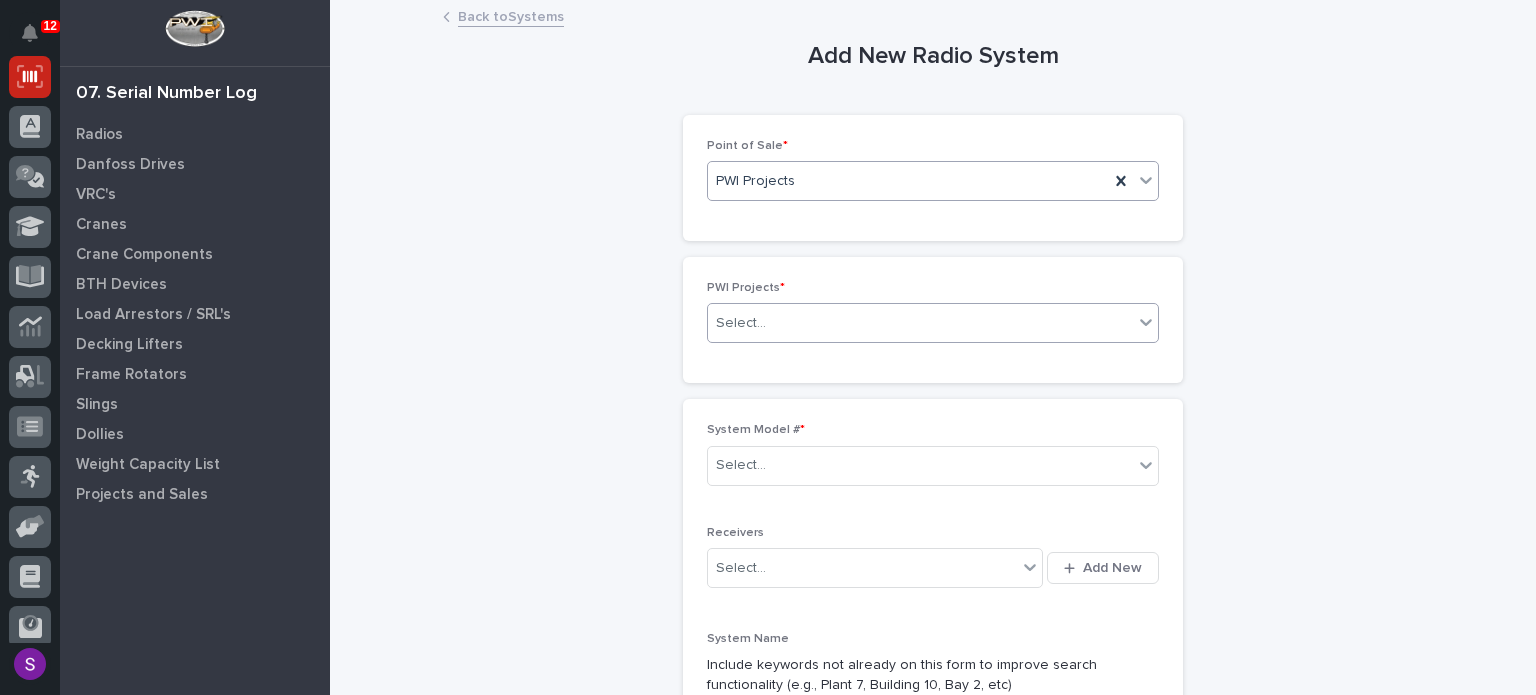 type 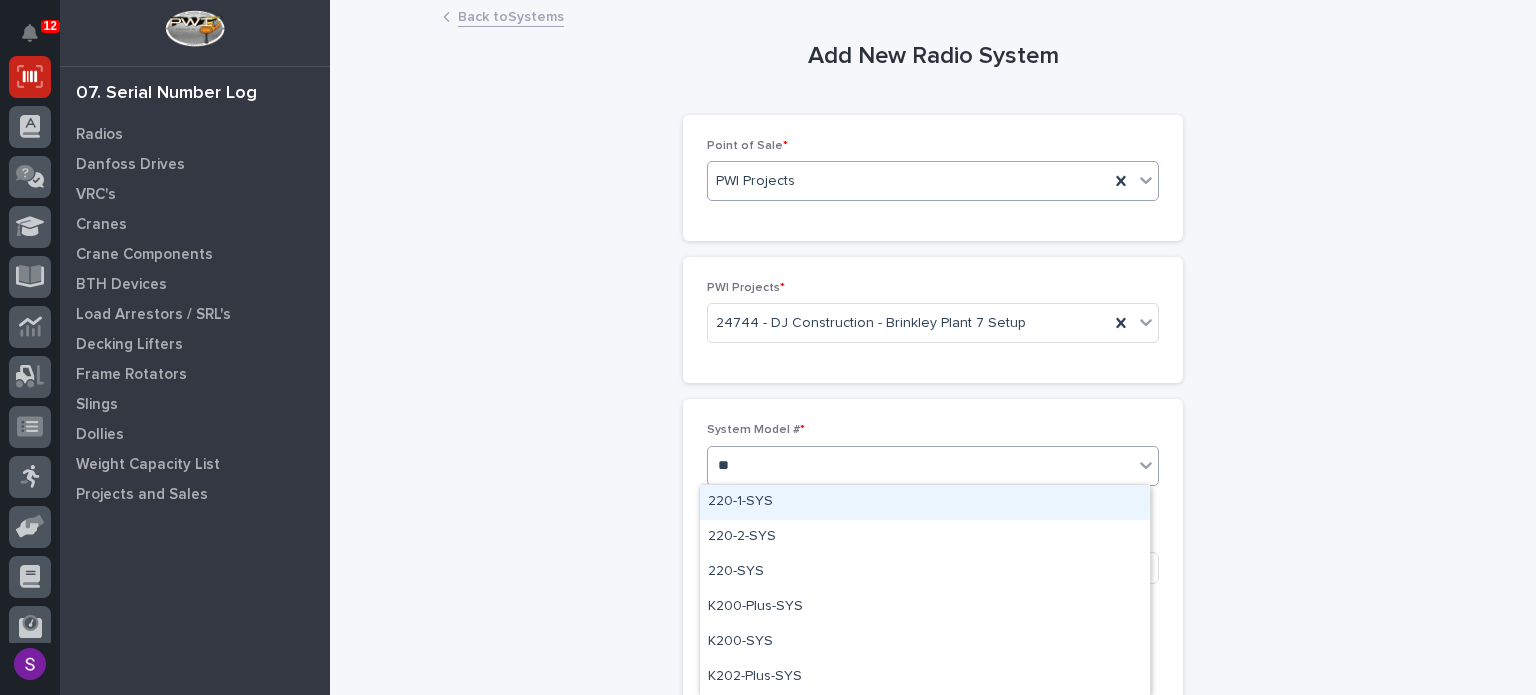 type on "***" 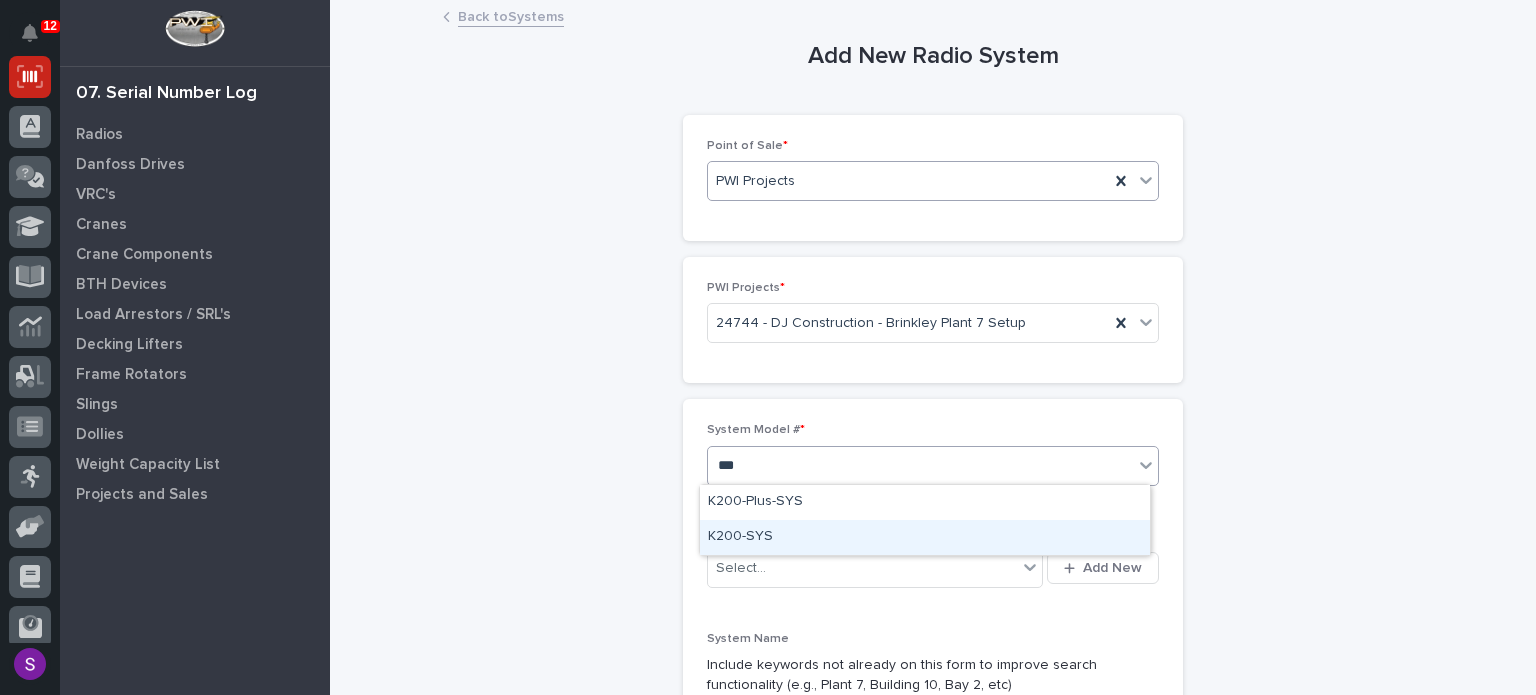 type 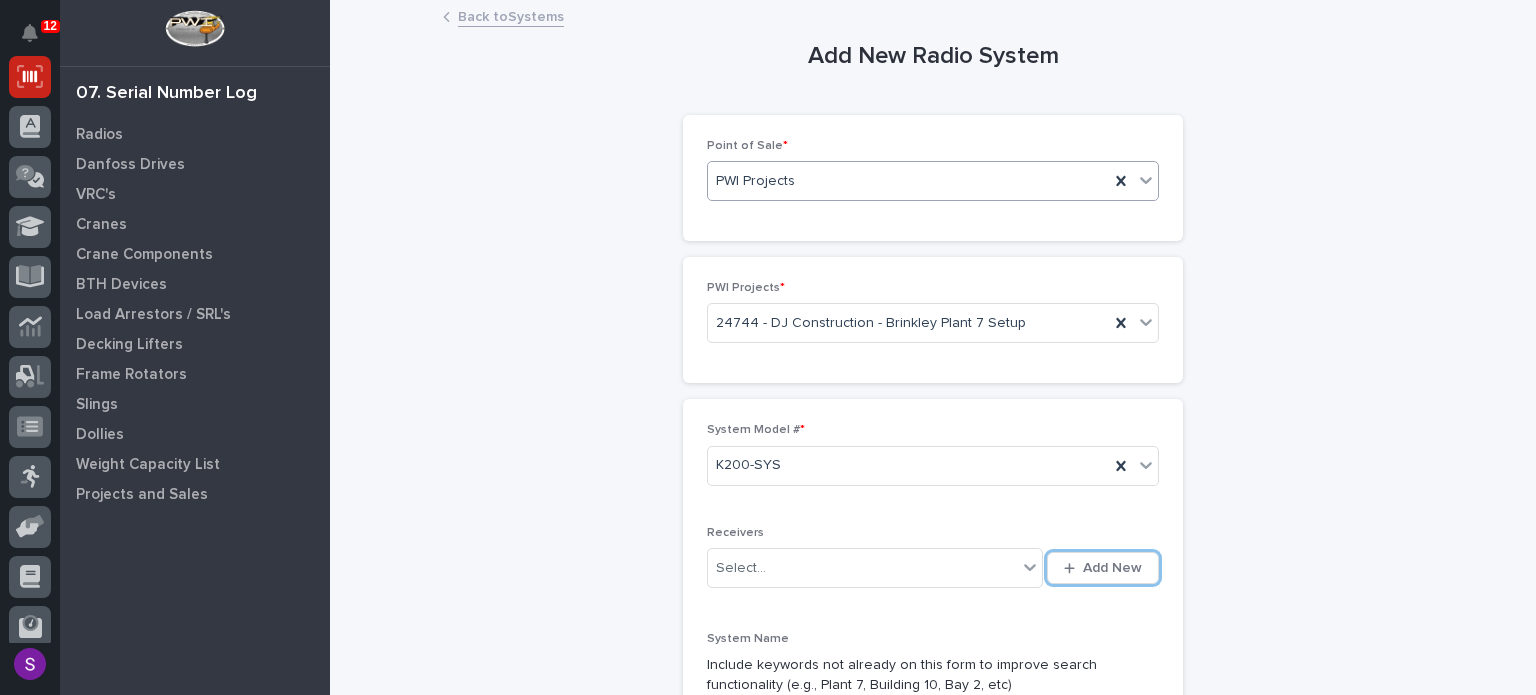 type 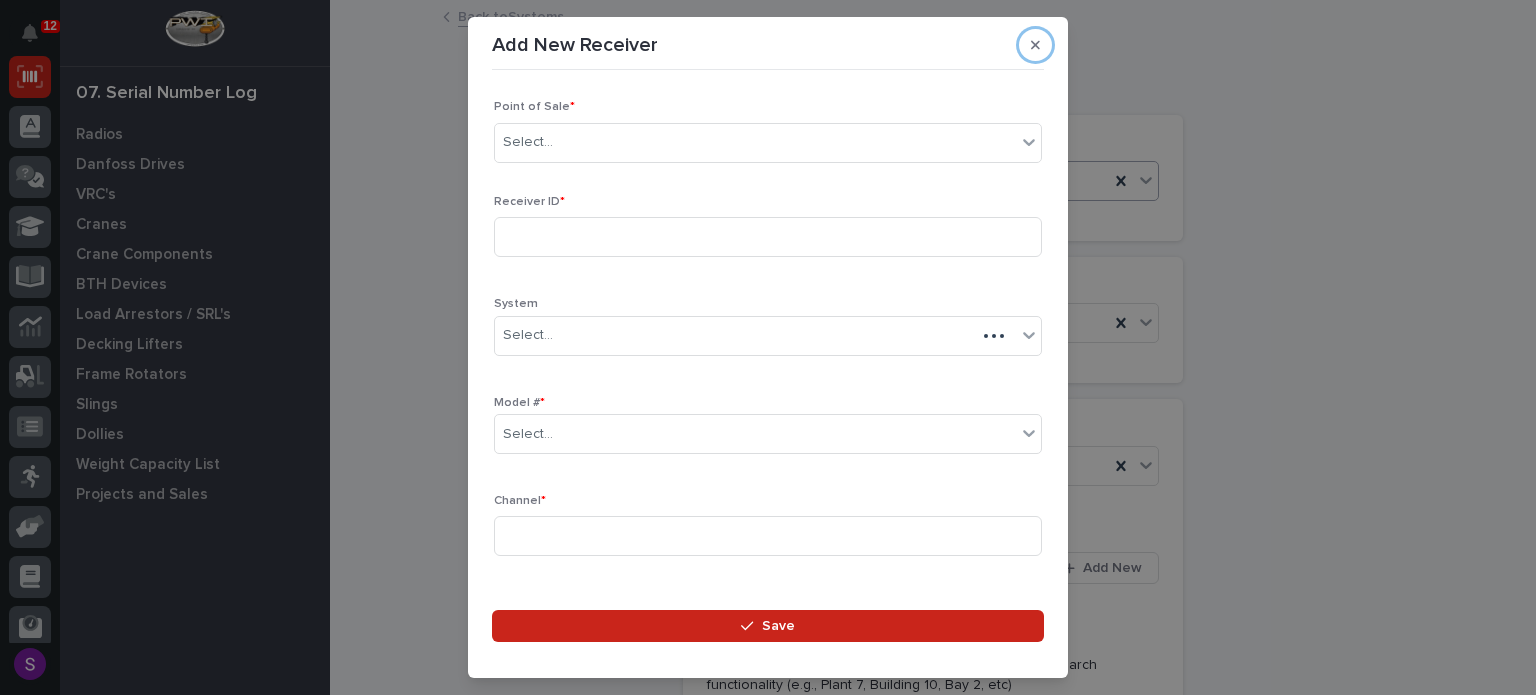 type 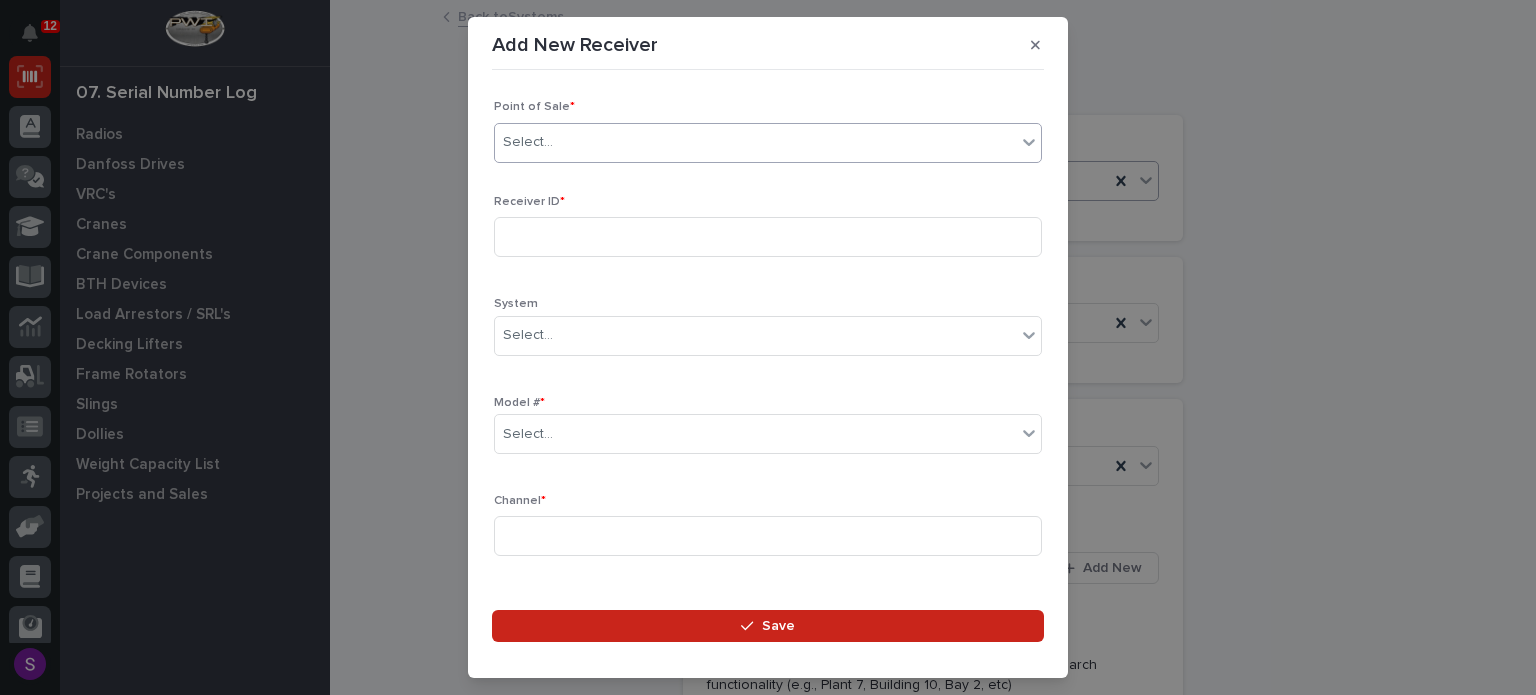 type on "*" 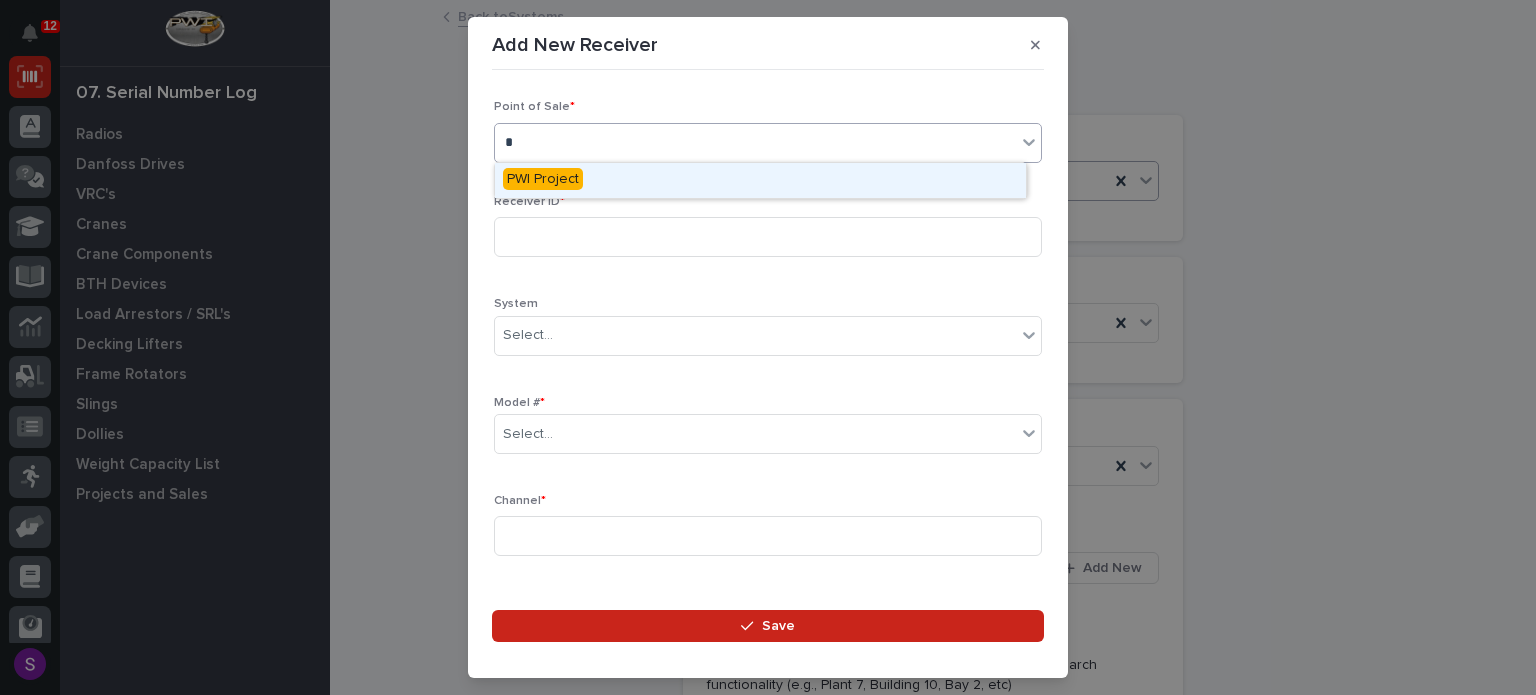 type 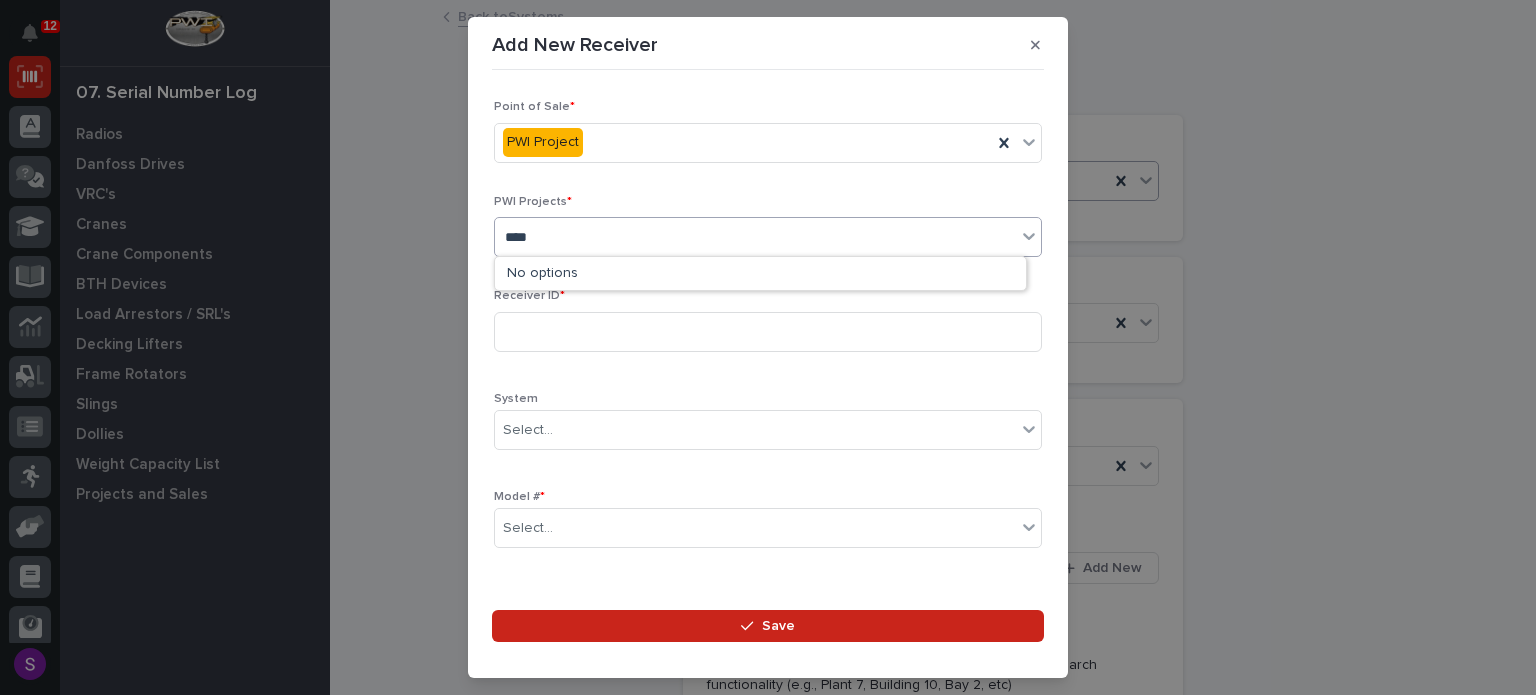 type on "*****" 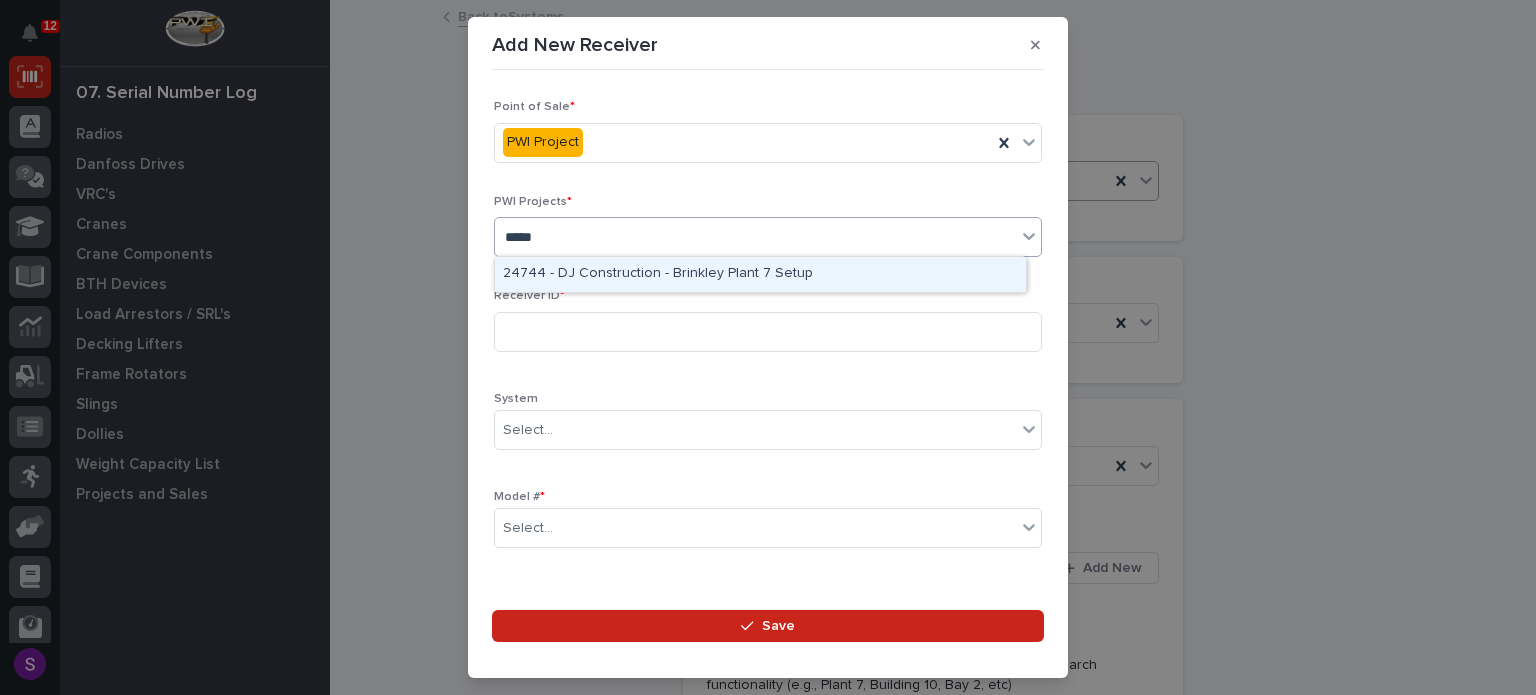 type 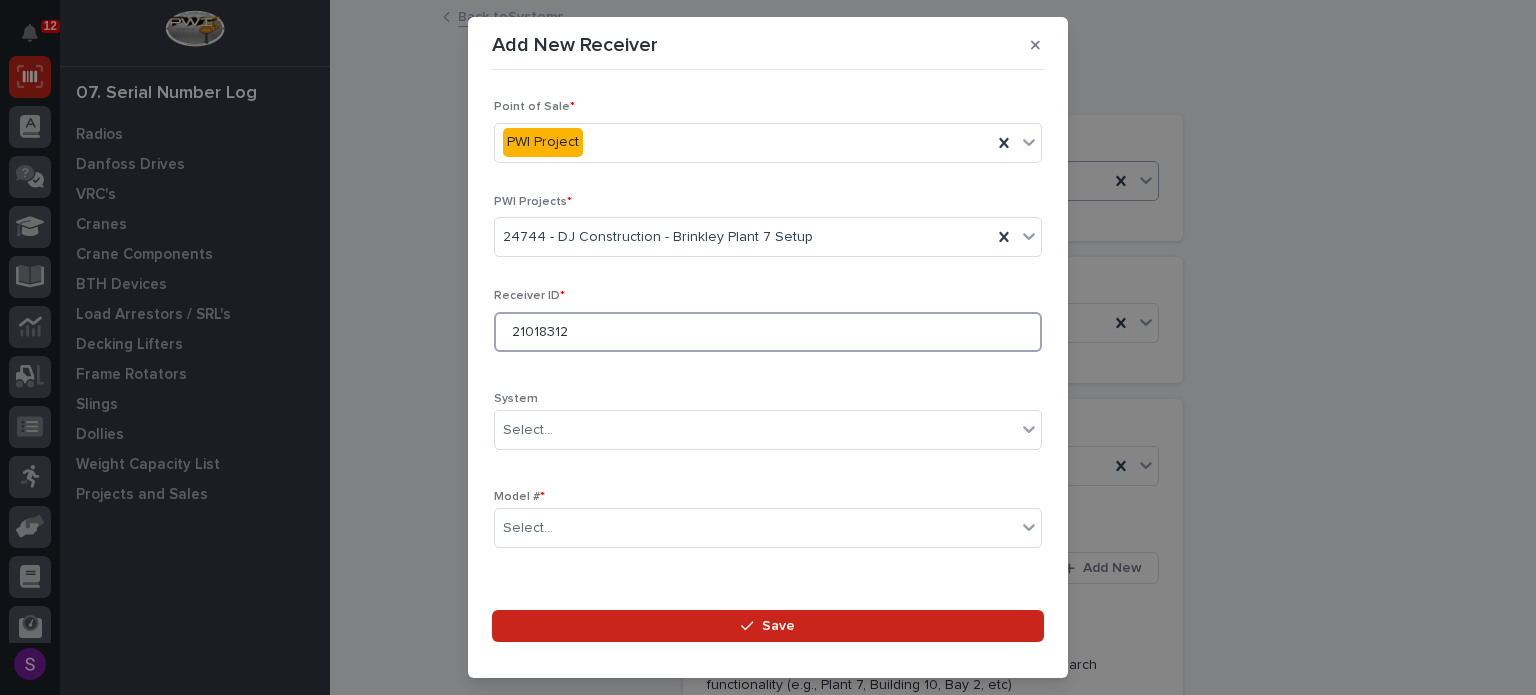 type on "21018312" 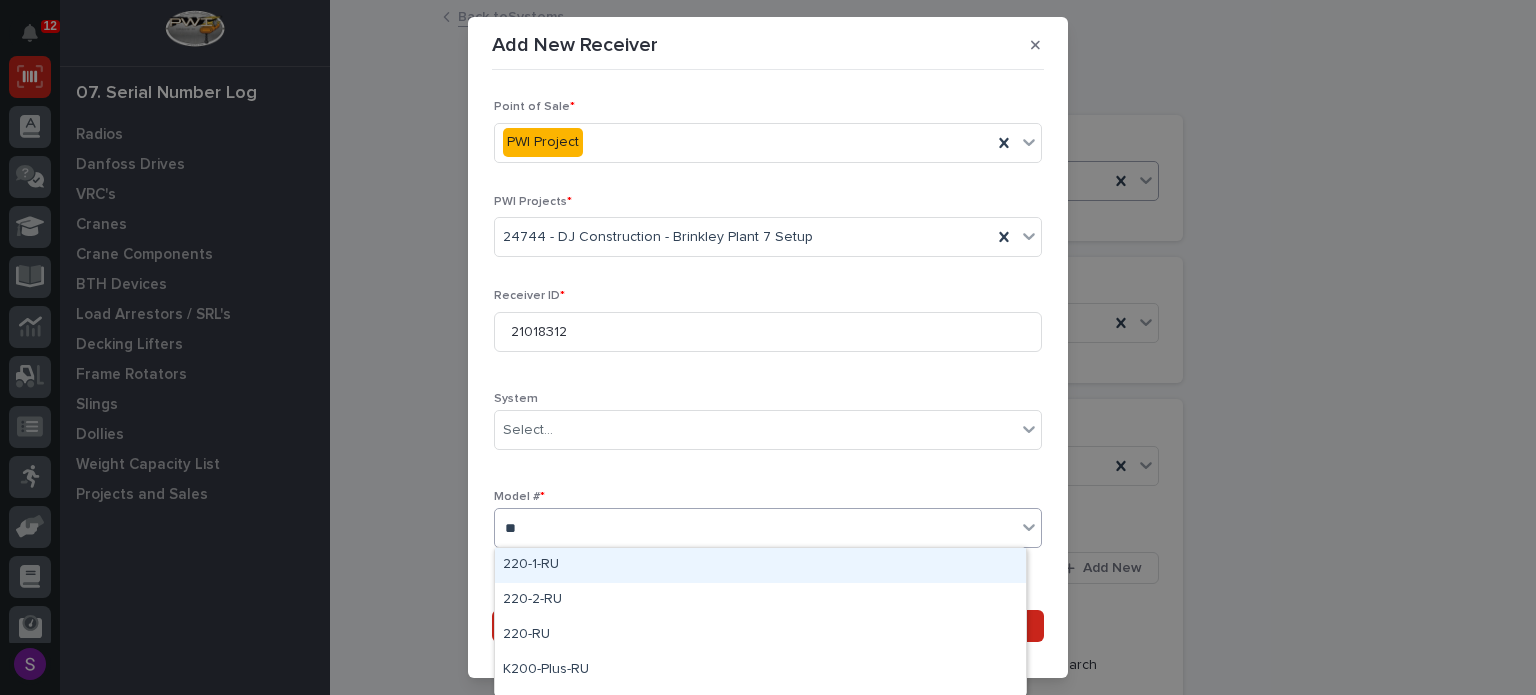 type on "***" 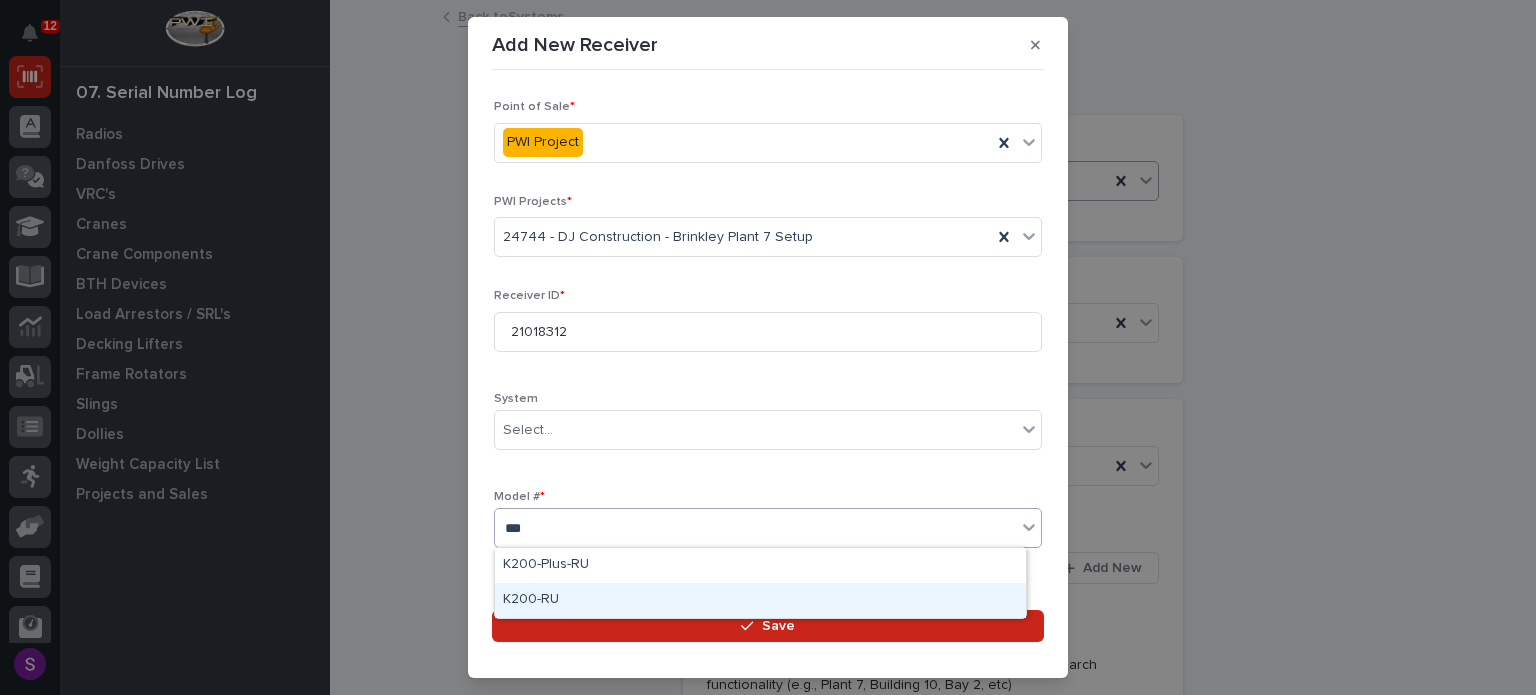 type 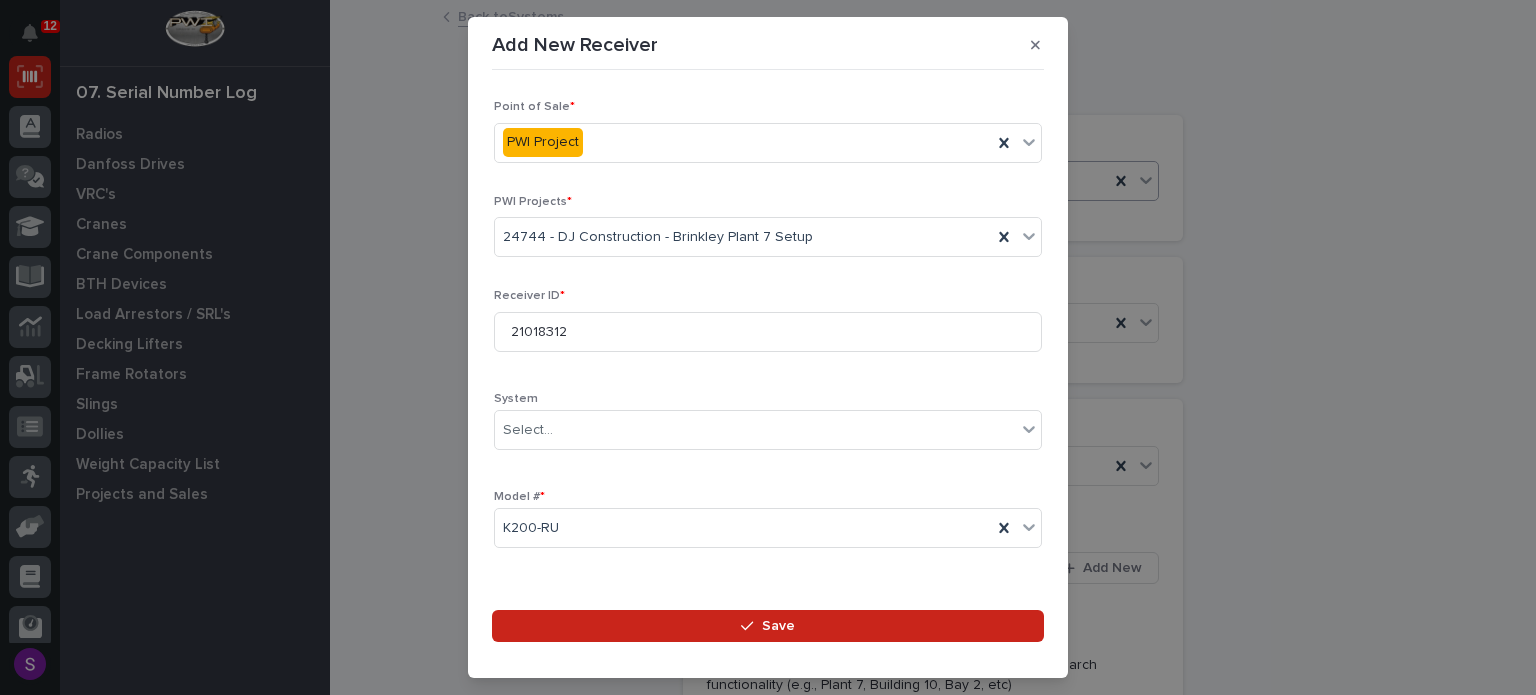 scroll, scrollTop: 296, scrollLeft: 0, axis: vertical 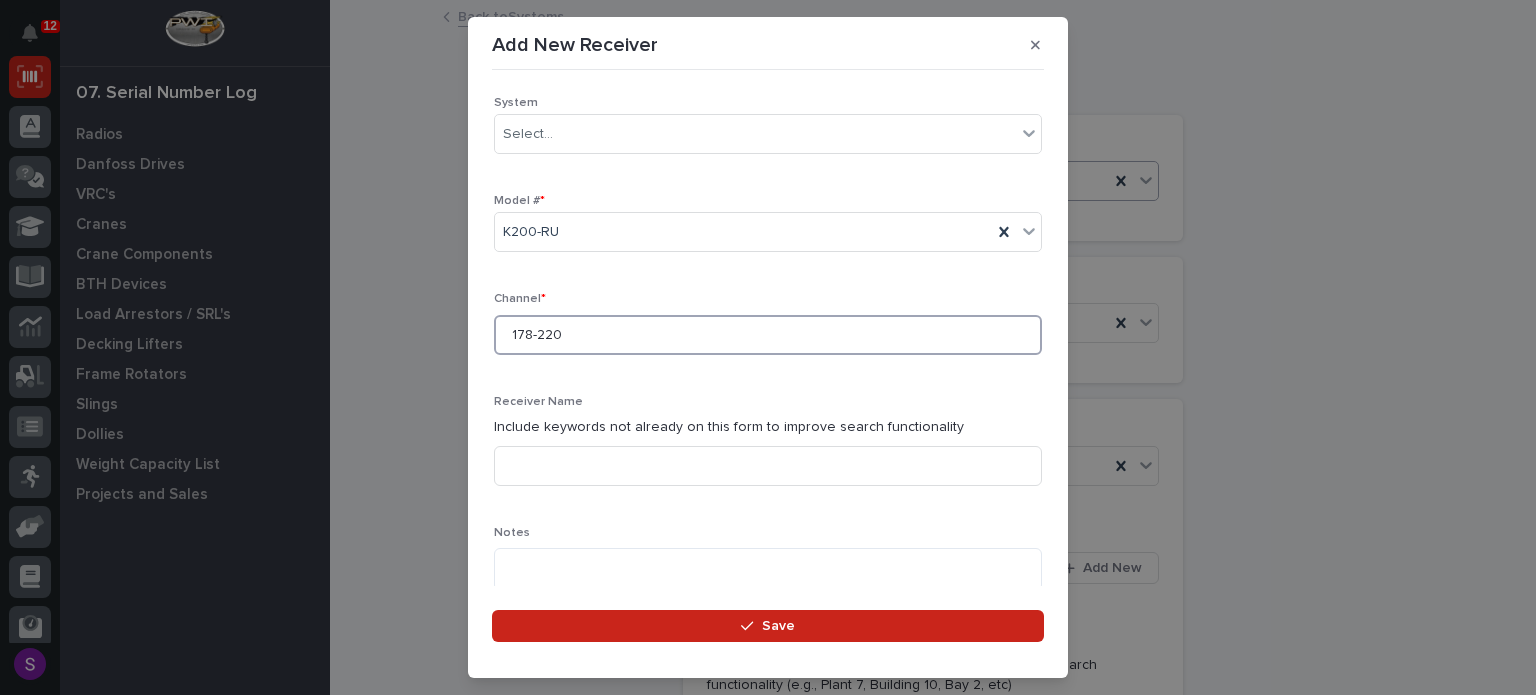 type on "178-220" 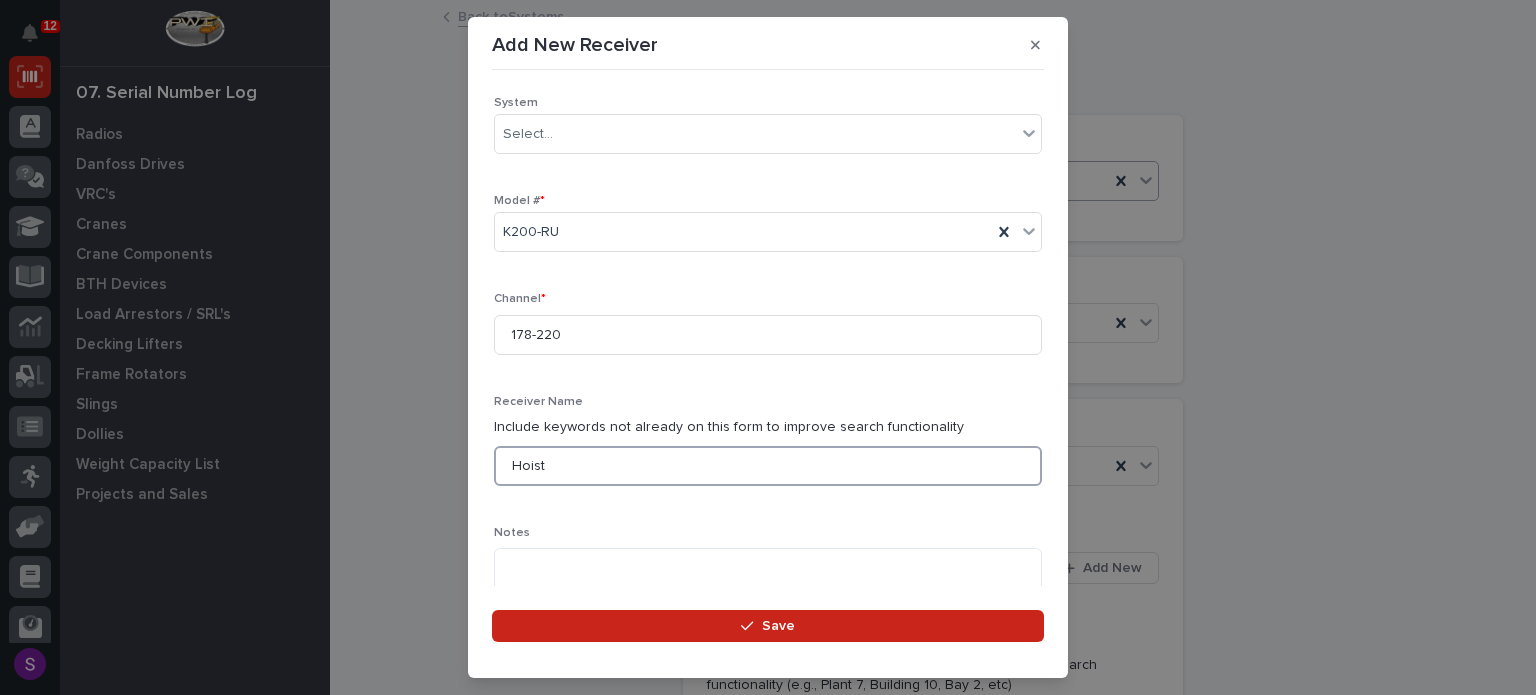 type on "Hoist" 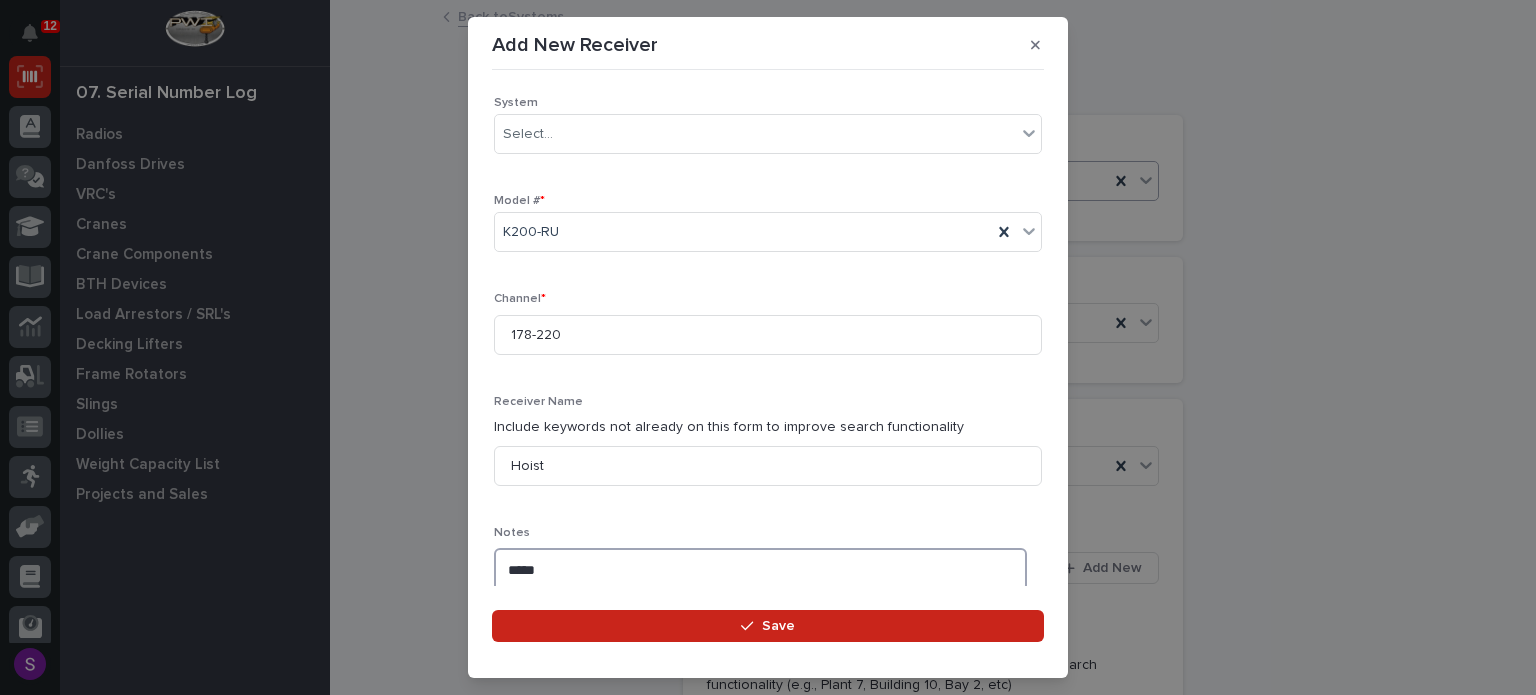 type on "*****" 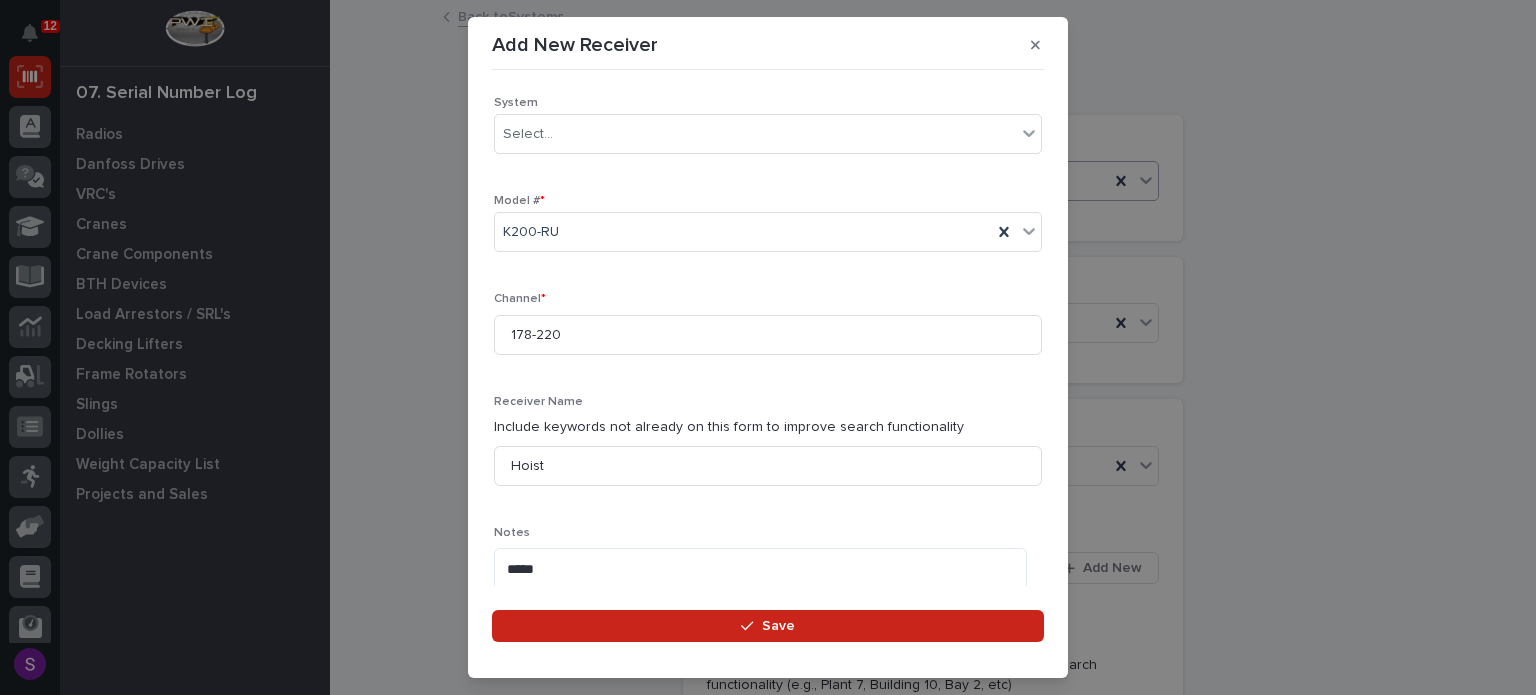 scroll, scrollTop: 636, scrollLeft: 0, axis: vertical 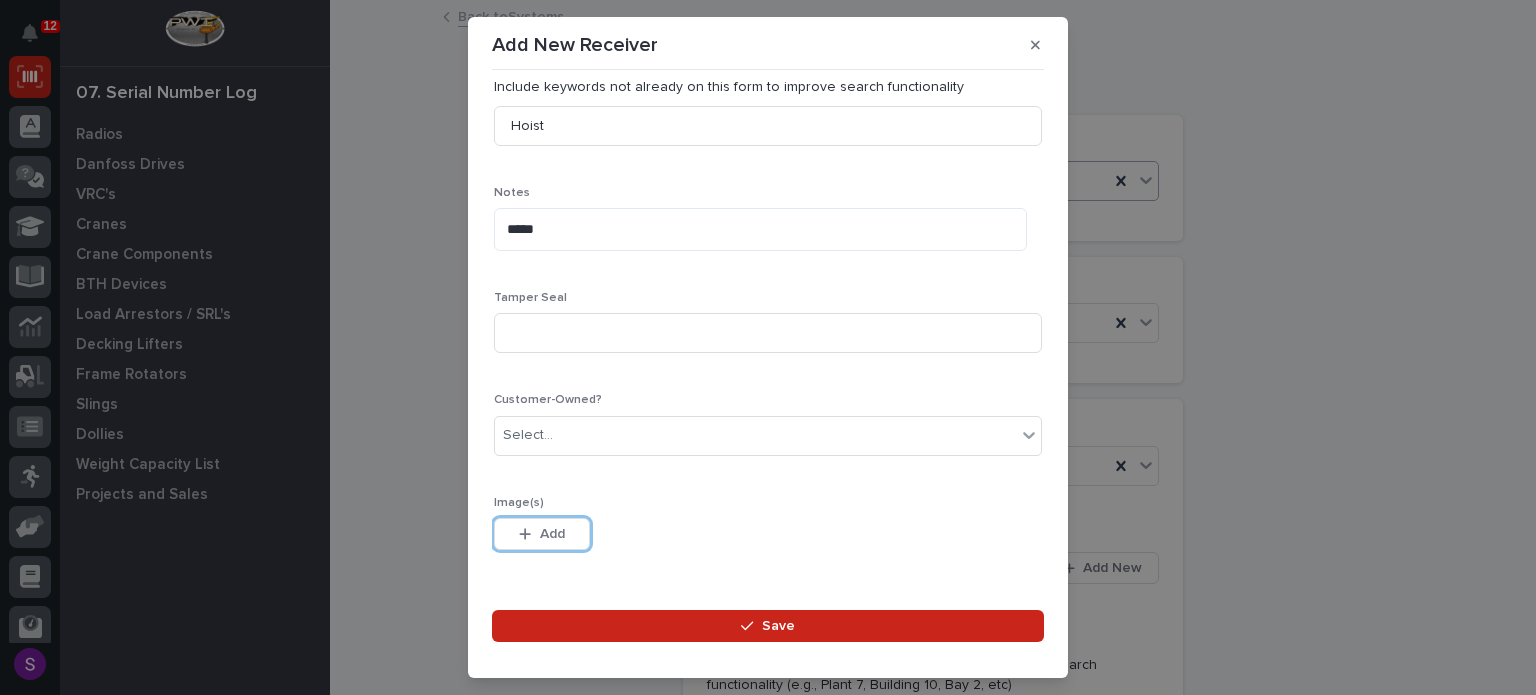 type 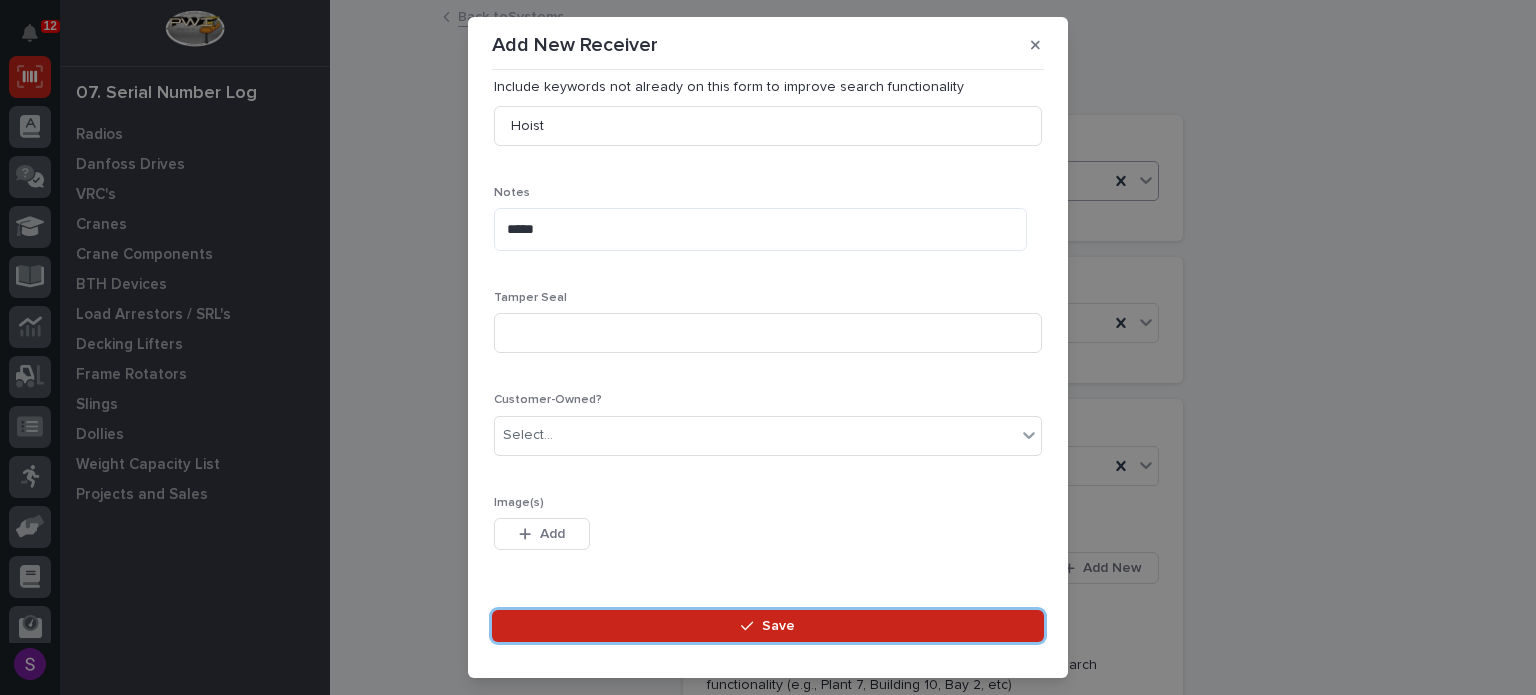 type 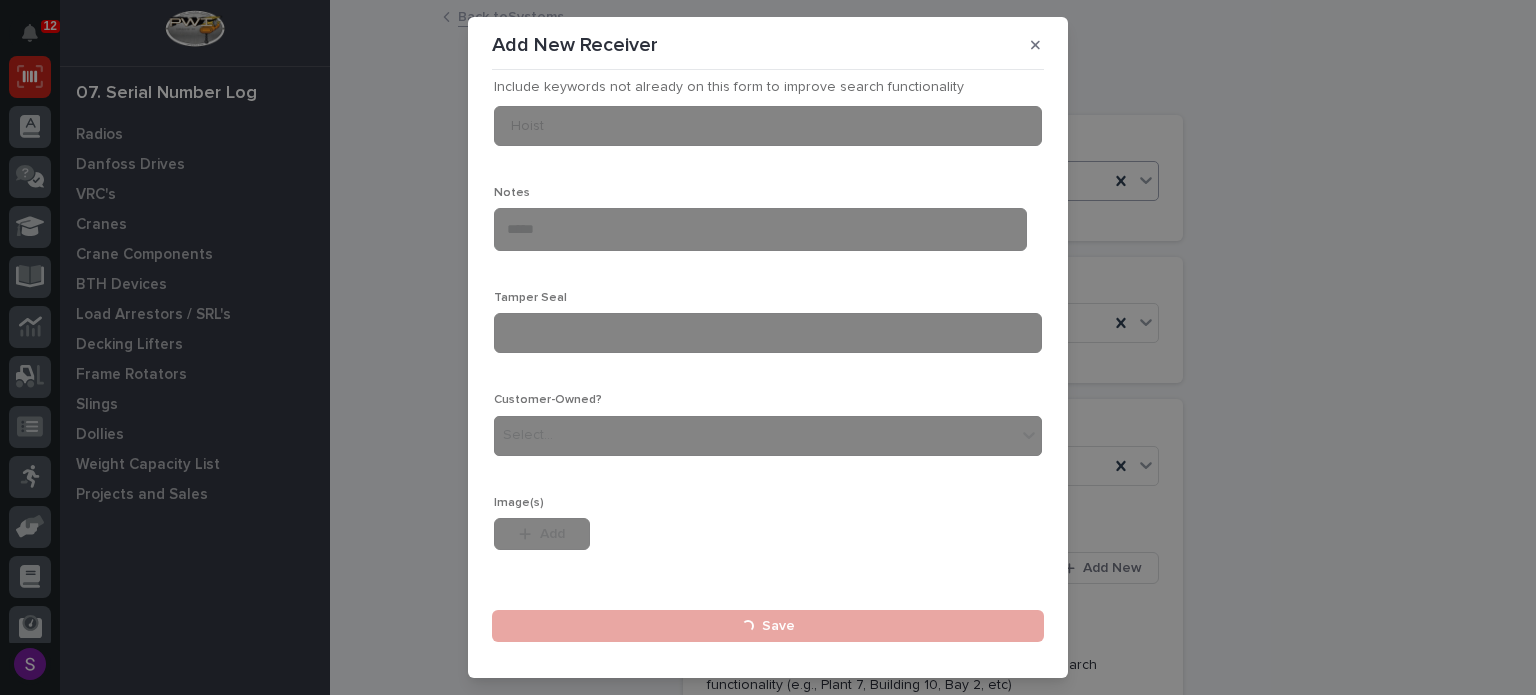 type 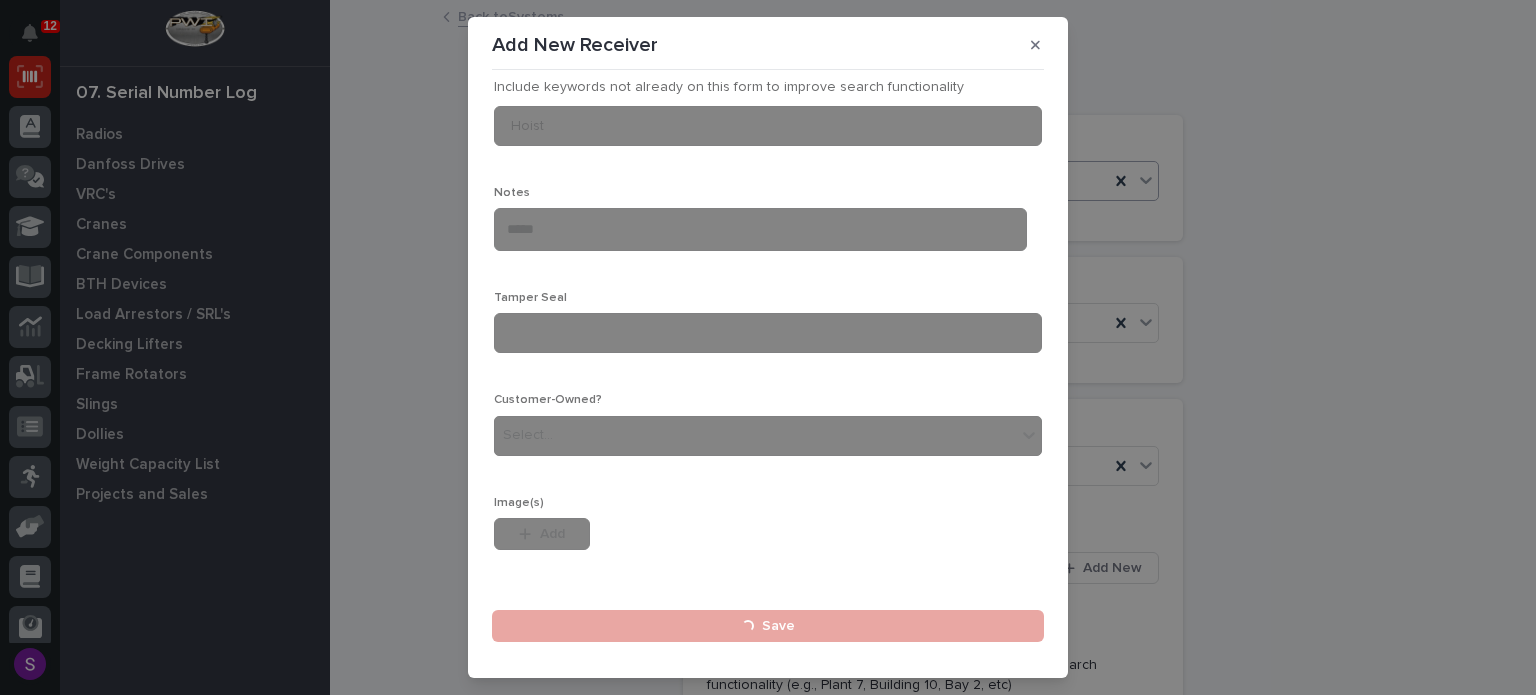 type 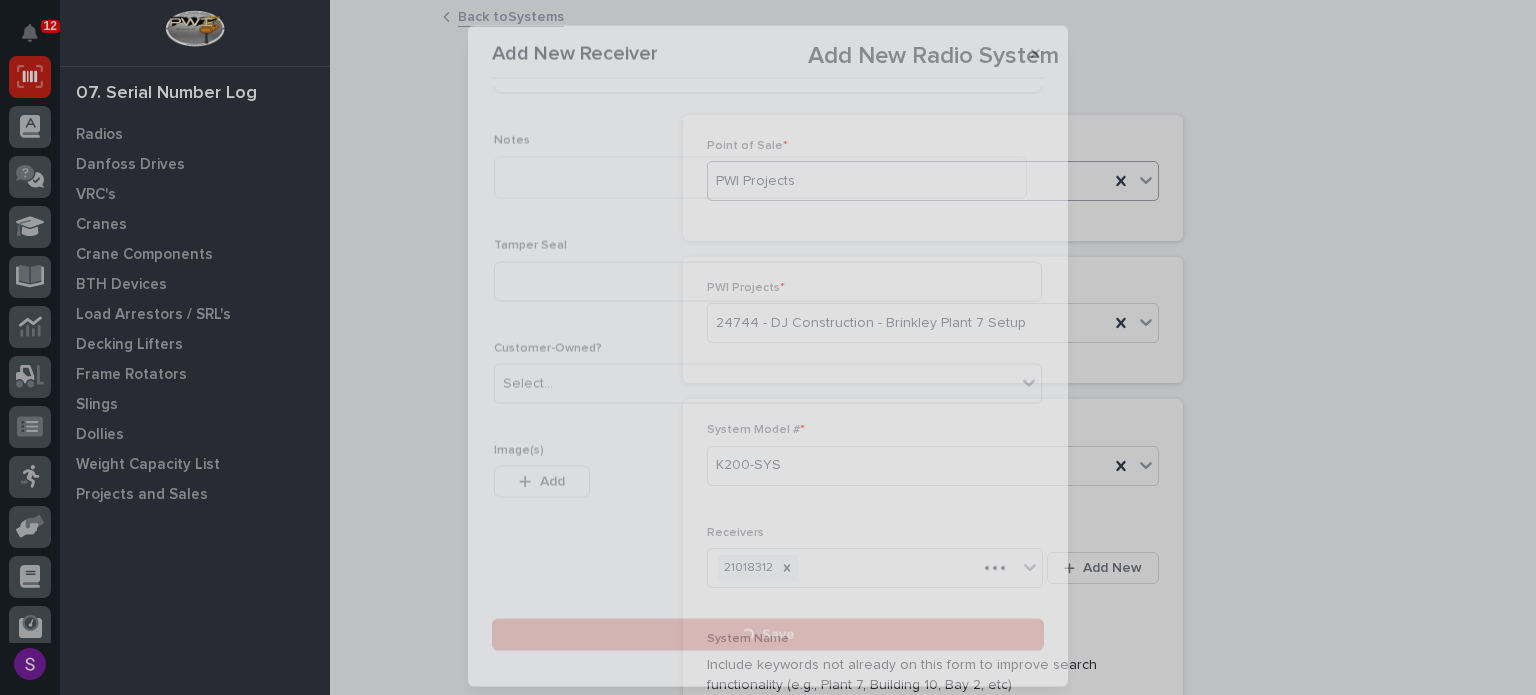 scroll, scrollTop: 0, scrollLeft: 0, axis: both 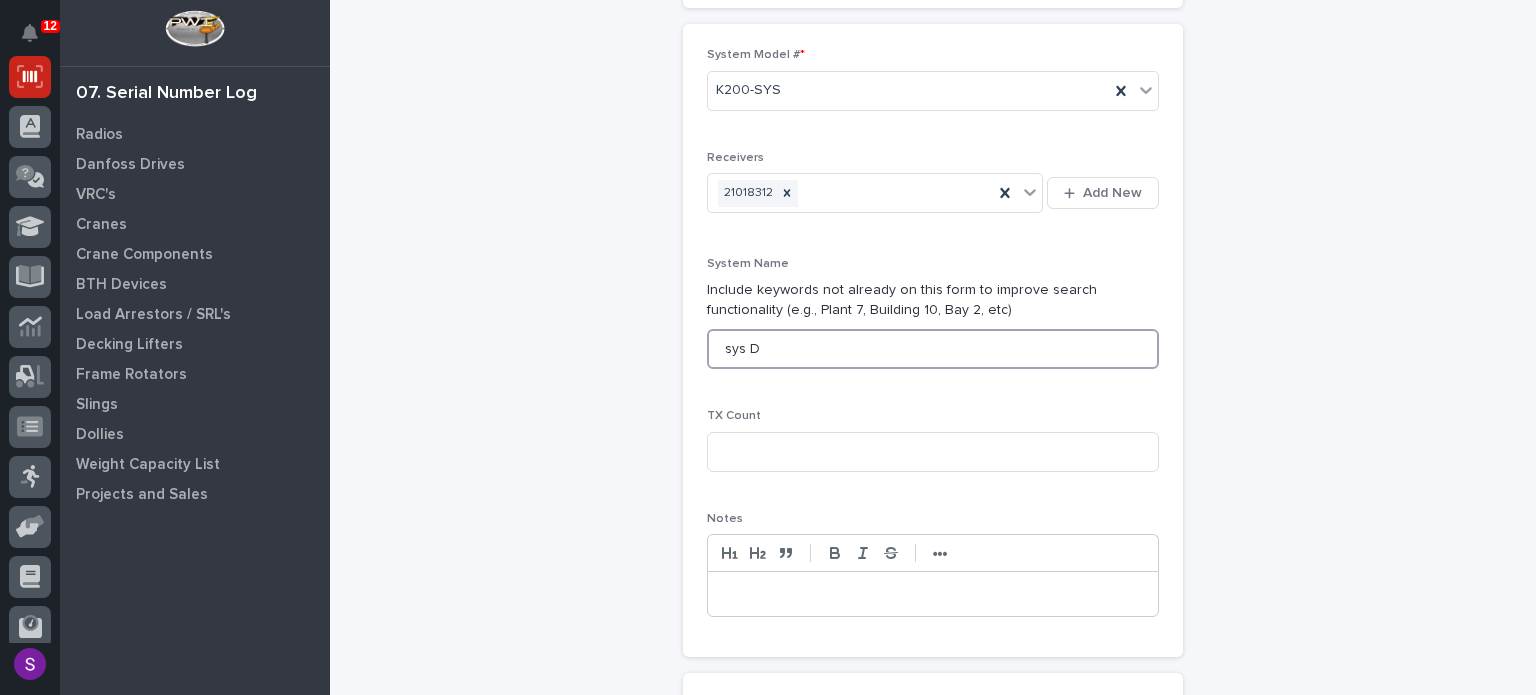 type on "sys D" 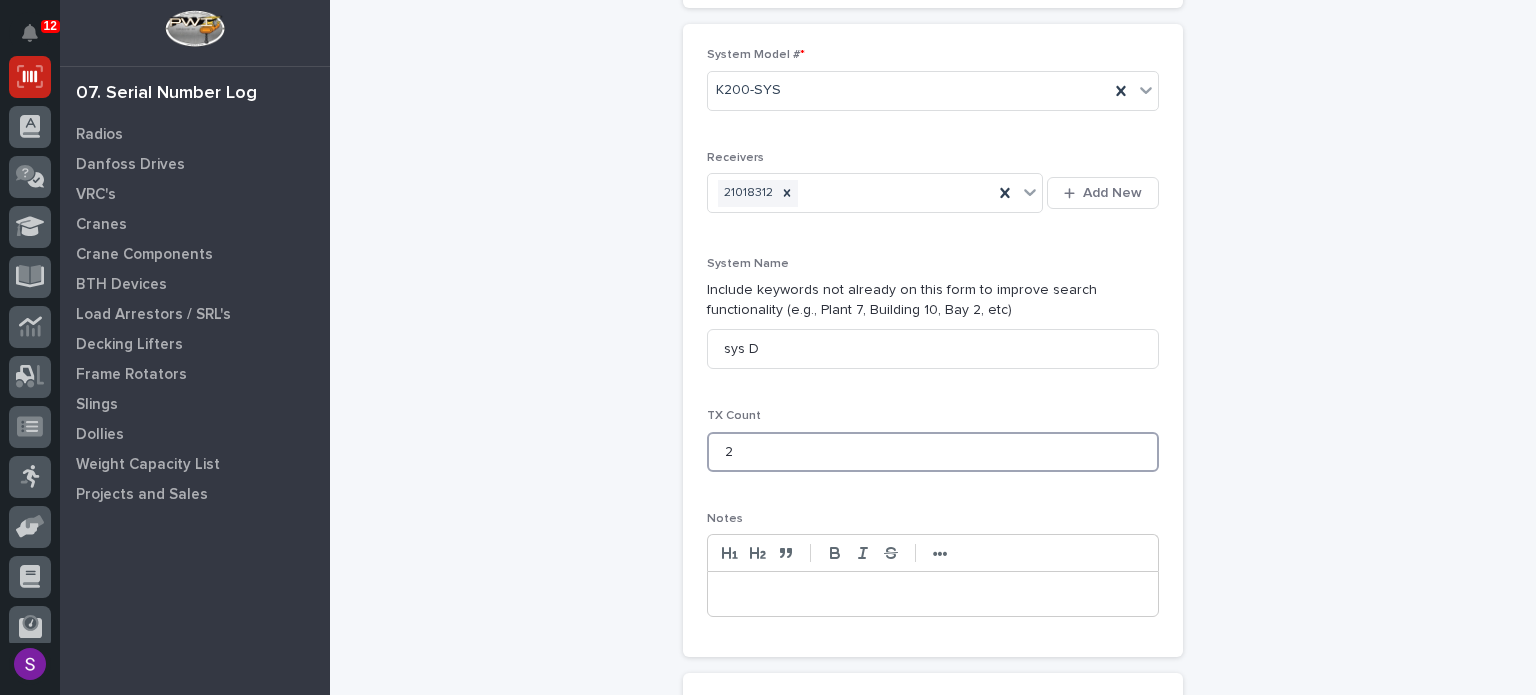 type on "2" 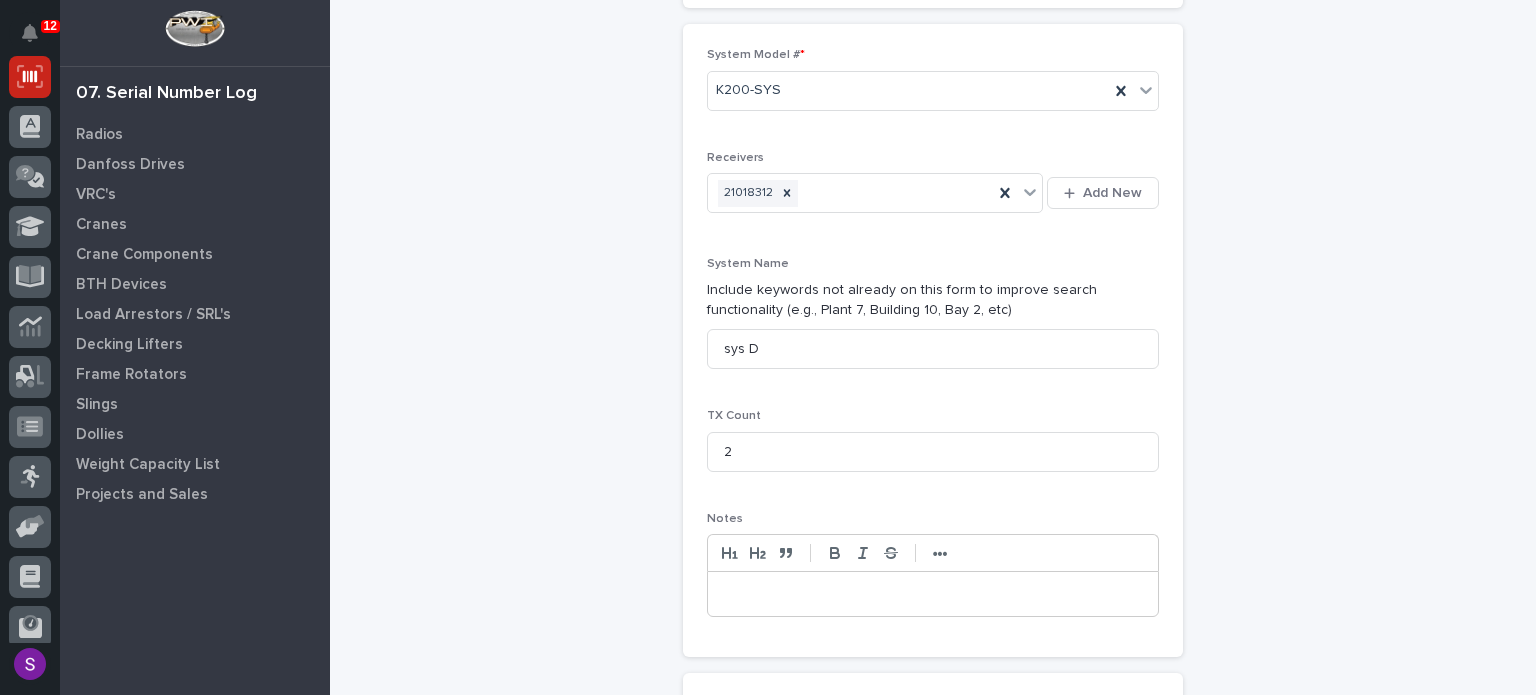 scroll, scrollTop: 764, scrollLeft: 0, axis: vertical 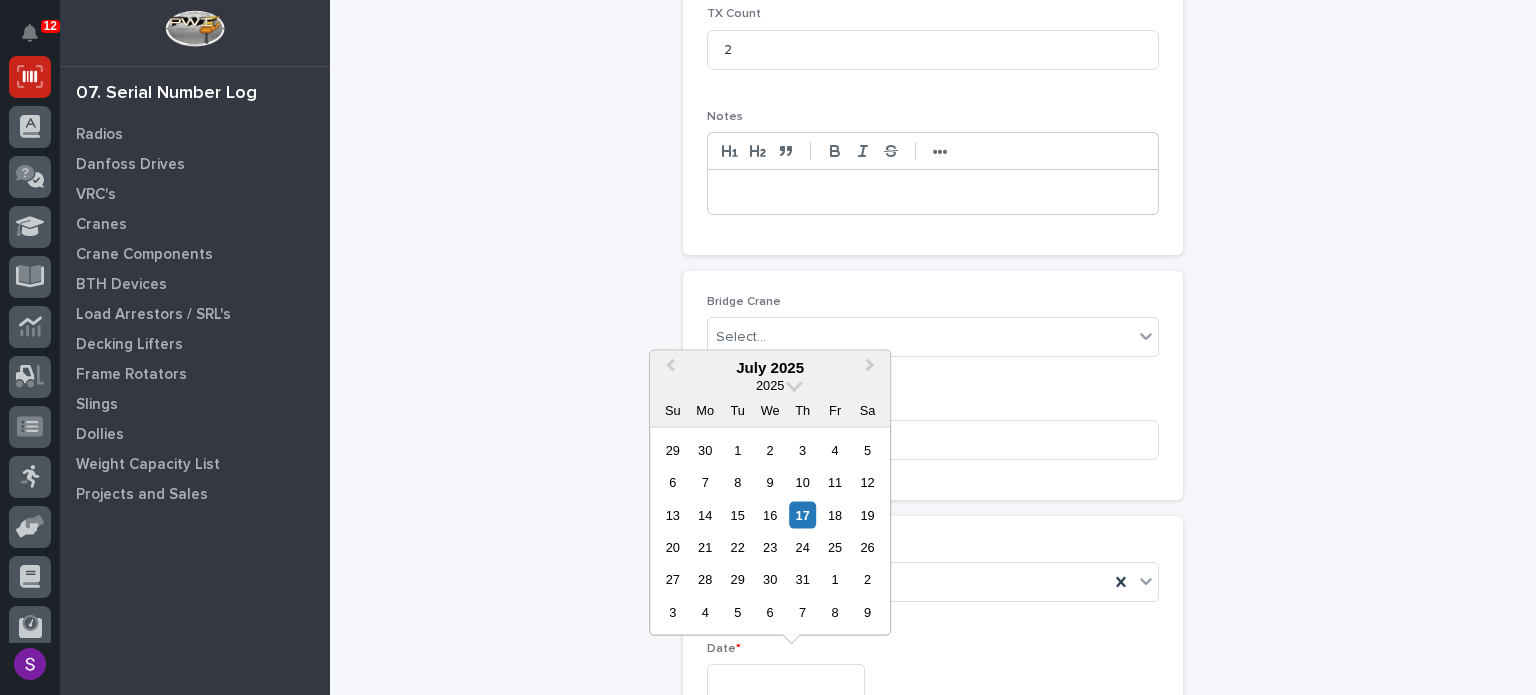 type on "**********" 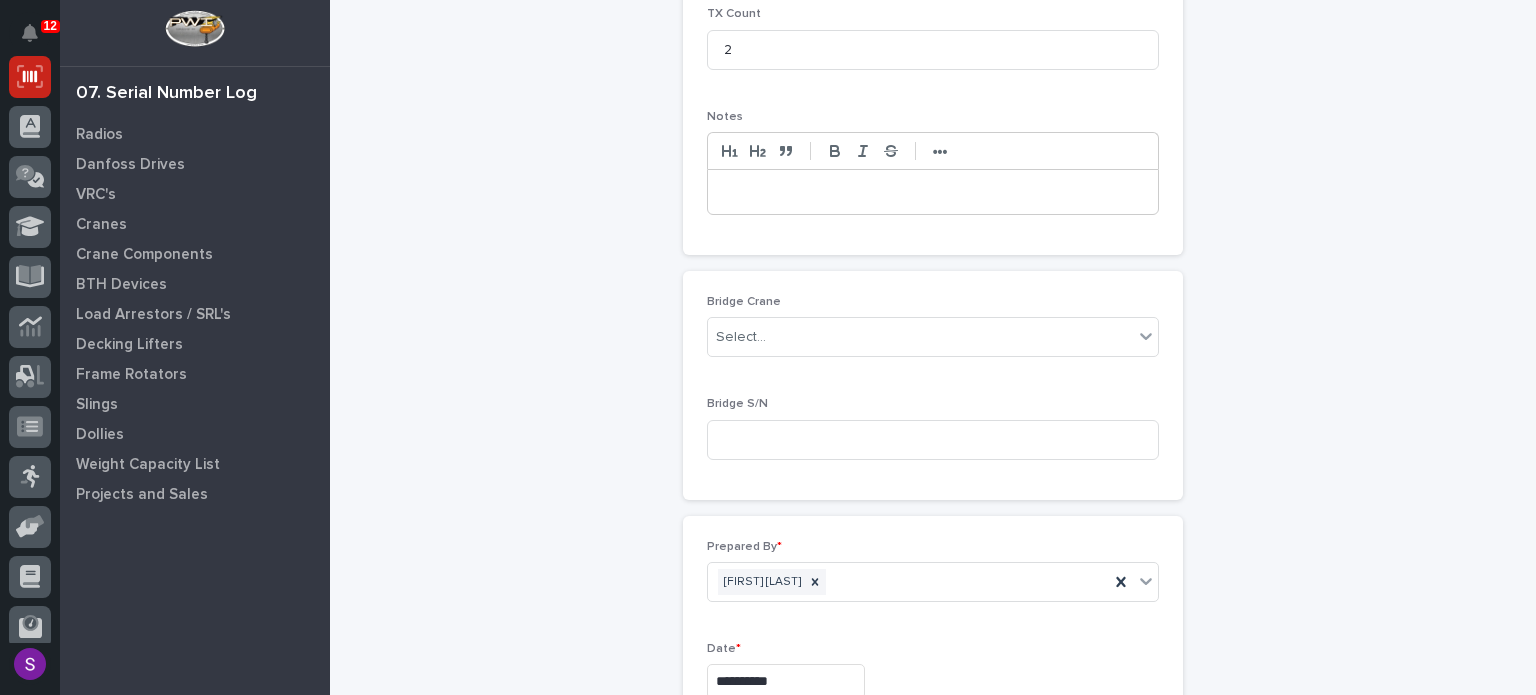 type 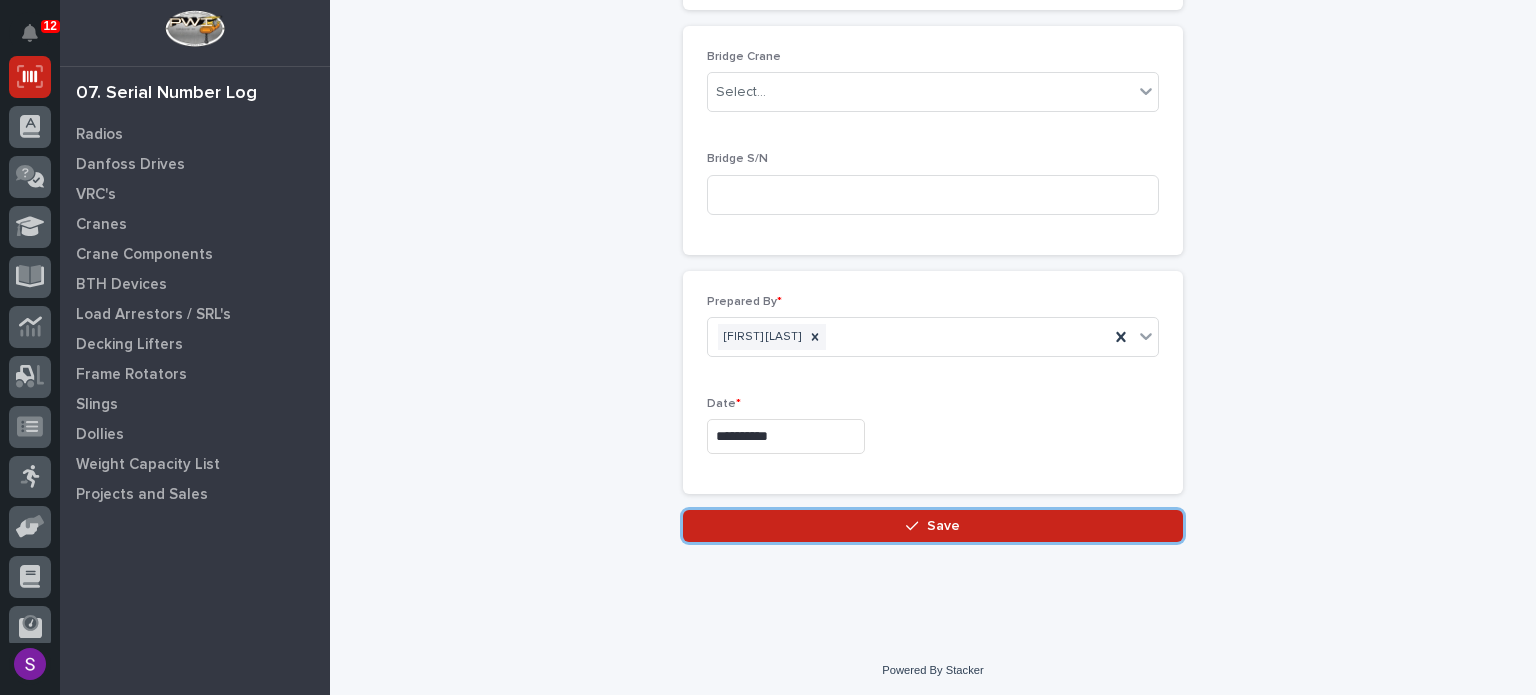 click on "Save" at bounding box center (933, 526) 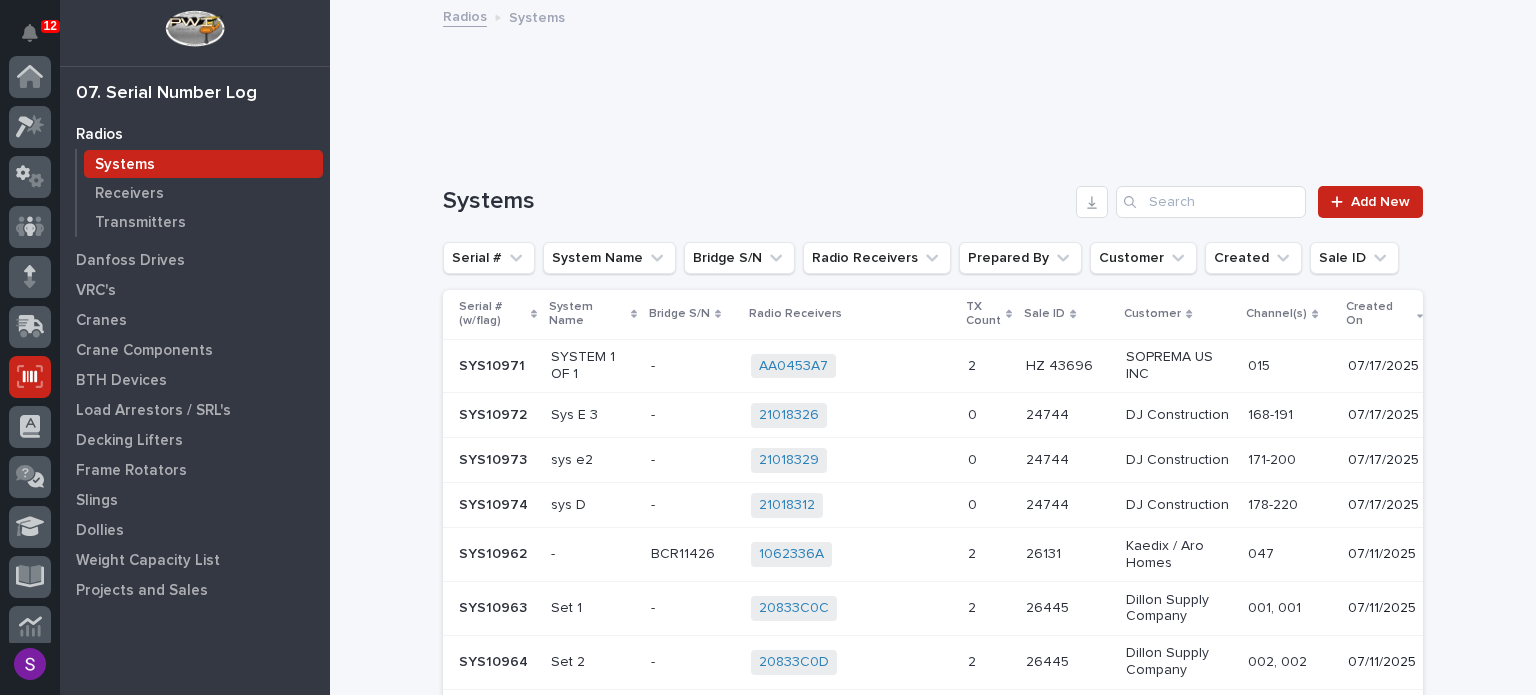 scroll, scrollTop: 300, scrollLeft: 0, axis: vertical 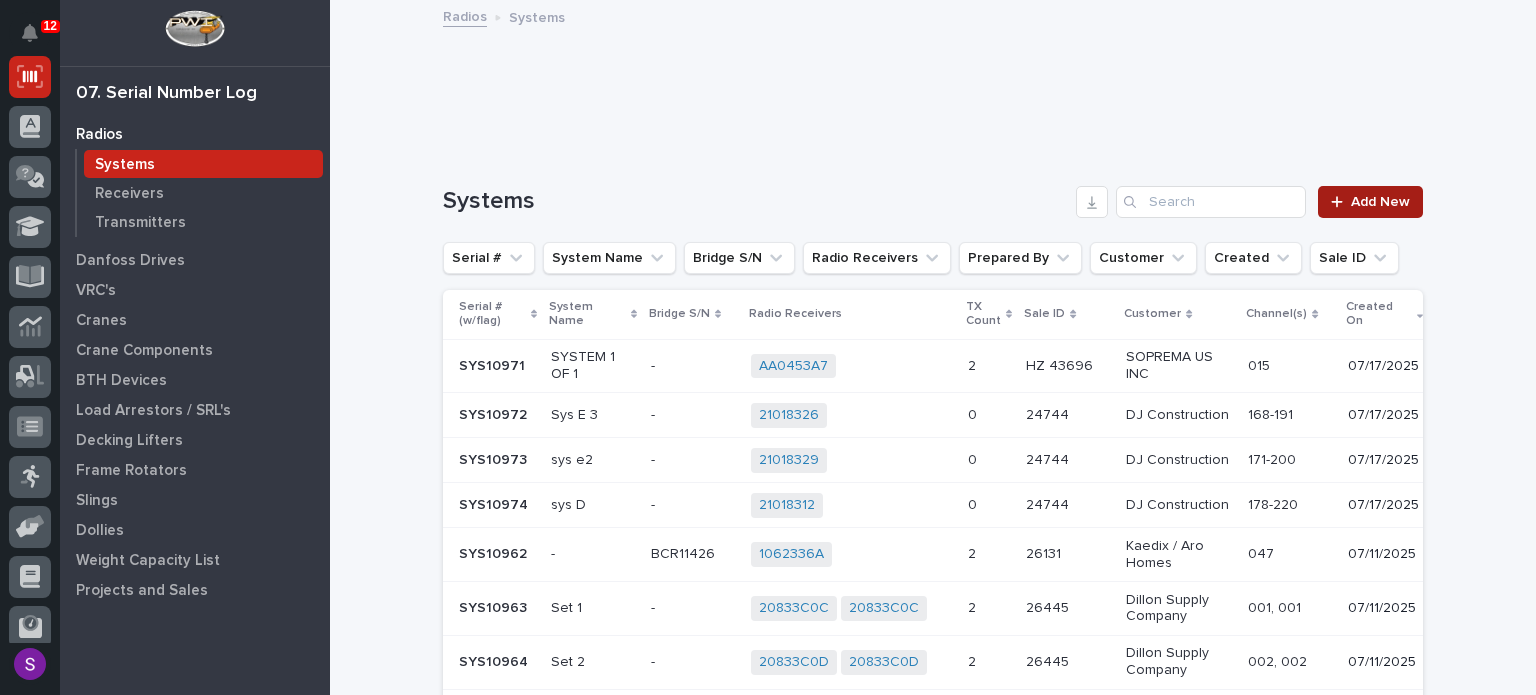 click on "Add New" at bounding box center (1370, 202) 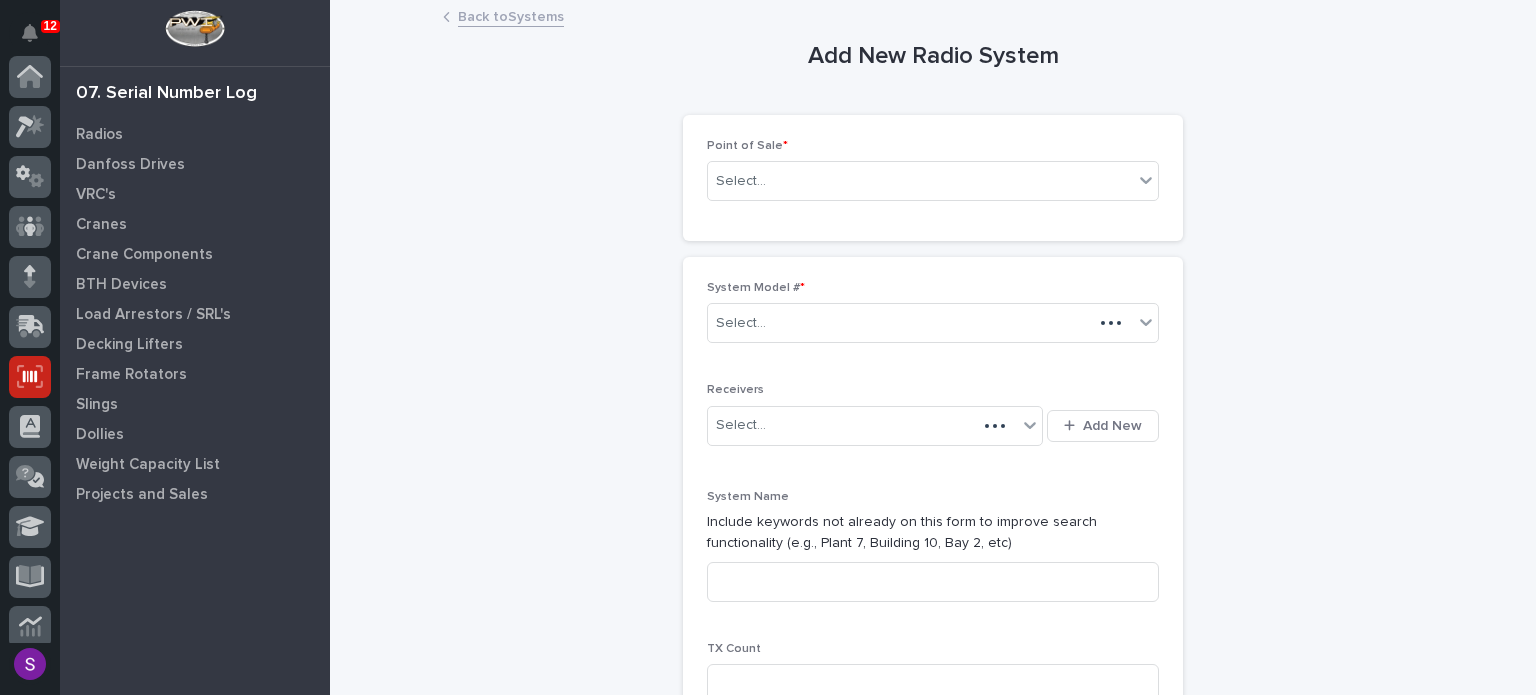 scroll, scrollTop: 300, scrollLeft: 0, axis: vertical 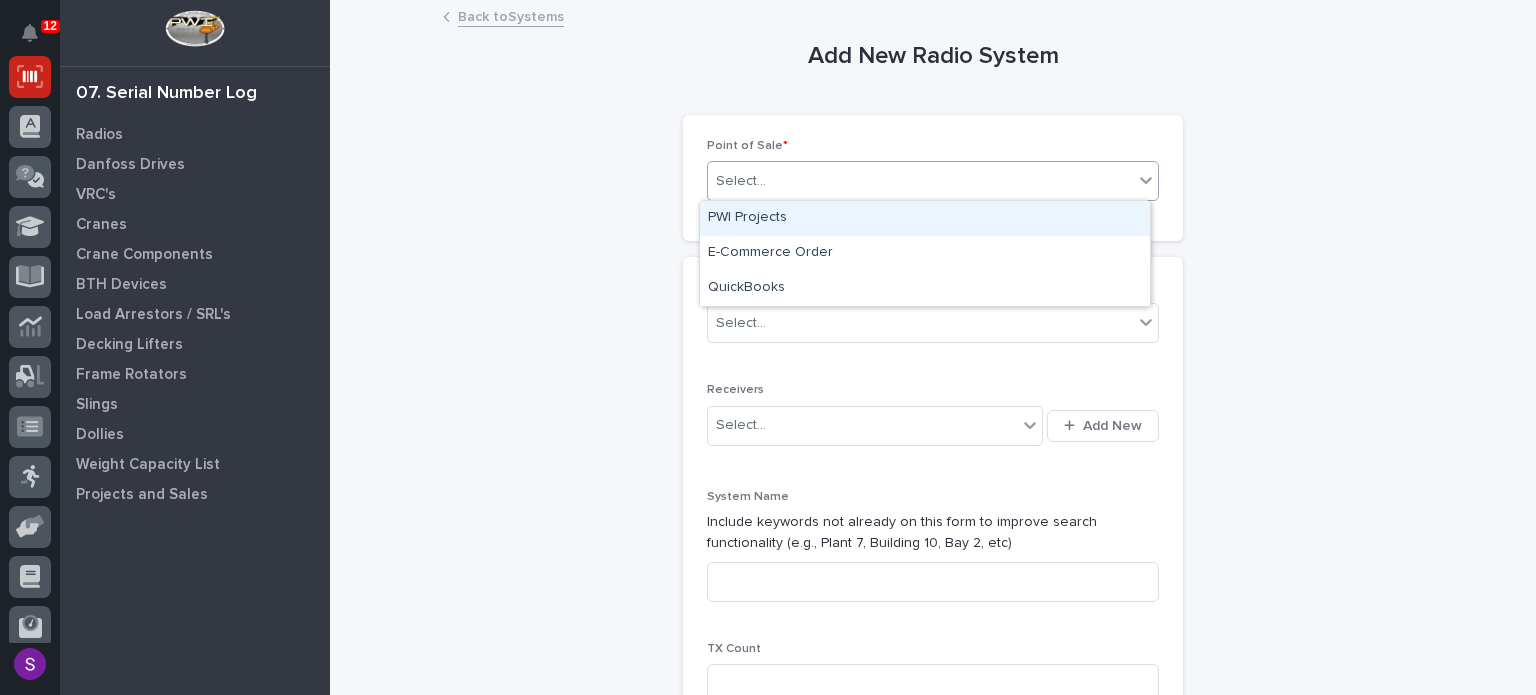 click on "Select..." at bounding box center [920, 181] 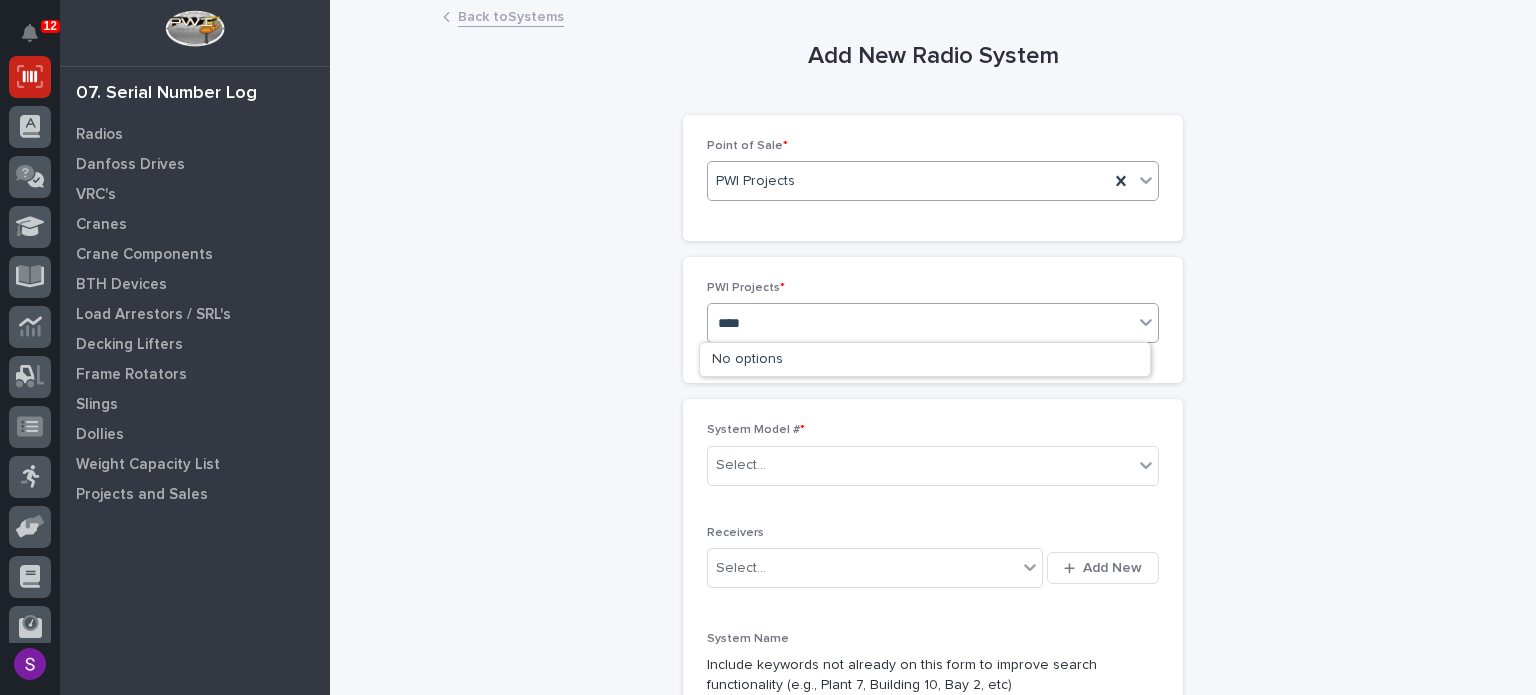type on "*****" 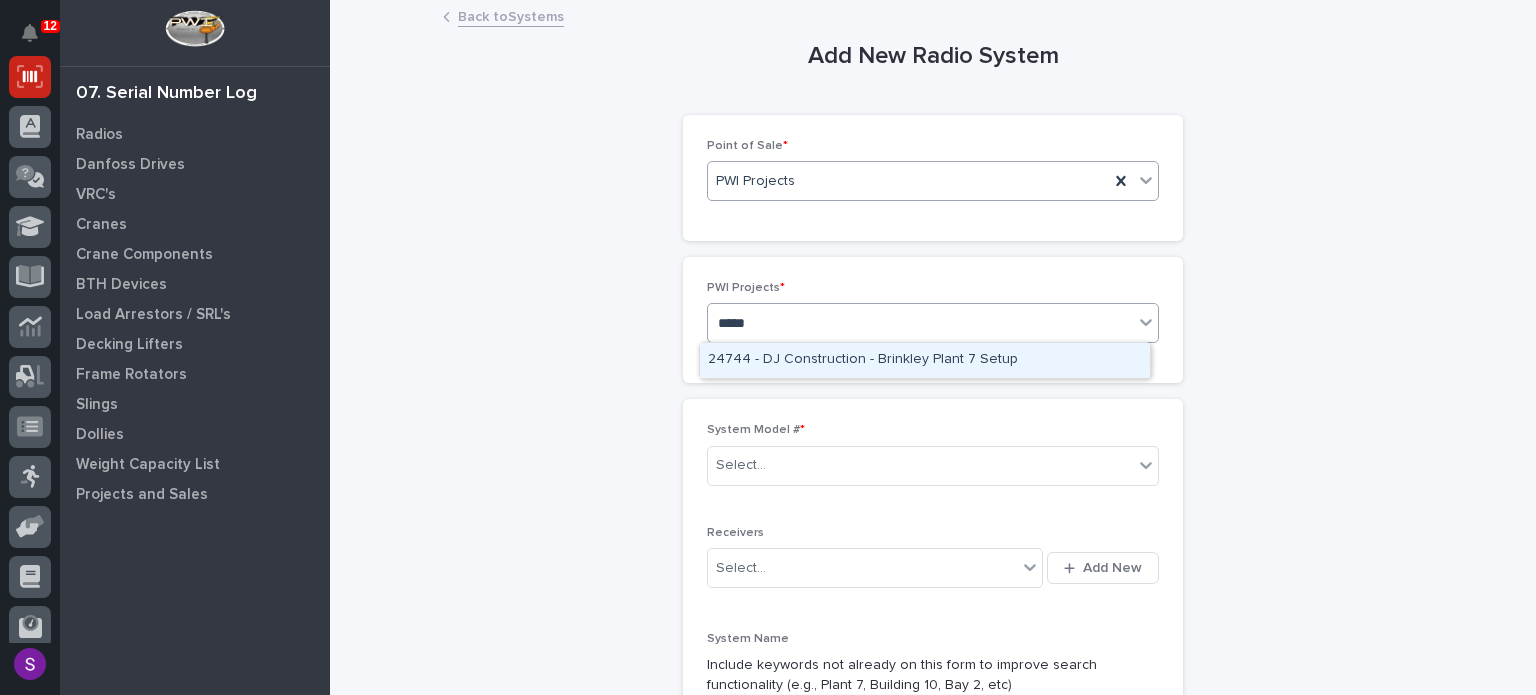 type 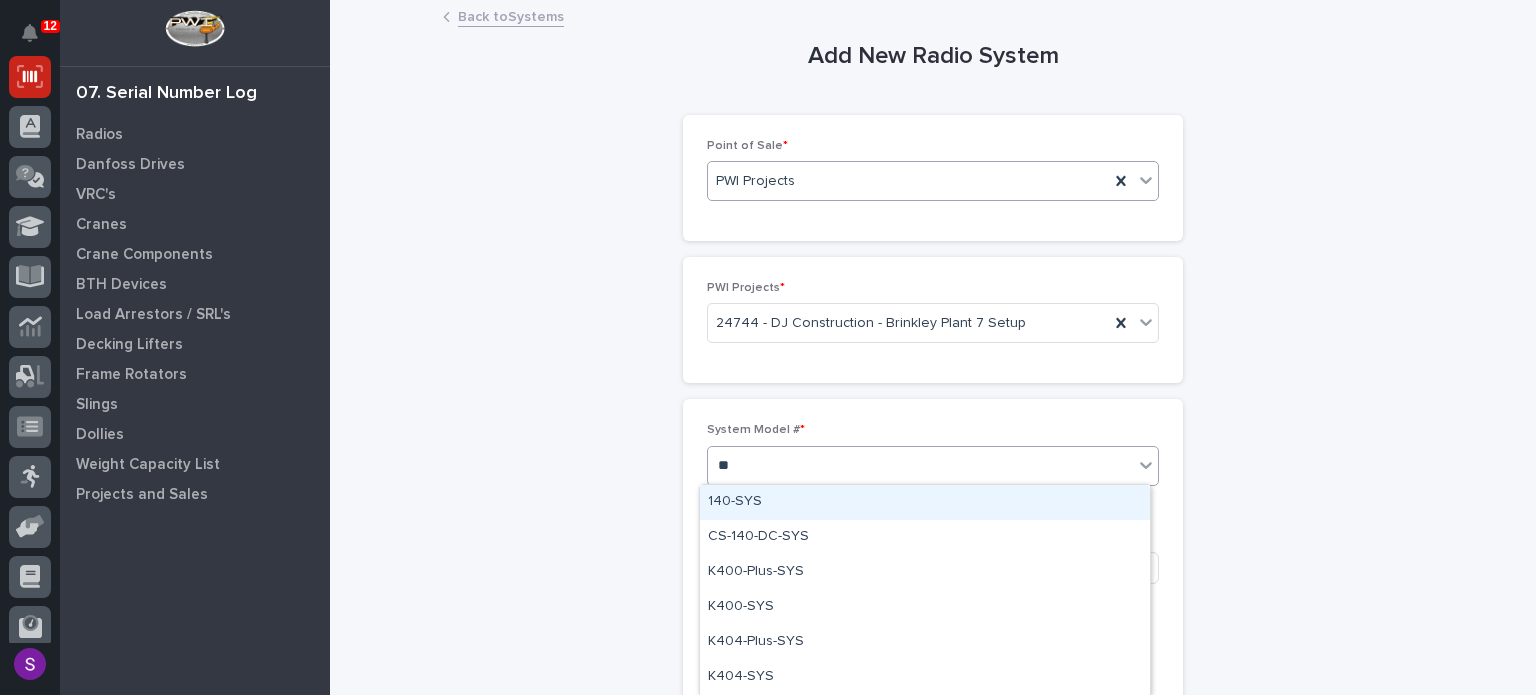 type on "***" 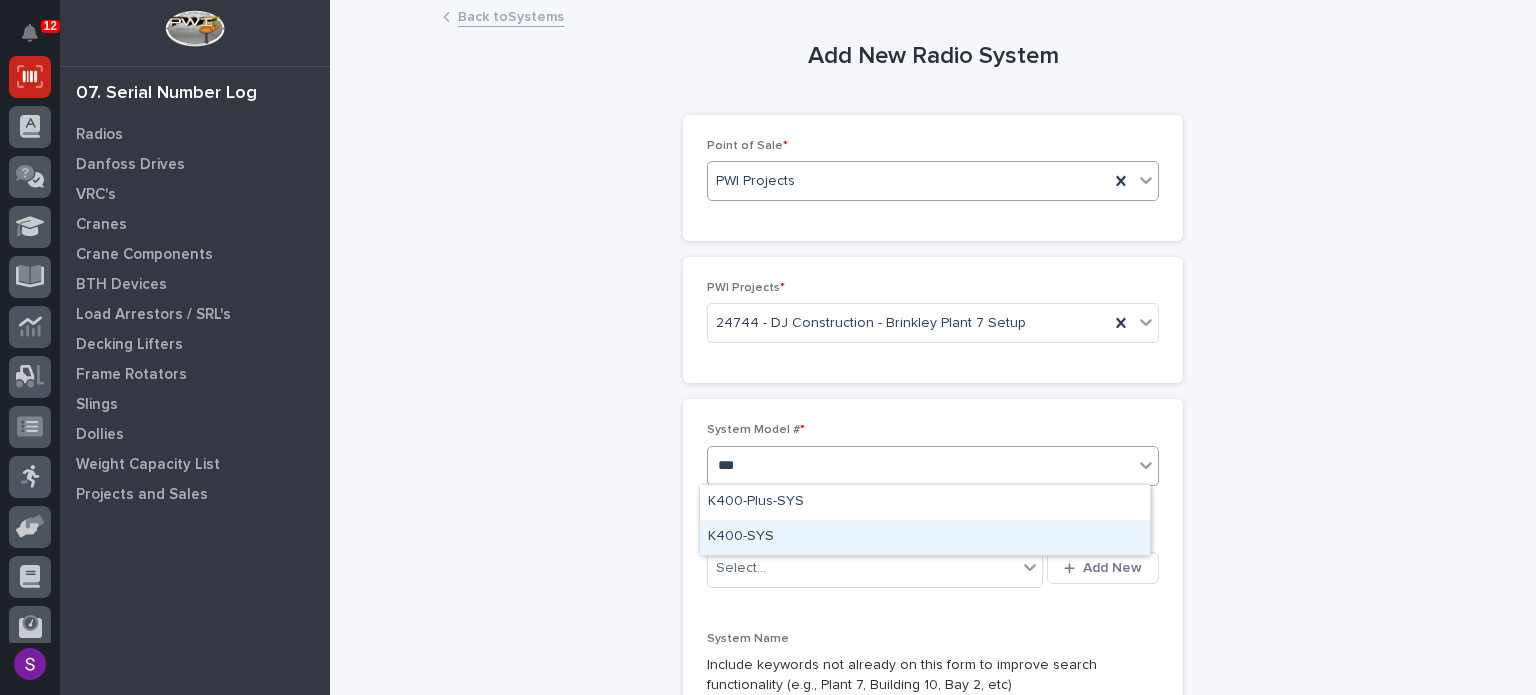 type 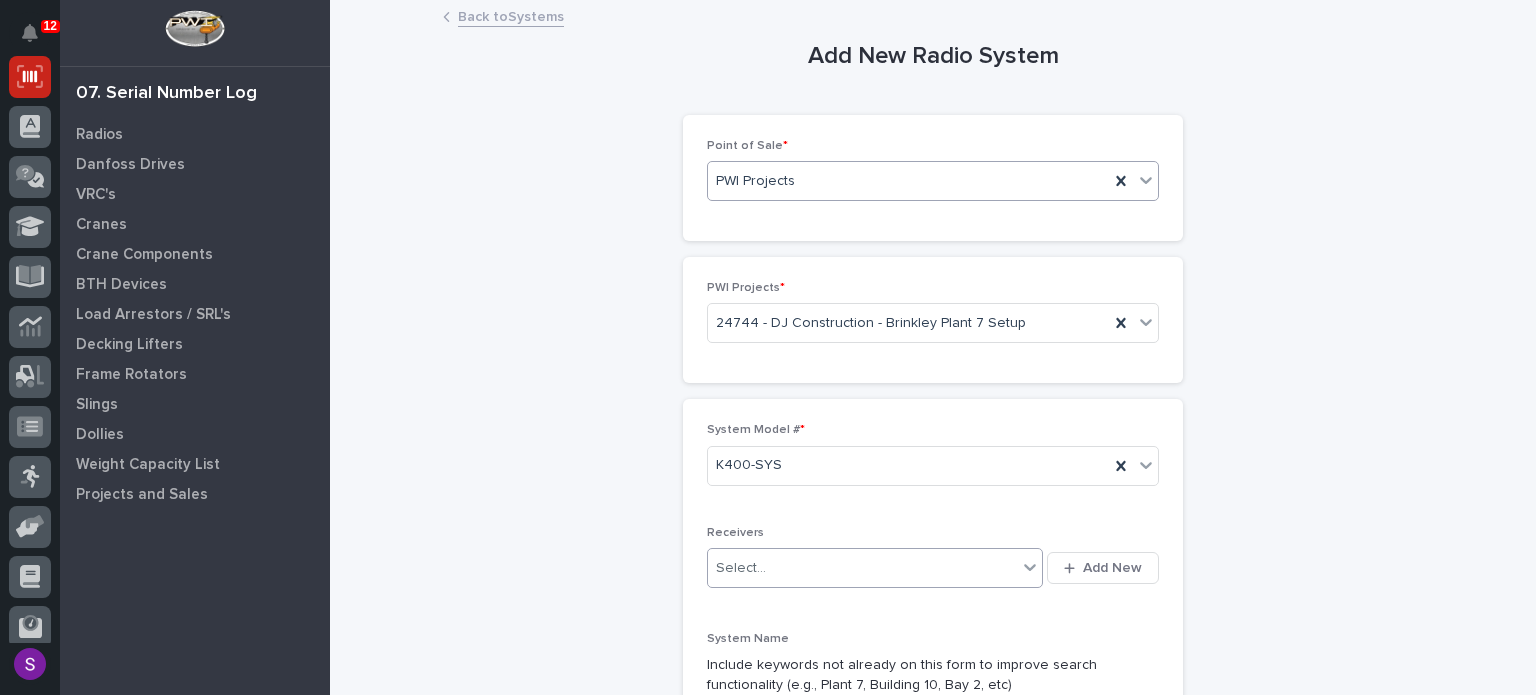 type 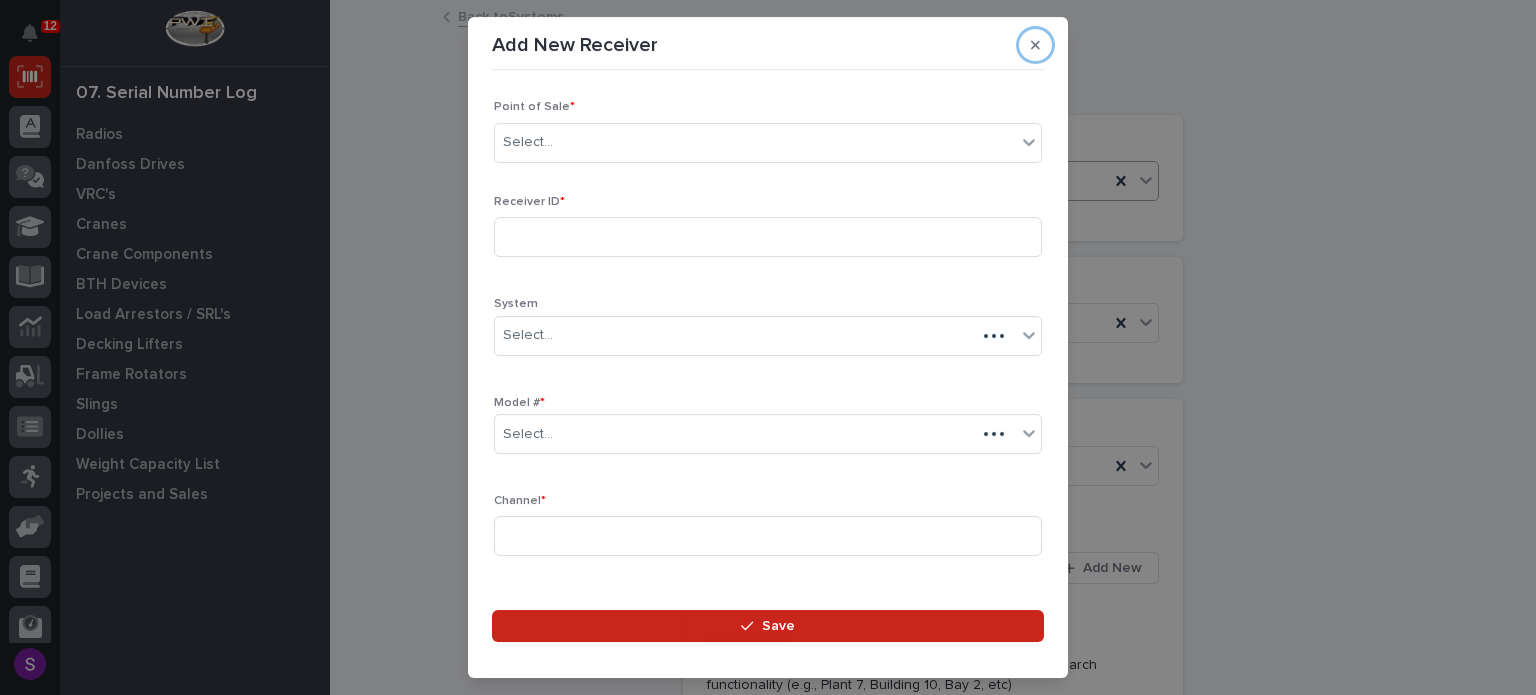 type 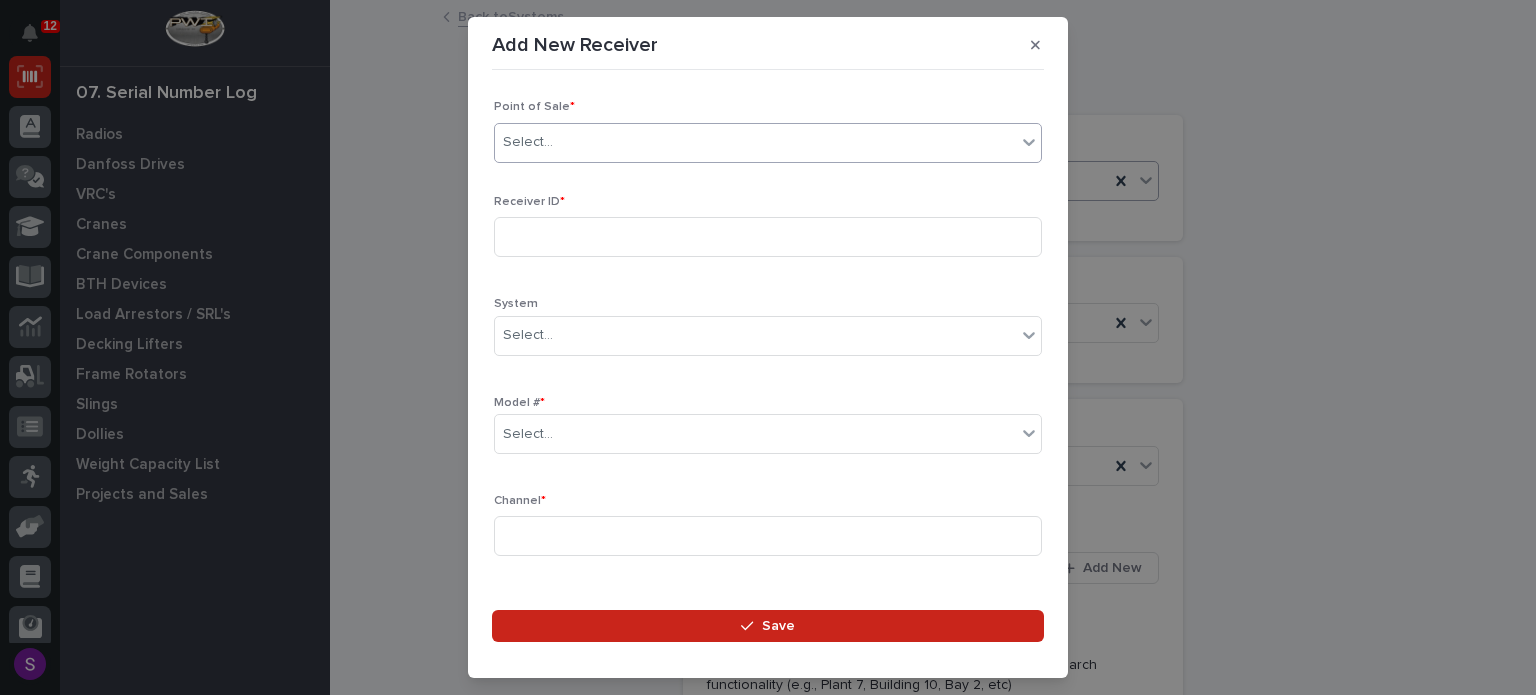 type on "*" 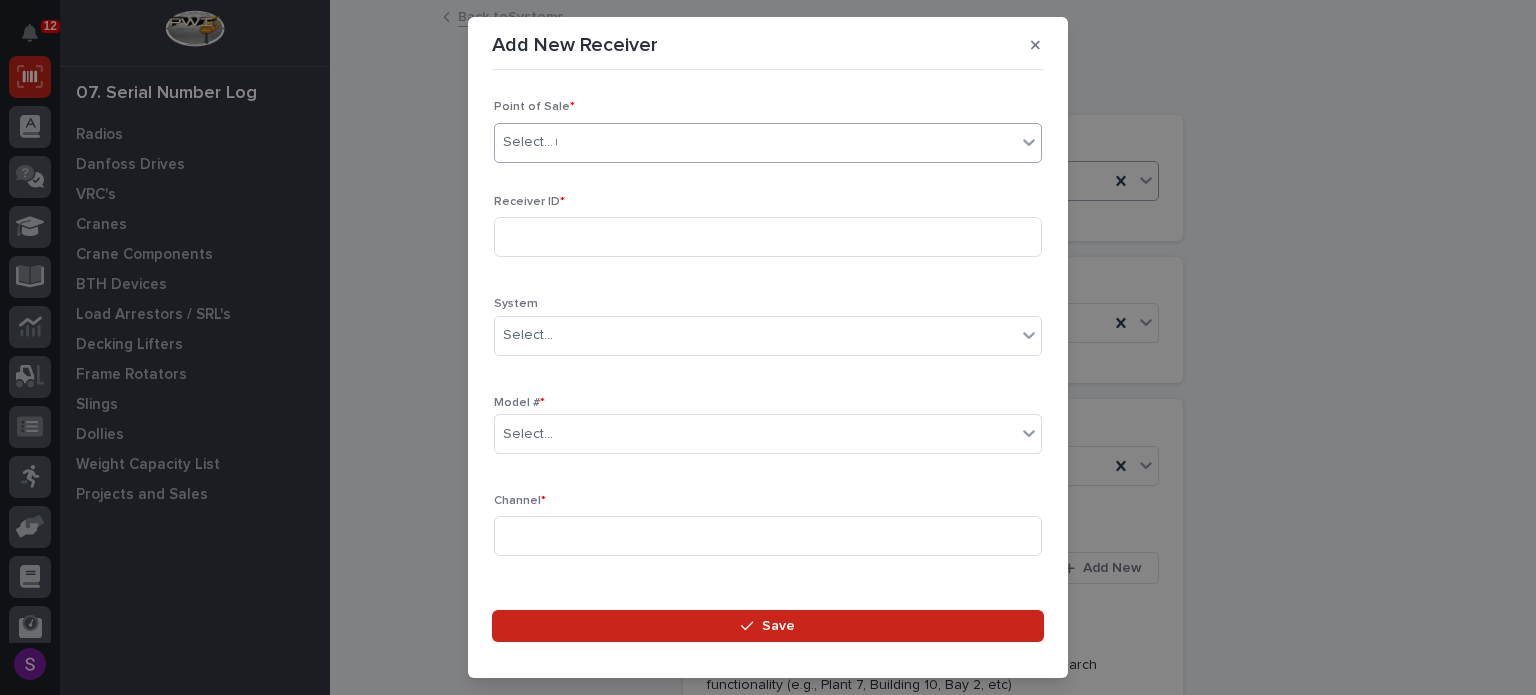 type 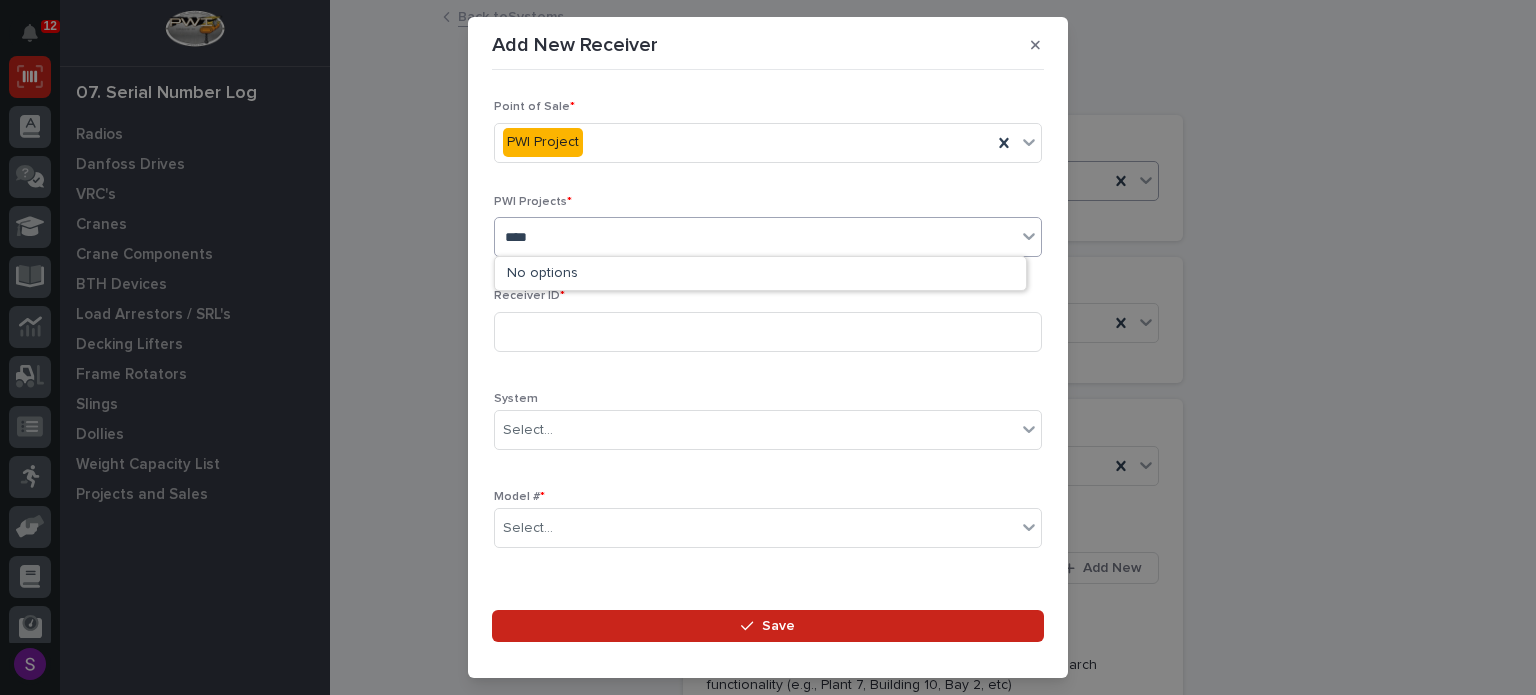 type on "*****" 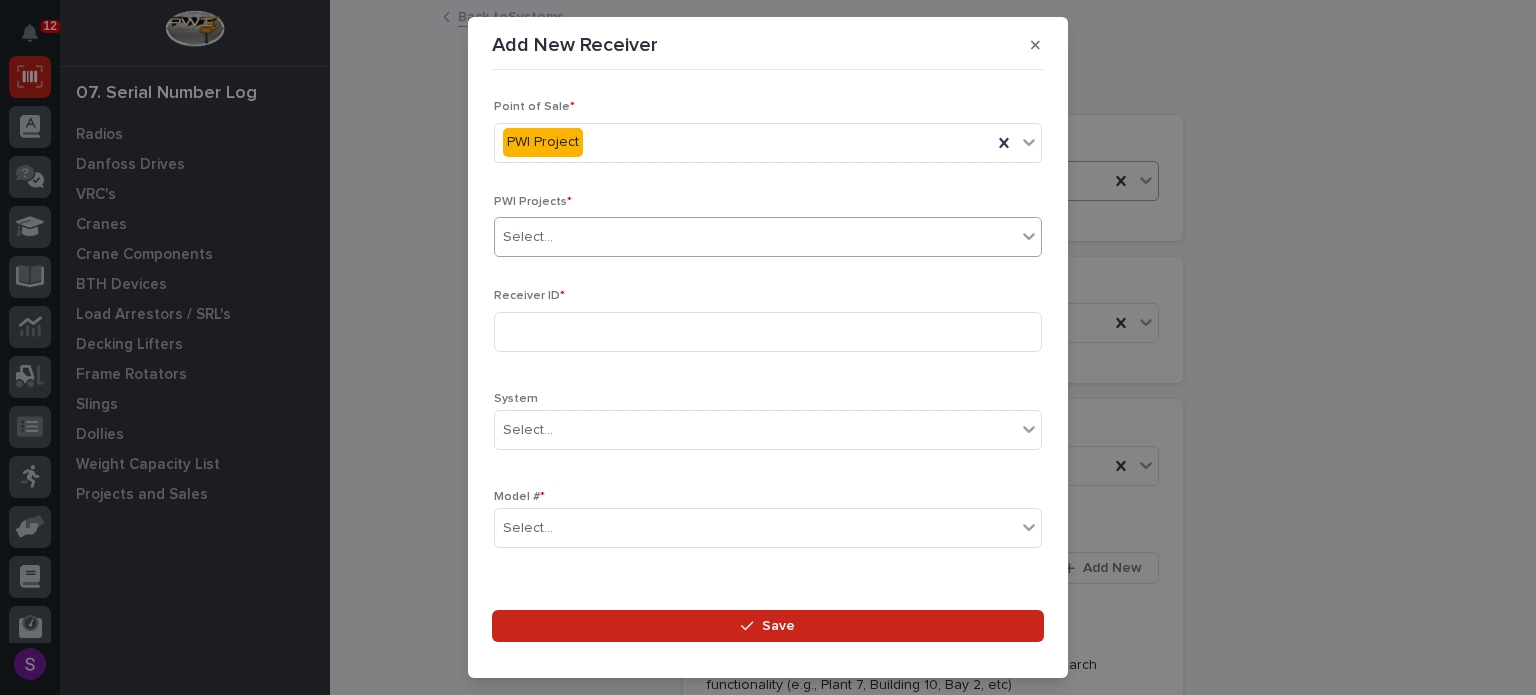 type 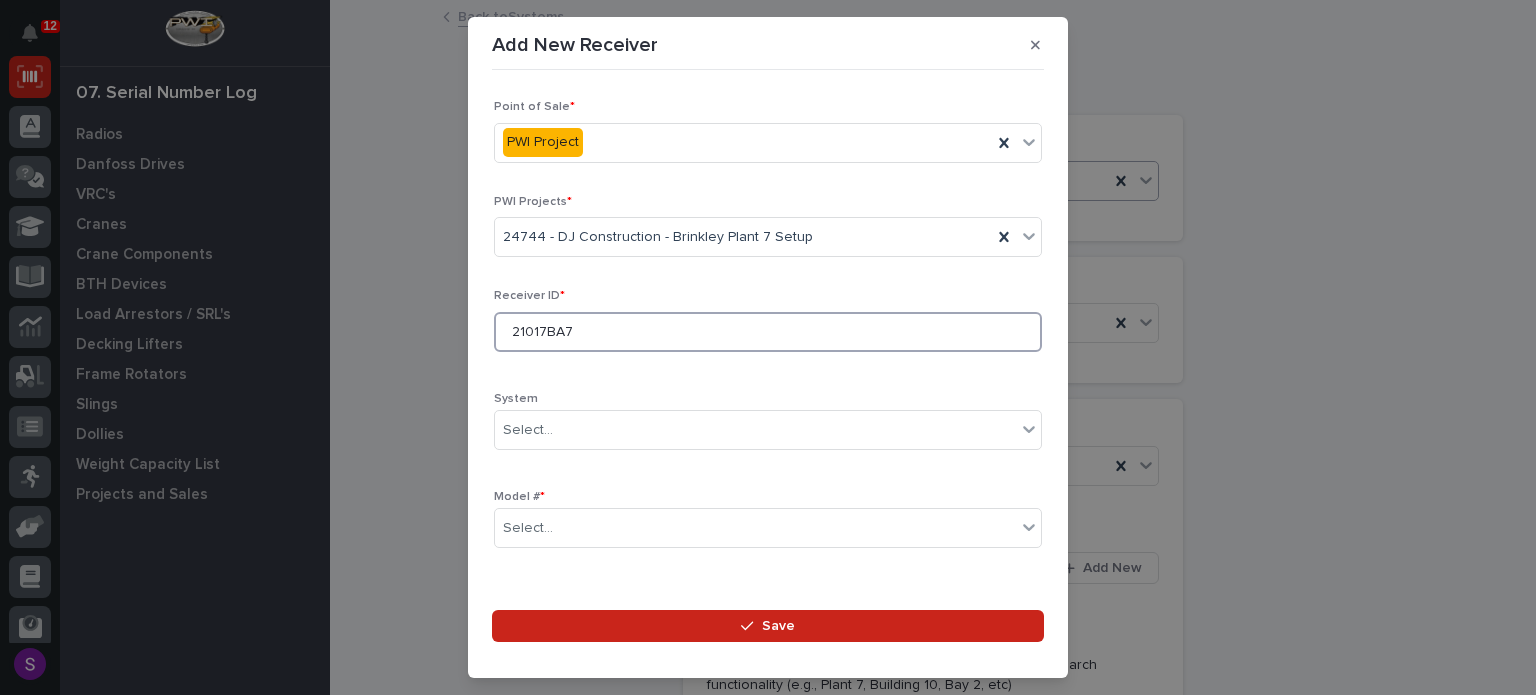 type on "21017BA7" 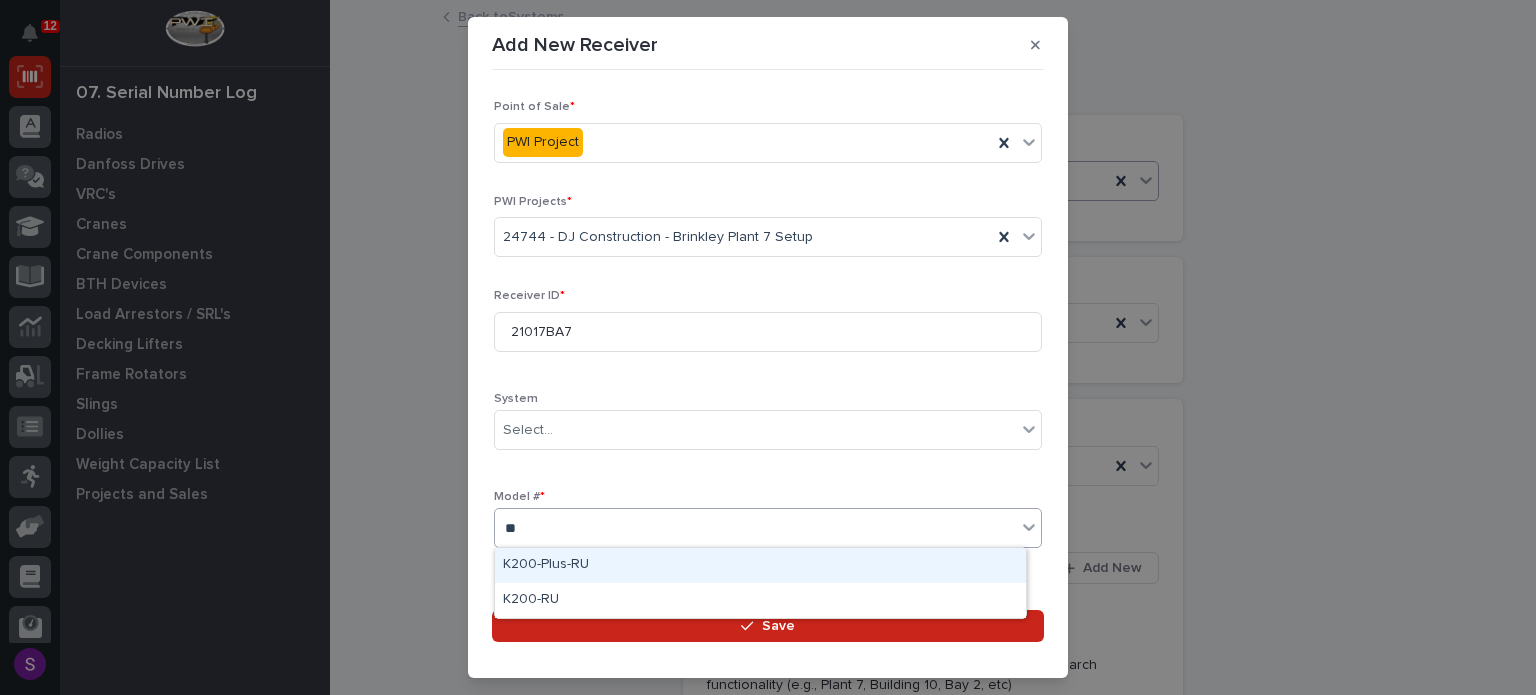type on "*" 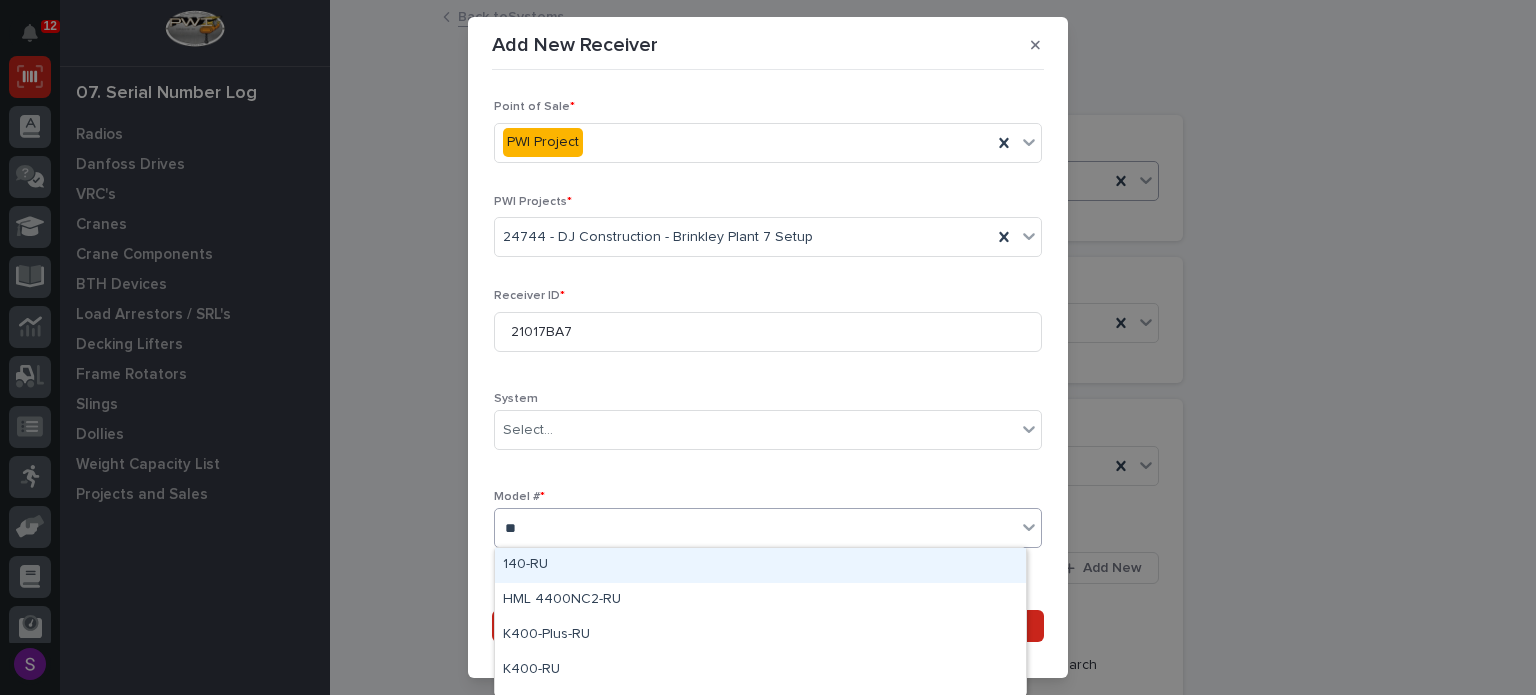 type on "***" 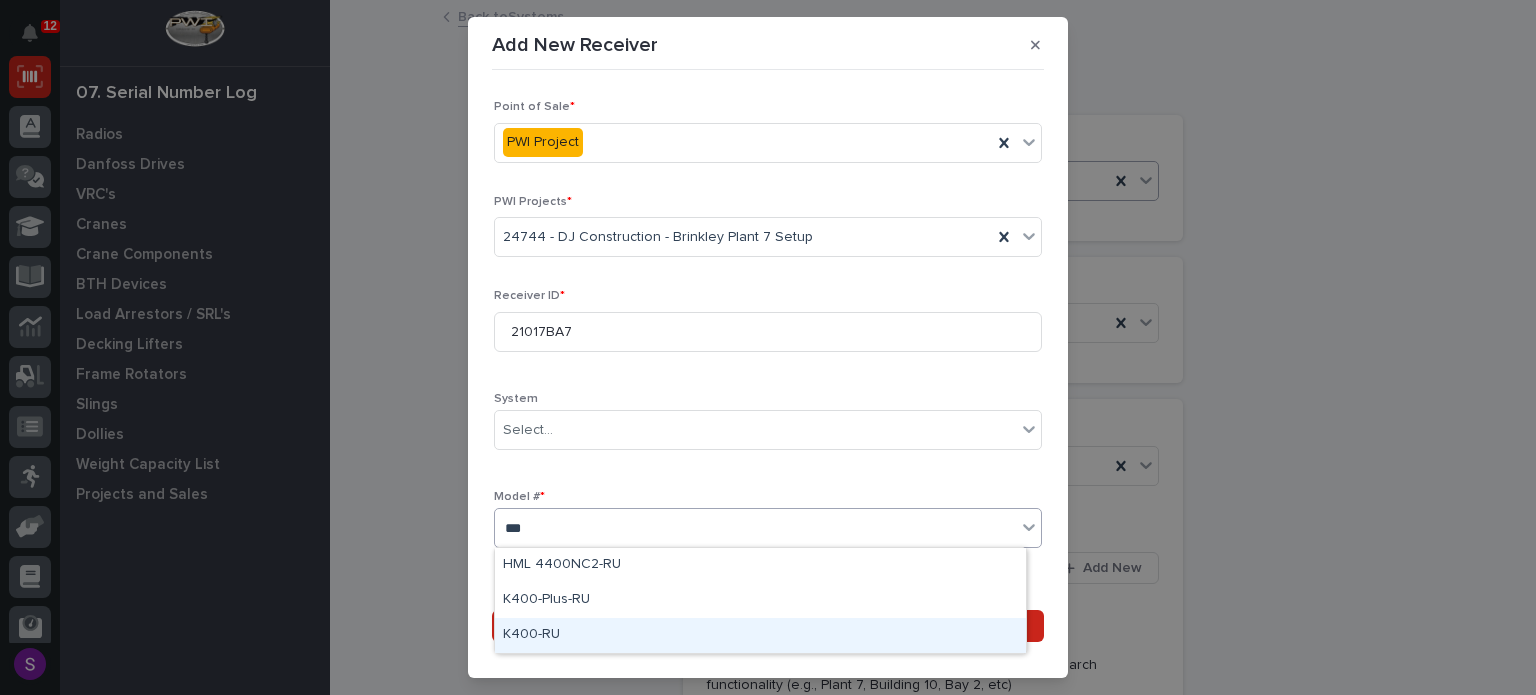 type 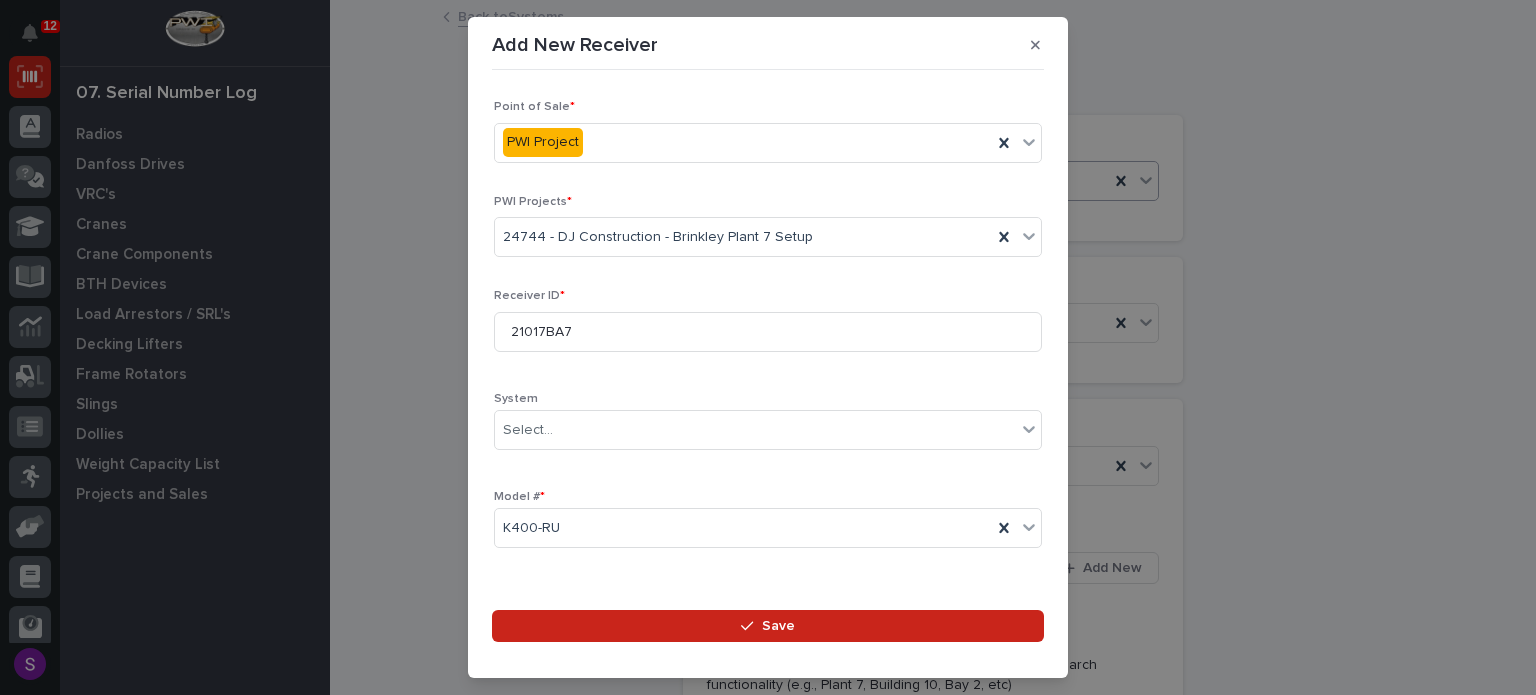 scroll, scrollTop: 296, scrollLeft: 0, axis: vertical 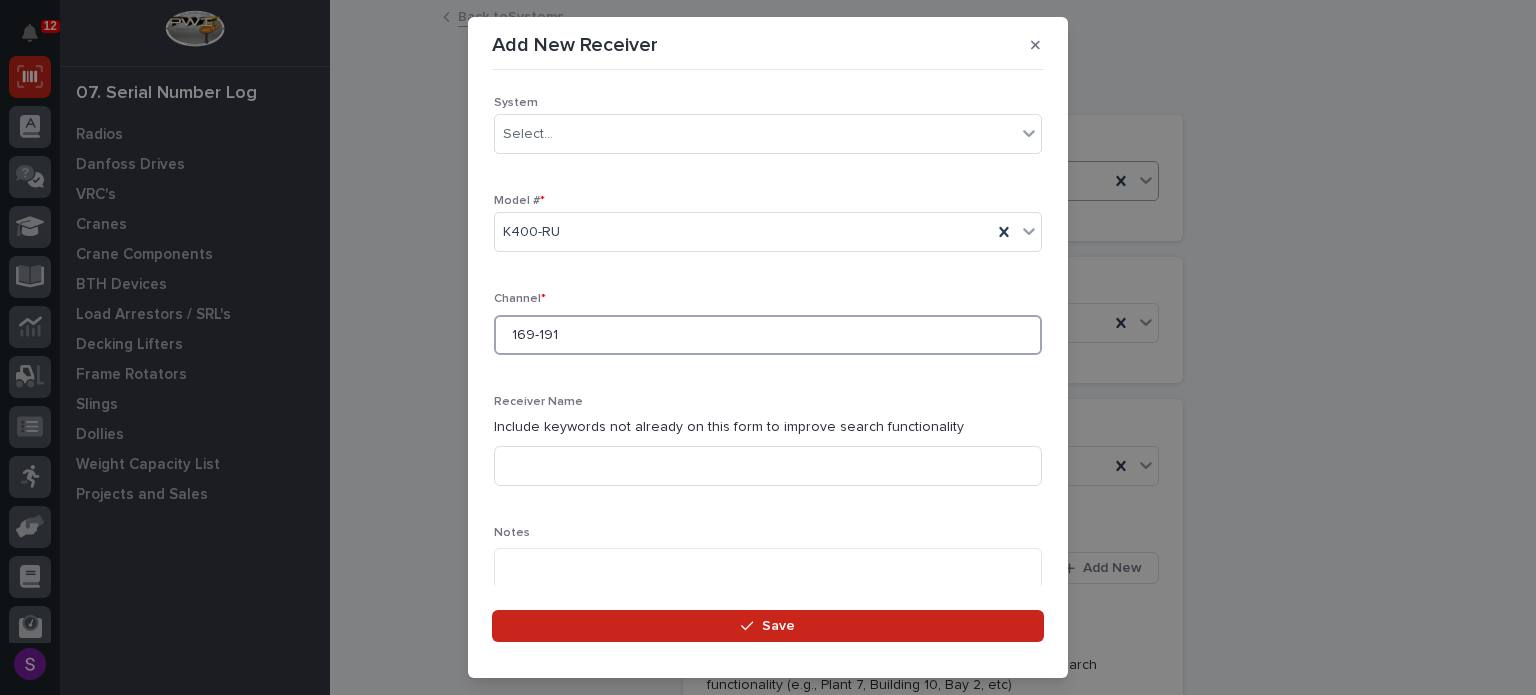type on "169-191" 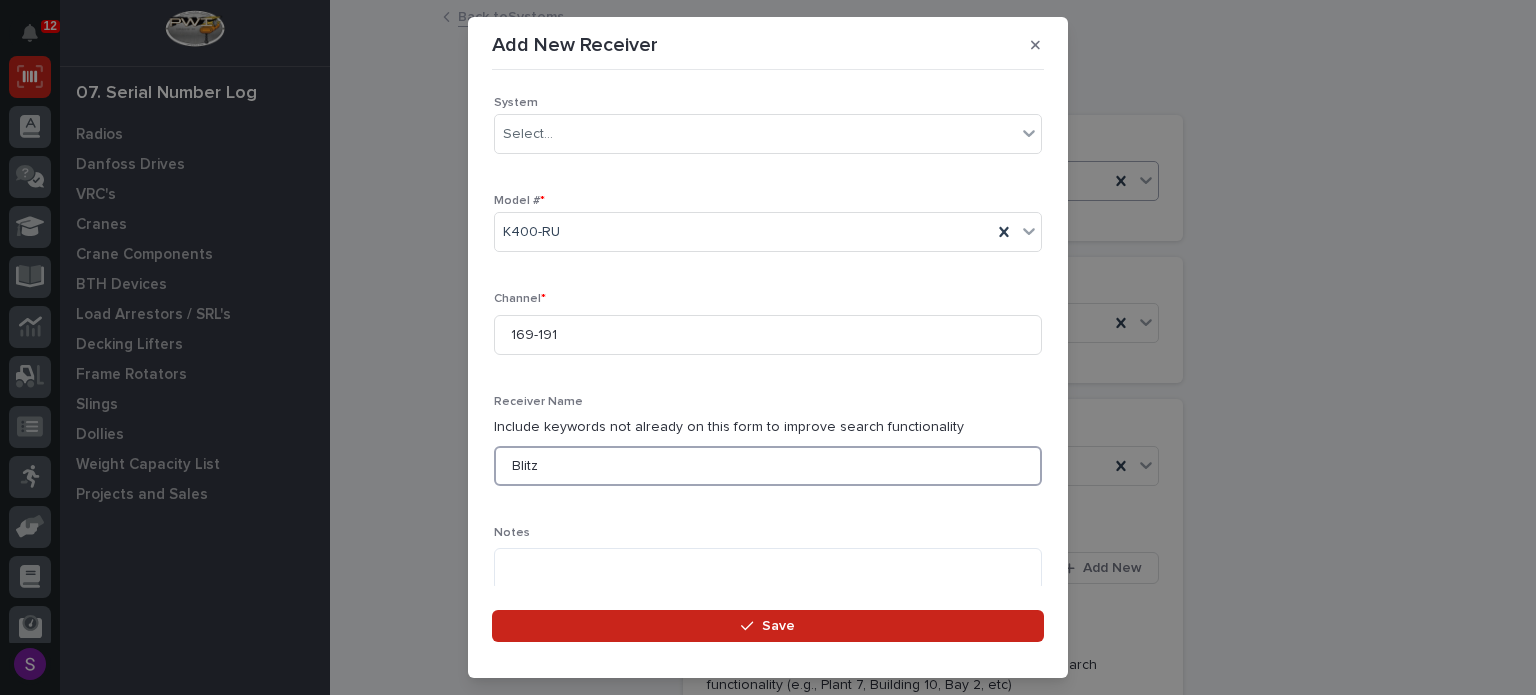 type on "Blitz" 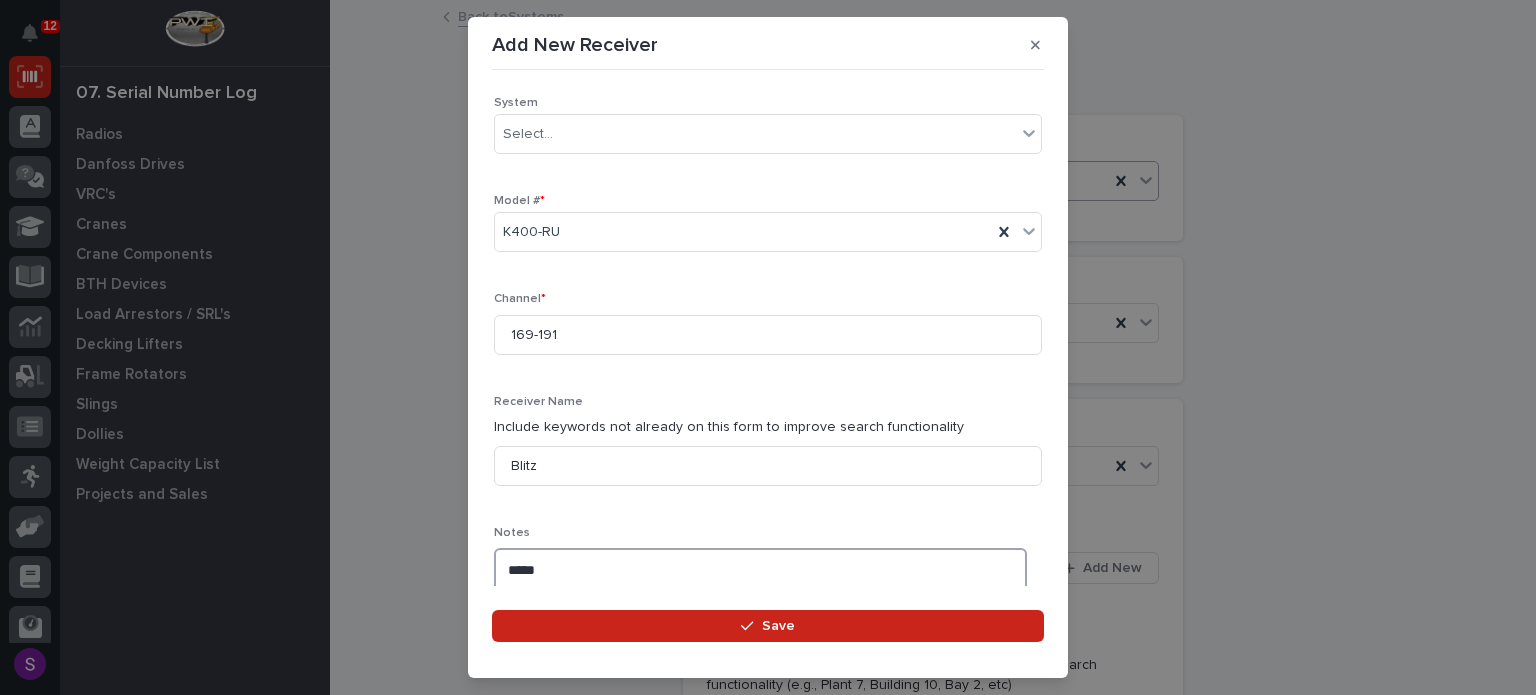type on "*****" 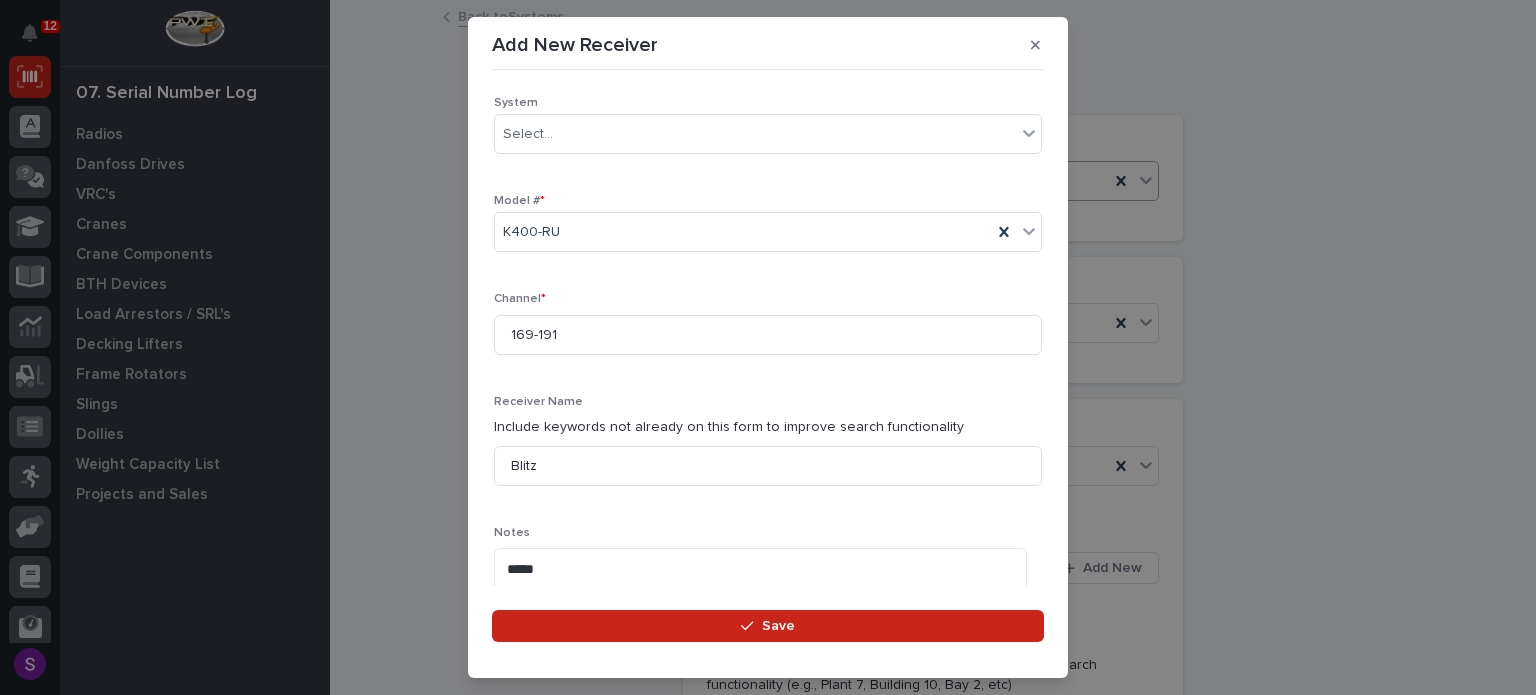 scroll, scrollTop: 636, scrollLeft: 0, axis: vertical 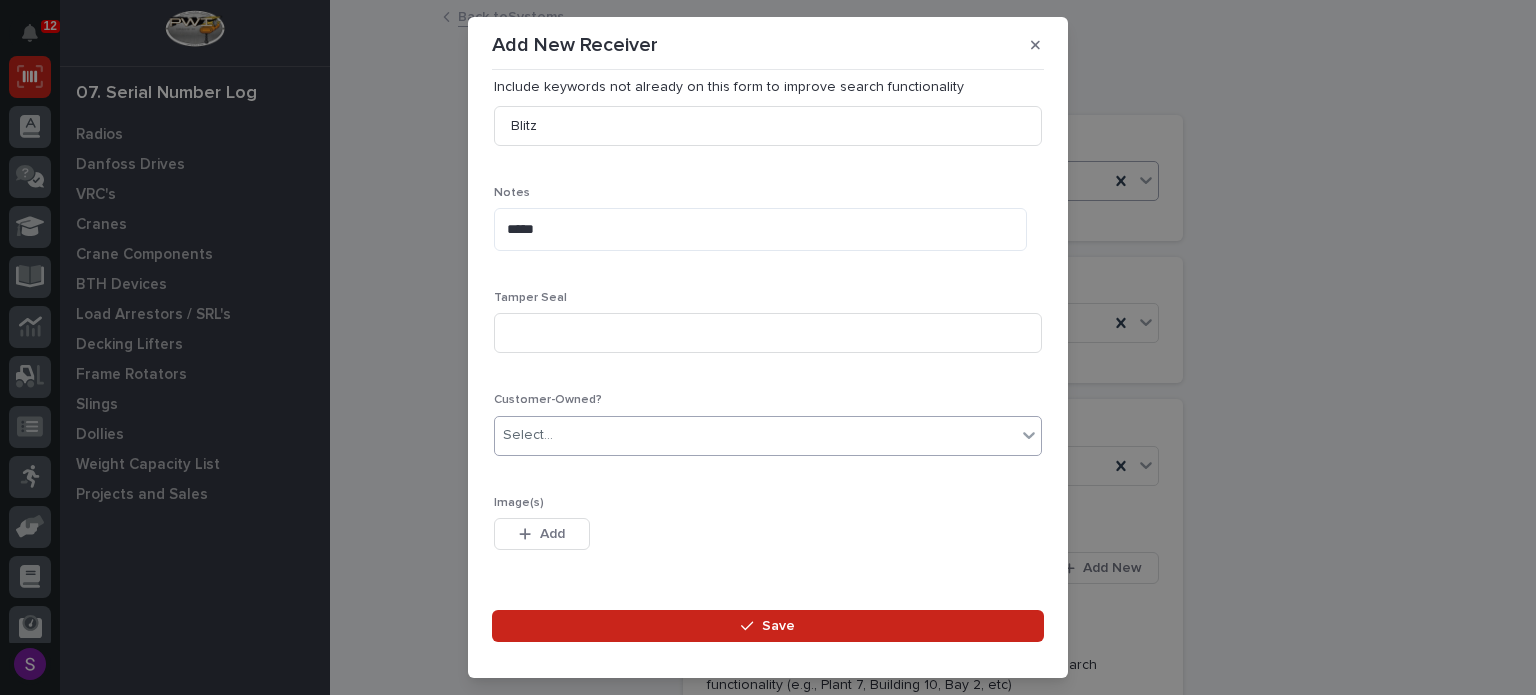 type 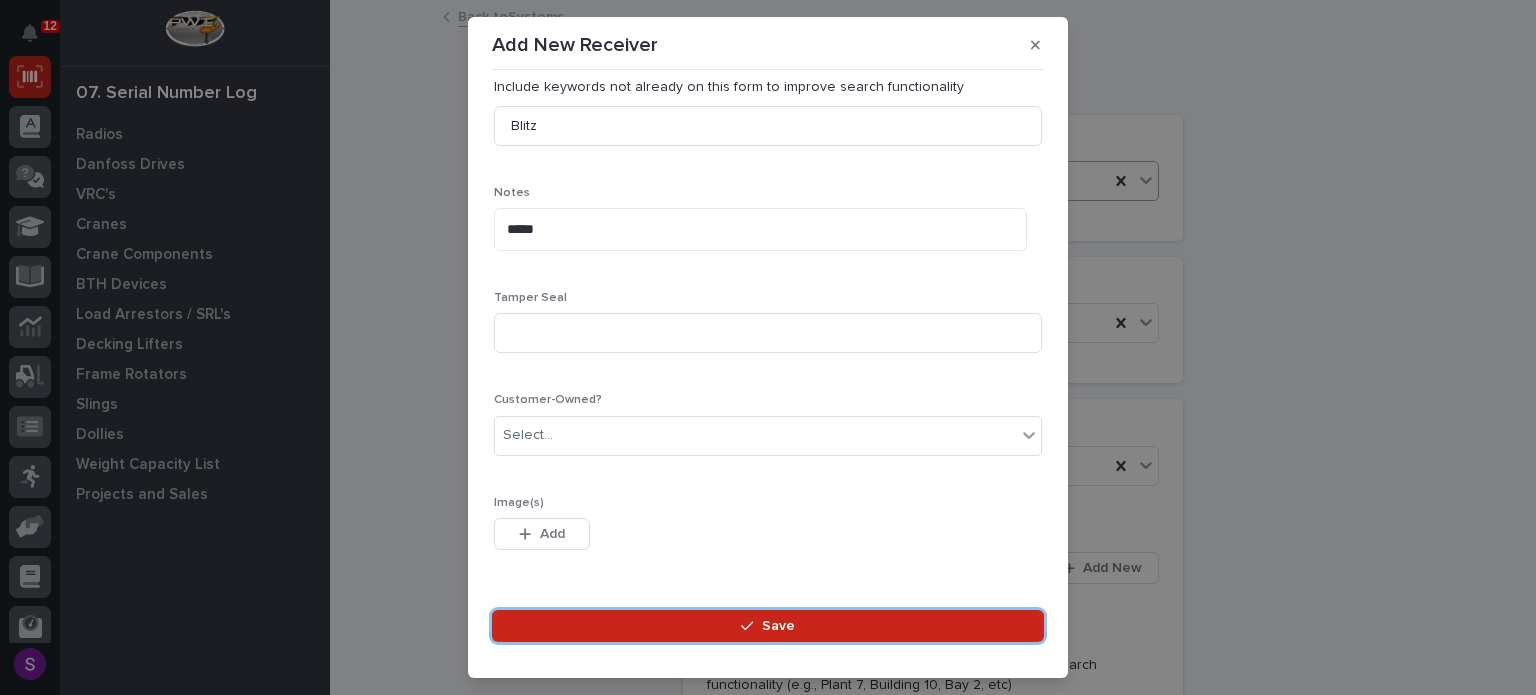 type 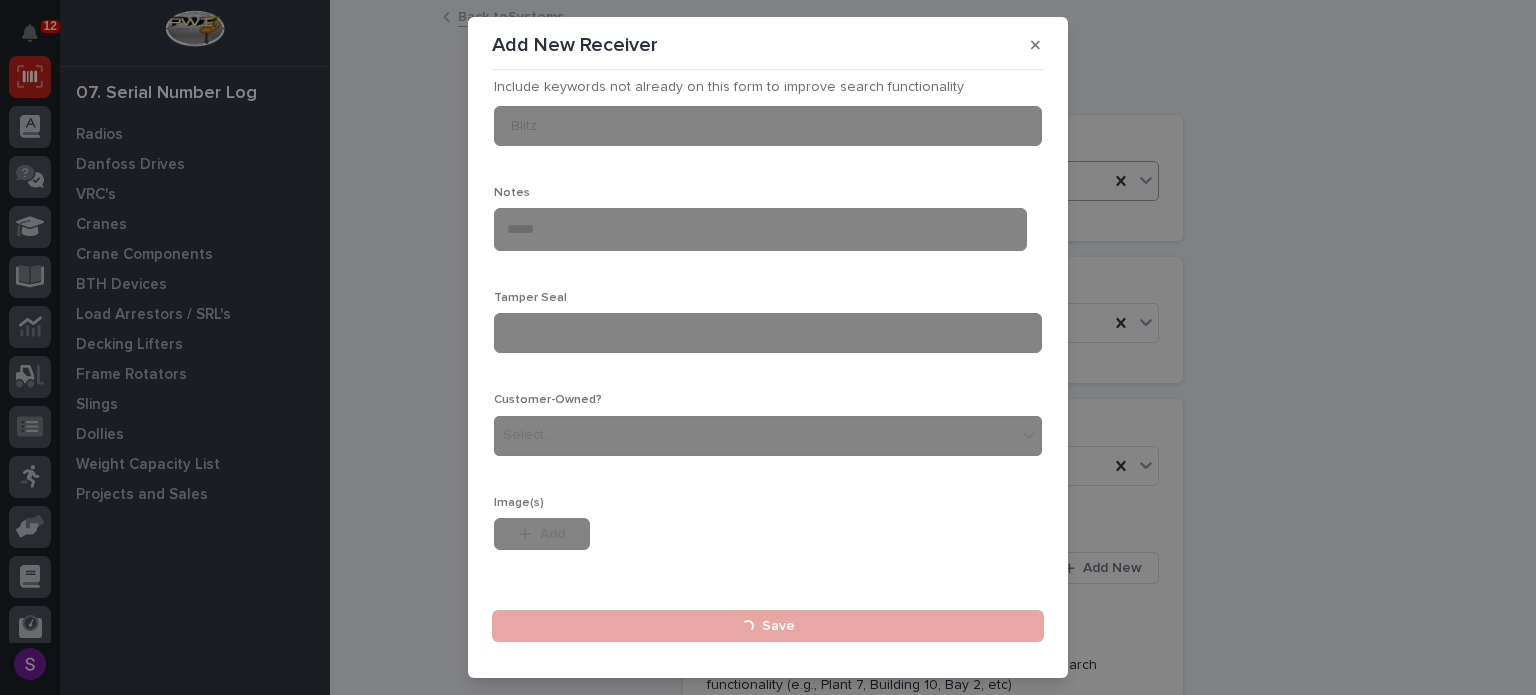 type 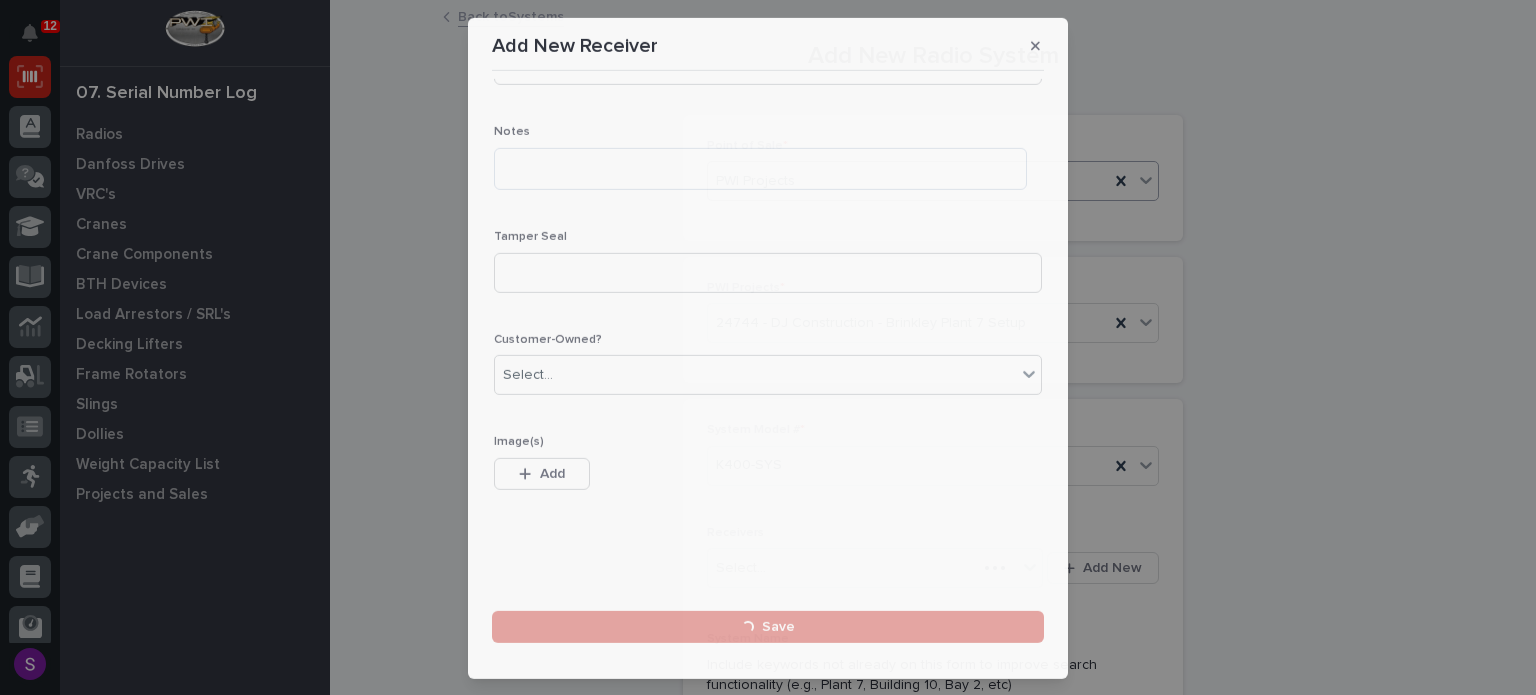 scroll, scrollTop: 616, scrollLeft: 0, axis: vertical 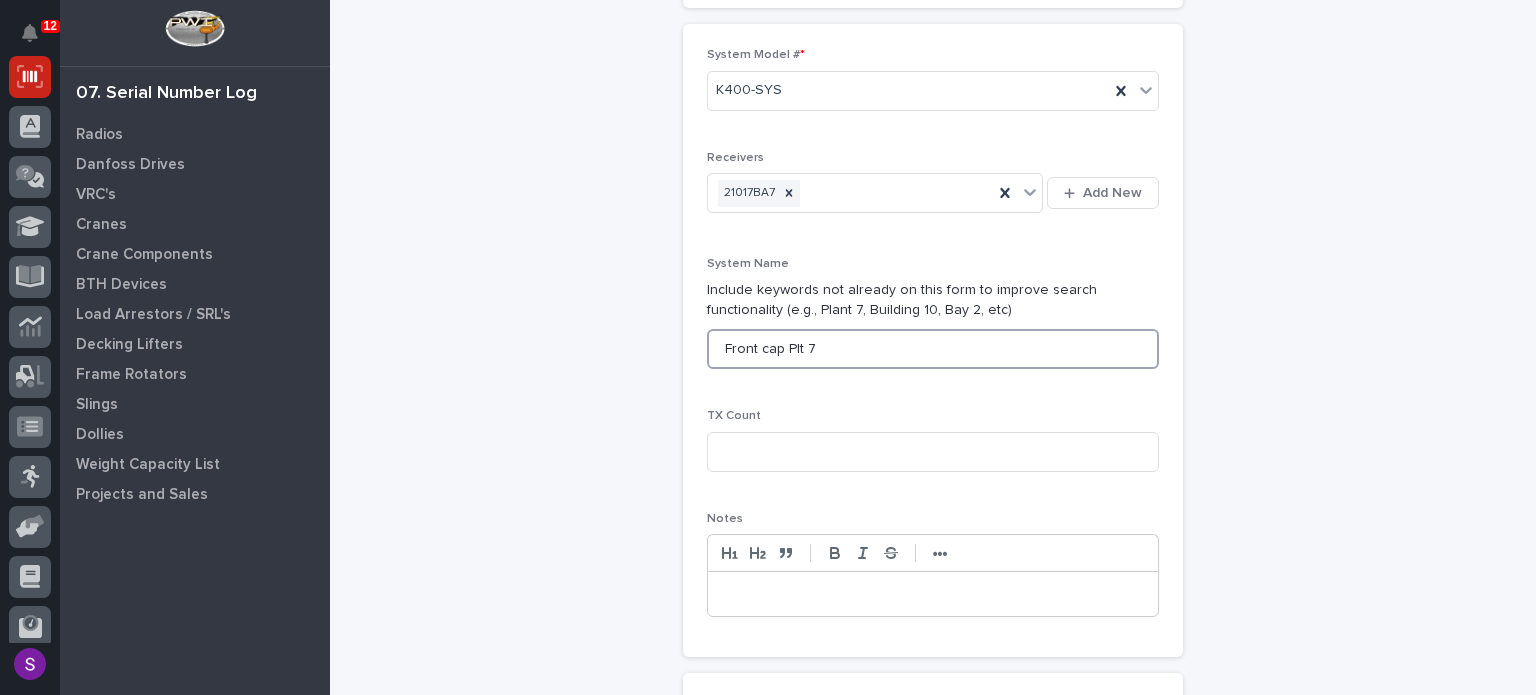 type on "Front cap Plt 7" 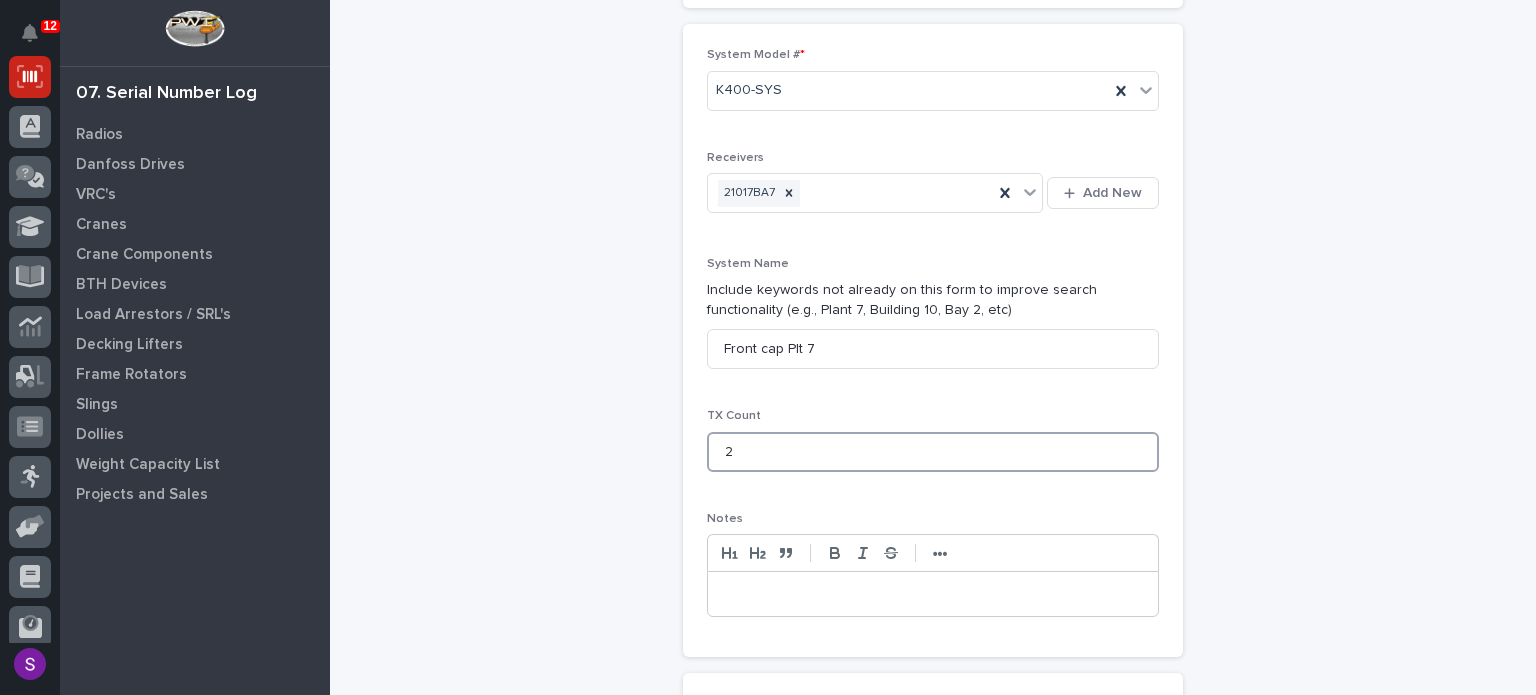 type on "2" 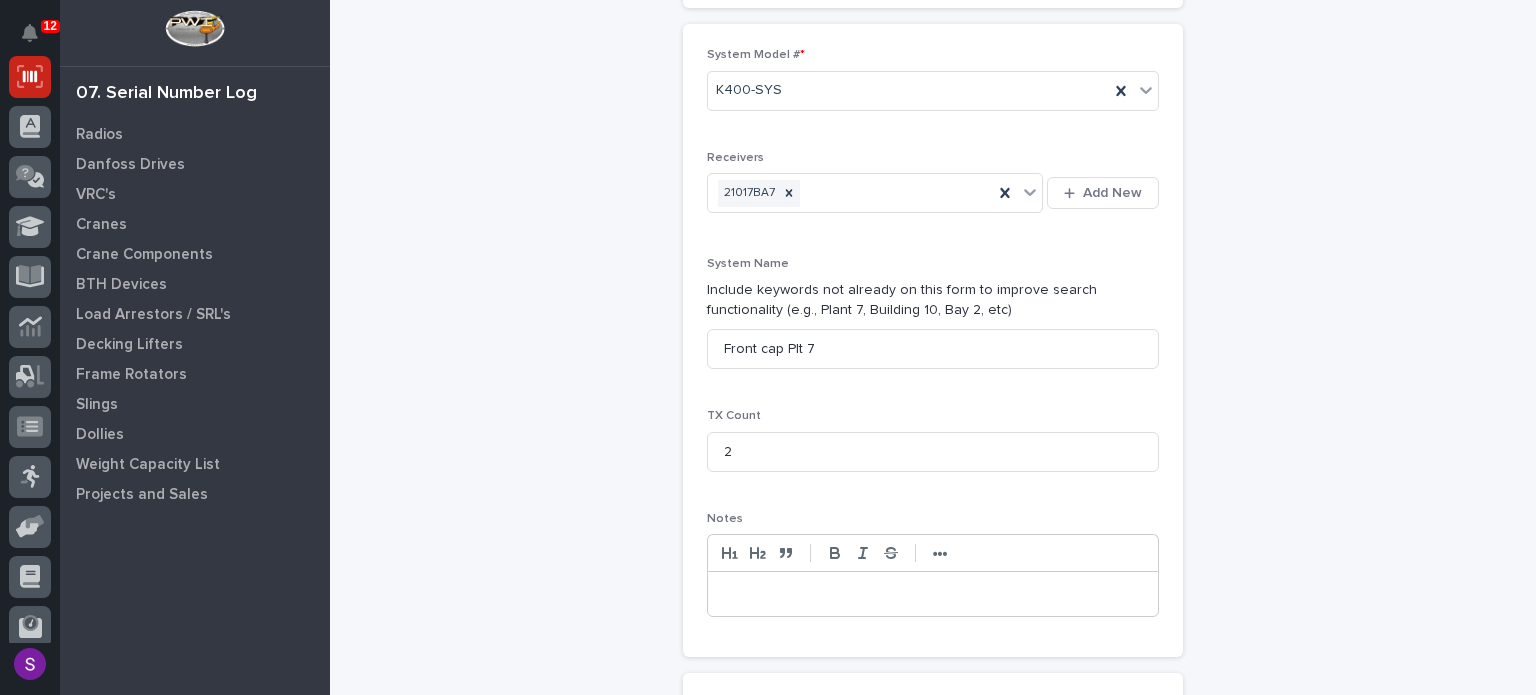 scroll, scrollTop: 764, scrollLeft: 0, axis: vertical 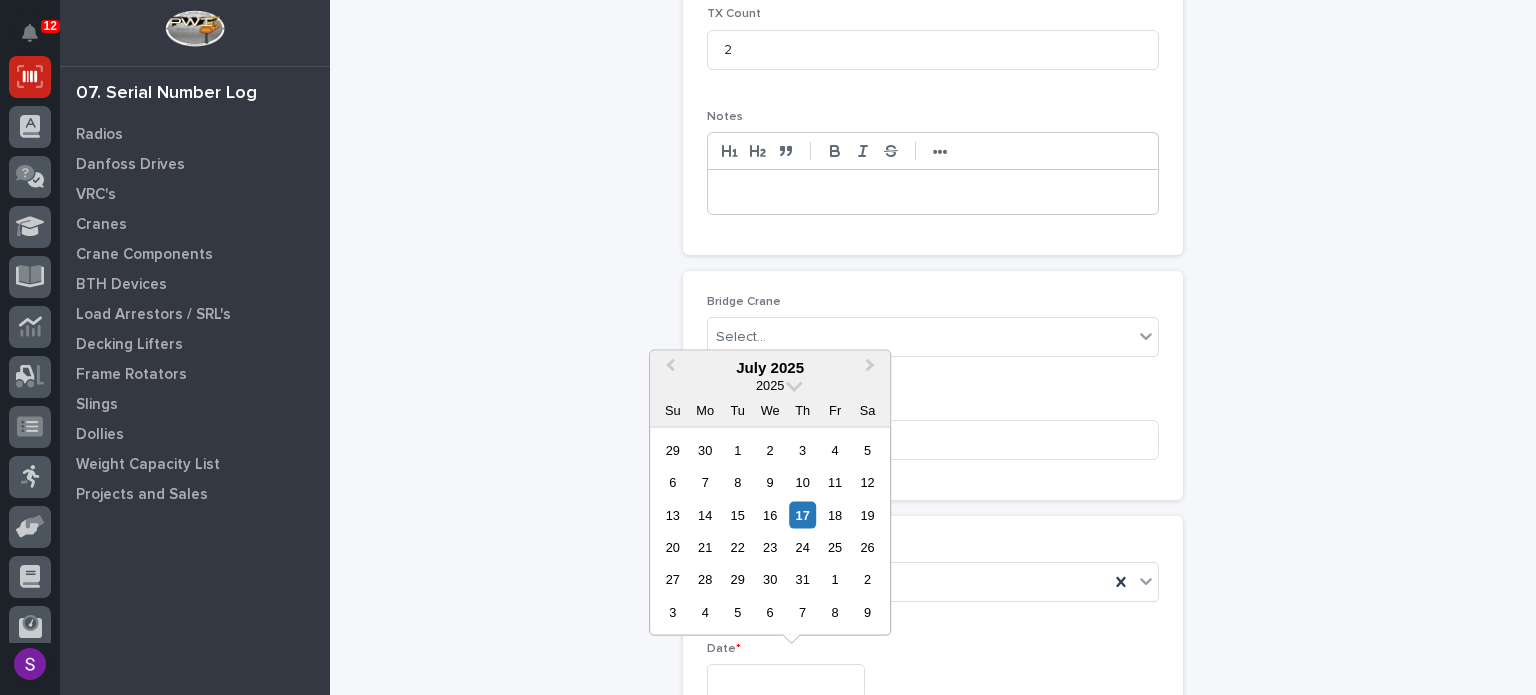 type on "**********" 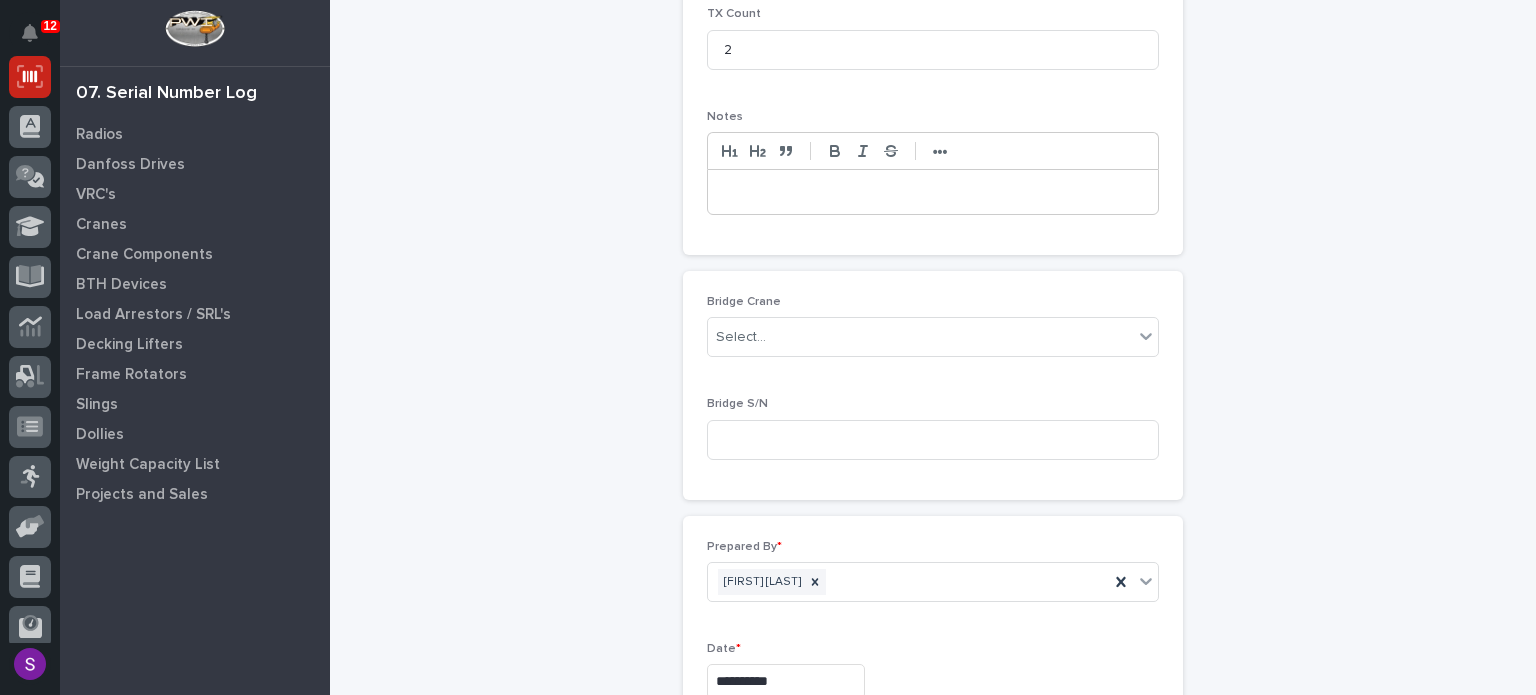 type 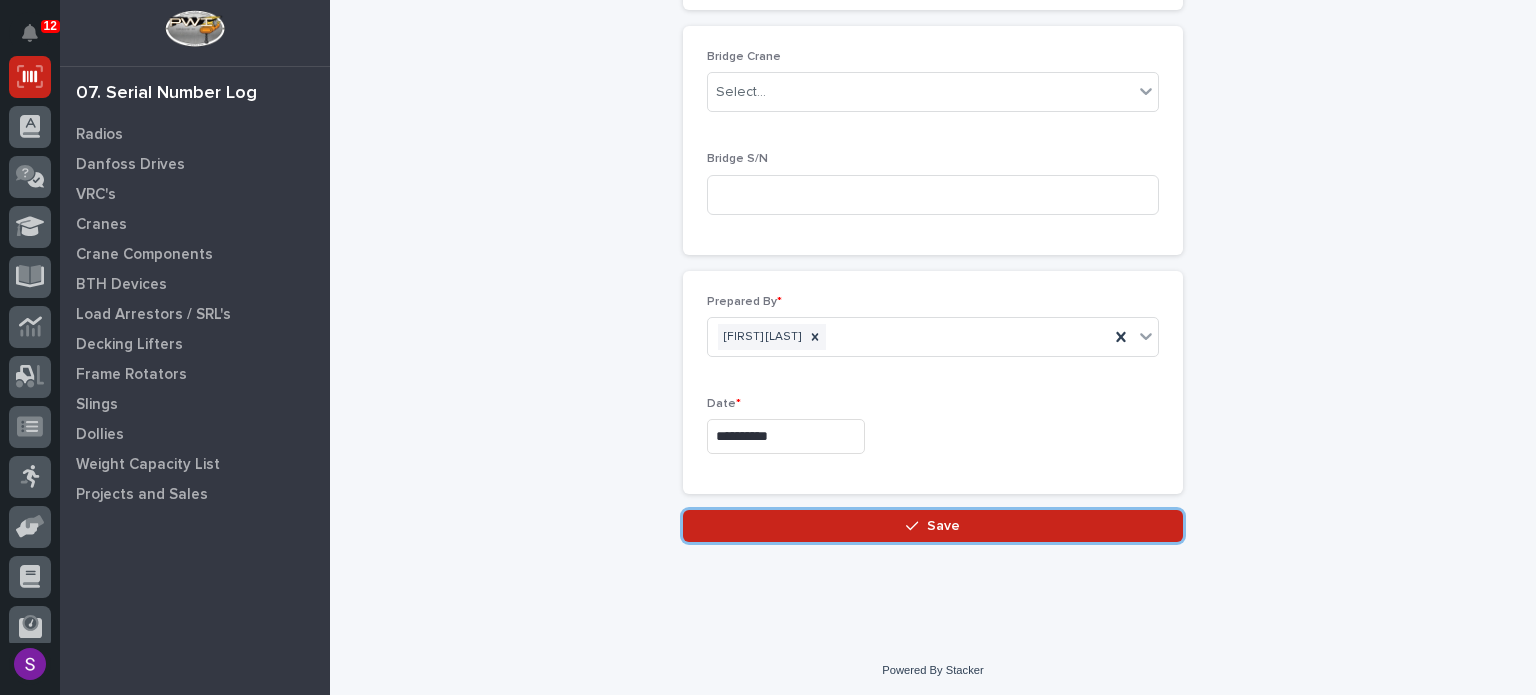click on "Save" at bounding box center [933, 526] 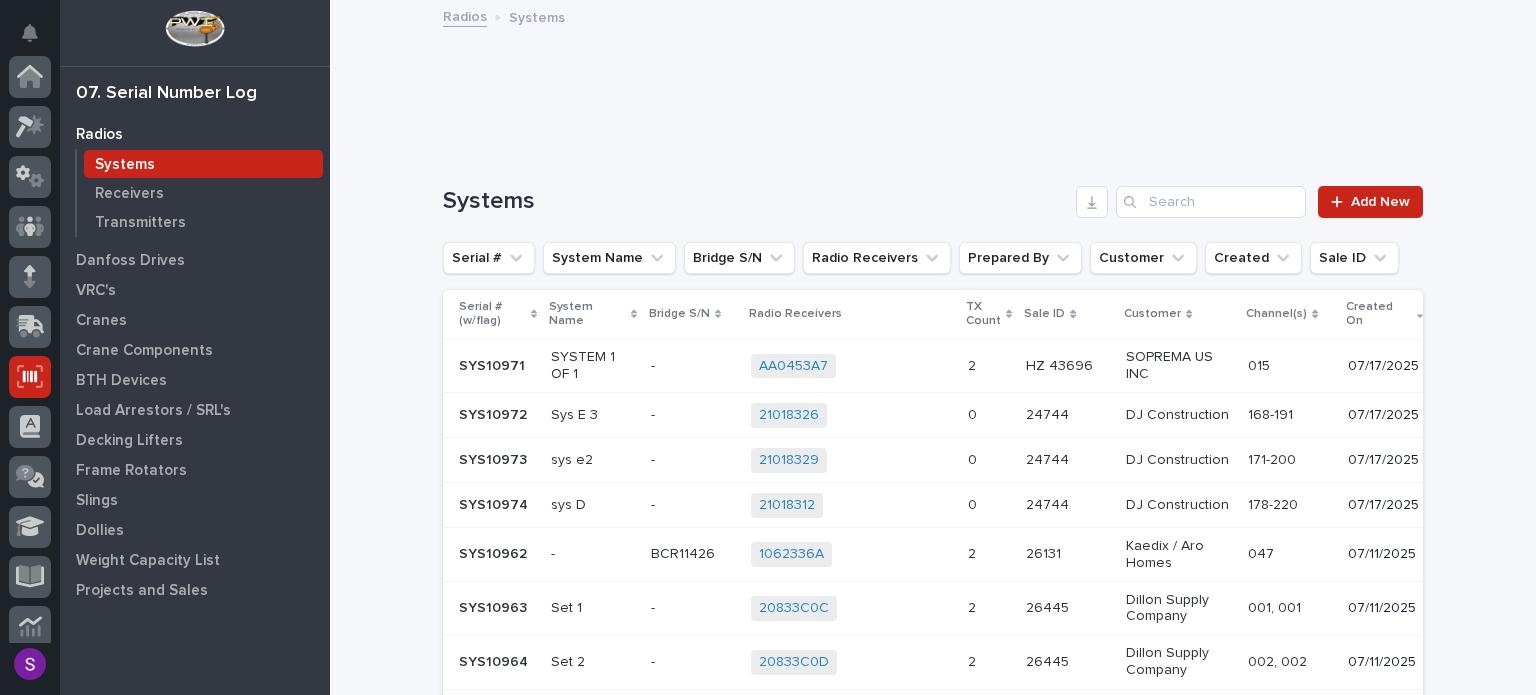 scroll, scrollTop: 300, scrollLeft: 0, axis: vertical 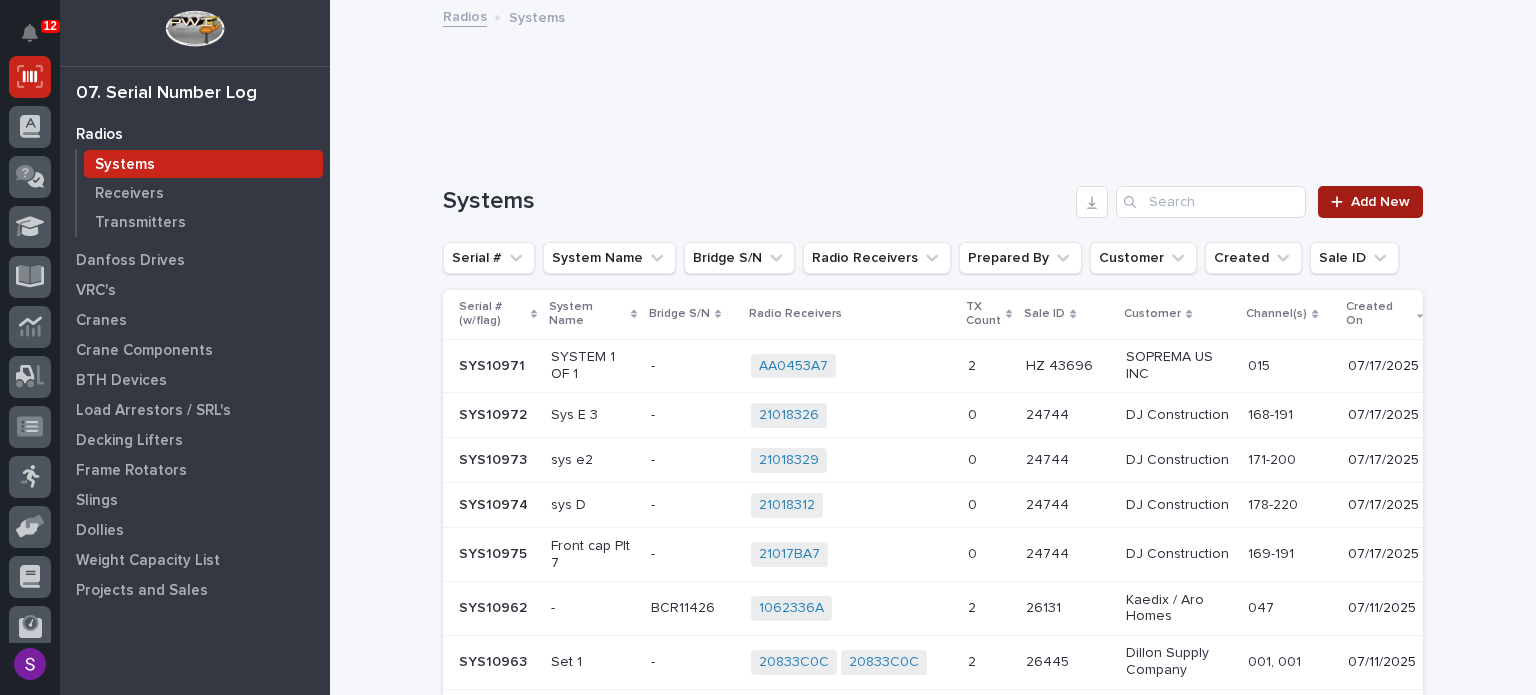 click on "Add New" at bounding box center (1370, 202) 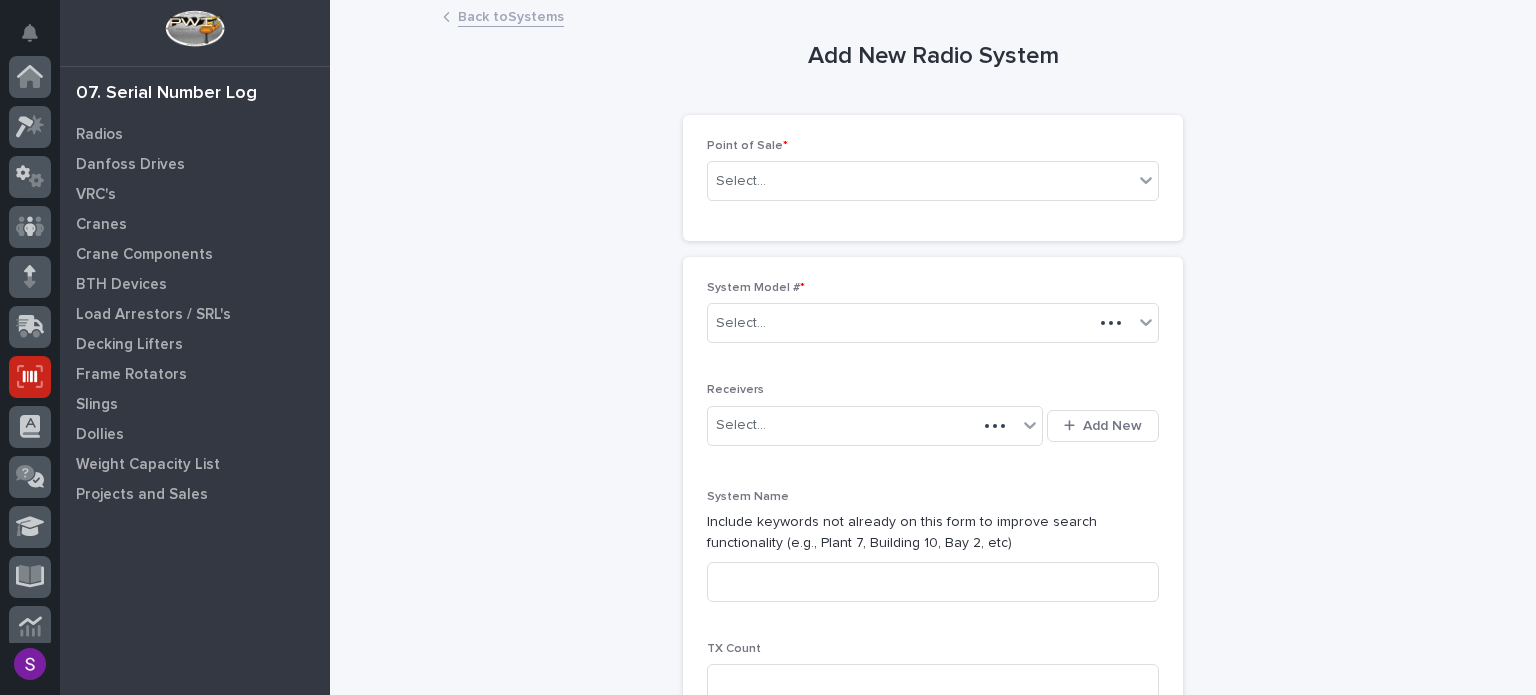 scroll, scrollTop: 300, scrollLeft: 0, axis: vertical 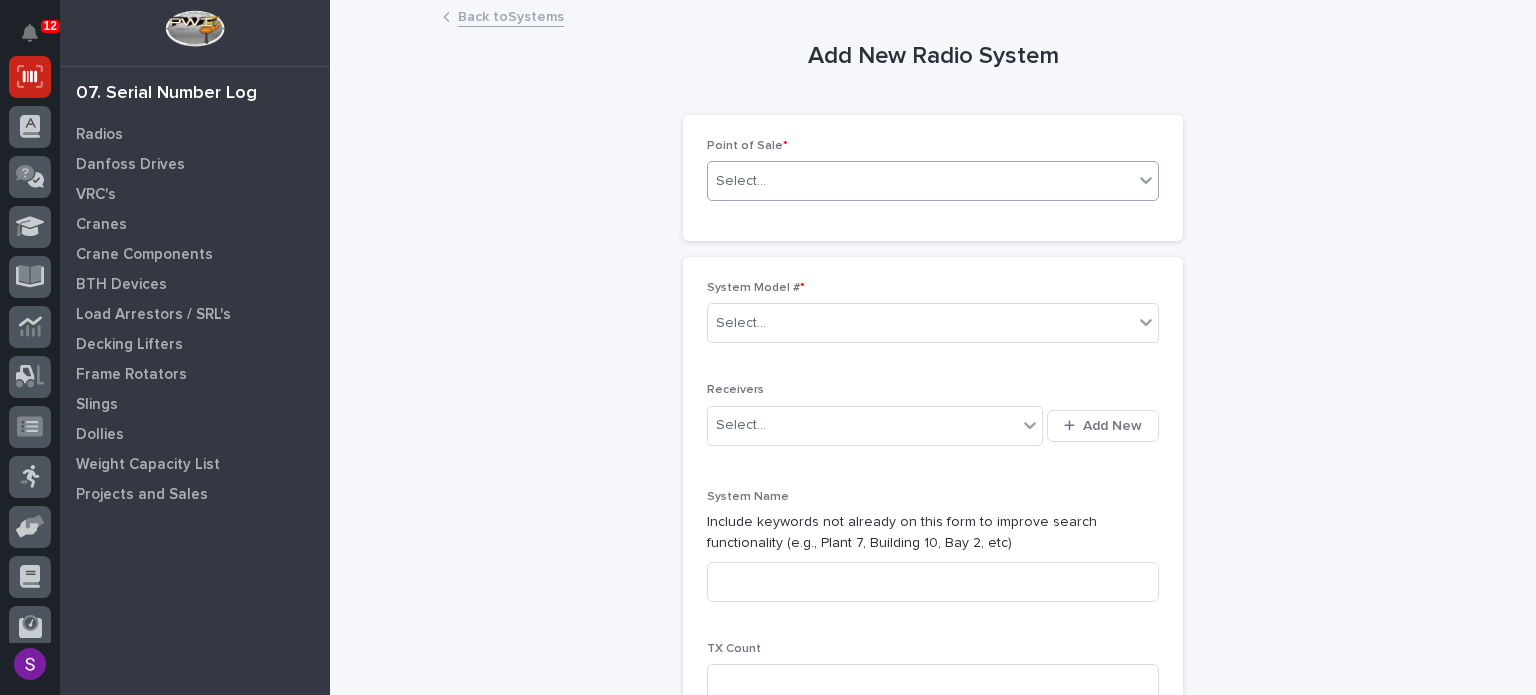 click on "Select..." at bounding box center [920, 181] 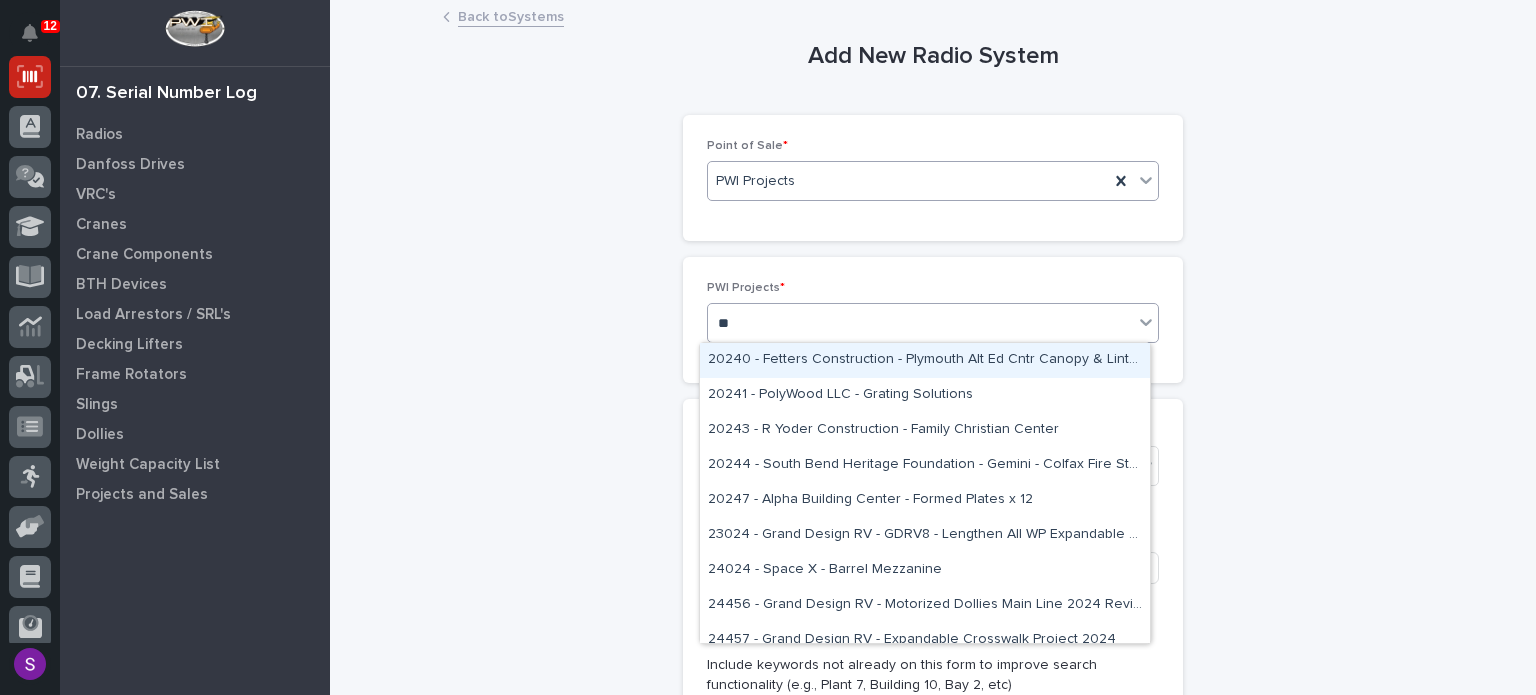 type on "*" 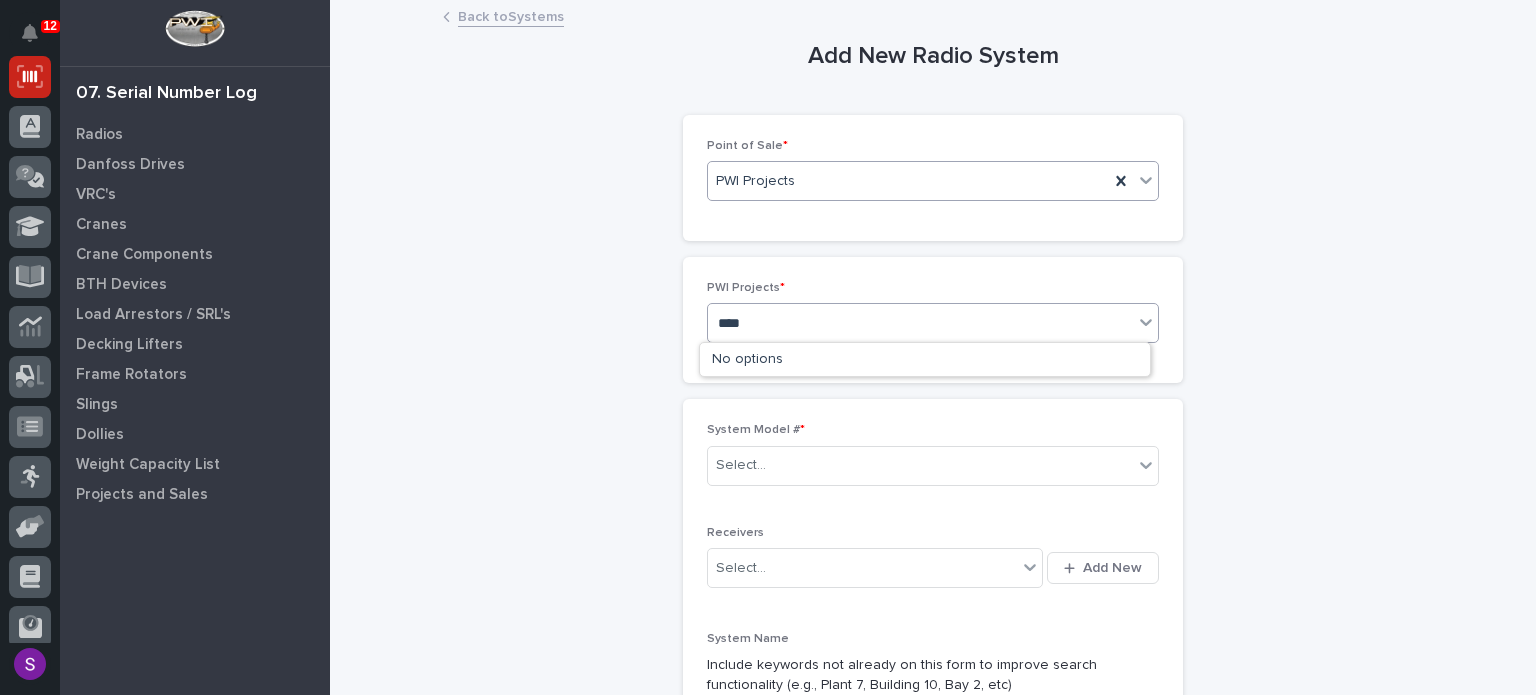 type on "*****" 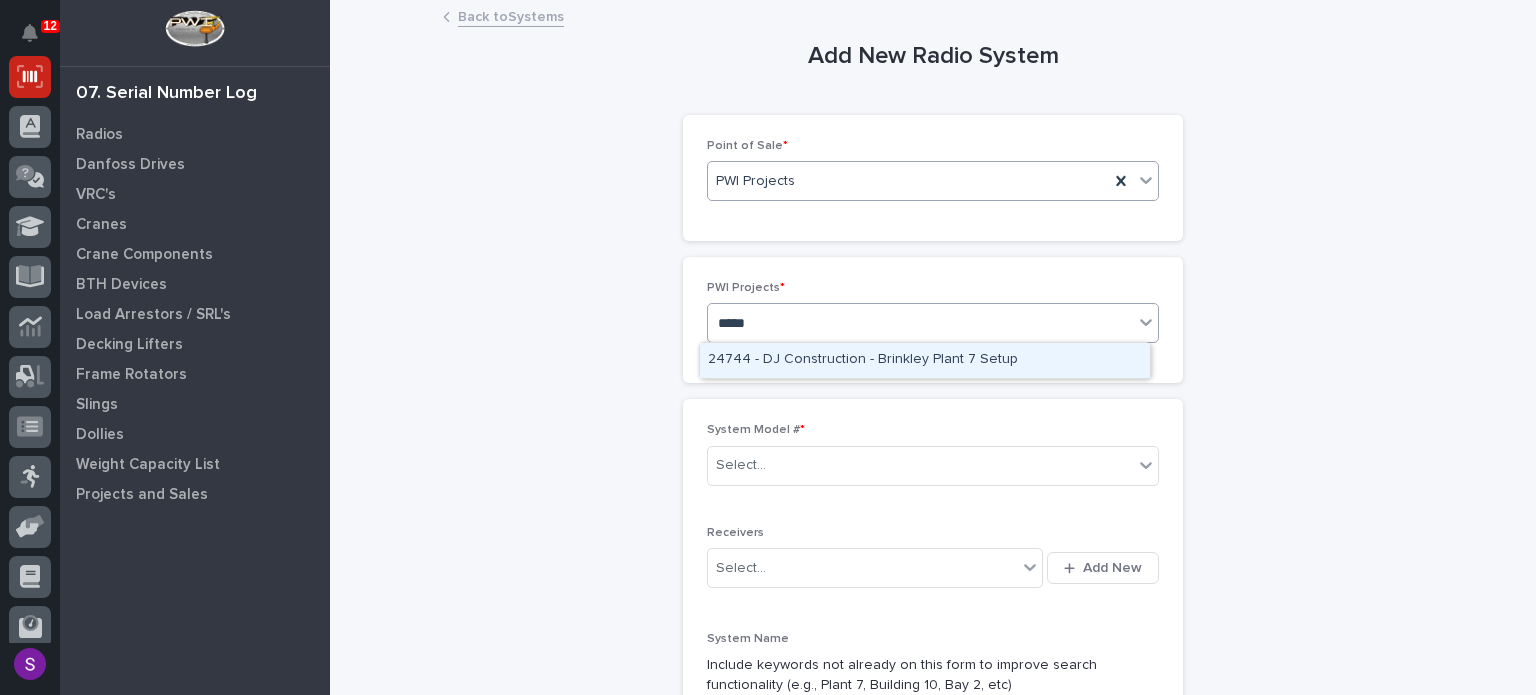 type 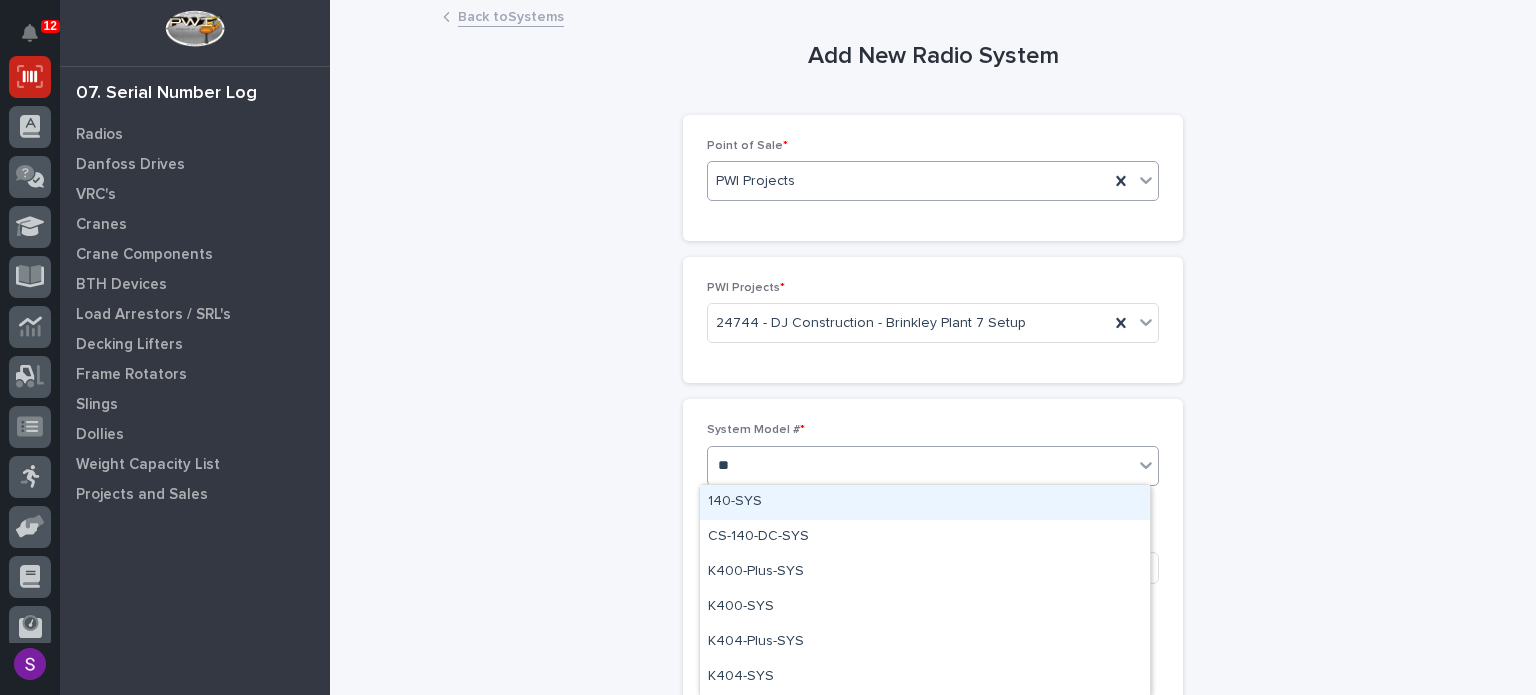 type on "***" 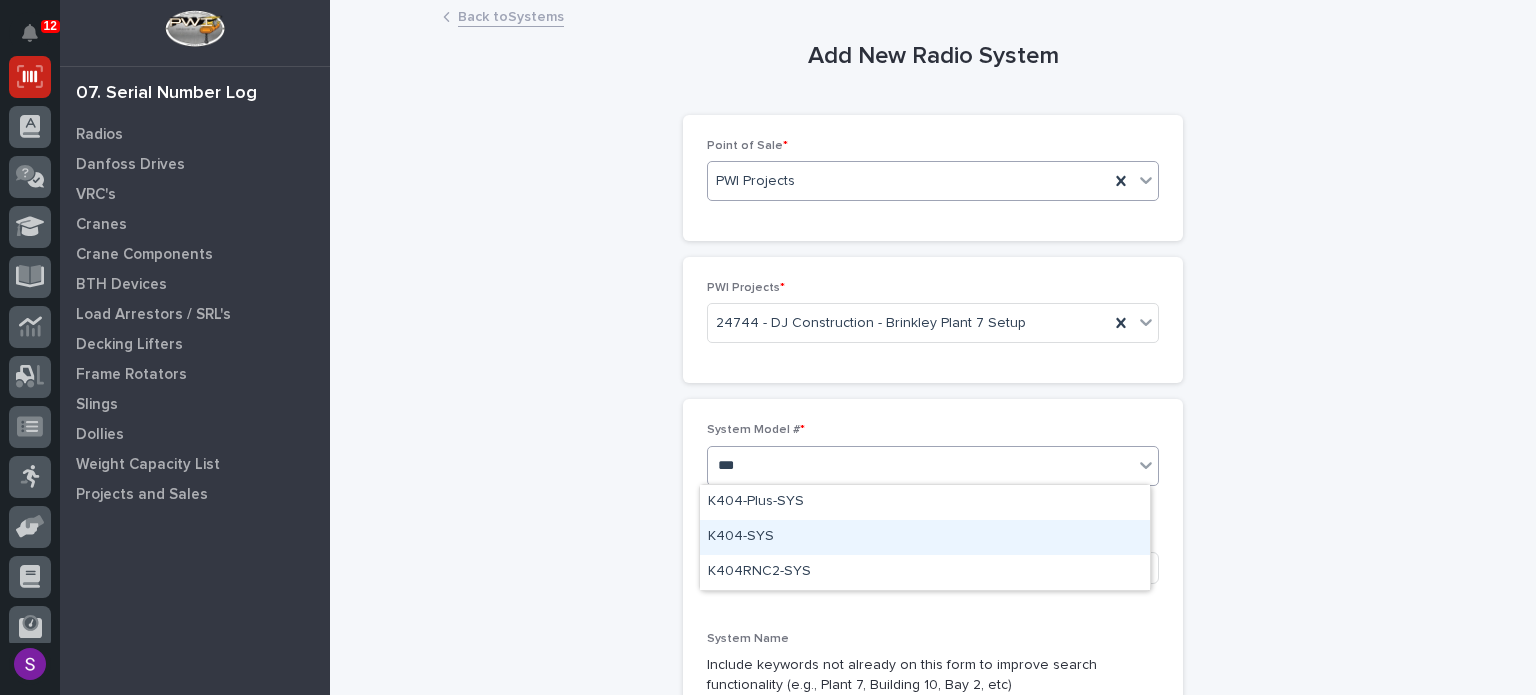type 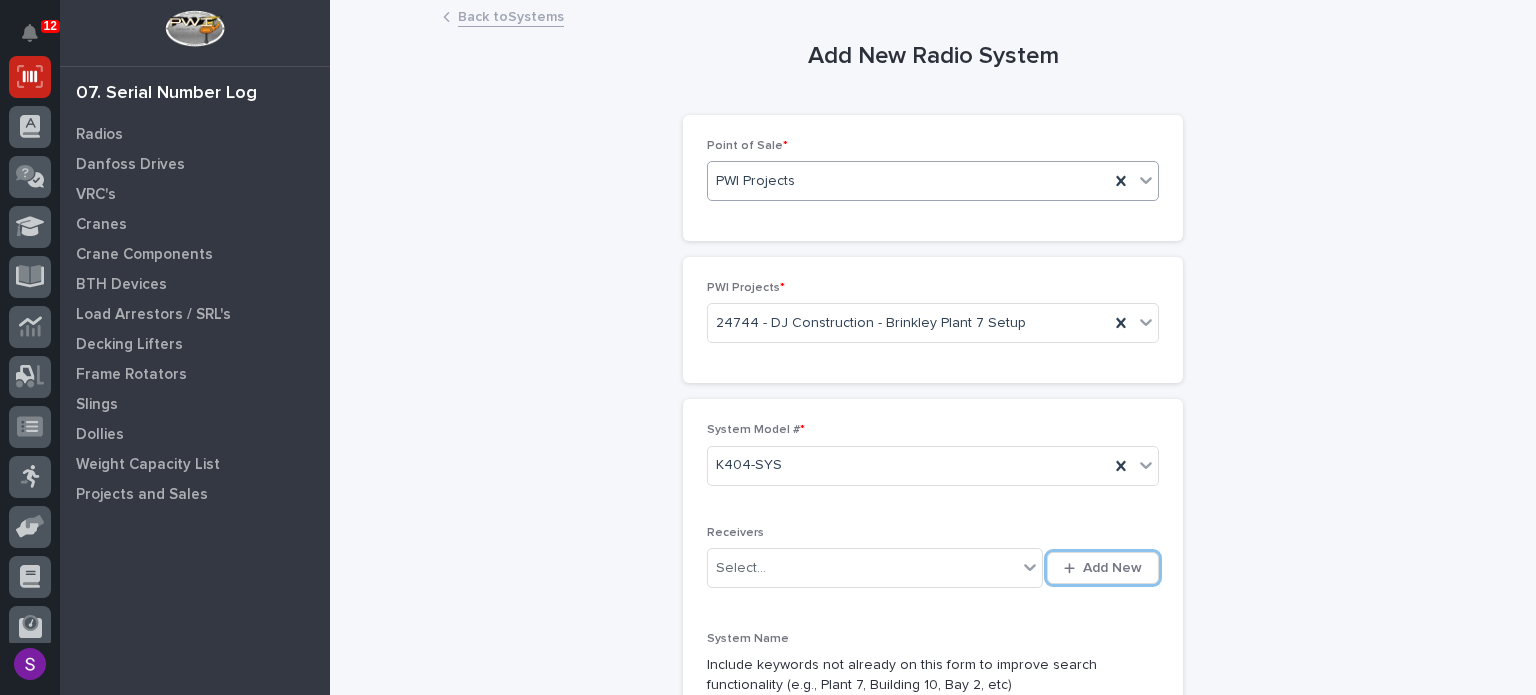 type 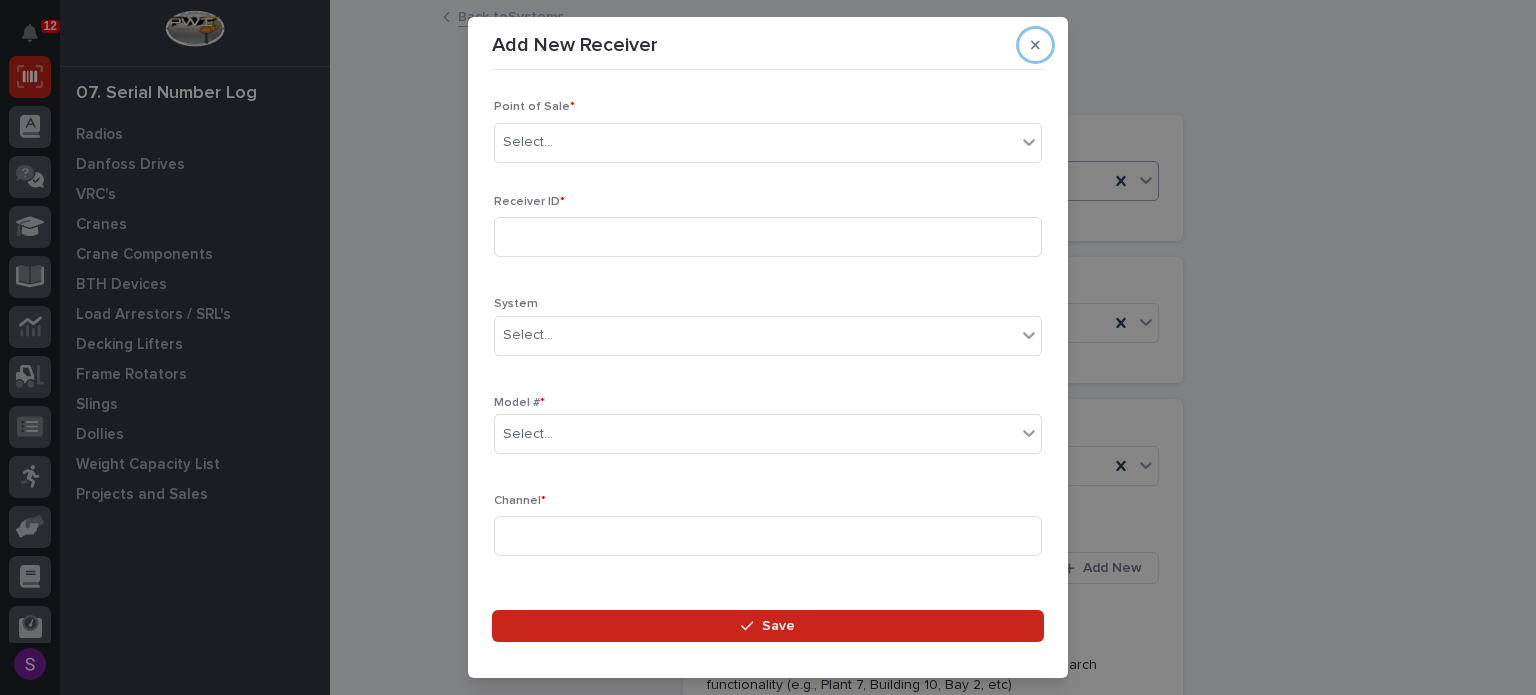 type 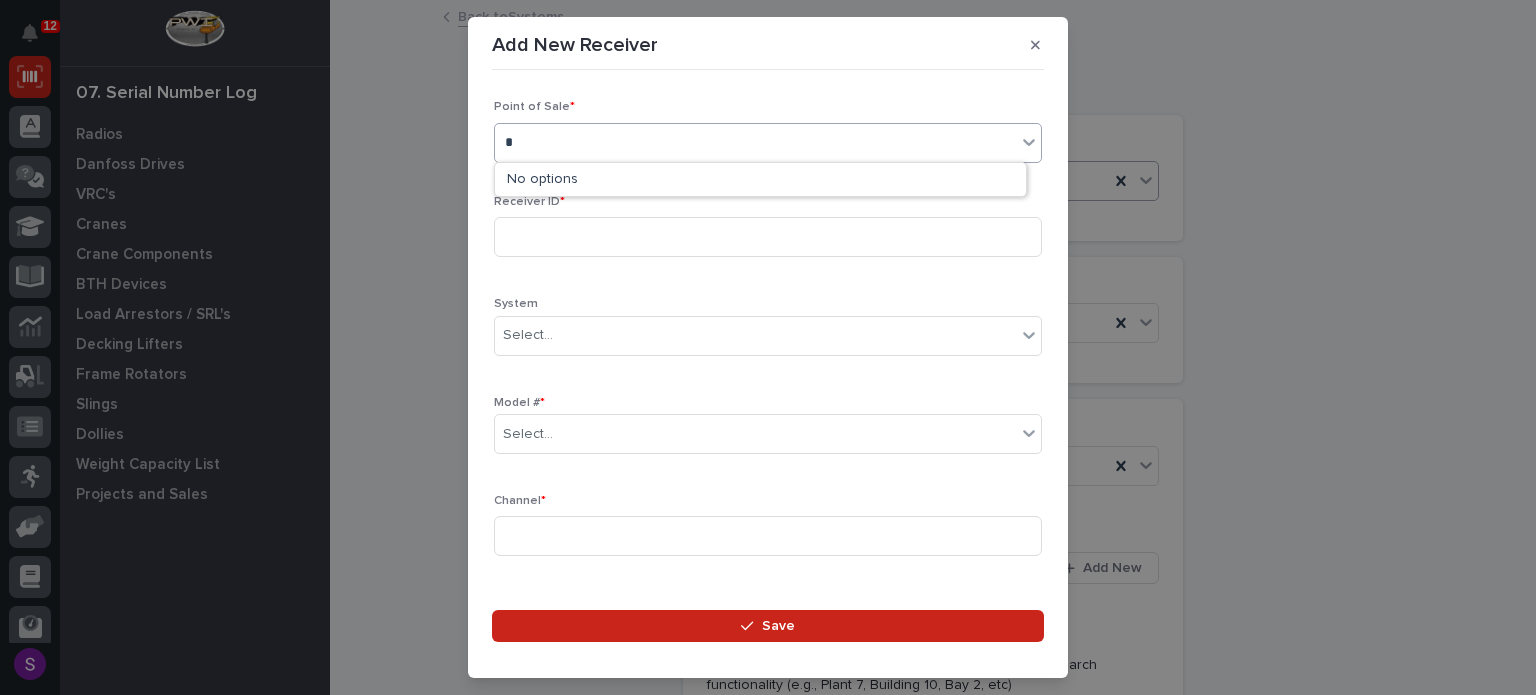 type on "*" 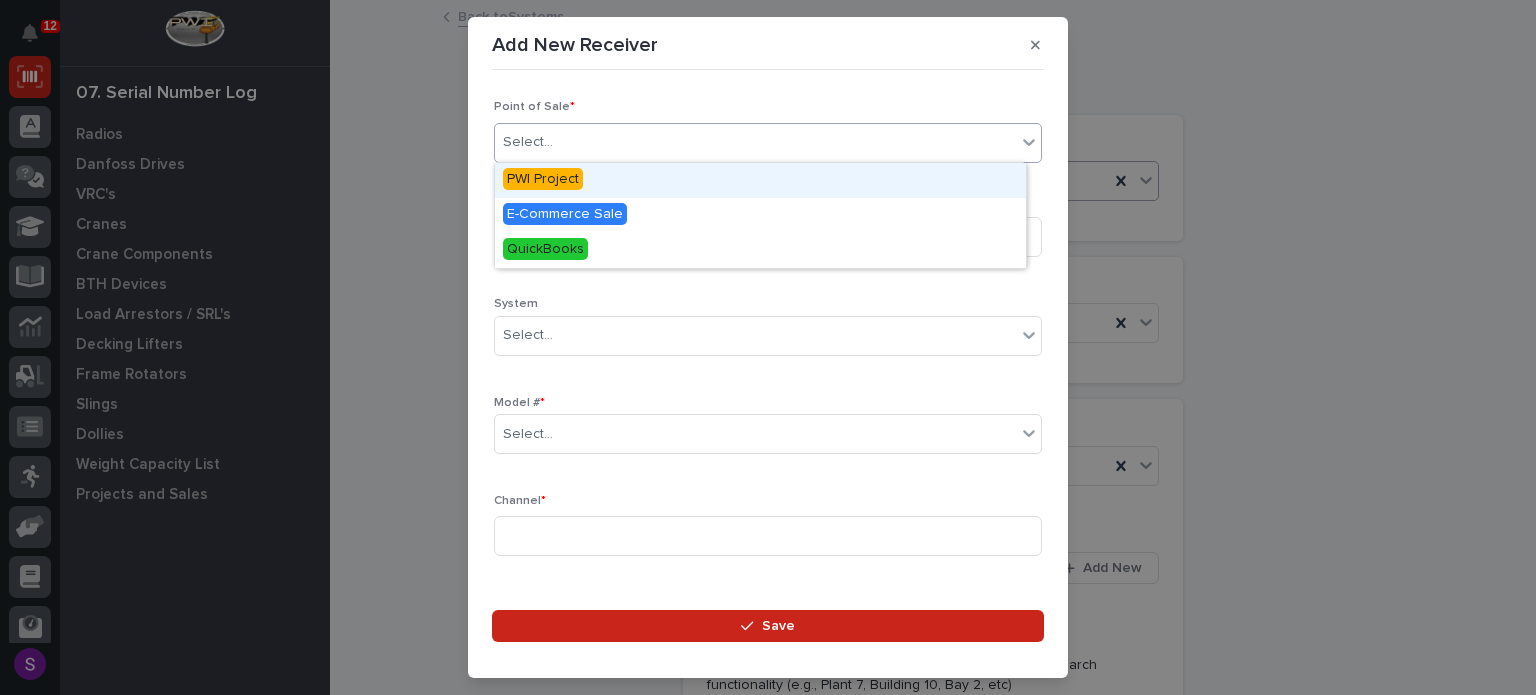 type on "*" 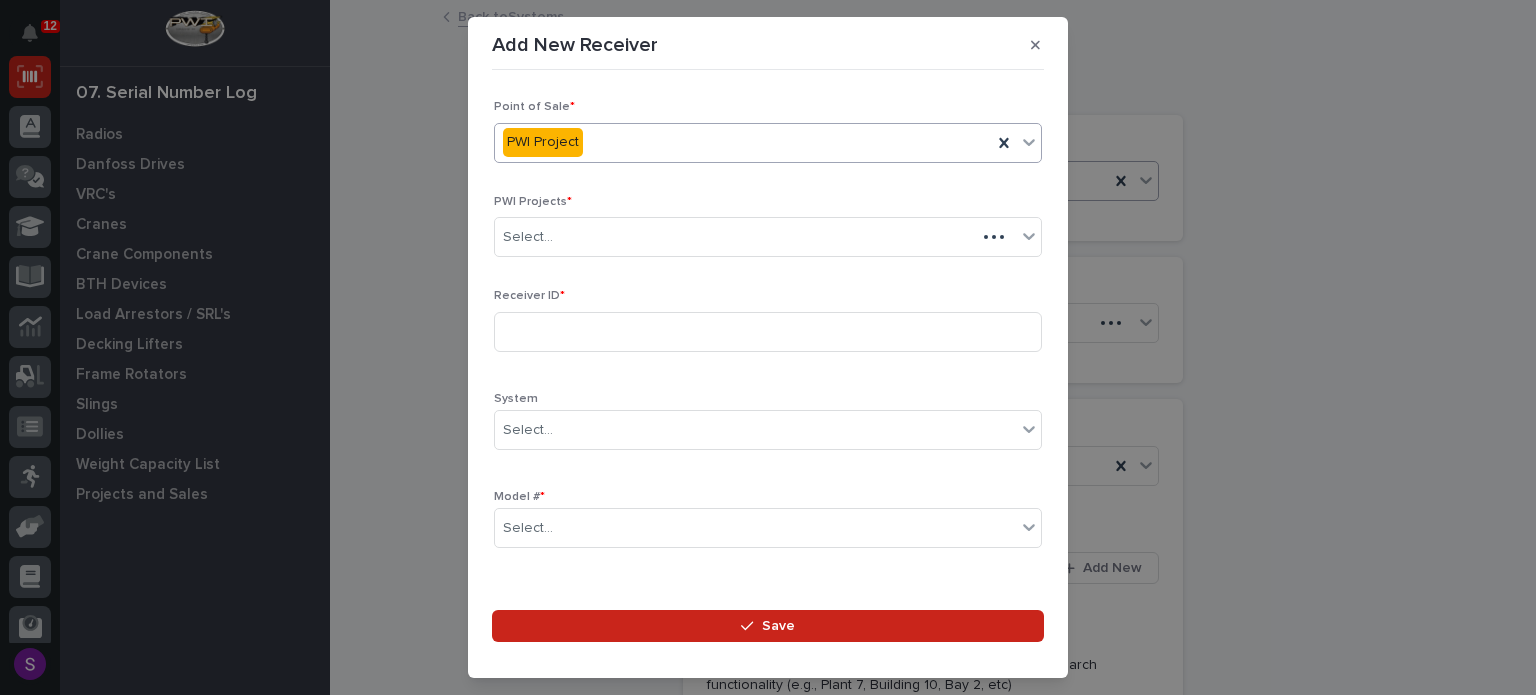 type 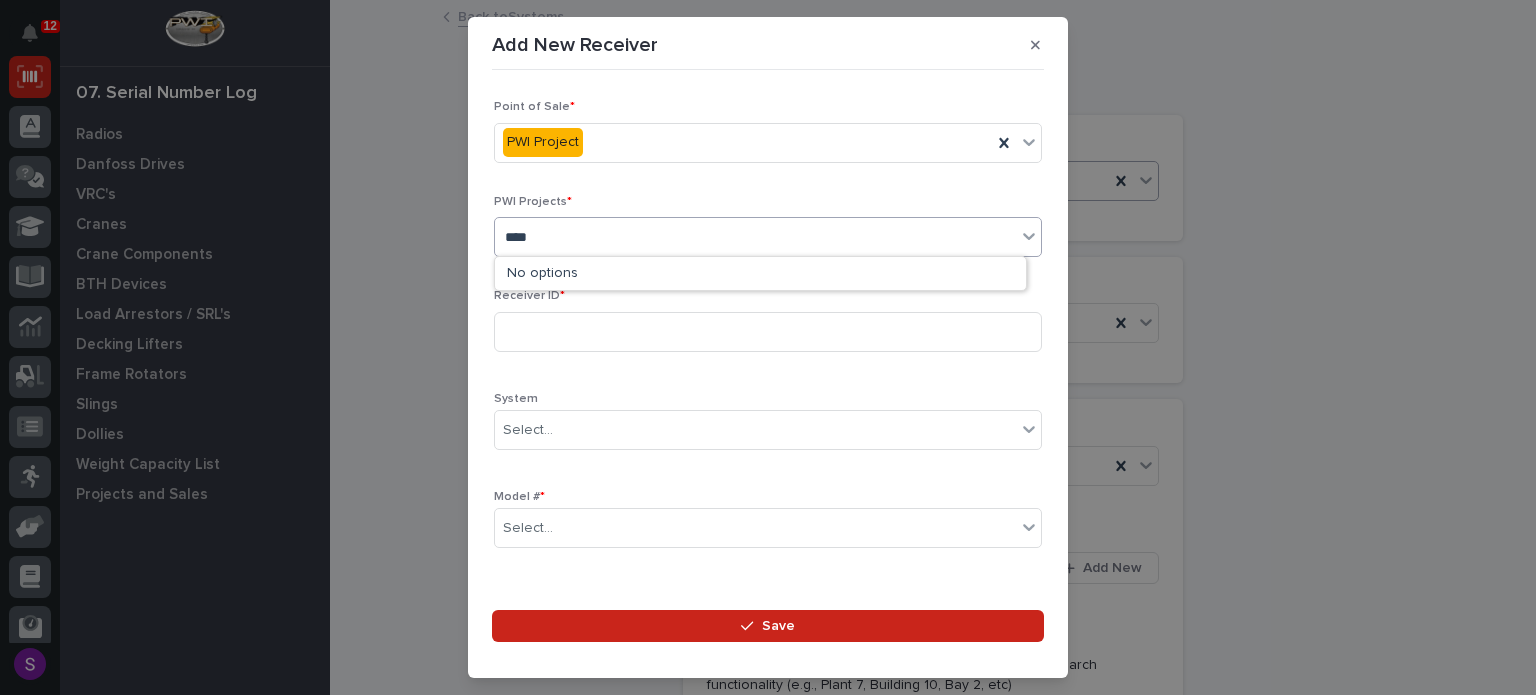 type on "*****" 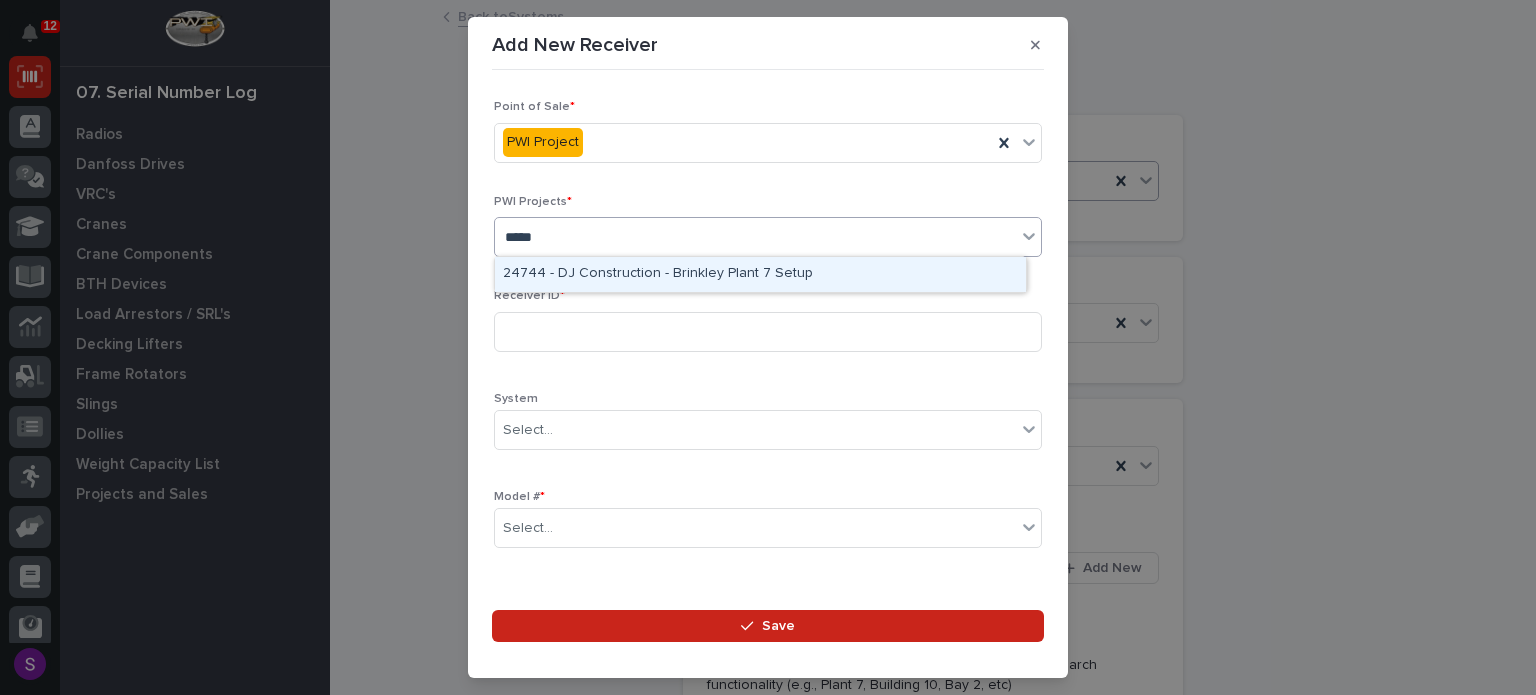 type 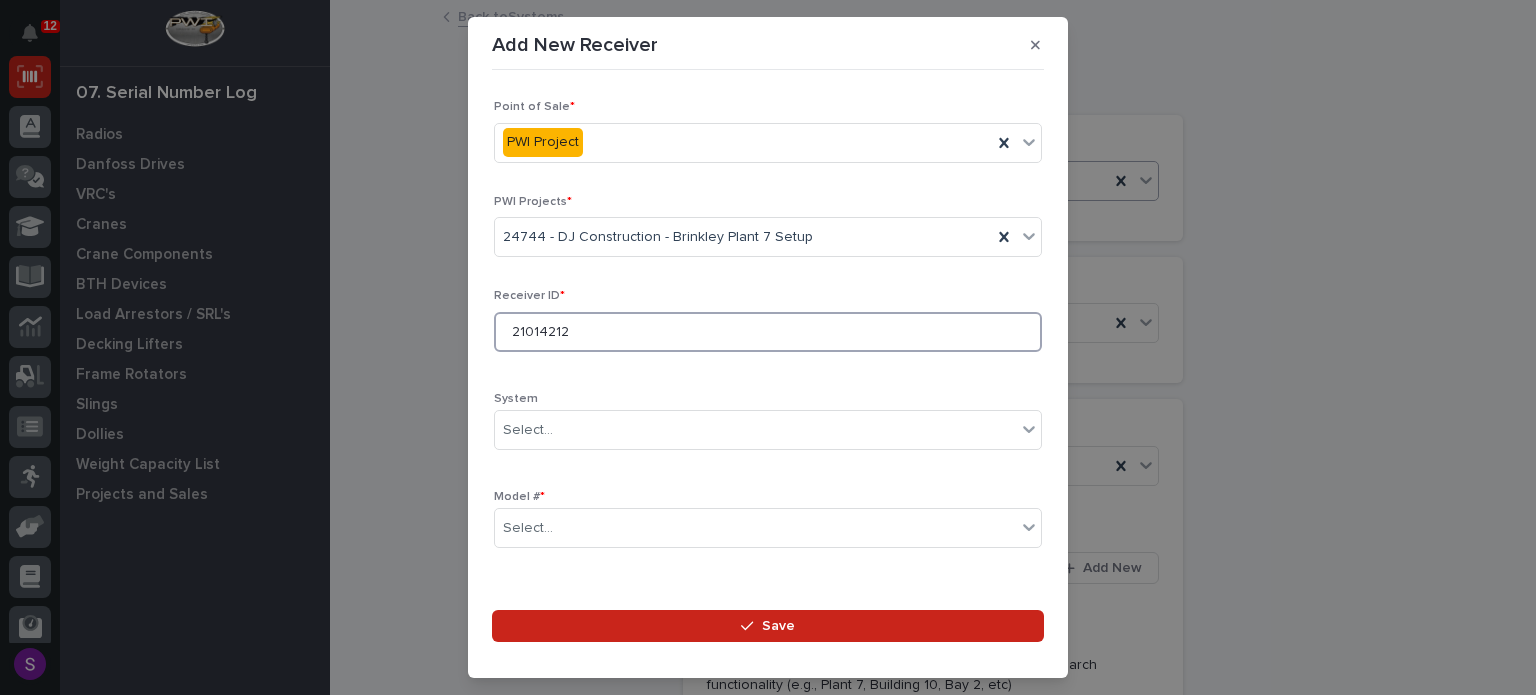 type on "21014212" 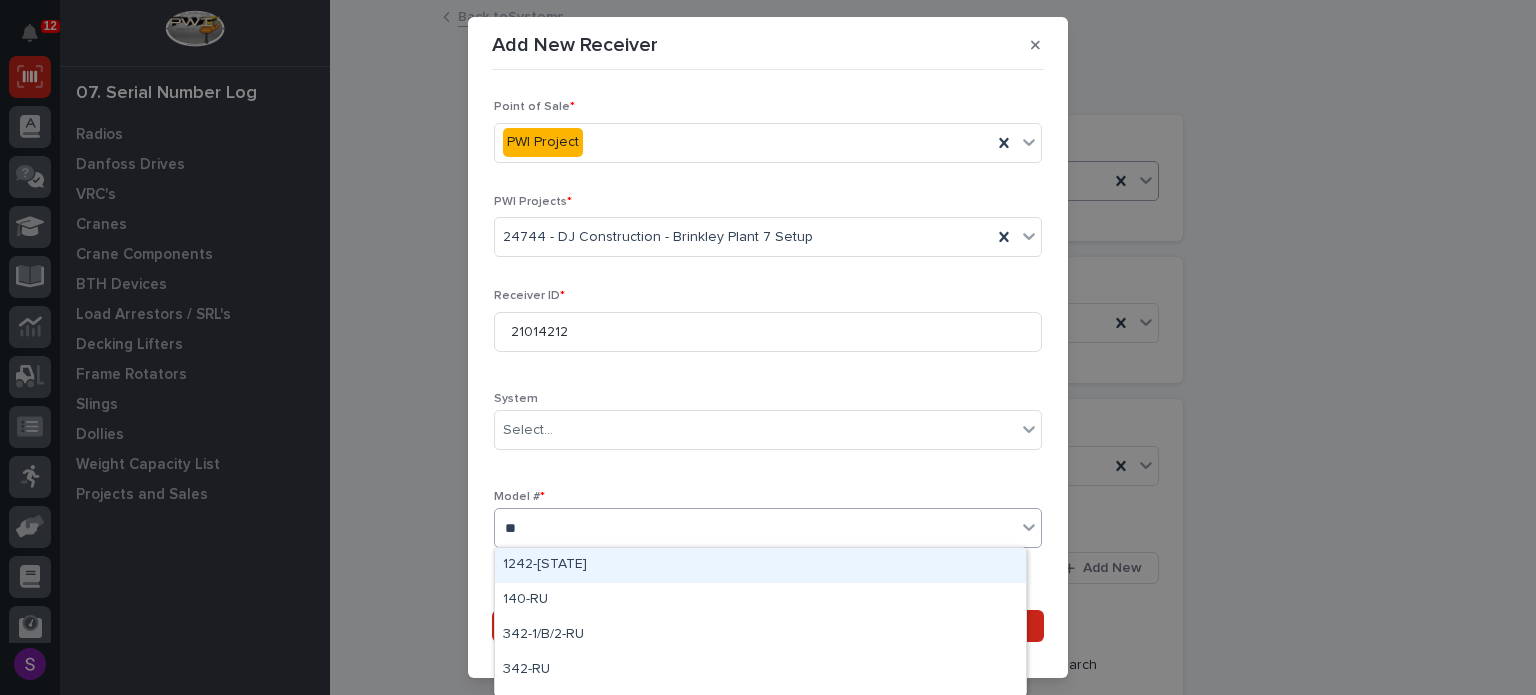 type on "***" 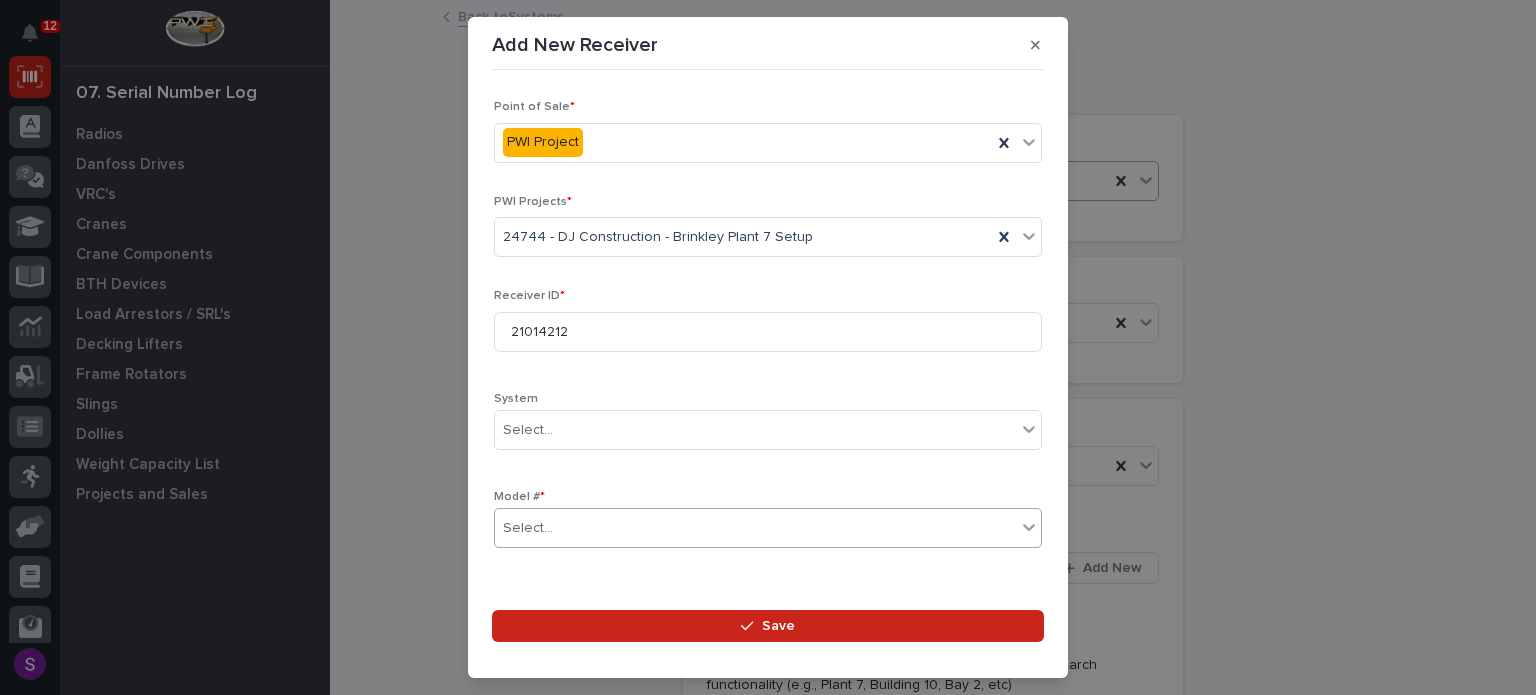 scroll, scrollTop: 296, scrollLeft: 0, axis: vertical 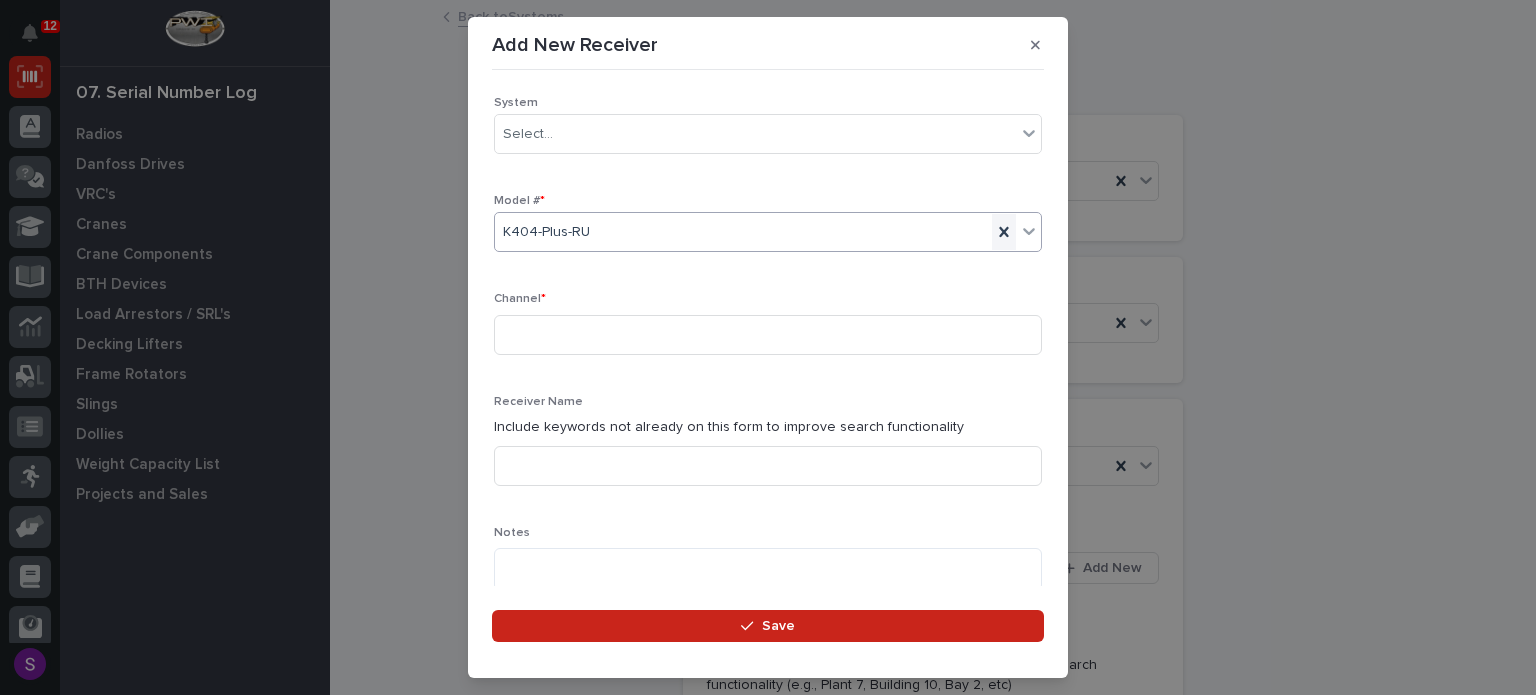 click 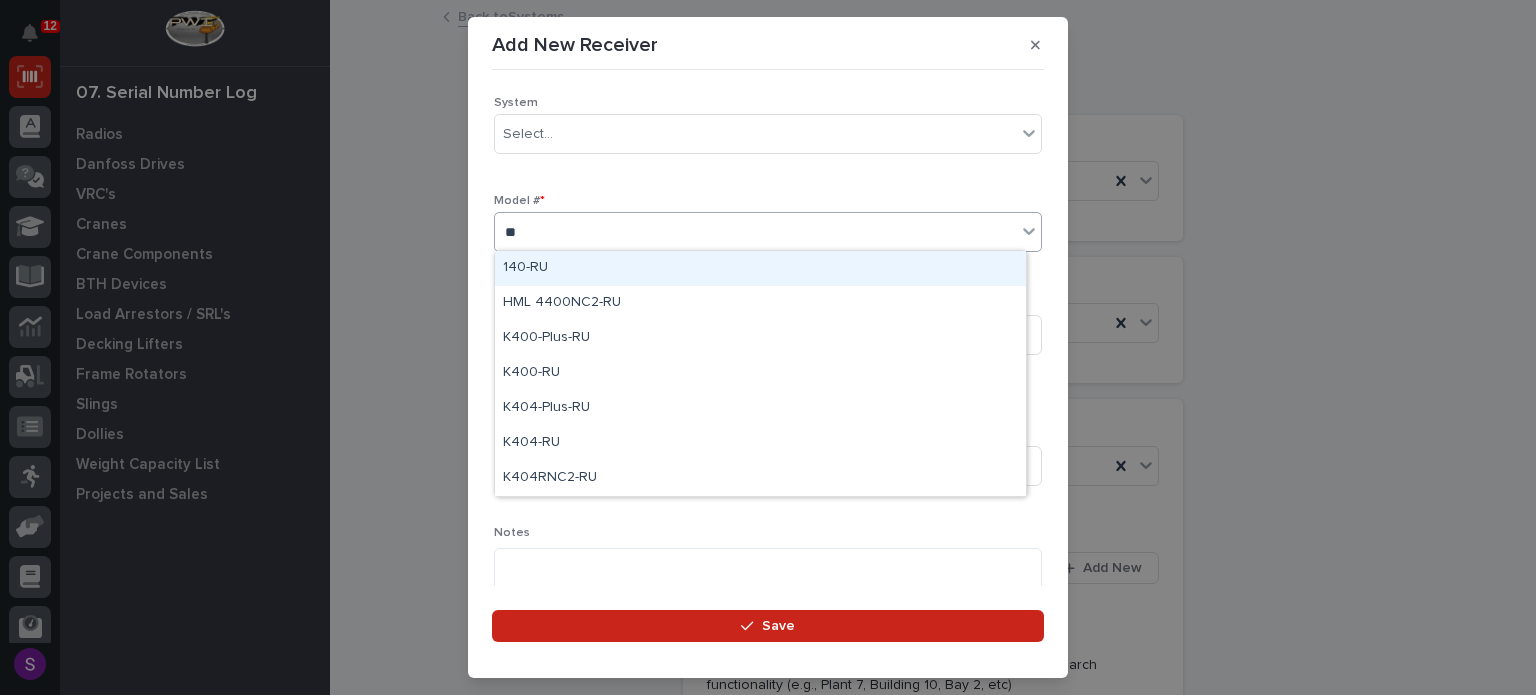 type on "***" 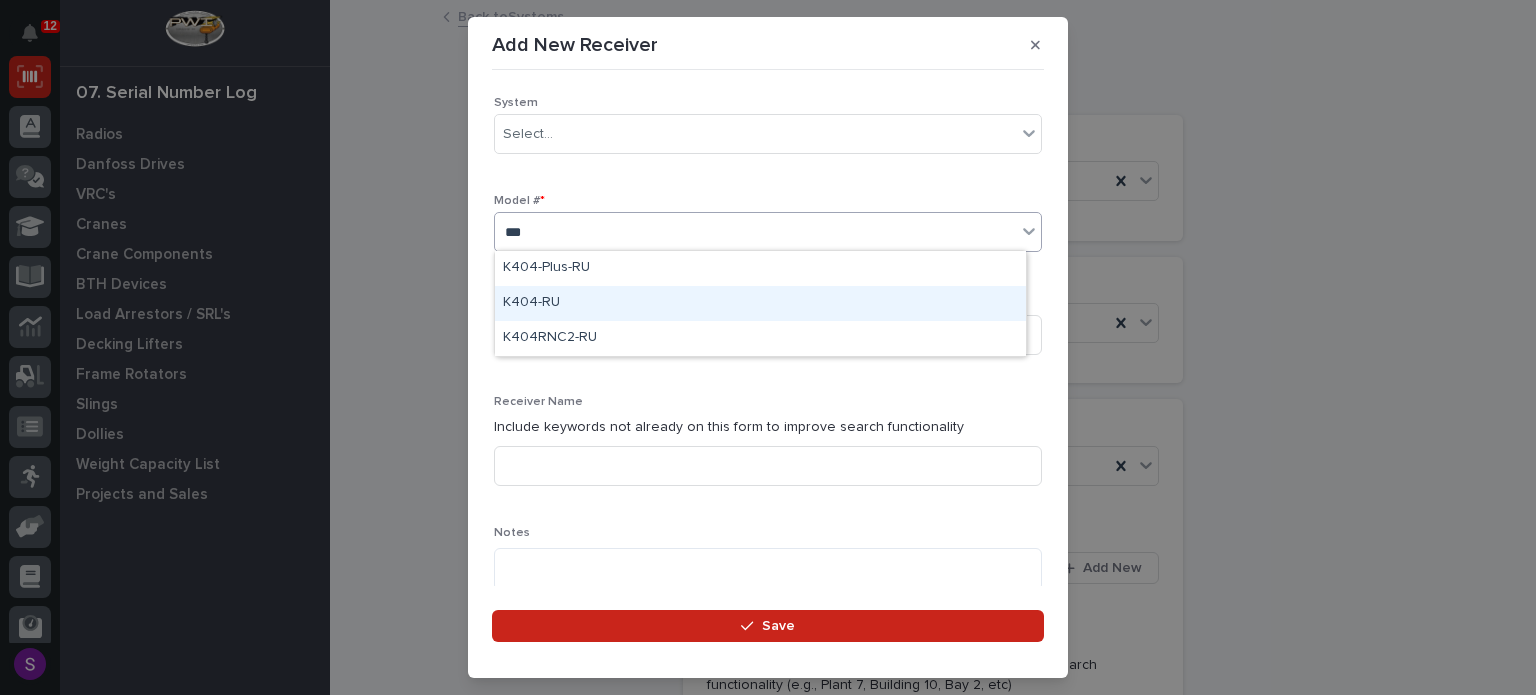type 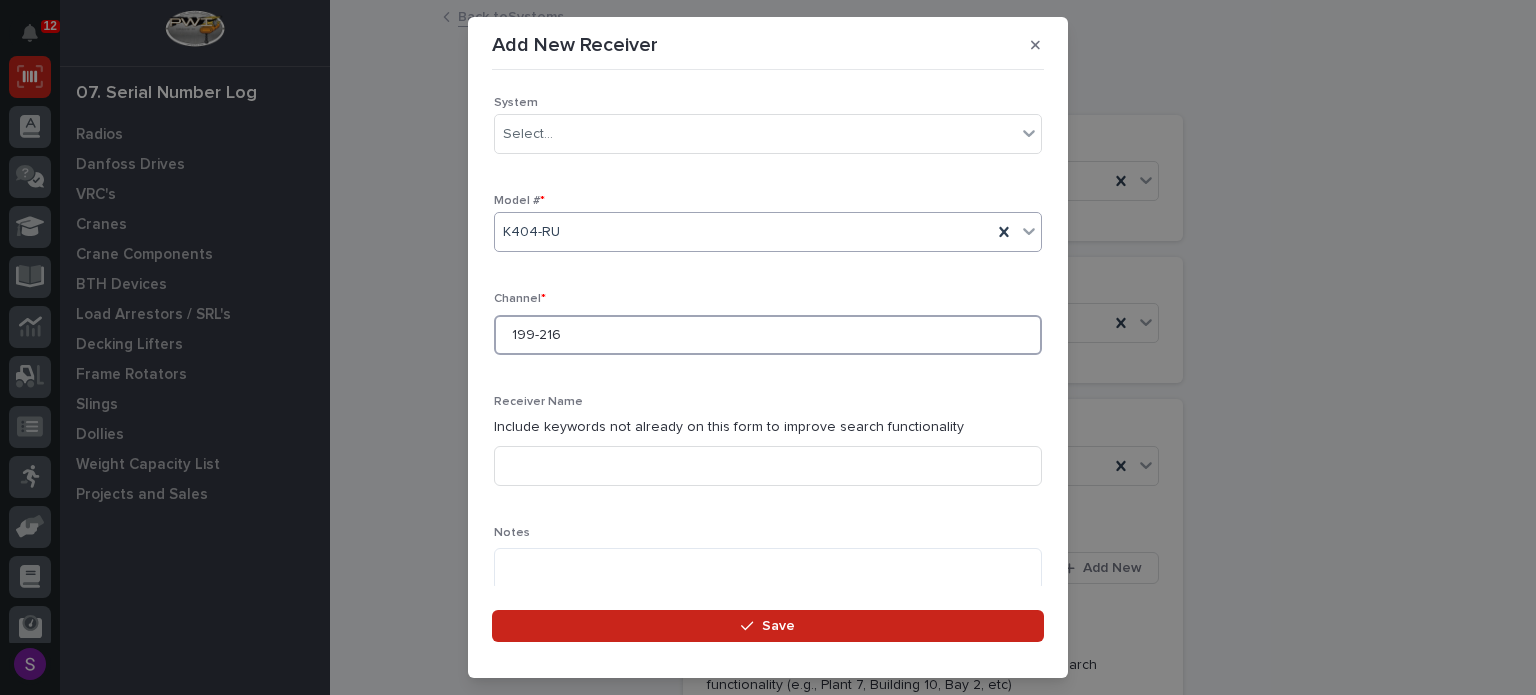 type on "199-216" 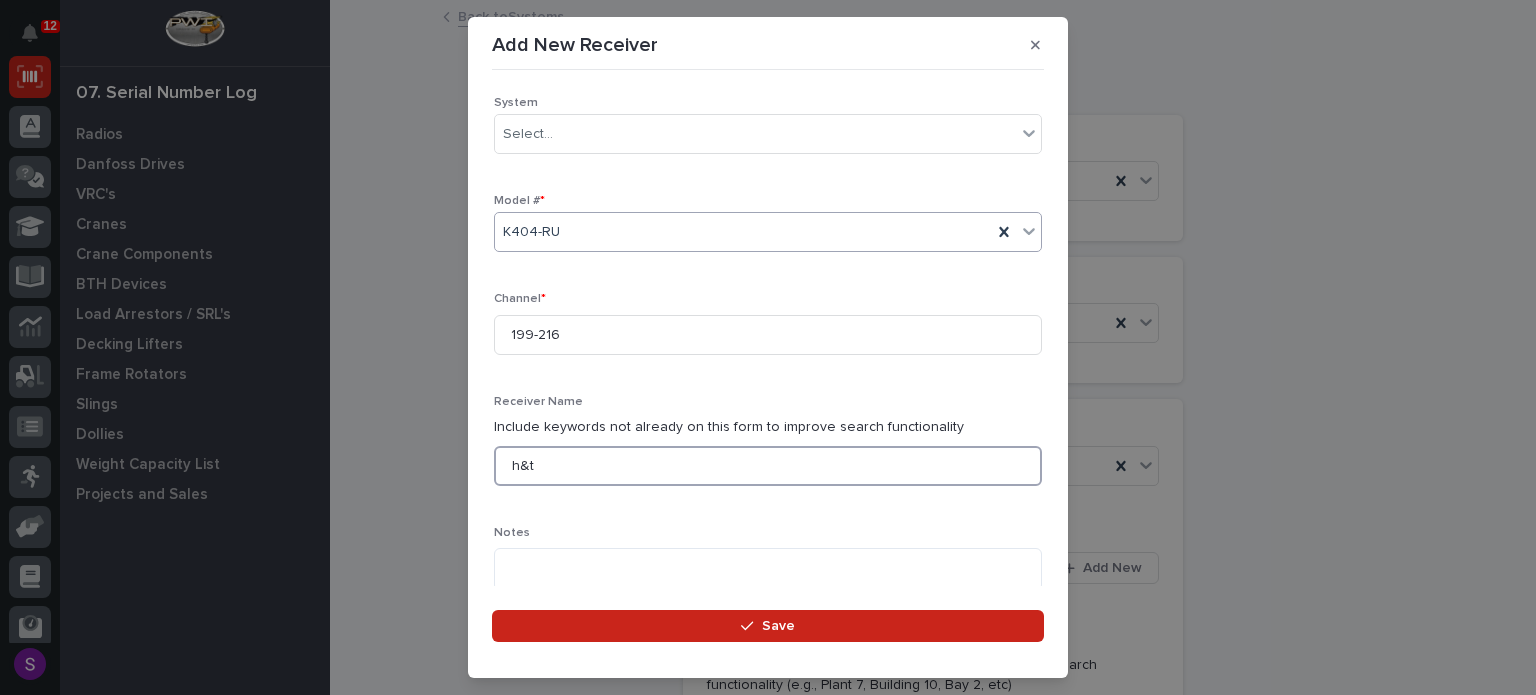 type on "h&t" 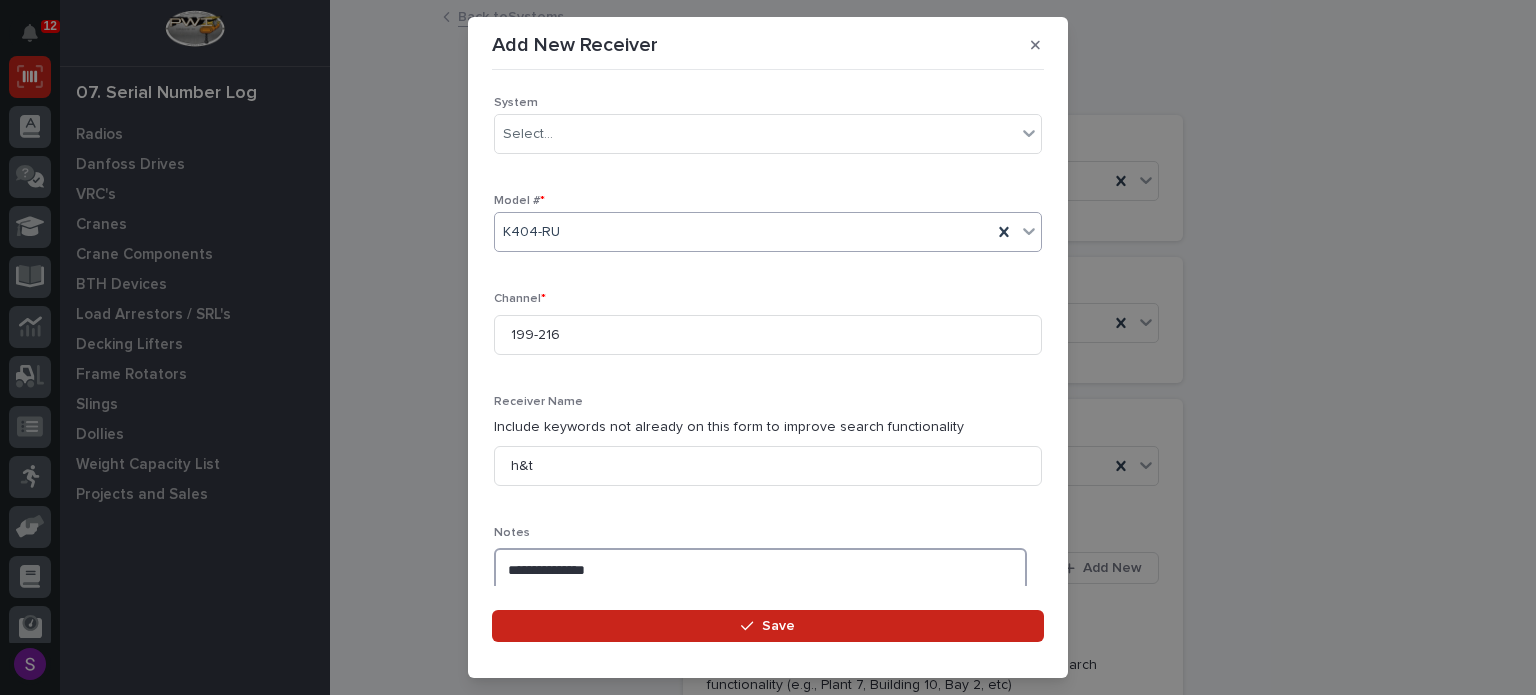 type on "**********" 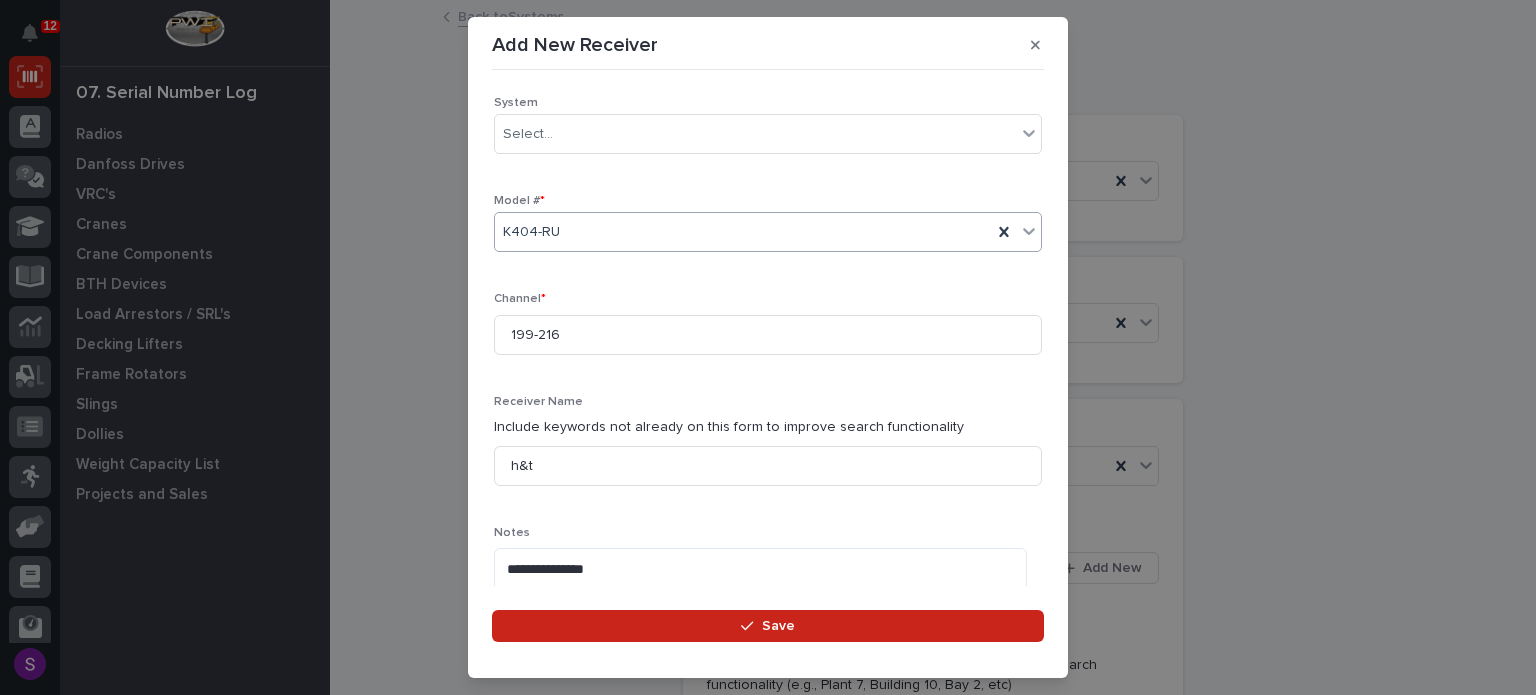 scroll, scrollTop: 636, scrollLeft: 0, axis: vertical 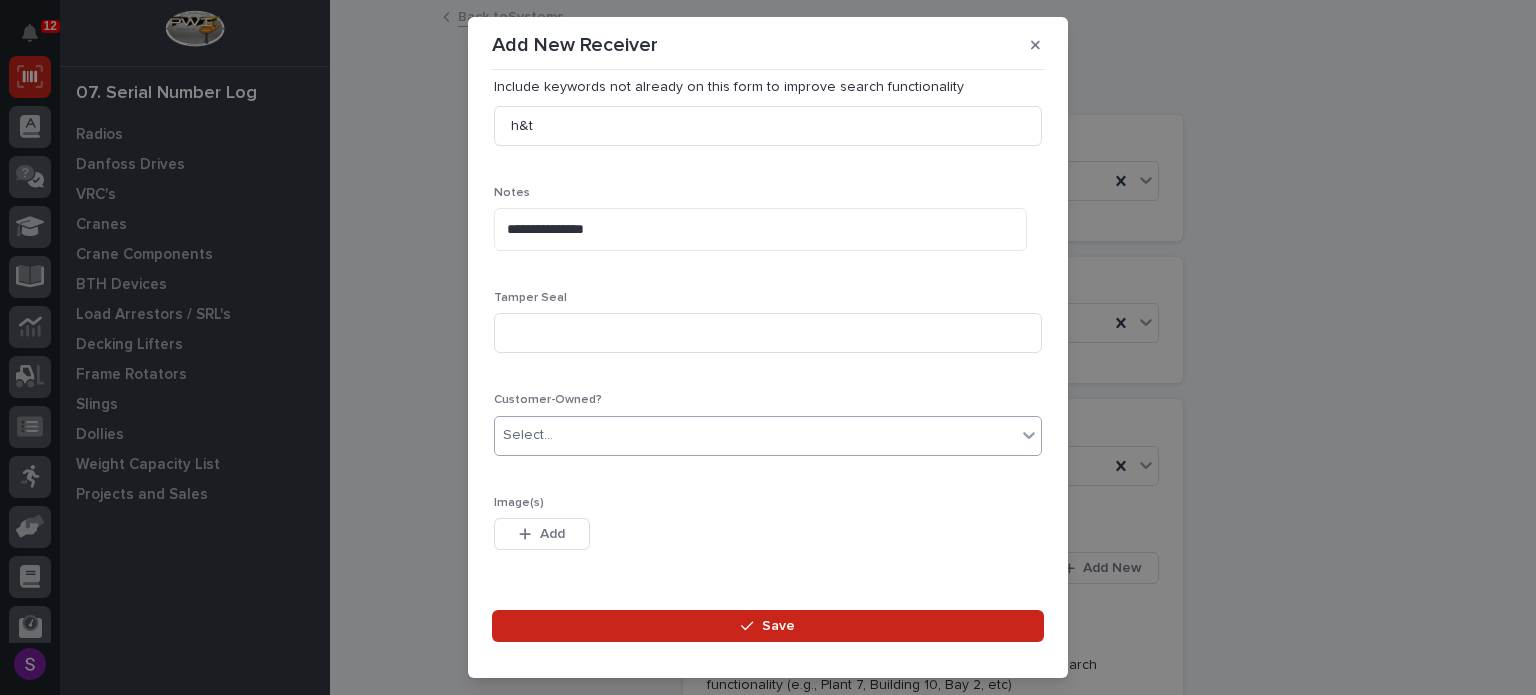 type 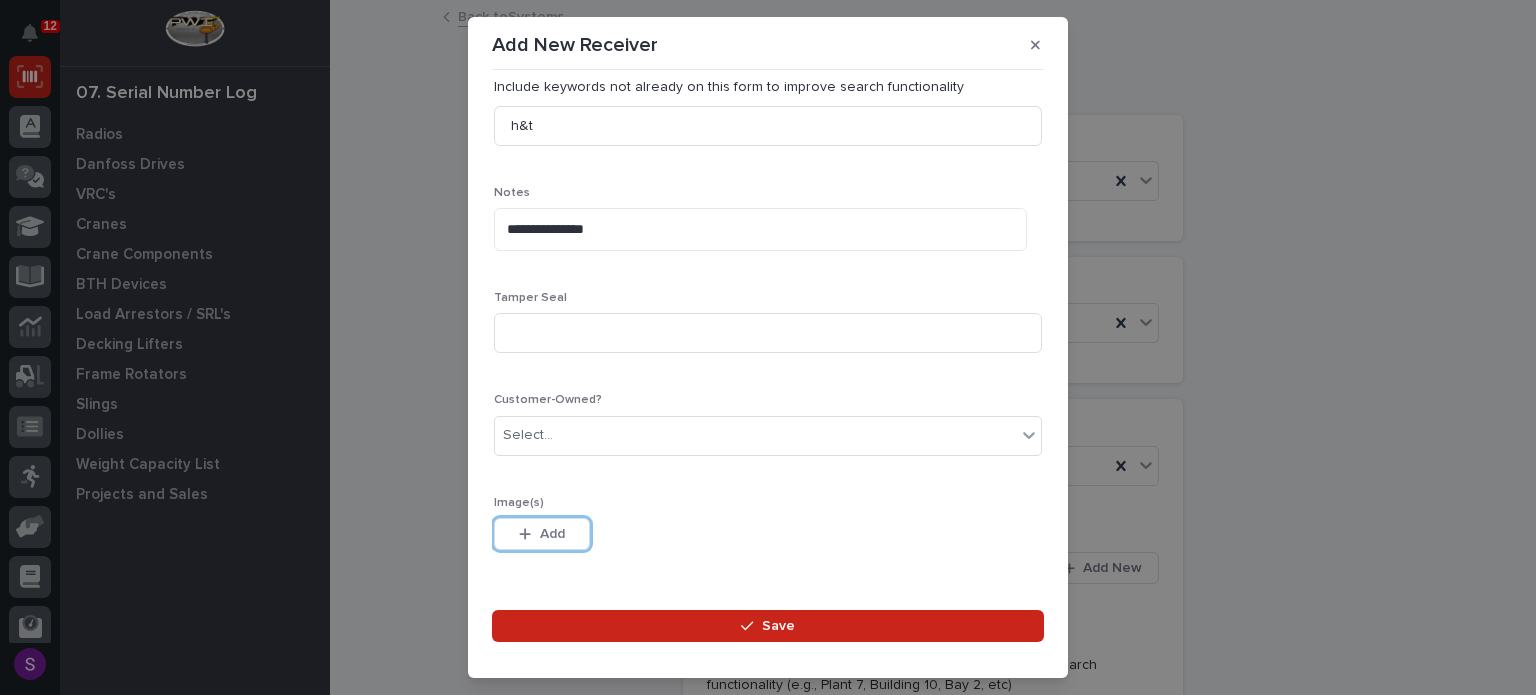 type 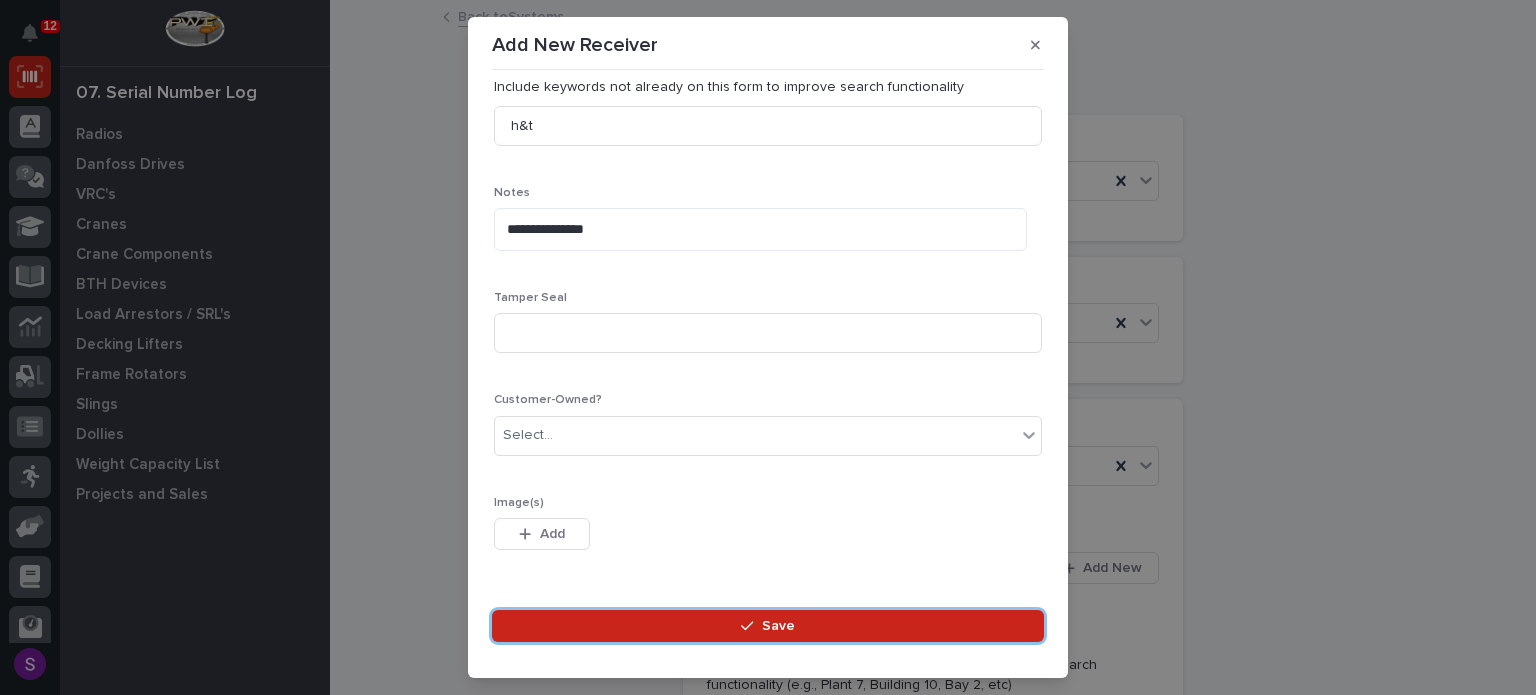 click on "Save" at bounding box center [768, 626] 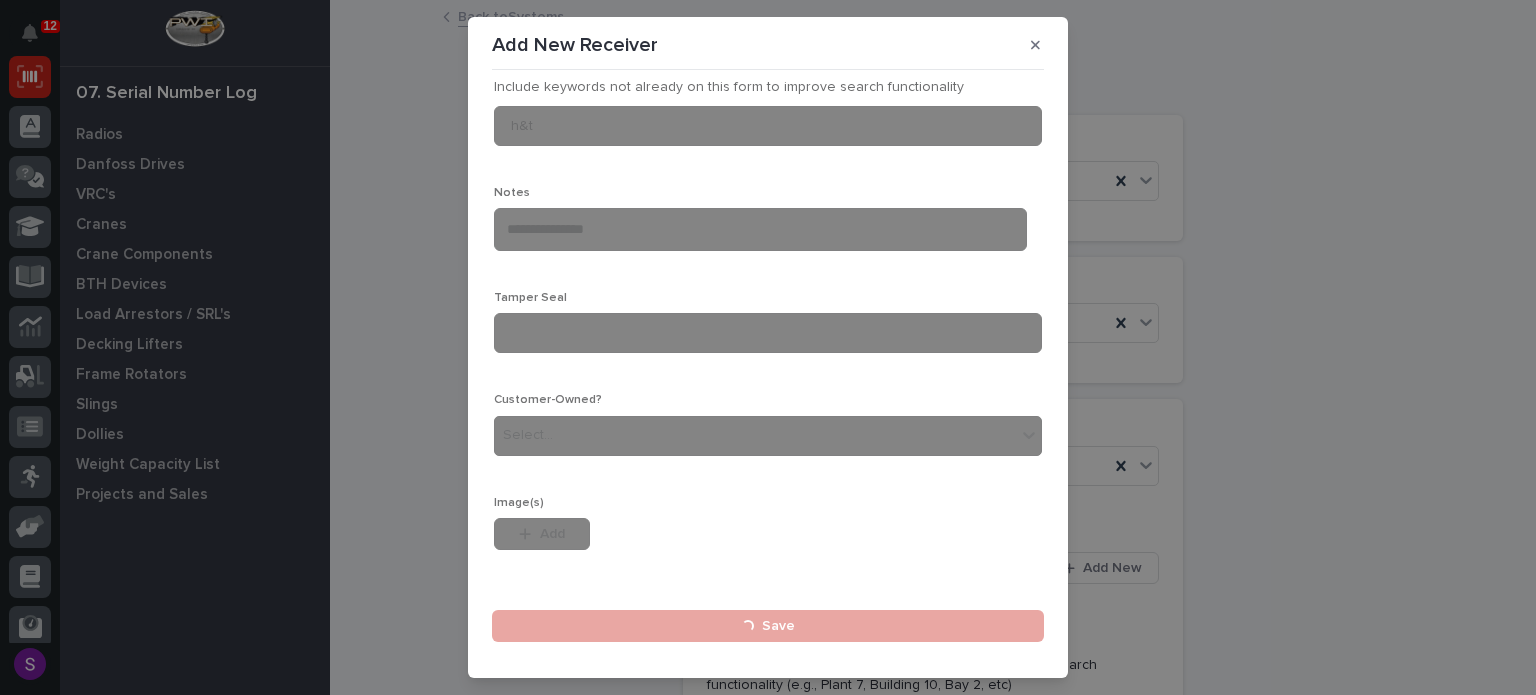 type 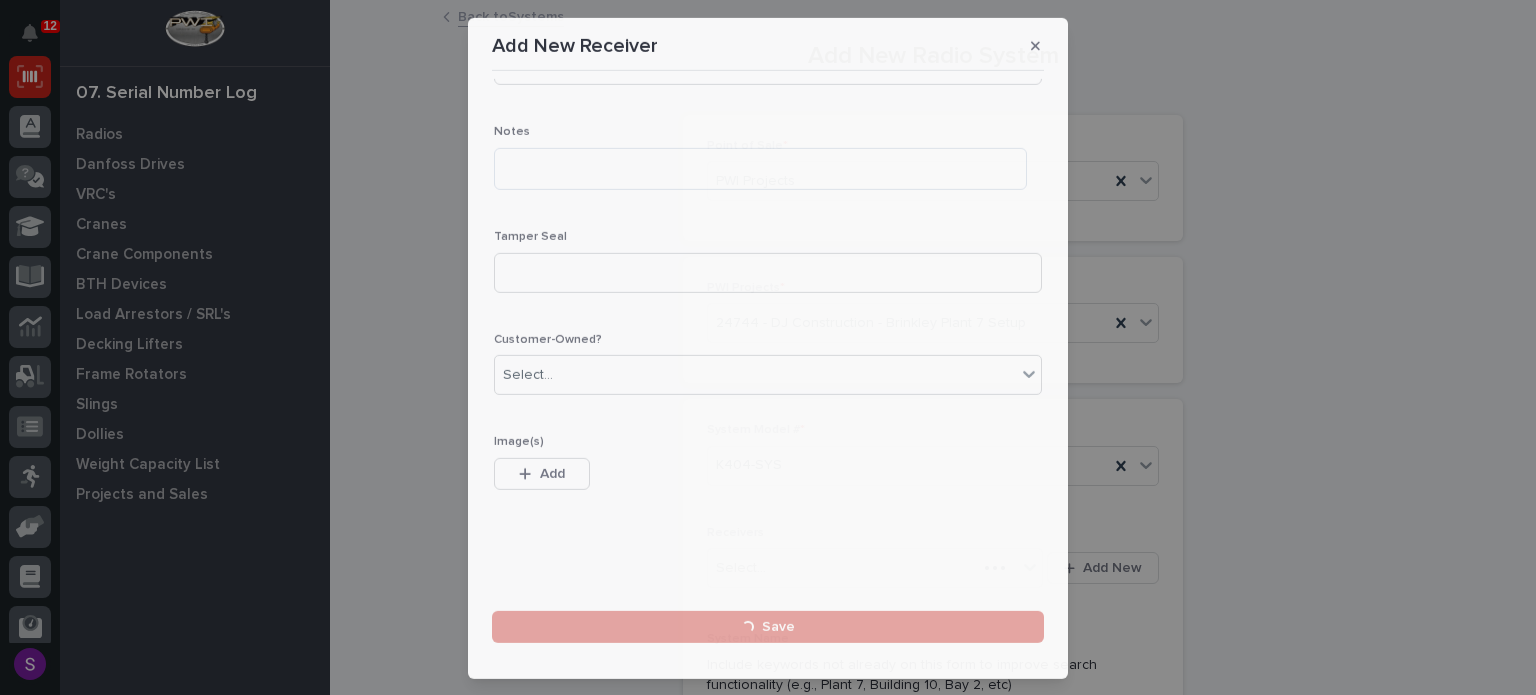 scroll, scrollTop: 0, scrollLeft: 0, axis: both 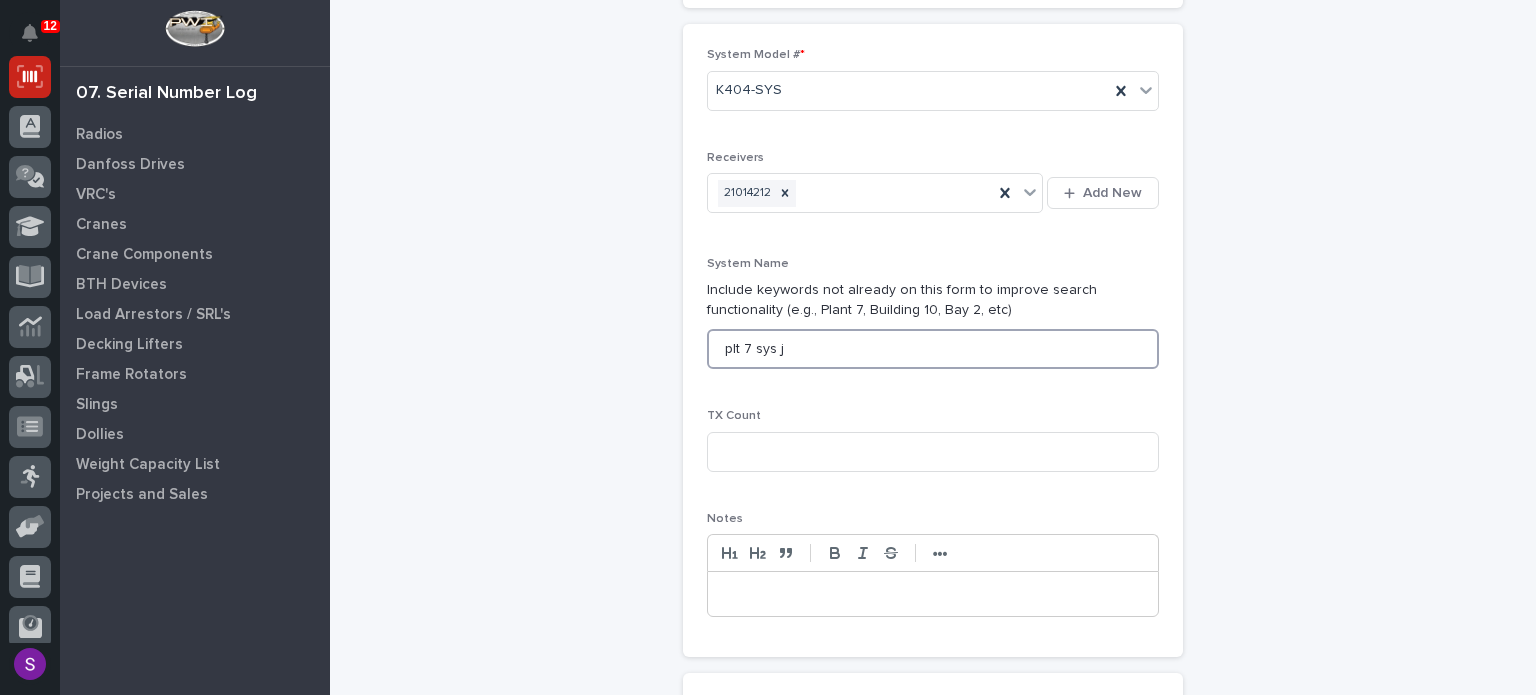 type on "plt 7 sys j" 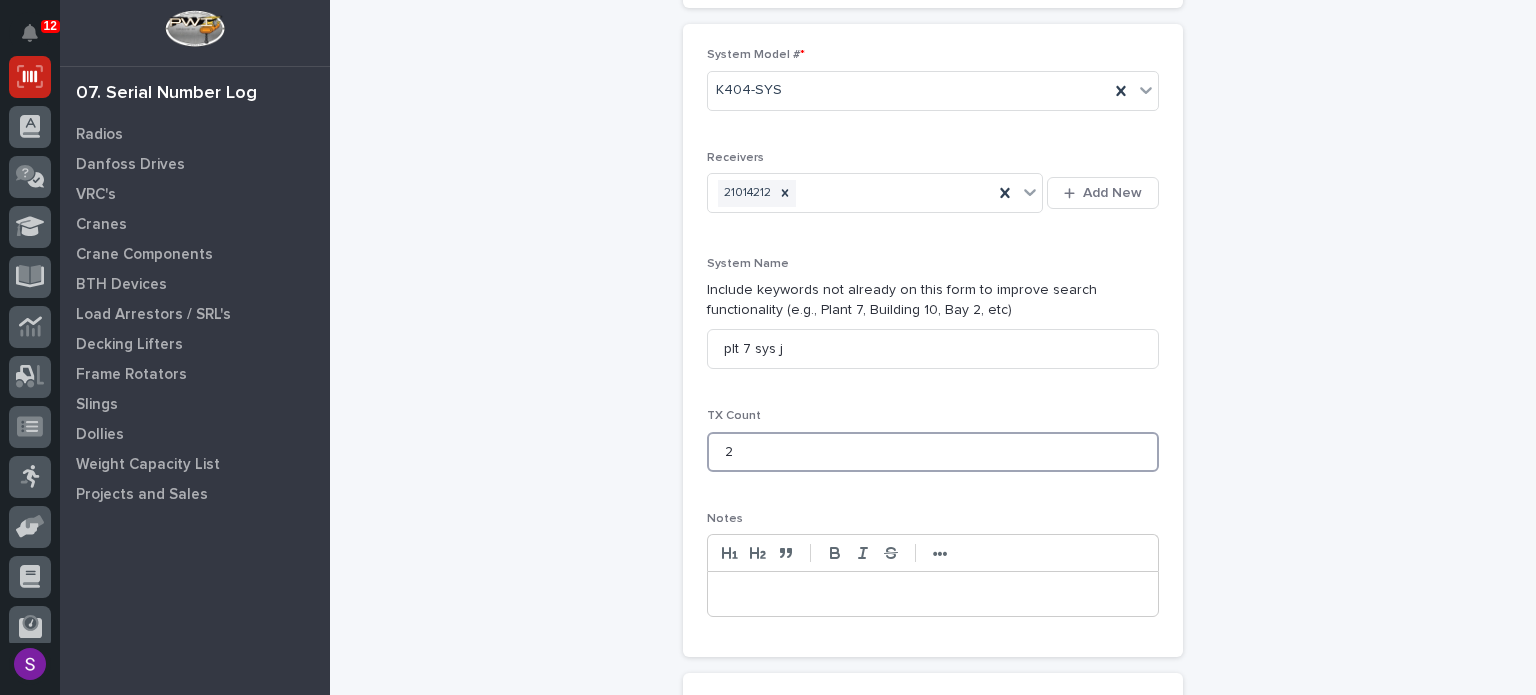 type on "2" 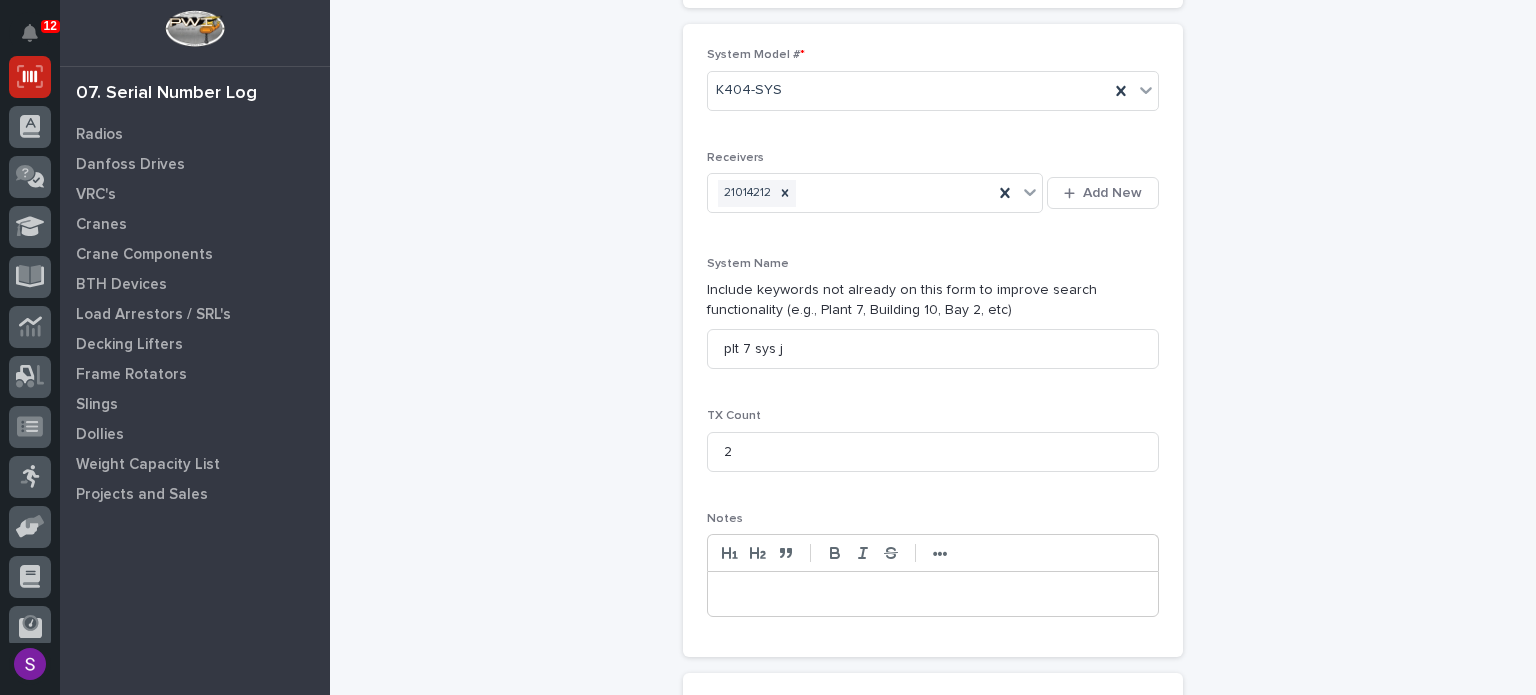 scroll, scrollTop: 764, scrollLeft: 0, axis: vertical 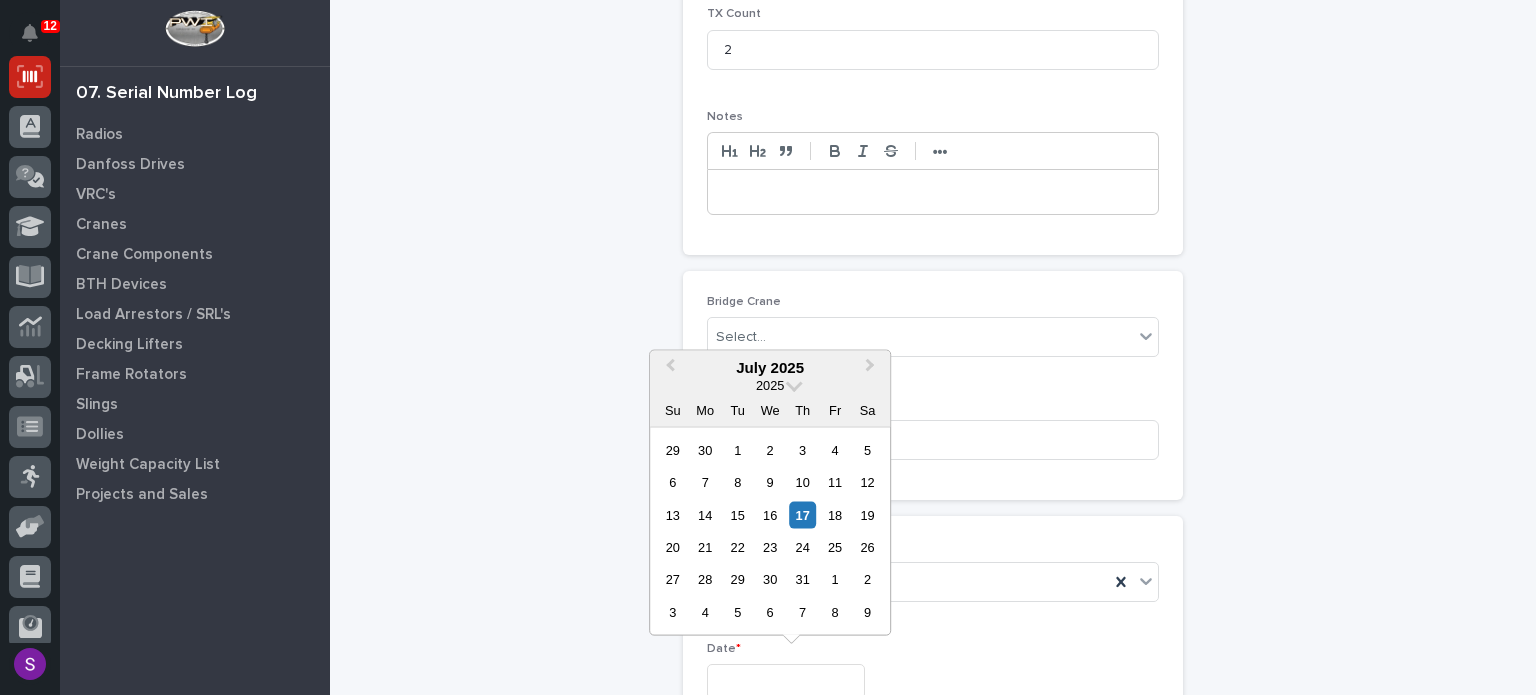 type on "**********" 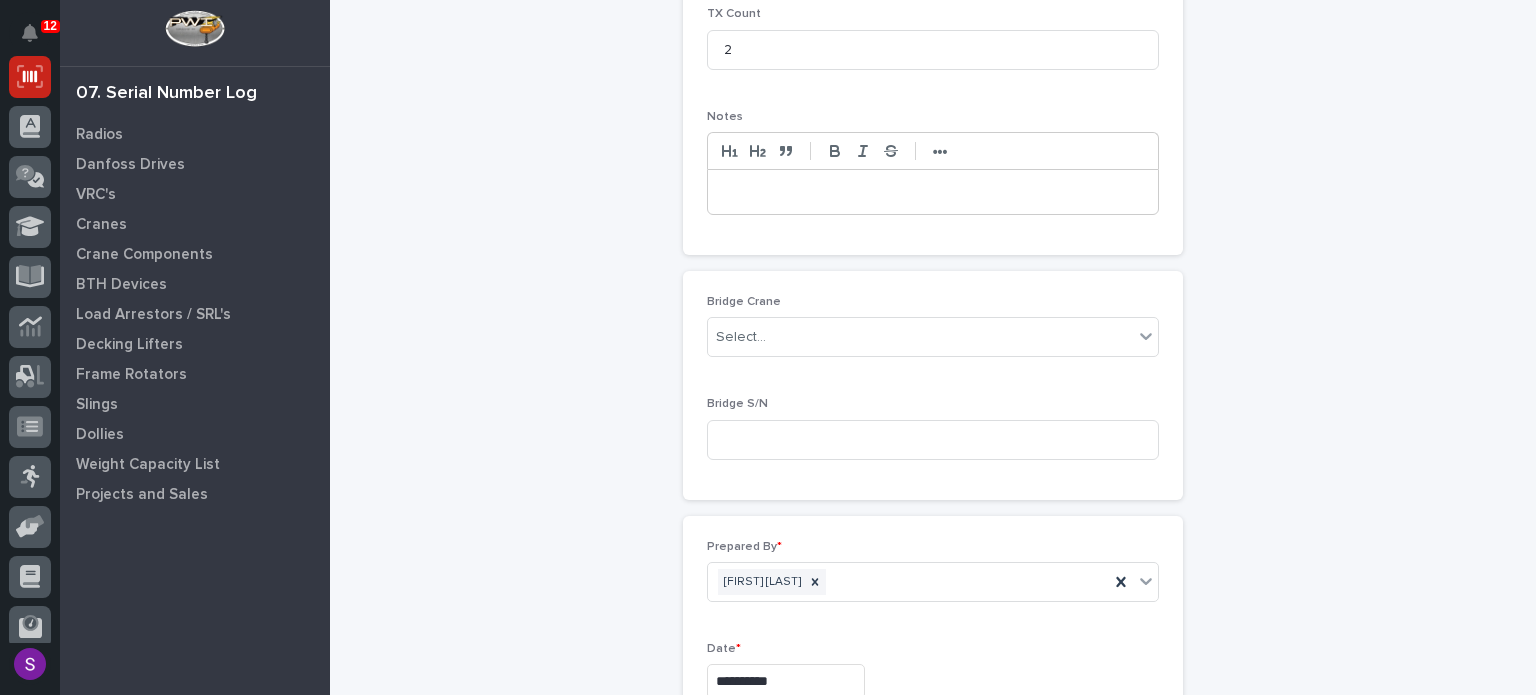 type 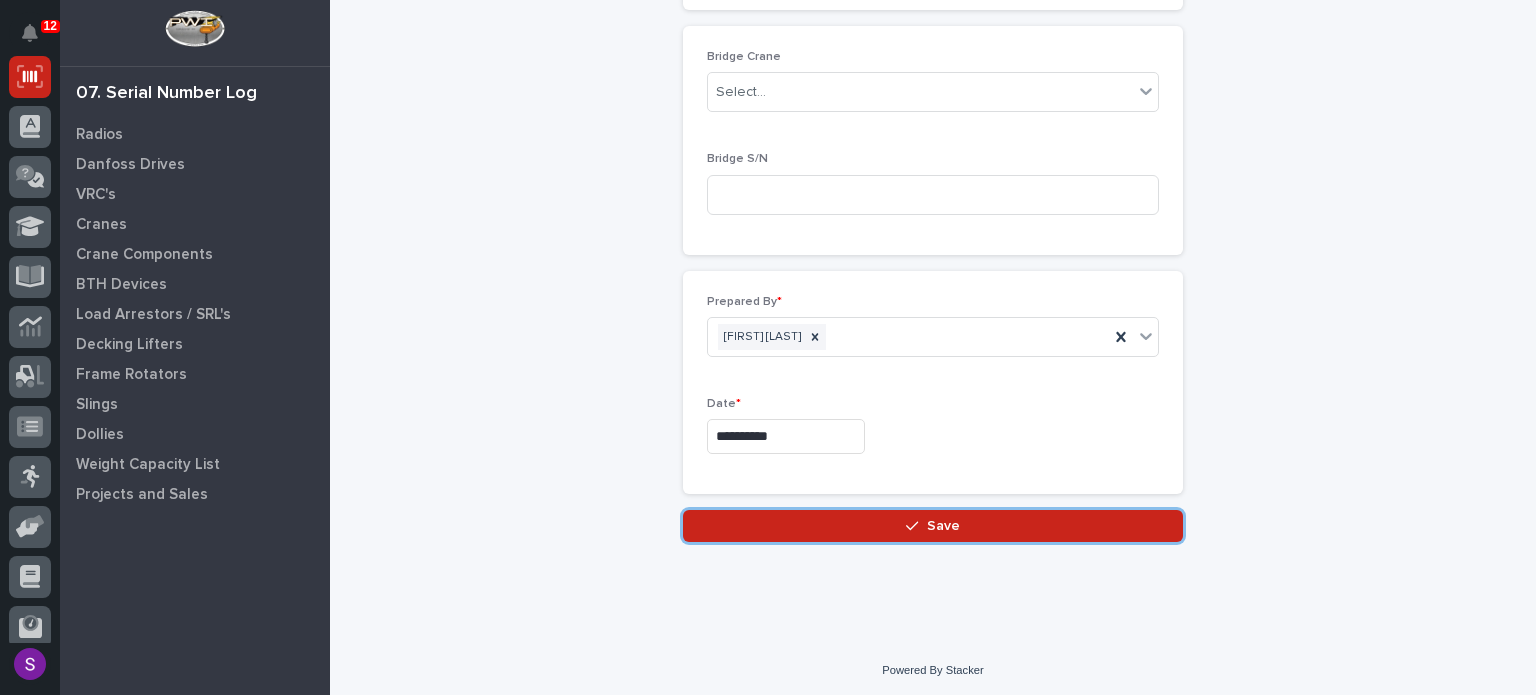 click on "Save" at bounding box center [933, 526] 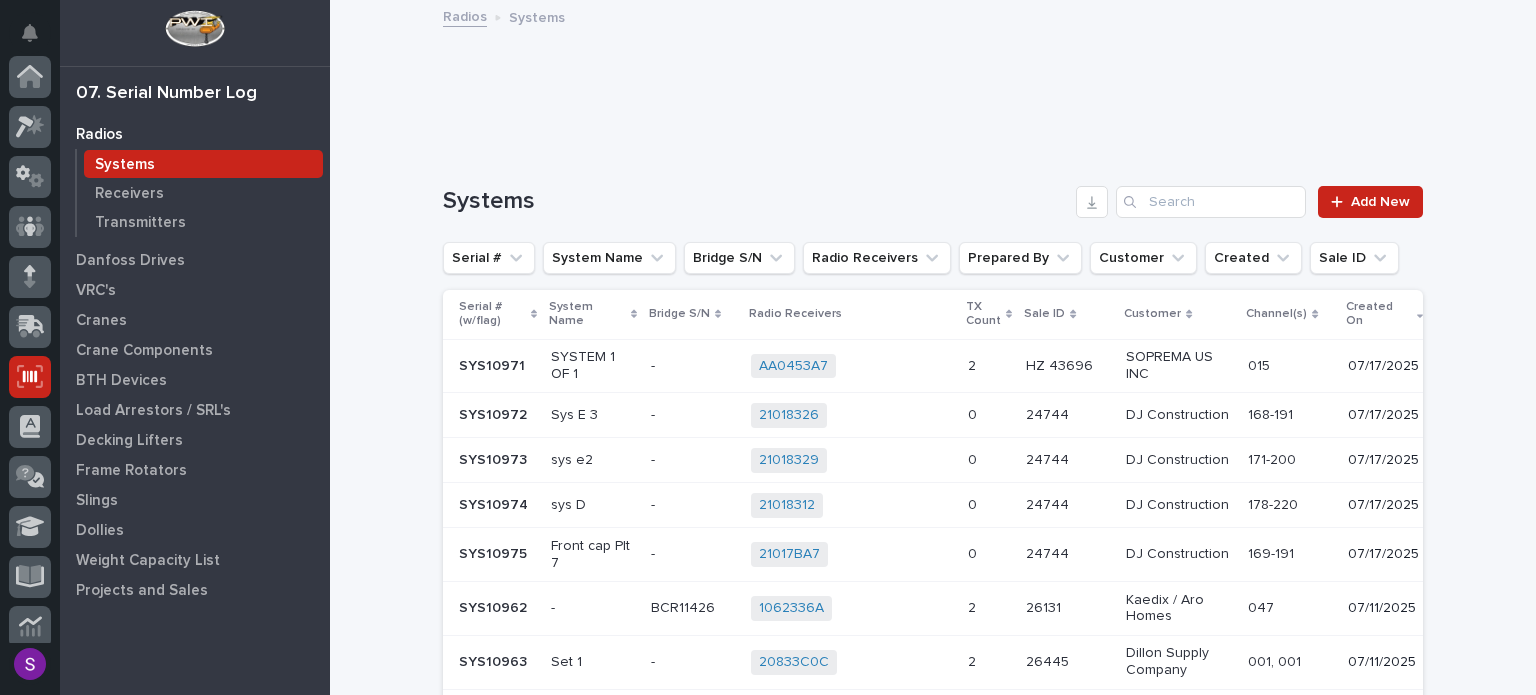 scroll, scrollTop: 300, scrollLeft: 0, axis: vertical 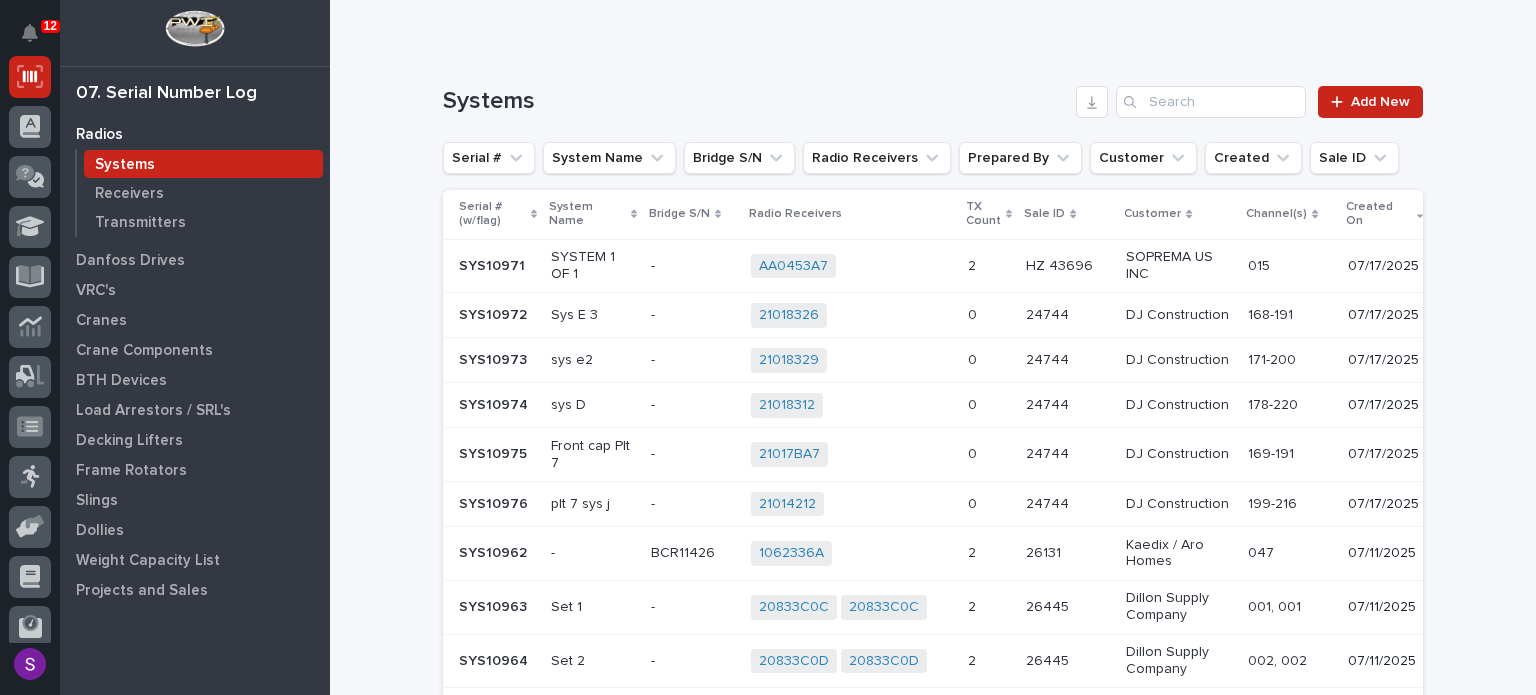click on "21018326   + 0" at bounding box center [851, 315] 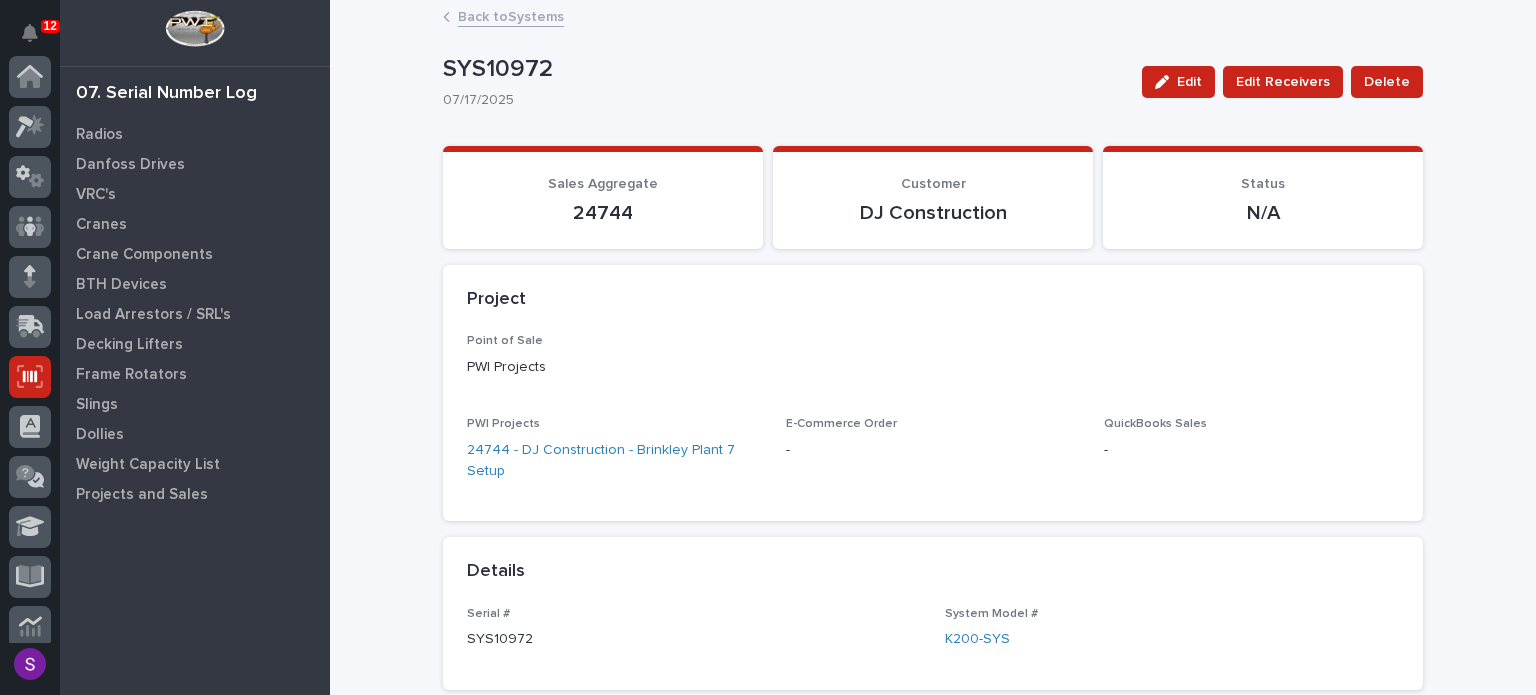scroll, scrollTop: 300, scrollLeft: 0, axis: vertical 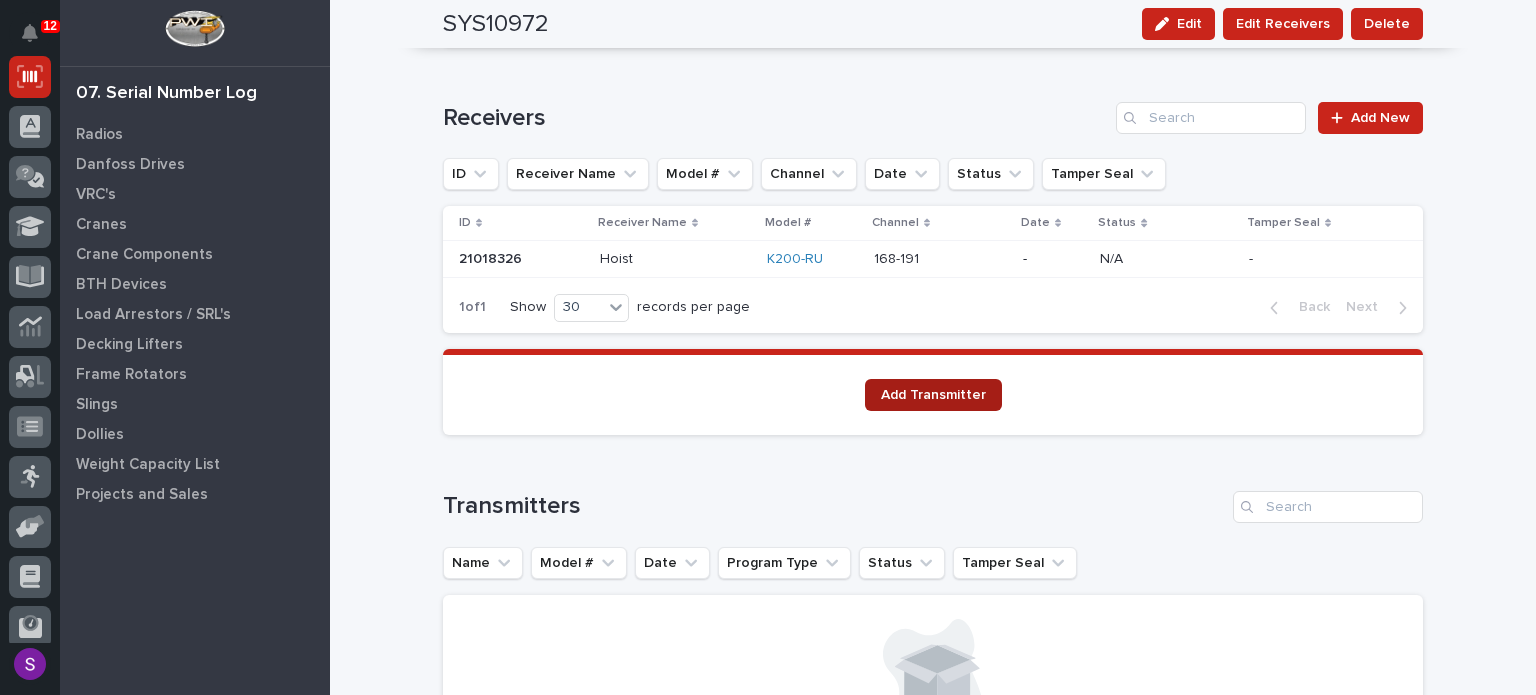 click on "Add Transmitter" at bounding box center [933, 395] 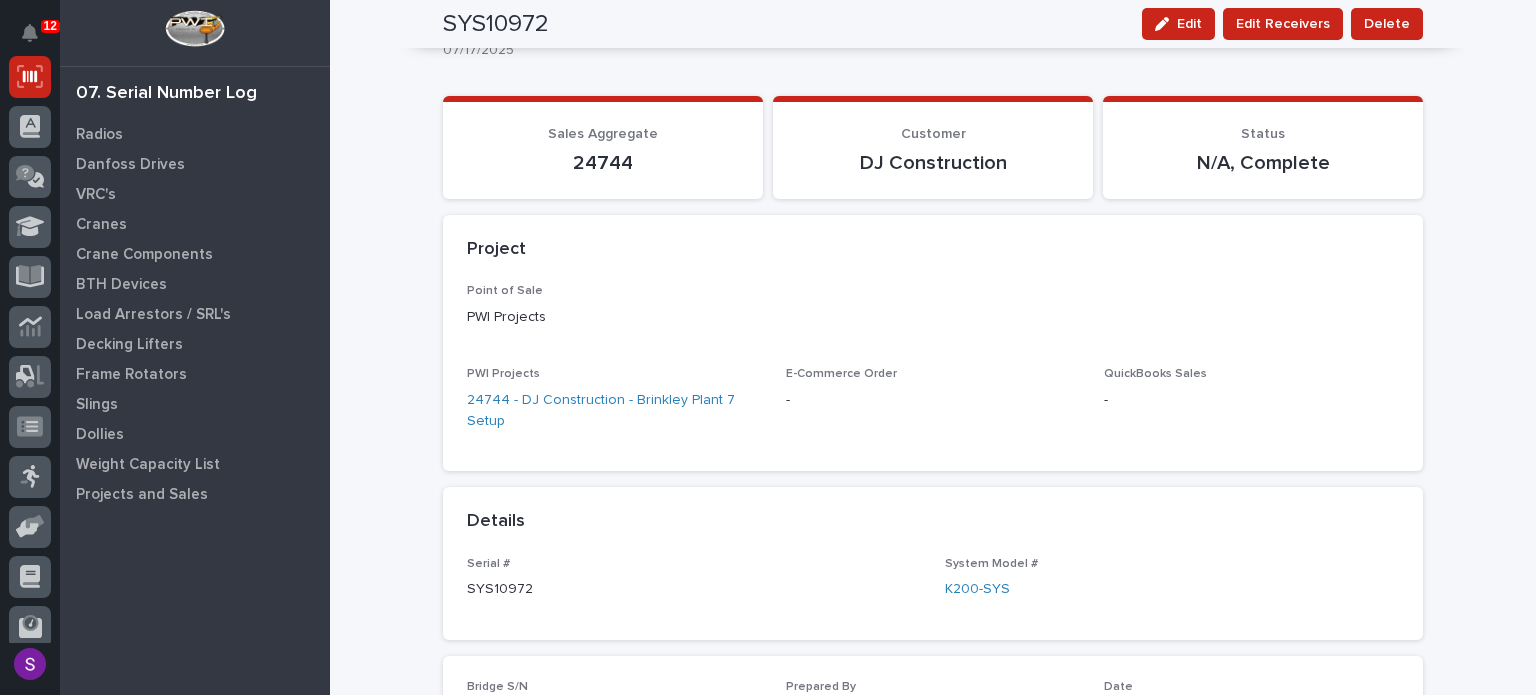 scroll, scrollTop: 0, scrollLeft: 0, axis: both 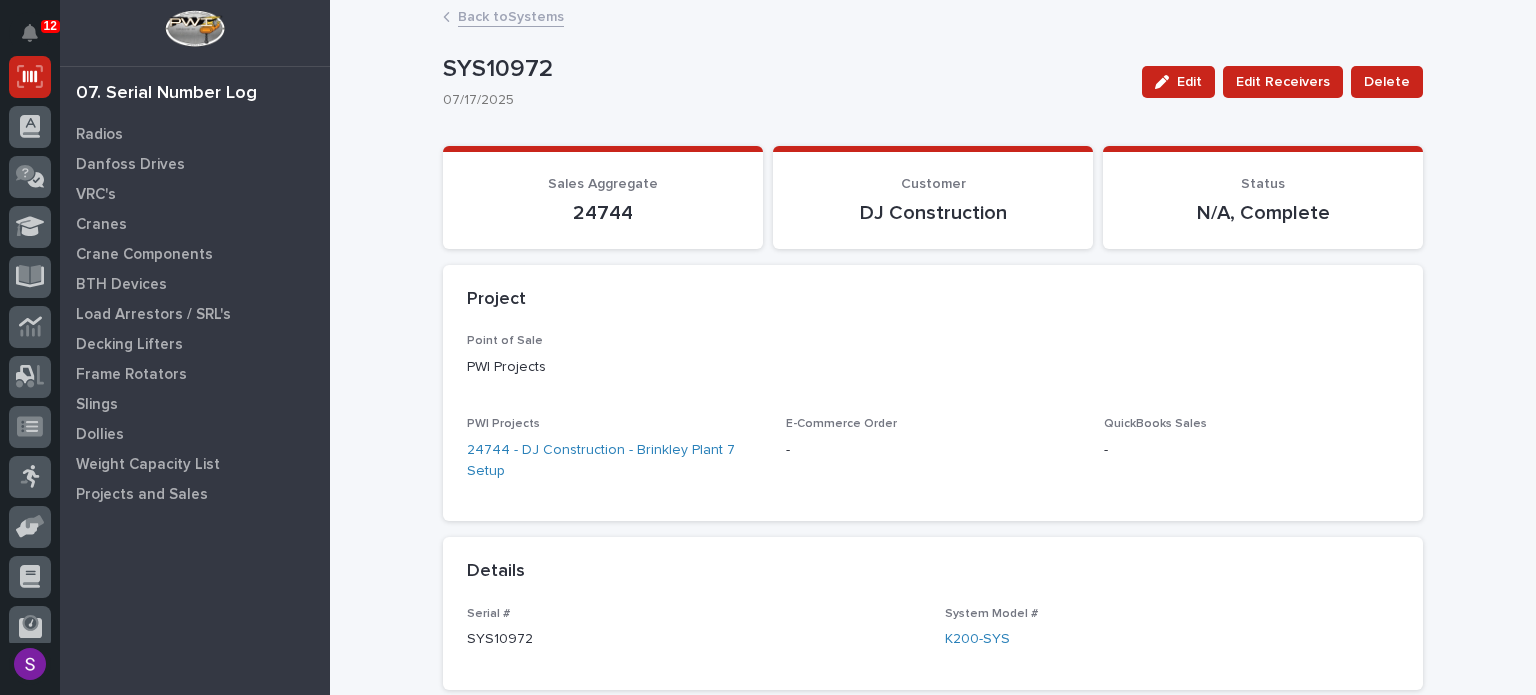 click on "Back to  Systems" at bounding box center [511, 15] 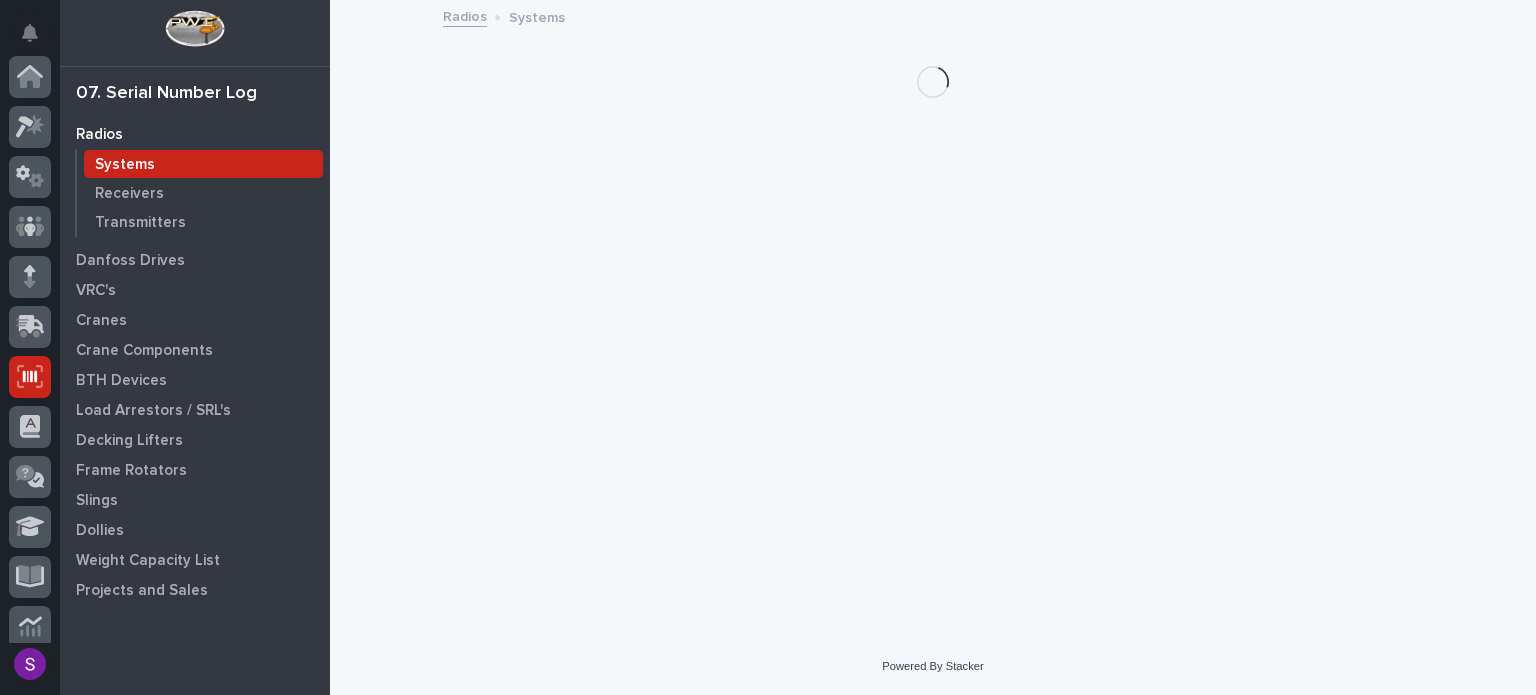 scroll, scrollTop: 300, scrollLeft: 0, axis: vertical 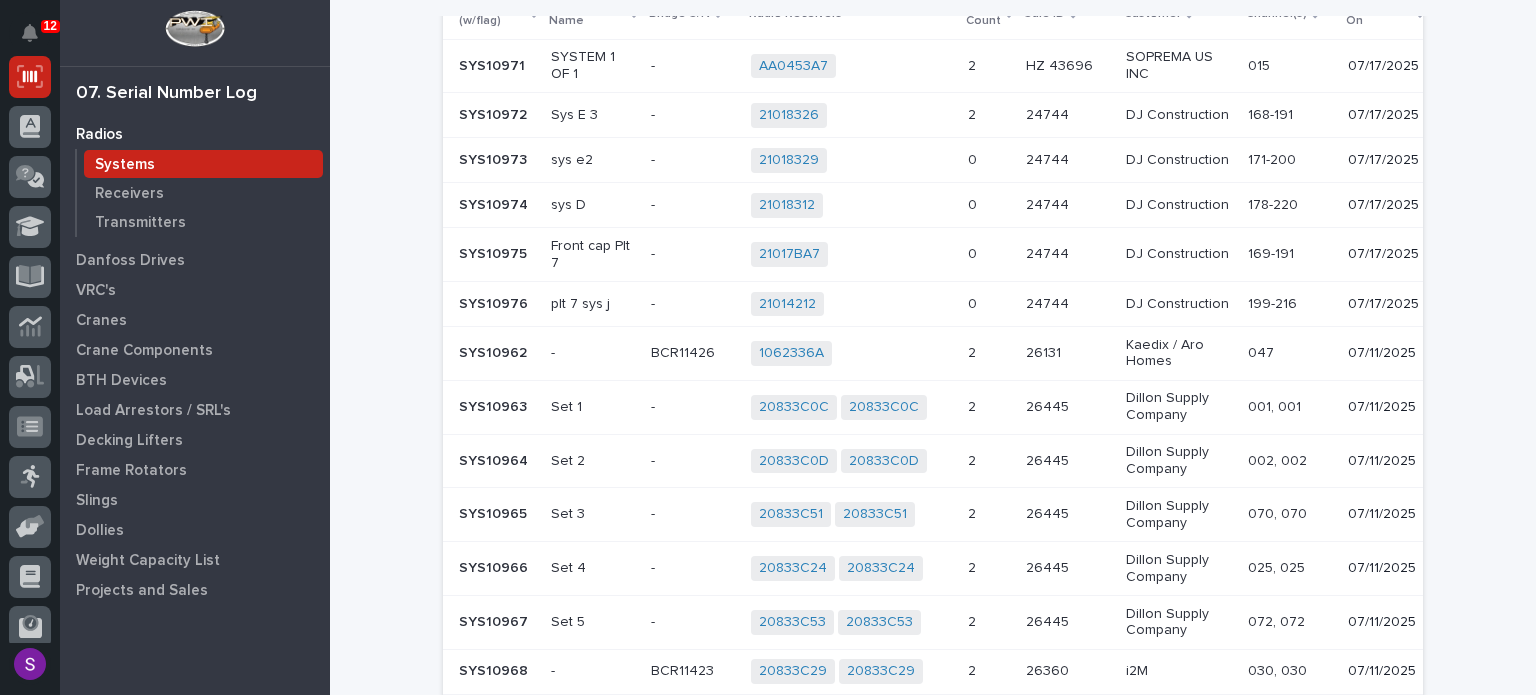 click on "21014212   + 0" at bounding box center [851, 304] 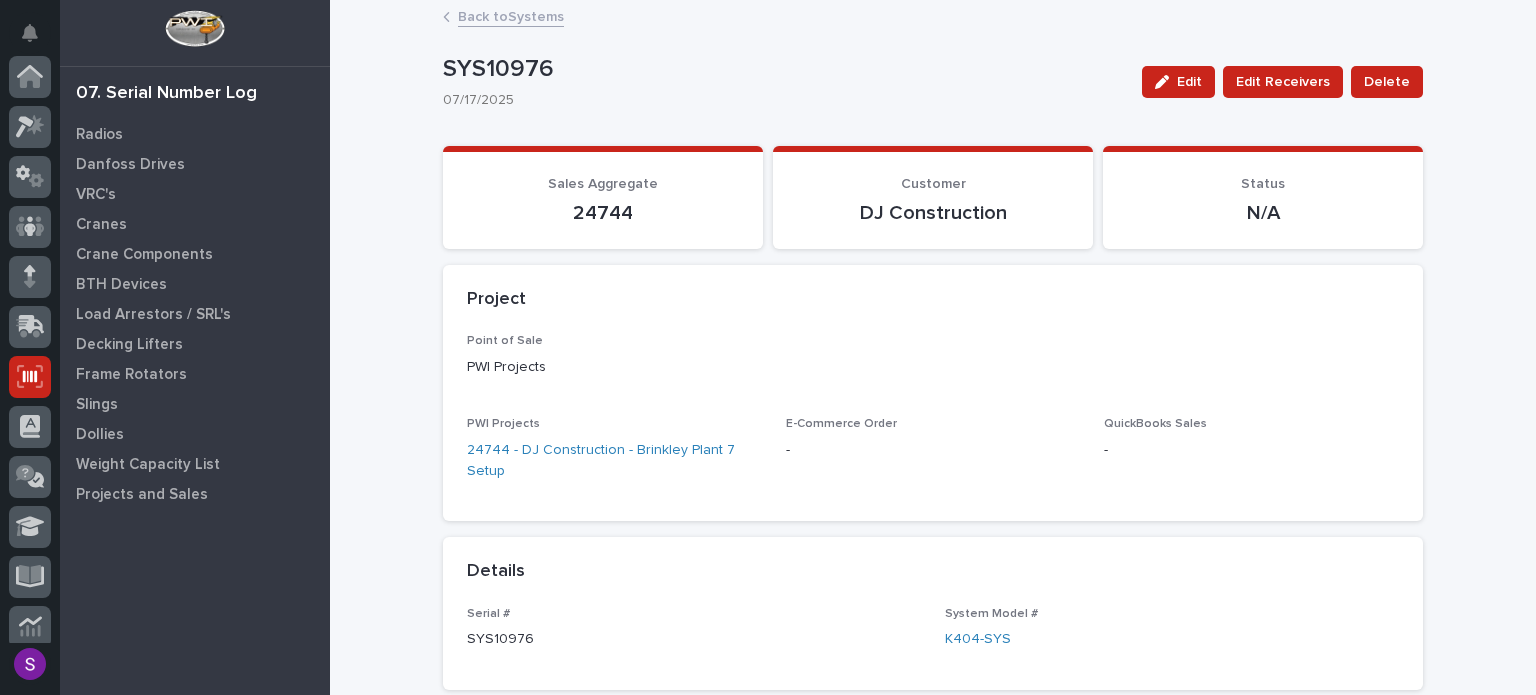 scroll, scrollTop: 300, scrollLeft: 0, axis: vertical 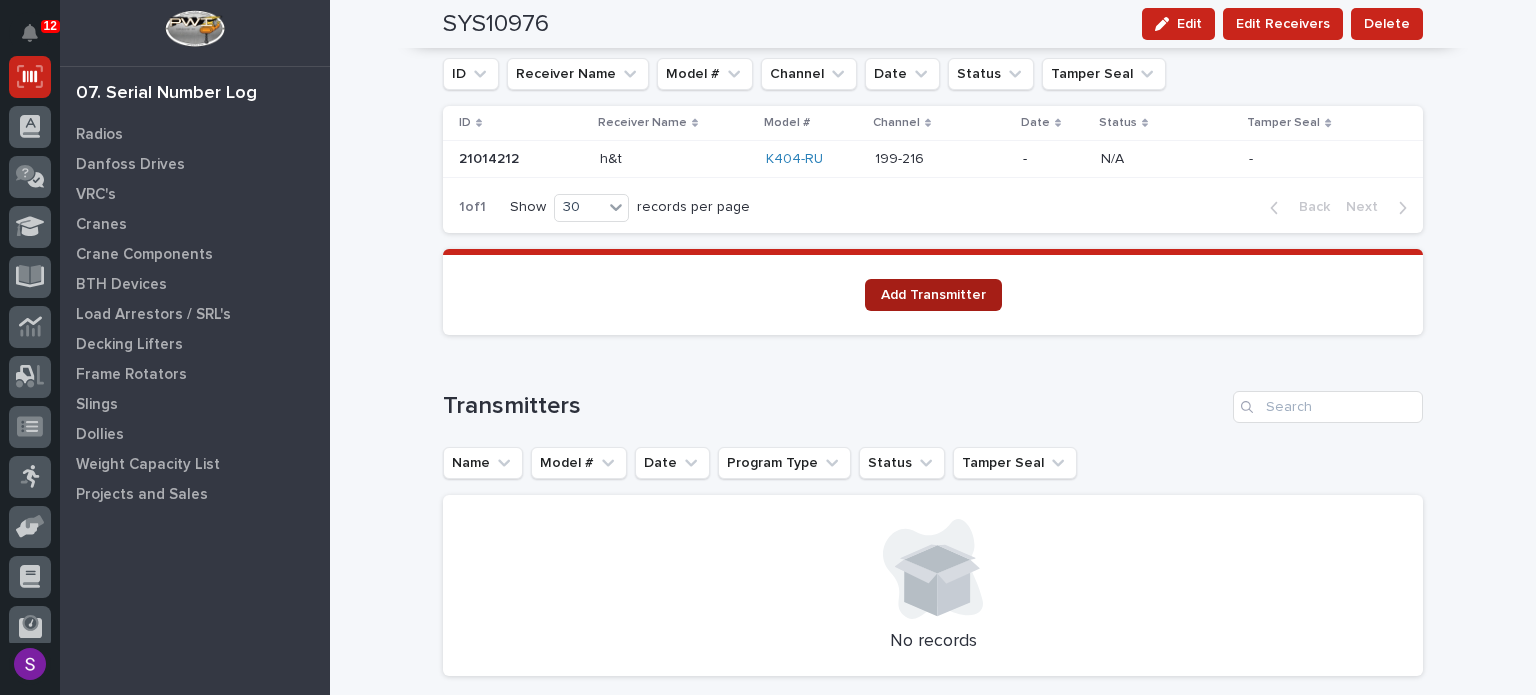 click on "Add Transmitter" at bounding box center [933, 295] 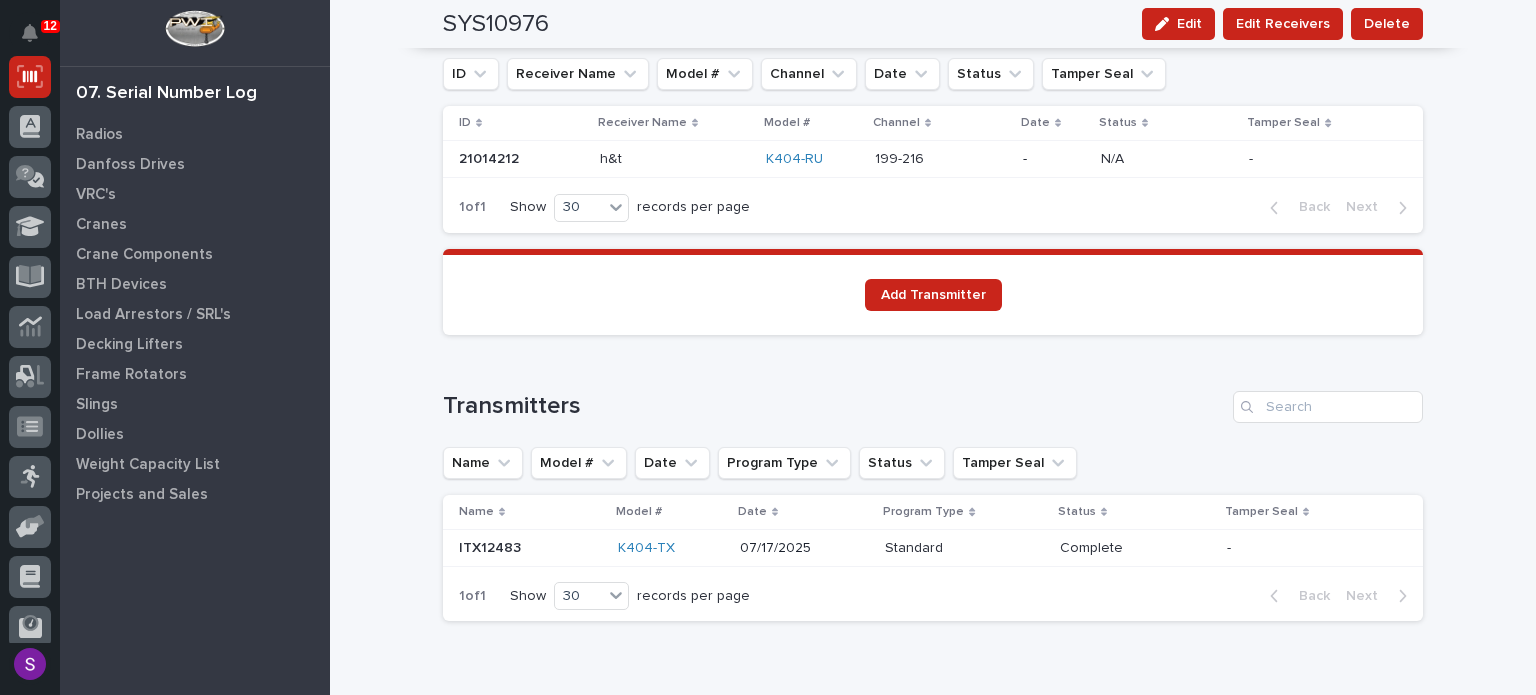 click on "Radios" at bounding box center (195, 134) 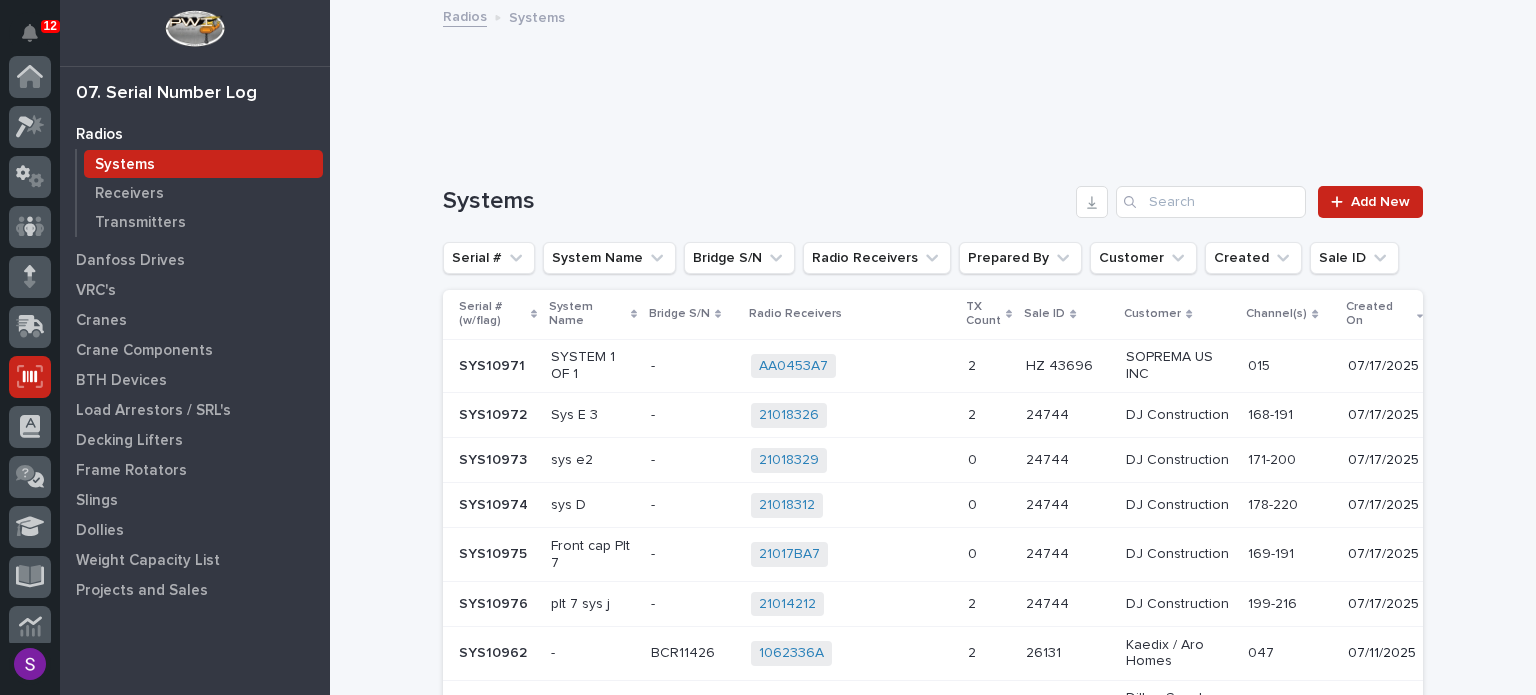 scroll, scrollTop: 300, scrollLeft: 0, axis: vertical 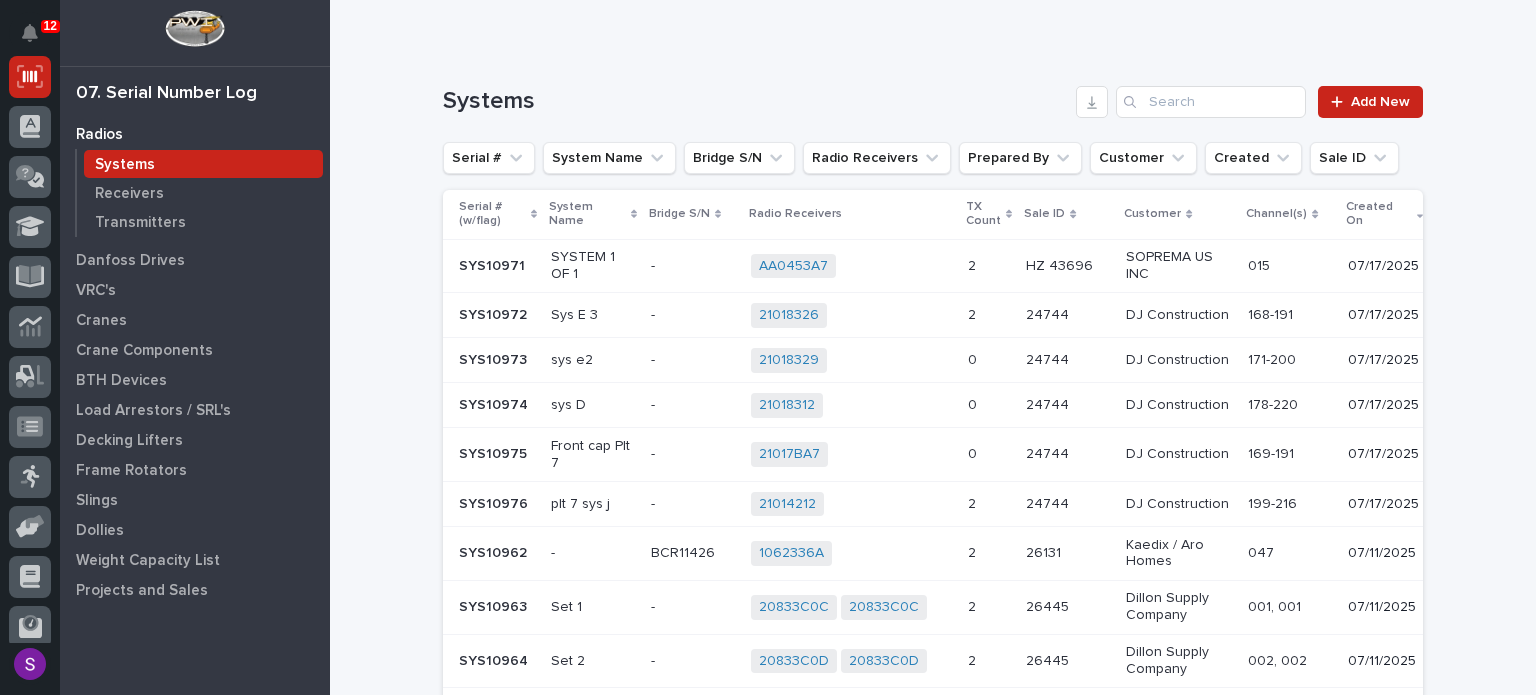 click at bounding box center [989, 315] 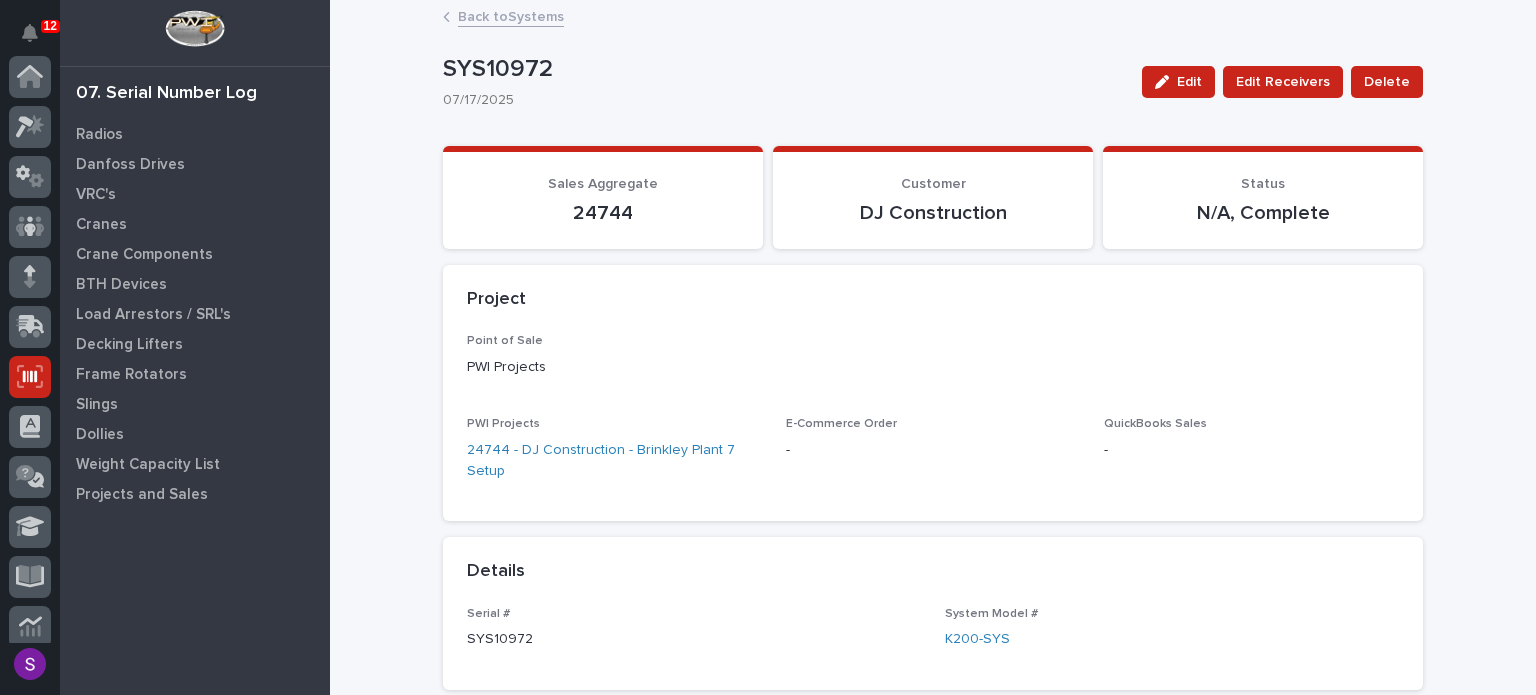 scroll, scrollTop: 300, scrollLeft: 0, axis: vertical 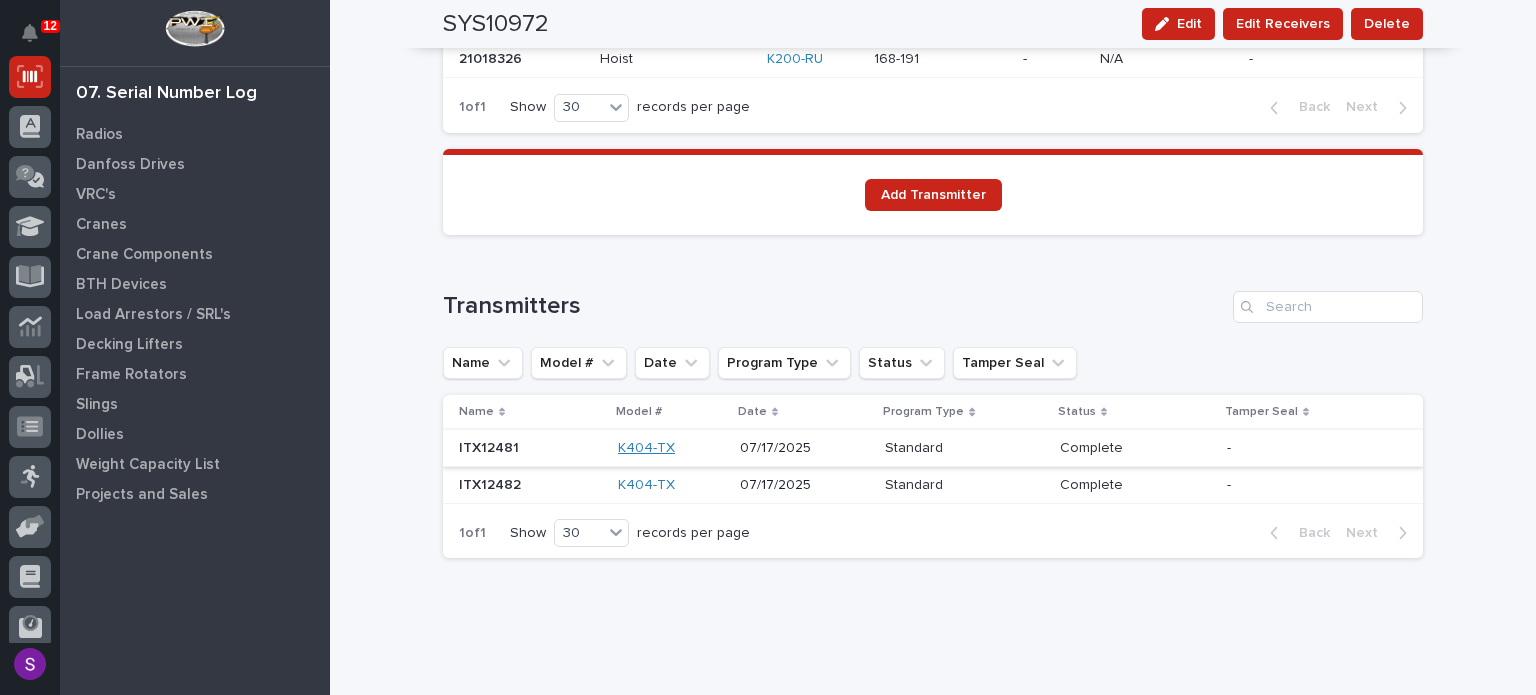click on "K404-TX" at bounding box center [646, 448] 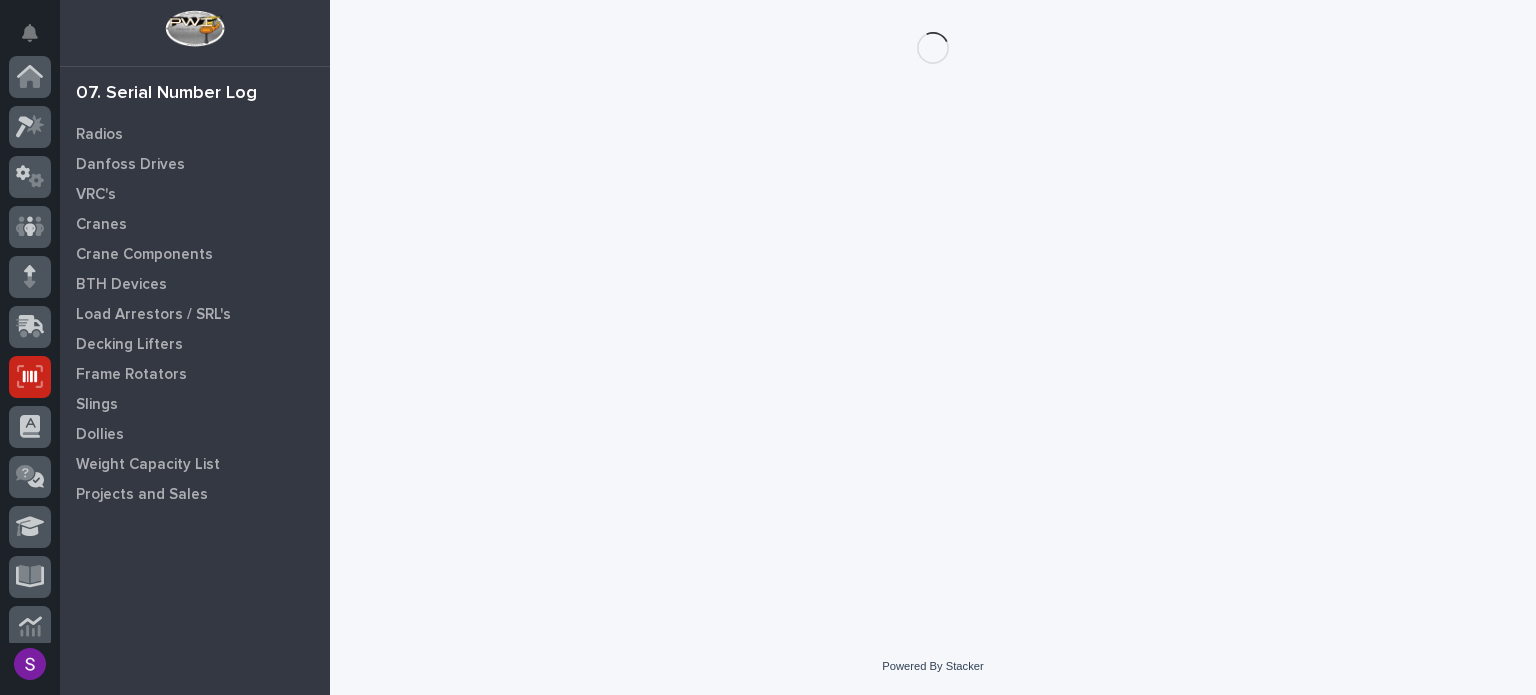 scroll, scrollTop: 300, scrollLeft: 0, axis: vertical 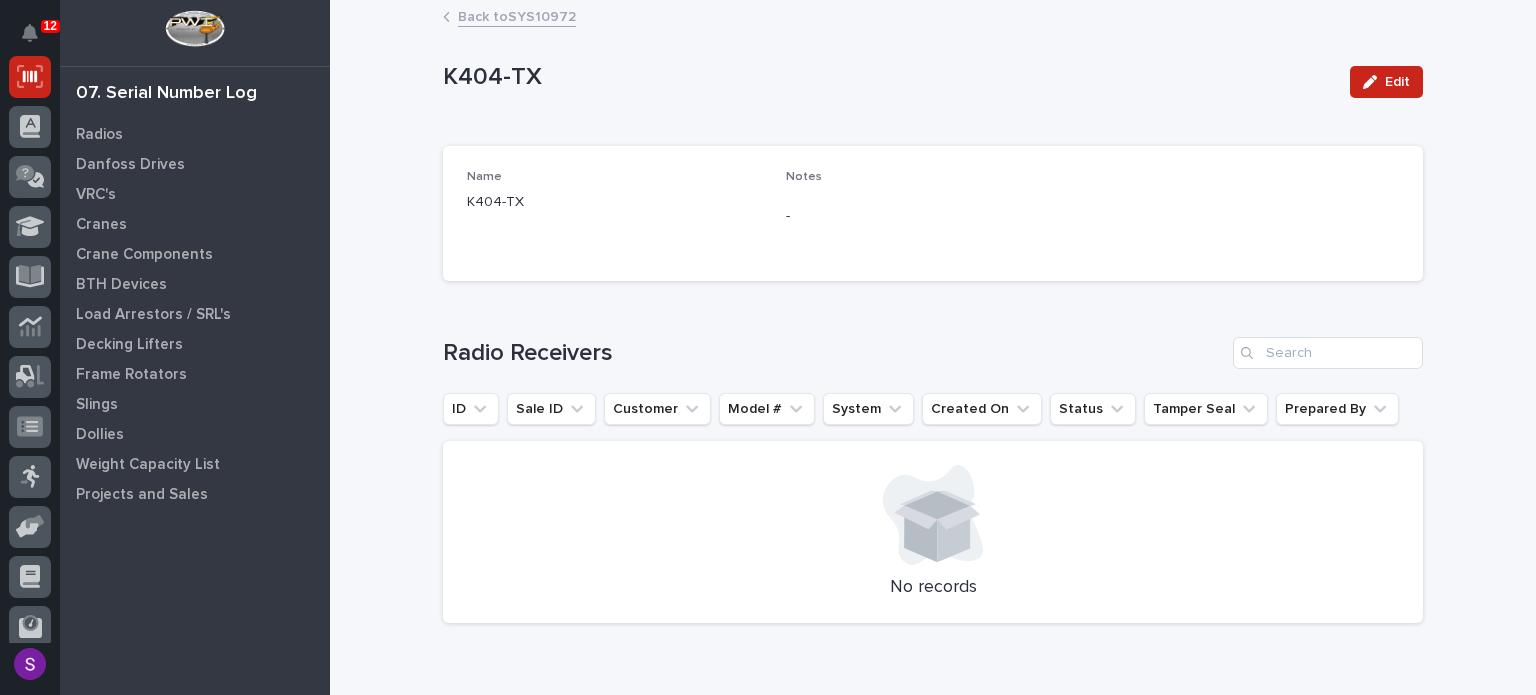 click on "Back to  SYS10972" at bounding box center [517, 15] 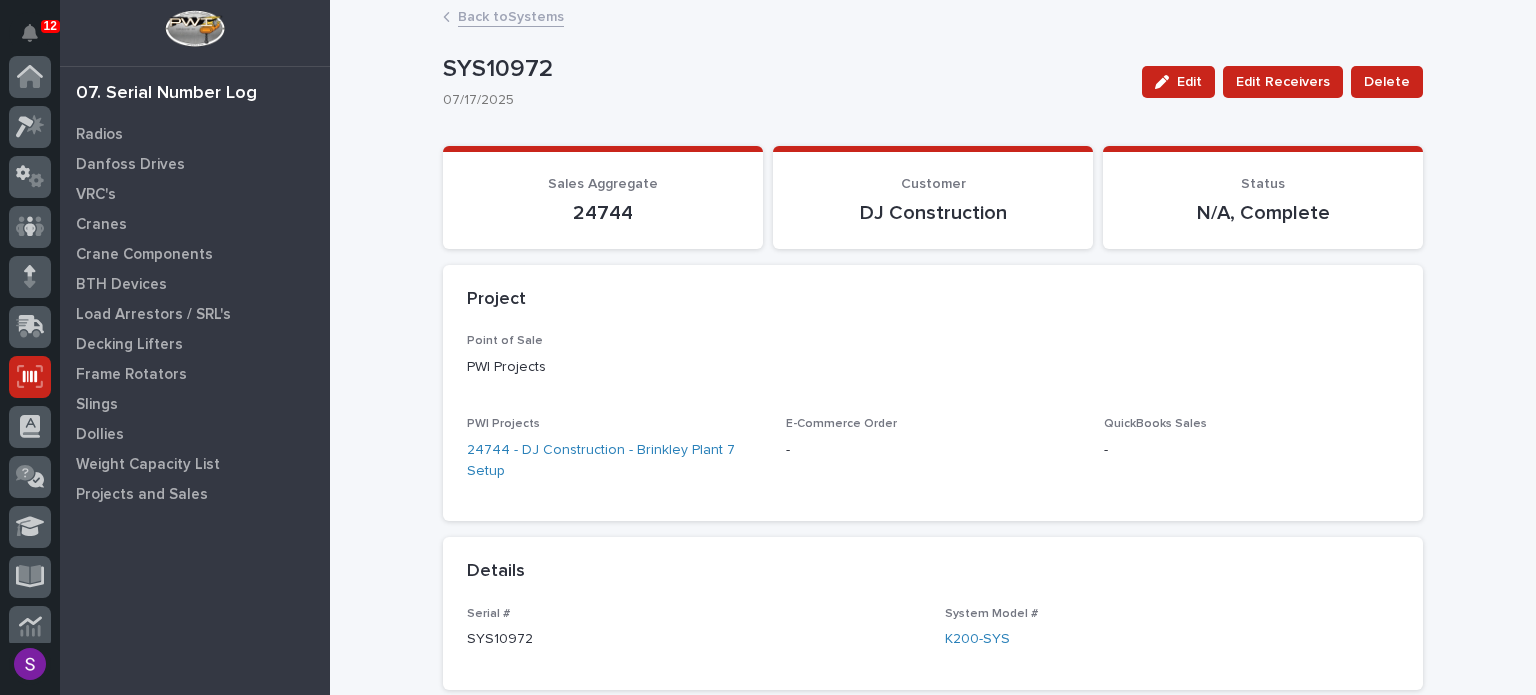 scroll, scrollTop: 300, scrollLeft: 0, axis: vertical 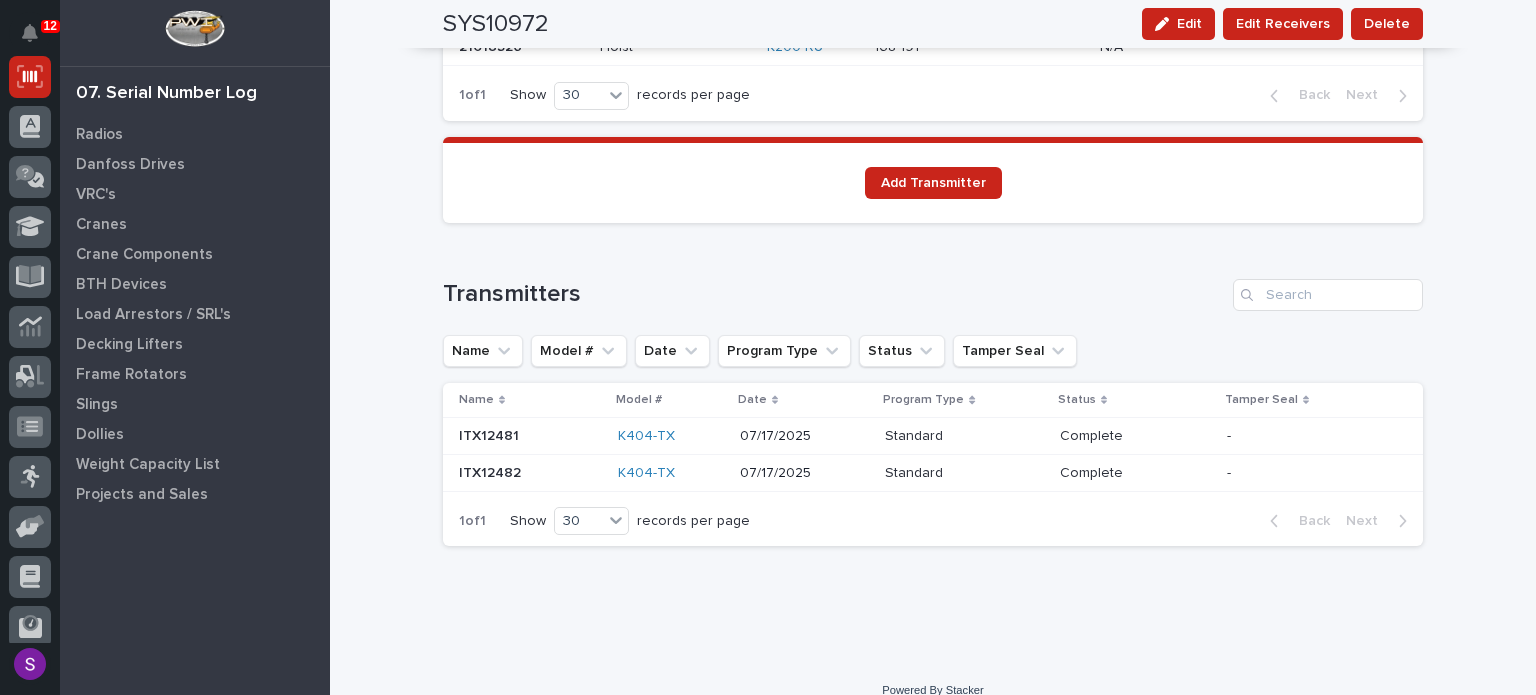 click at bounding box center (530, 436) 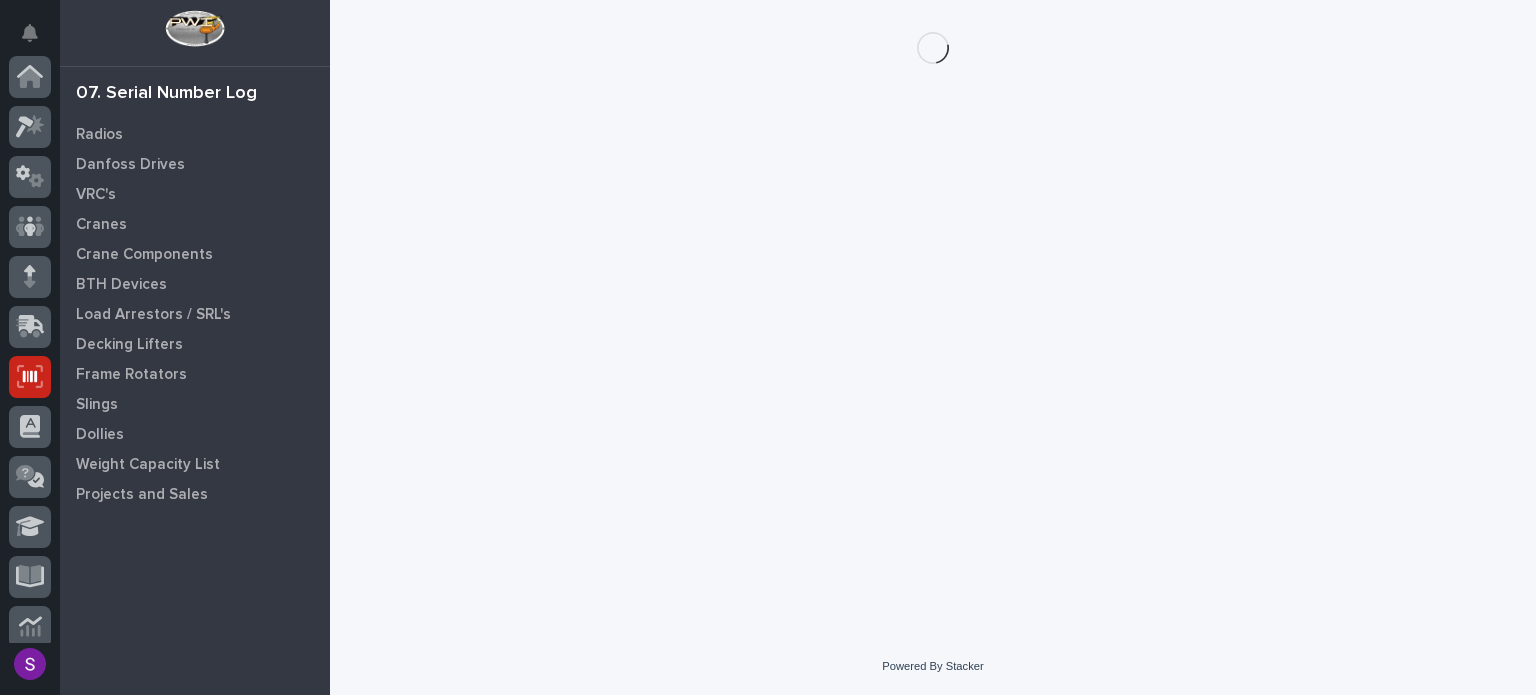 scroll, scrollTop: 300, scrollLeft: 0, axis: vertical 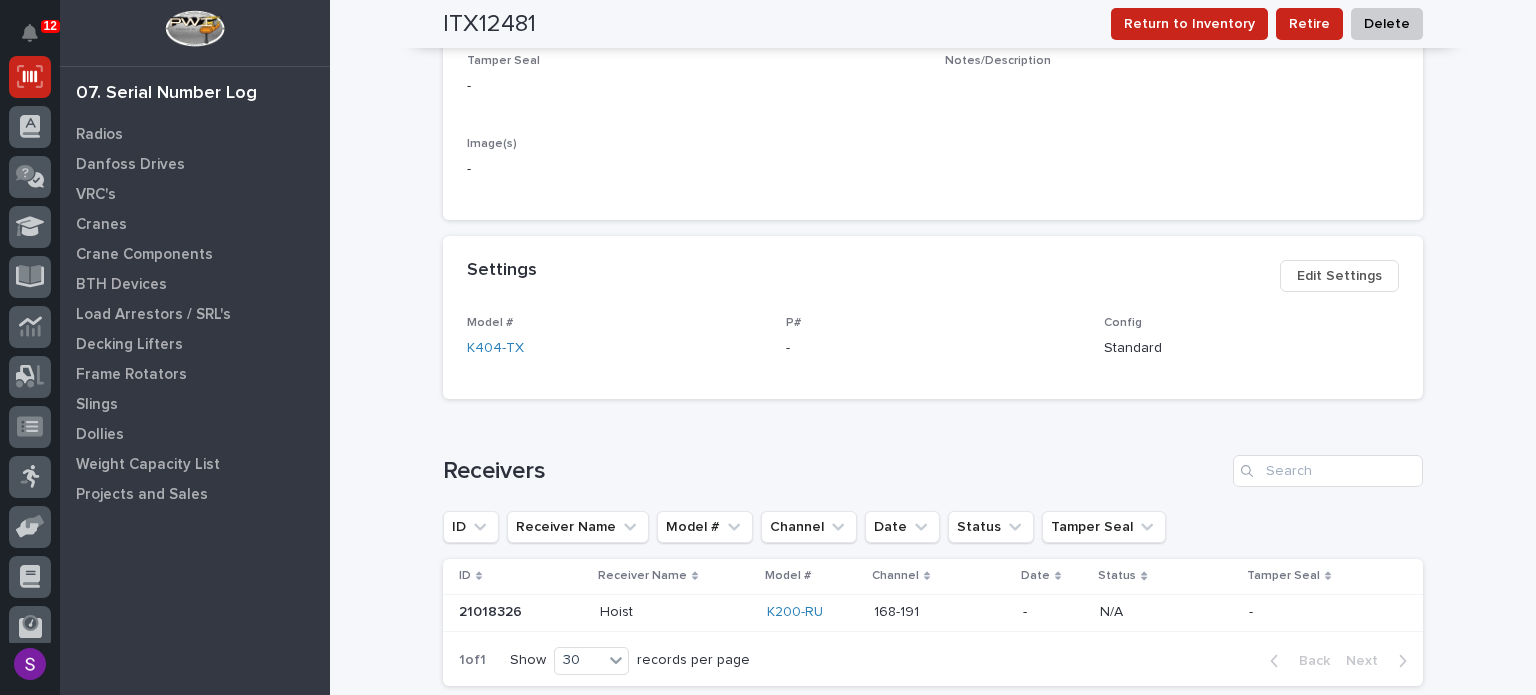 click on "Edit Settings" at bounding box center (1339, 276) 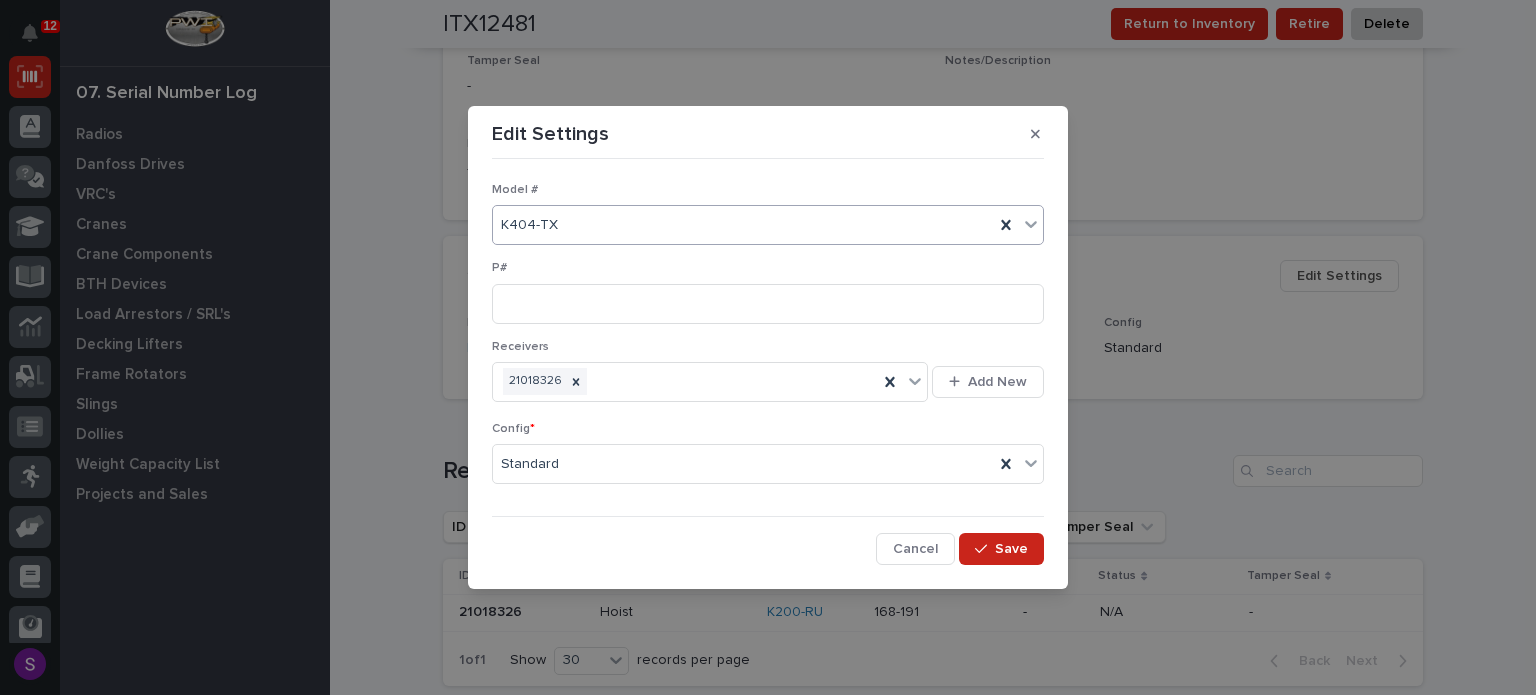 click on "K404-TX" at bounding box center (743, 225) 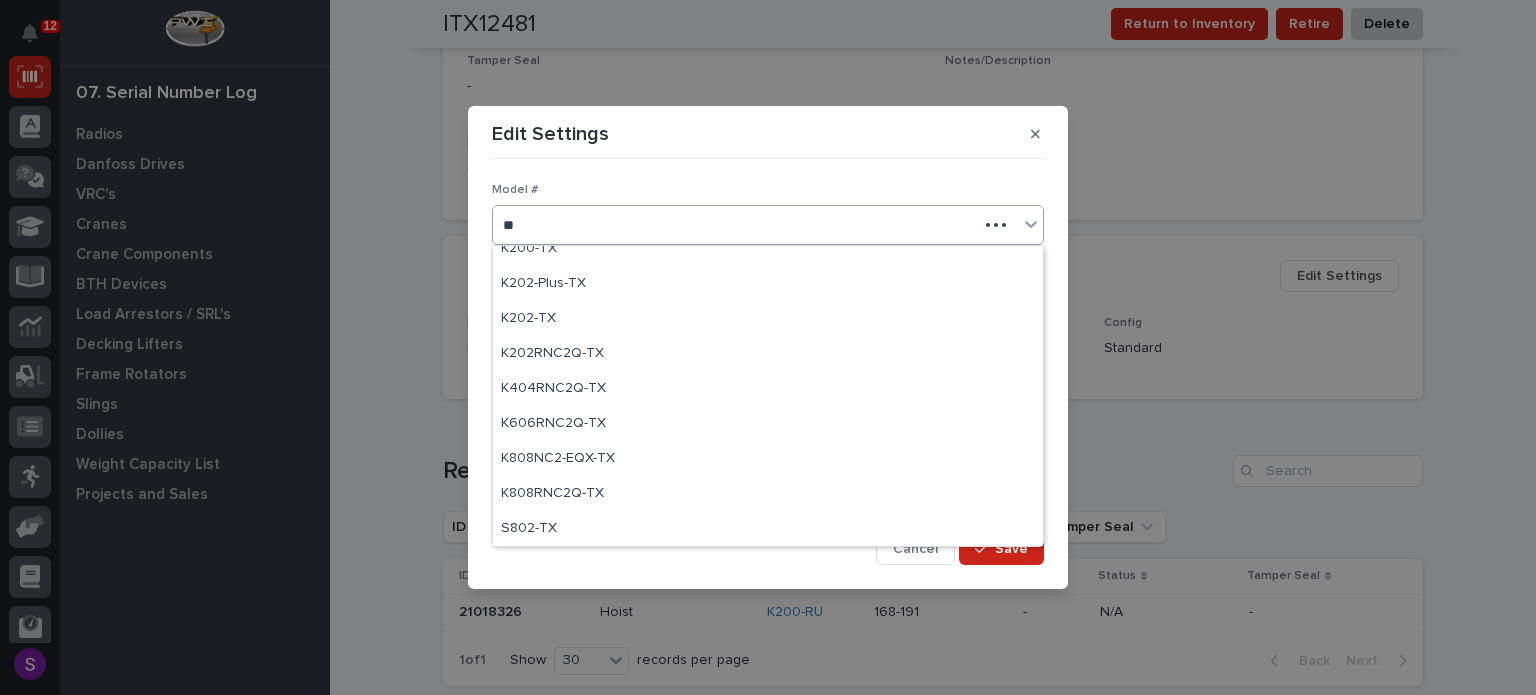 scroll, scrollTop: 0, scrollLeft: 0, axis: both 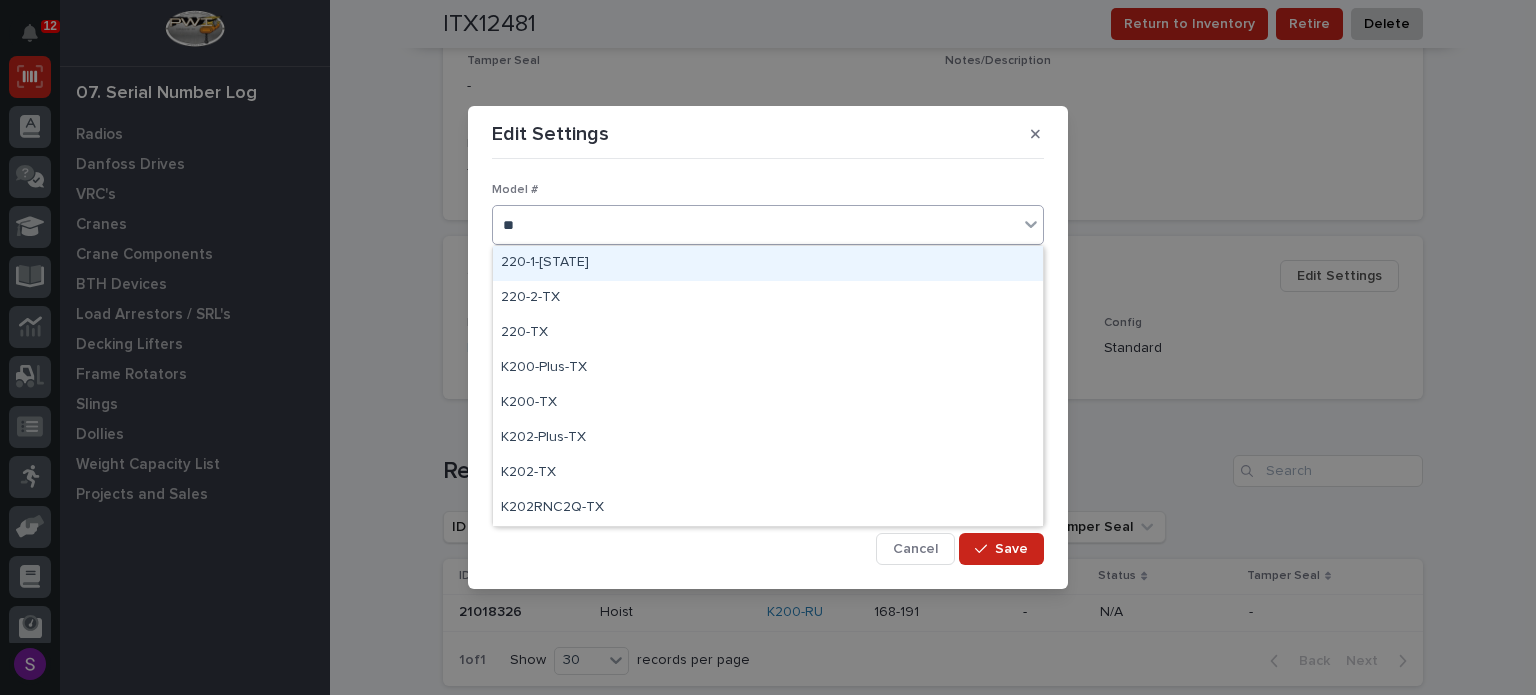 type on "***" 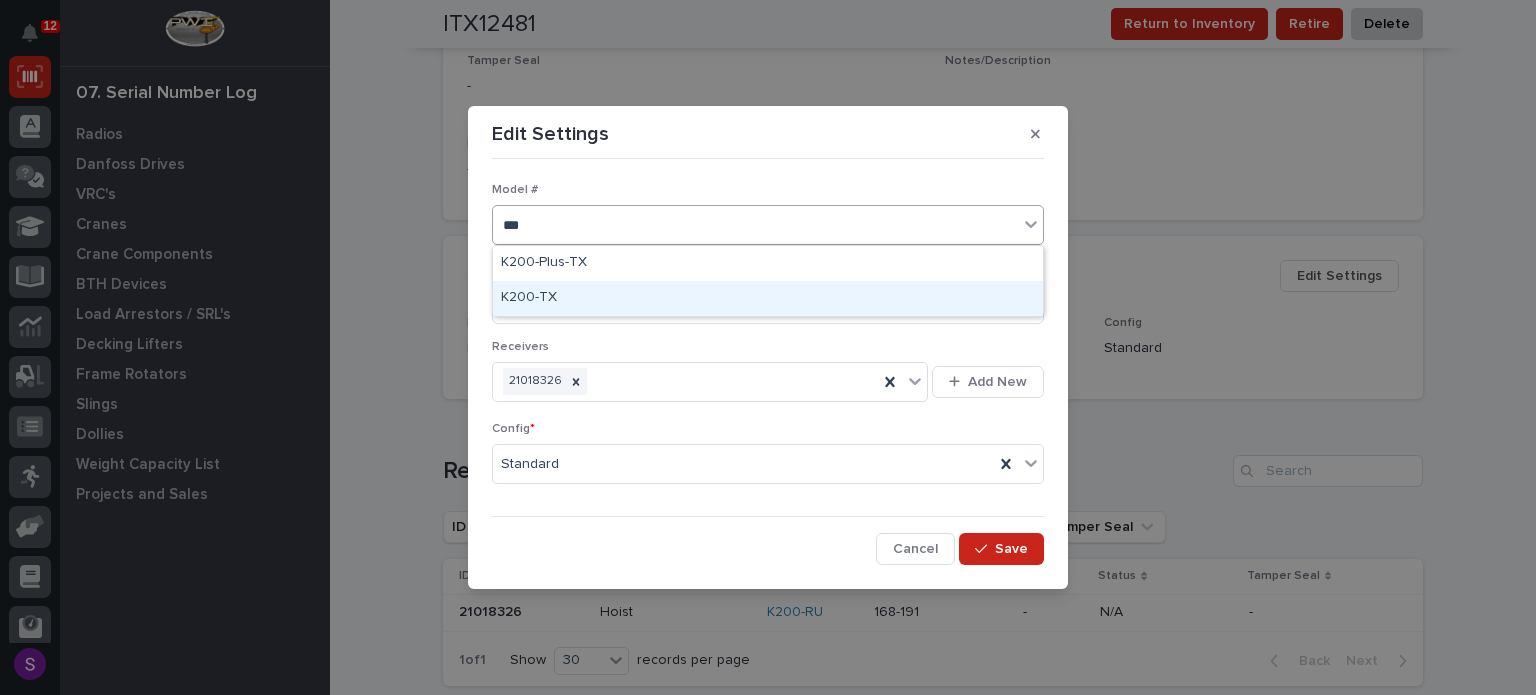 type 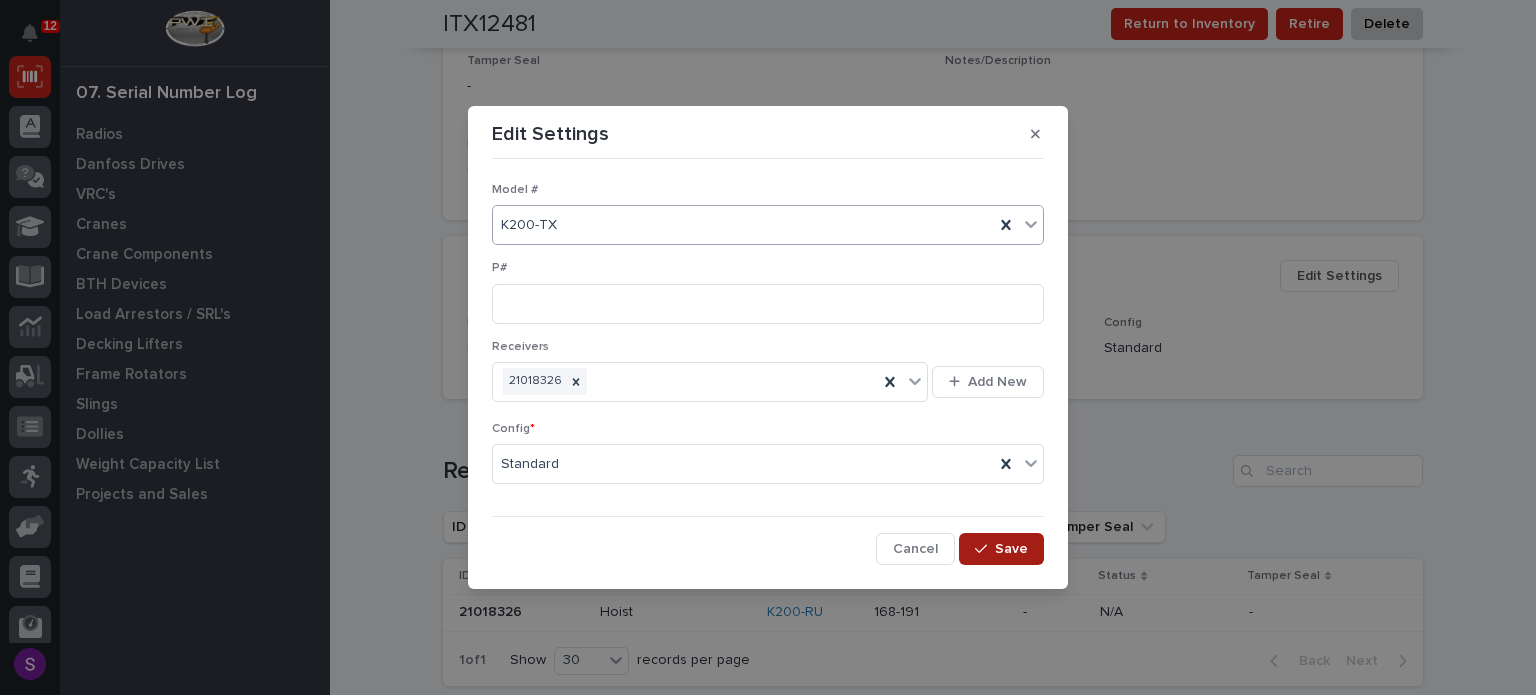 click on "Save" at bounding box center (1001, 549) 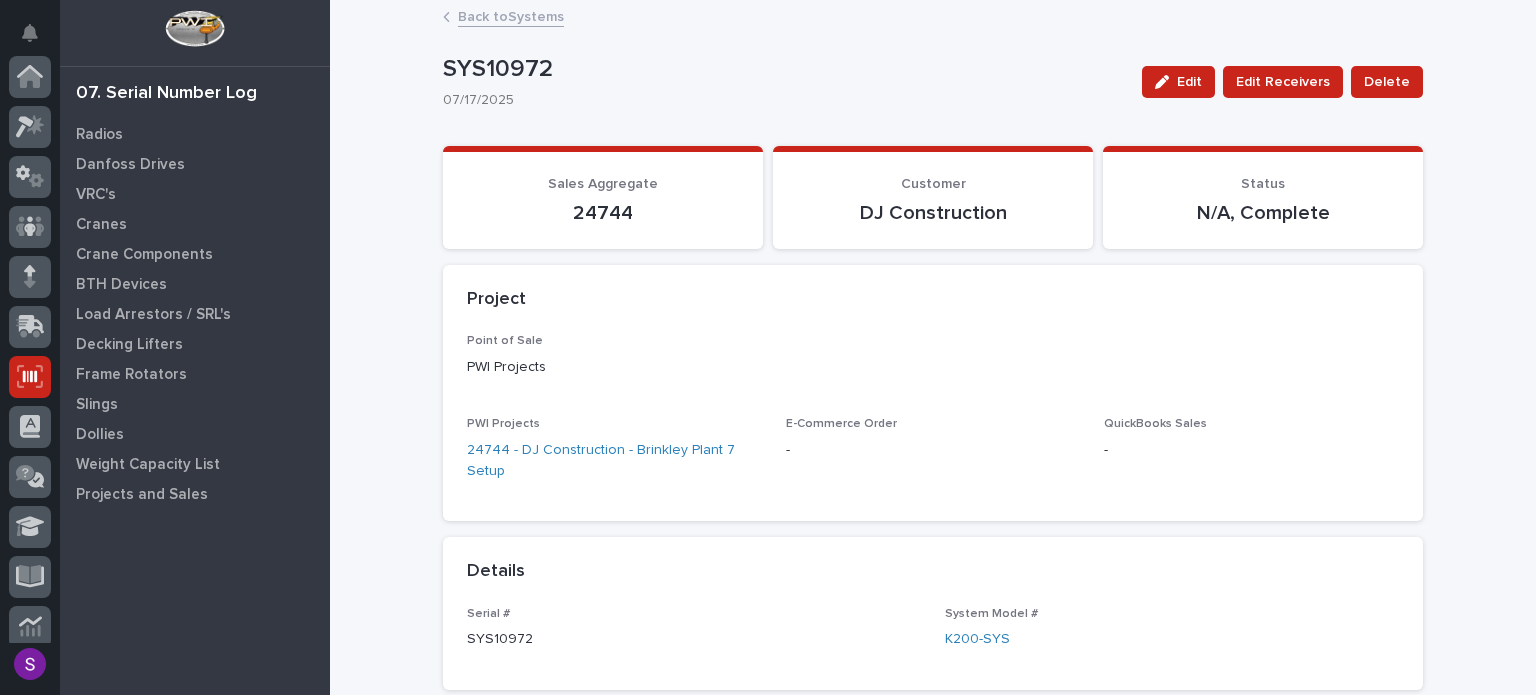 scroll, scrollTop: 300, scrollLeft: 0, axis: vertical 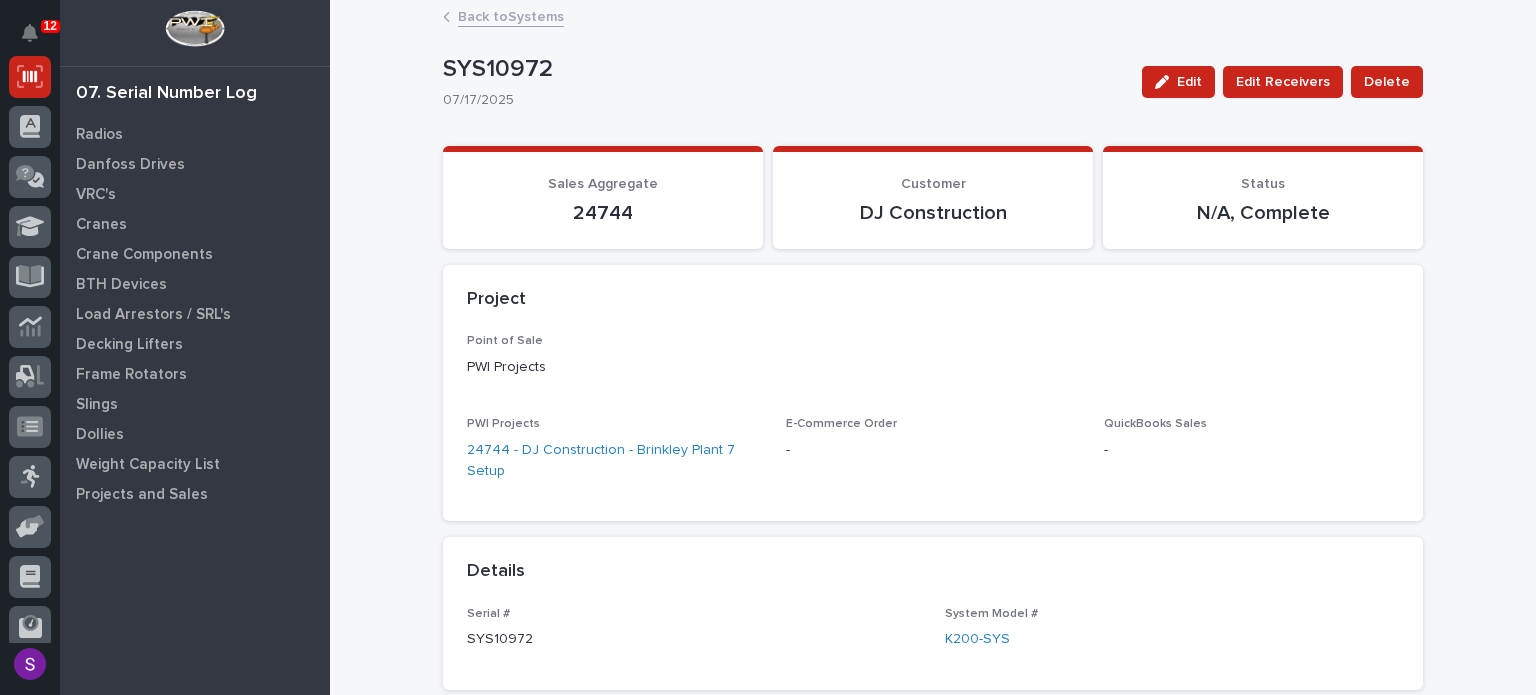 click on "Back to  Systems" at bounding box center (933, 18) 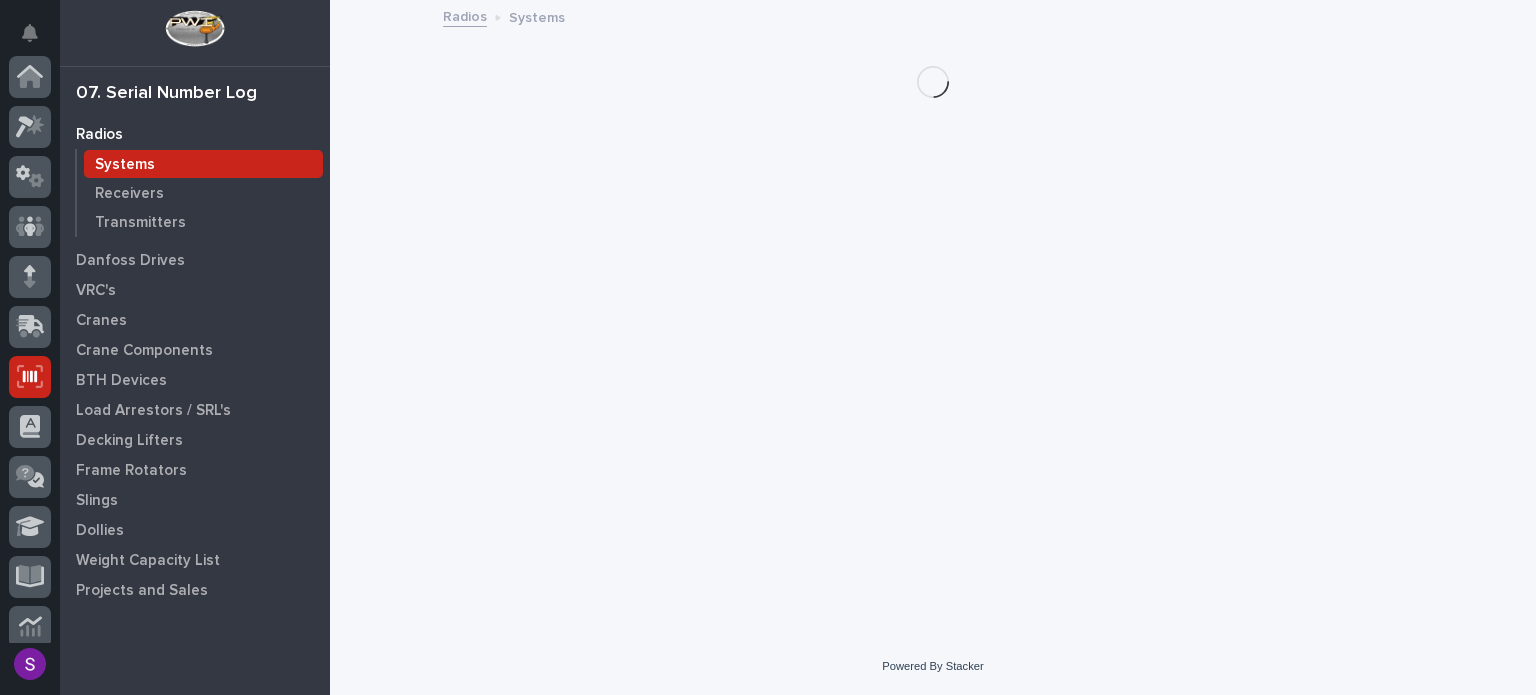scroll, scrollTop: 300, scrollLeft: 0, axis: vertical 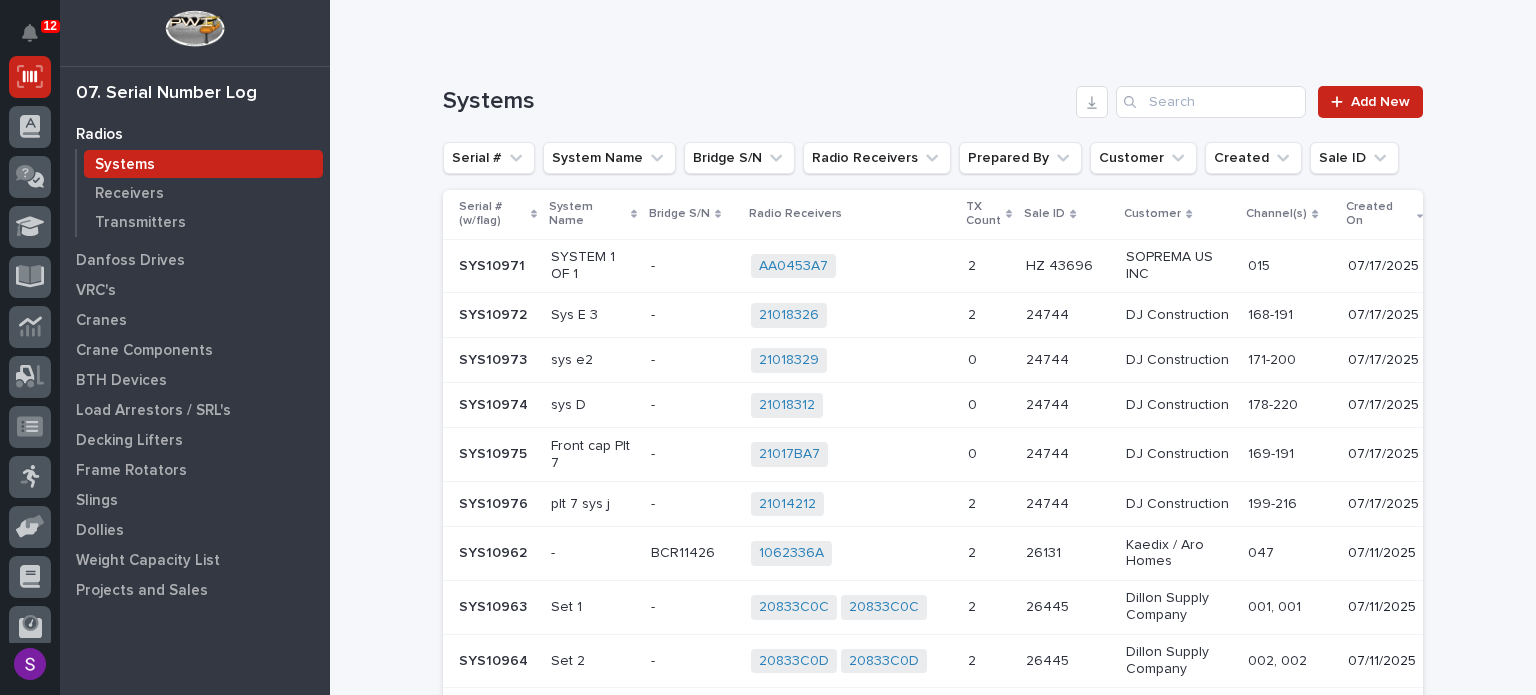 click on "21018326   + 0" at bounding box center [851, 315] 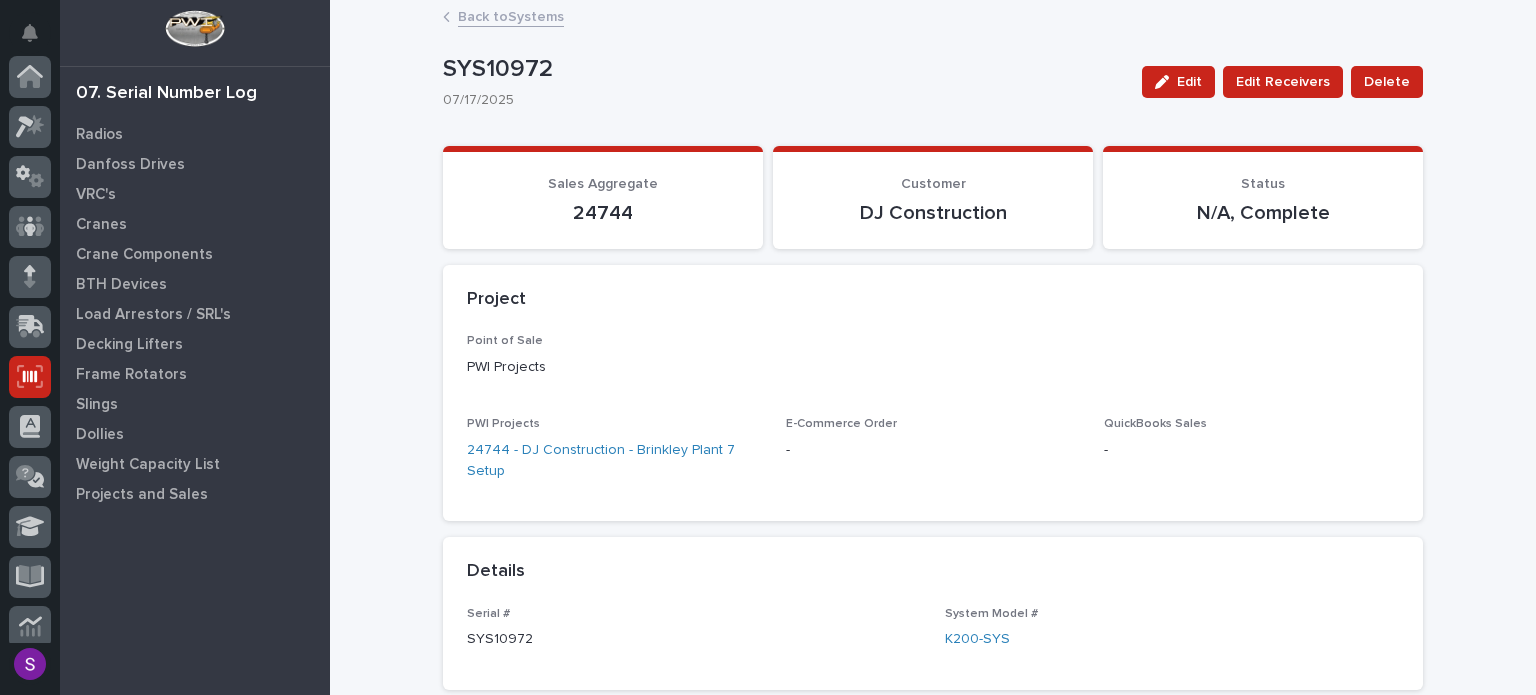 scroll, scrollTop: 300, scrollLeft: 0, axis: vertical 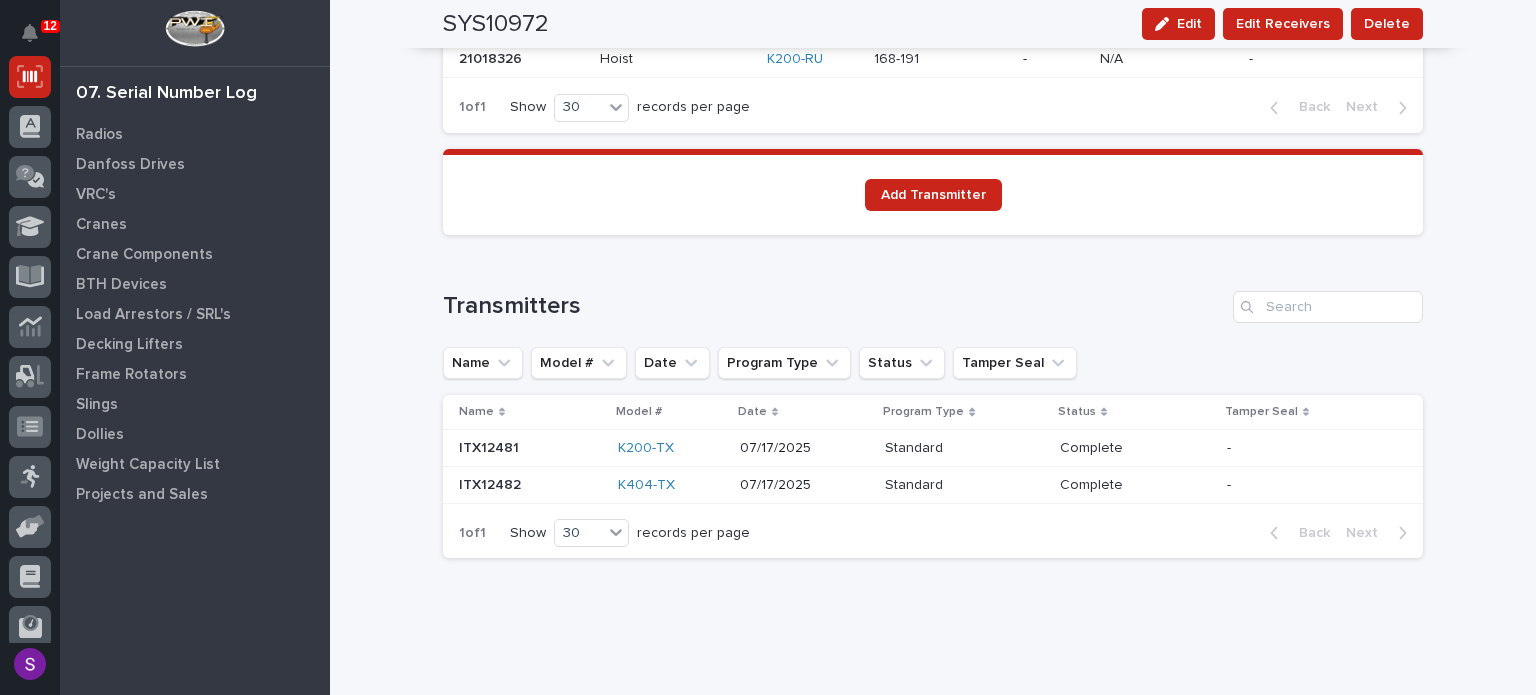 click on "K404-TX" at bounding box center [671, 485] 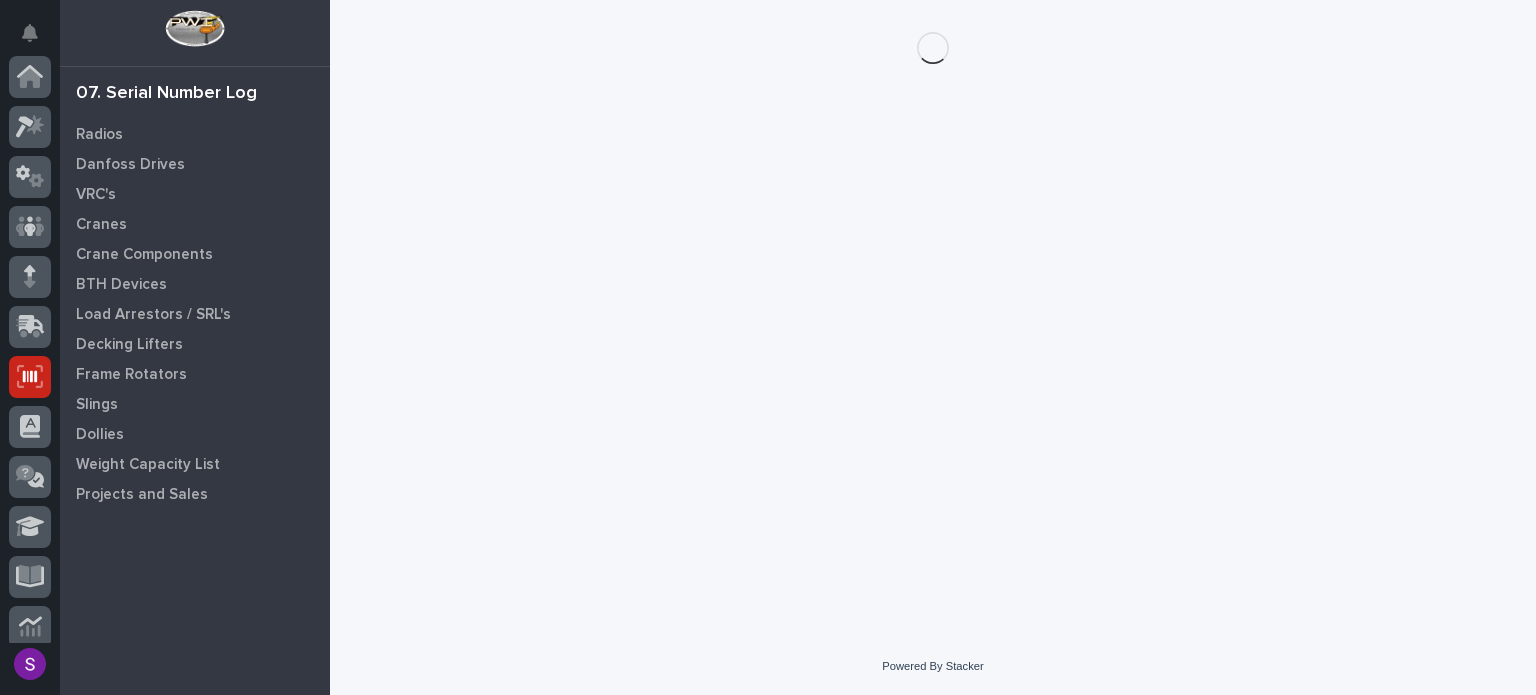 scroll, scrollTop: 300, scrollLeft: 0, axis: vertical 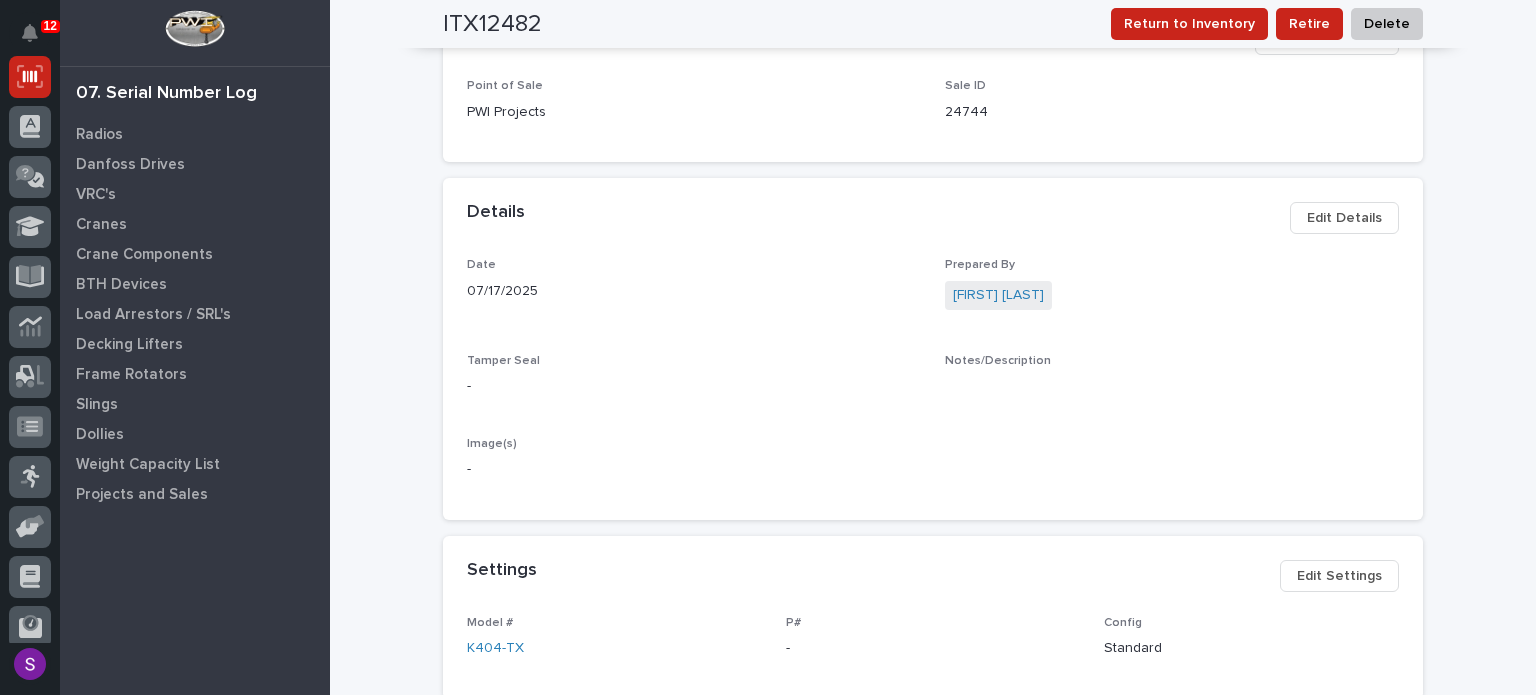click on "Edit Details" at bounding box center (1344, 218) 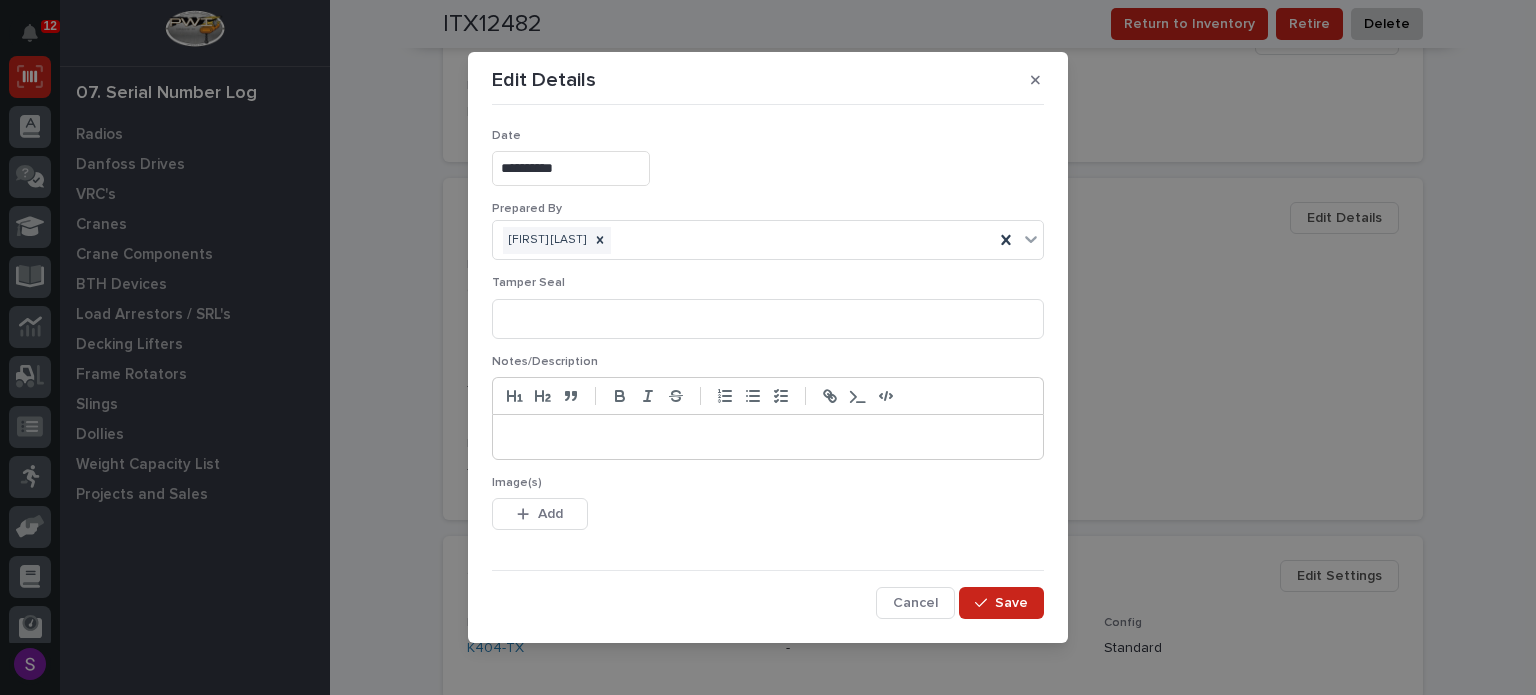 click on "Cancel" at bounding box center [915, 603] 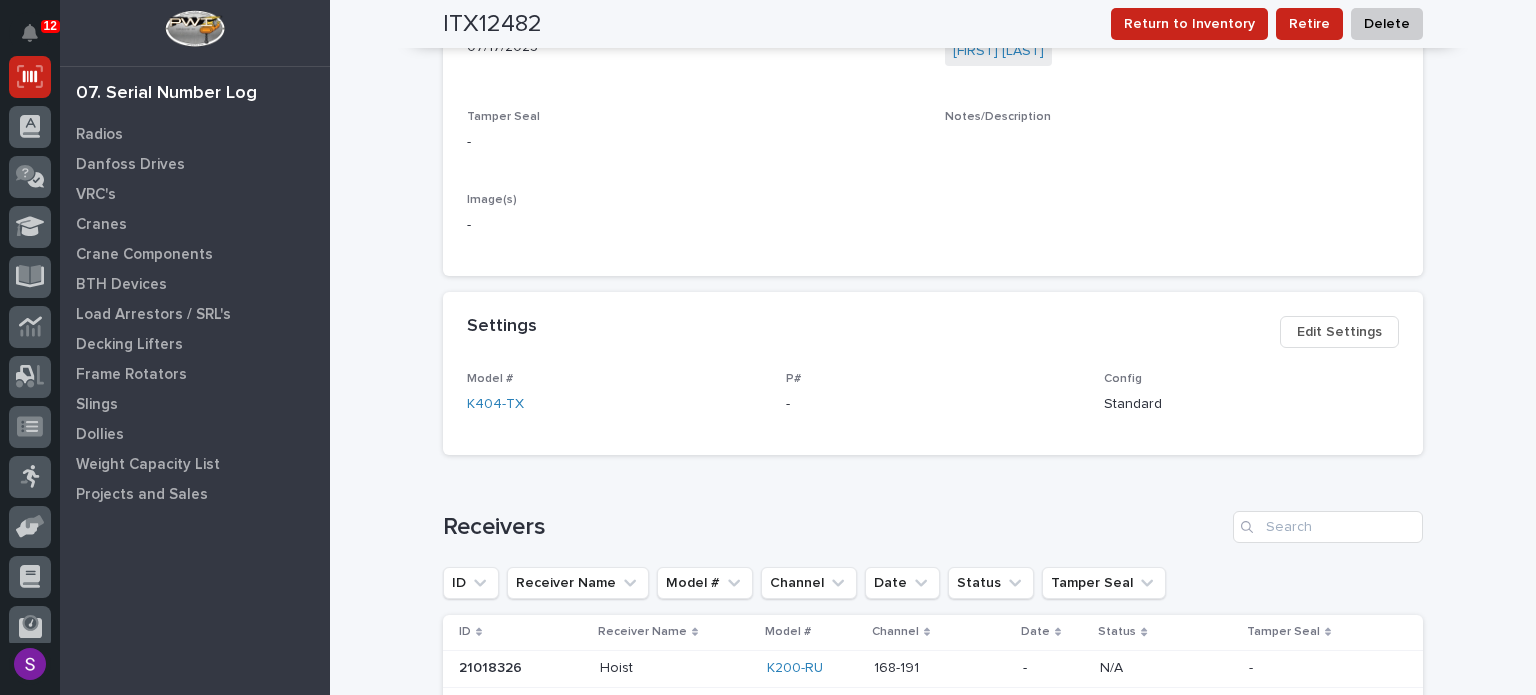 scroll, scrollTop: 700, scrollLeft: 0, axis: vertical 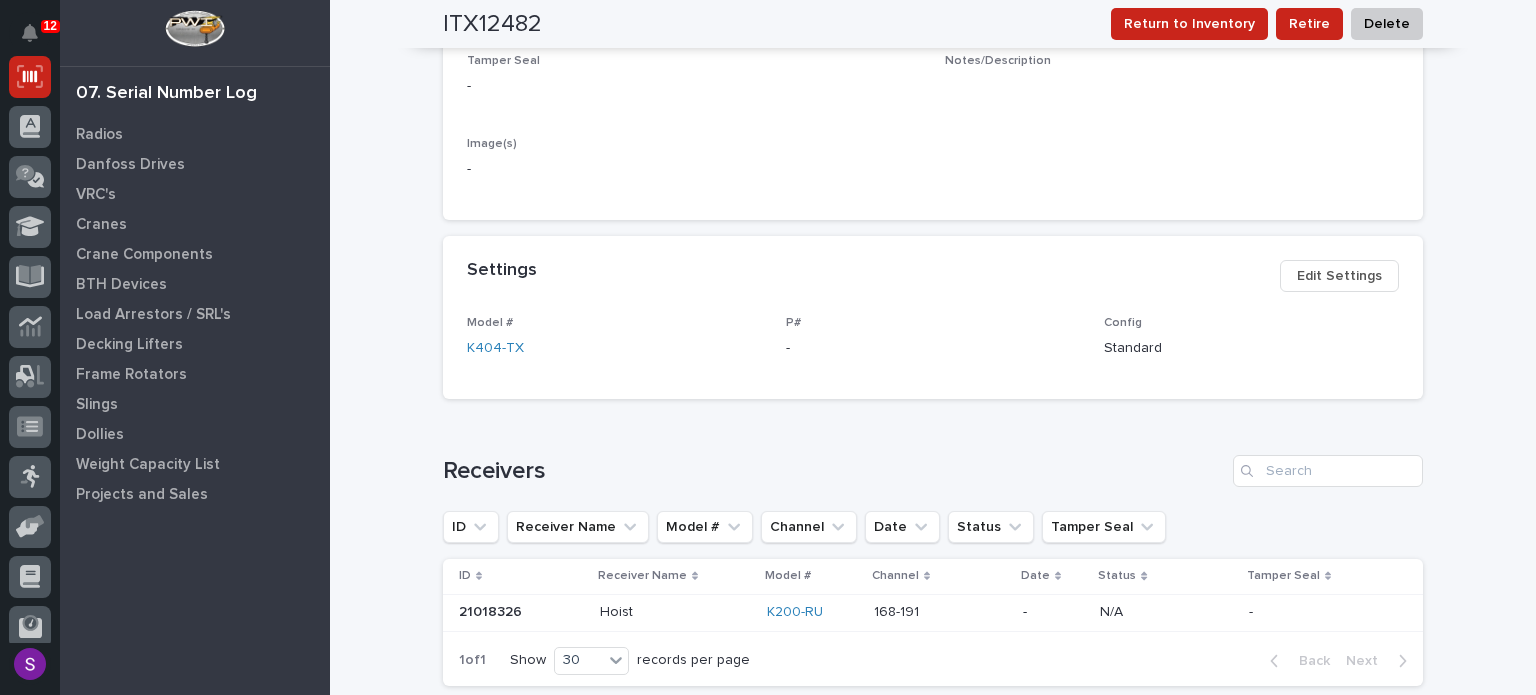 drag, startPoint x: 1340, startPoint y: 235, endPoint x: 1340, endPoint y: 255, distance: 20 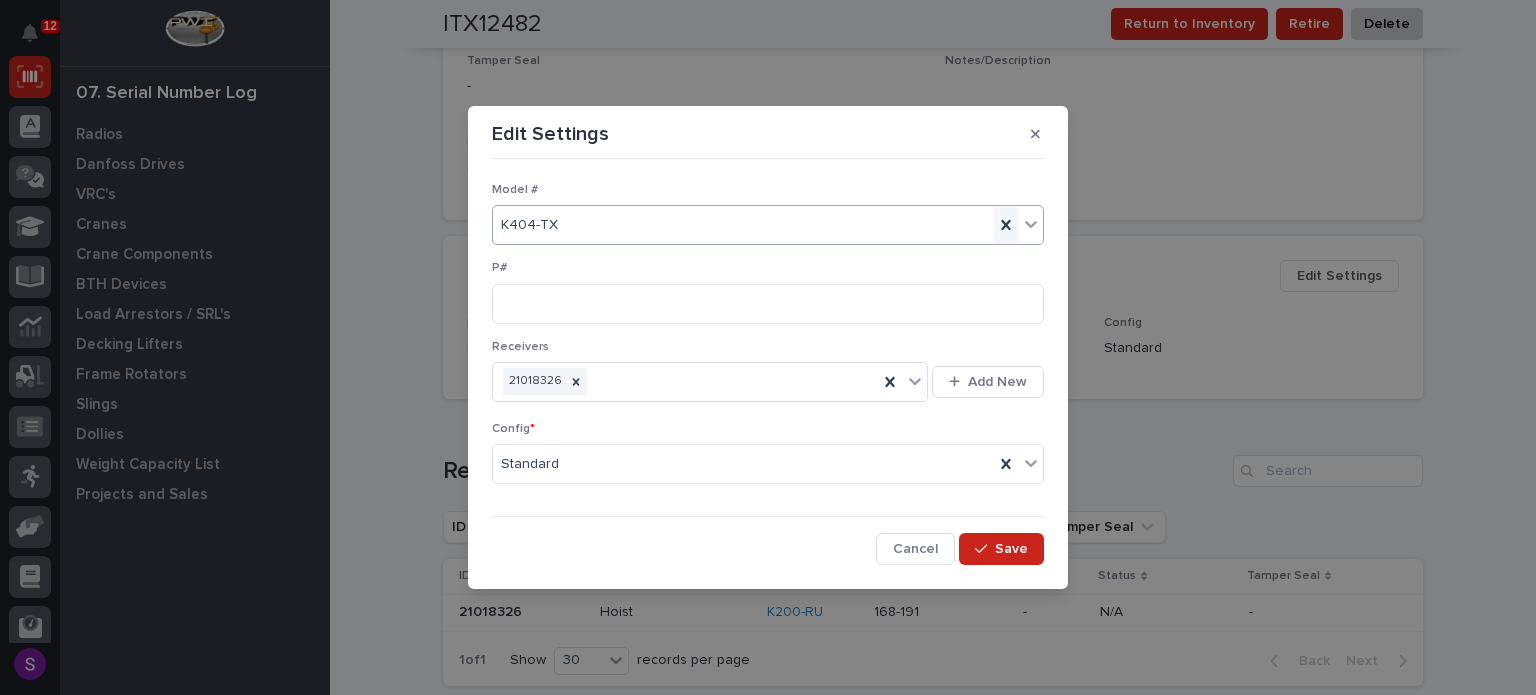 click 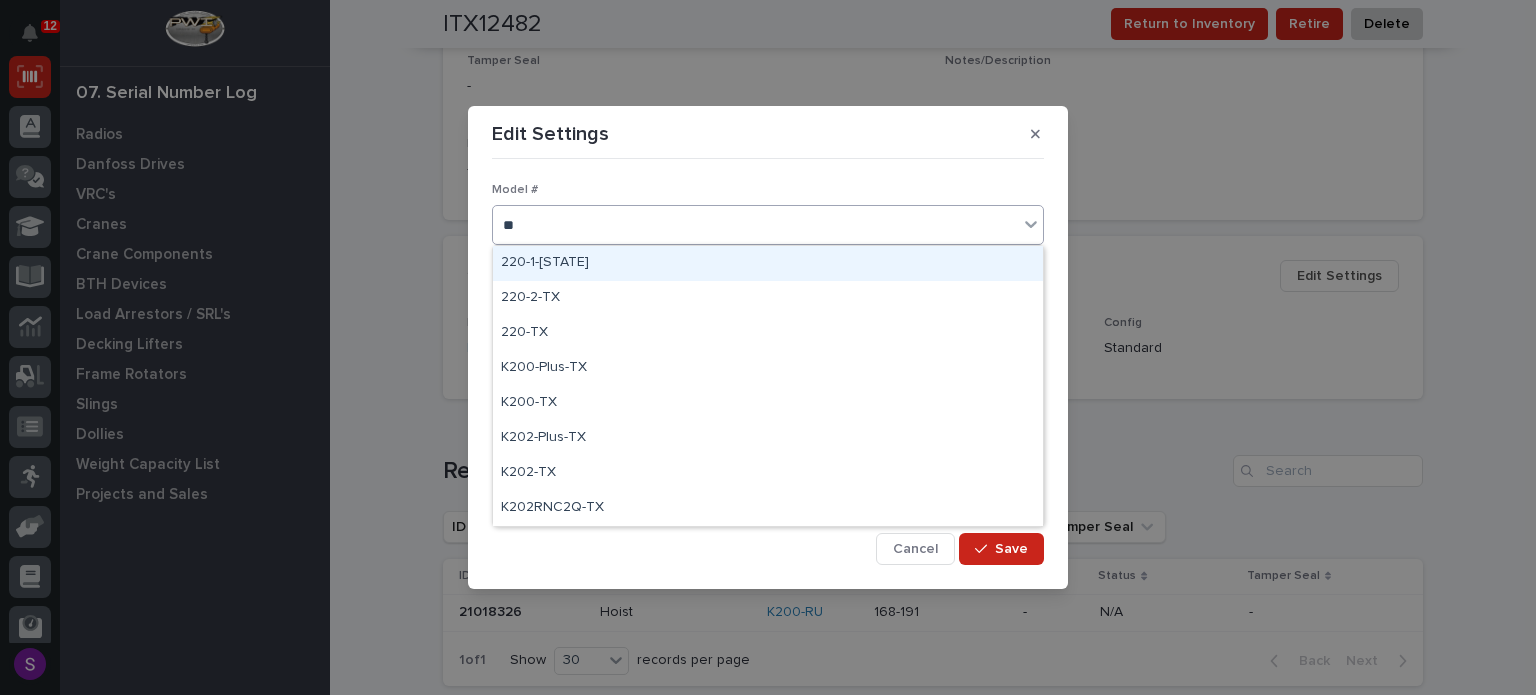 type on "***" 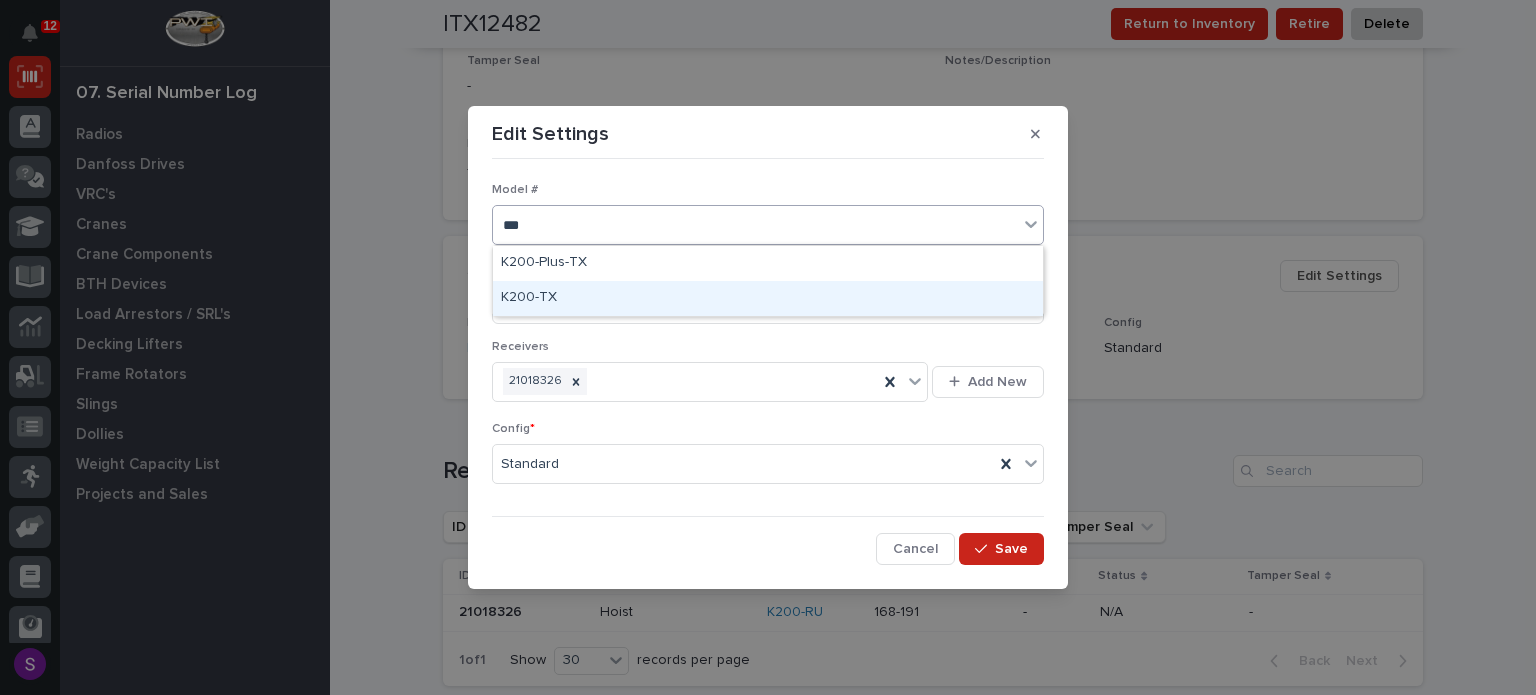 click on "K200-TX" at bounding box center [768, 298] 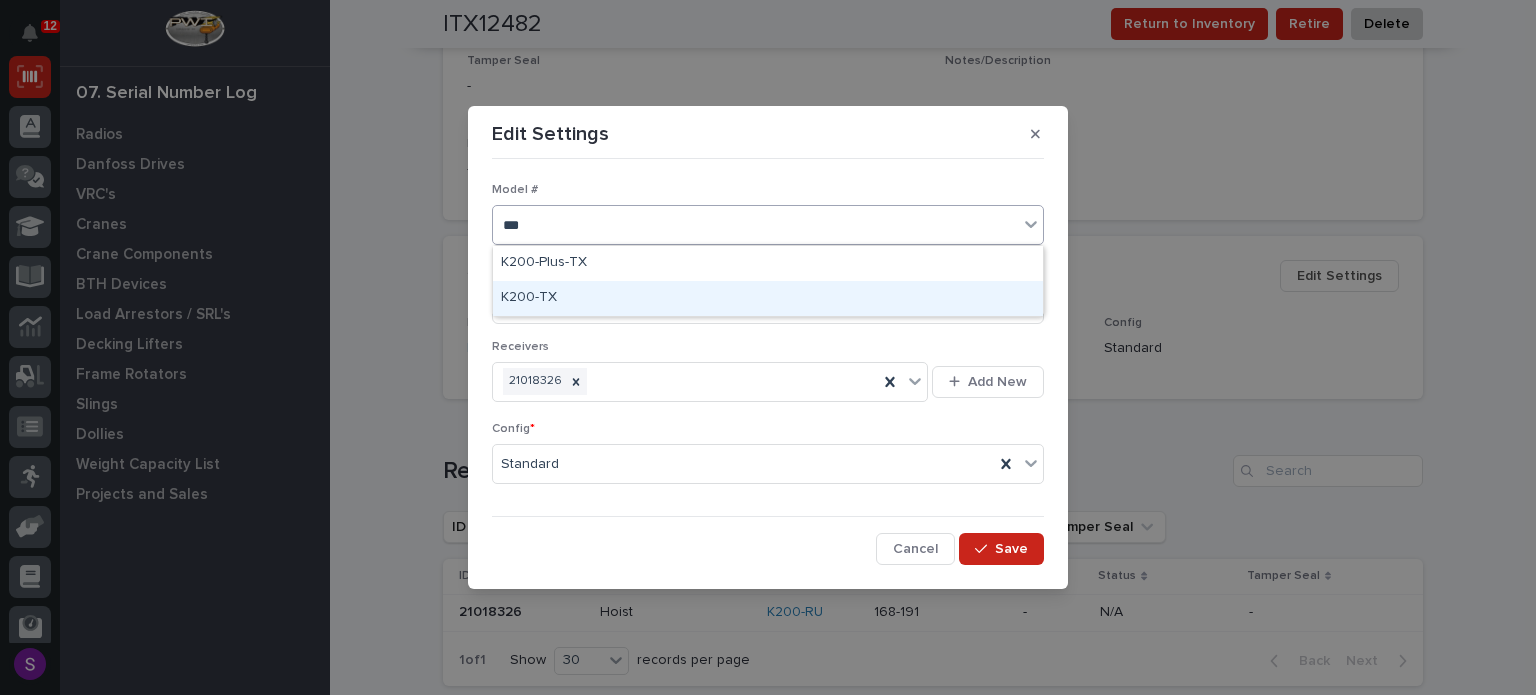 type 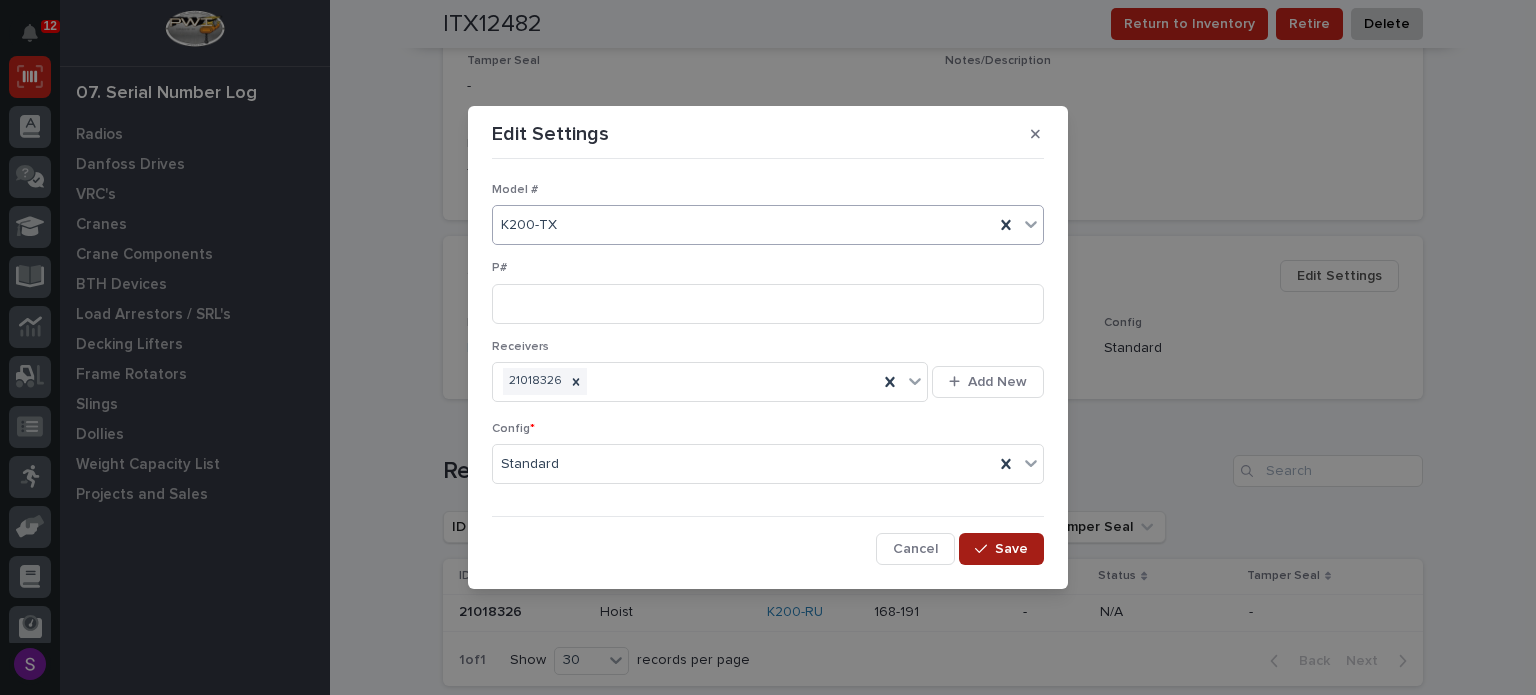 click on "Save" at bounding box center [1001, 549] 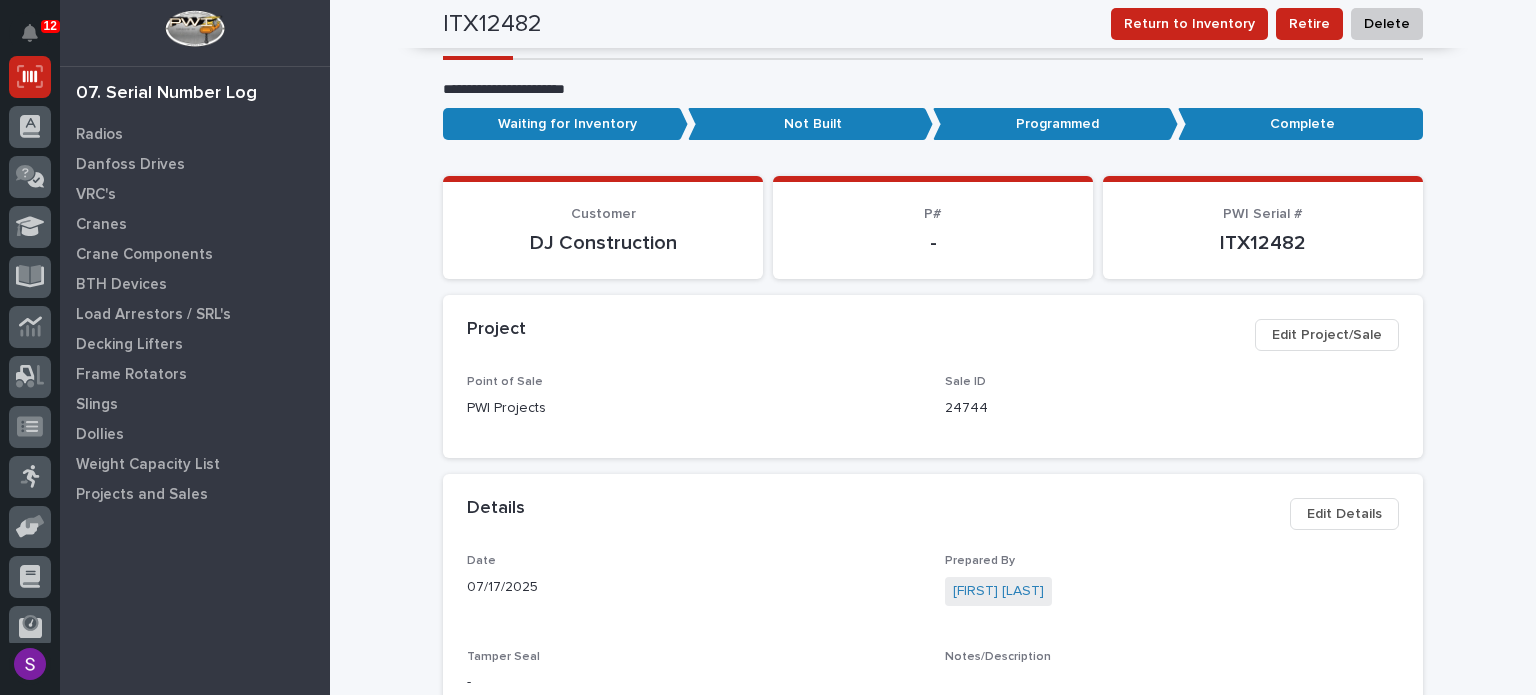 scroll, scrollTop: 0, scrollLeft: 0, axis: both 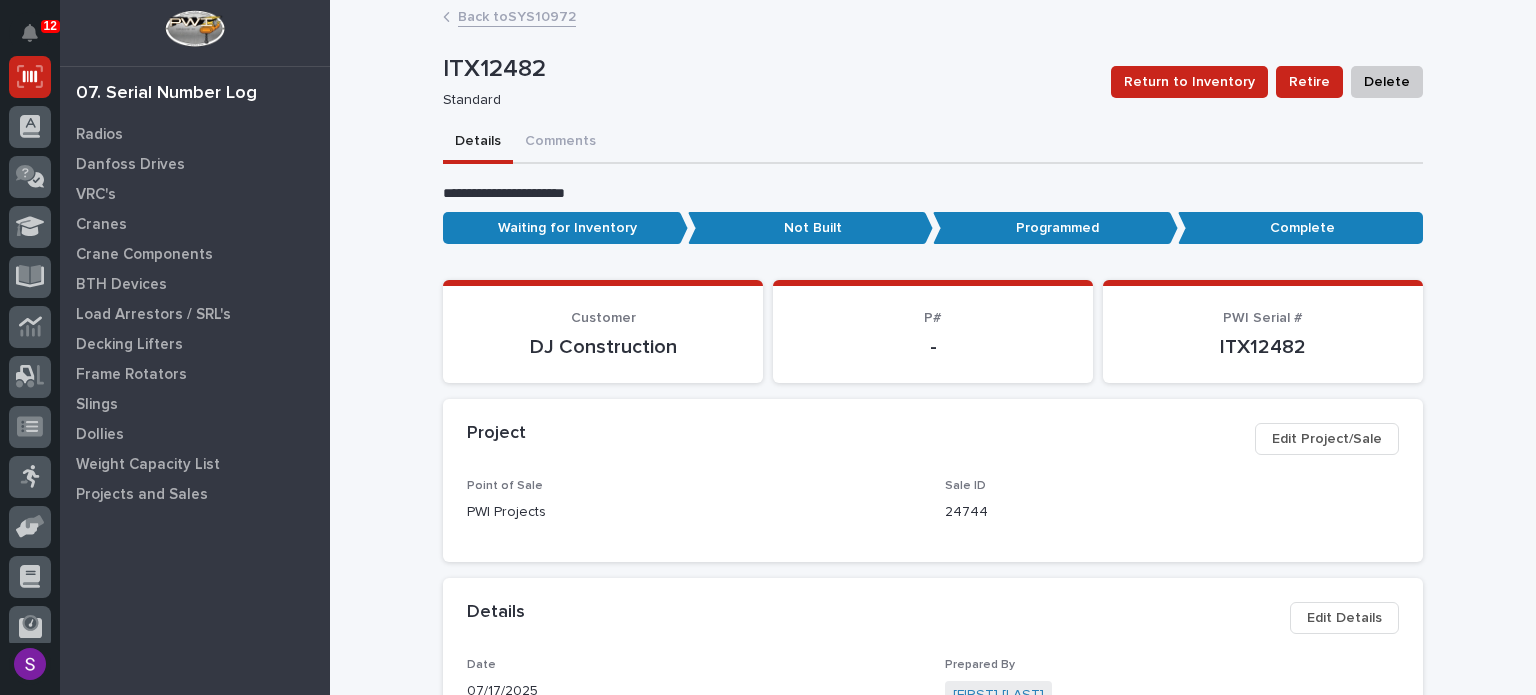 click on "Back to  SYS10972" at bounding box center [517, 15] 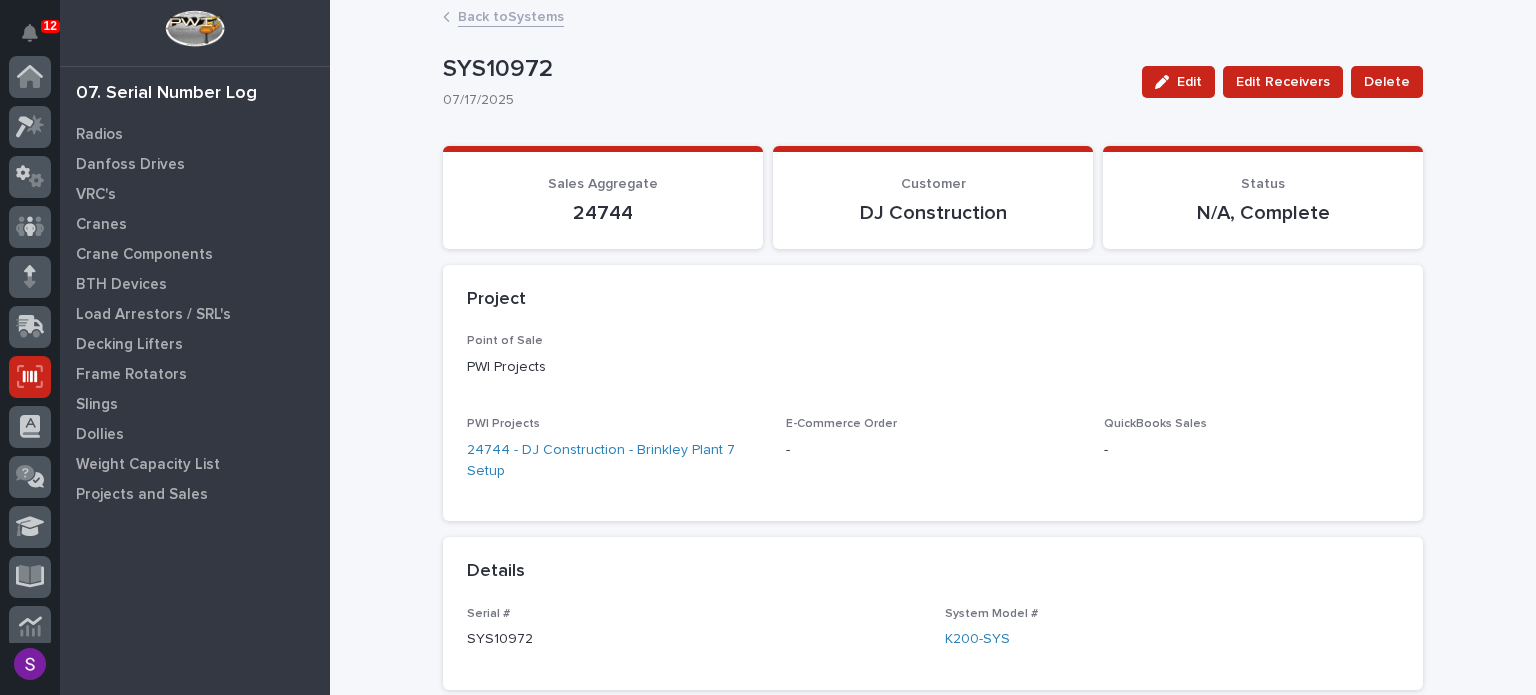 scroll, scrollTop: 300, scrollLeft: 0, axis: vertical 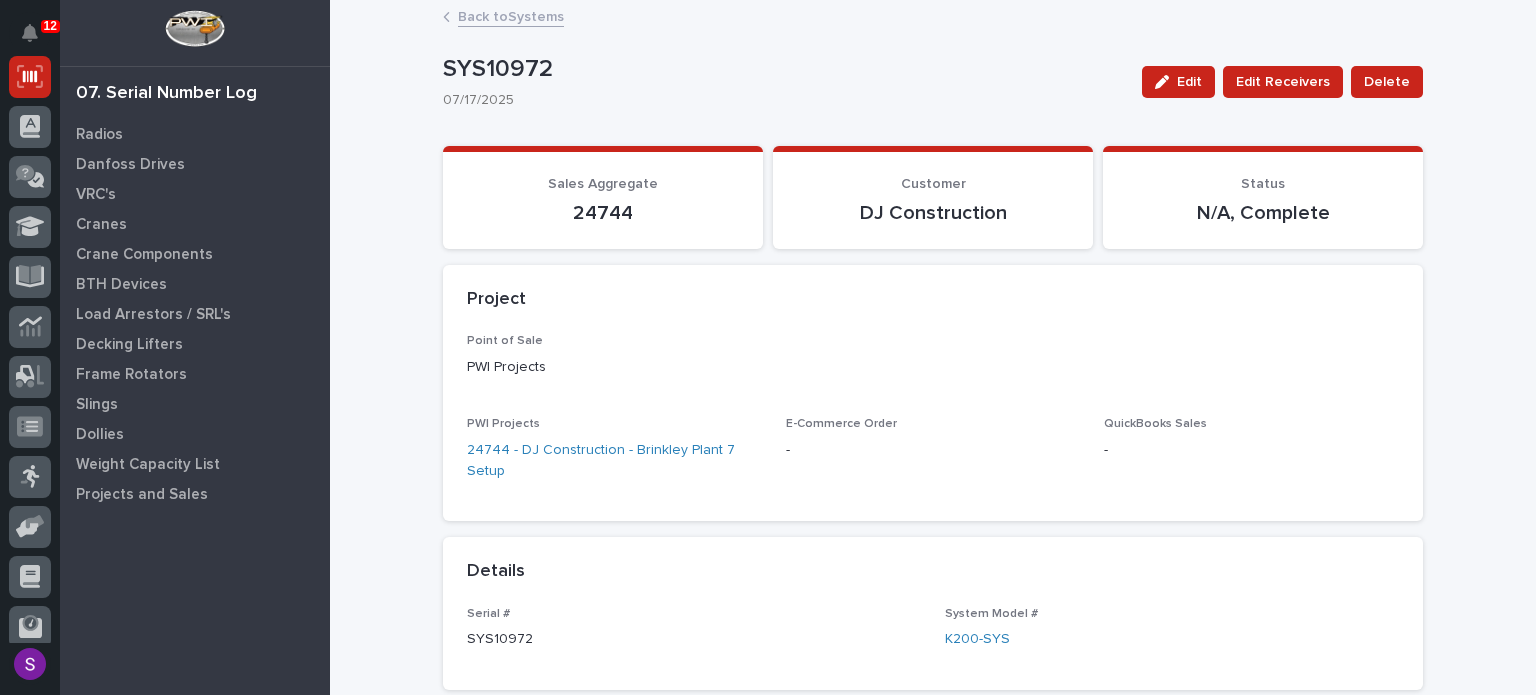 click on "Back to  Systems" at bounding box center (511, 15) 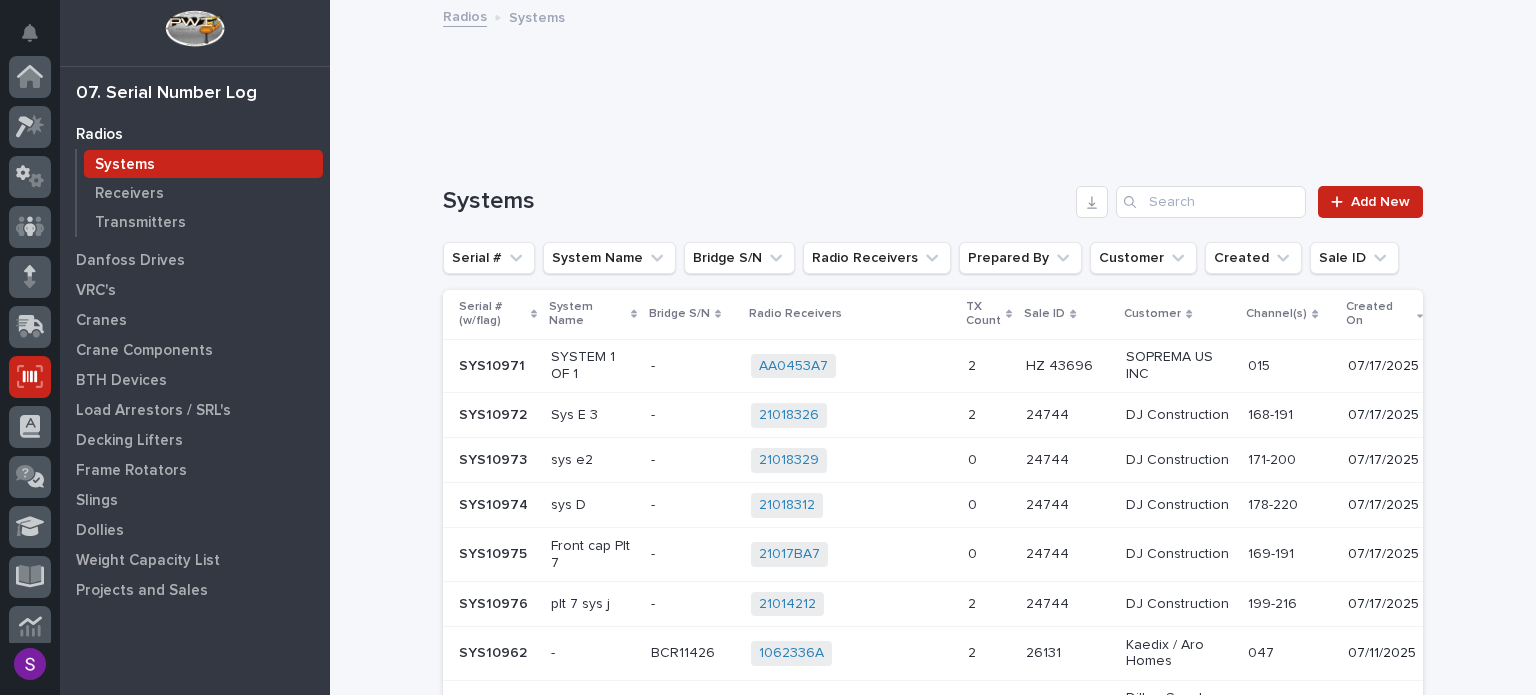 scroll, scrollTop: 300, scrollLeft: 0, axis: vertical 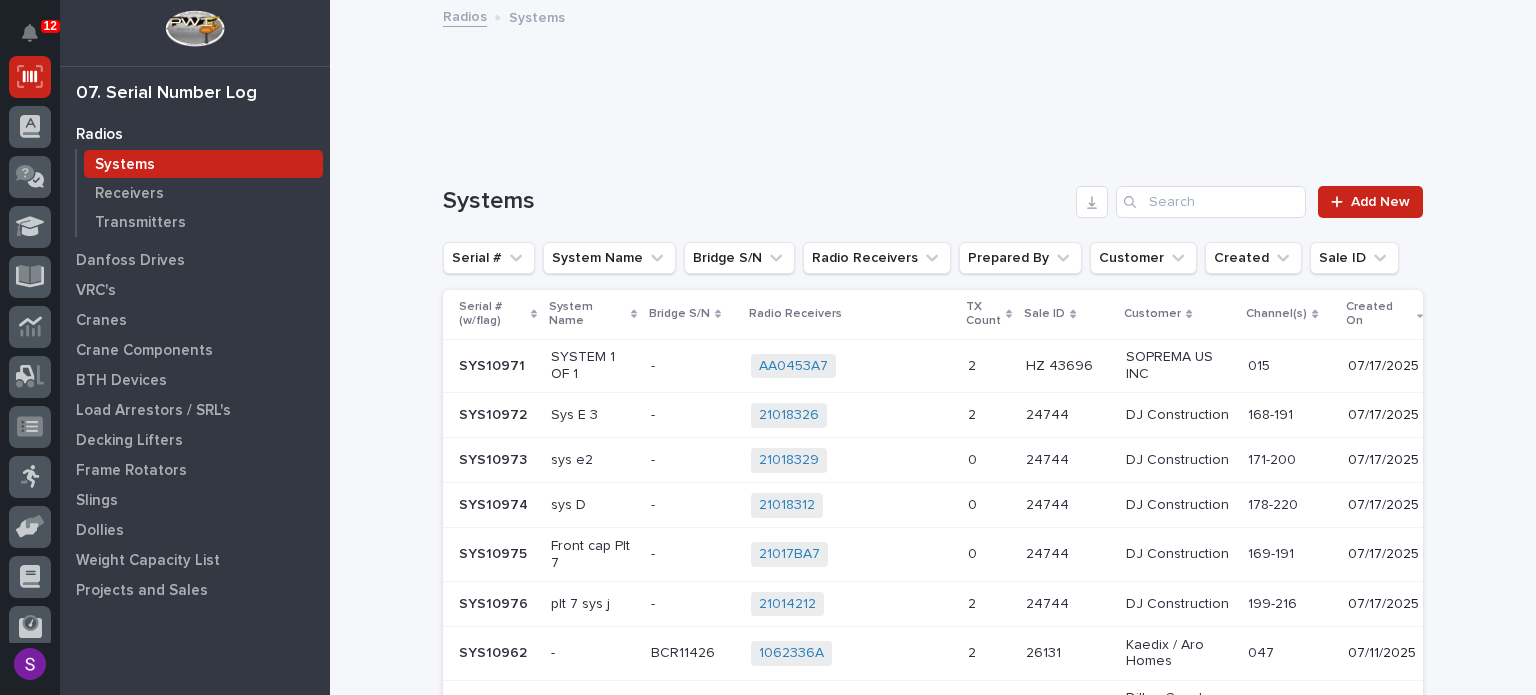 click on "21018329   + 0" at bounding box center (851, 460) 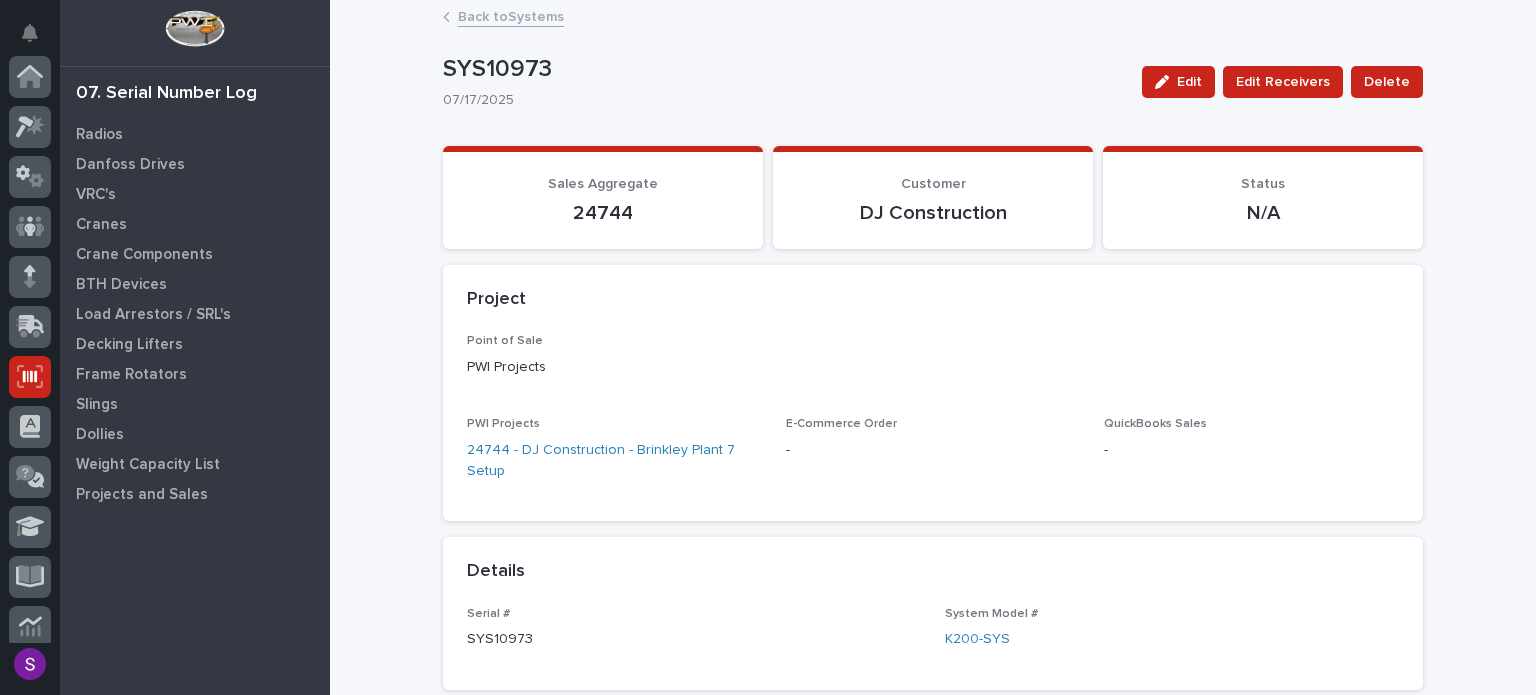 scroll, scrollTop: 300, scrollLeft: 0, axis: vertical 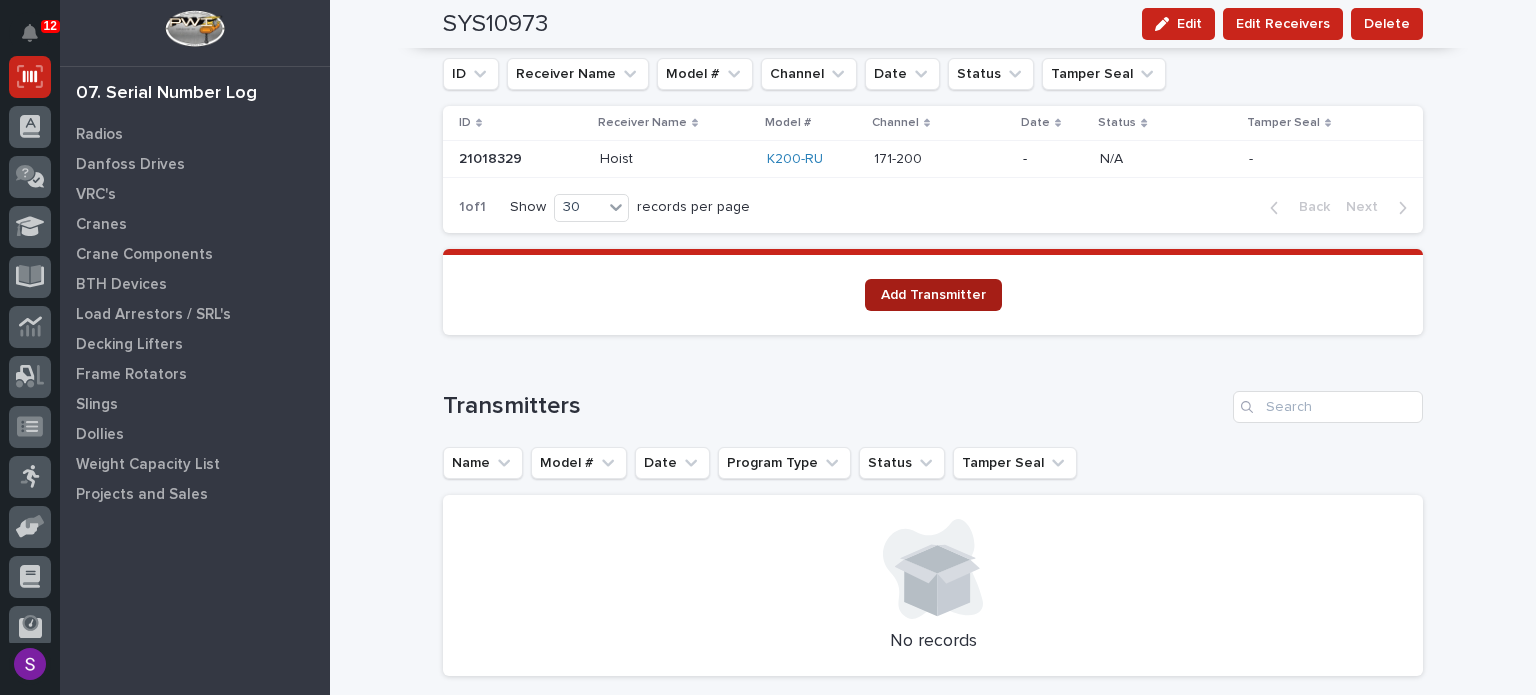 click on "Add Transmitter" at bounding box center [933, 295] 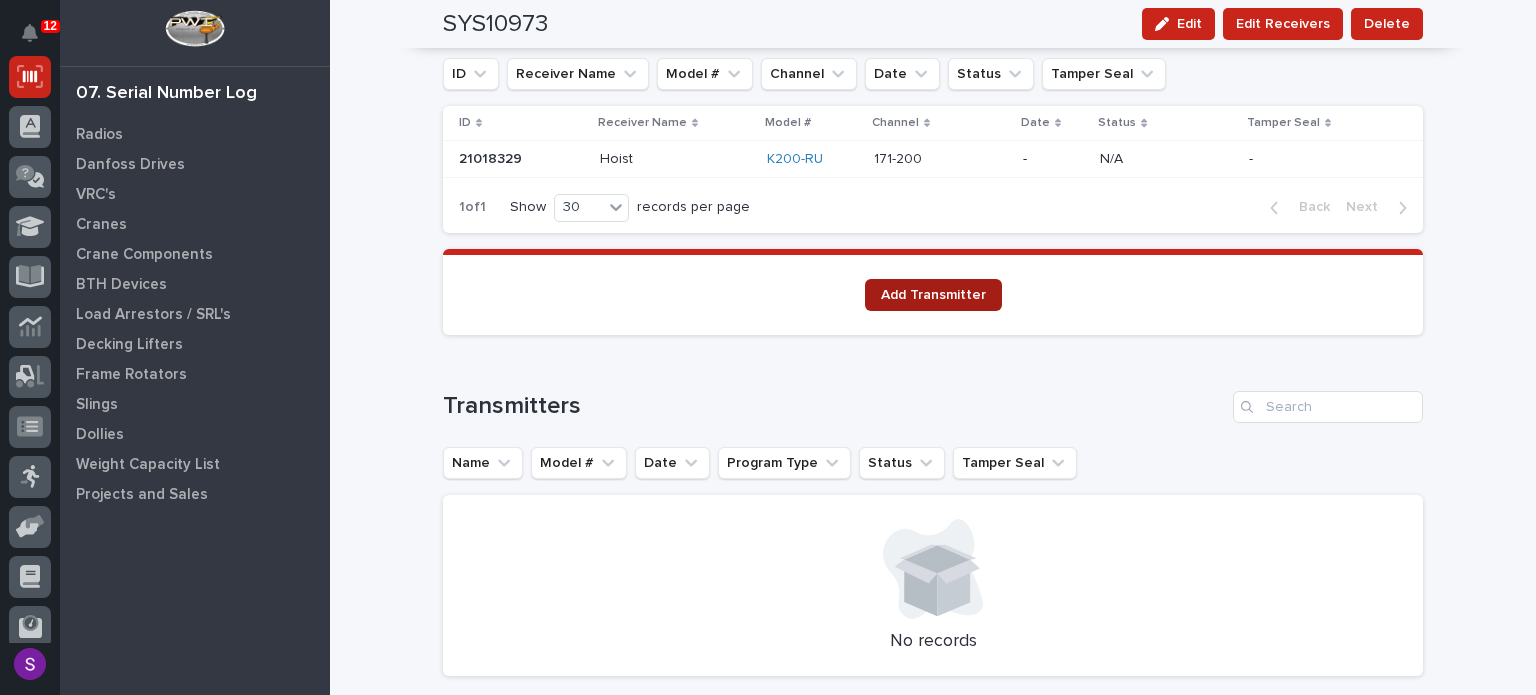 click on "Add Transmitter" at bounding box center [933, 295] 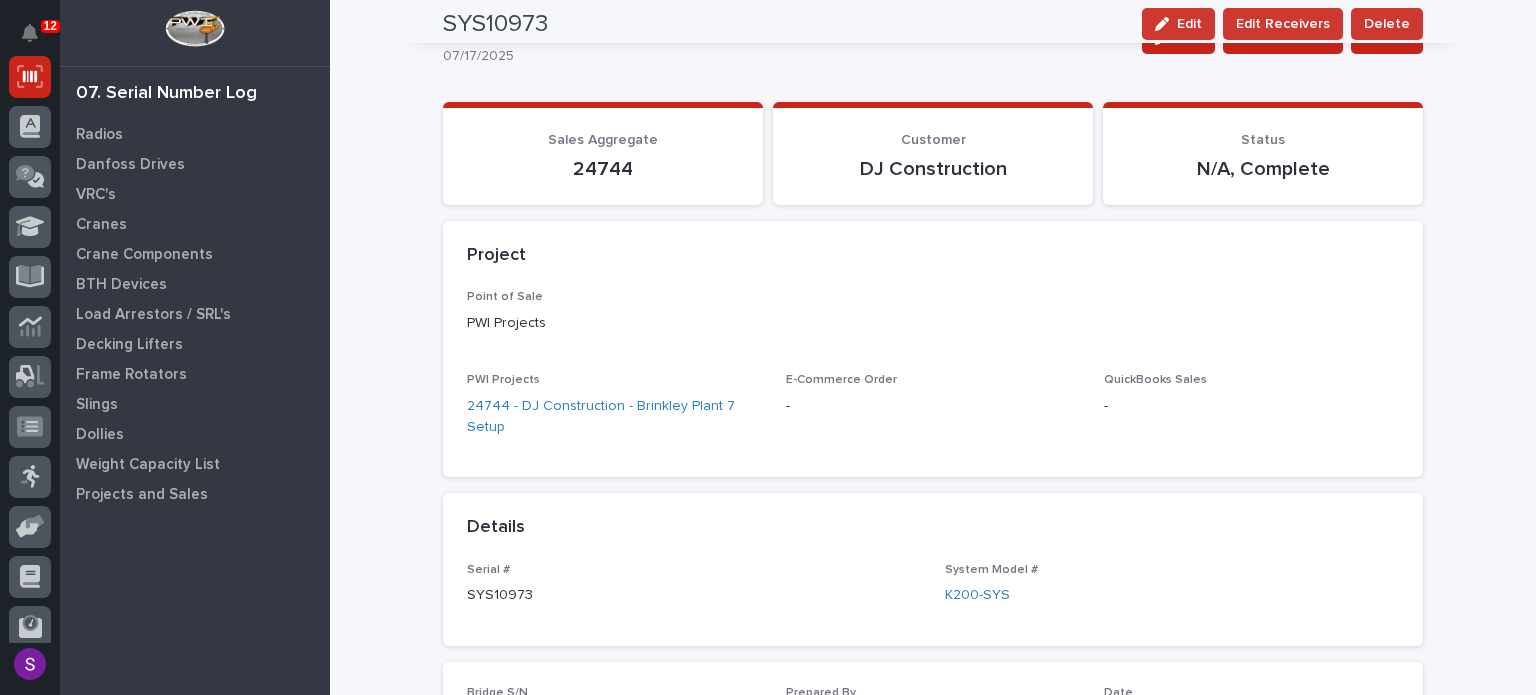 scroll, scrollTop: 0, scrollLeft: 0, axis: both 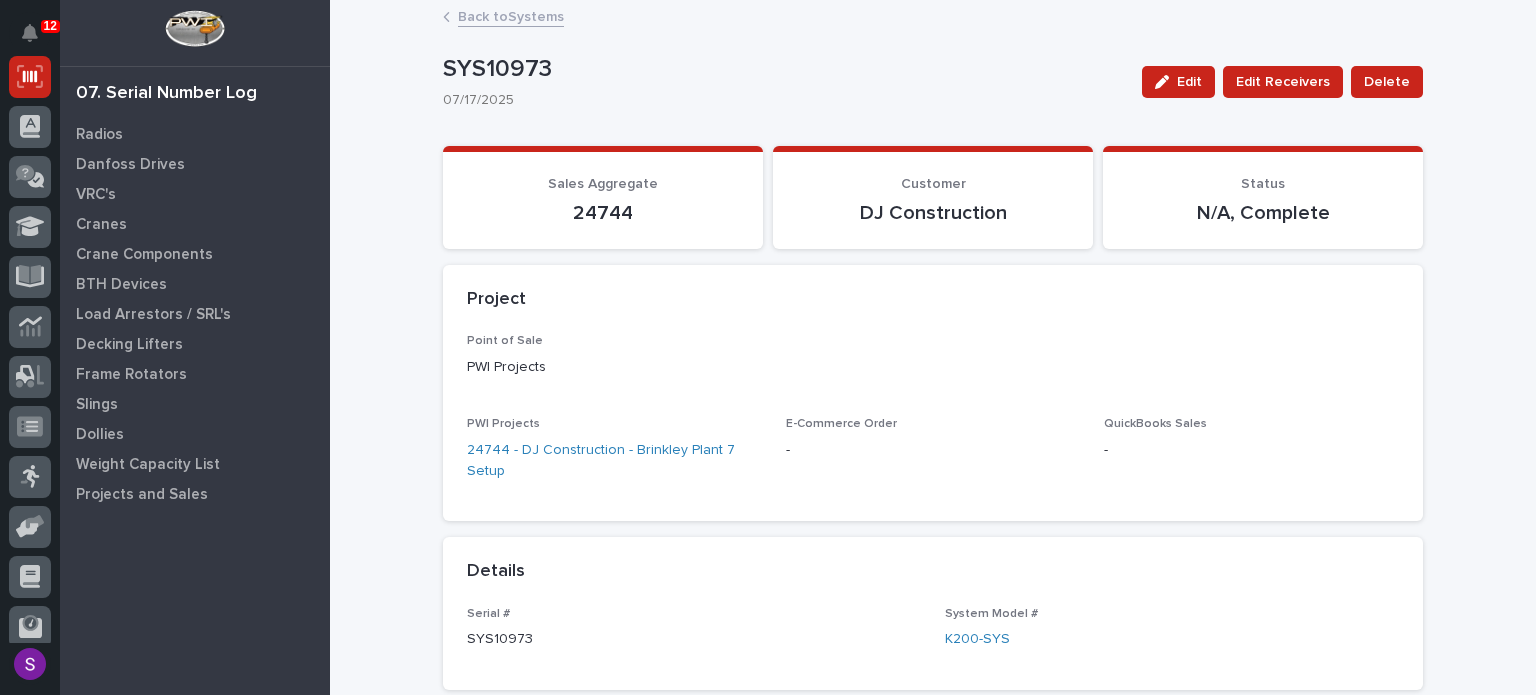 click on "Back to  Systems" at bounding box center (511, 15) 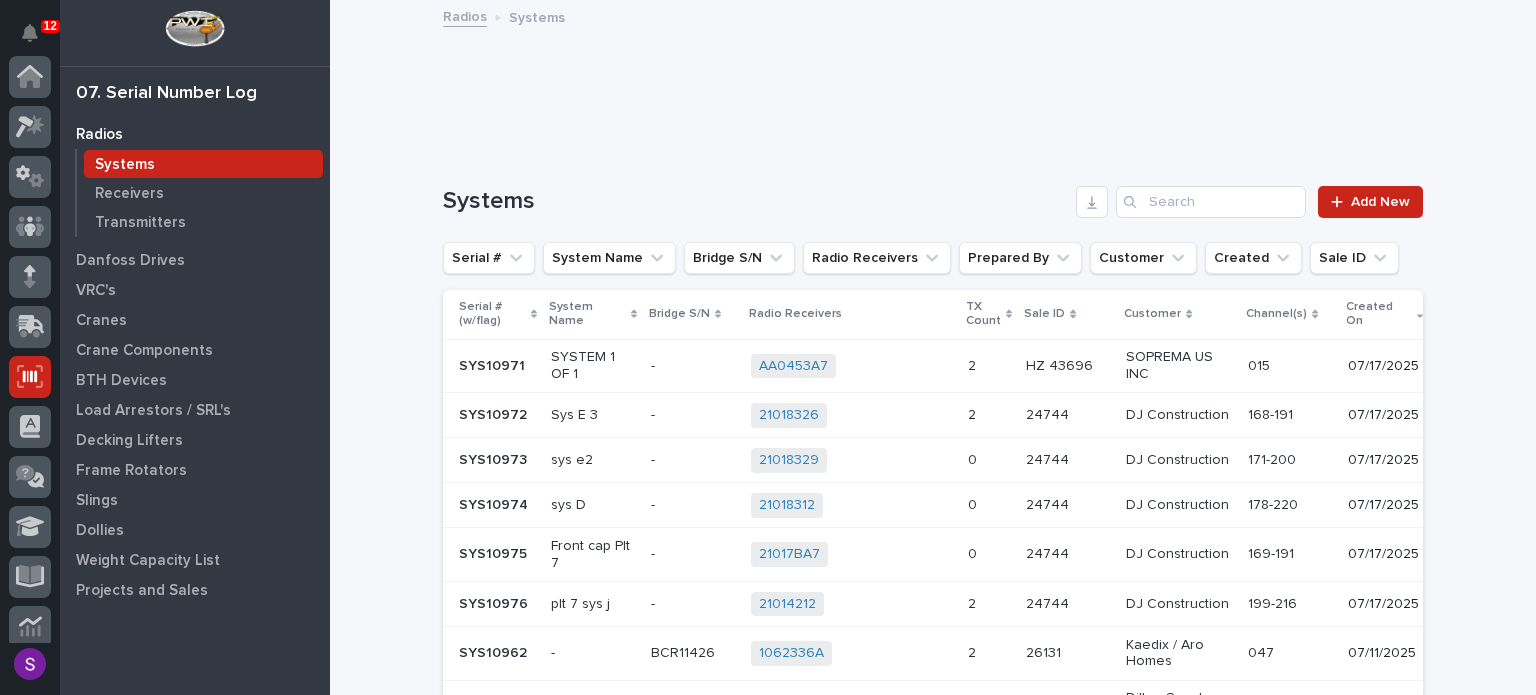 scroll, scrollTop: 300, scrollLeft: 0, axis: vertical 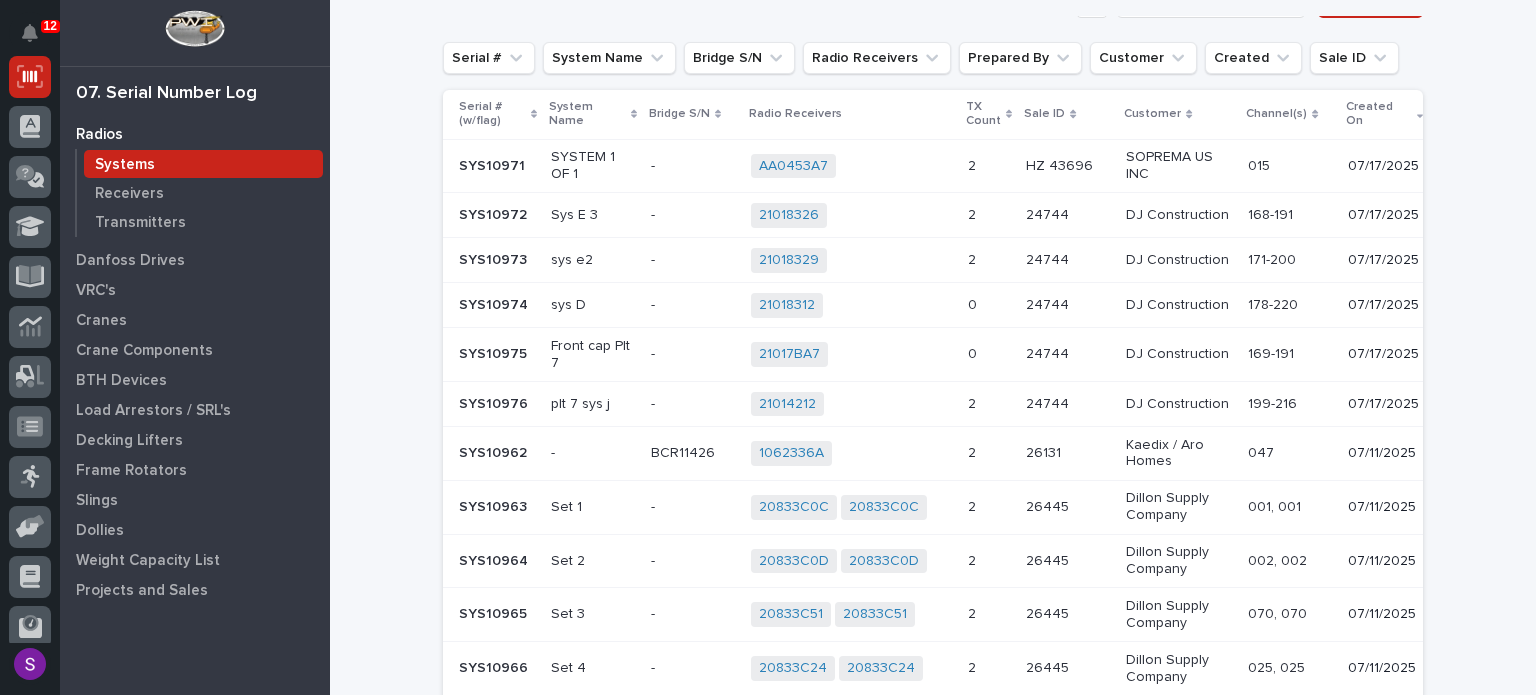 click on "21018312   + 0" at bounding box center (851, 305) 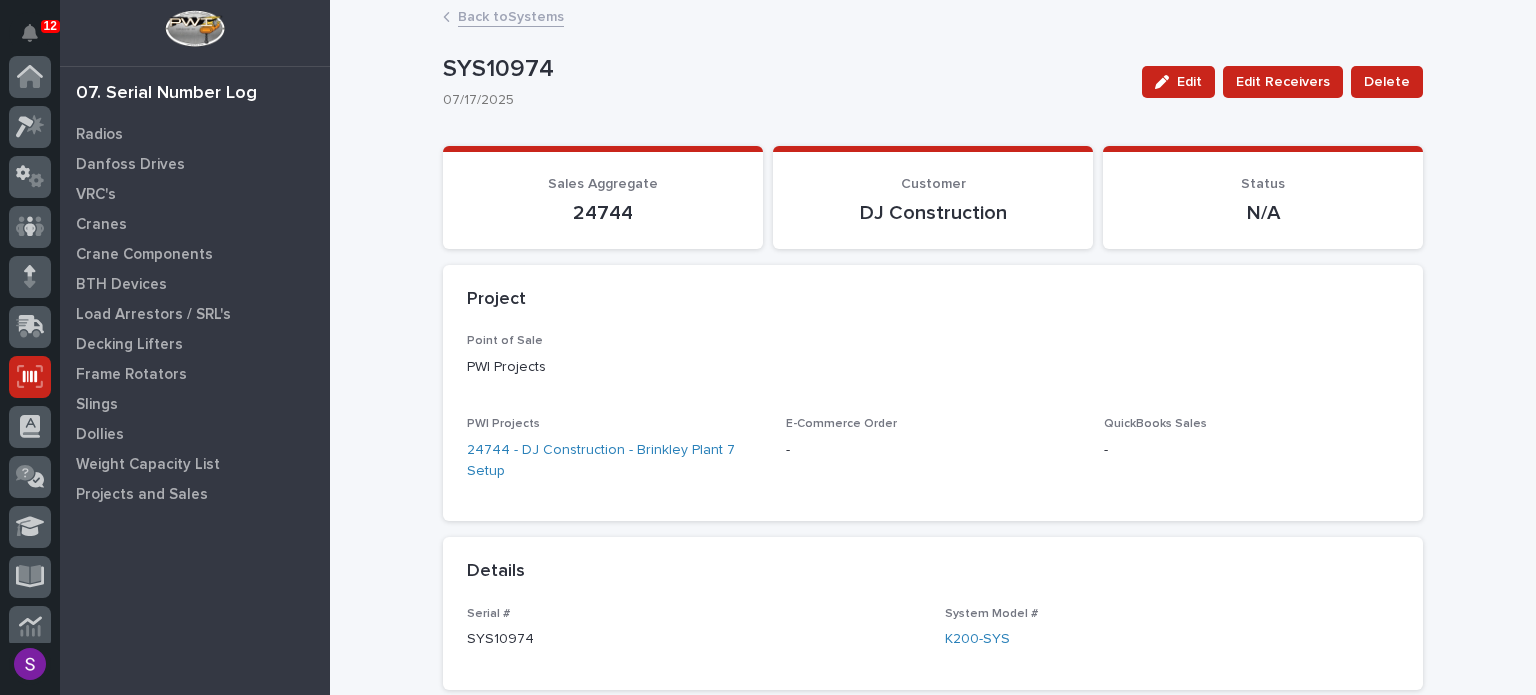 scroll, scrollTop: 300, scrollLeft: 0, axis: vertical 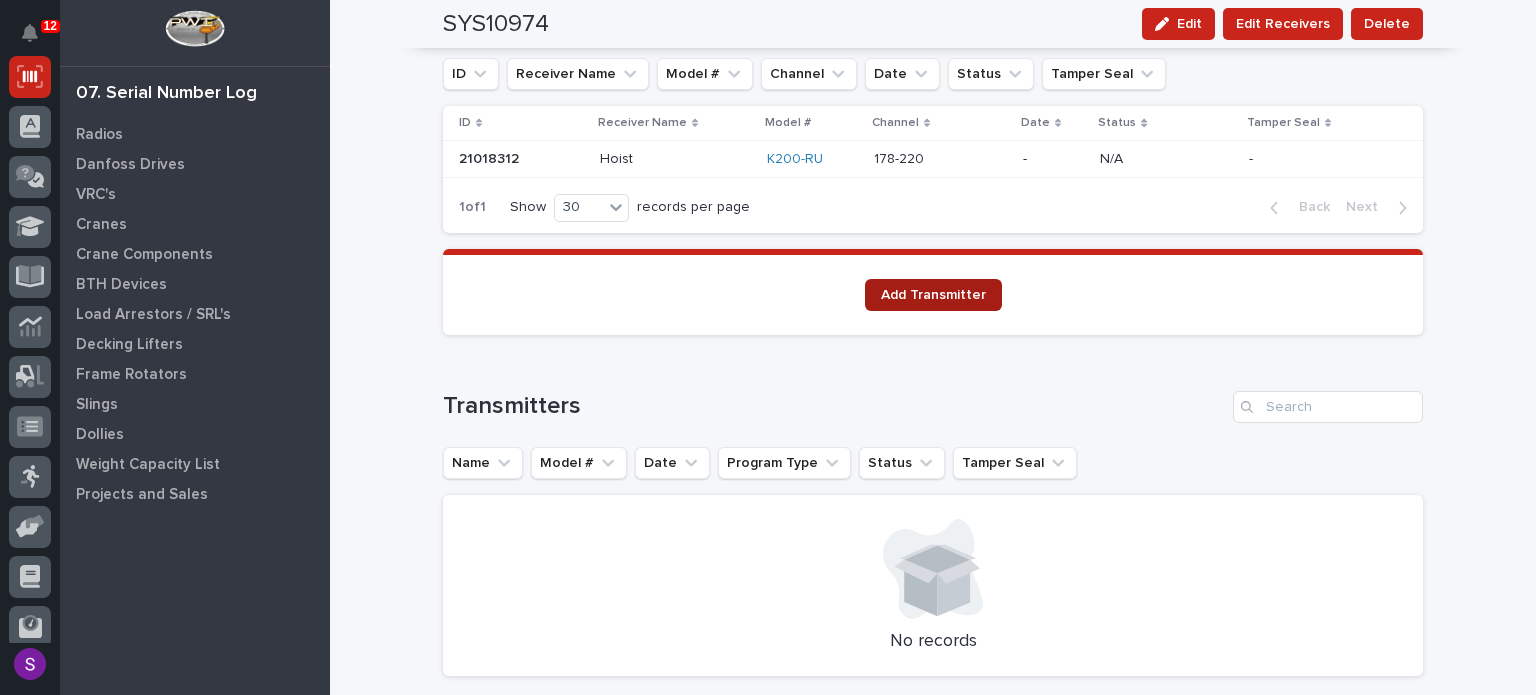 click on "Add Transmitter" at bounding box center [933, 295] 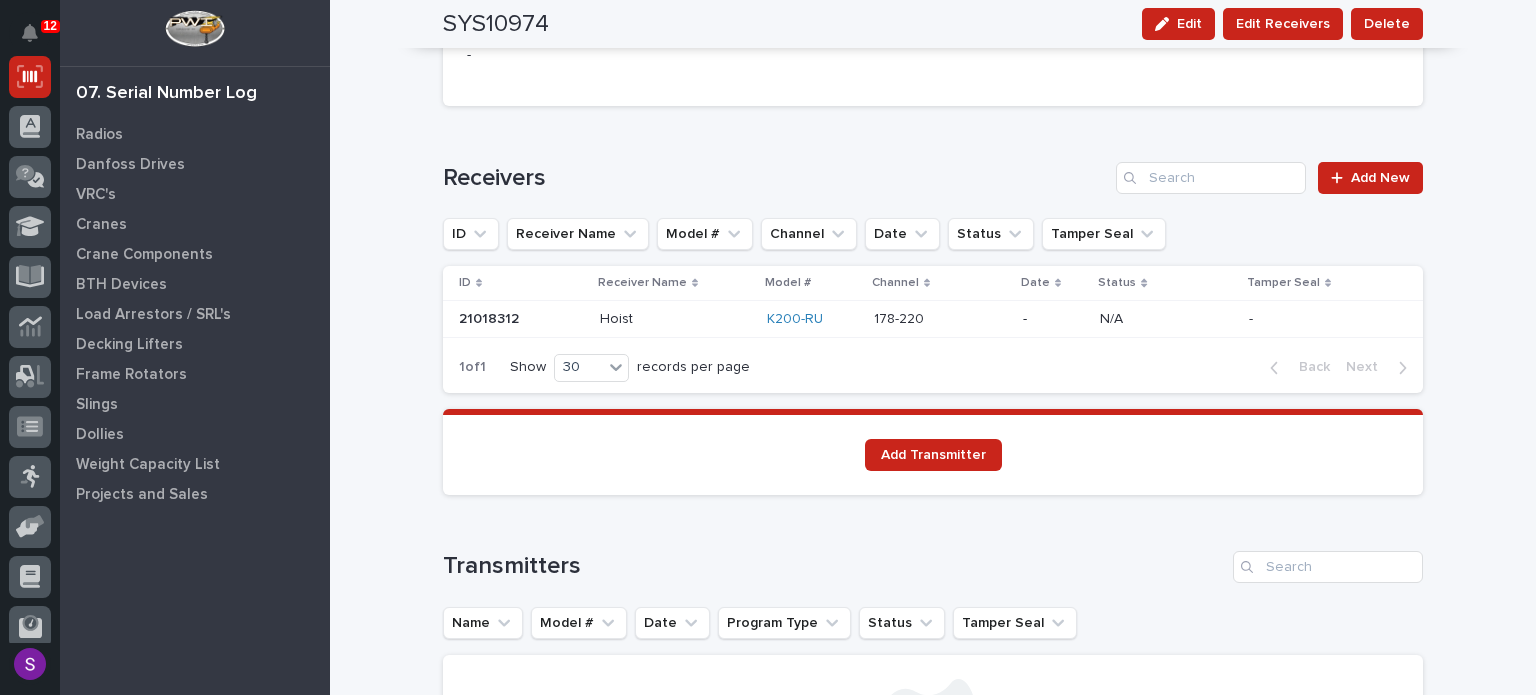 scroll, scrollTop: 1000, scrollLeft: 0, axis: vertical 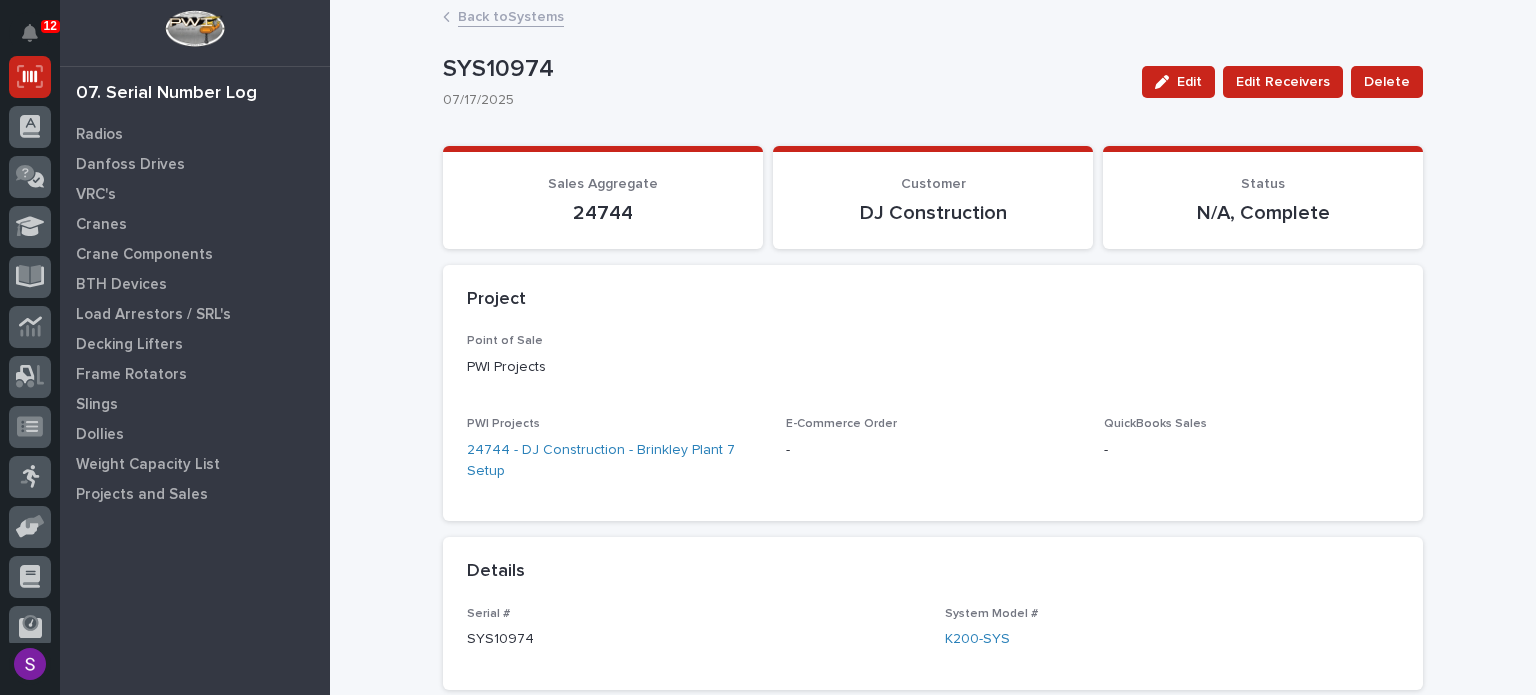 click on "Back to  Systems" at bounding box center (511, 15) 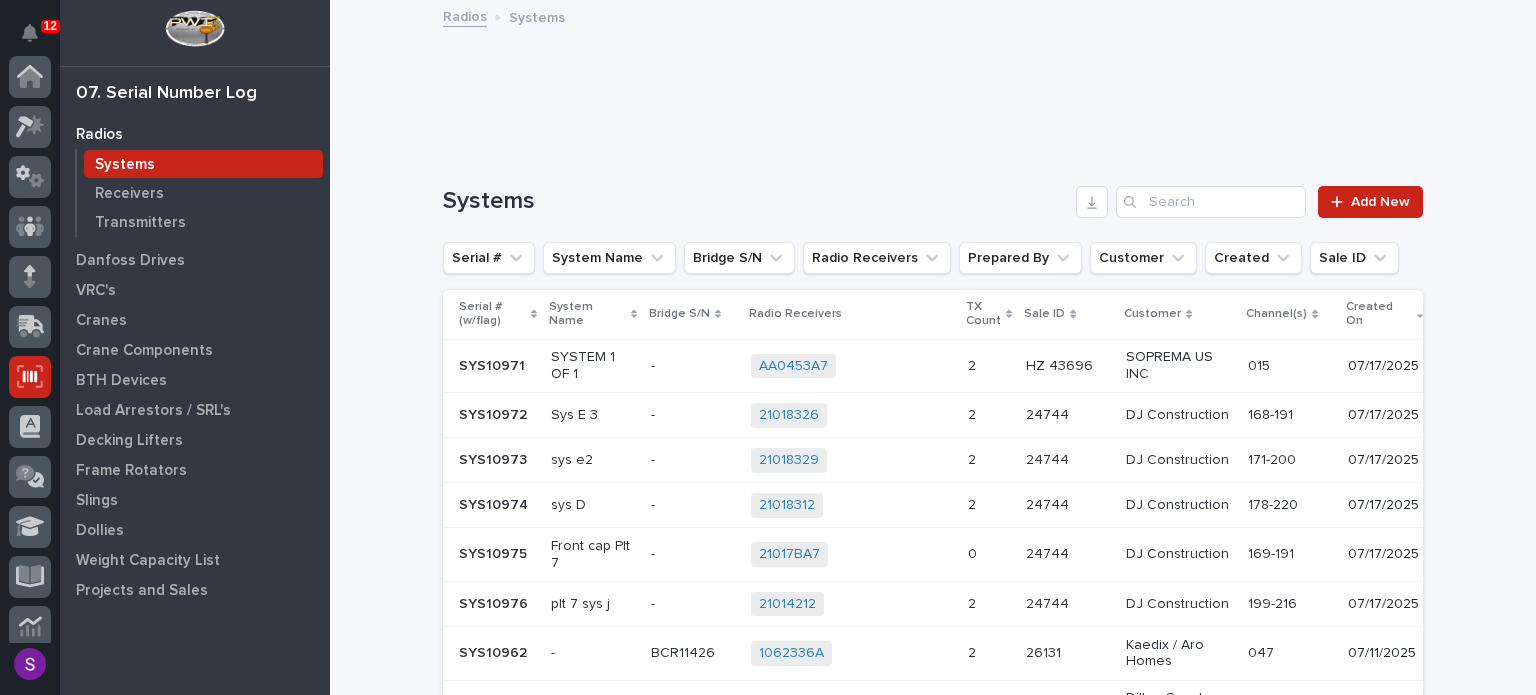 scroll, scrollTop: 300, scrollLeft: 0, axis: vertical 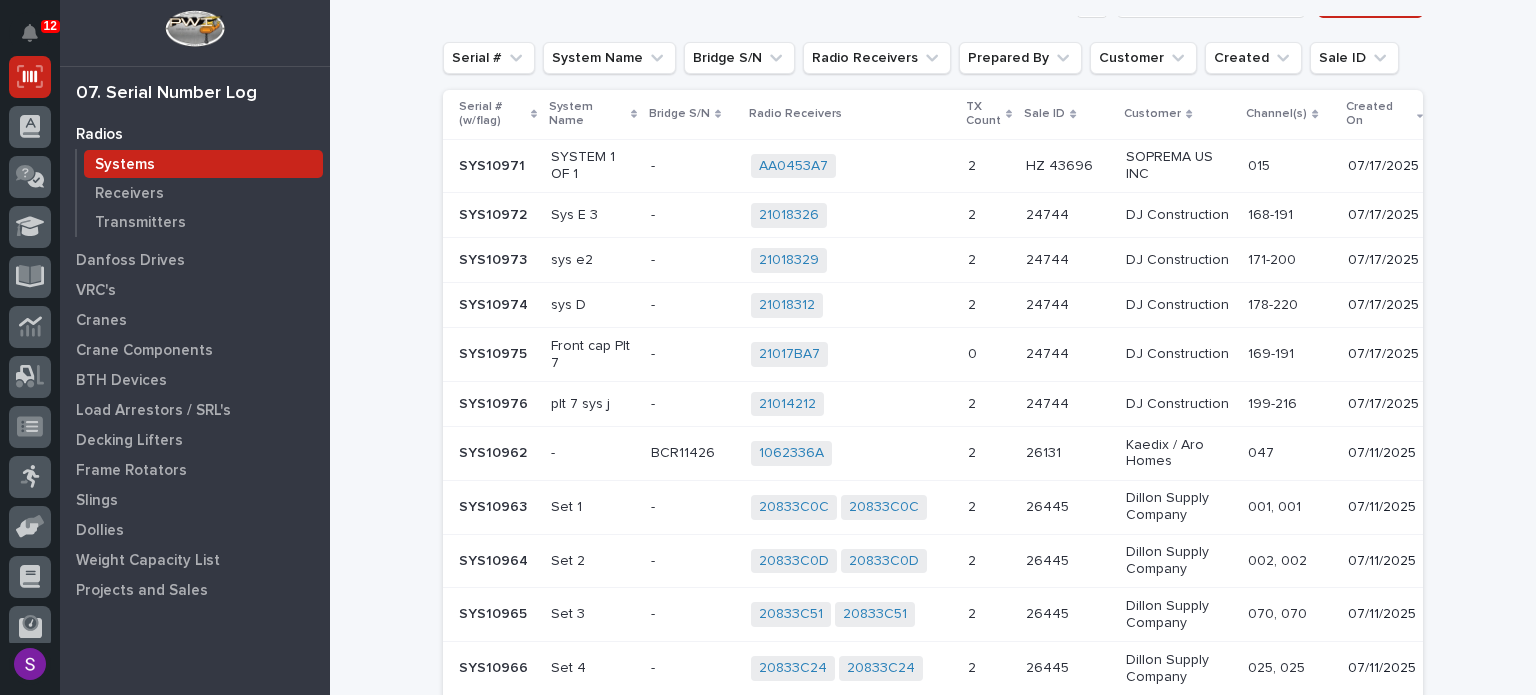 click on "21017BA7   + 0" at bounding box center [851, 354] 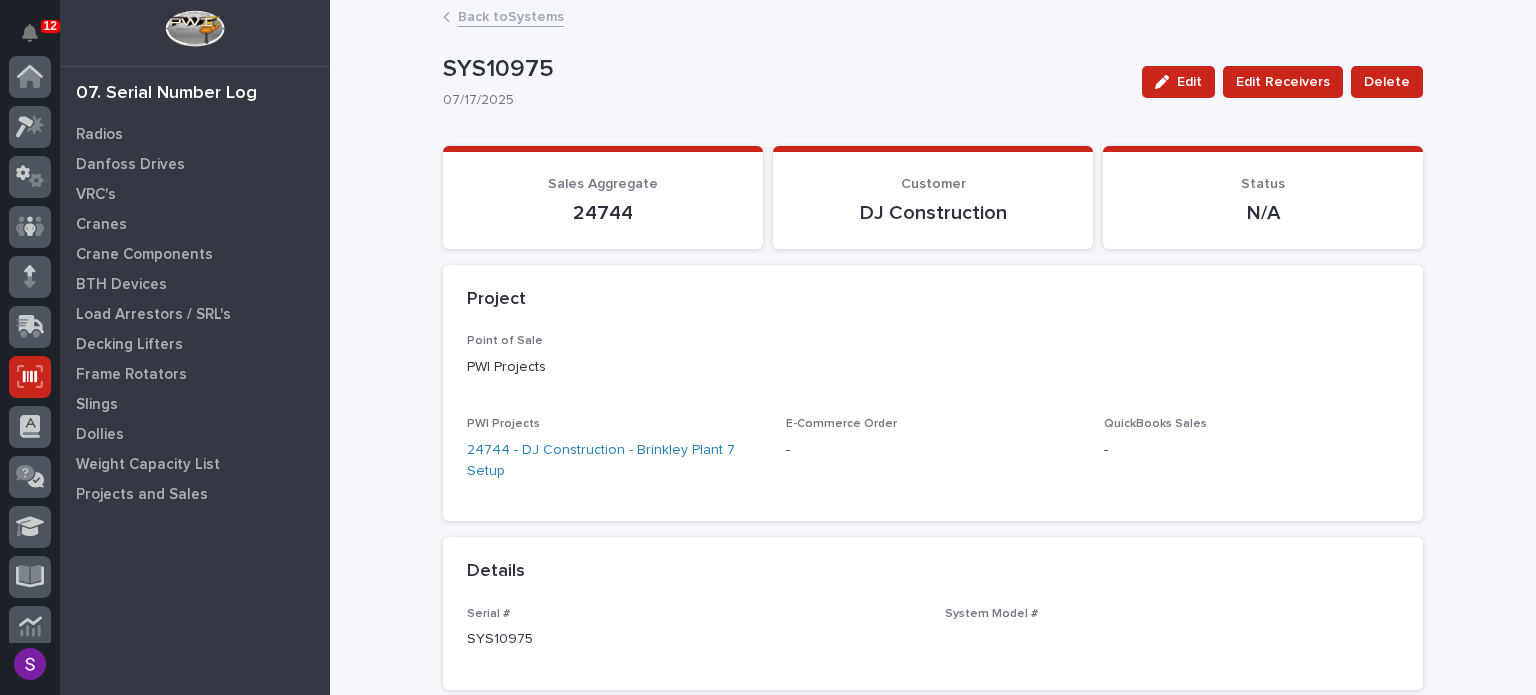 scroll, scrollTop: 300, scrollLeft: 0, axis: vertical 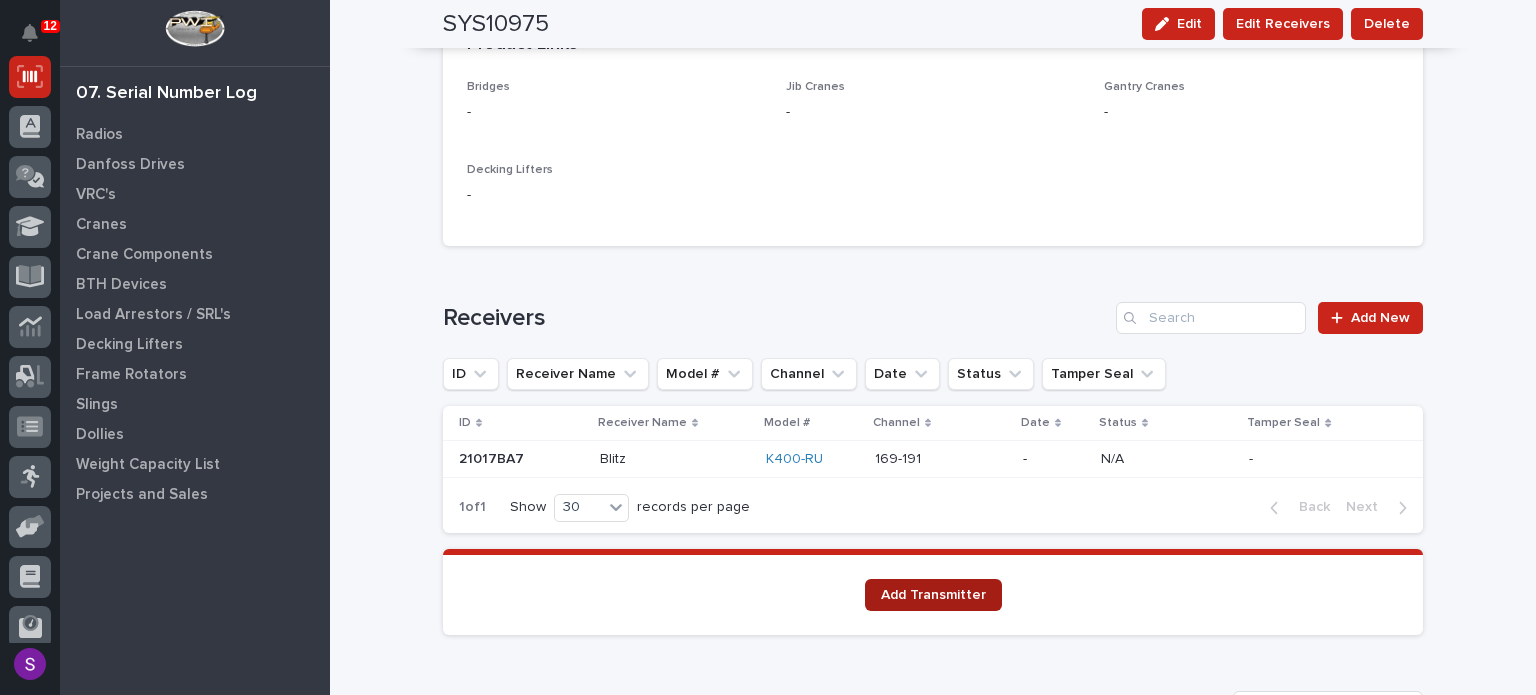 click on "Add Transmitter" at bounding box center (933, 595) 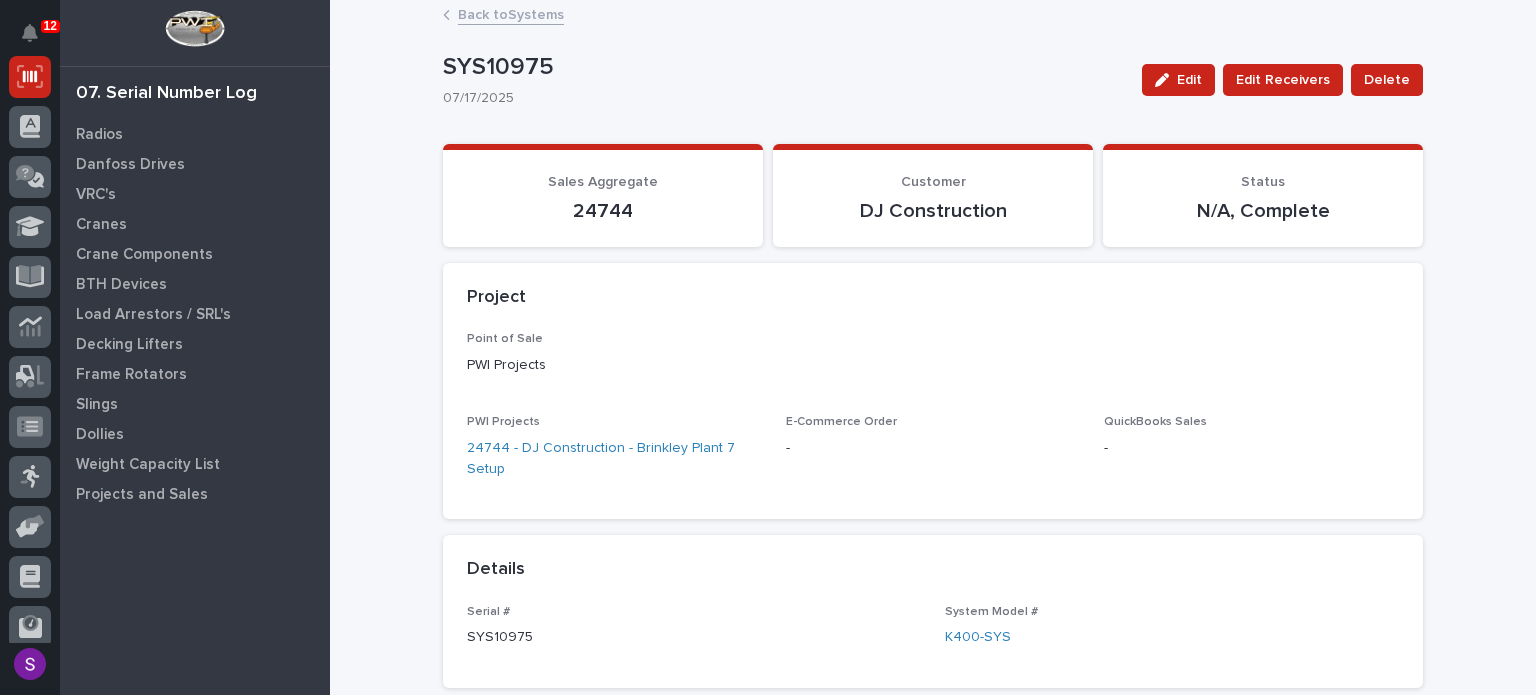 scroll, scrollTop: 0, scrollLeft: 0, axis: both 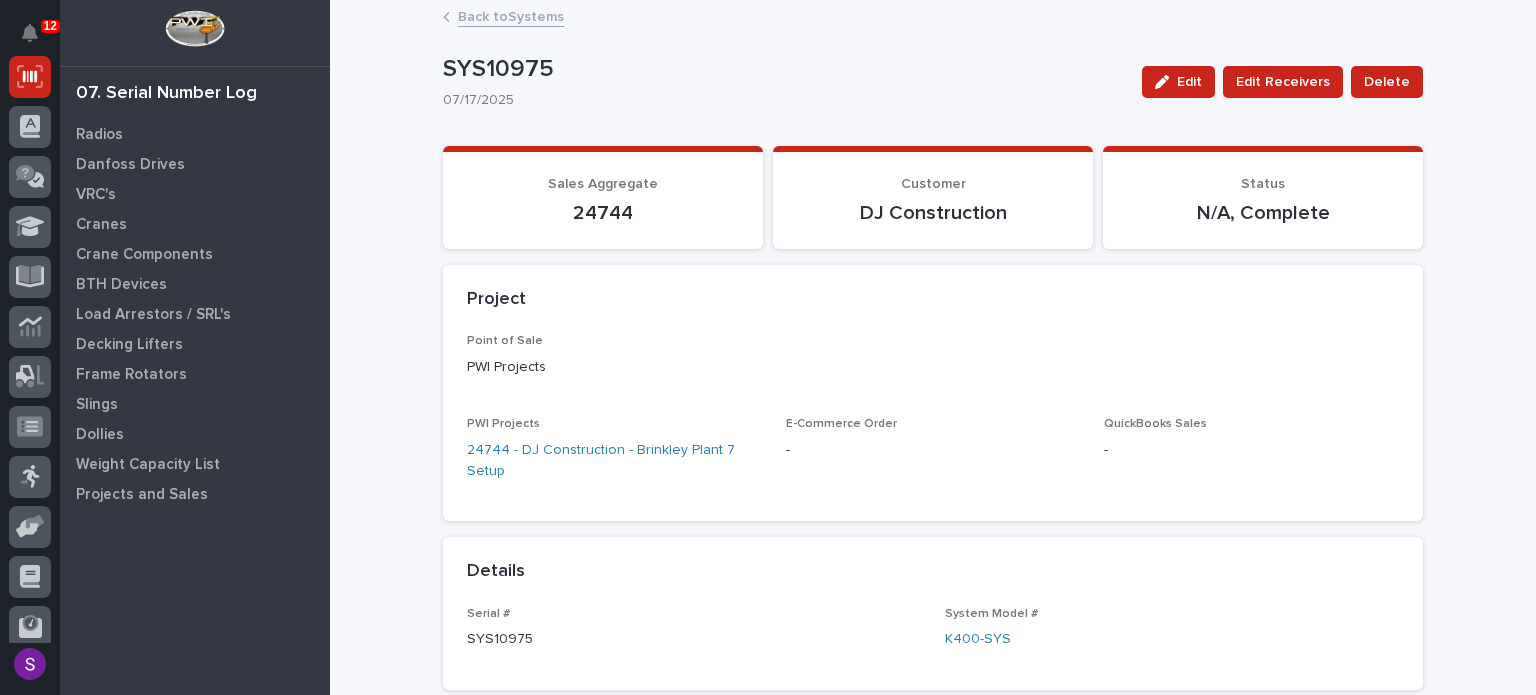 click on "Back to  Systems" at bounding box center [511, 15] 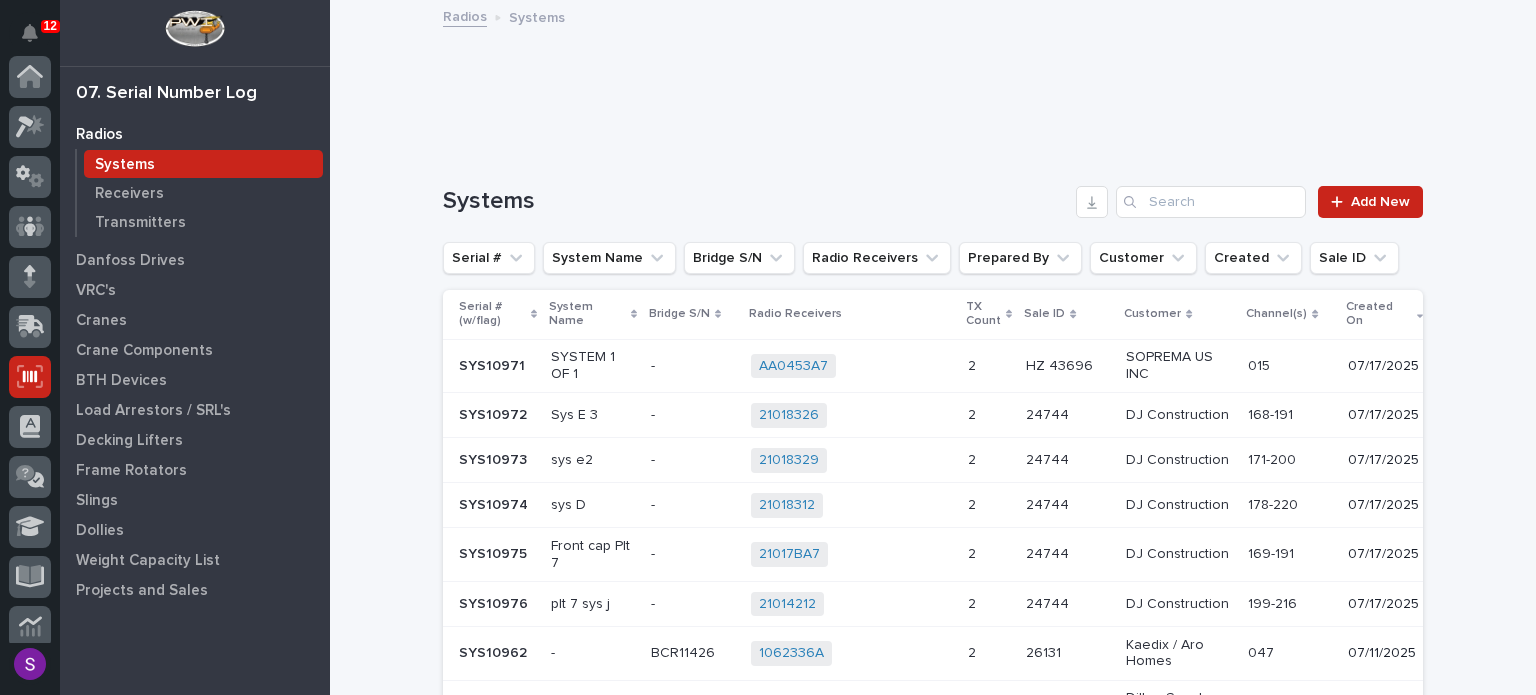 scroll, scrollTop: 300, scrollLeft: 0, axis: vertical 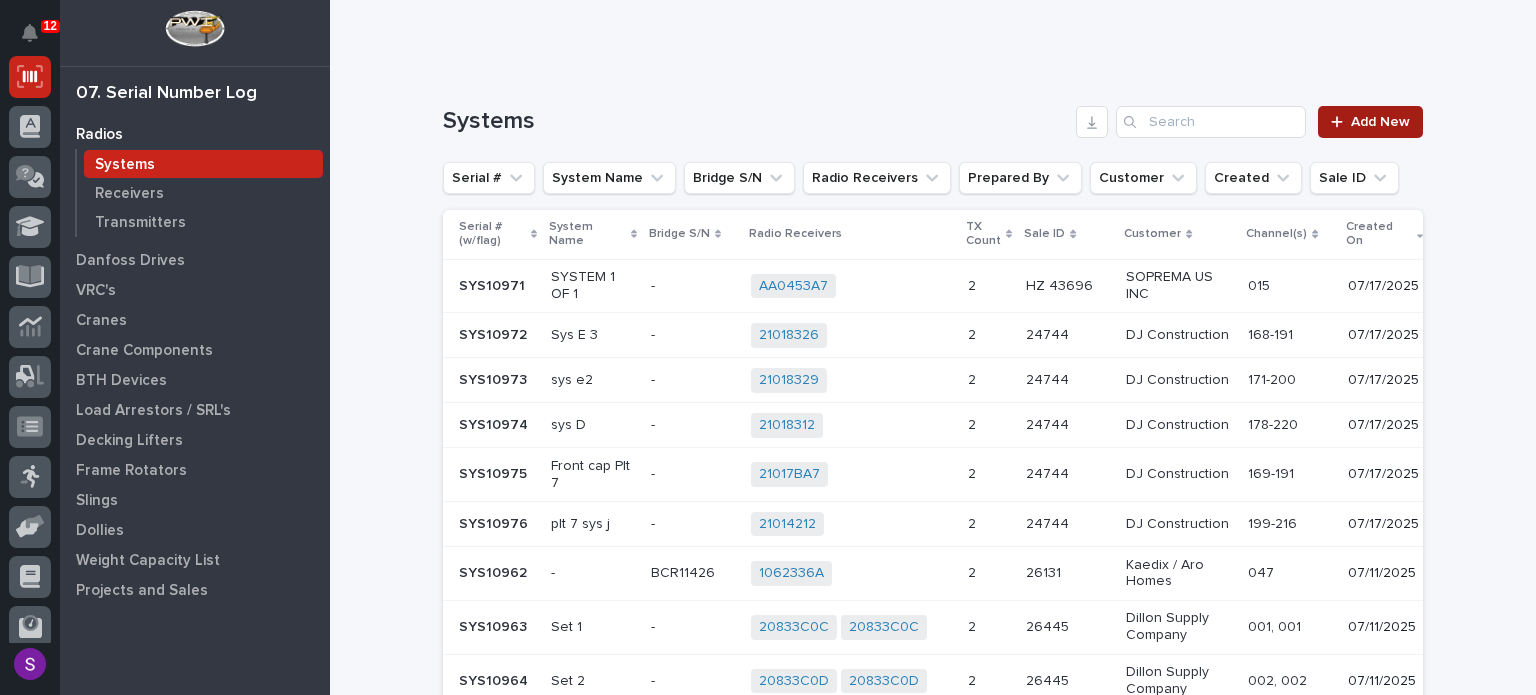 click on "Add New" at bounding box center [1380, 122] 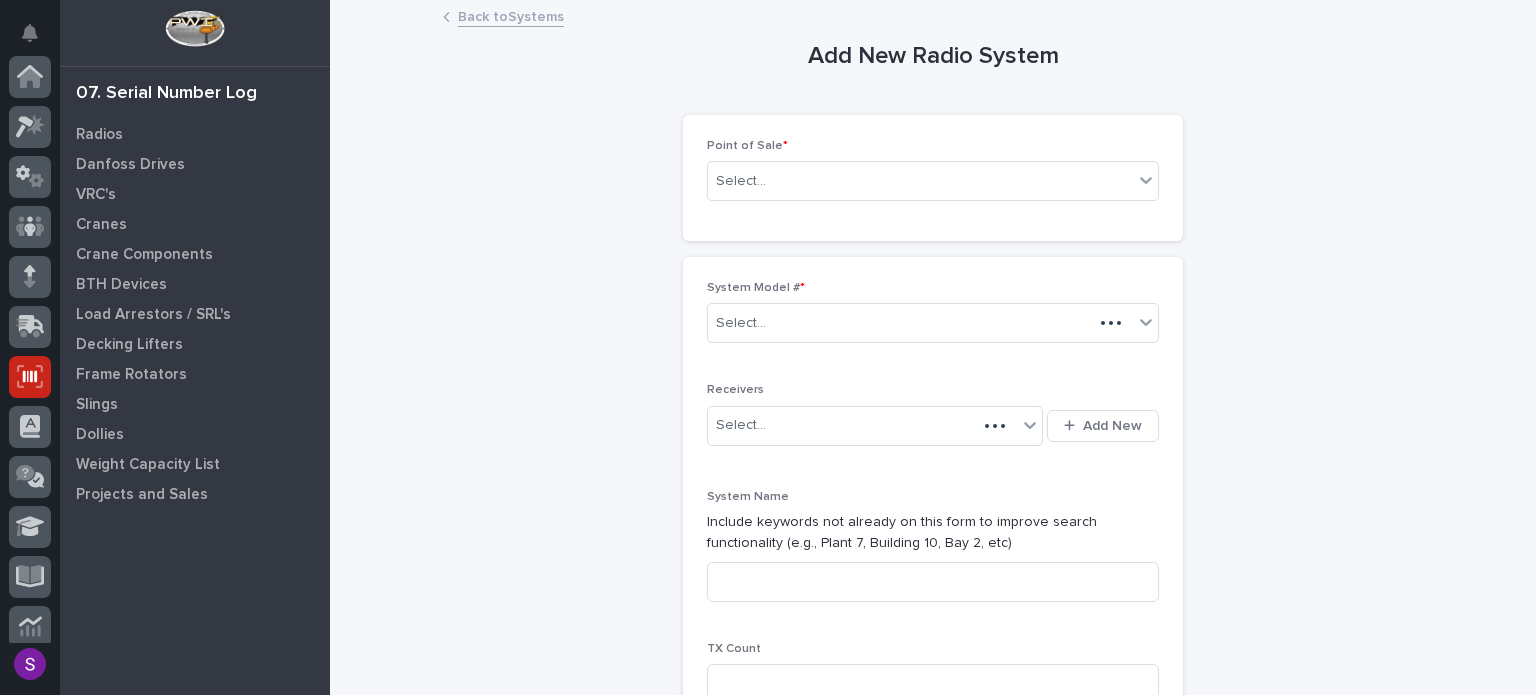 scroll, scrollTop: 300, scrollLeft: 0, axis: vertical 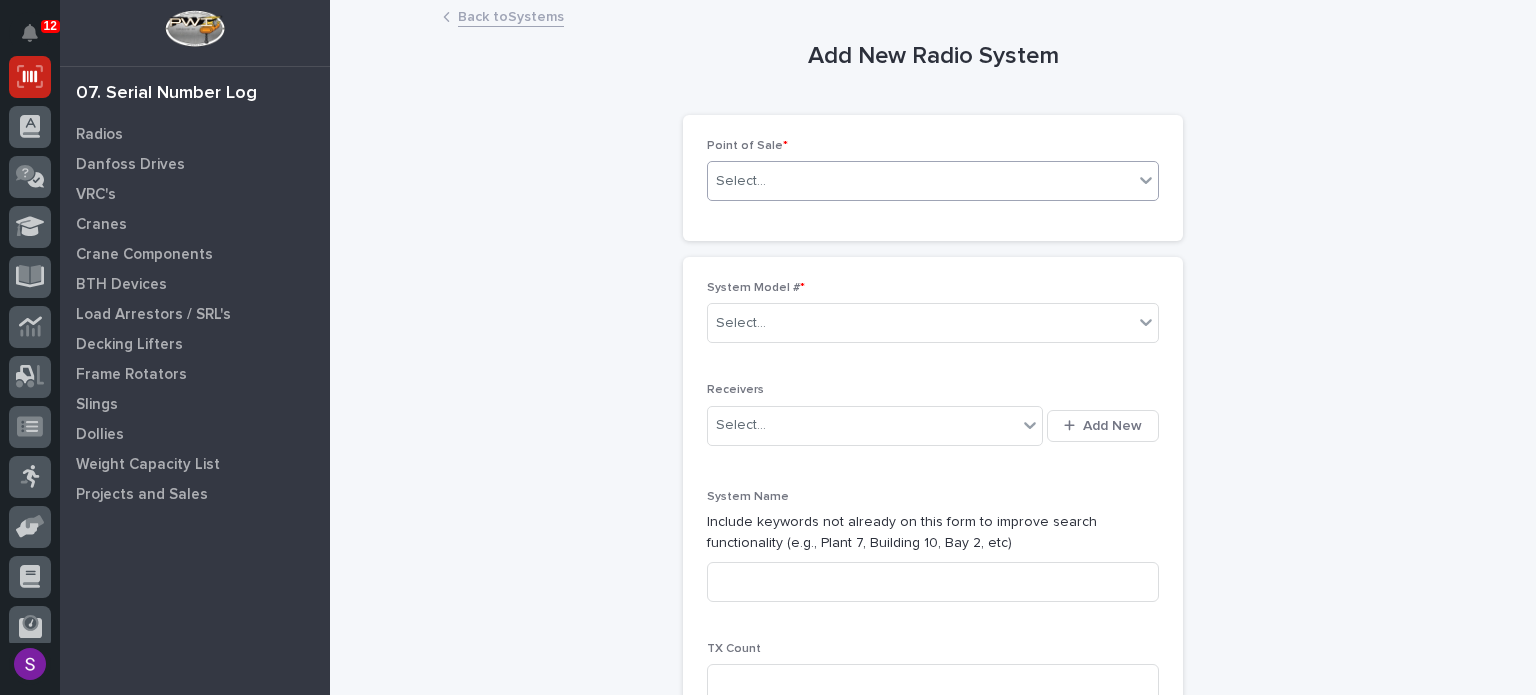 click on "Select..." at bounding box center (920, 181) 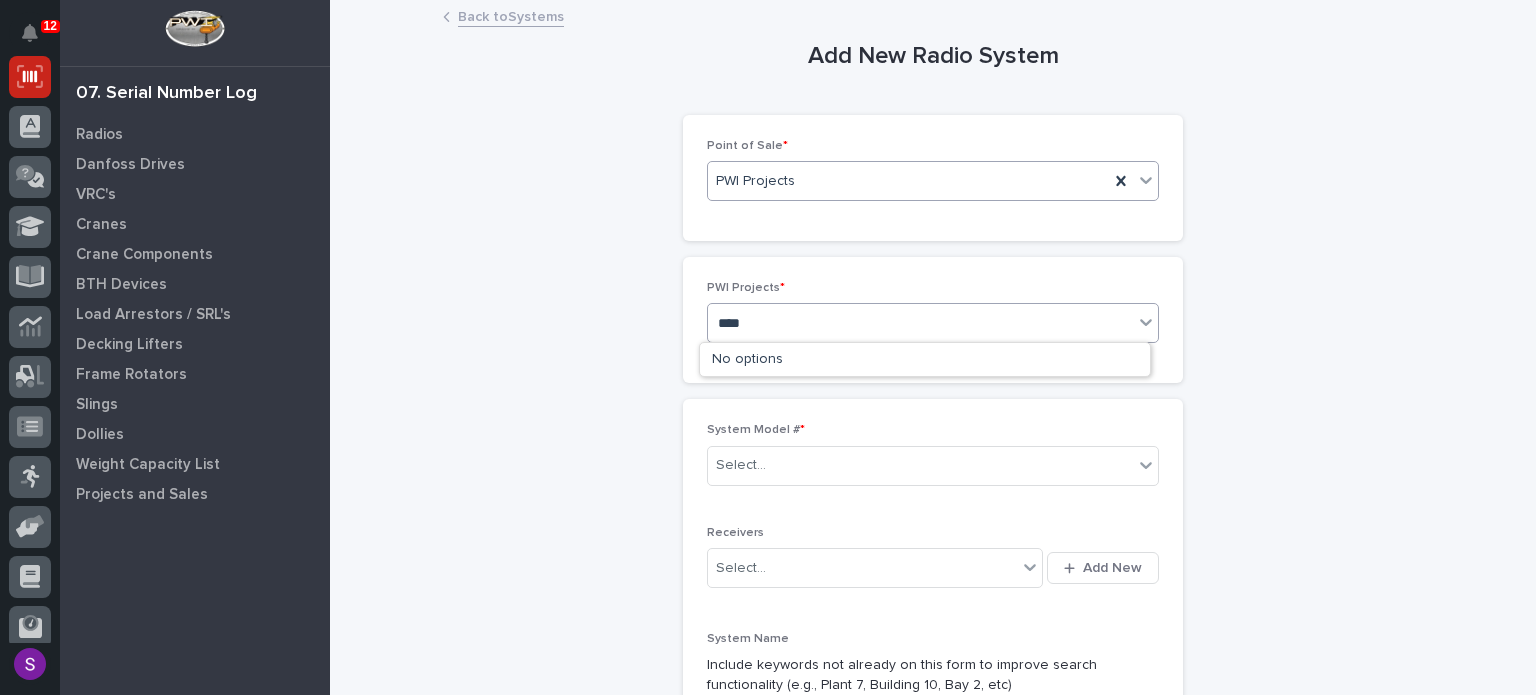 type on "*****" 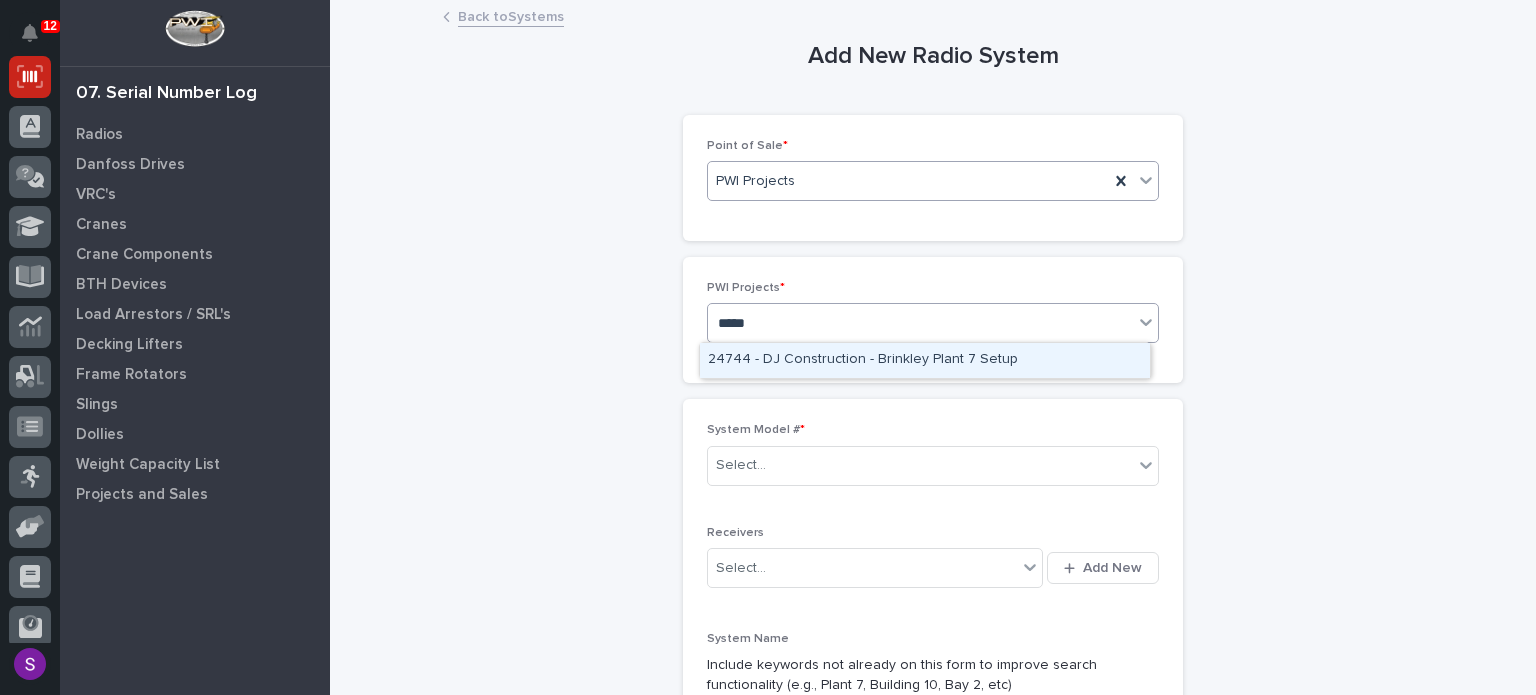 type 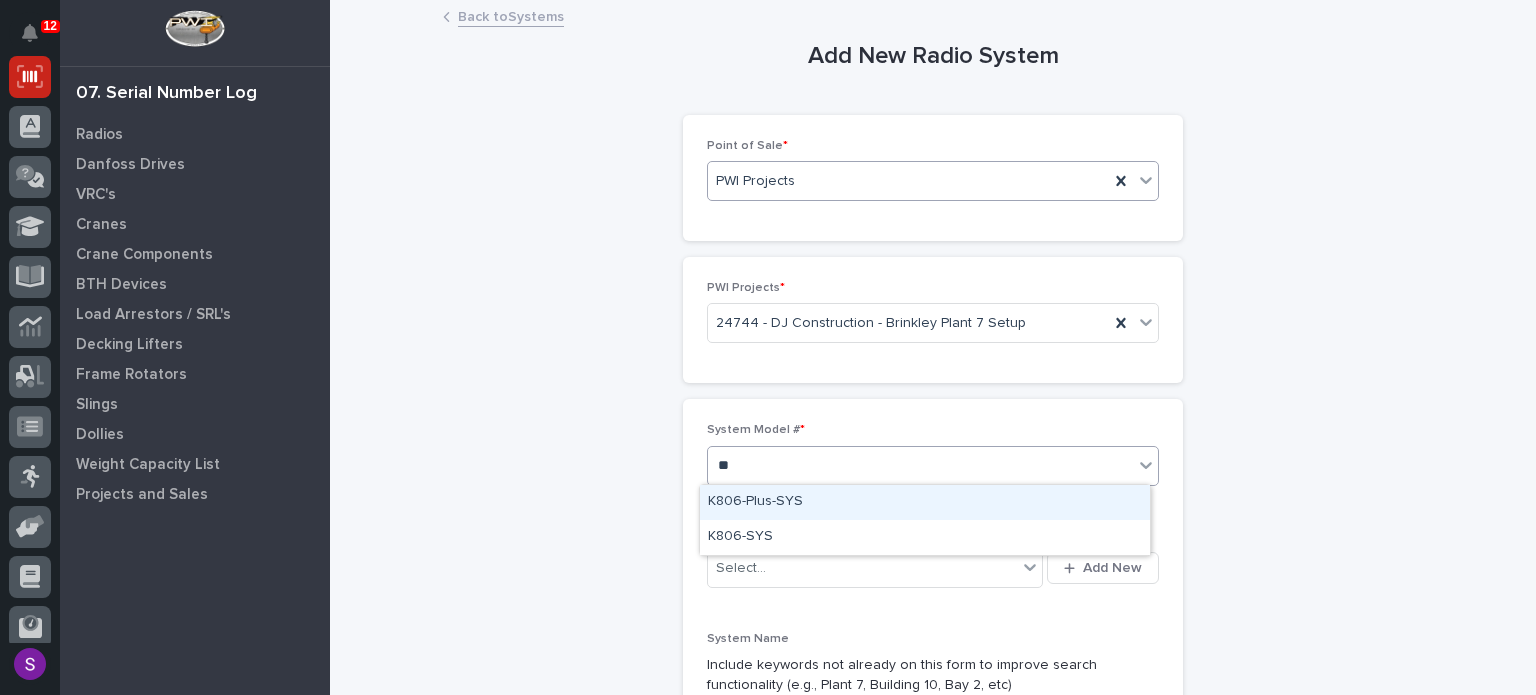 type on "*" 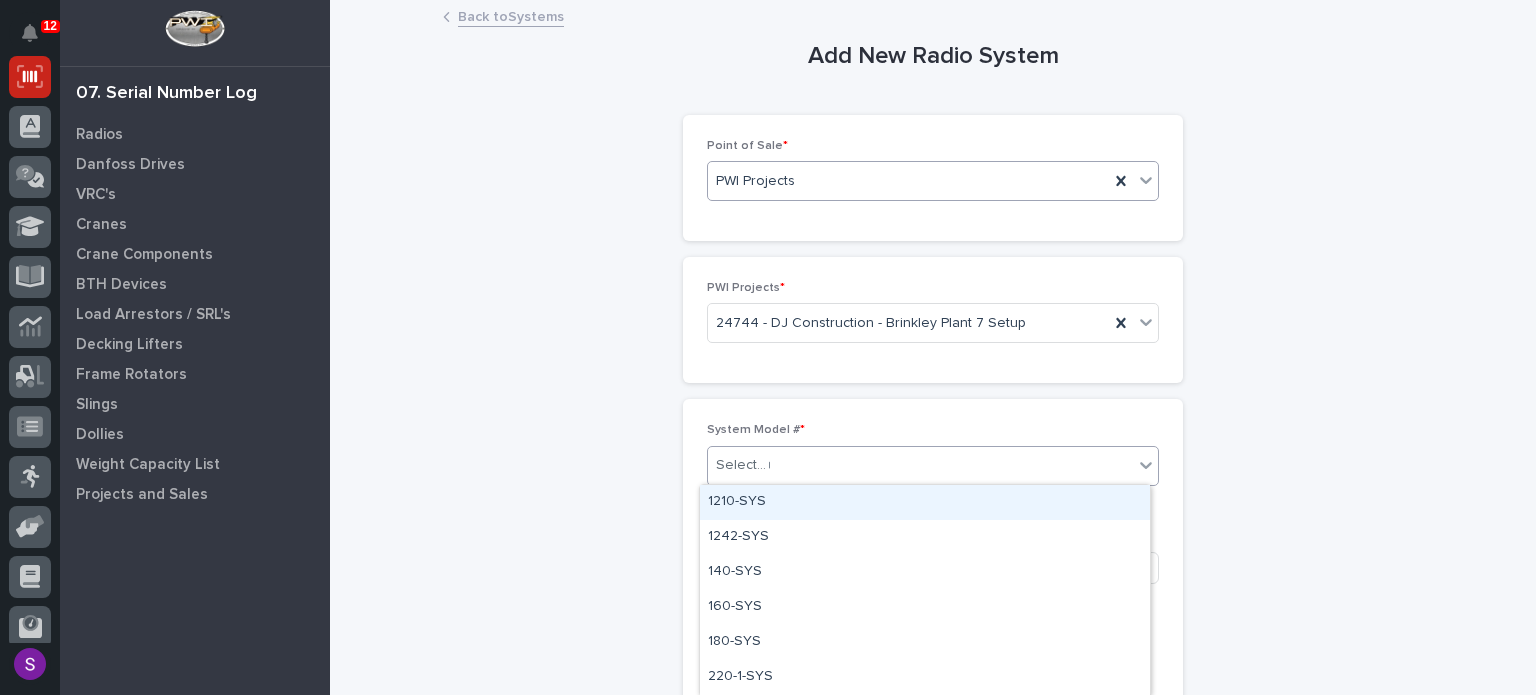 type on "**" 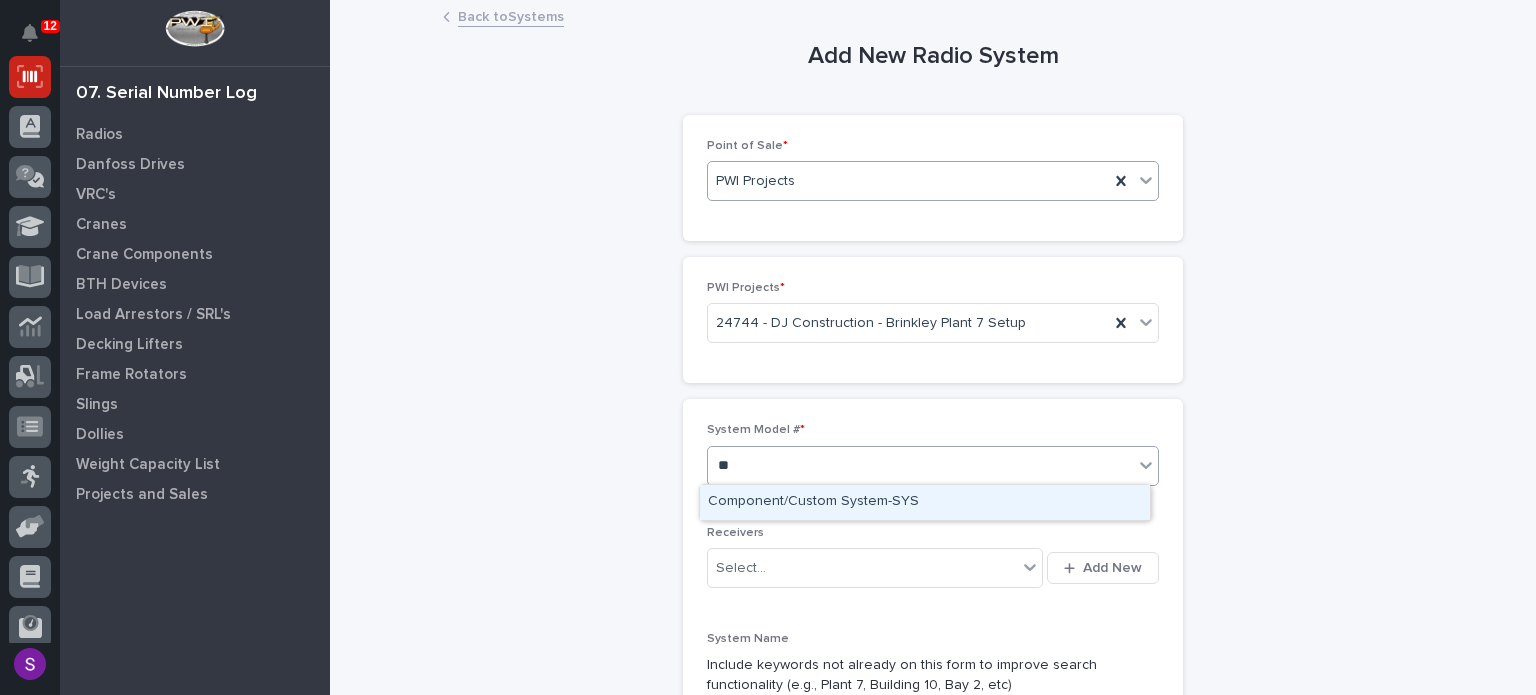 type 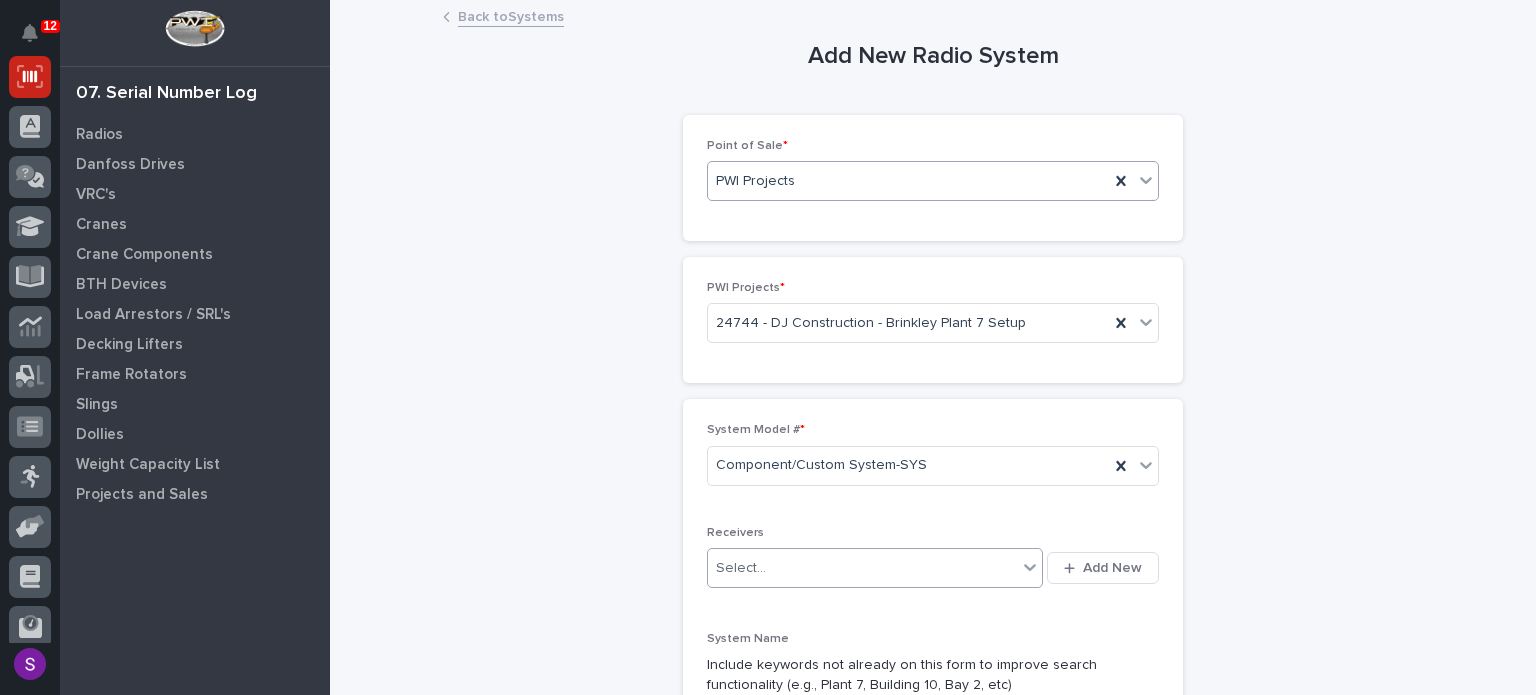 type 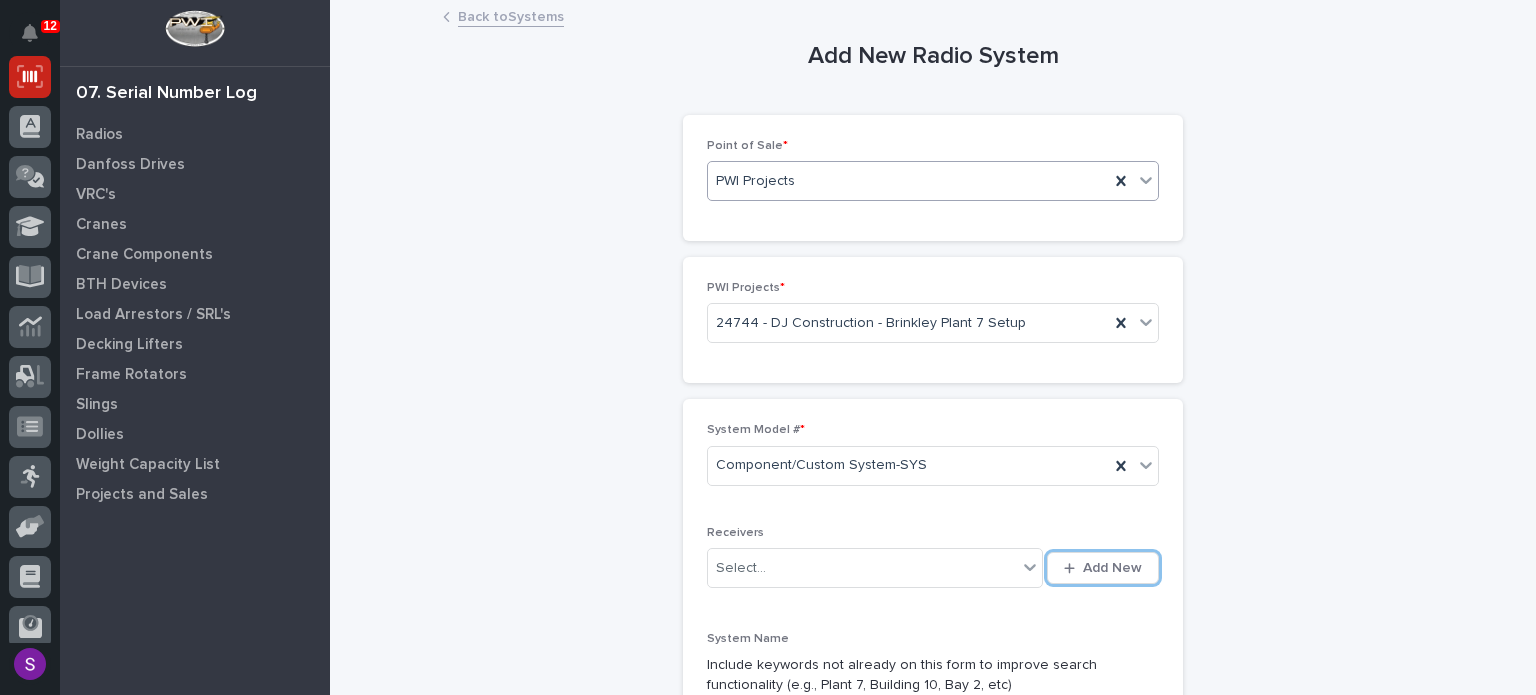click on "Add New" at bounding box center [1103, 568] 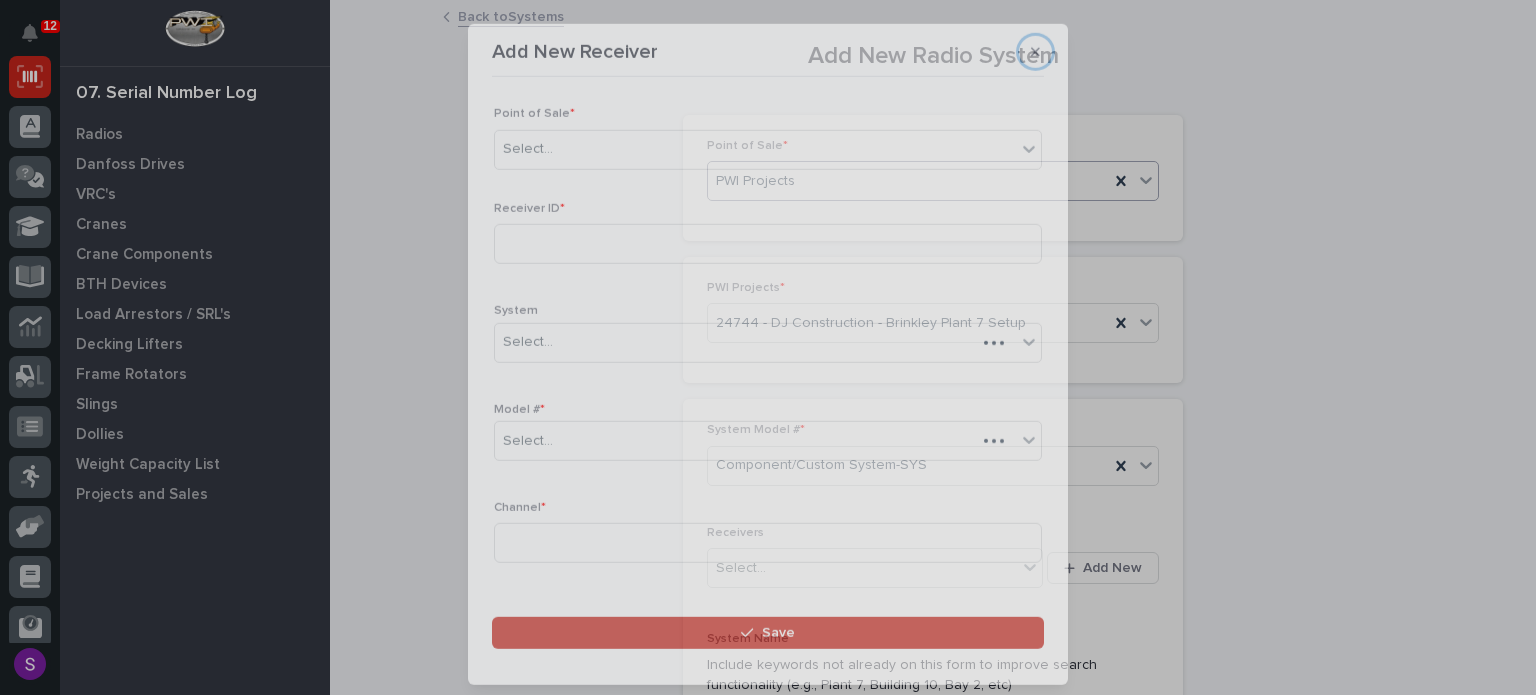 type 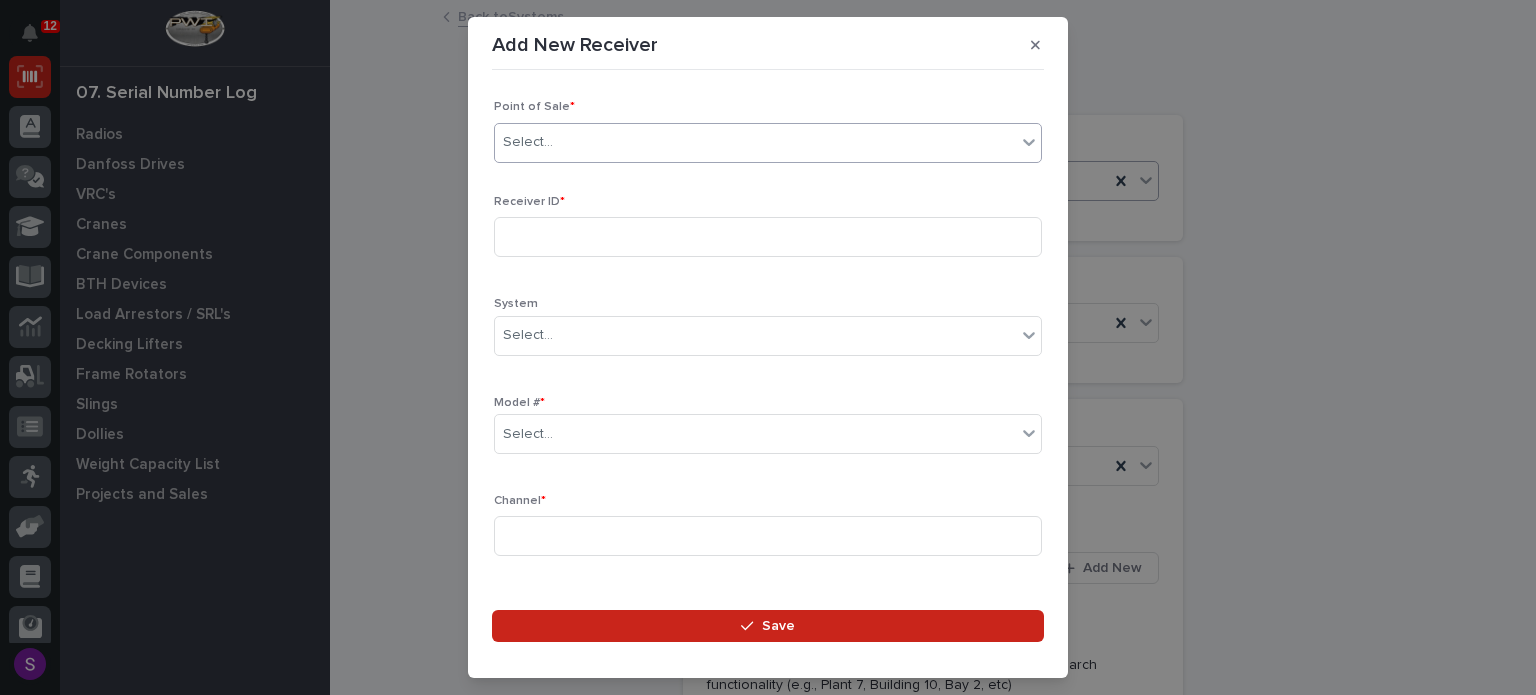 type on "*" 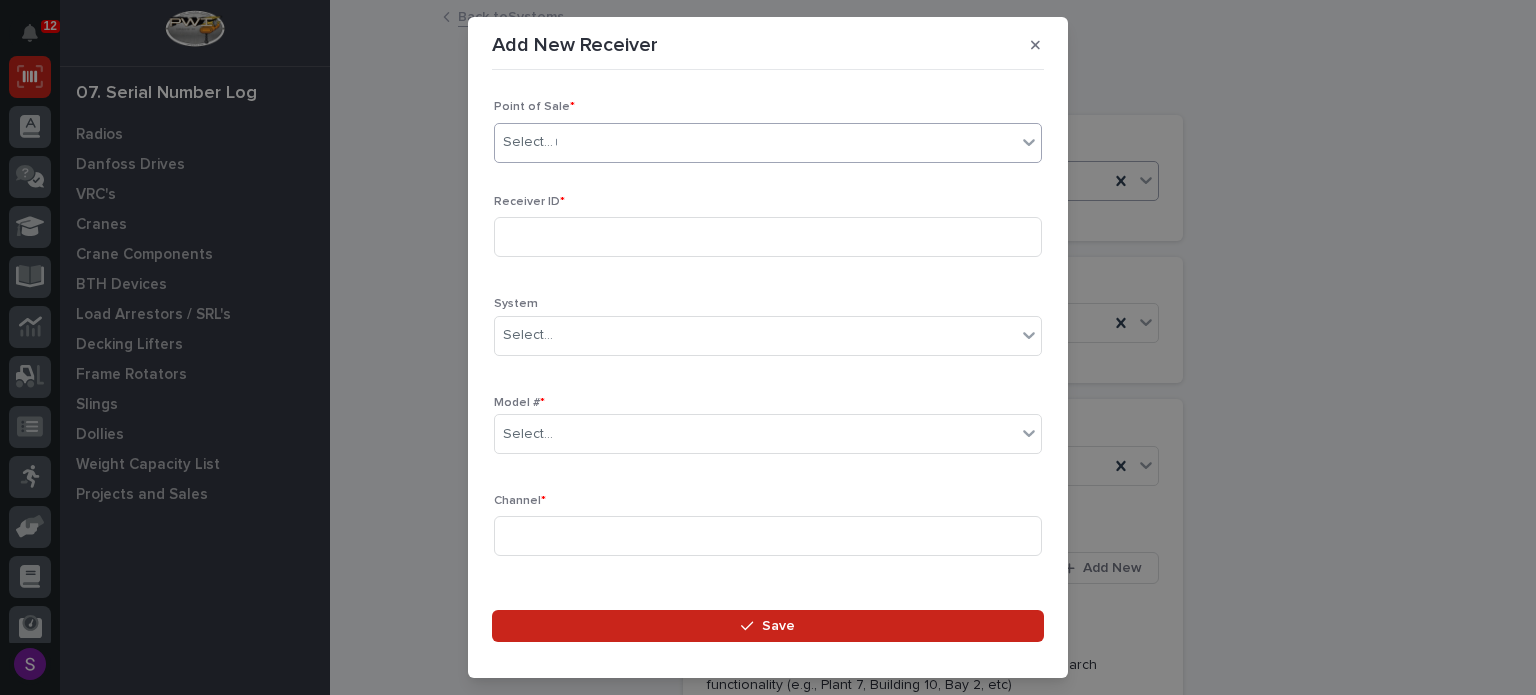type 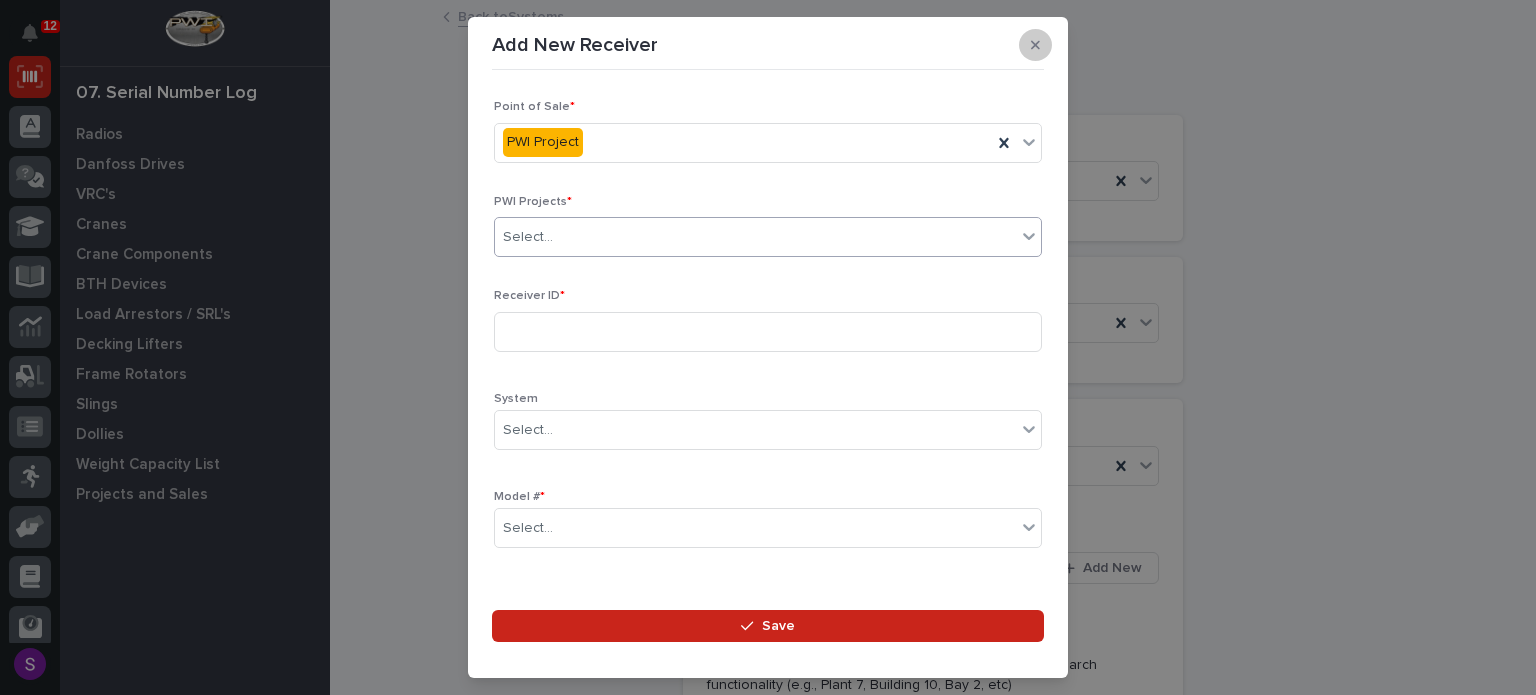 click 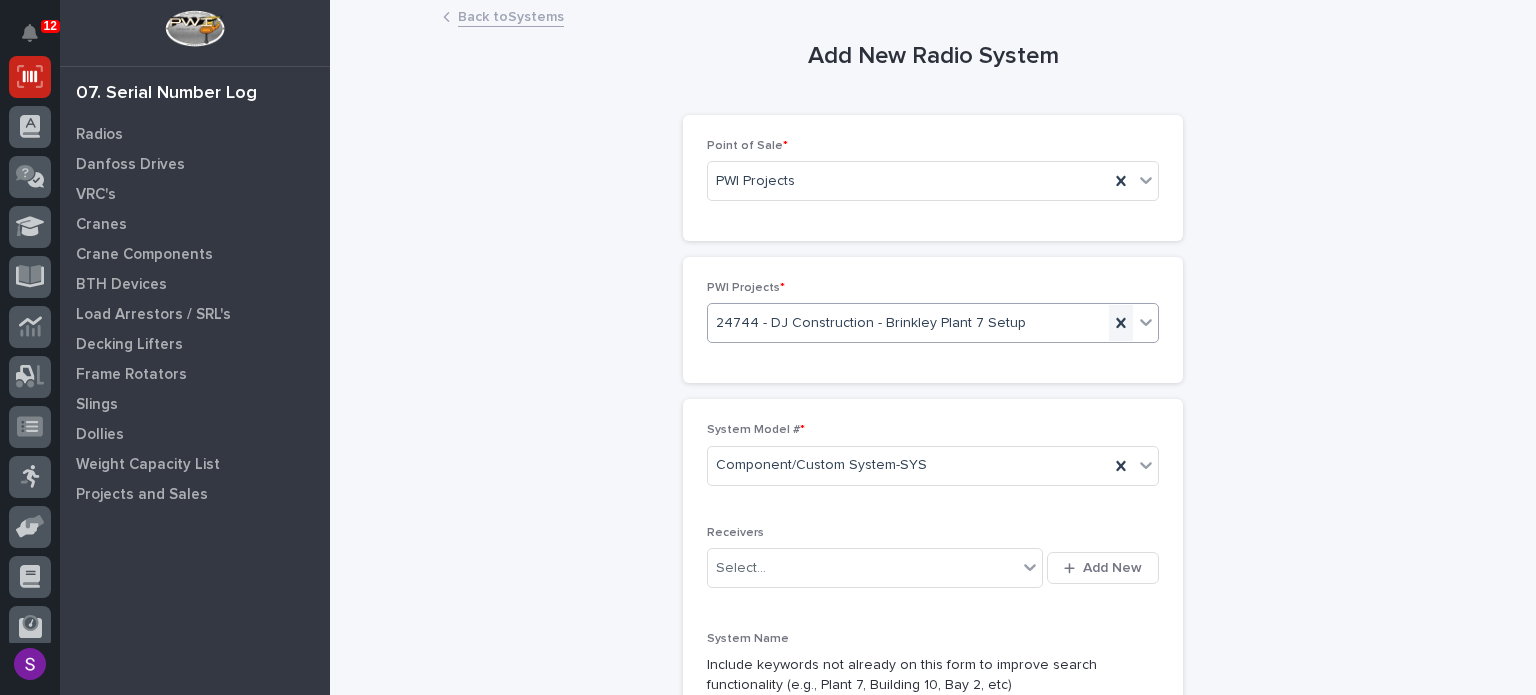 click 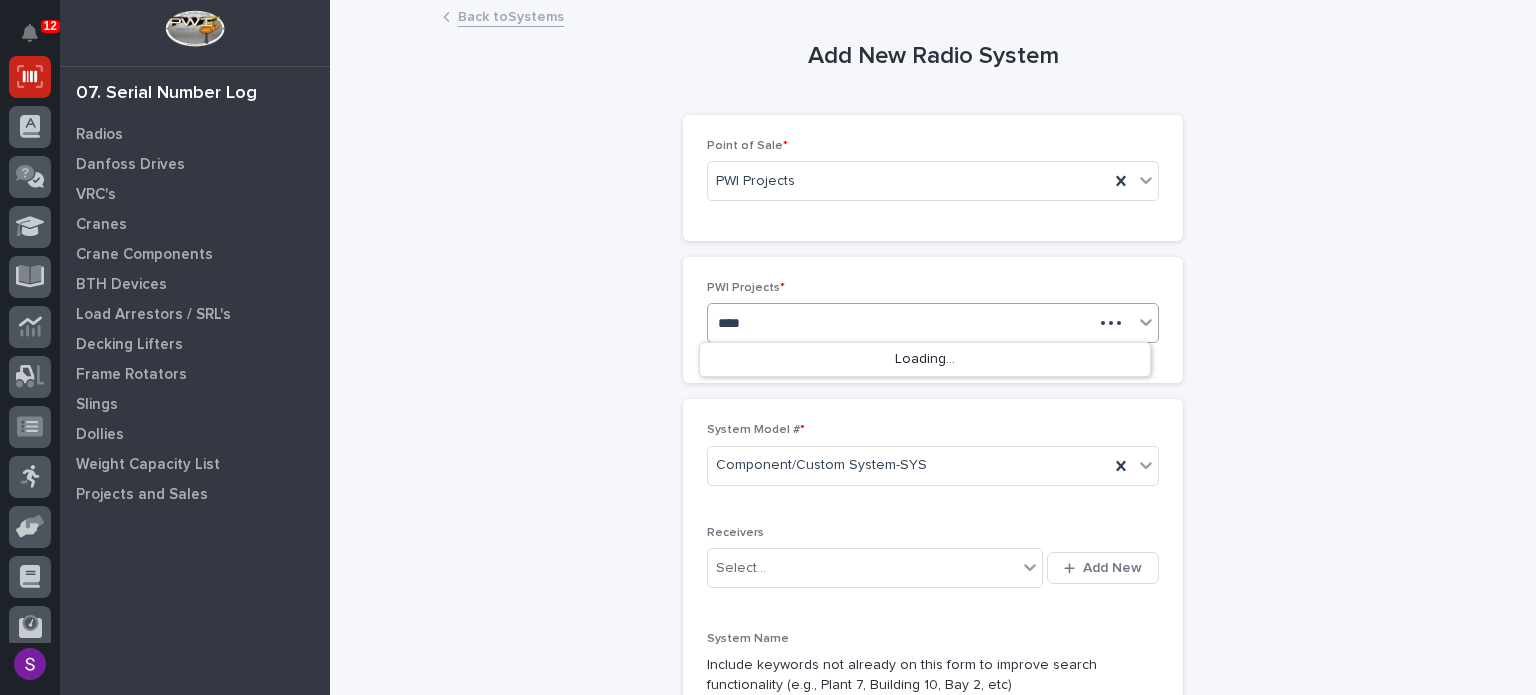 type on "*****" 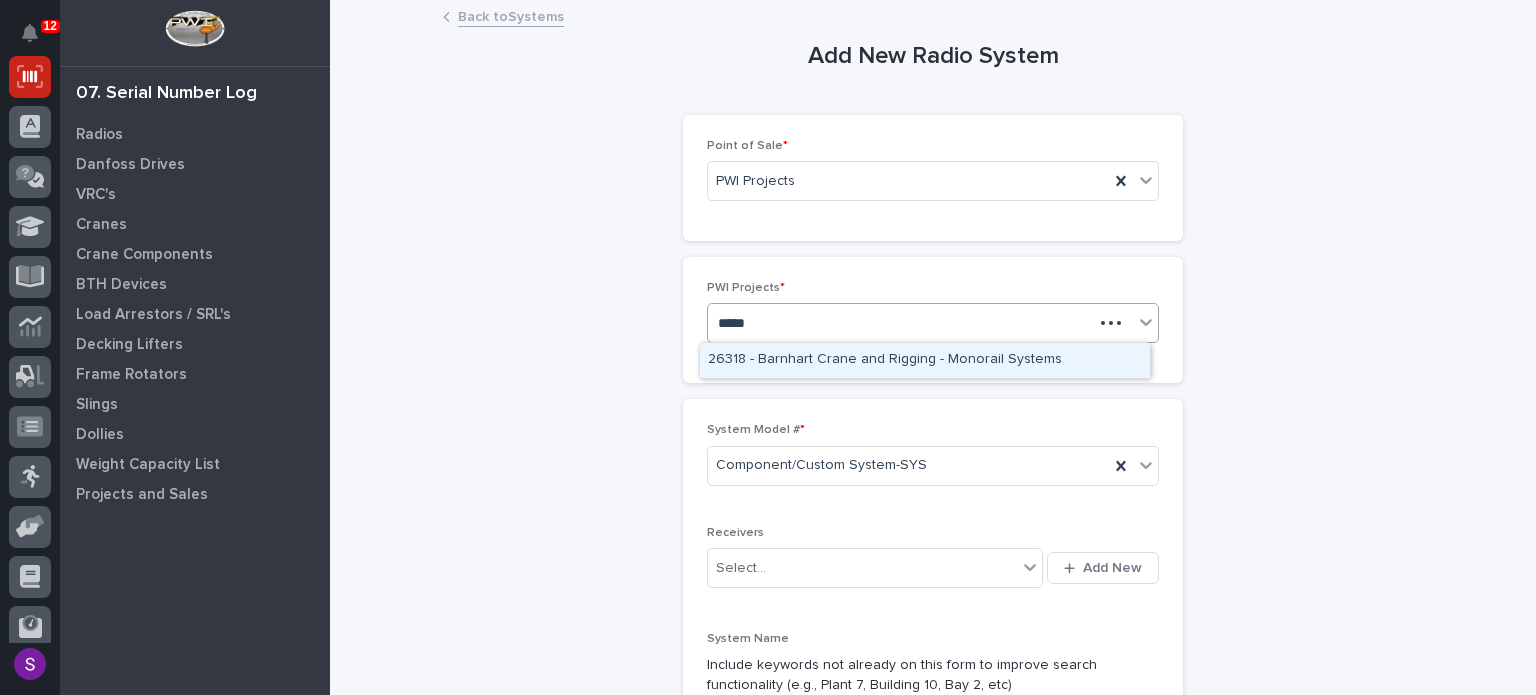 type 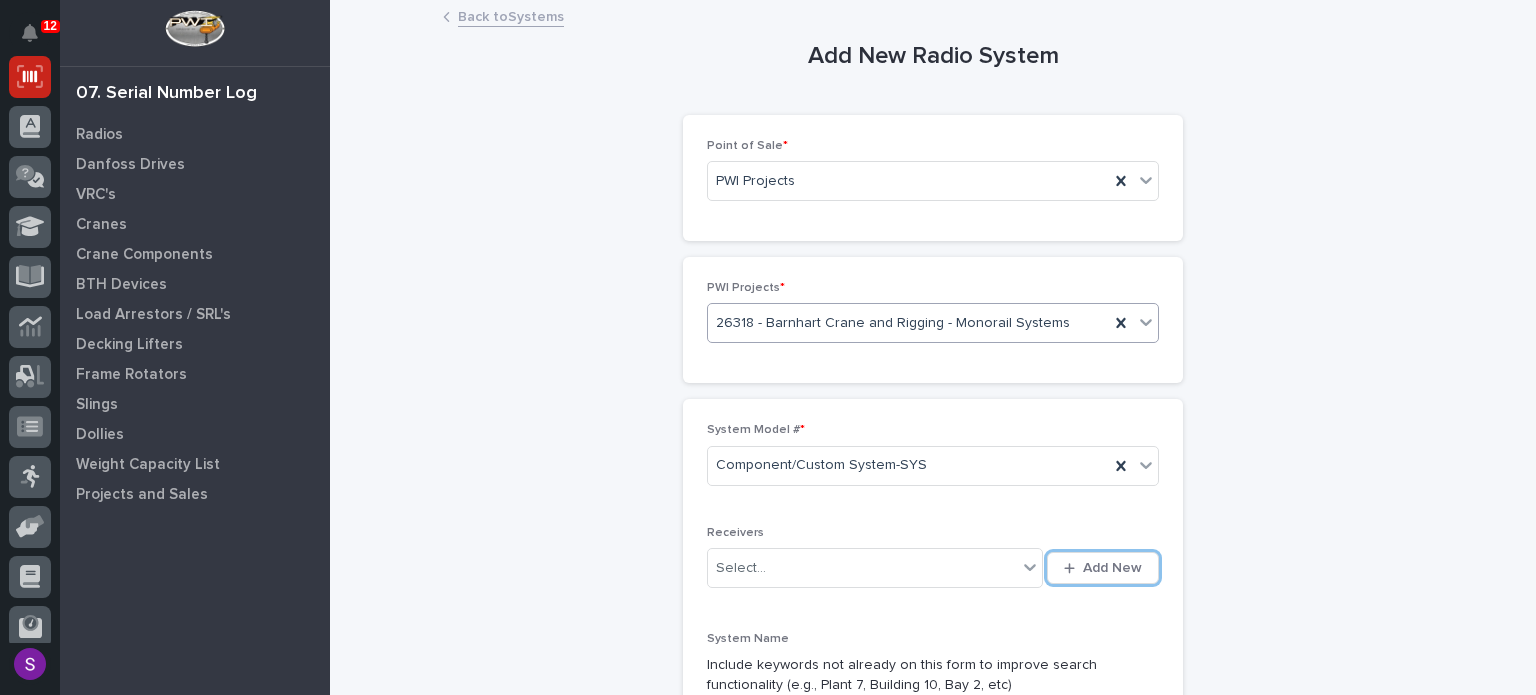 click on "Add New" at bounding box center (1103, 568) 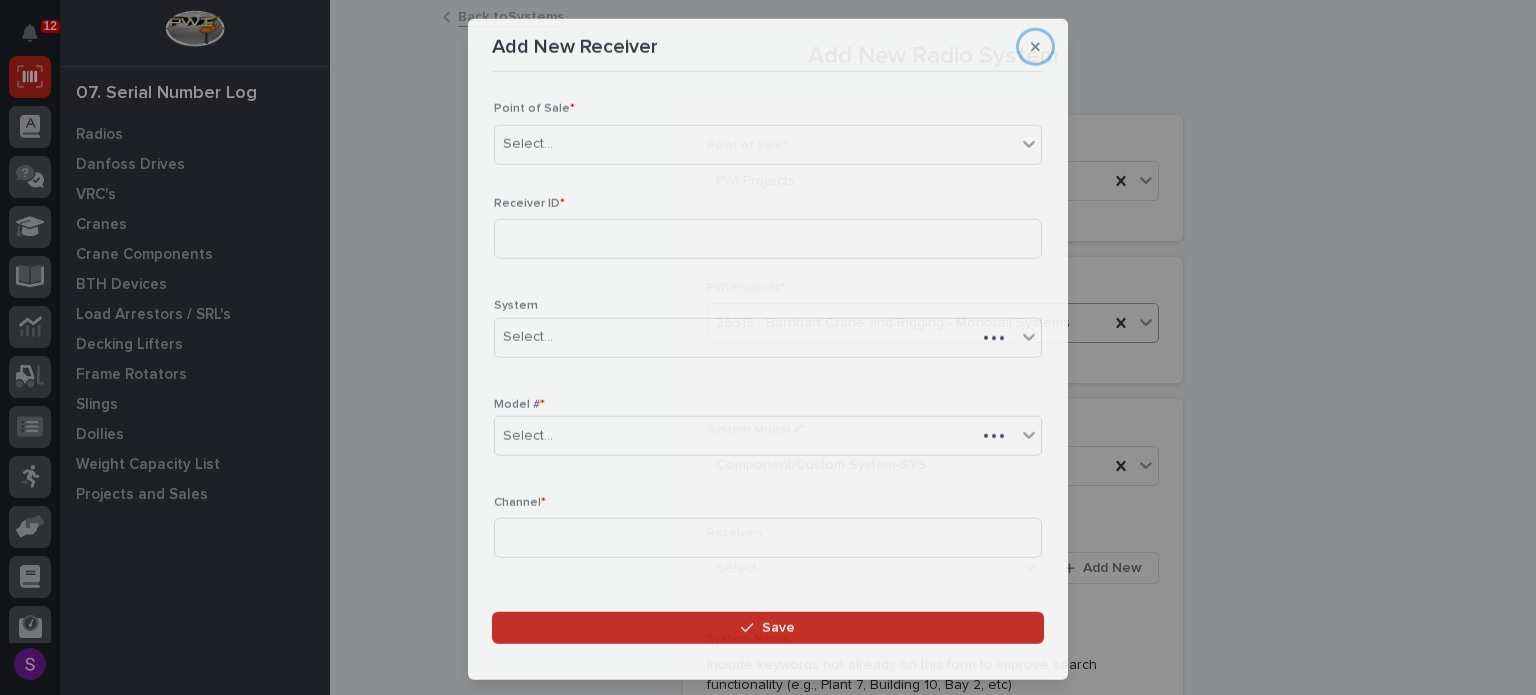 type 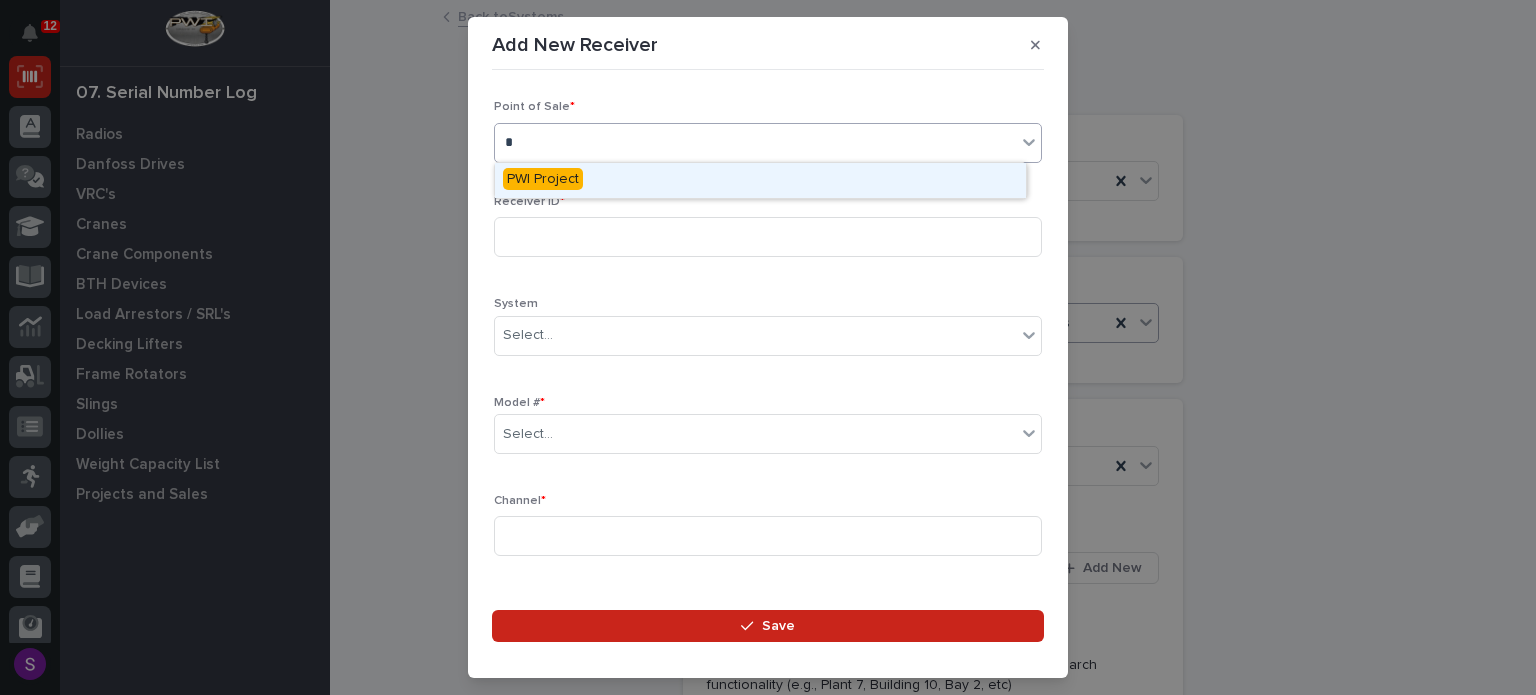 type on "*" 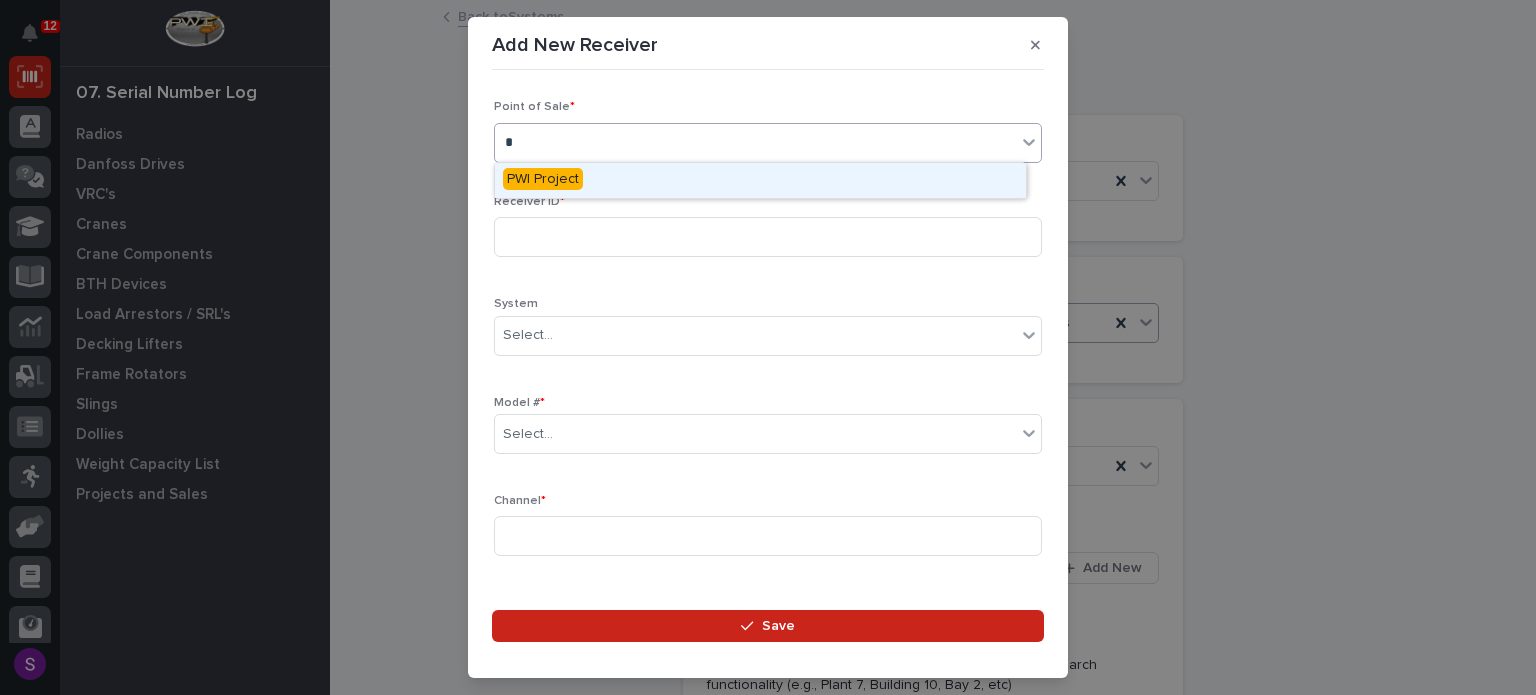 type 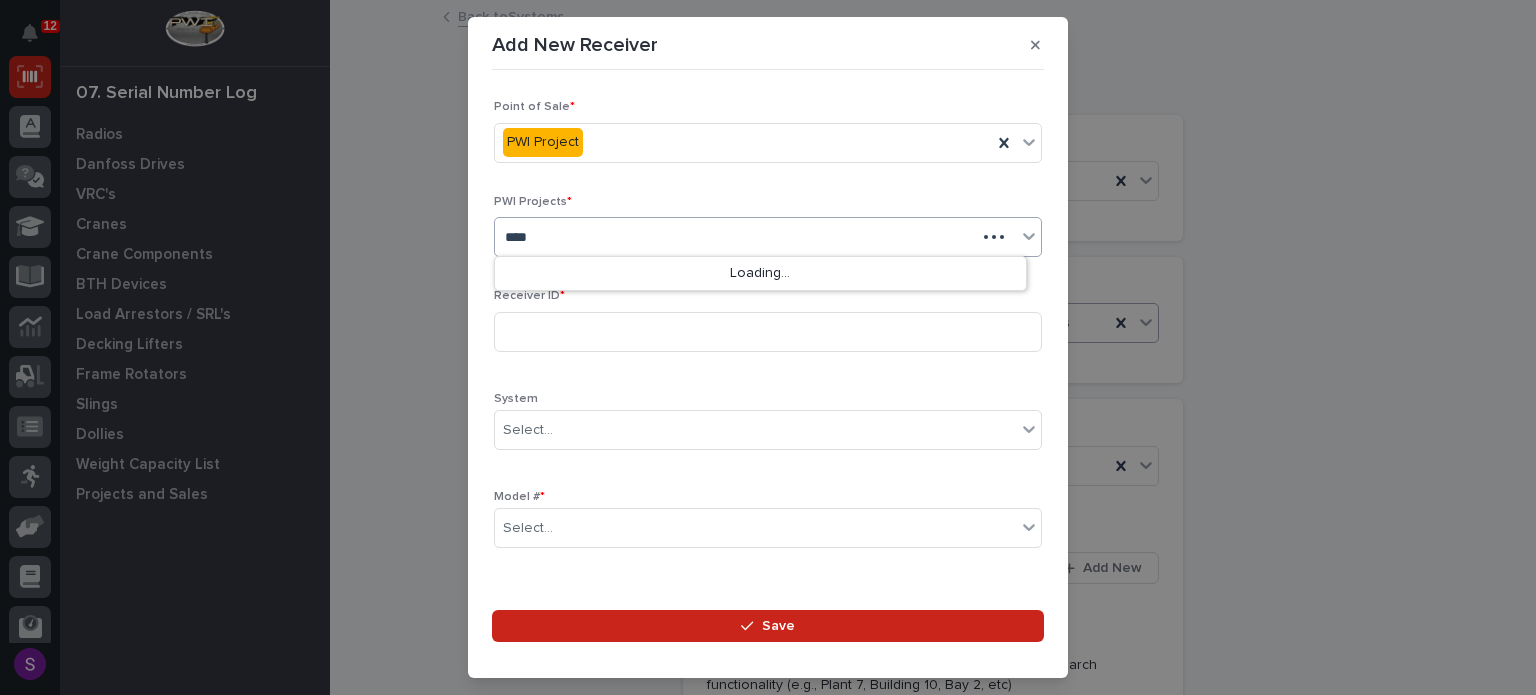 type on "*****" 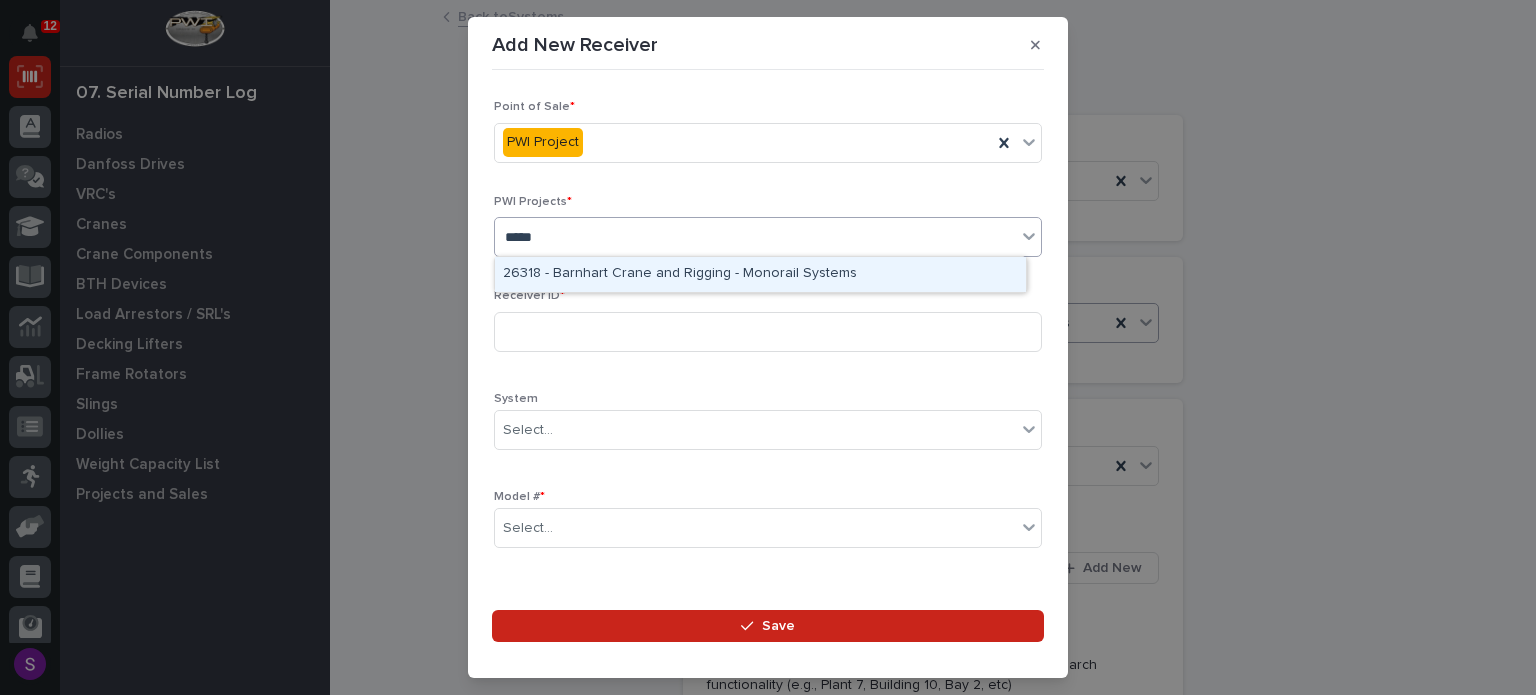 type 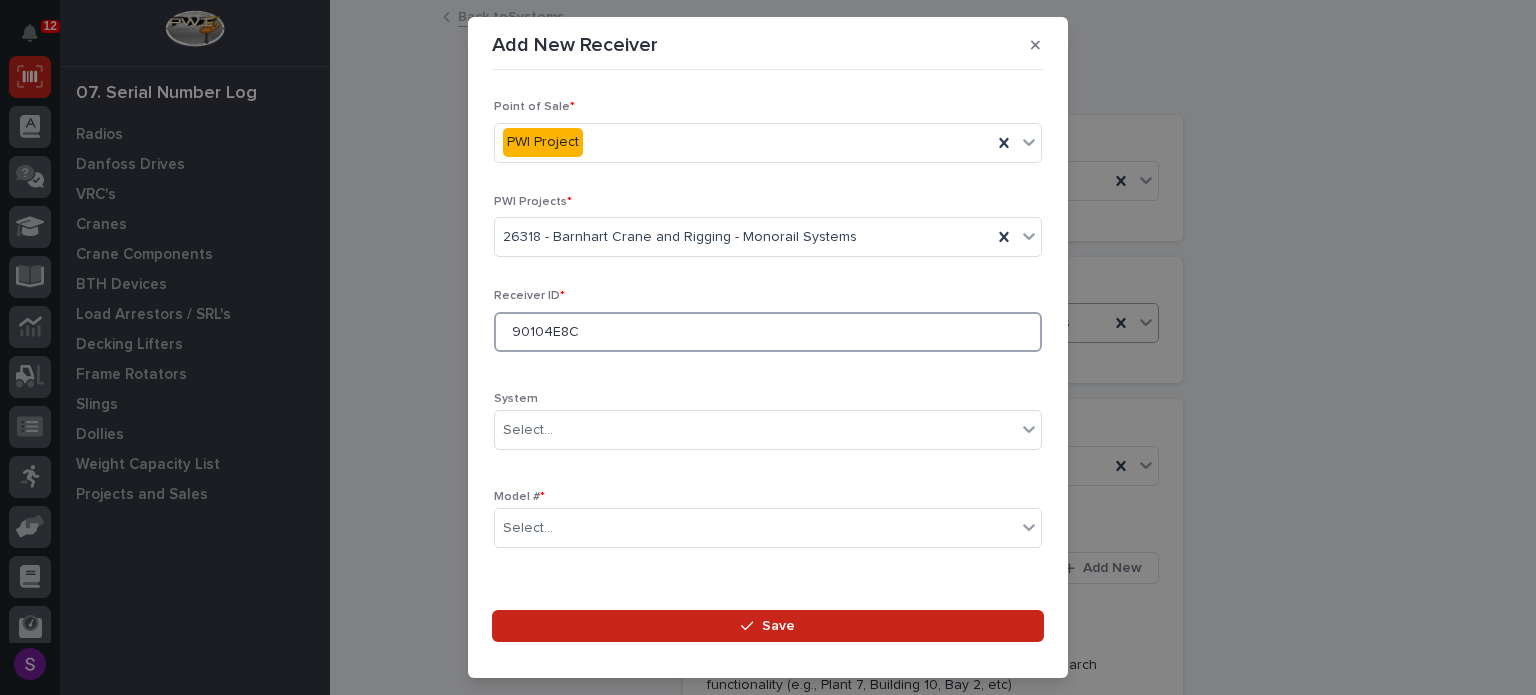 type on "90104E8C" 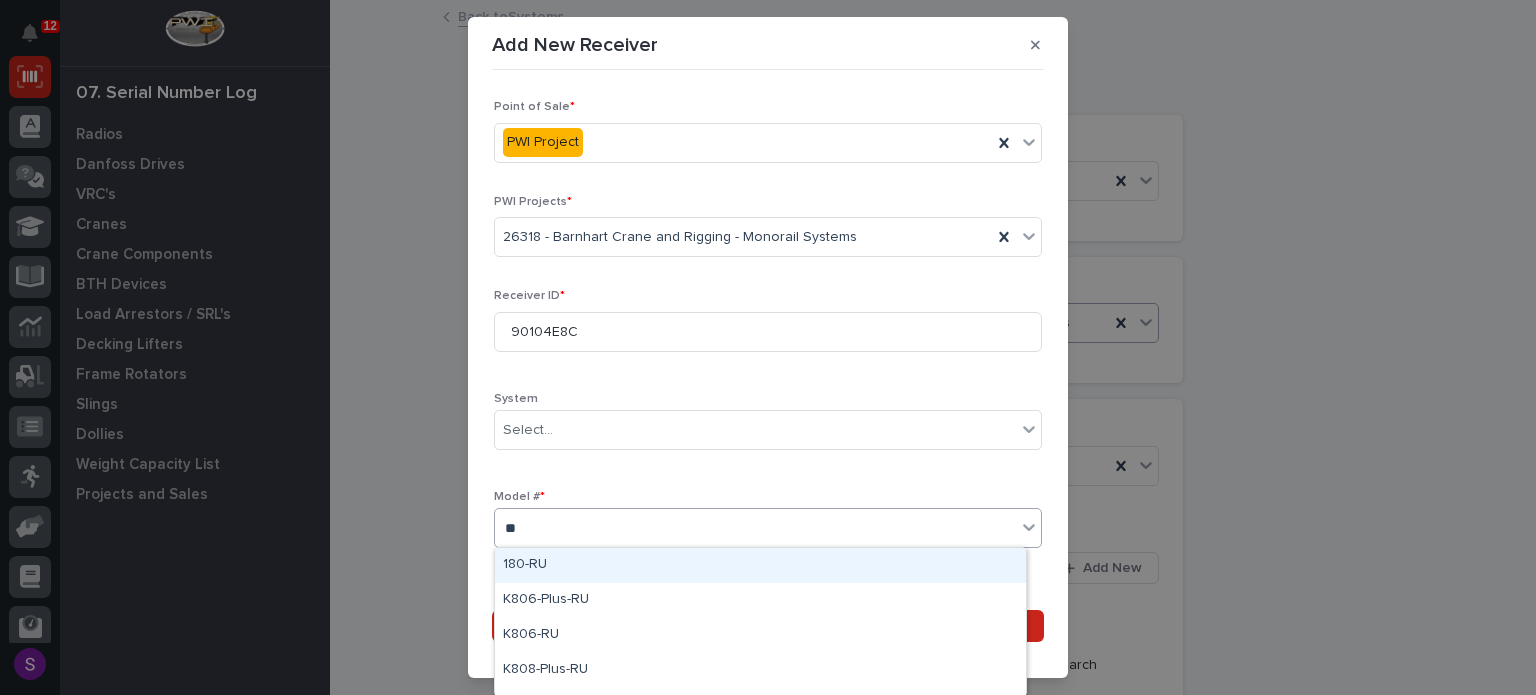 type on "***" 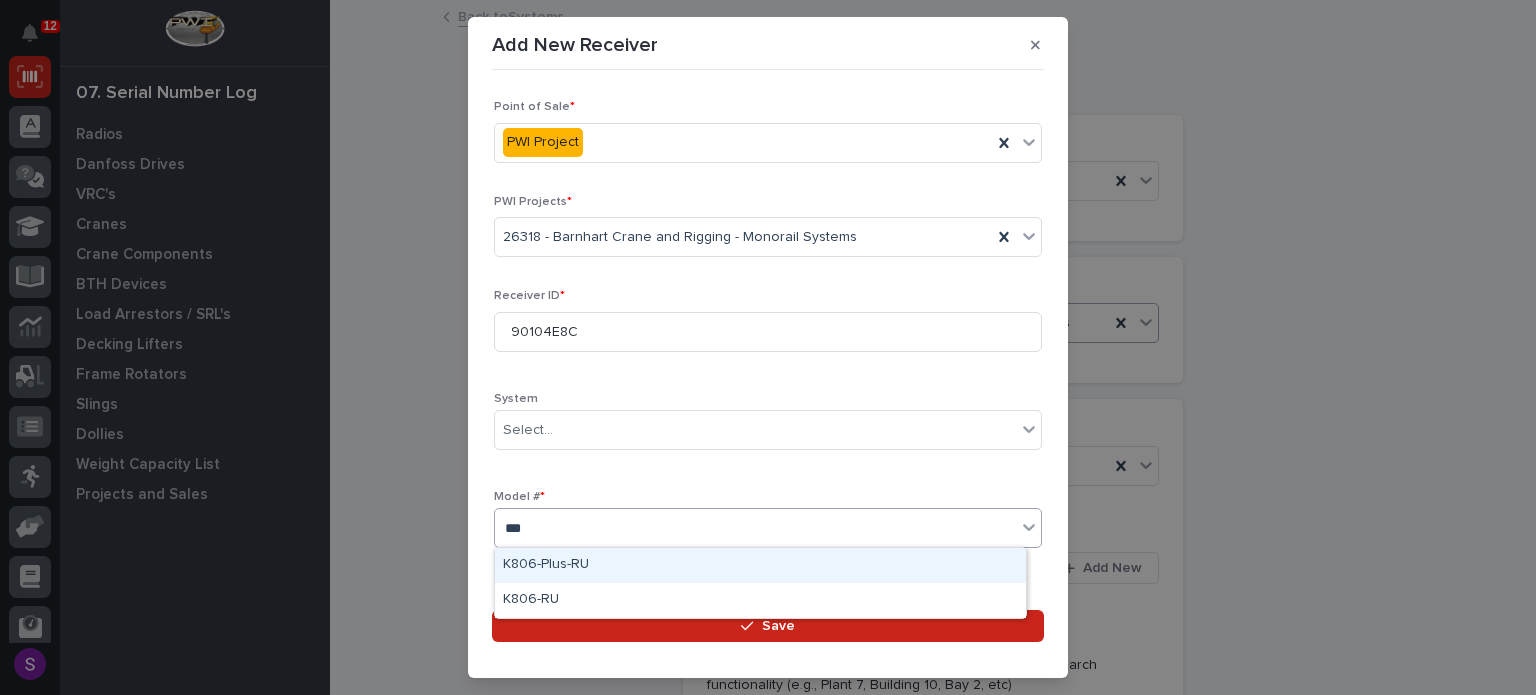 type 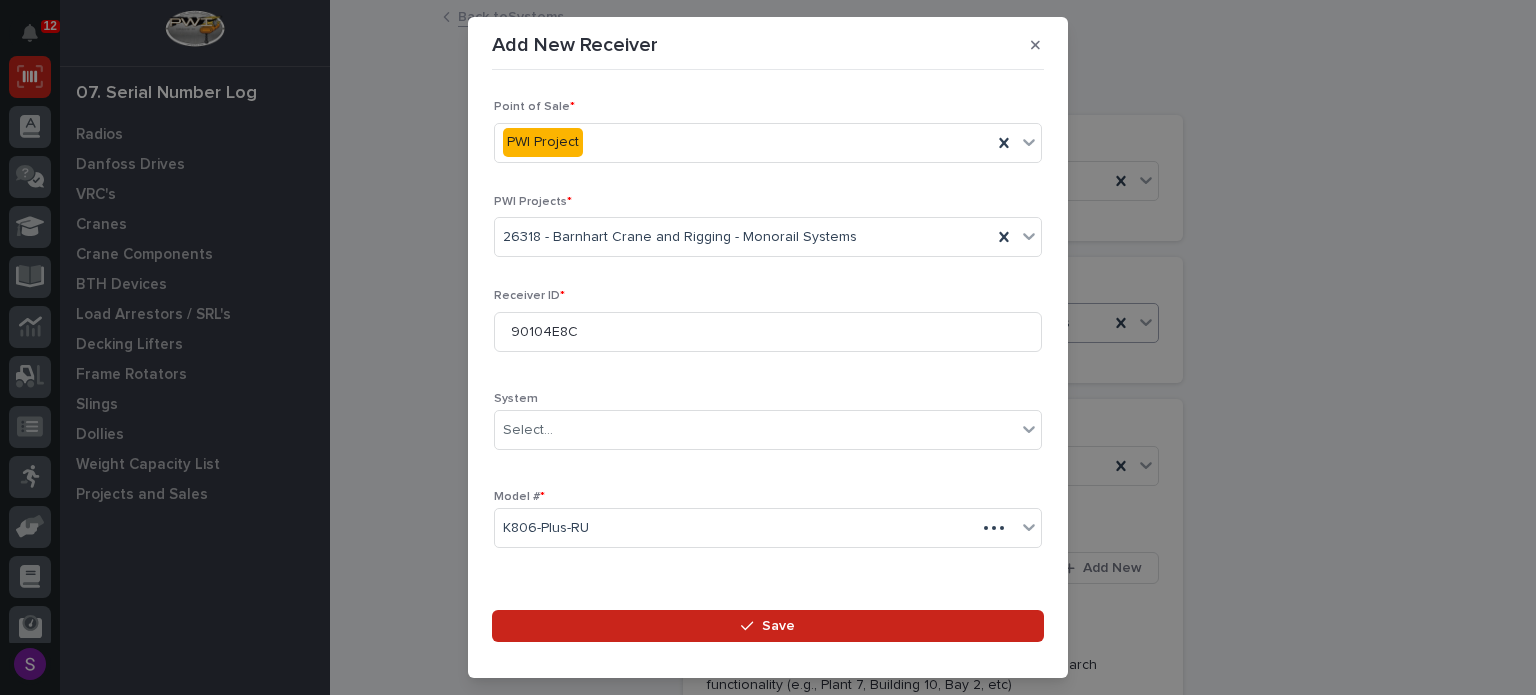 scroll, scrollTop: 296, scrollLeft: 0, axis: vertical 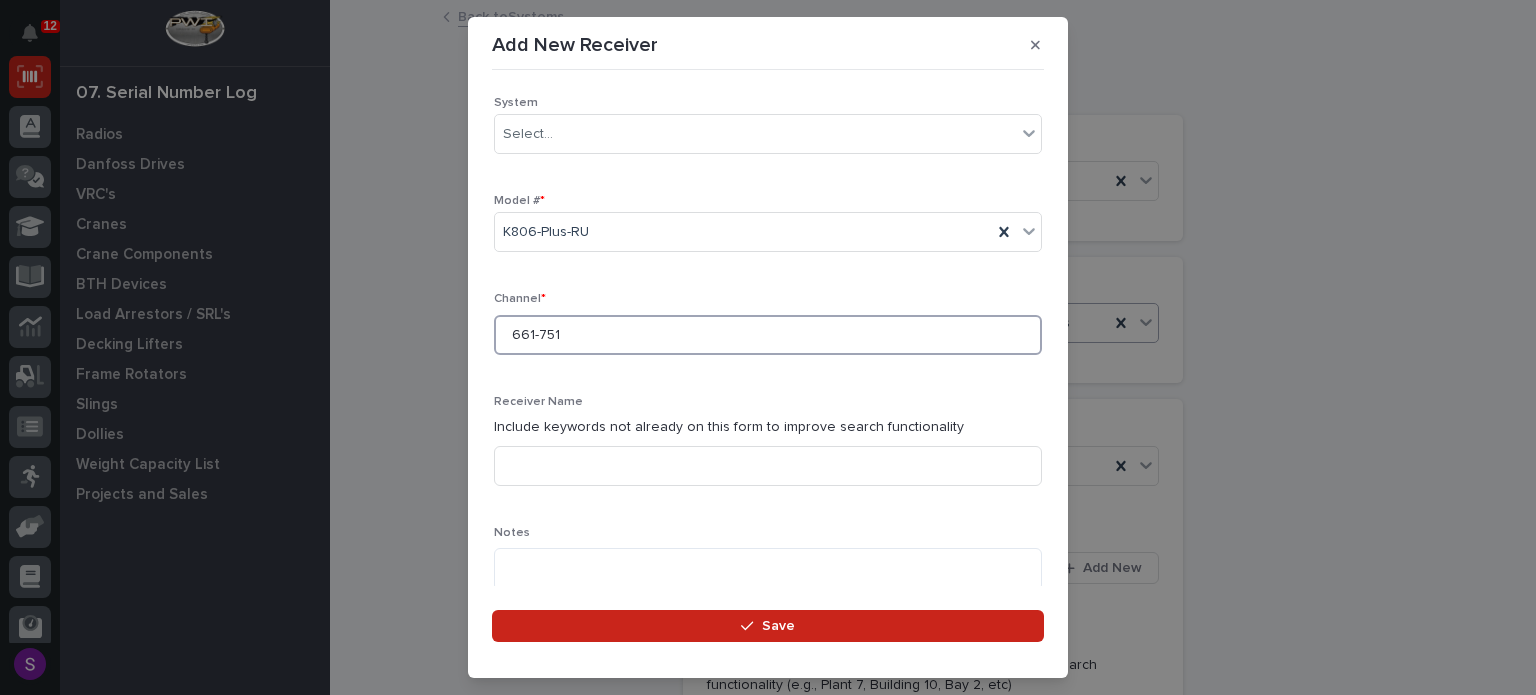 type on "661-751" 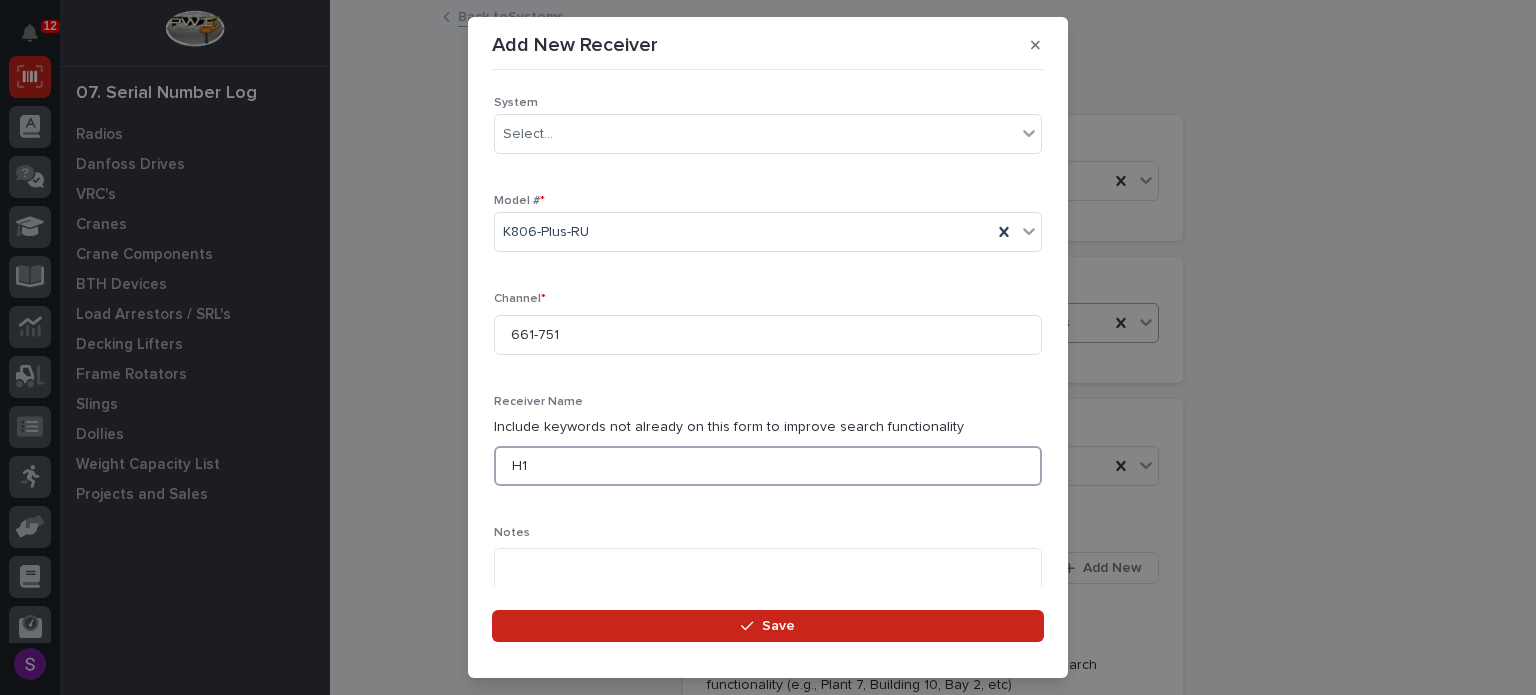 type on "H1" 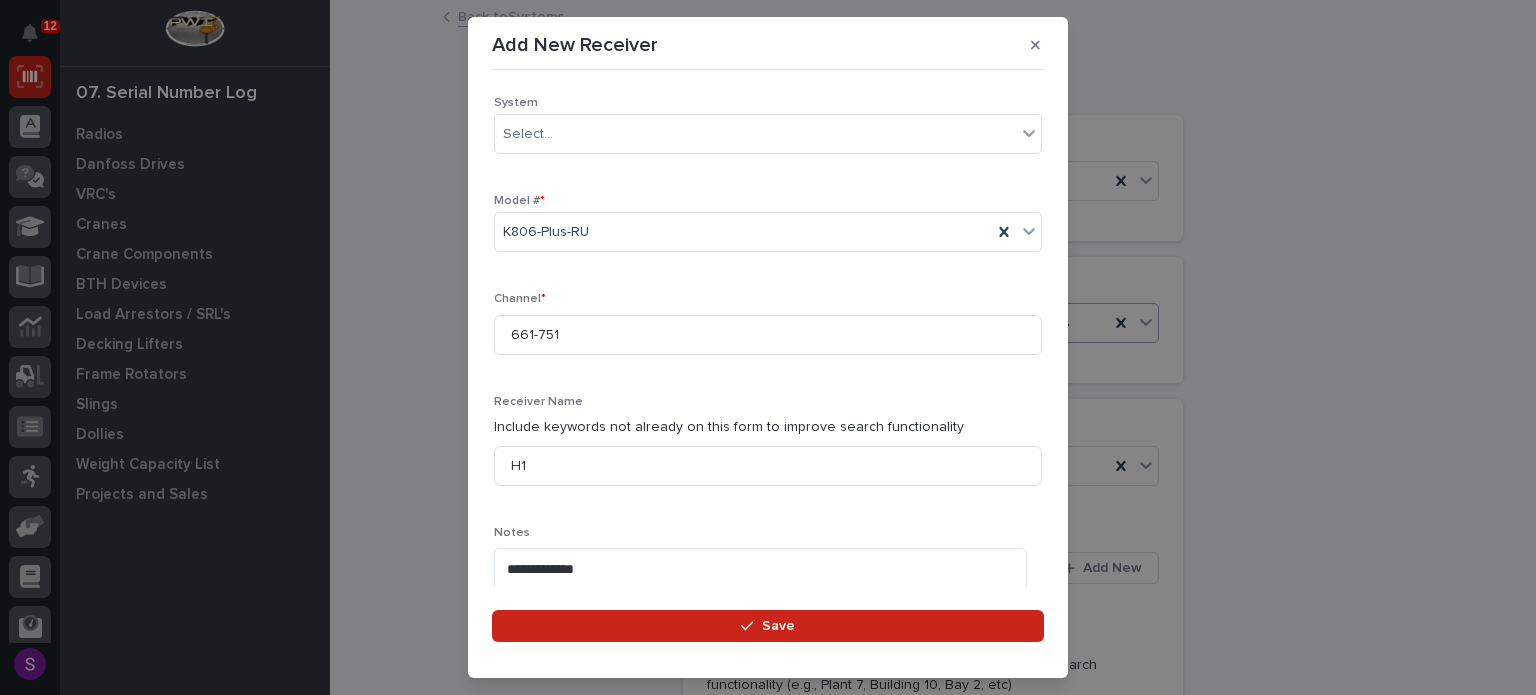 scroll, scrollTop: 636, scrollLeft: 0, axis: vertical 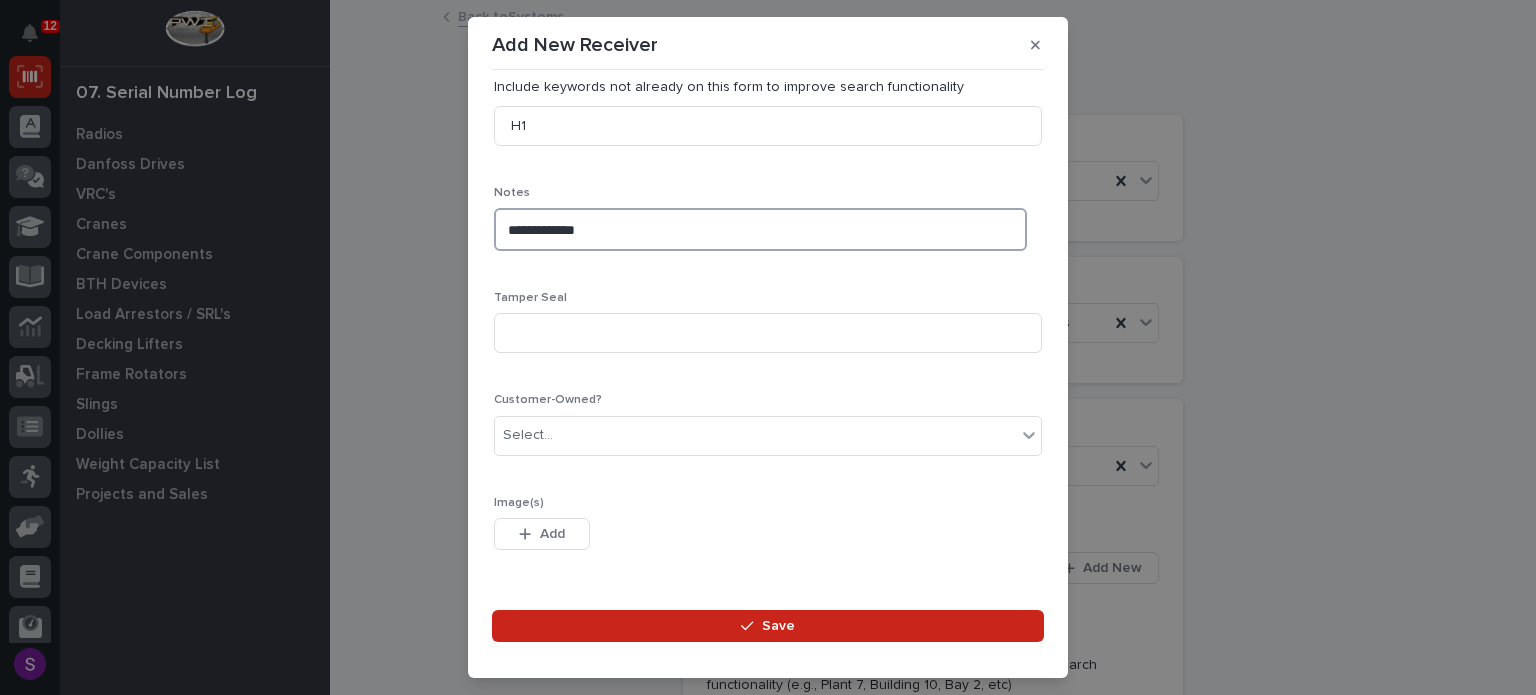 drag, startPoint x: 565, startPoint y: 228, endPoint x: 410, endPoint y: 256, distance: 157.50873 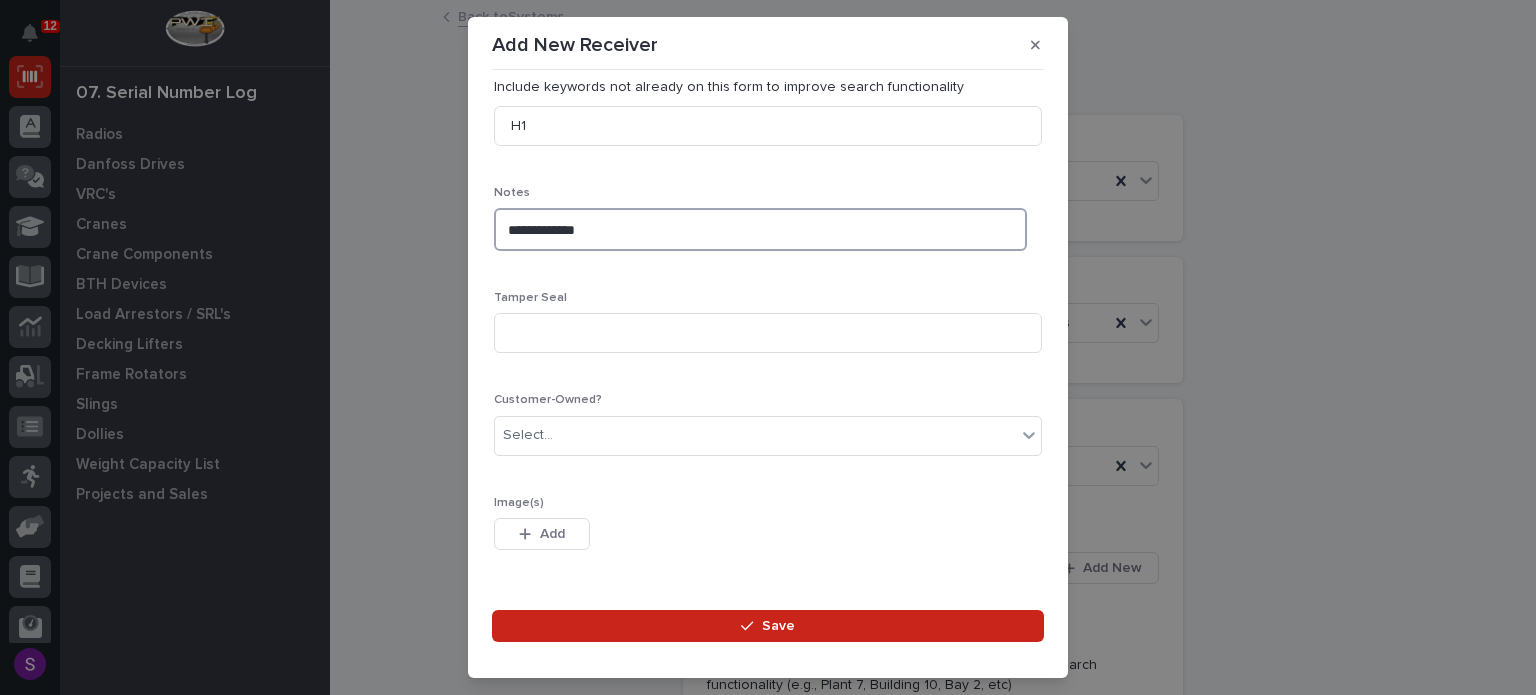 click on "**********" at bounding box center [768, 347] 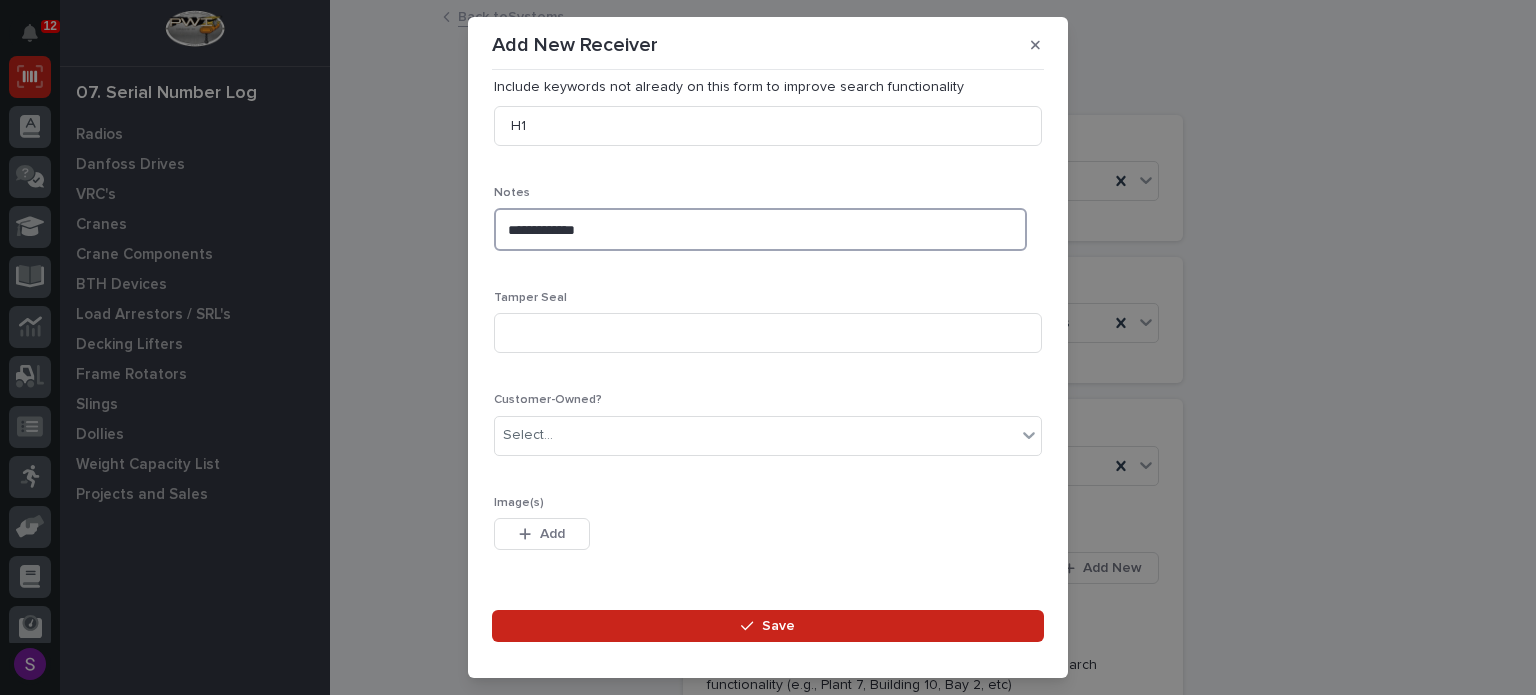 click on "**********" at bounding box center [768, 347] 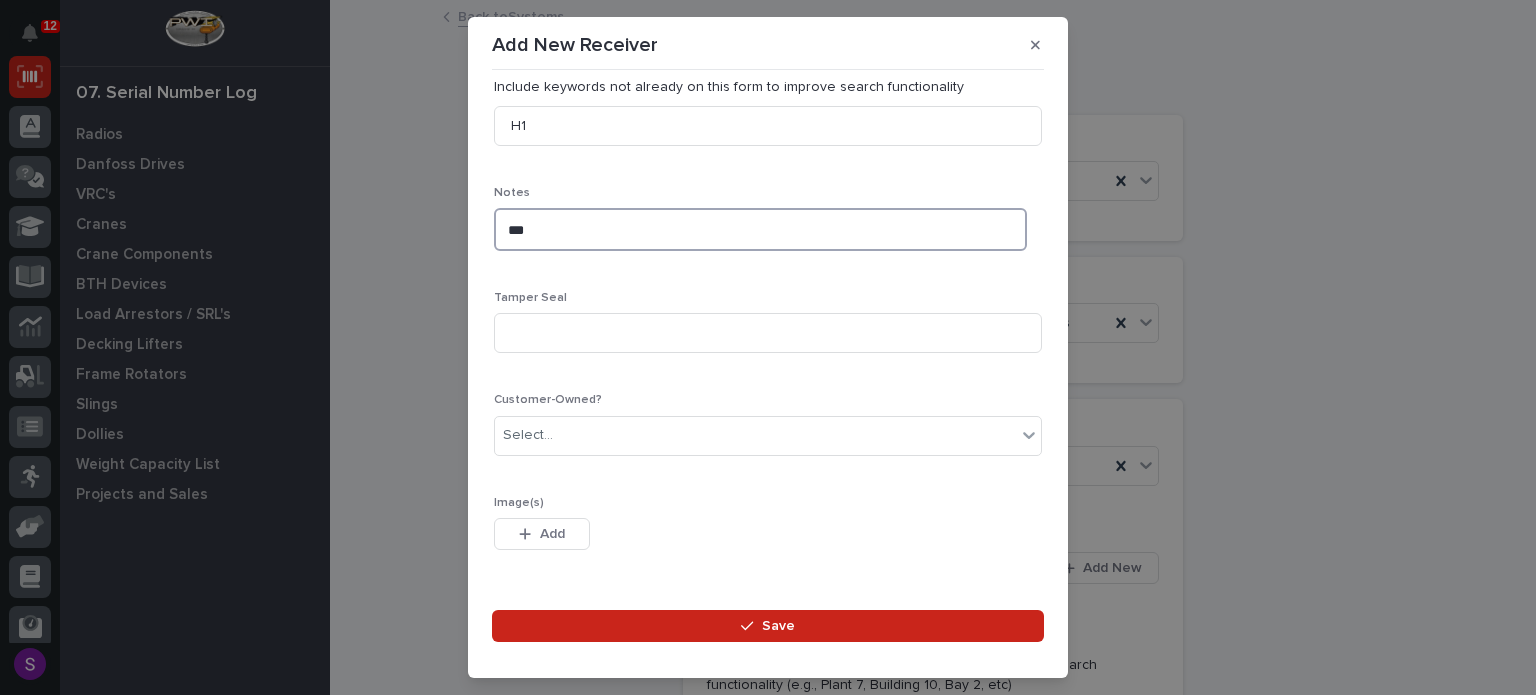 type on "***" 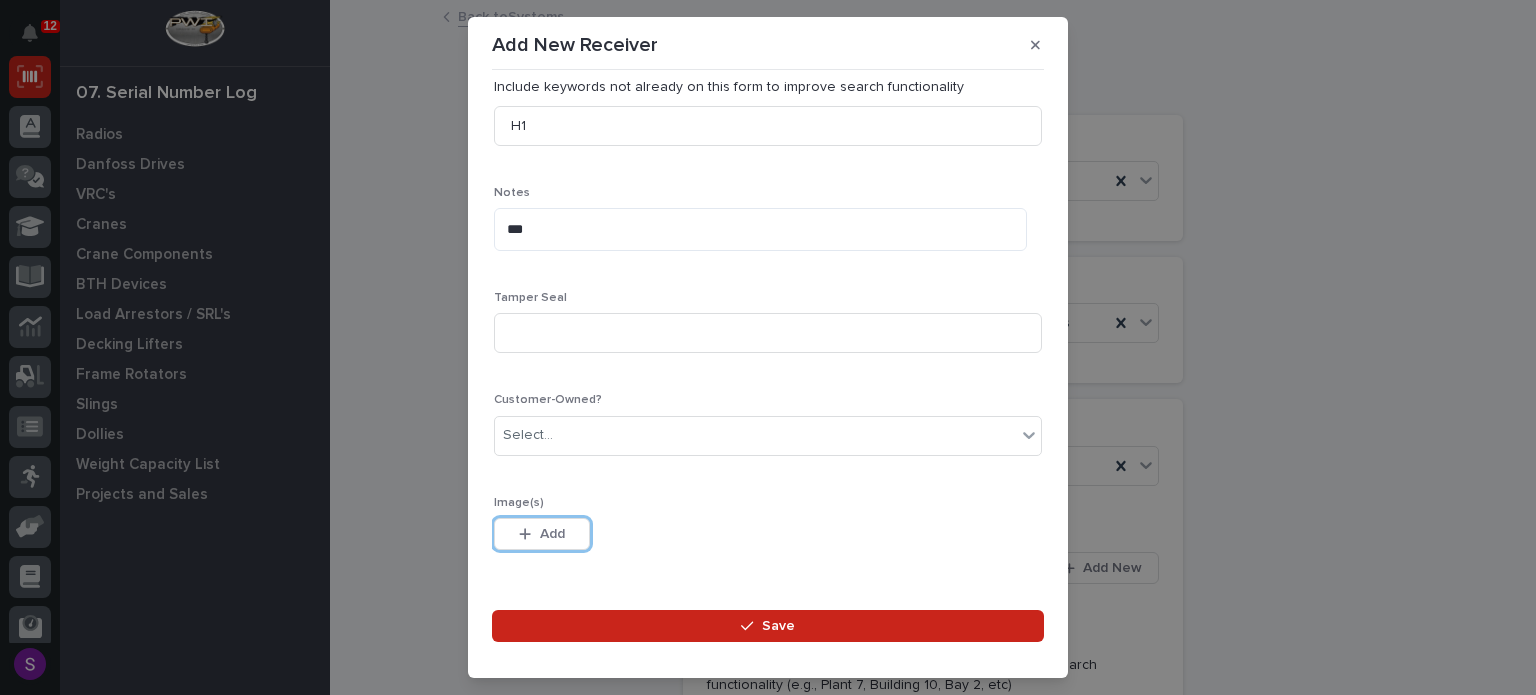 type 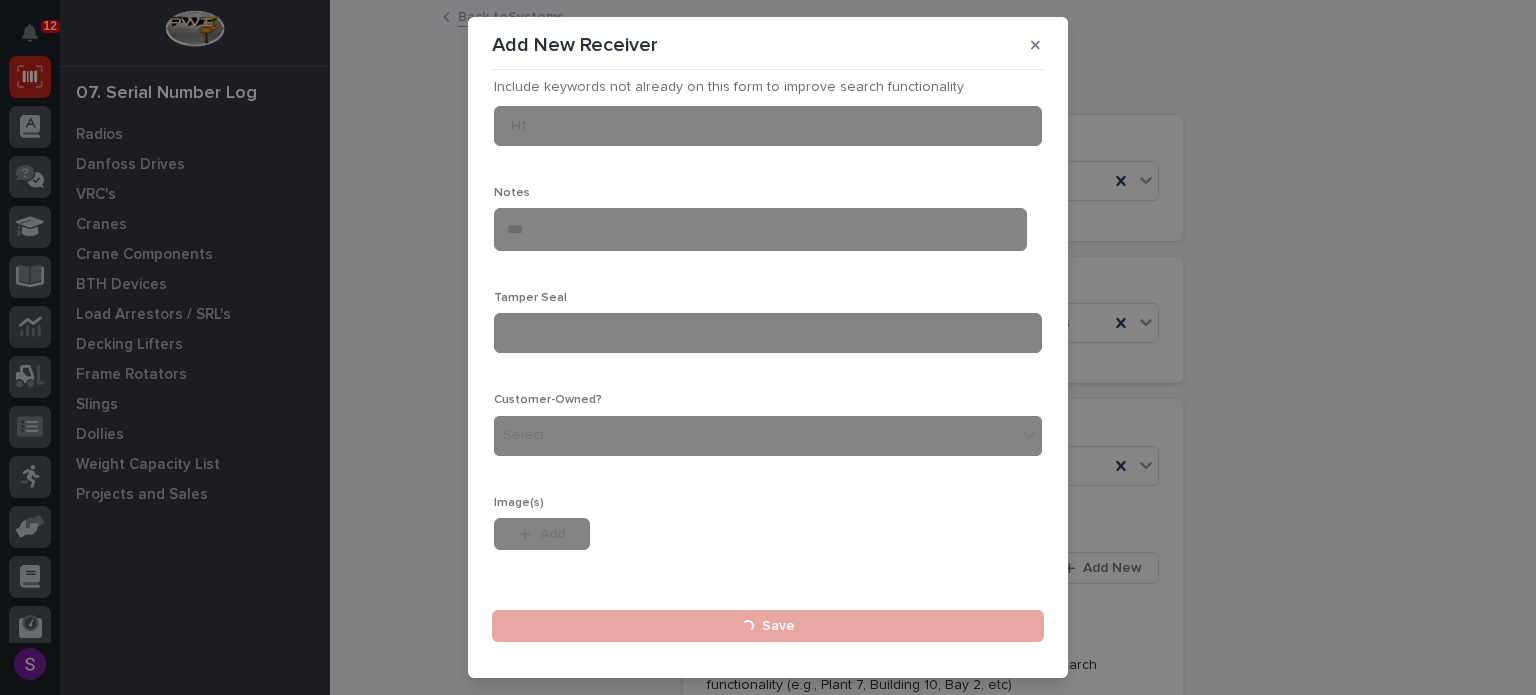 type 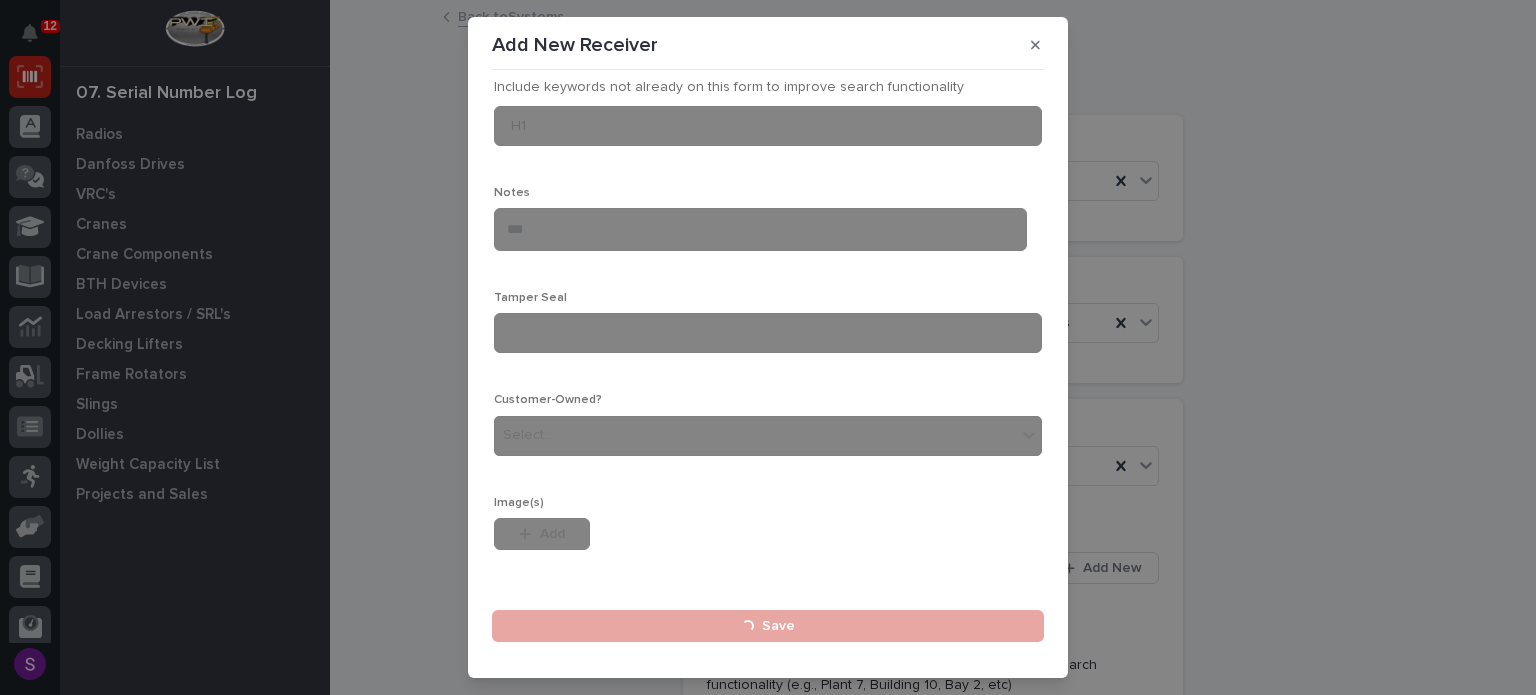 type 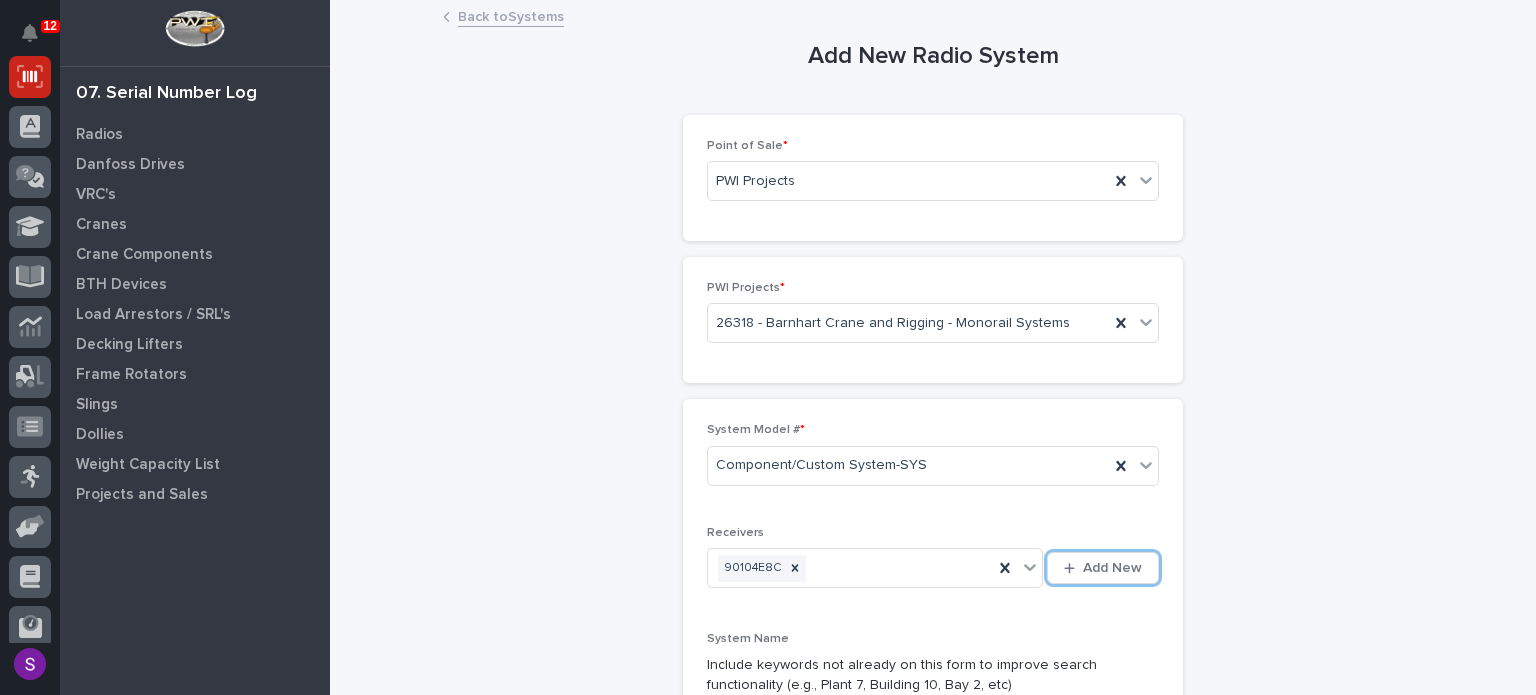 click on "Add New" at bounding box center (1103, 568) 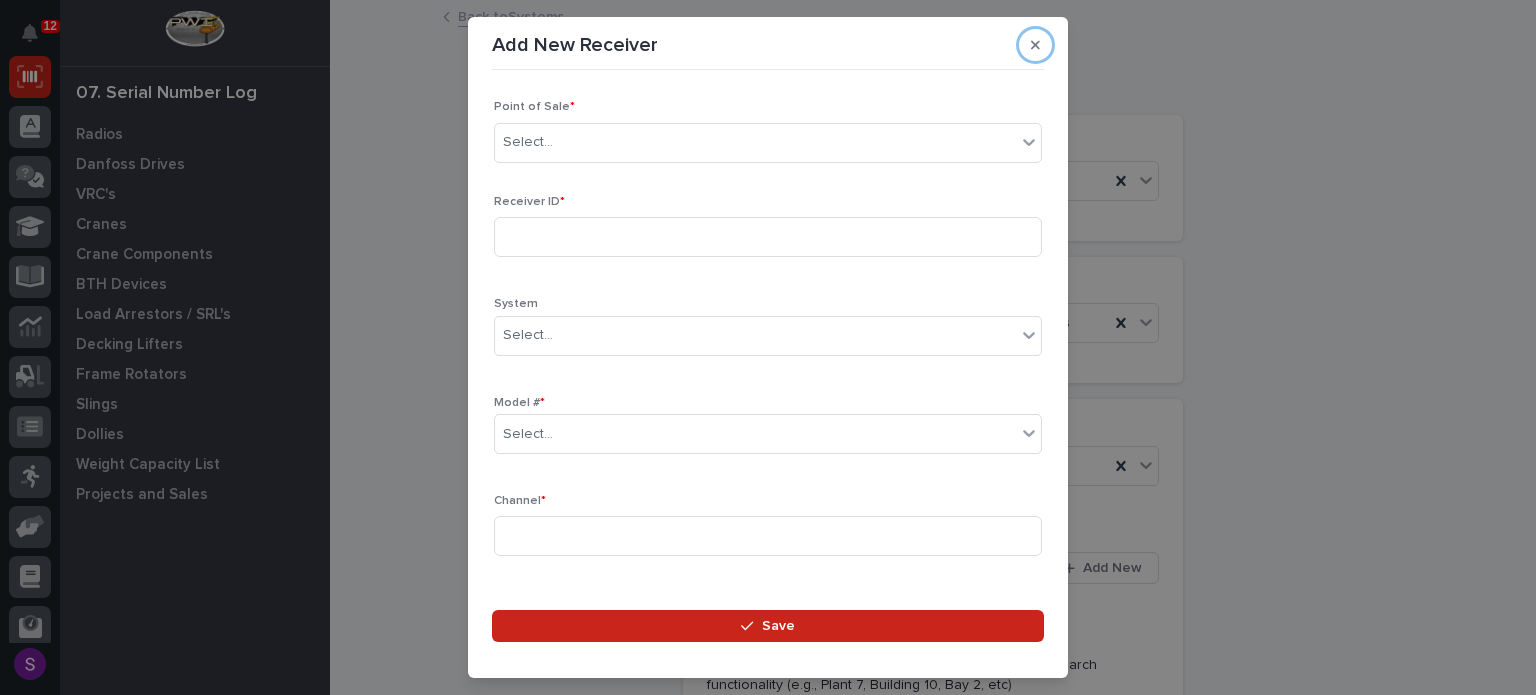 type 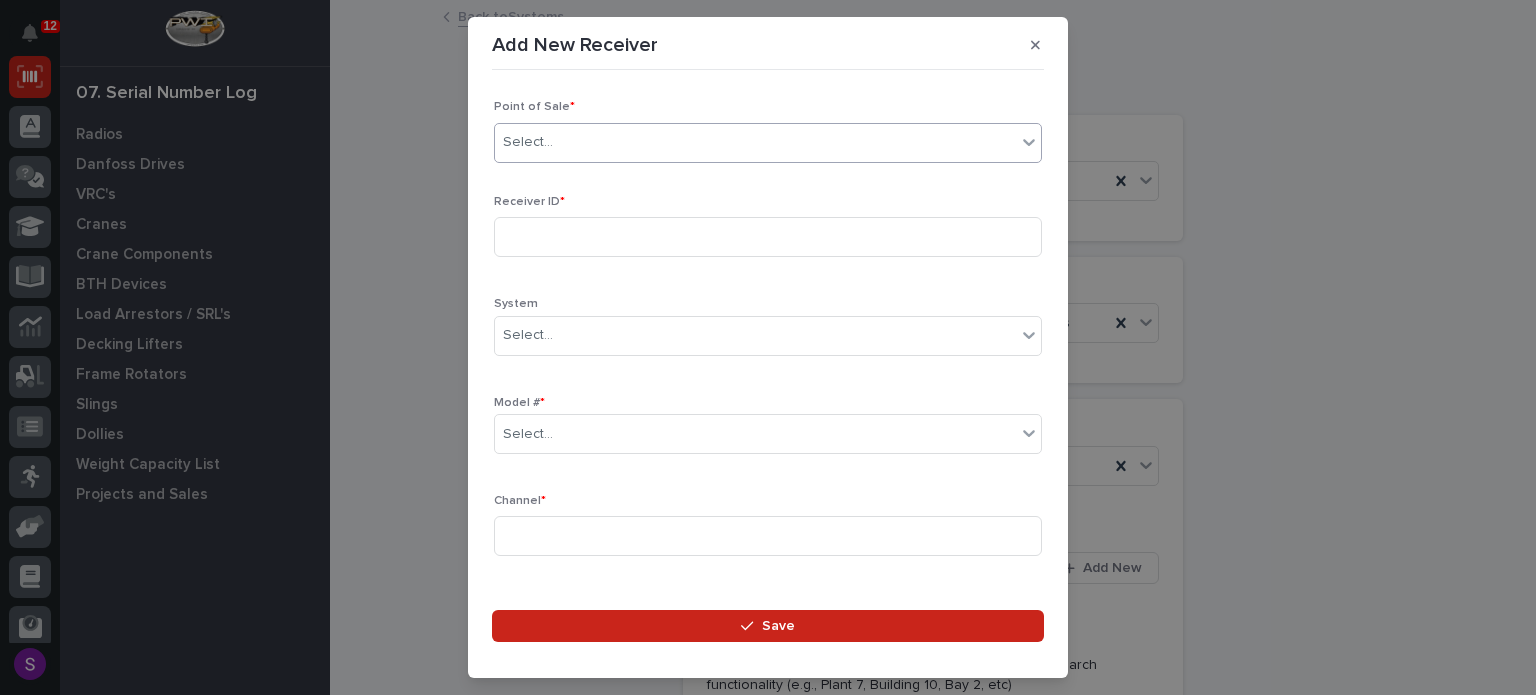 type on "*" 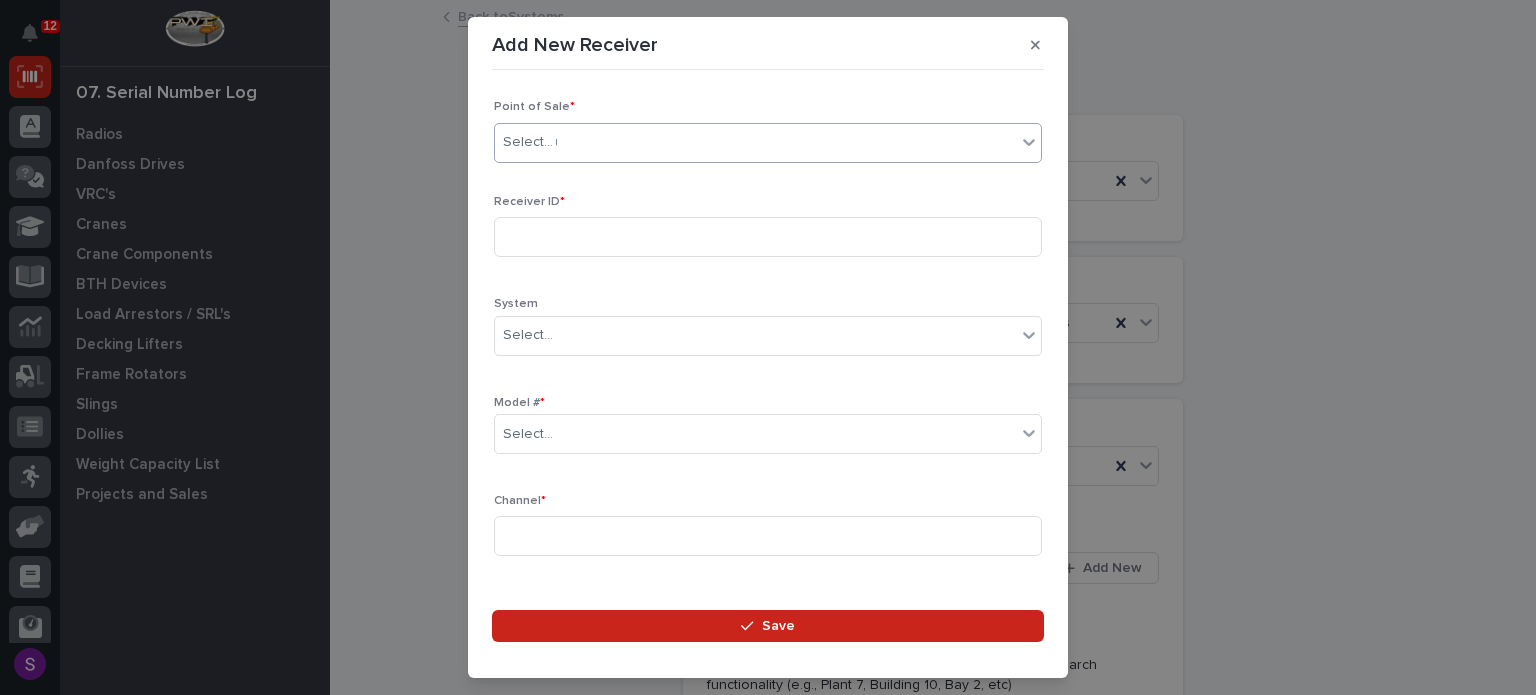 type 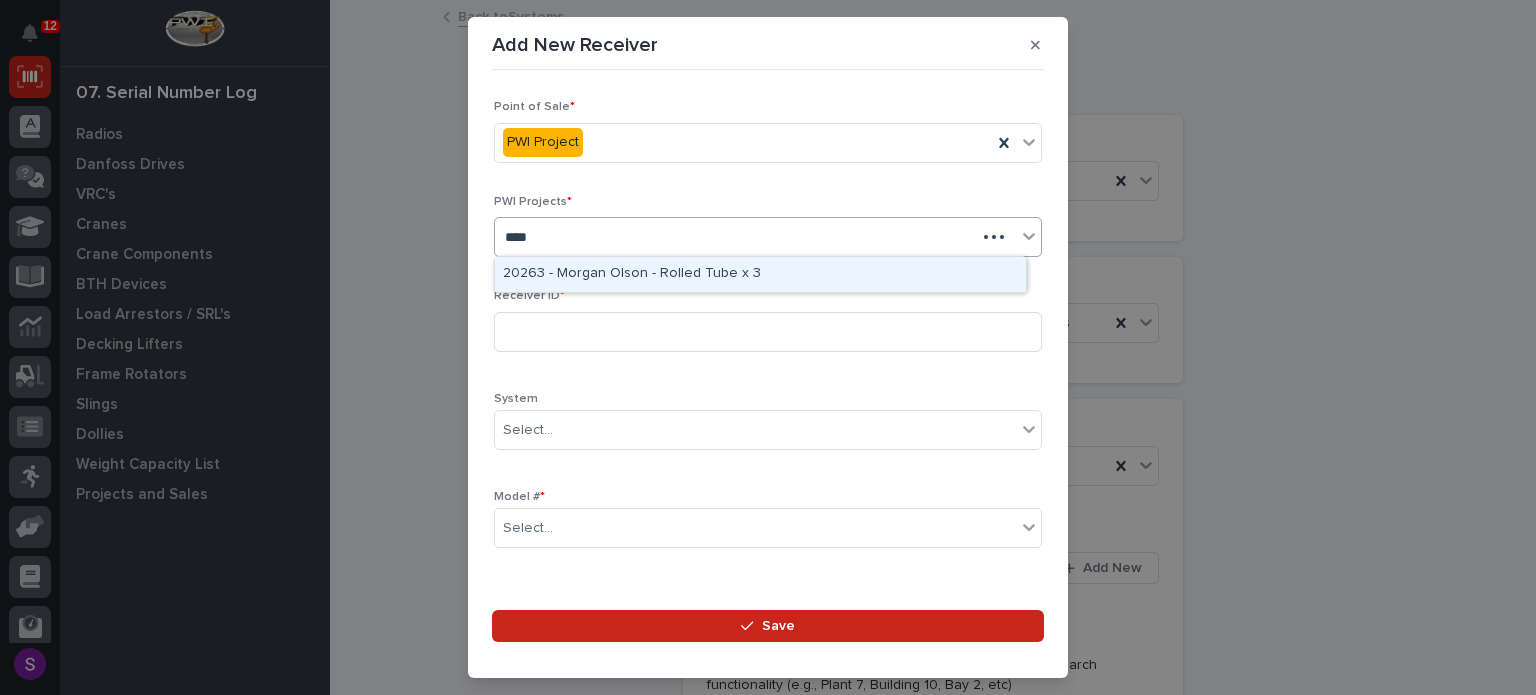 type on "*****" 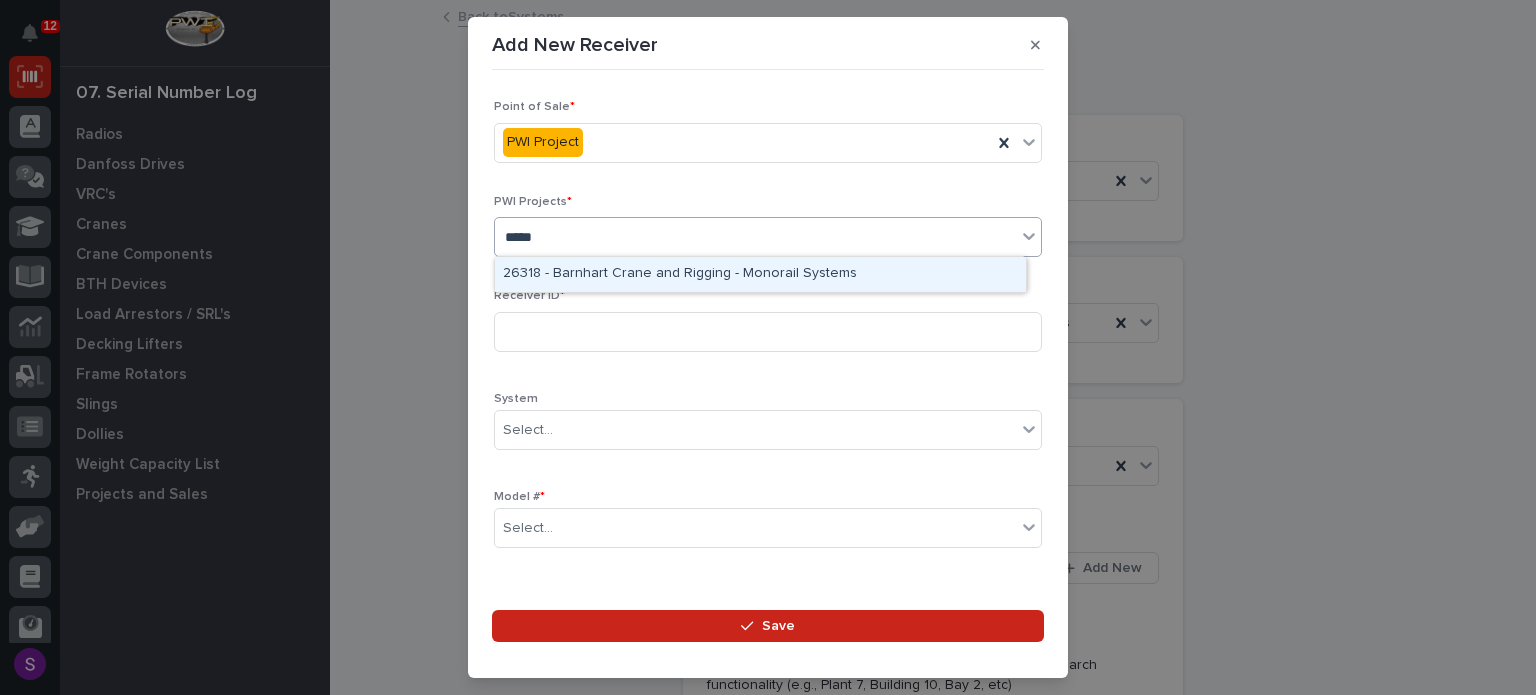 type 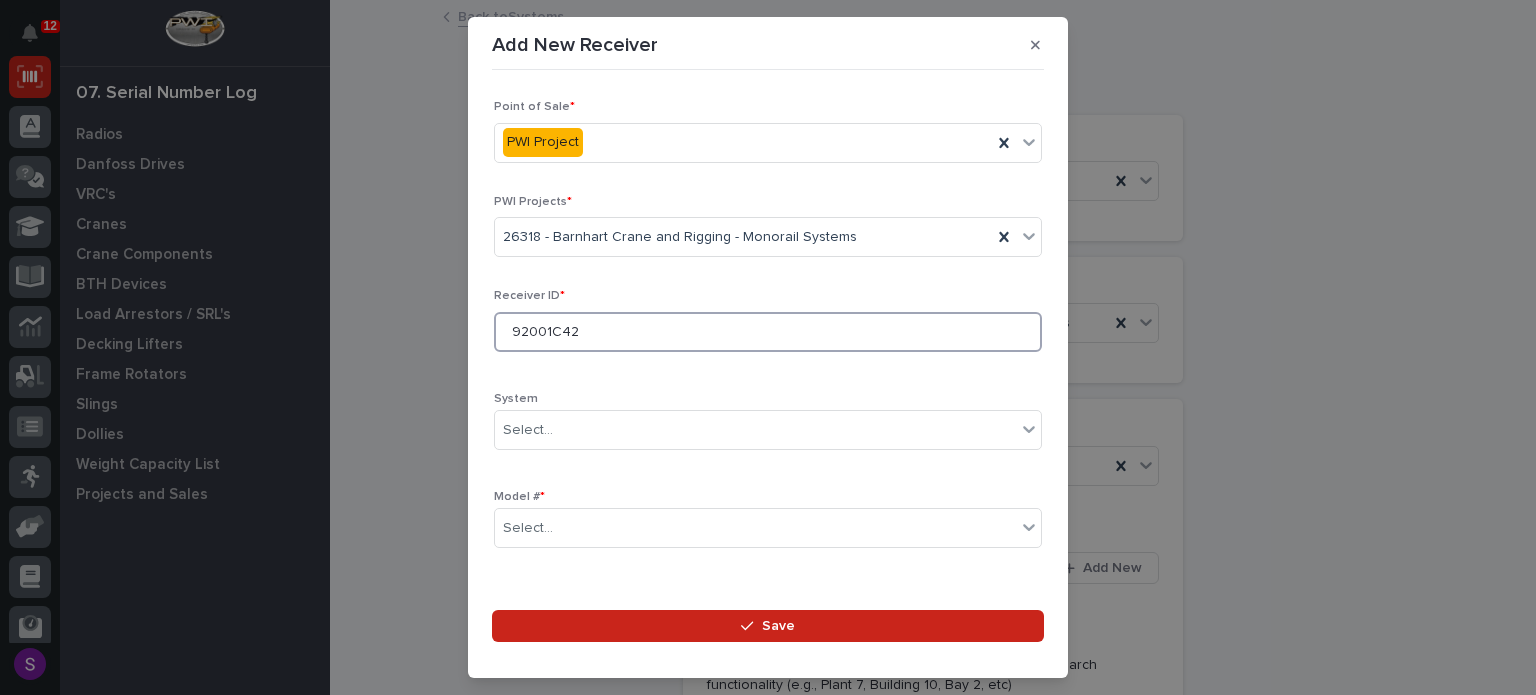 type on "92001C42" 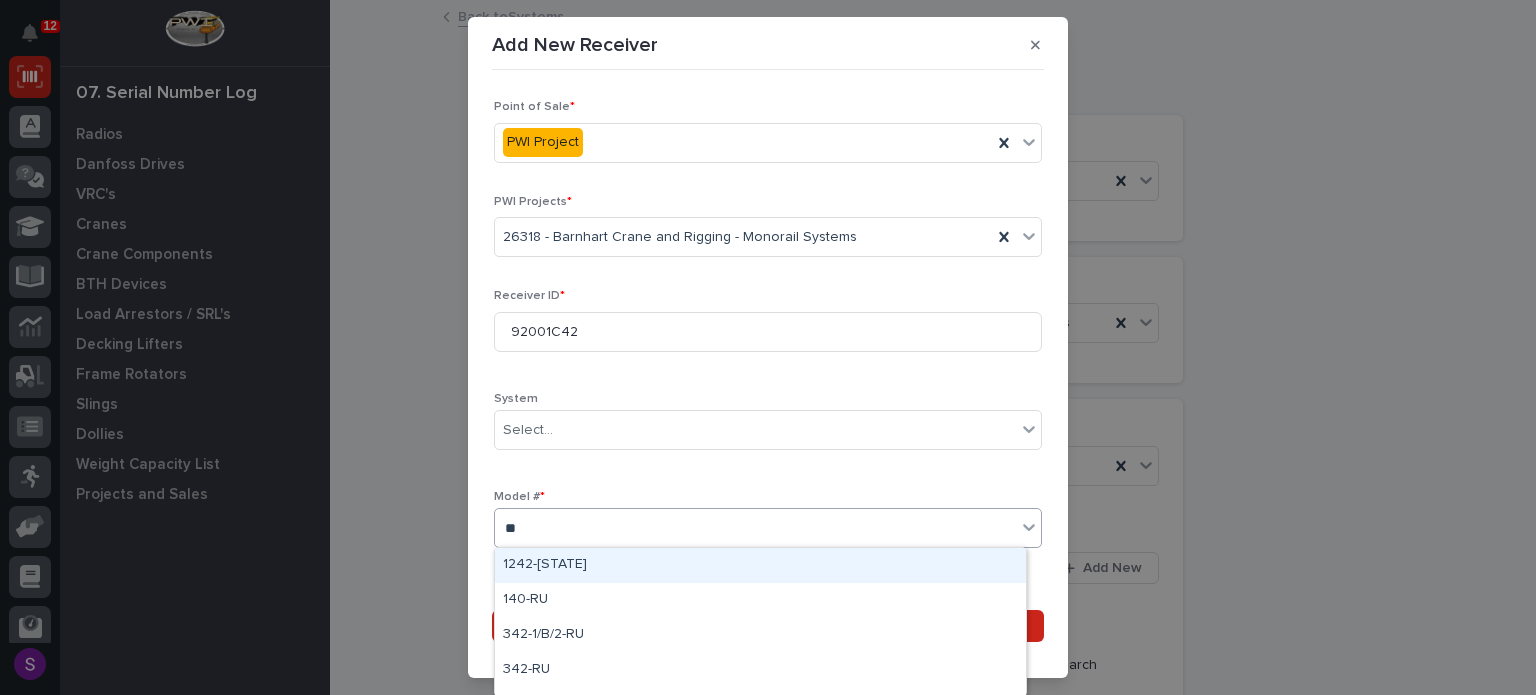 type on "***" 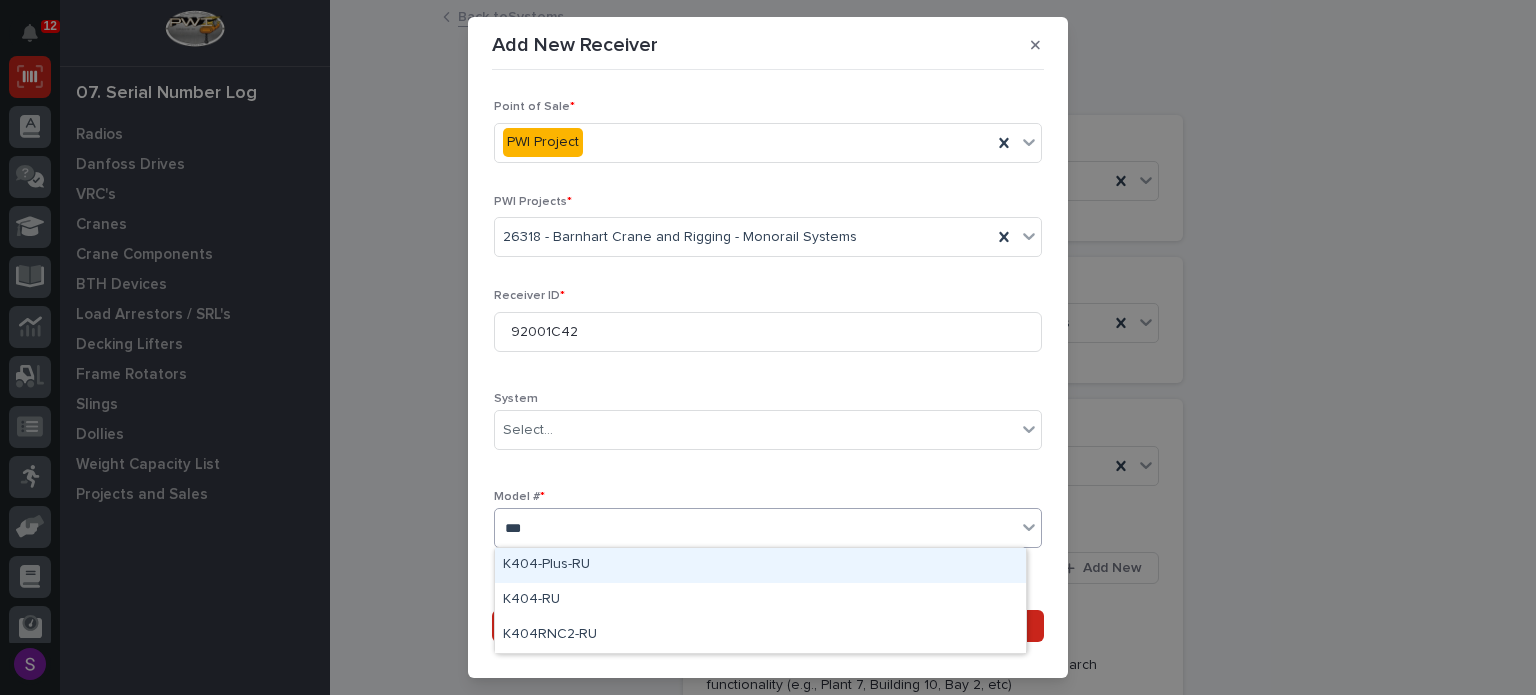 type 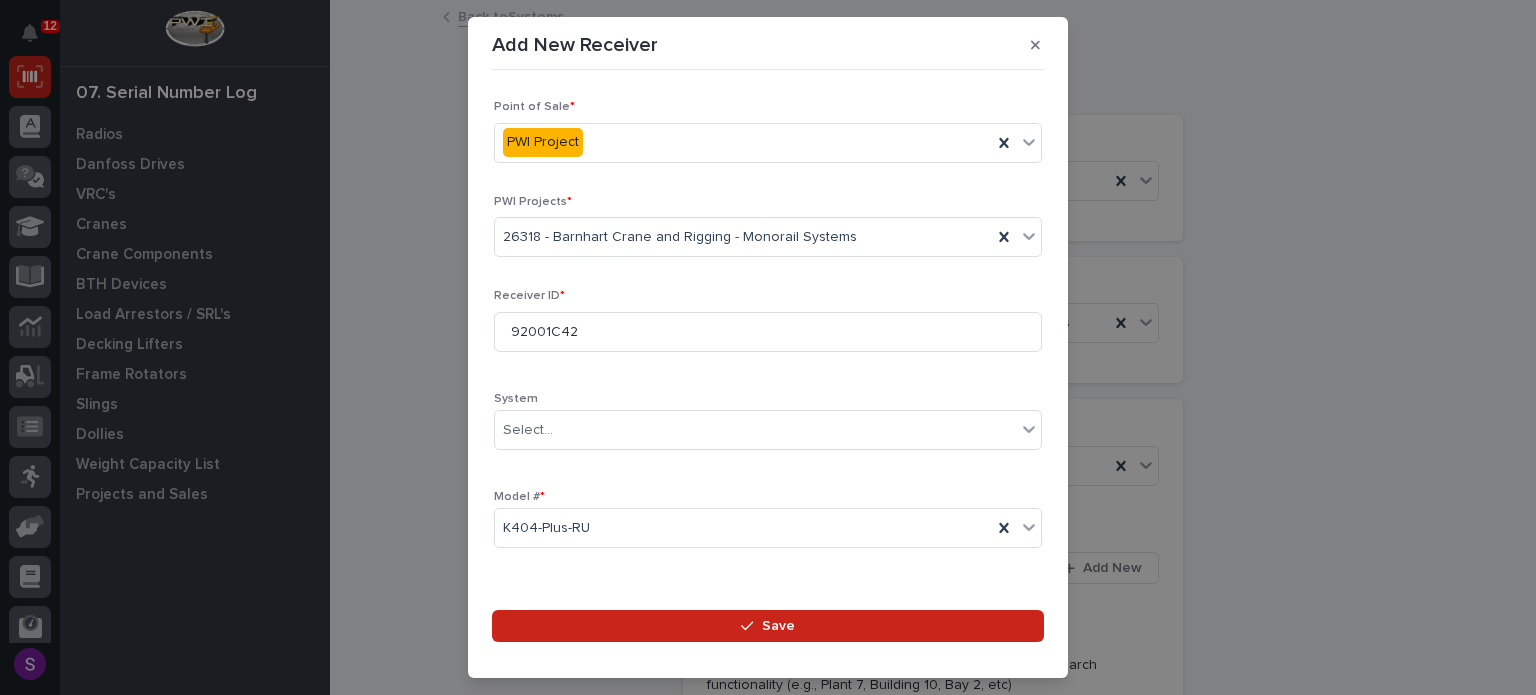 scroll, scrollTop: 296, scrollLeft: 0, axis: vertical 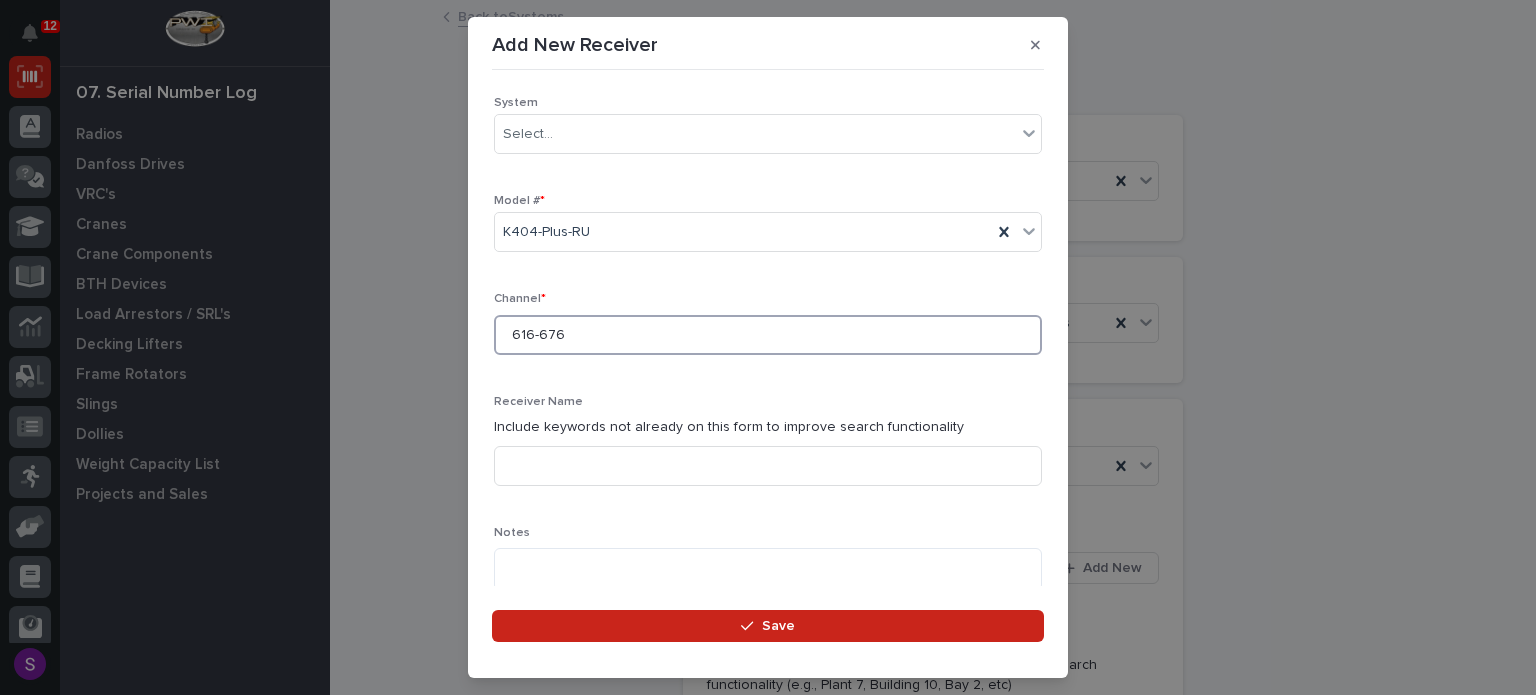 type on "616-676" 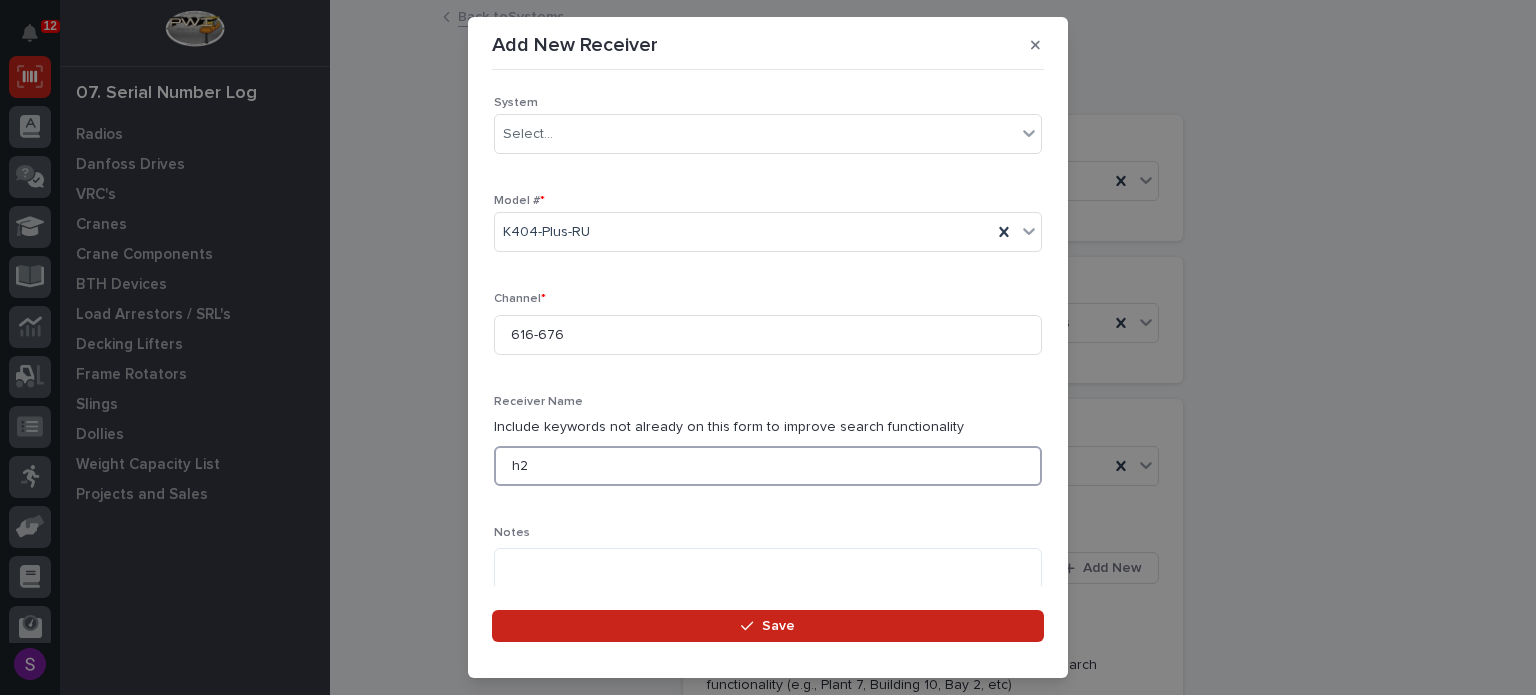 type on "h2" 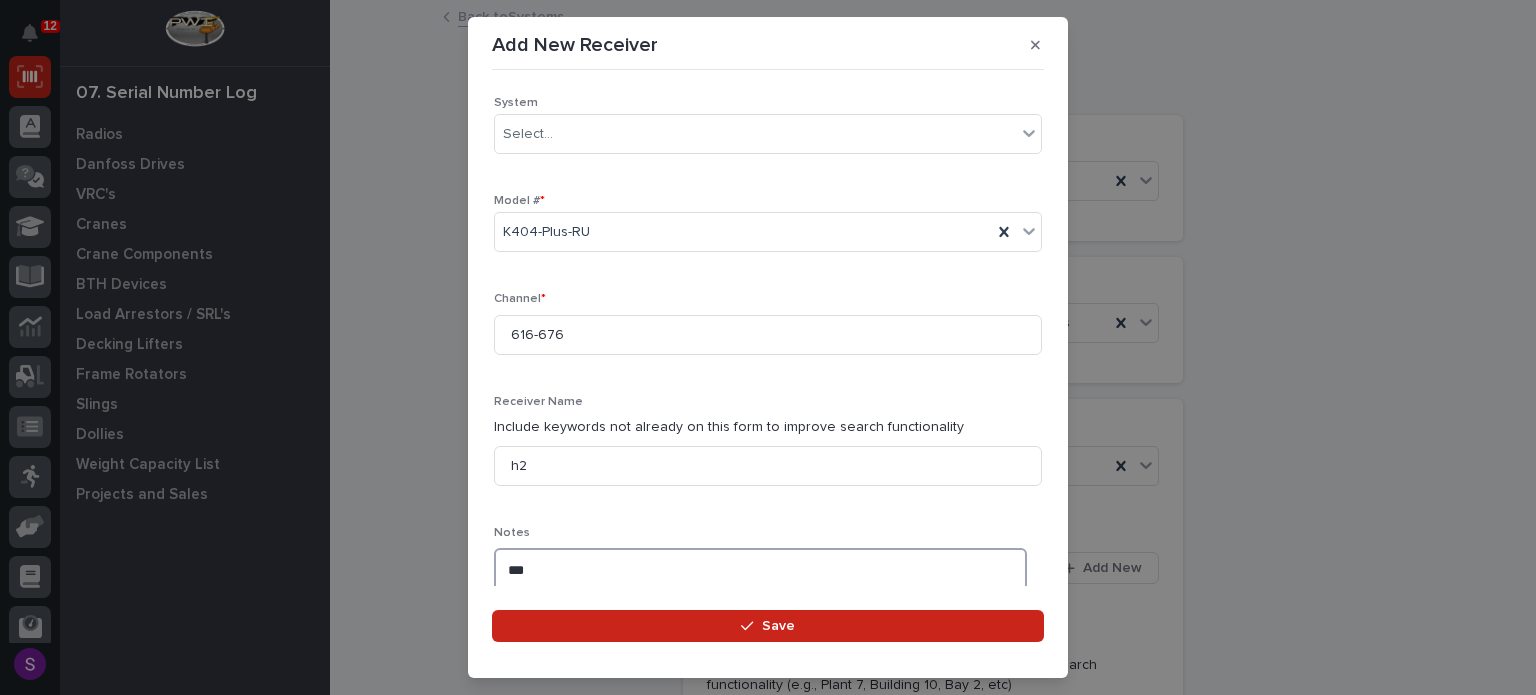 type on "***" 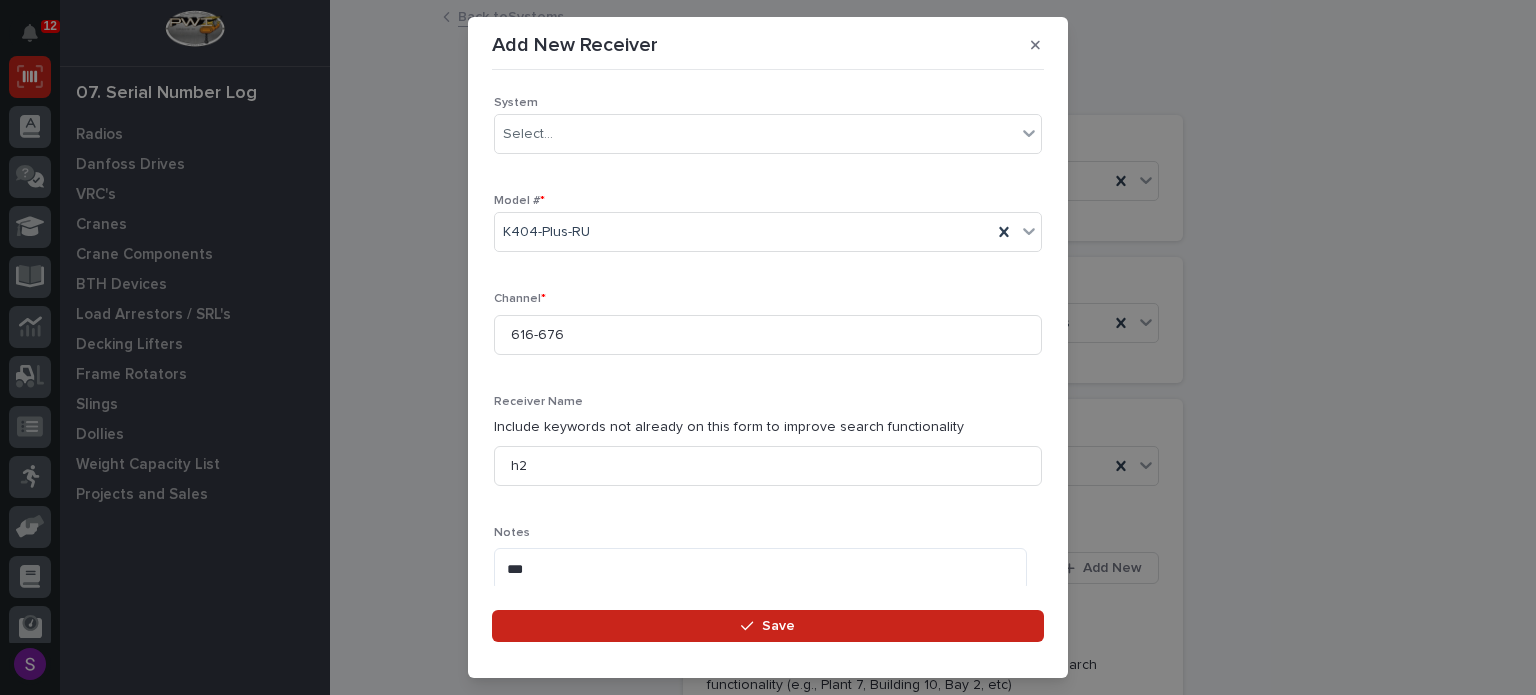 scroll, scrollTop: 636, scrollLeft: 0, axis: vertical 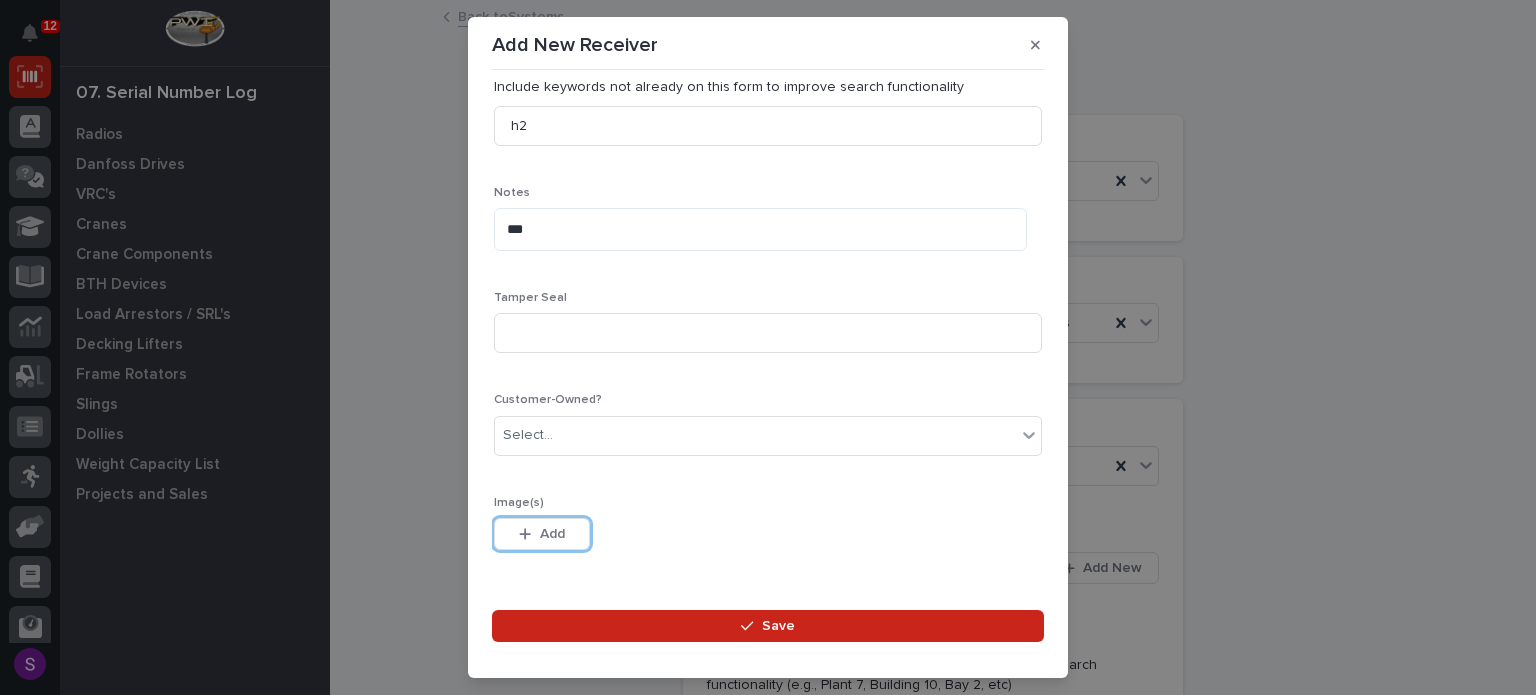 type 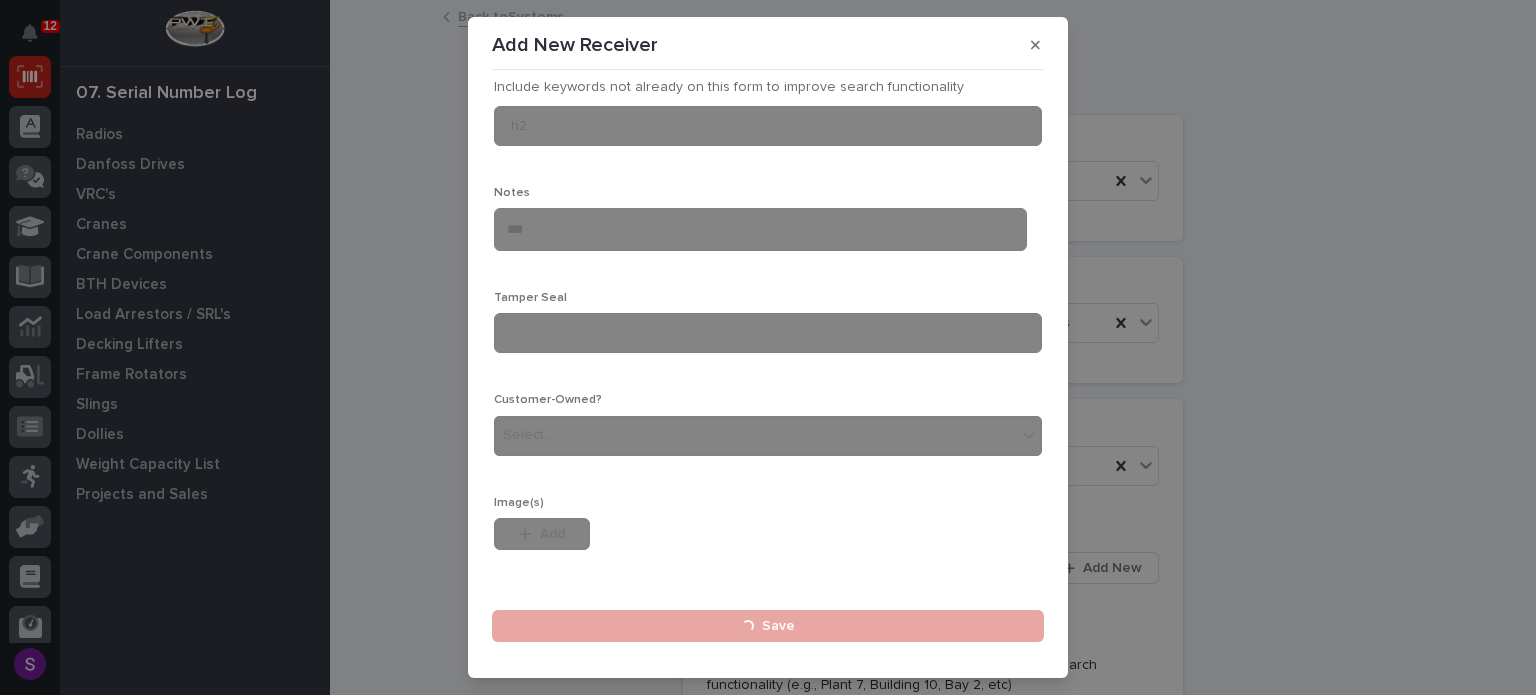 type 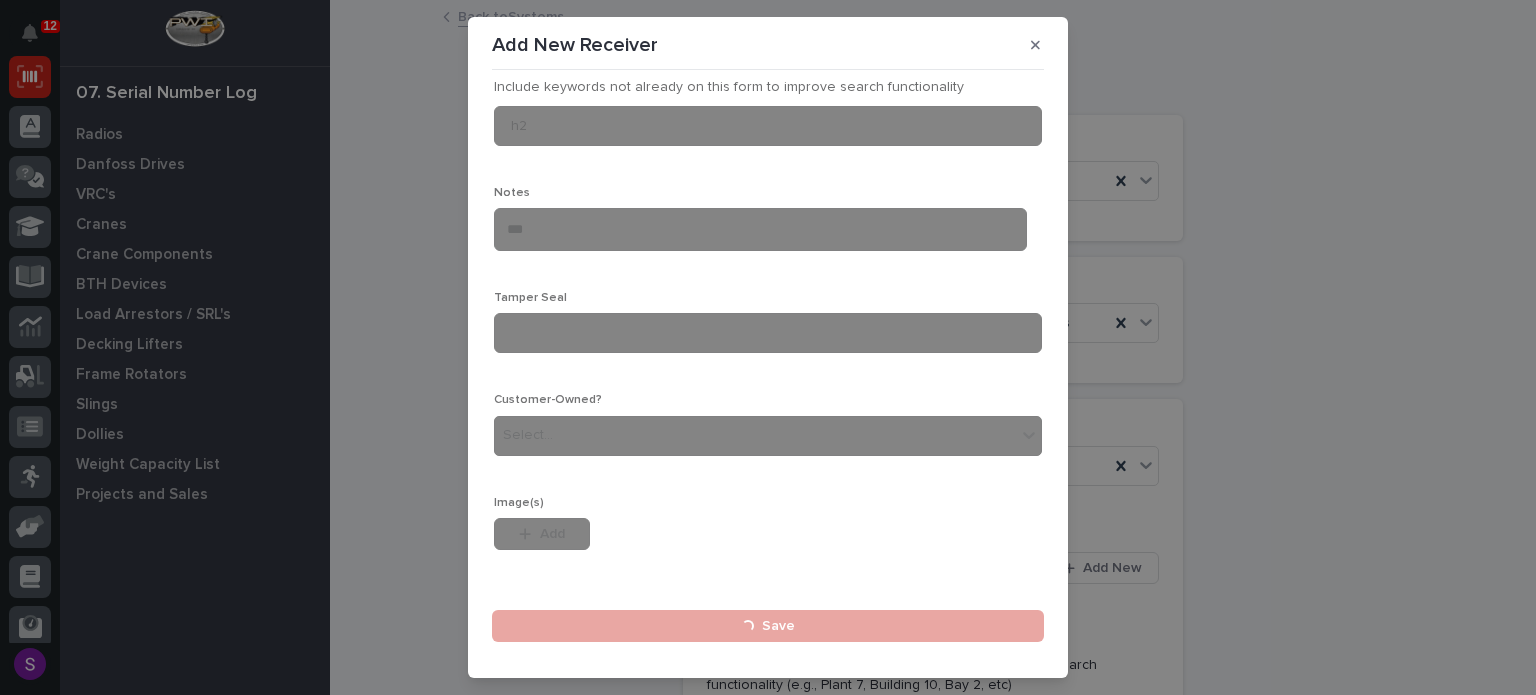 type 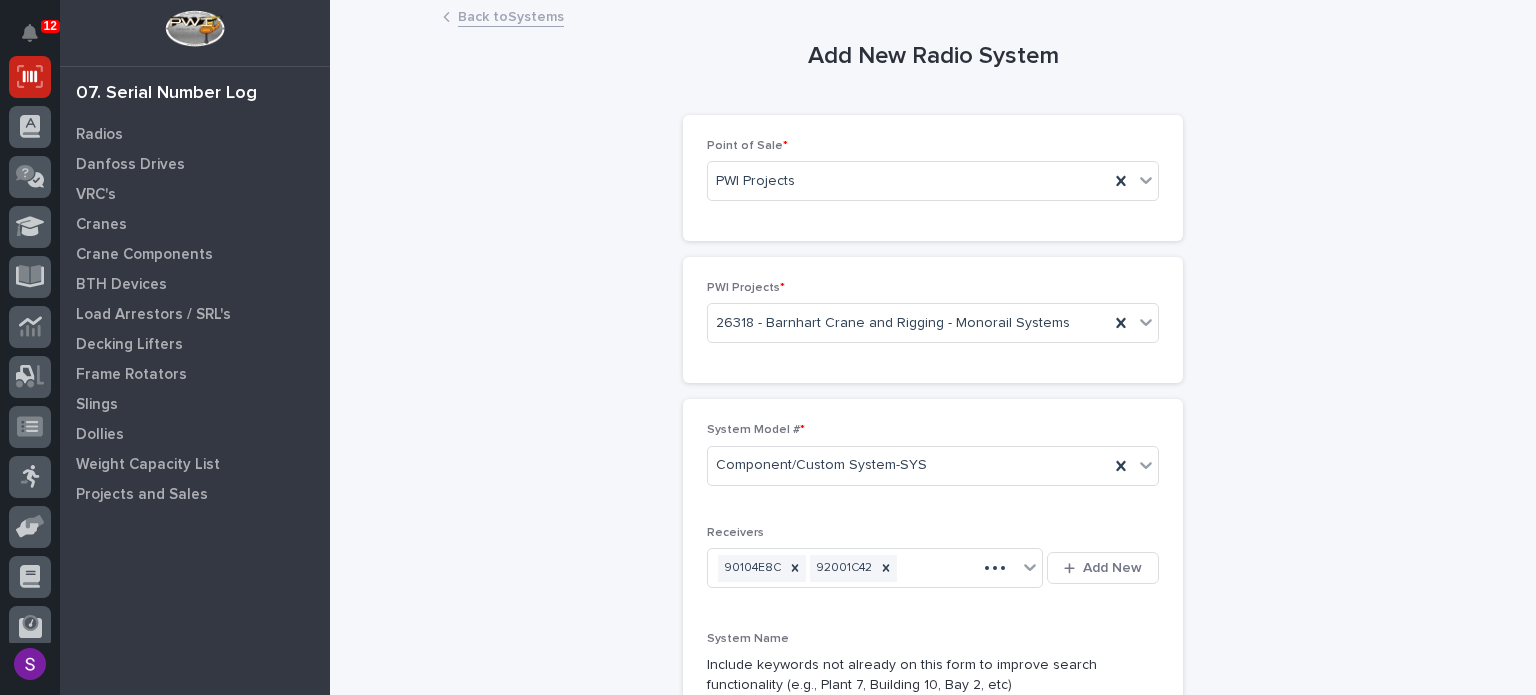 scroll, scrollTop: 0, scrollLeft: 0, axis: both 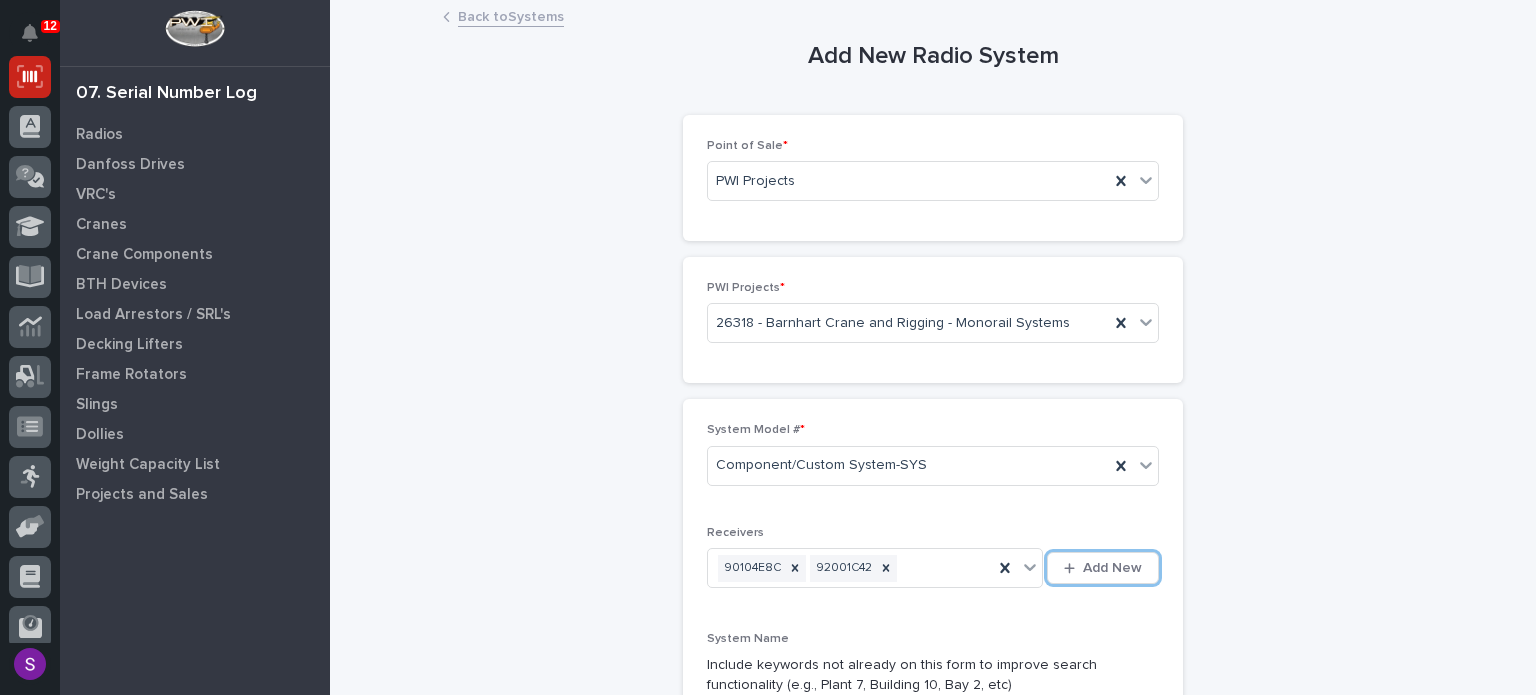 click on "Add New" at bounding box center (1103, 568) 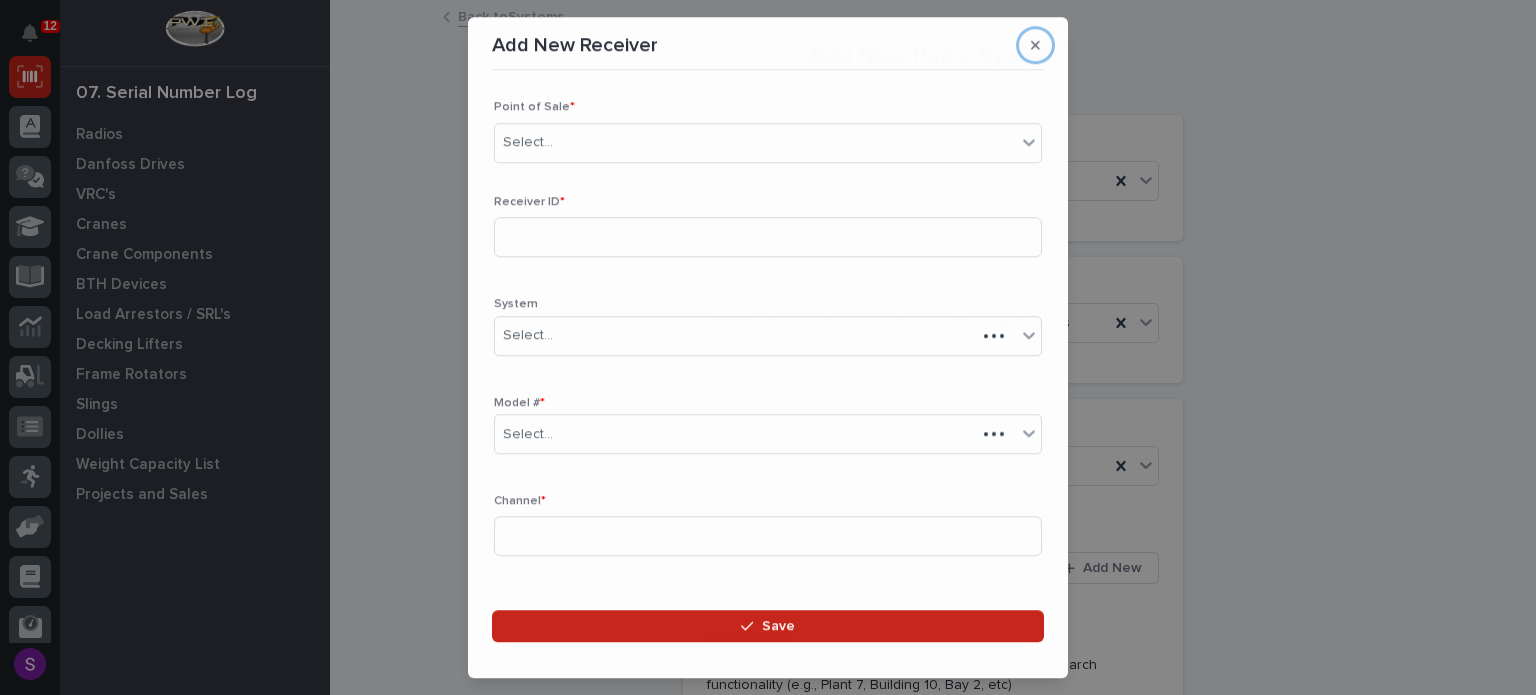 type 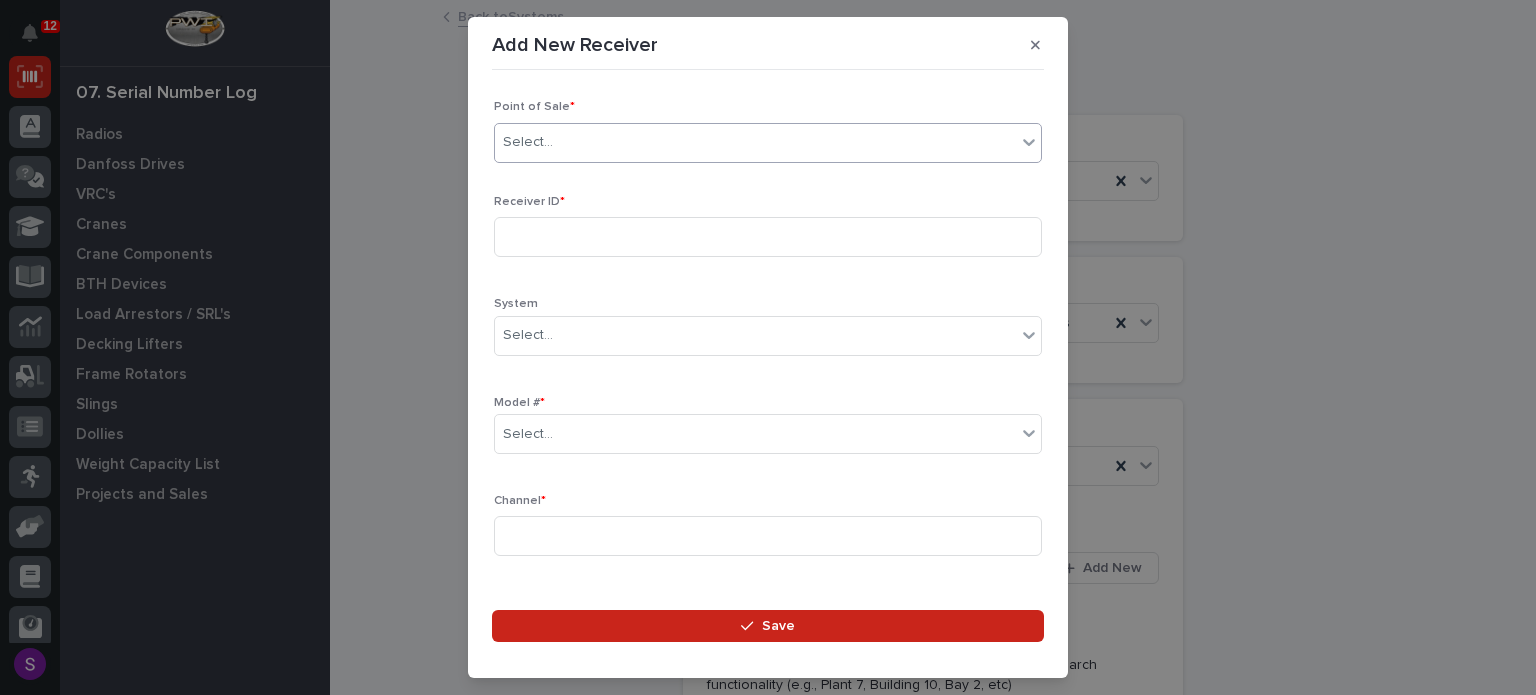 type on "*" 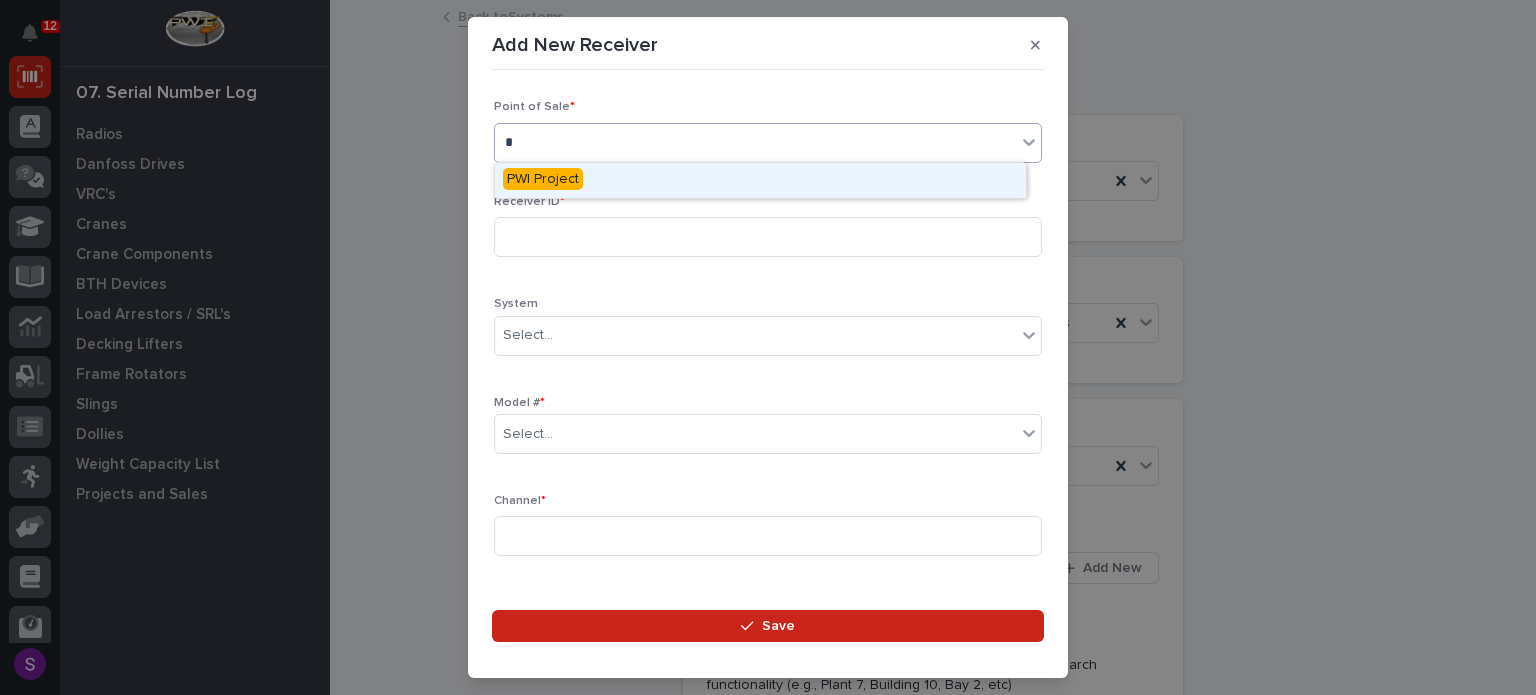 type 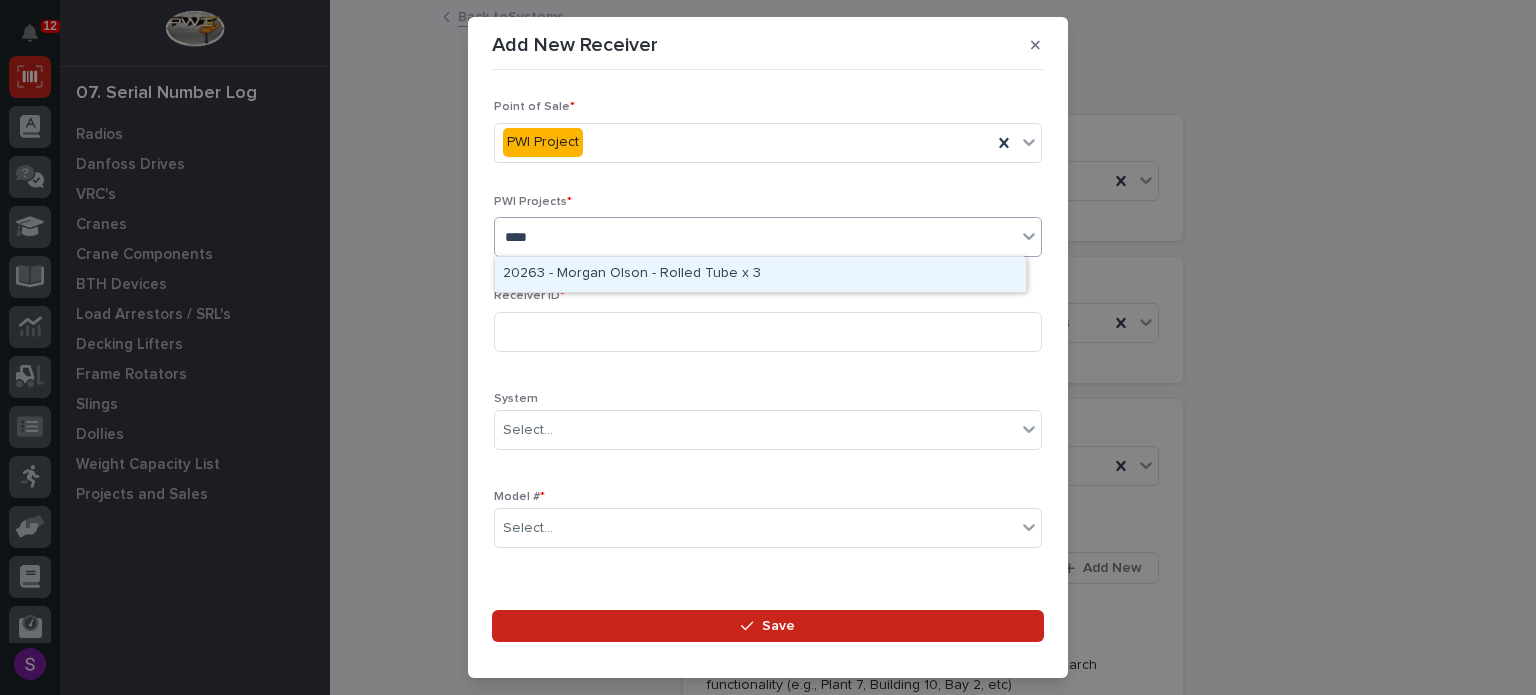 type on "*****" 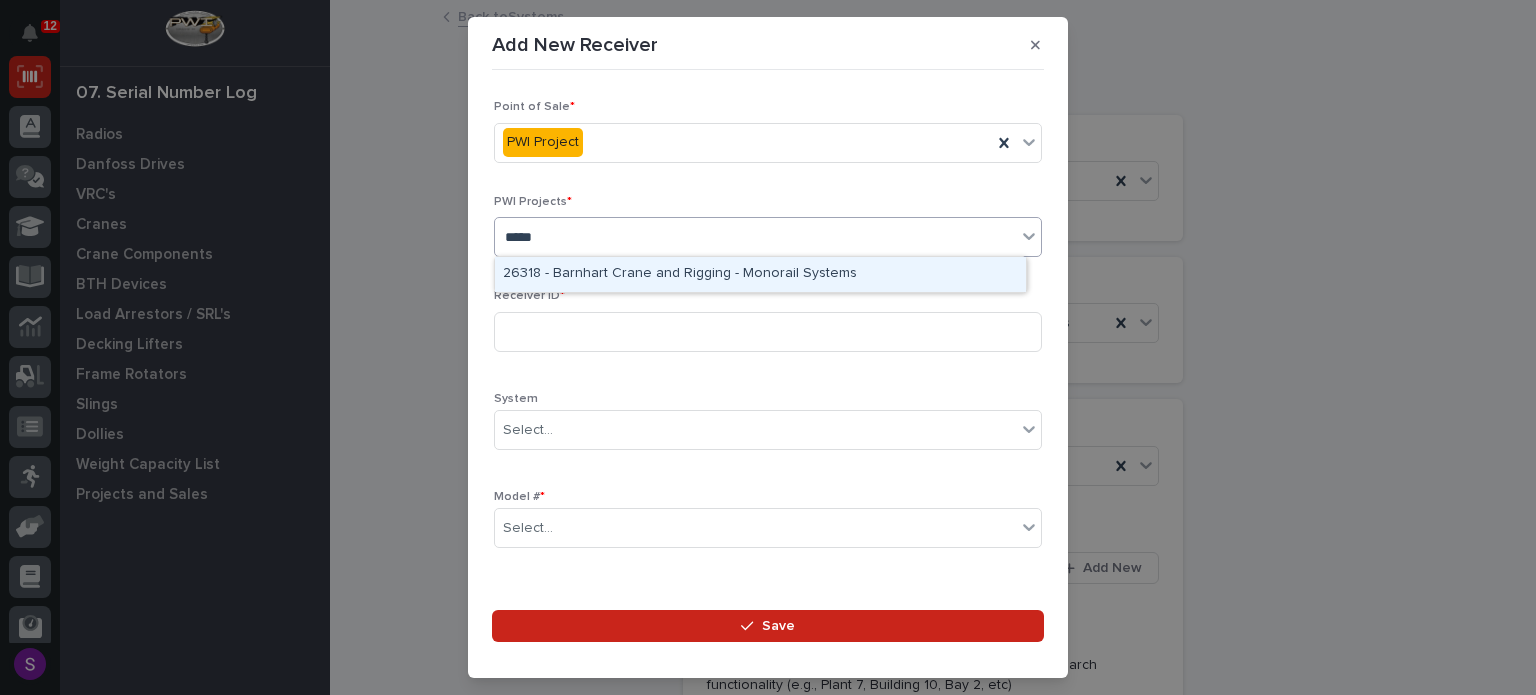 type 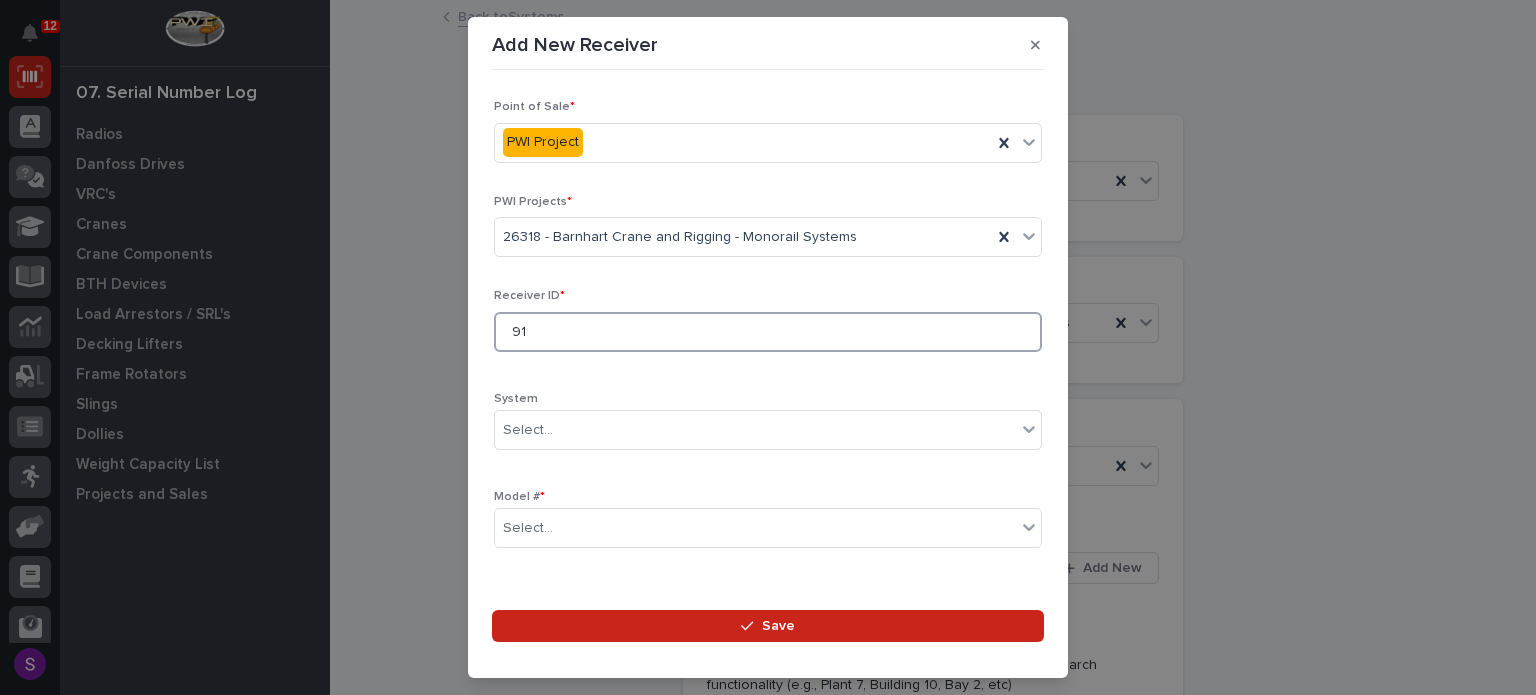 type on "9" 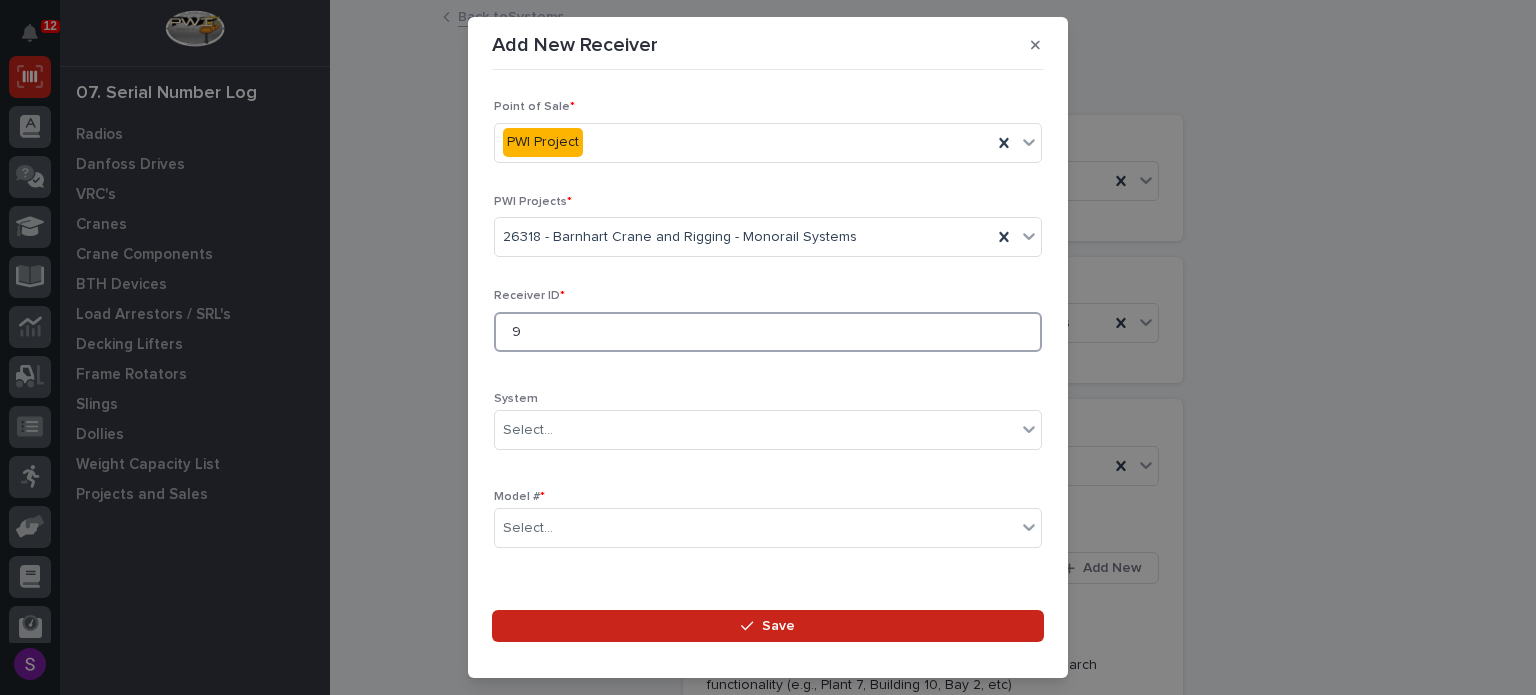 type 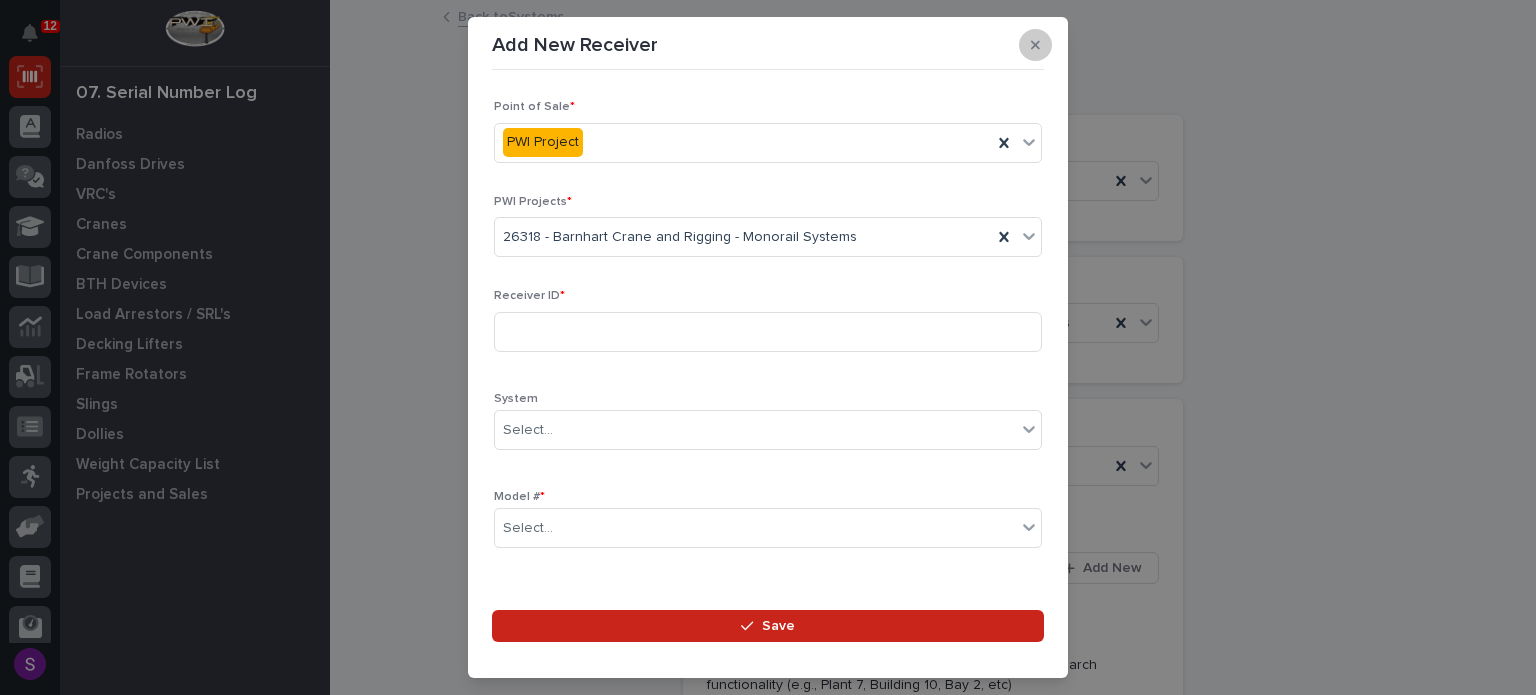 click at bounding box center [1035, 45] 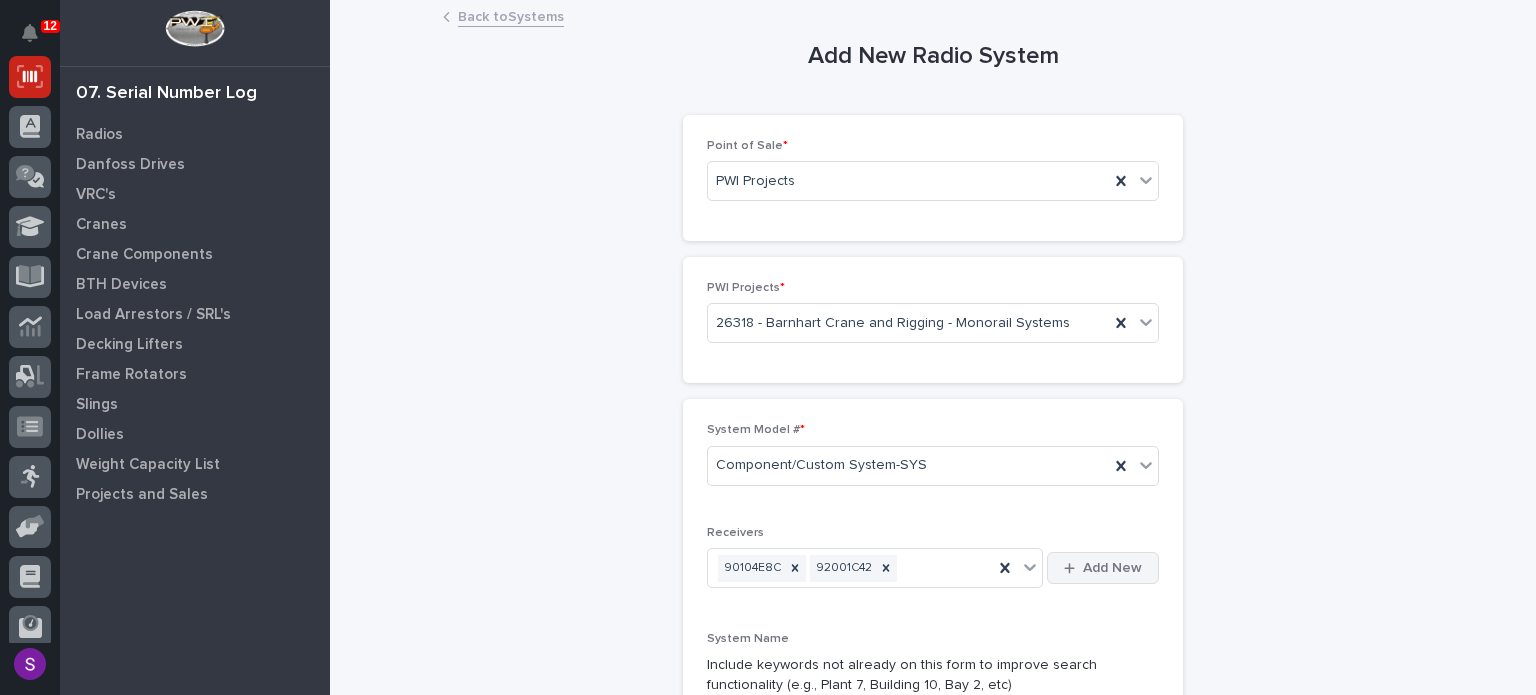 click on "Add New" at bounding box center [1112, 568] 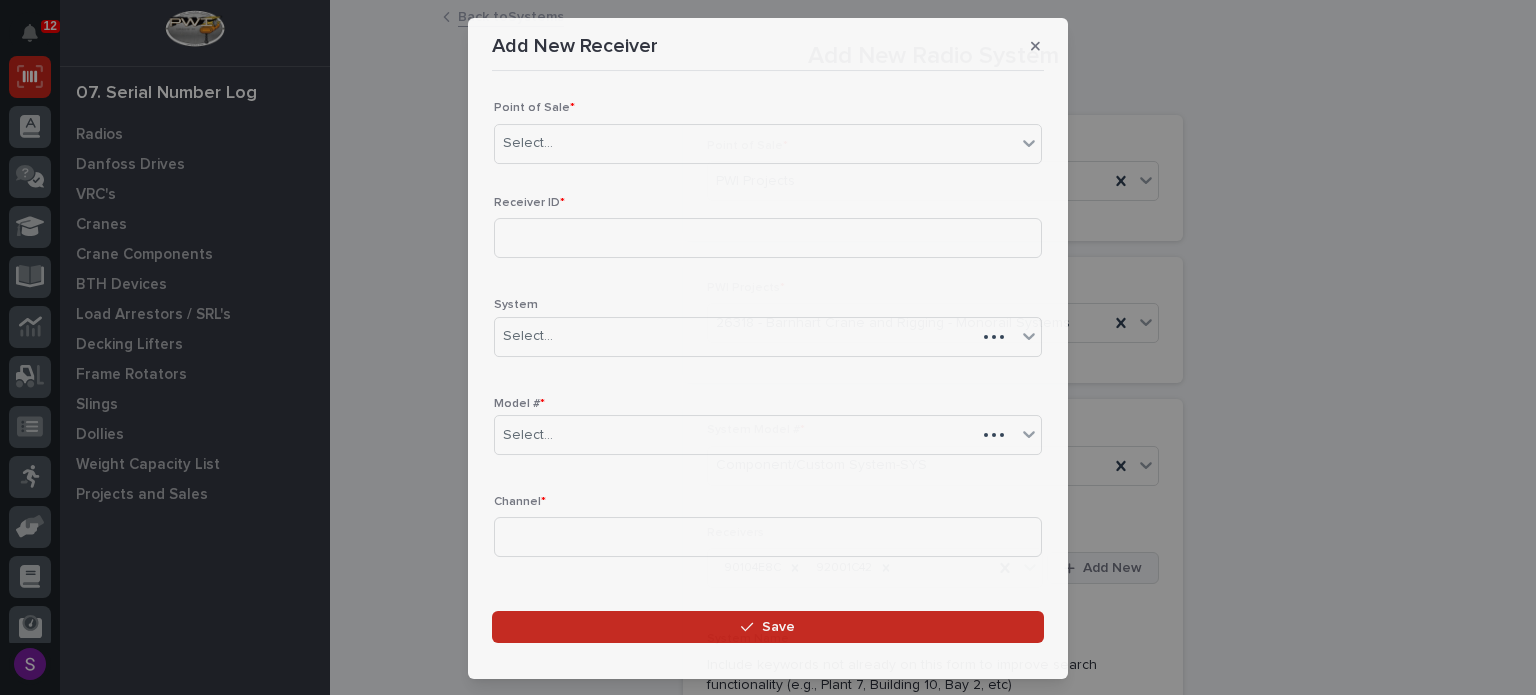 click on "Add New Receiver Loading... Saving… Loading... Saving… Loading... Saving… Point of Sale * Select... Loading... Saving… Loading... Saving… Loading... Saving… Loading... Saving… Receiver ID * System Select... Model # * Select... Channel * Receiver Name Include keywords not already on this form to improve search functionality Notes Tamper Seal Customer-Owned? Select... Image(s) This file cannot be opened Download File Add Loading... Saving… Sorry, there was an error saving your record. Please try again. Please fill out the required fields above. Save" at bounding box center (768, 347) 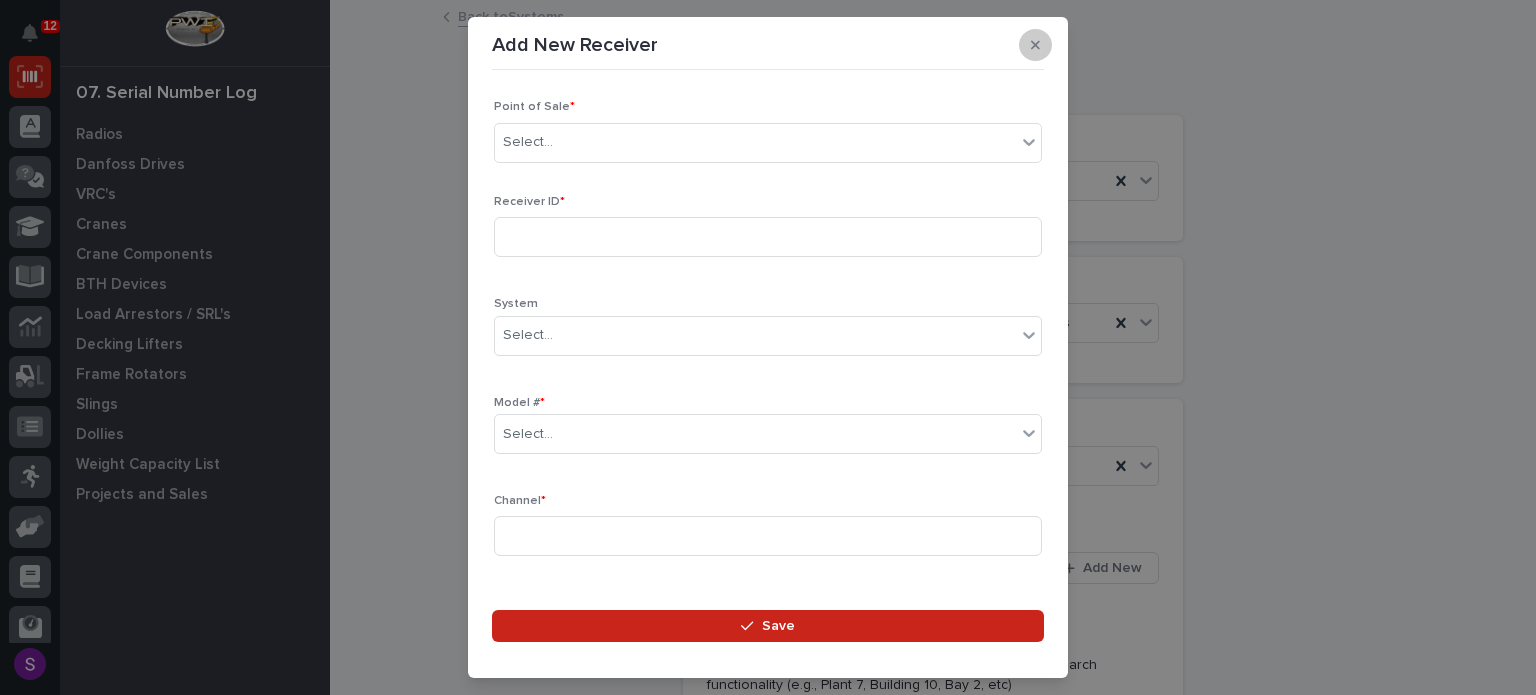 click at bounding box center (1035, 45) 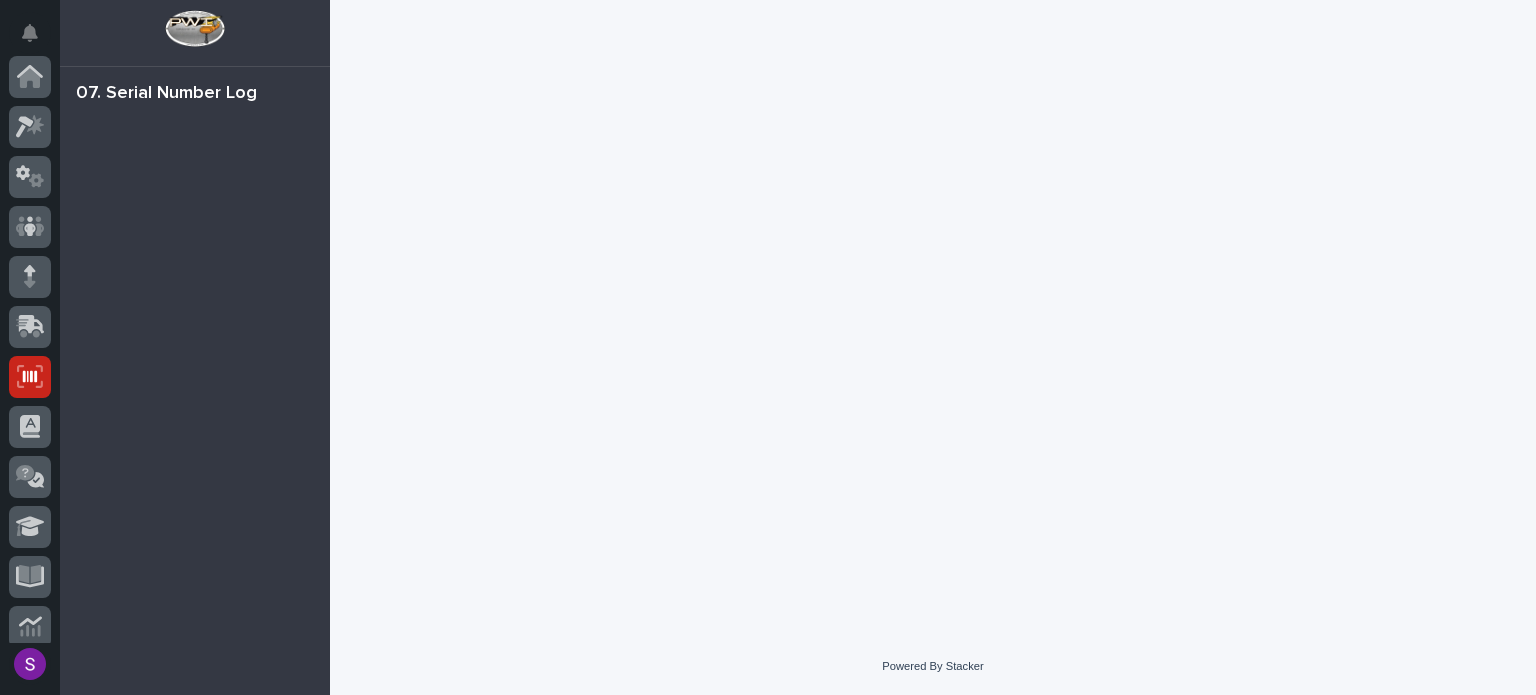 scroll, scrollTop: 0, scrollLeft: 0, axis: both 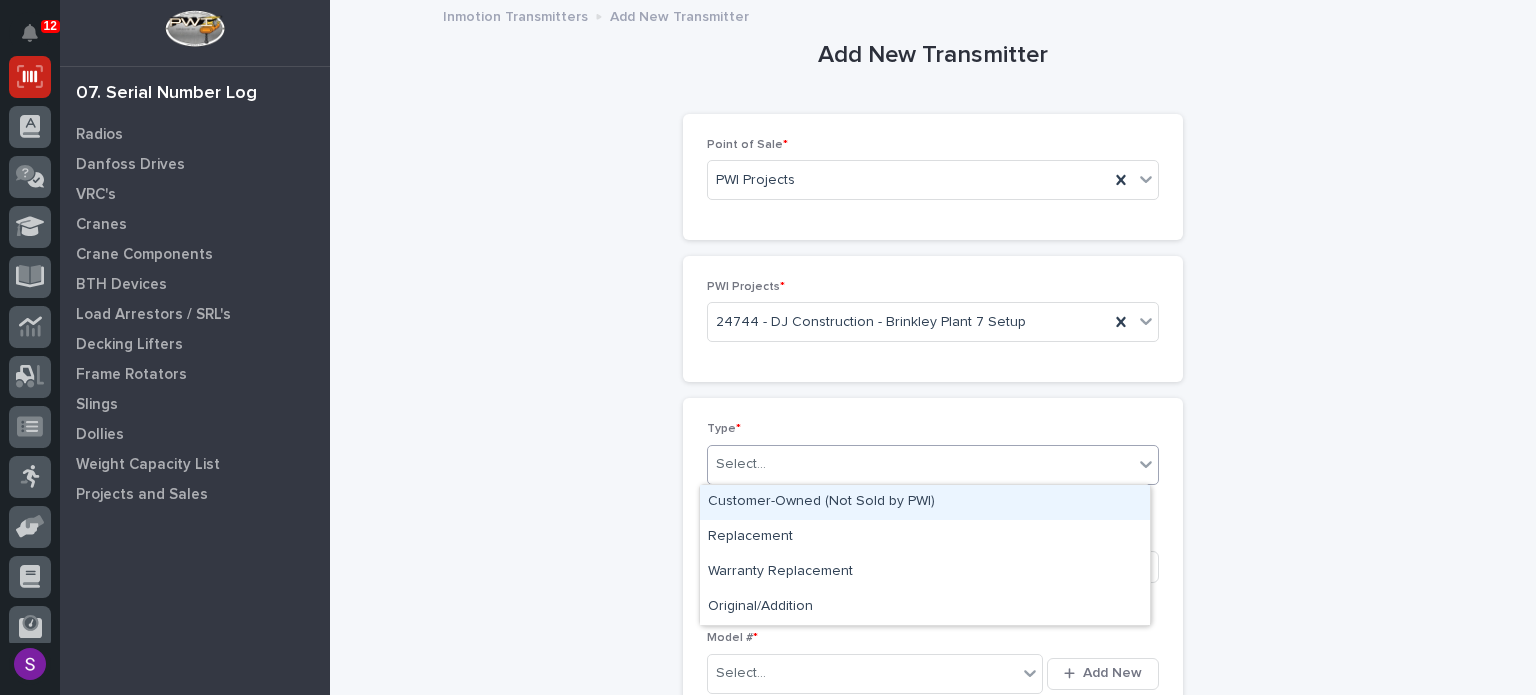 click on "Select..." at bounding box center (920, 464) 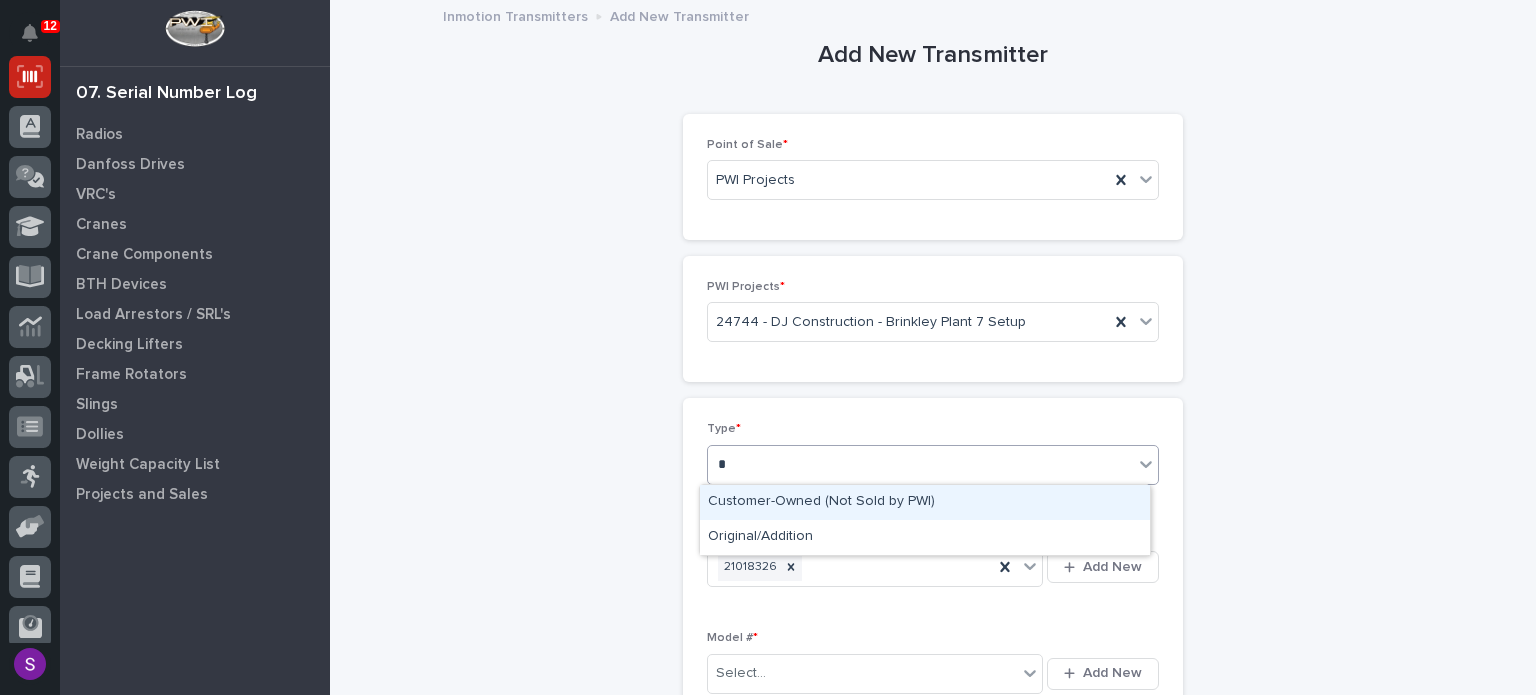 type on "**" 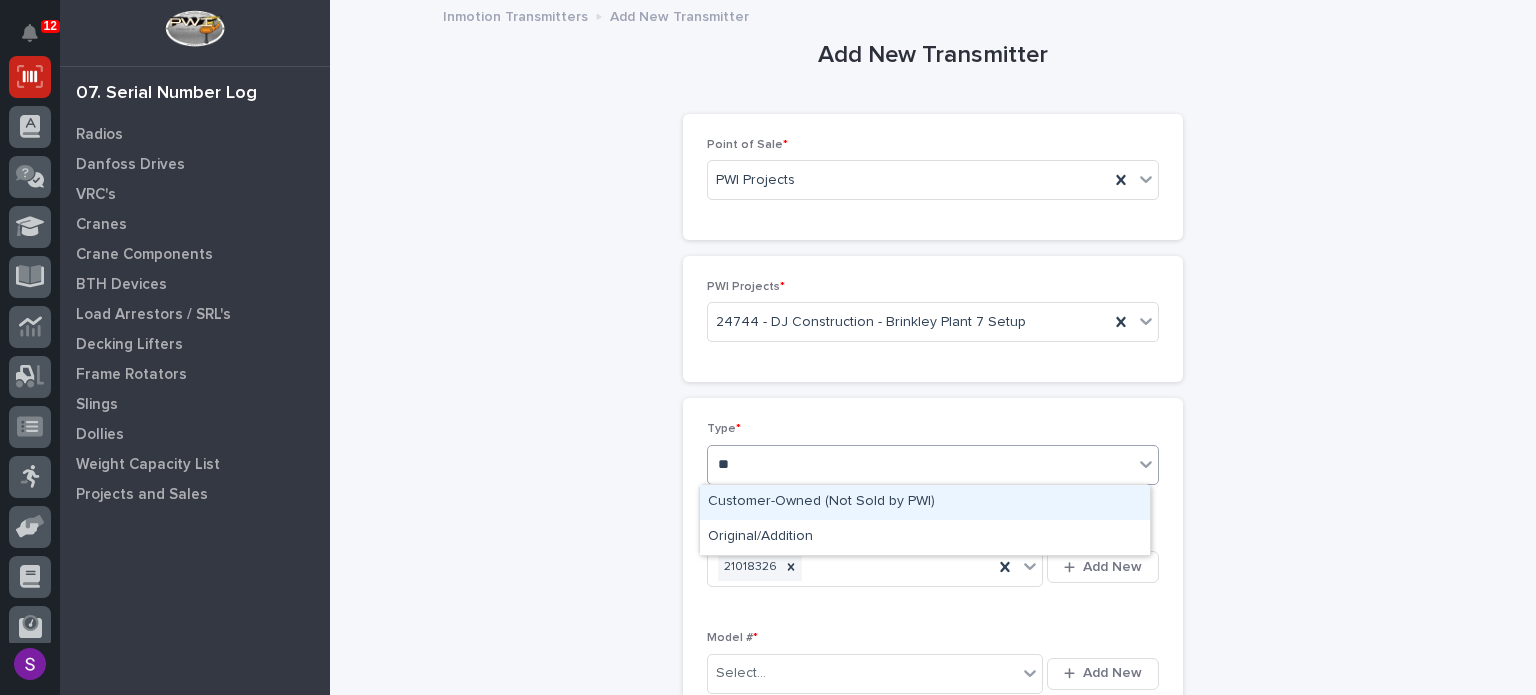 type 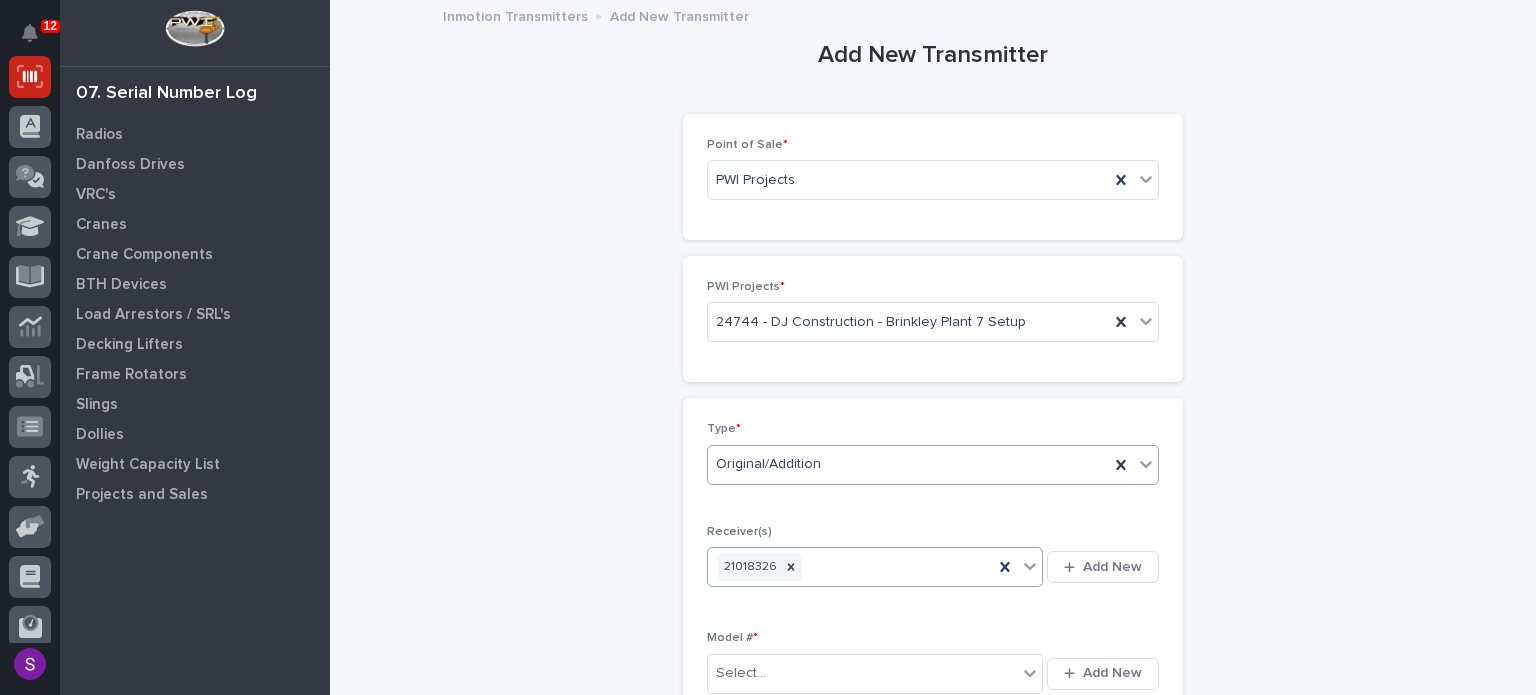 type 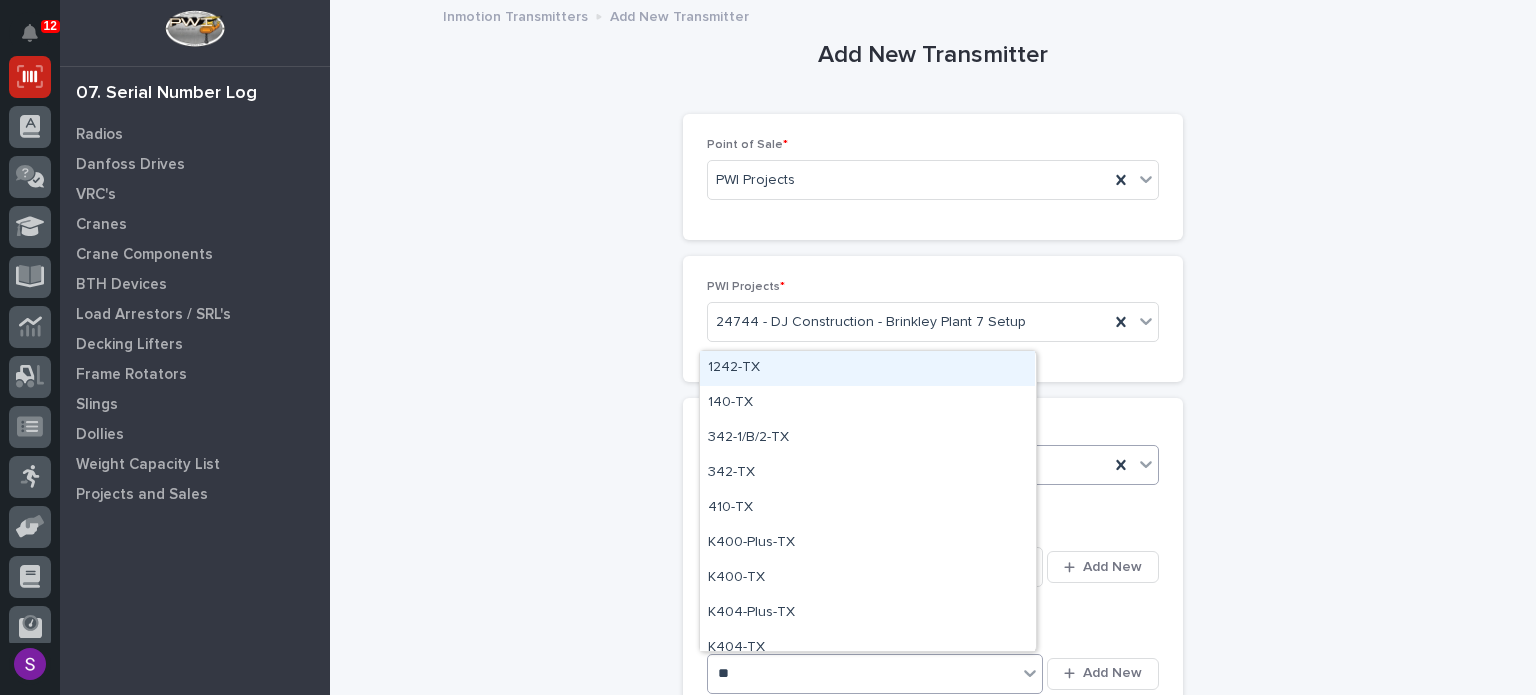 type on "***" 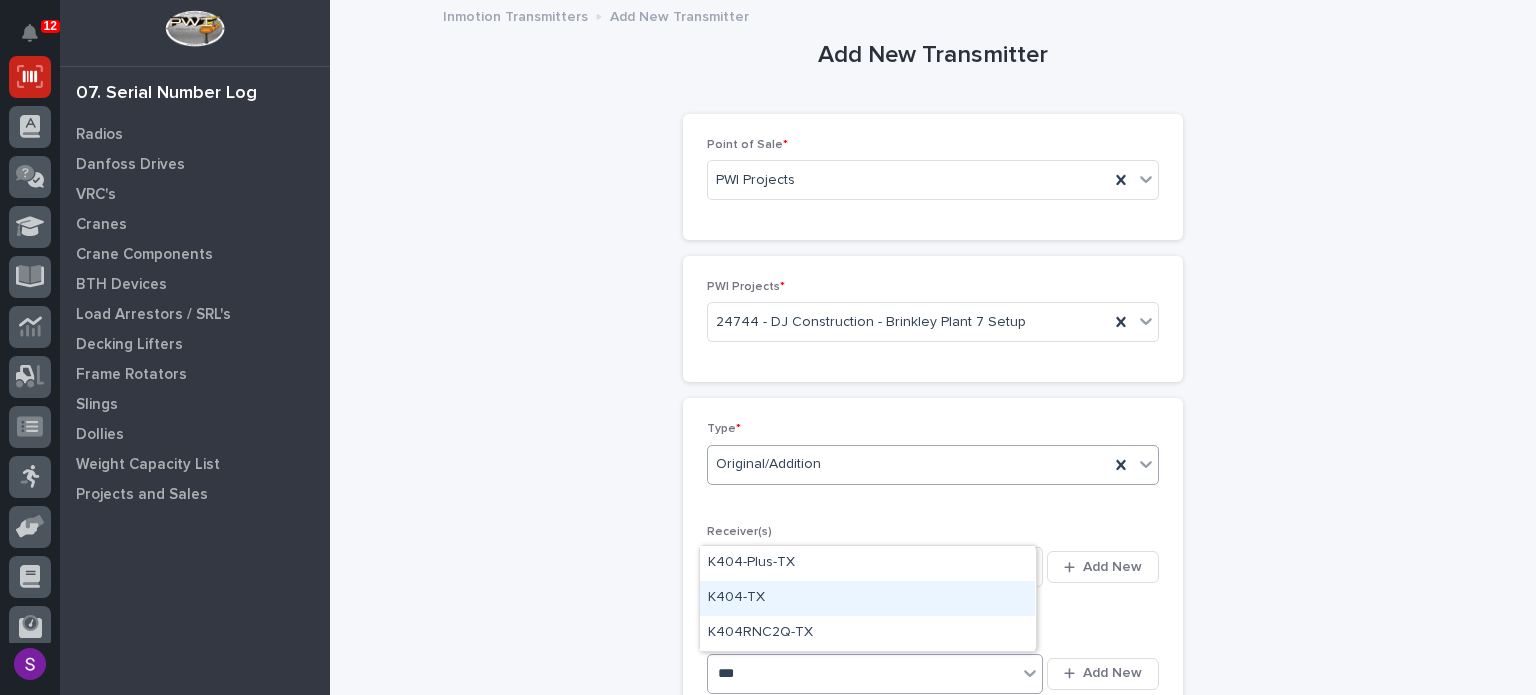 type 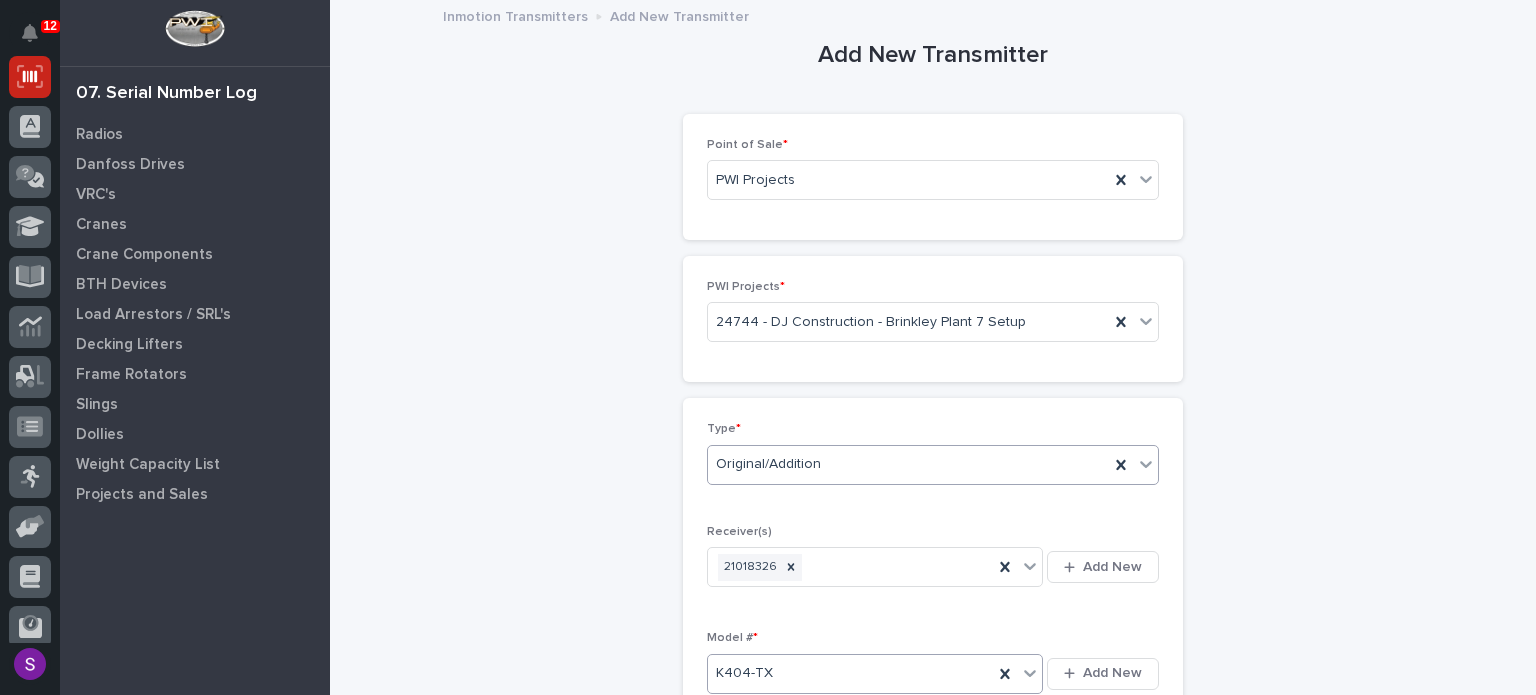 type 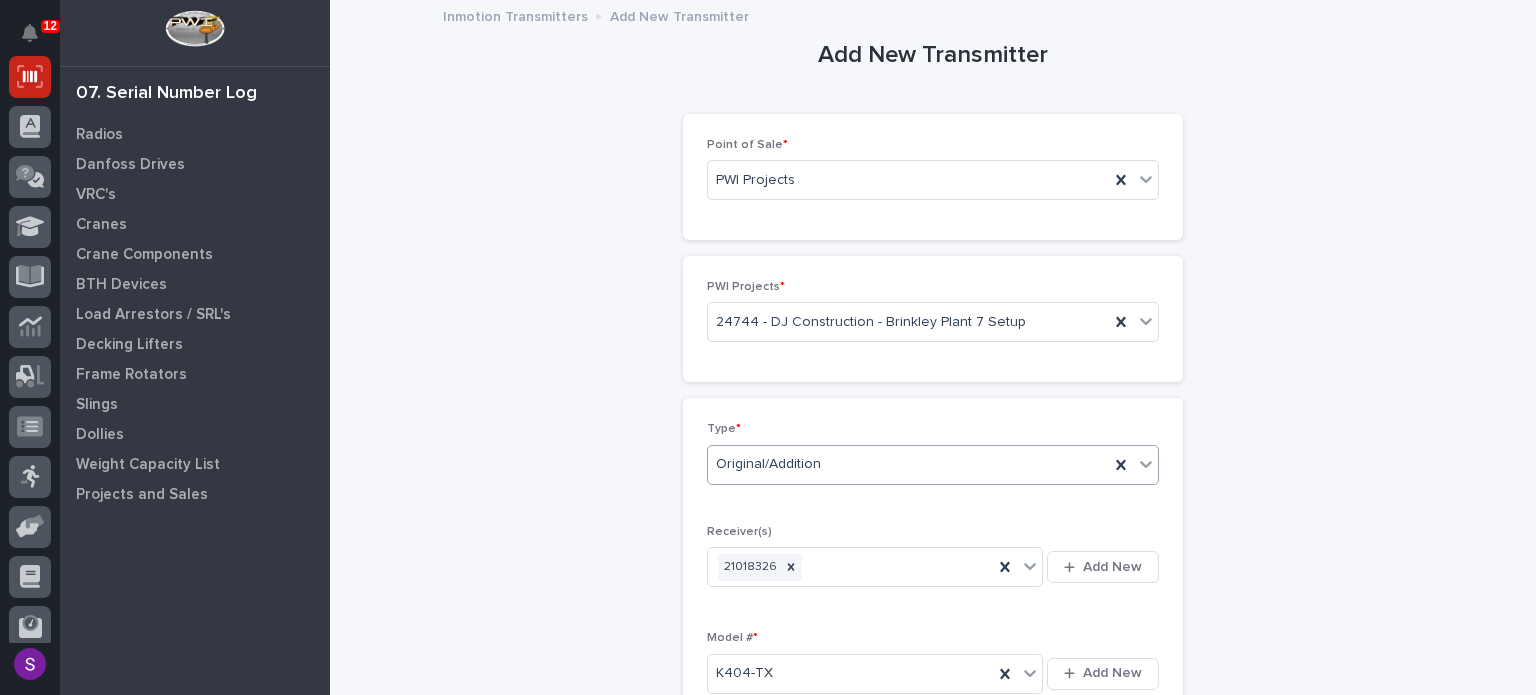 scroll, scrollTop: 430, scrollLeft: 0, axis: vertical 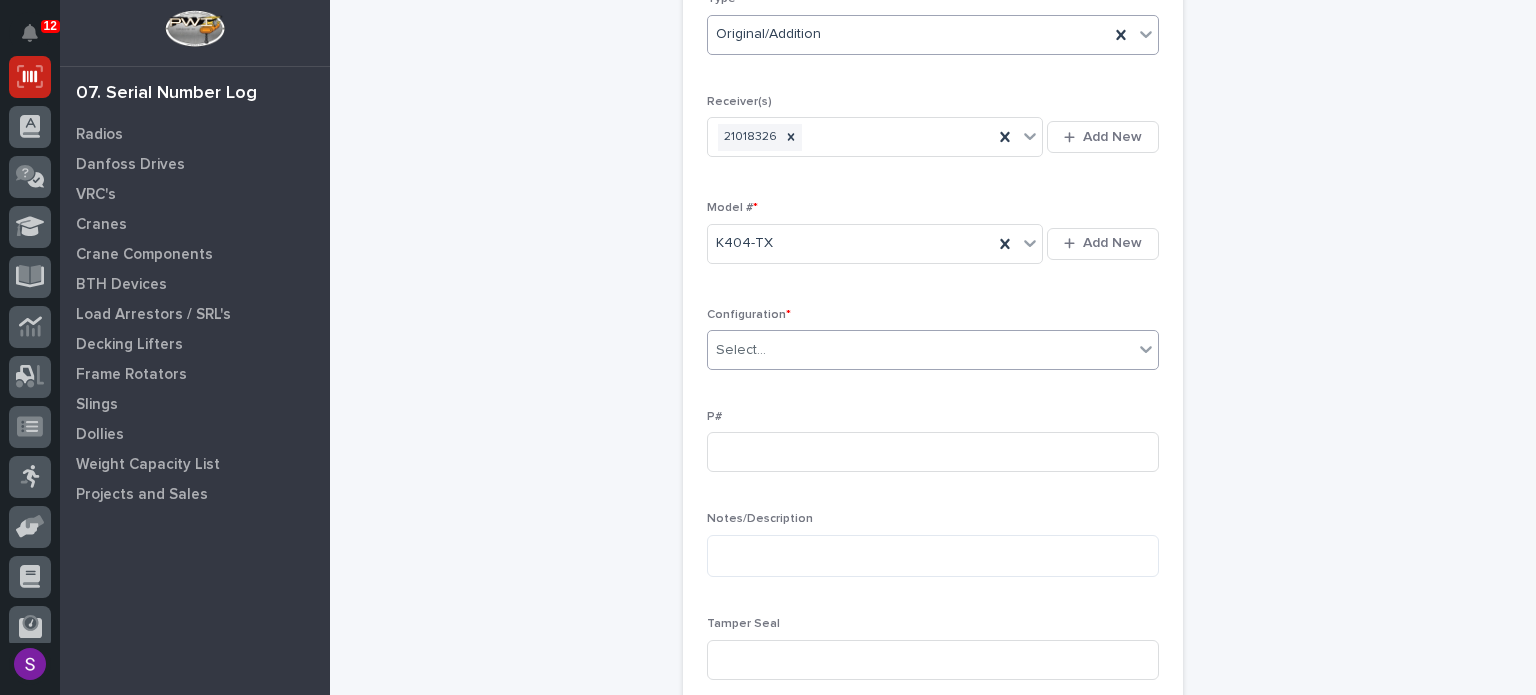 type on "*" 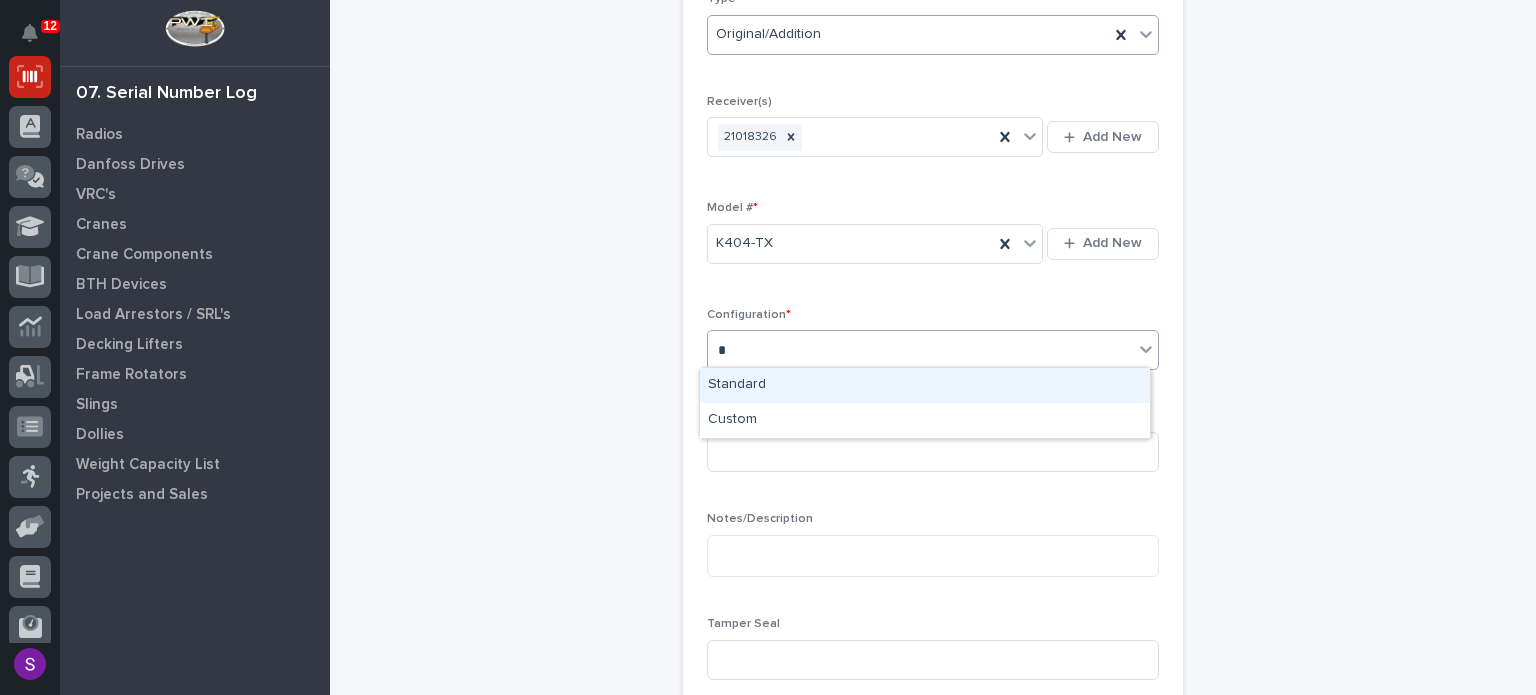 type 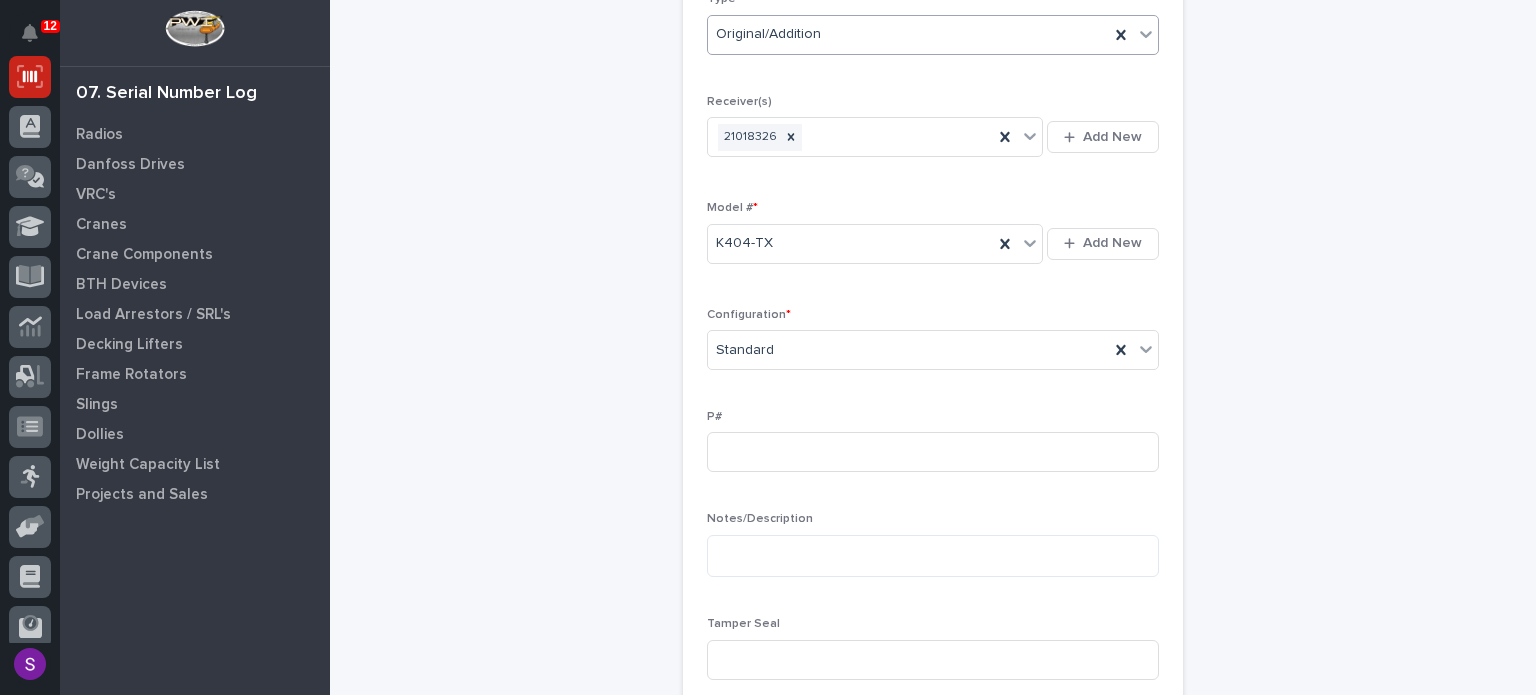 type 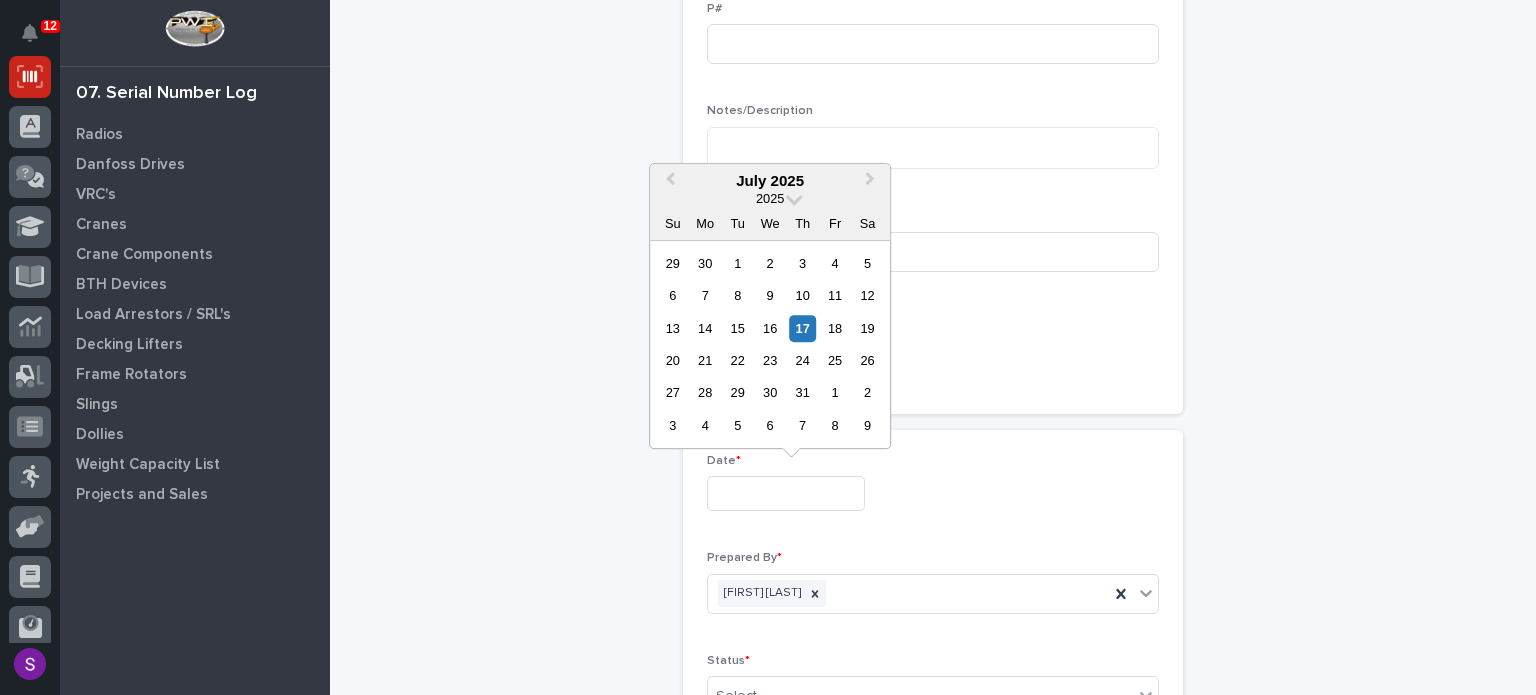 type on "**********" 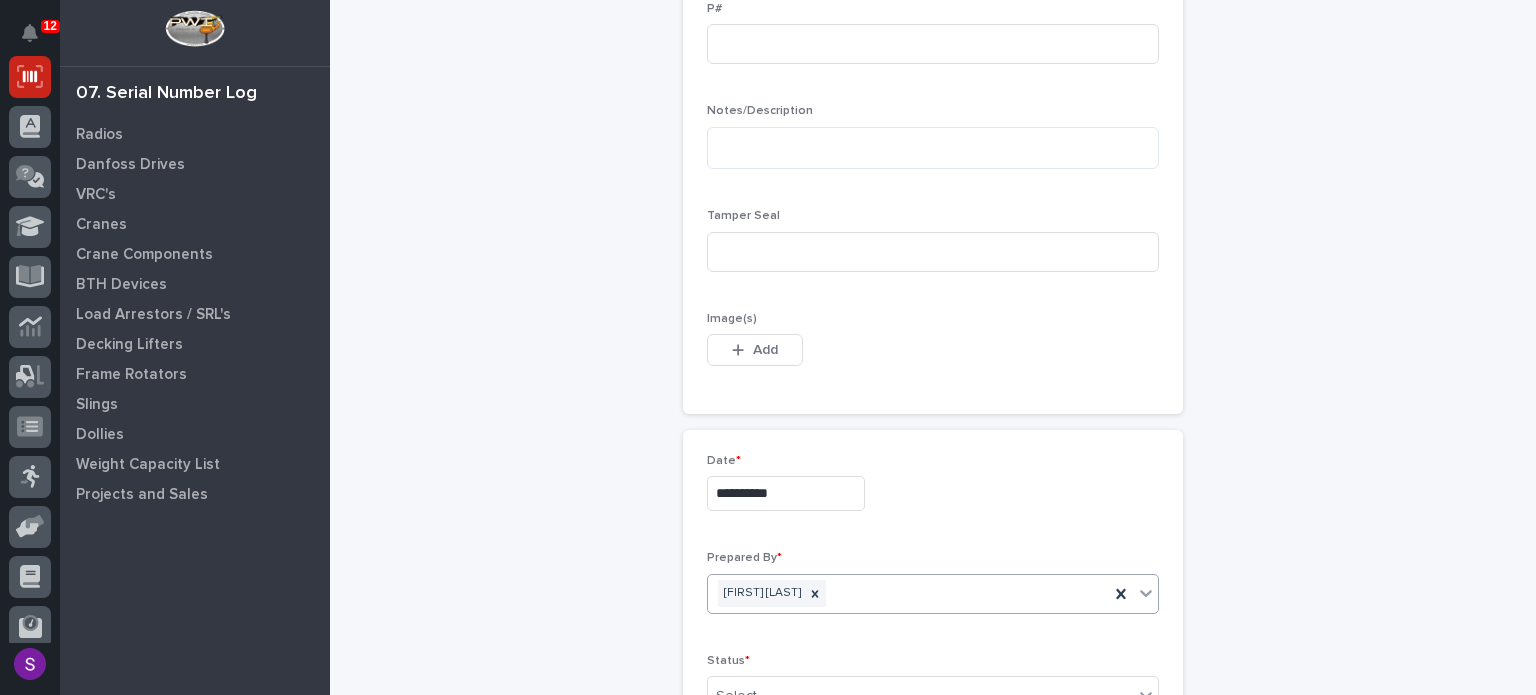 scroll, scrollTop: 844, scrollLeft: 0, axis: vertical 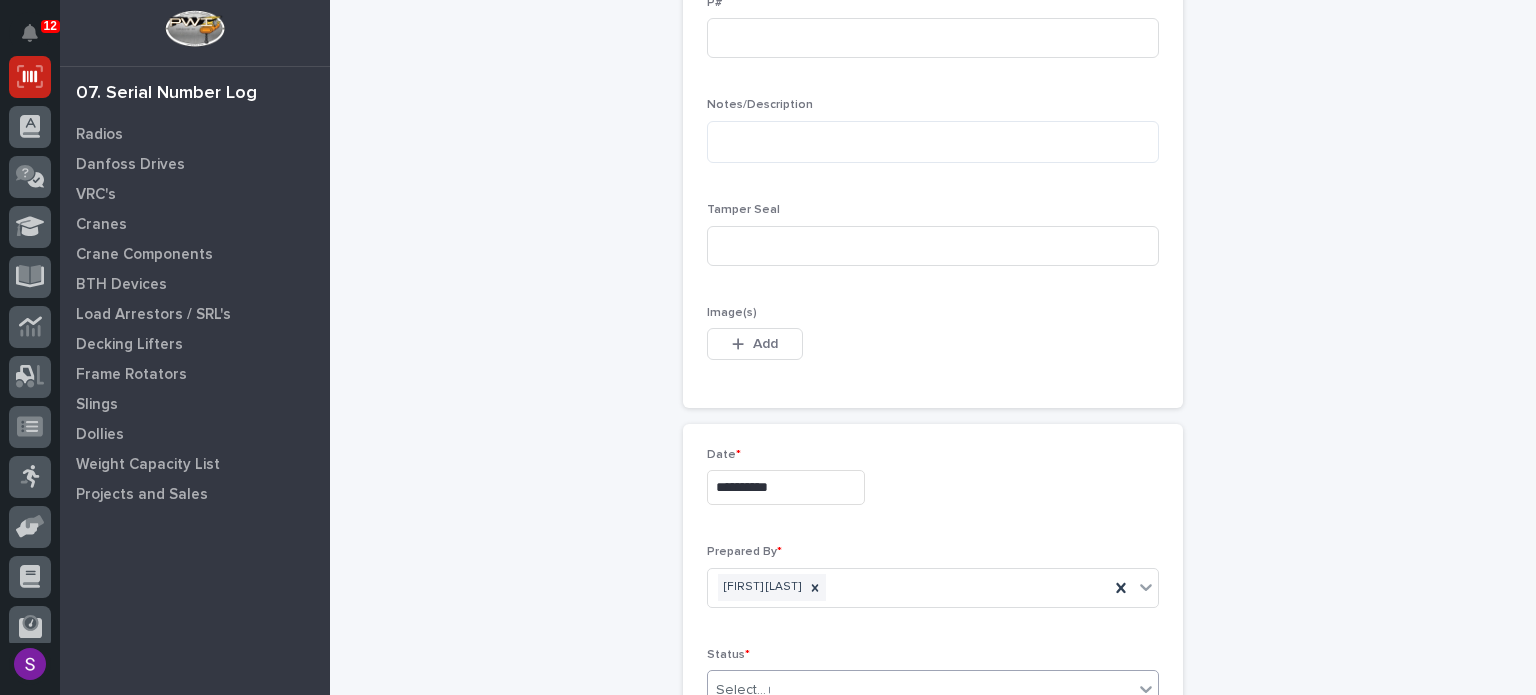 type on "***" 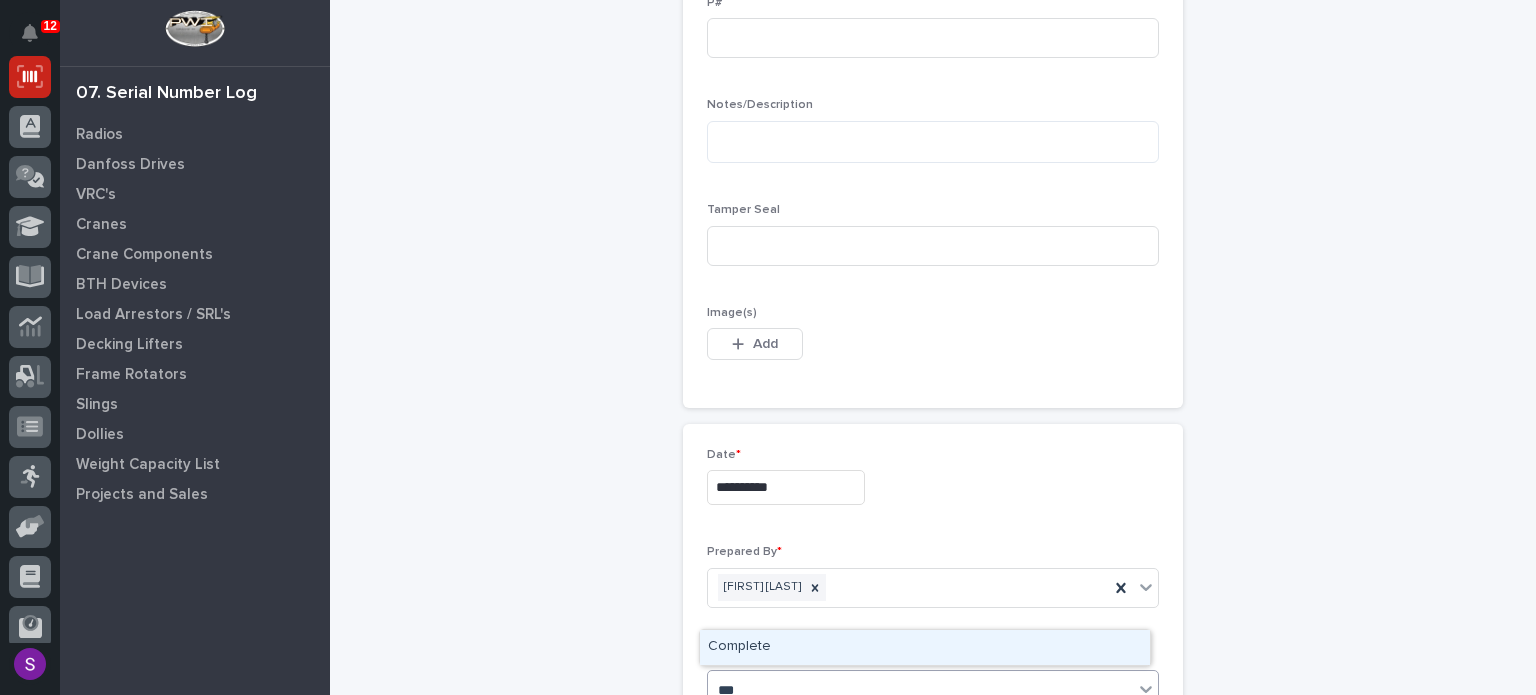 type 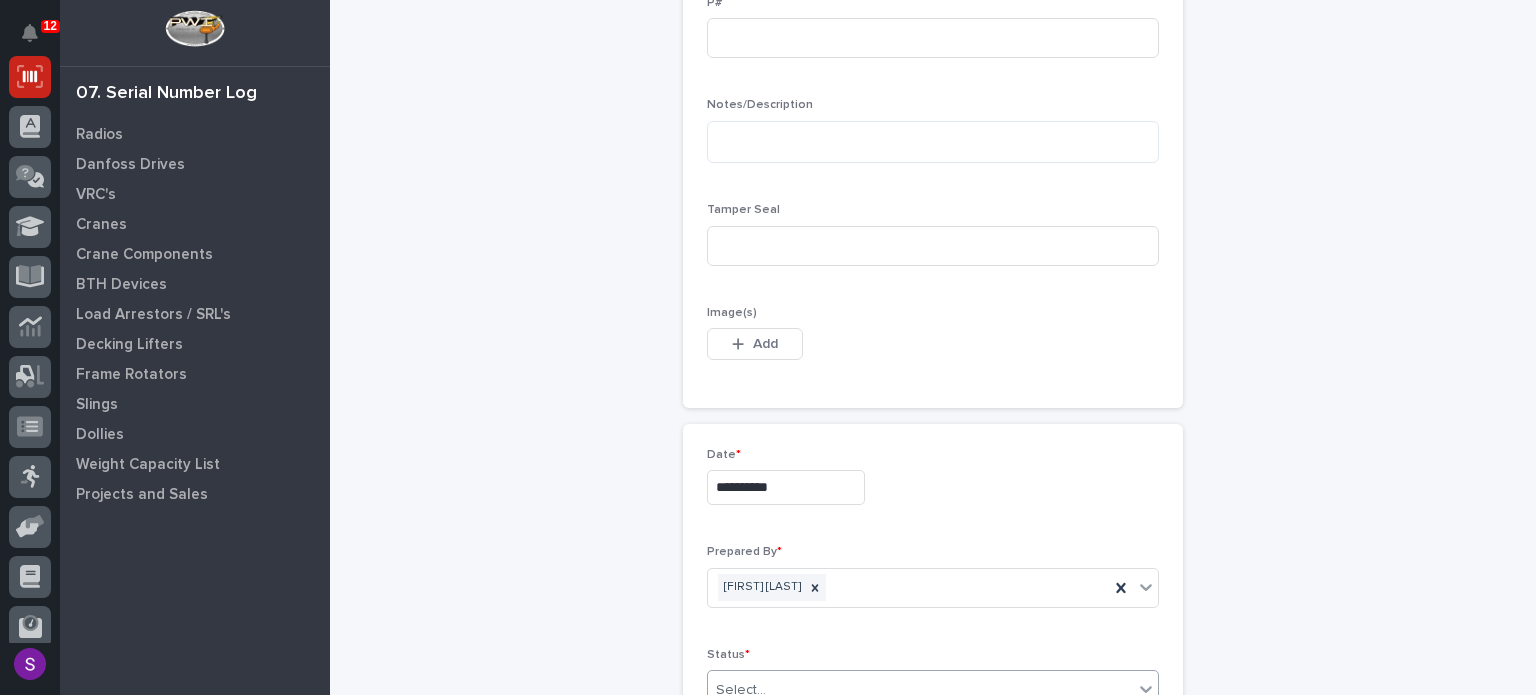 type 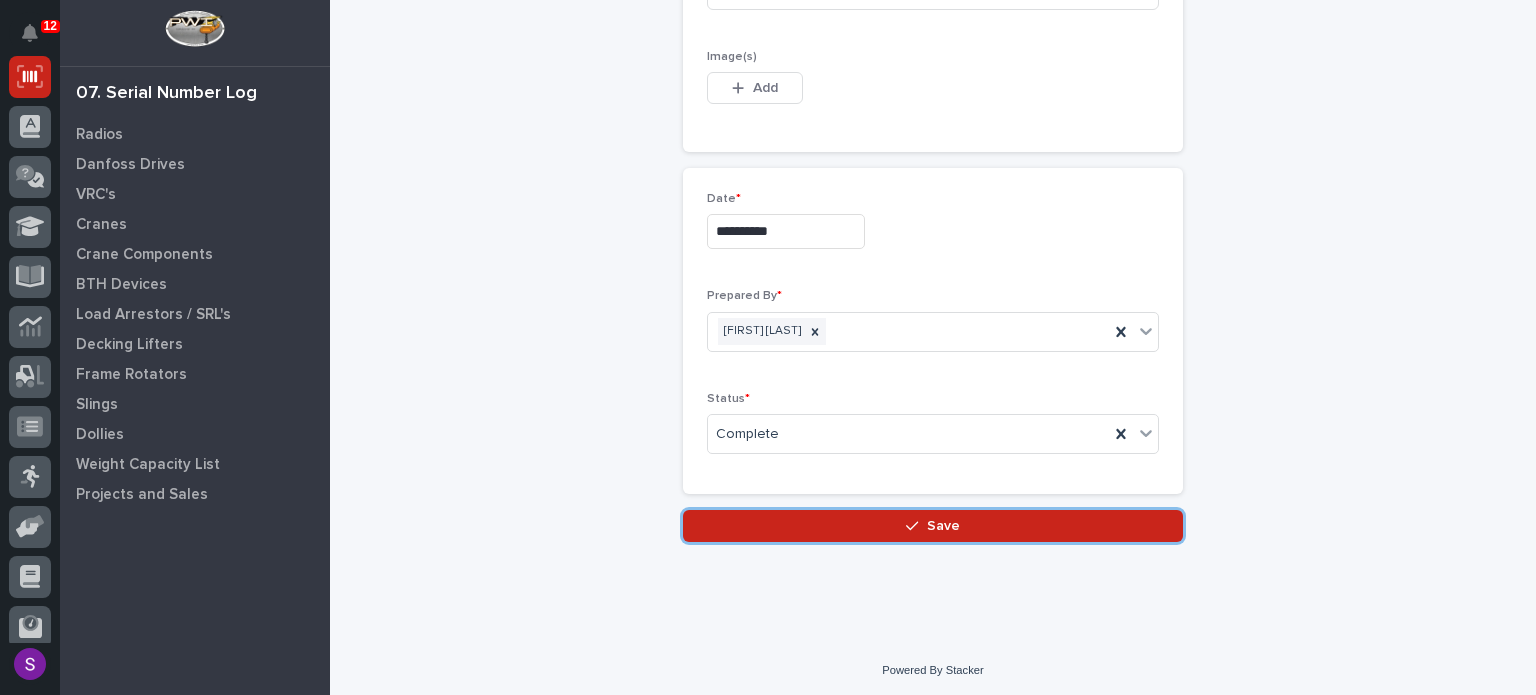 click on "Save" at bounding box center (933, 526) 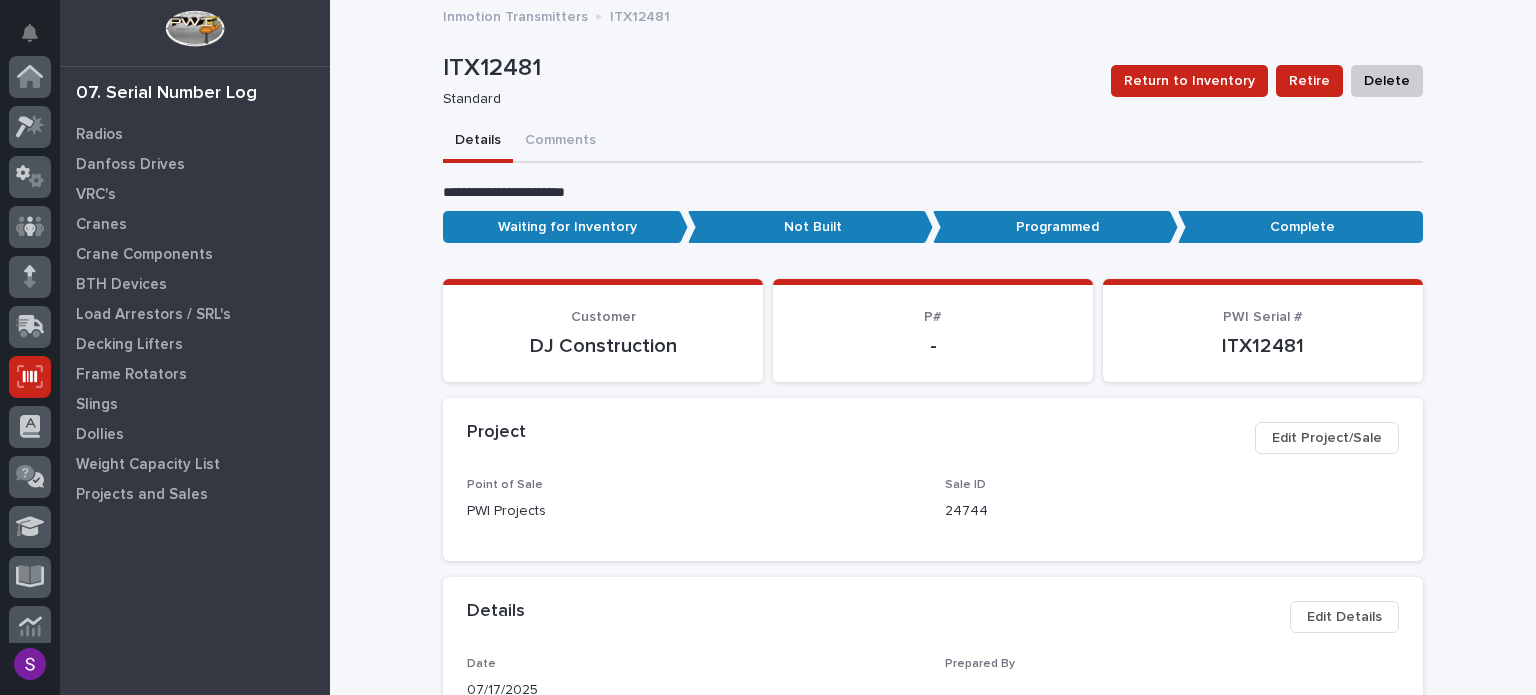 scroll, scrollTop: 300, scrollLeft: 0, axis: vertical 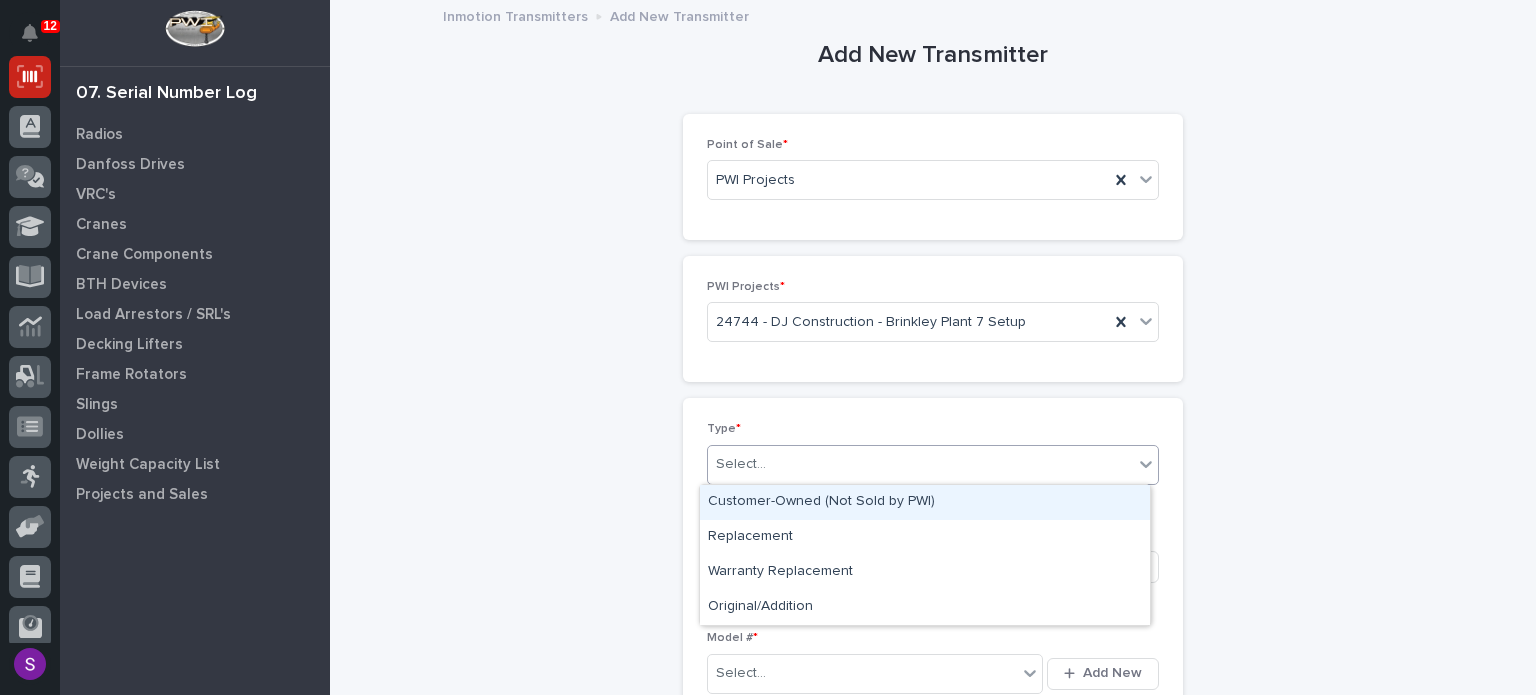 click on "Select..." at bounding box center [920, 464] 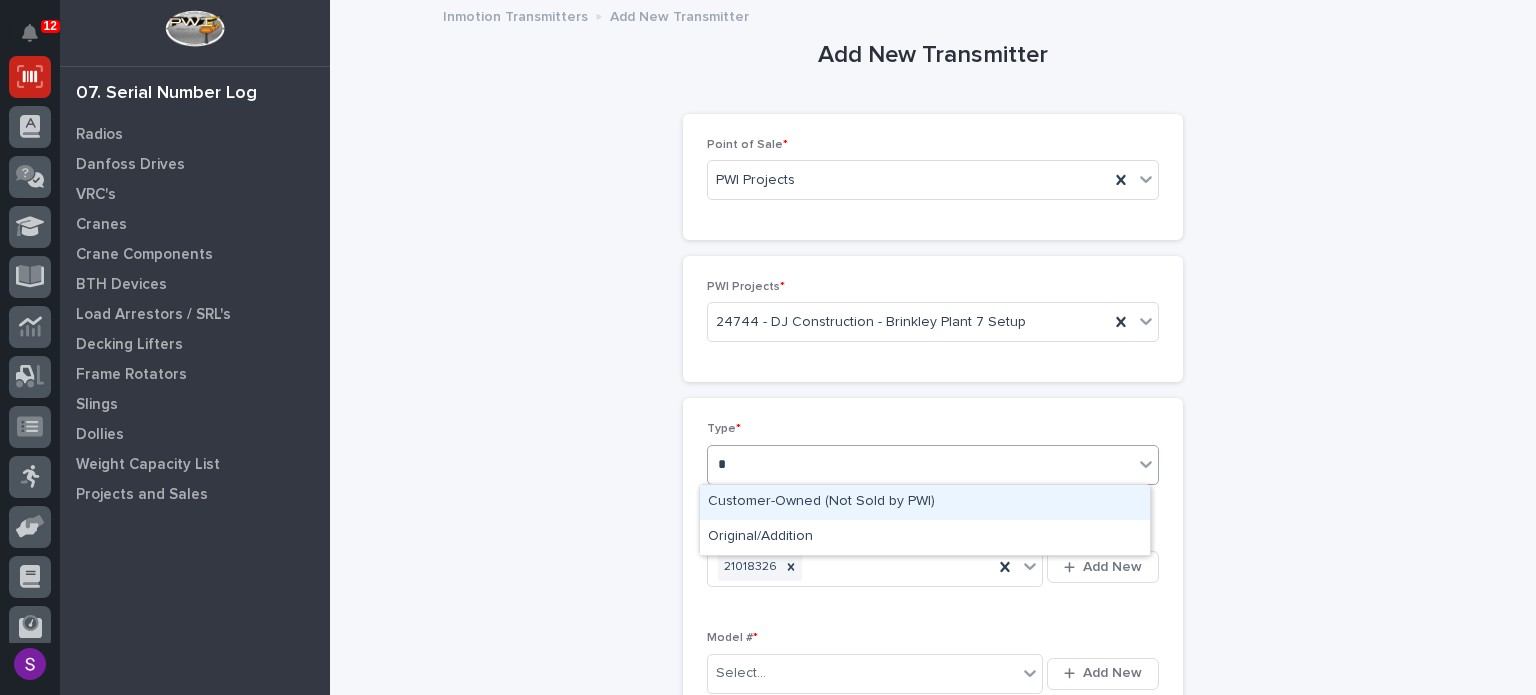 type on "**" 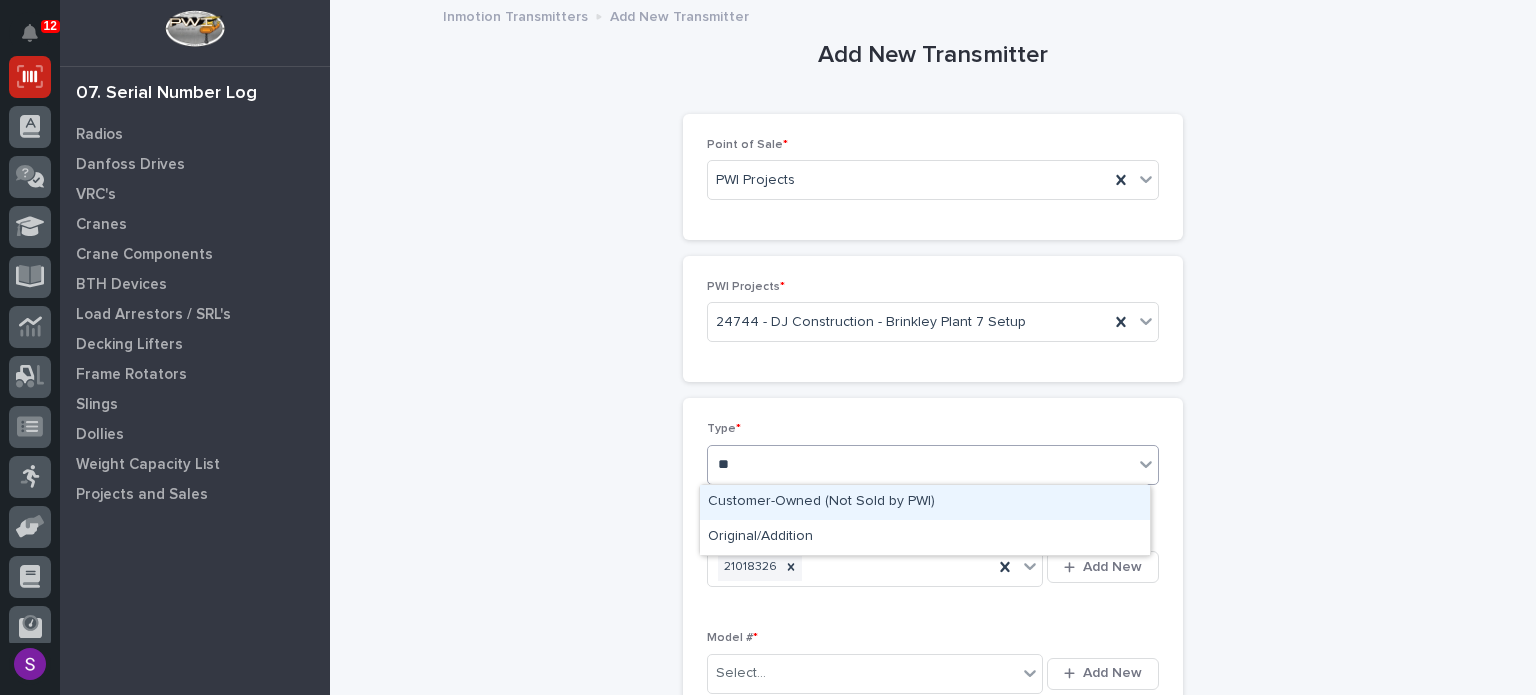 type 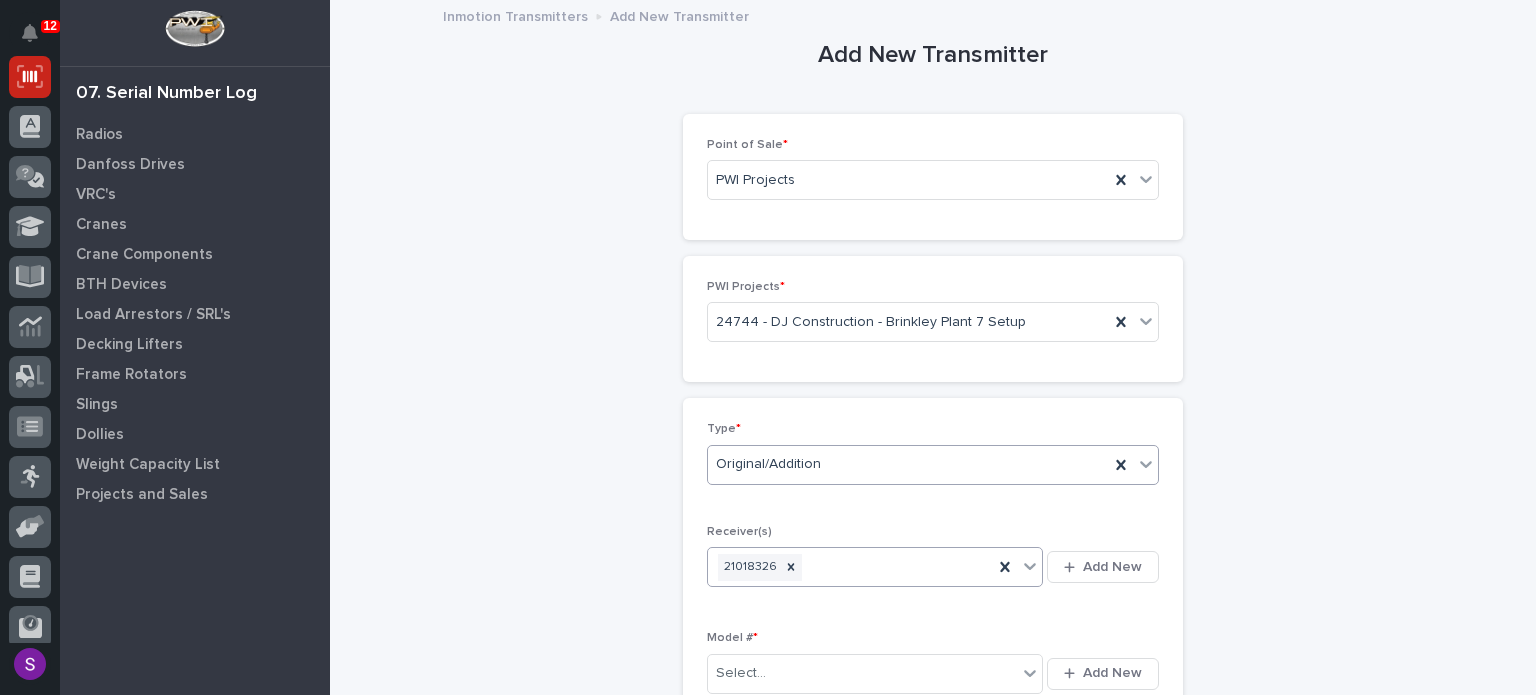 type 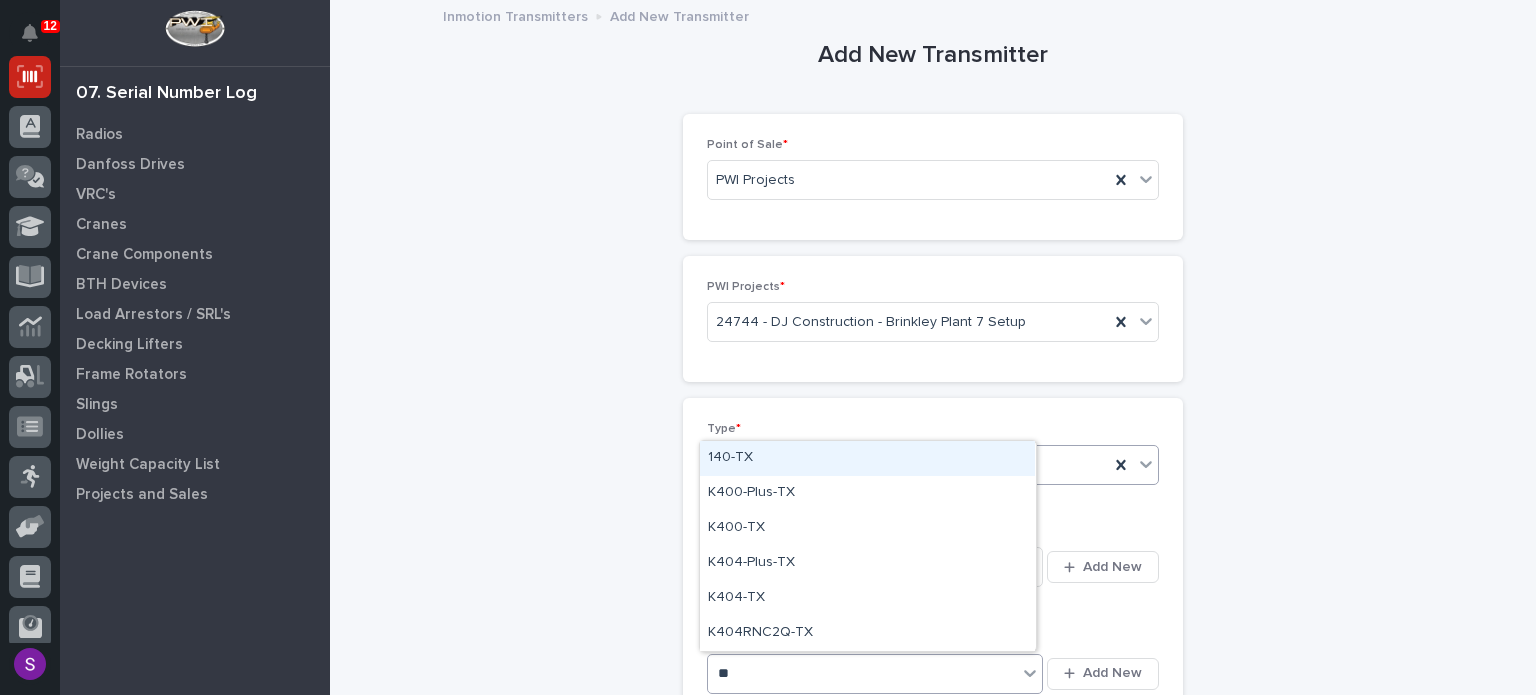 type on "***" 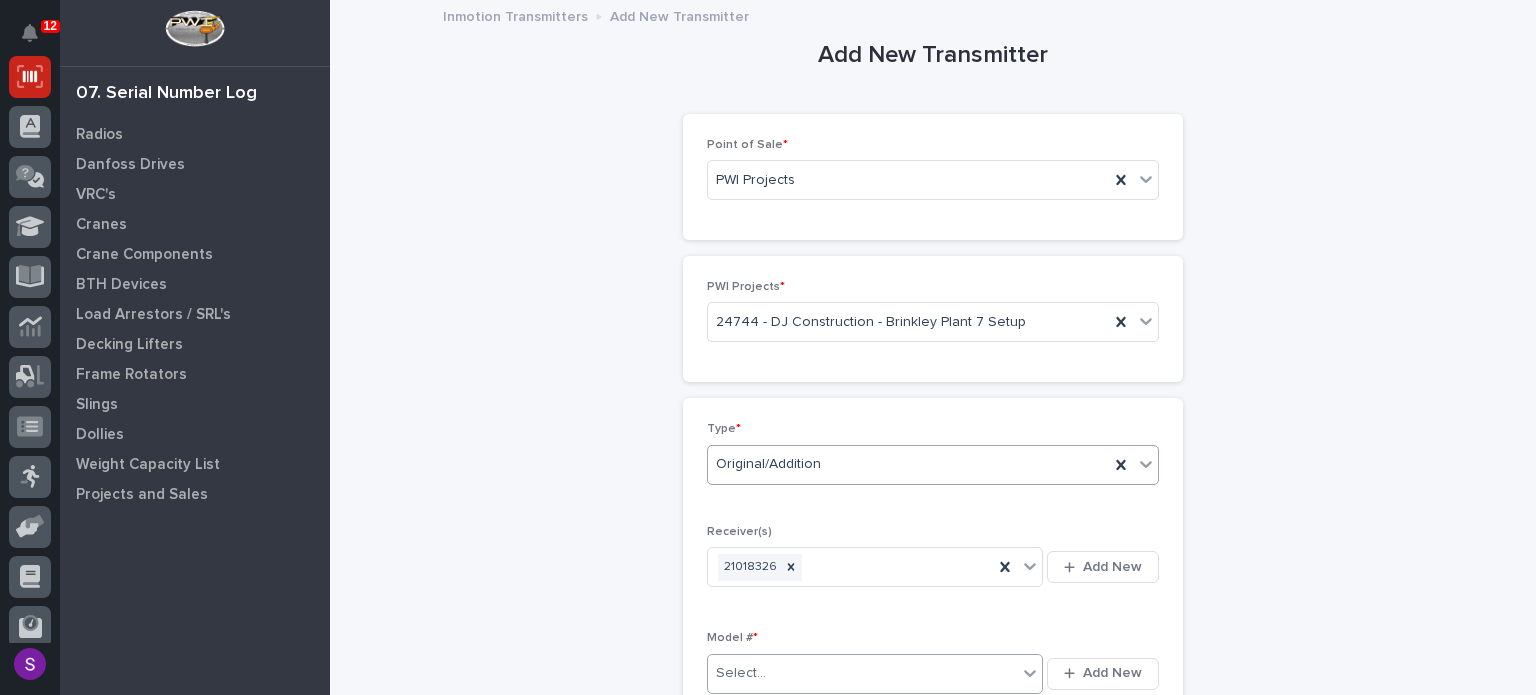 type 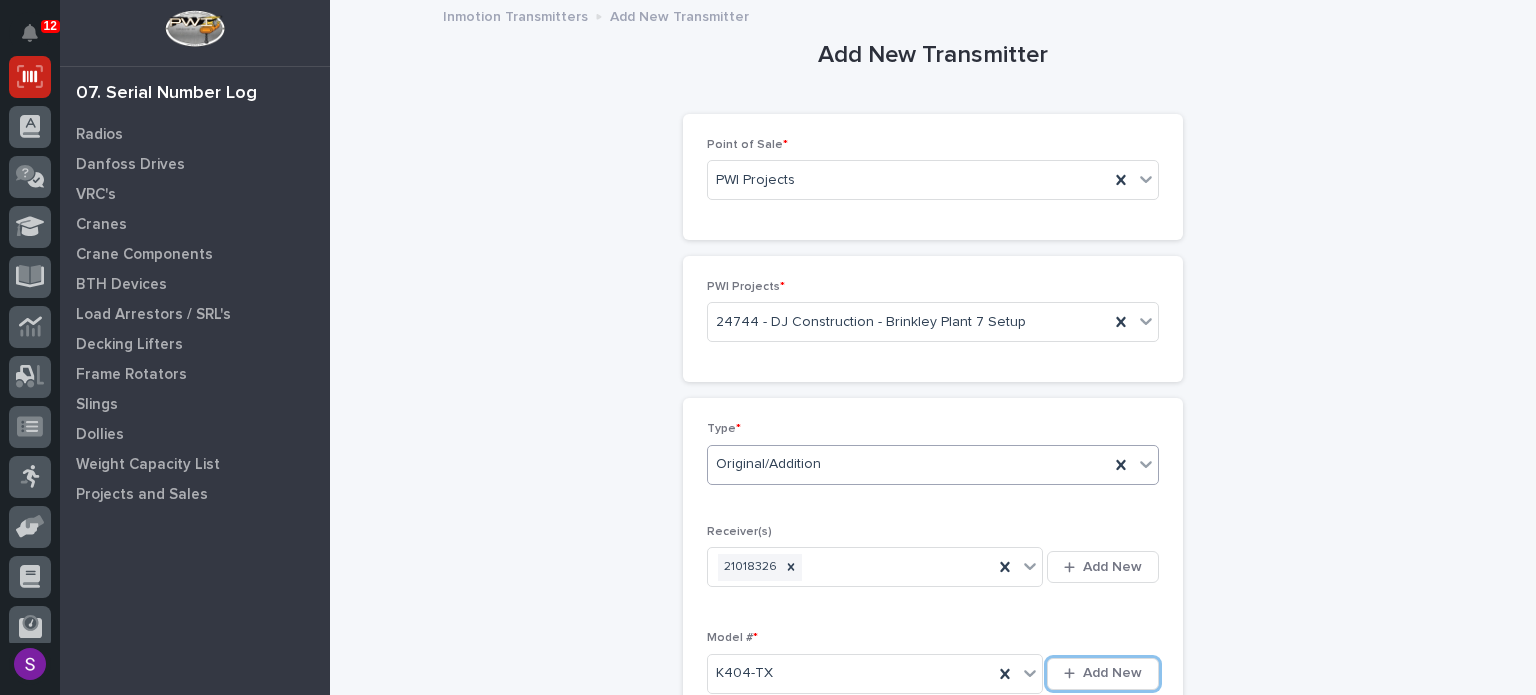 type 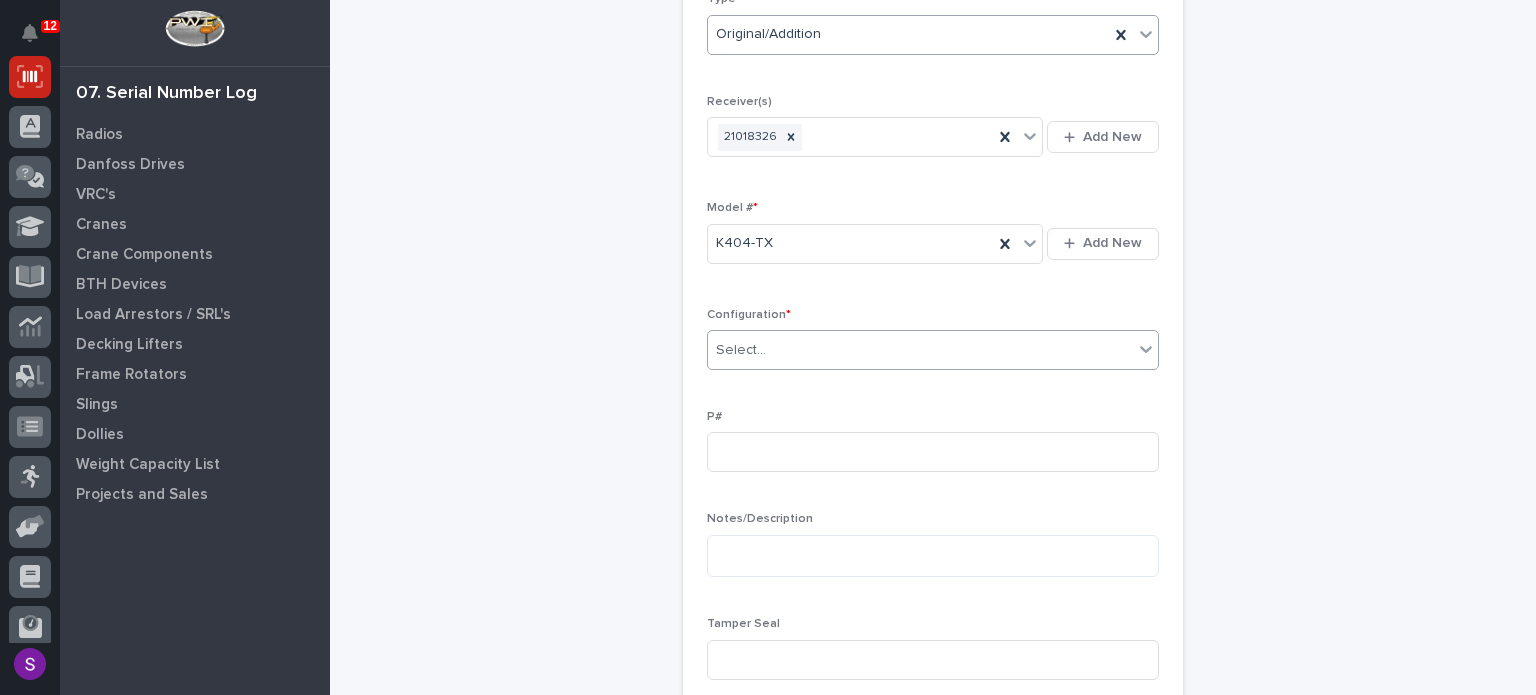 type on "*" 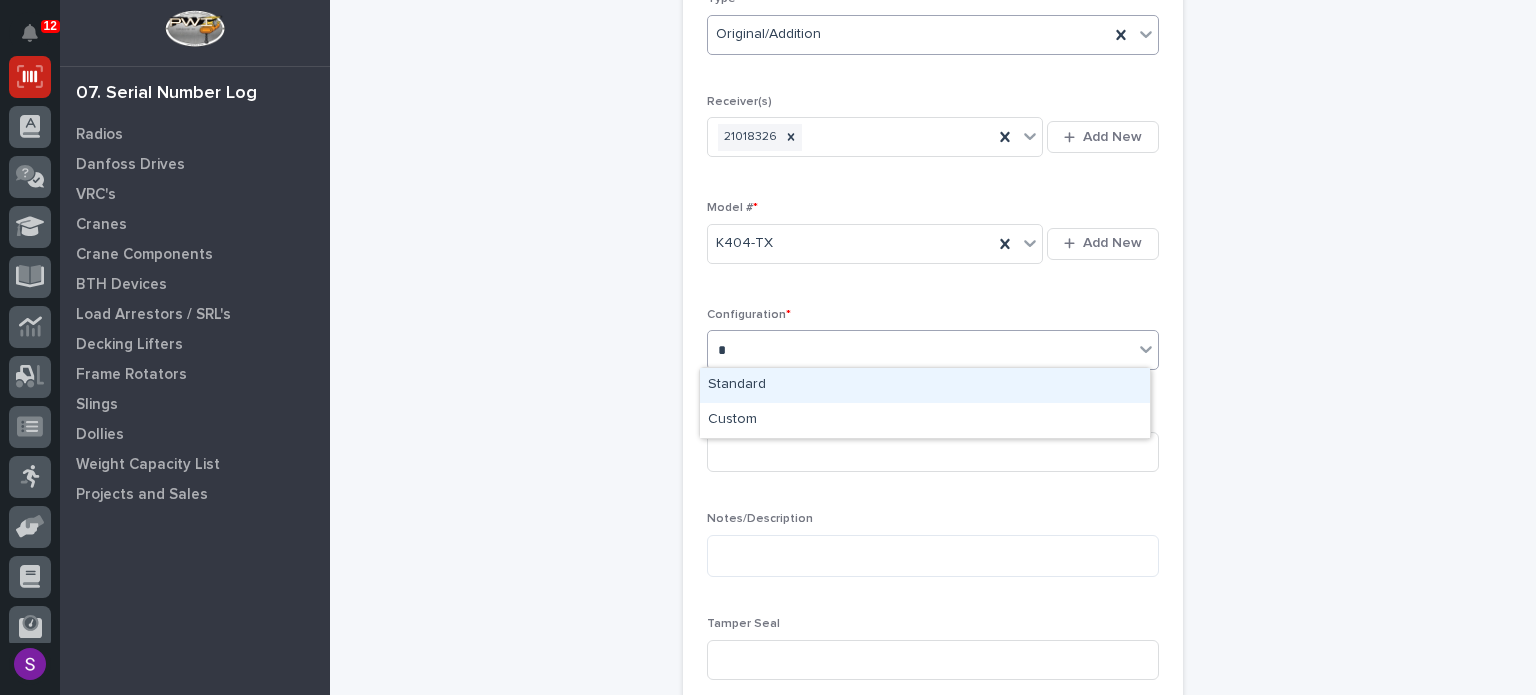 type 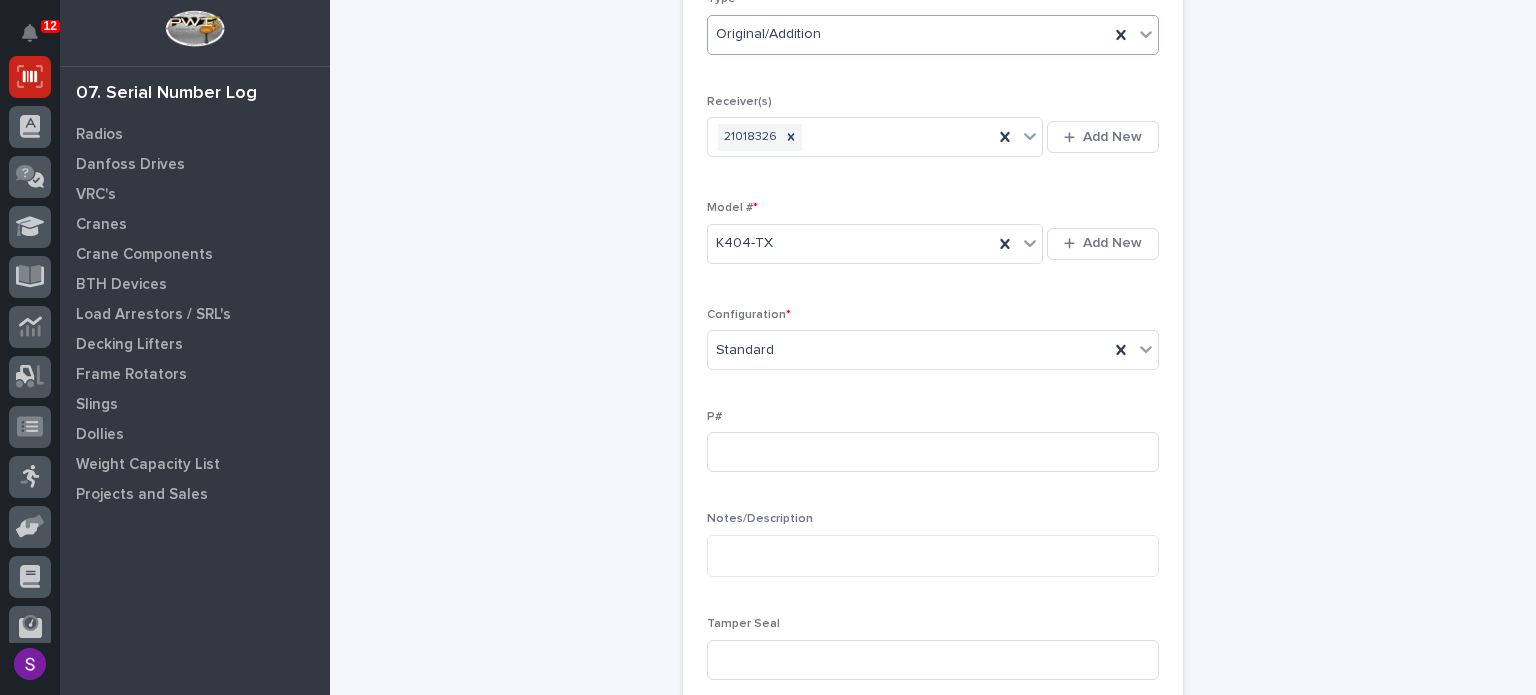 type 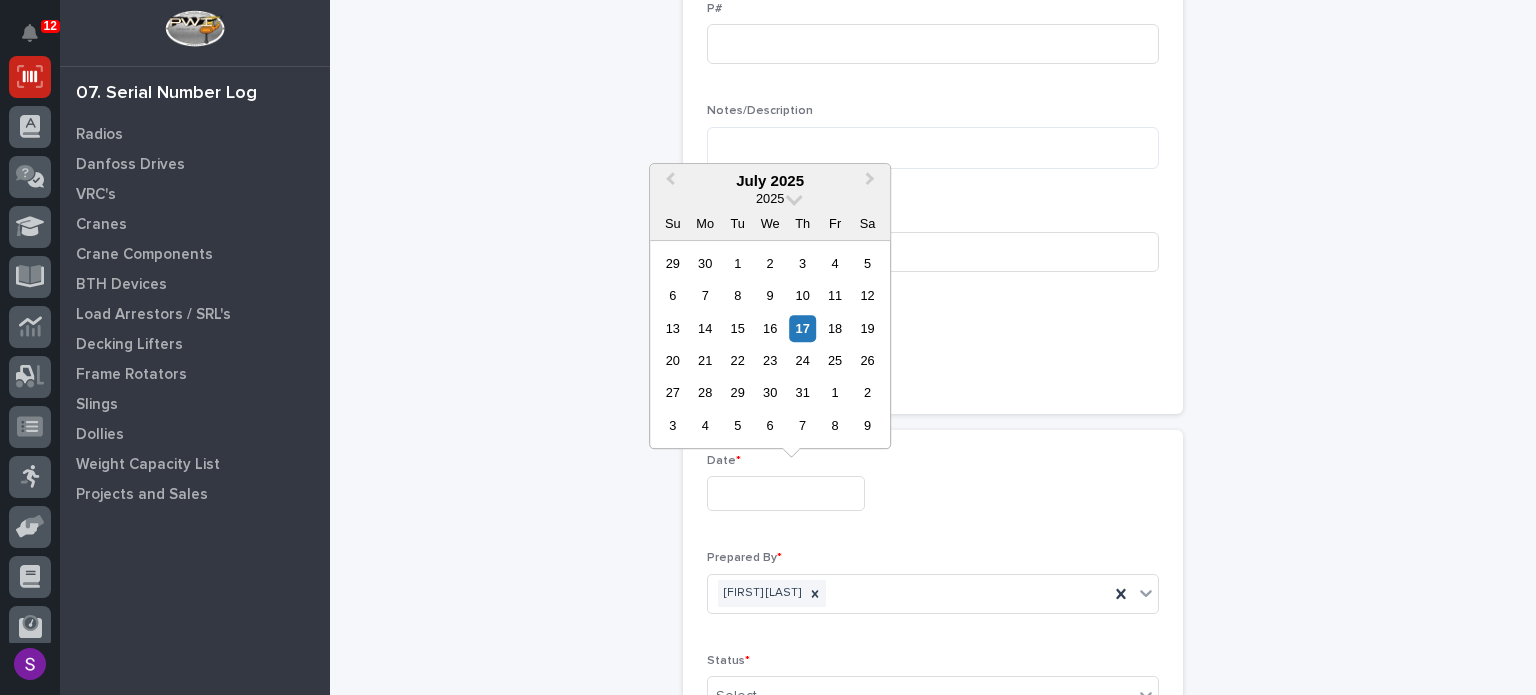 type on "**********" 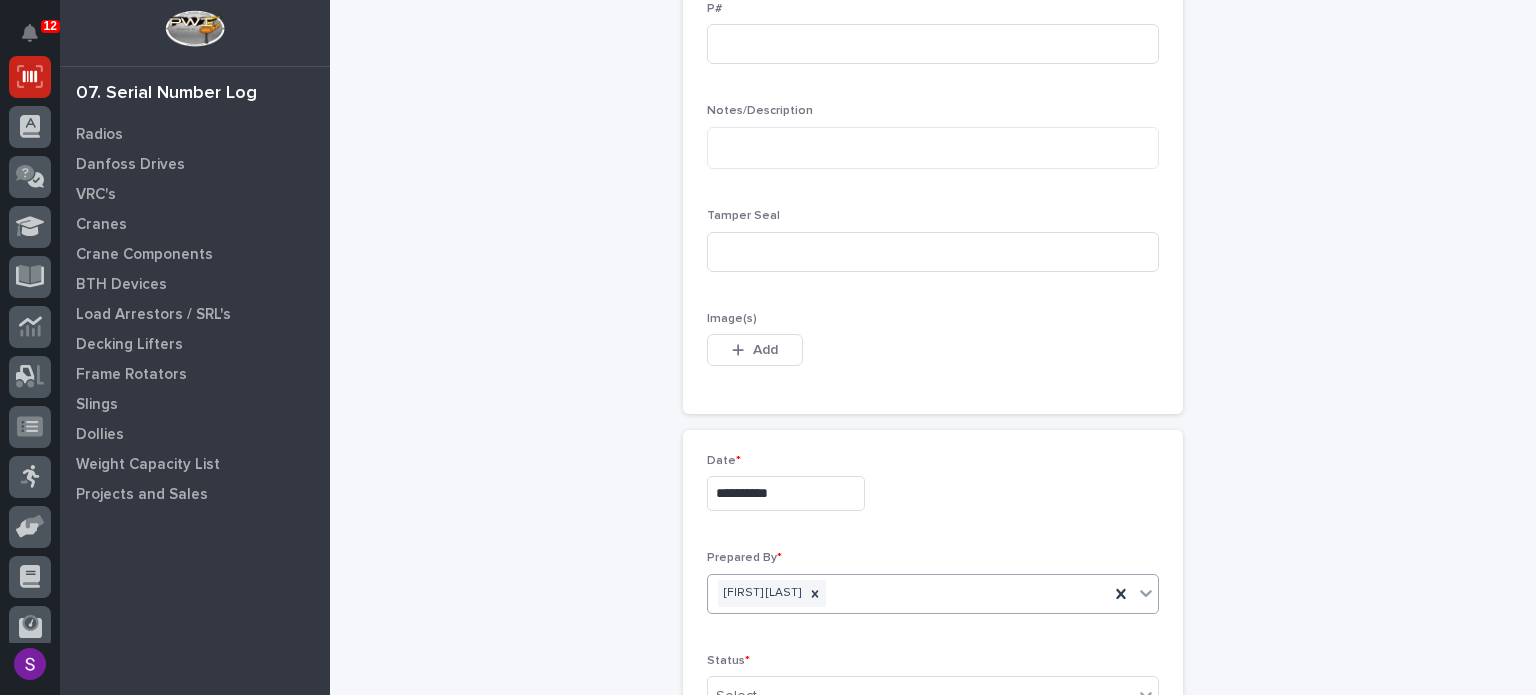 scroll, scrollTop: 844, scrollLeft: 0, axis: vertical 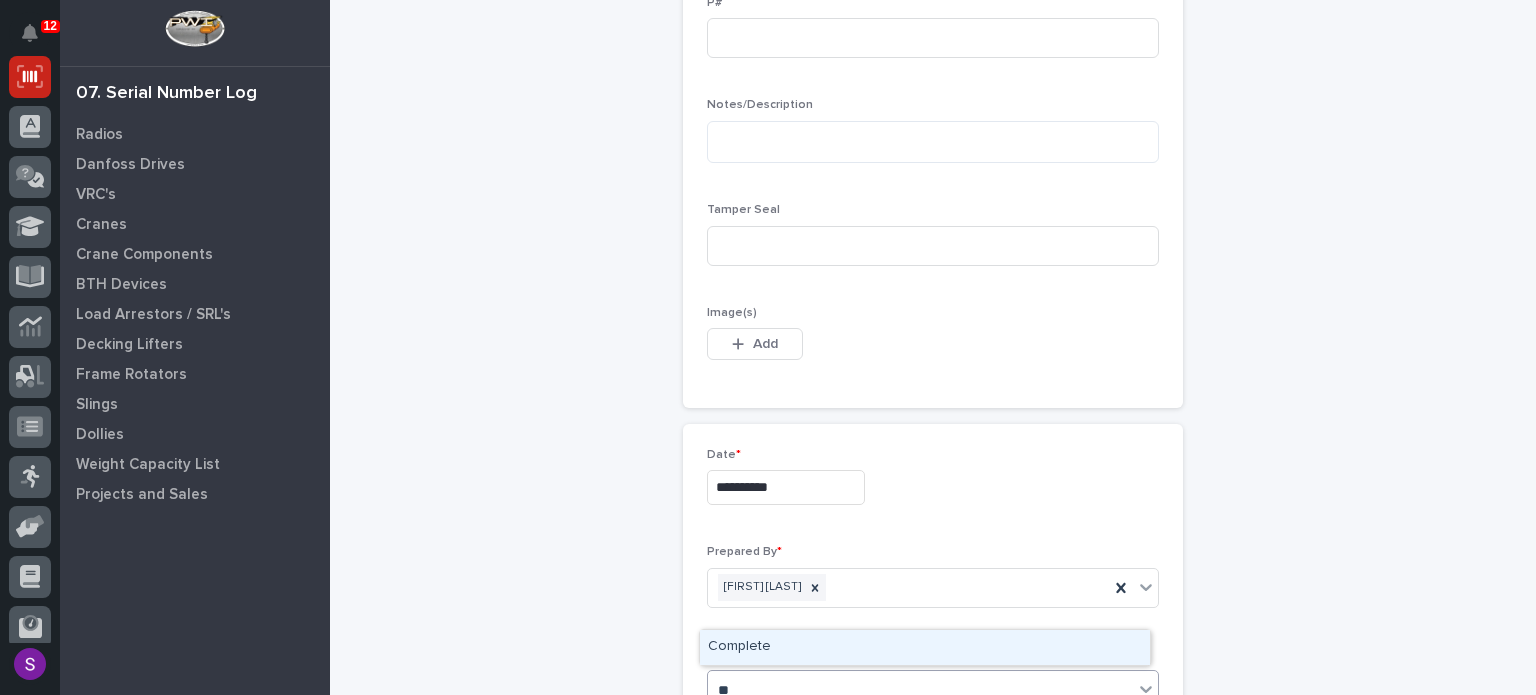 type on "***" 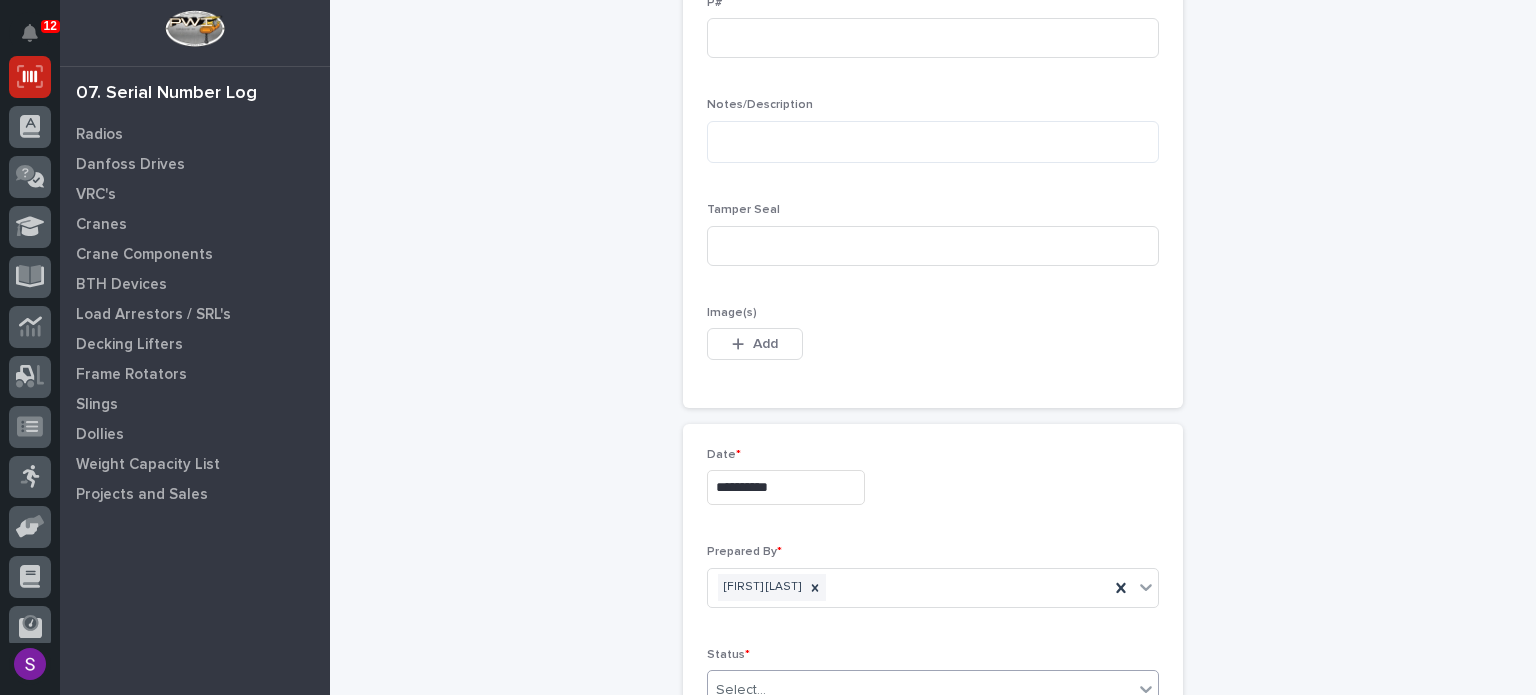 type 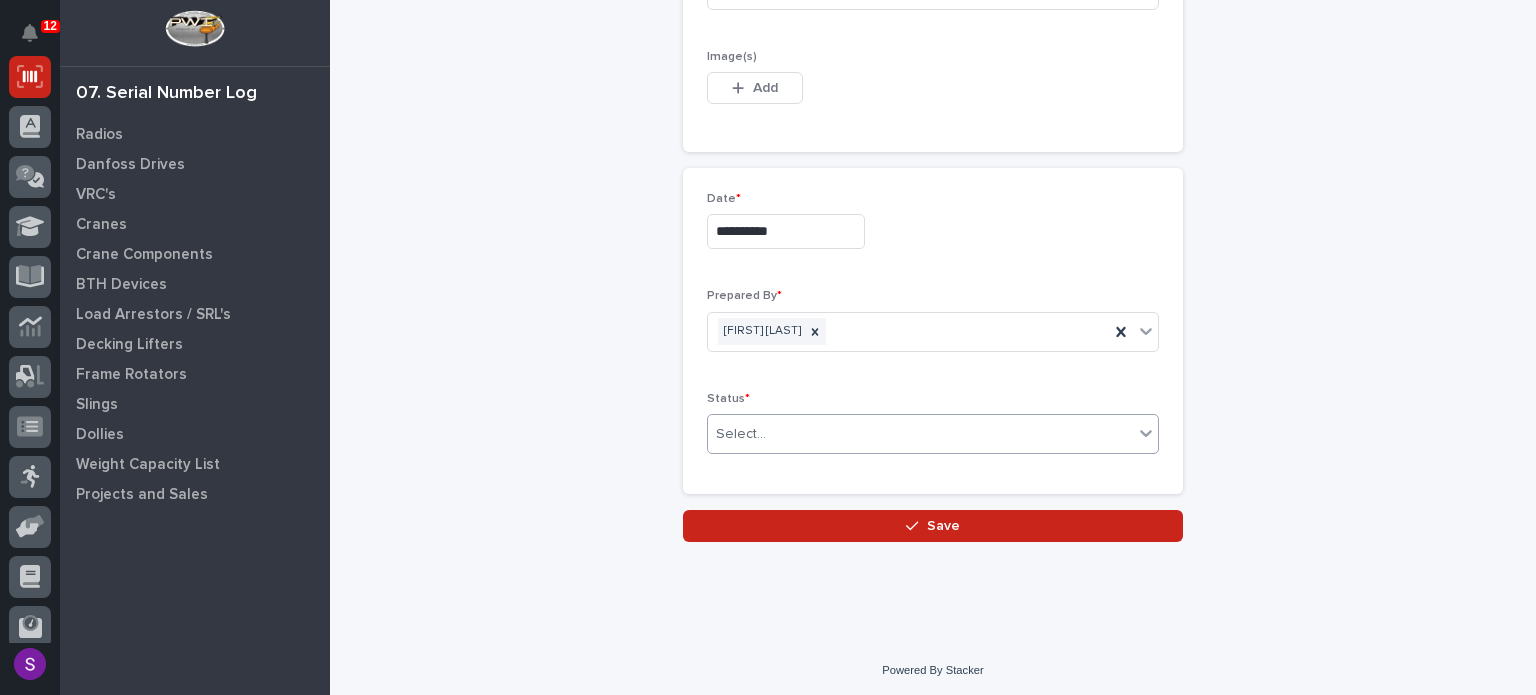 click on "Save" at bounding box center (933, 526) 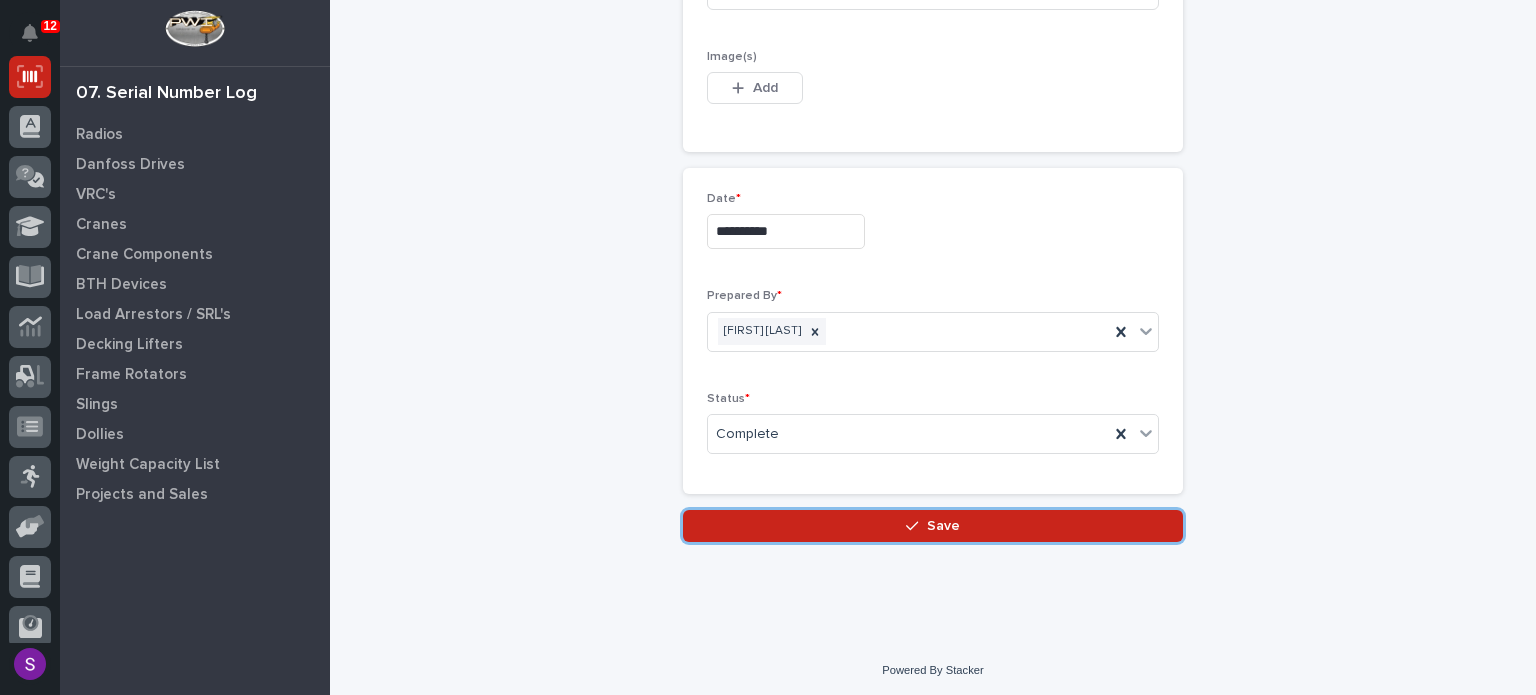 scroll, scrollTop: 1100, scrollLeft: 0, axis: vertical 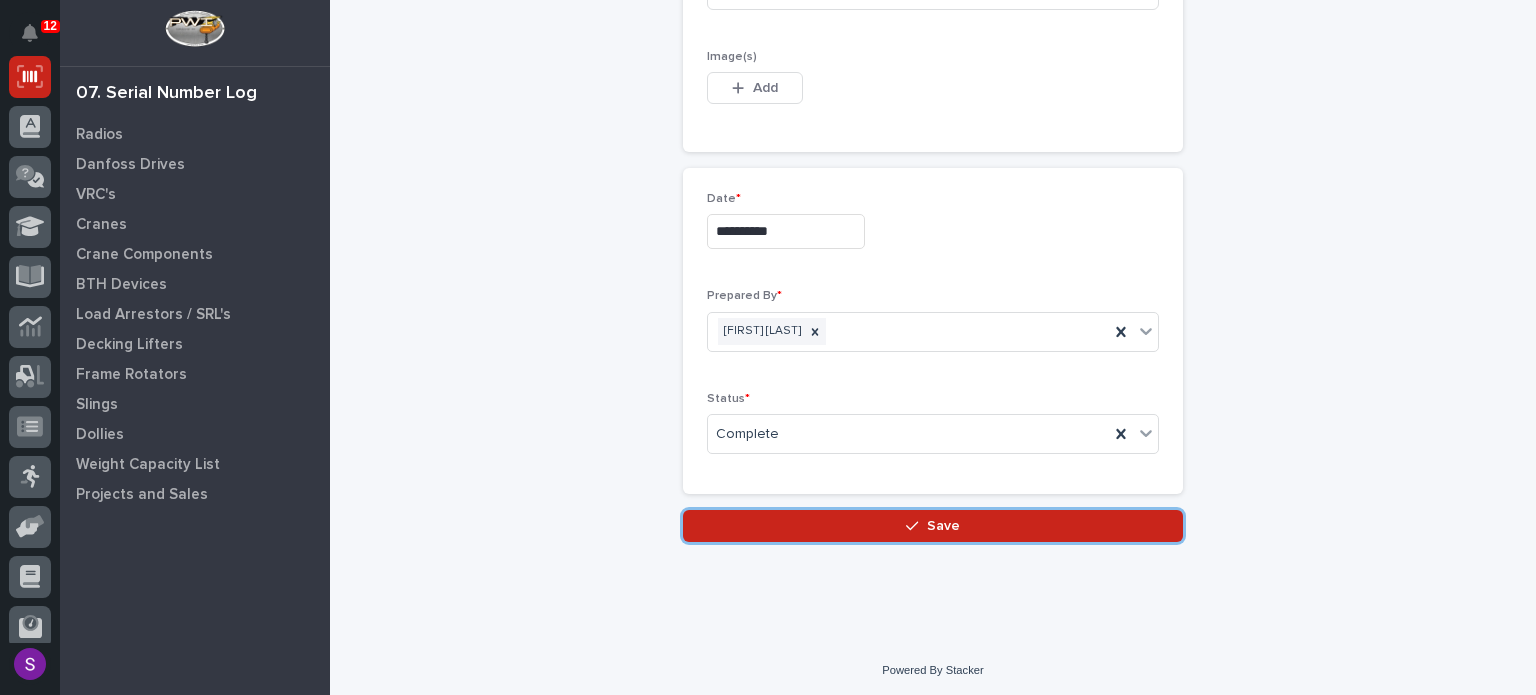 click on "Powered By Stacker" at bounding box center [932, 670] 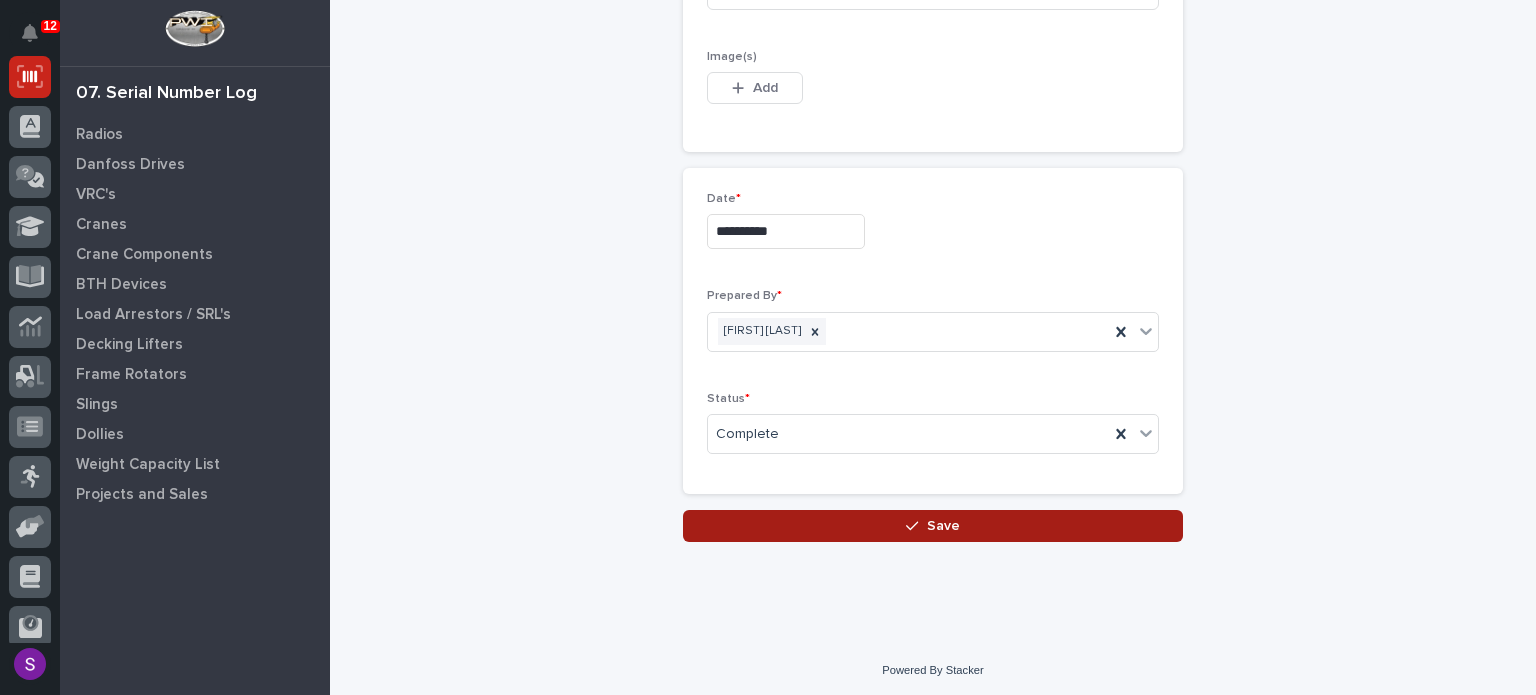 click on "Save" at bounding box center [943, 526] 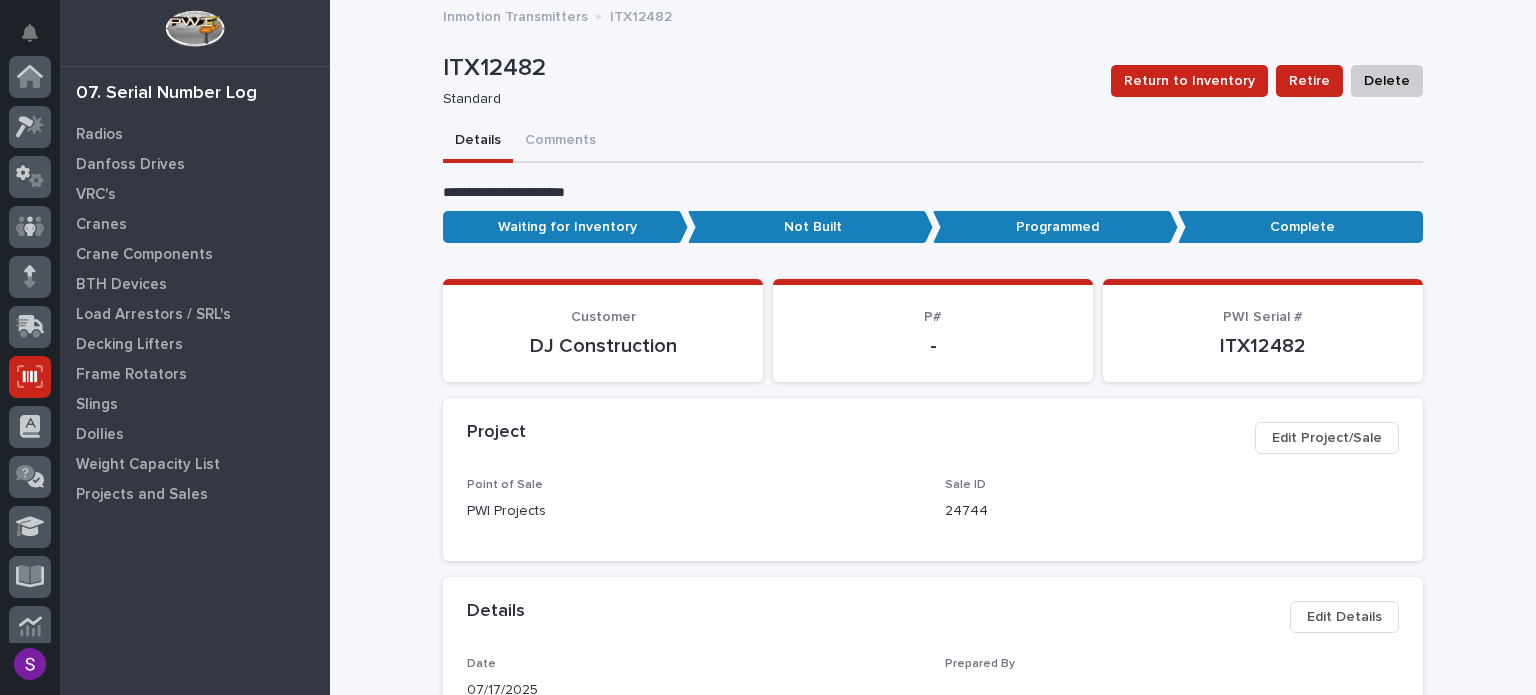 scroll, scrollTop: 300, scrollLeft: 0, axis: vertical 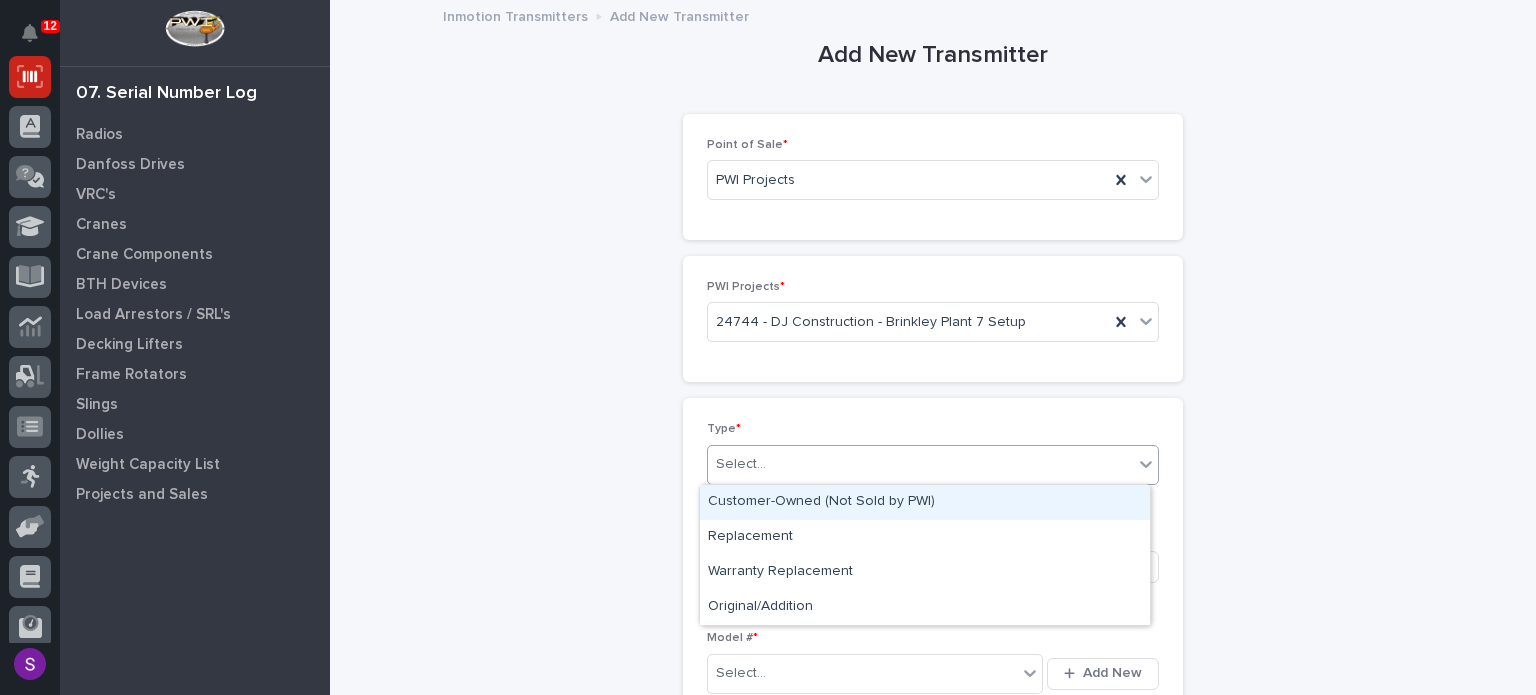 click on "Select..." at bounding box center (920, 464) 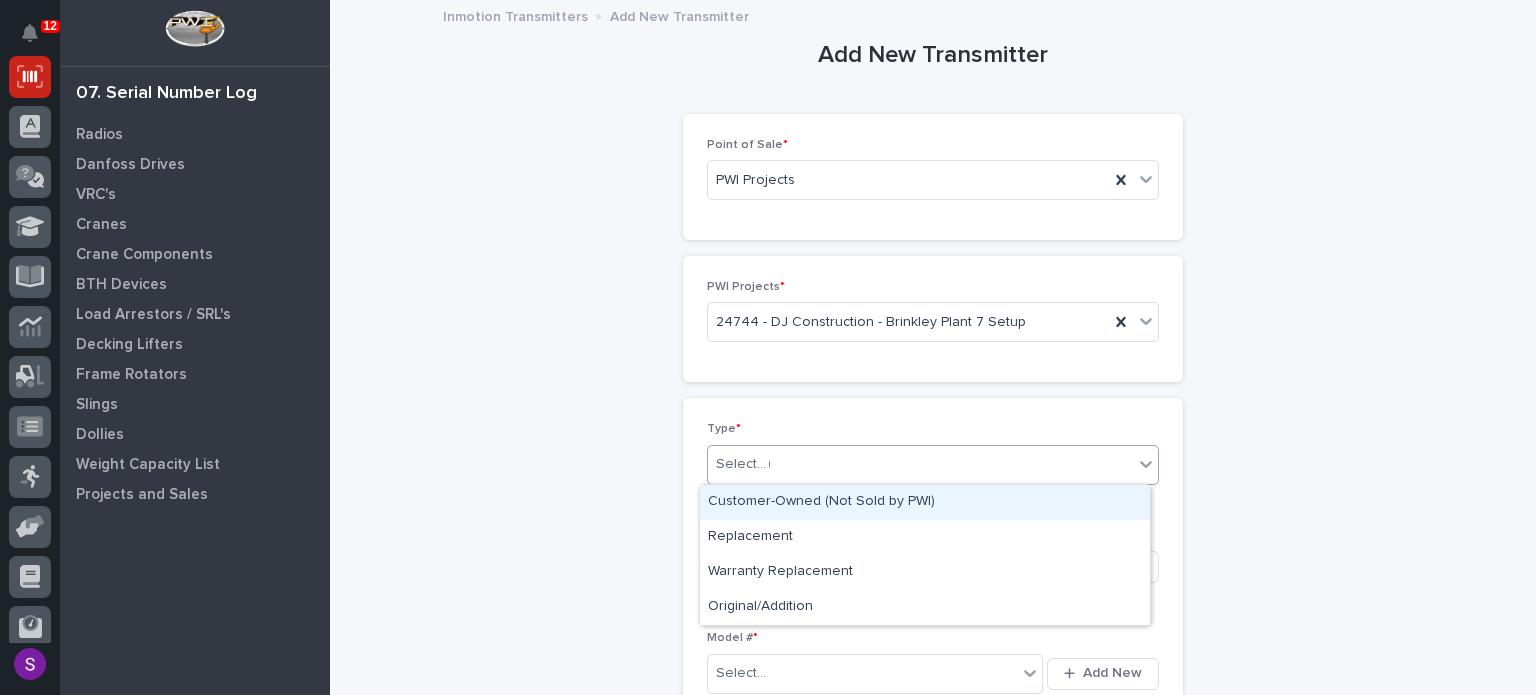type on "**" 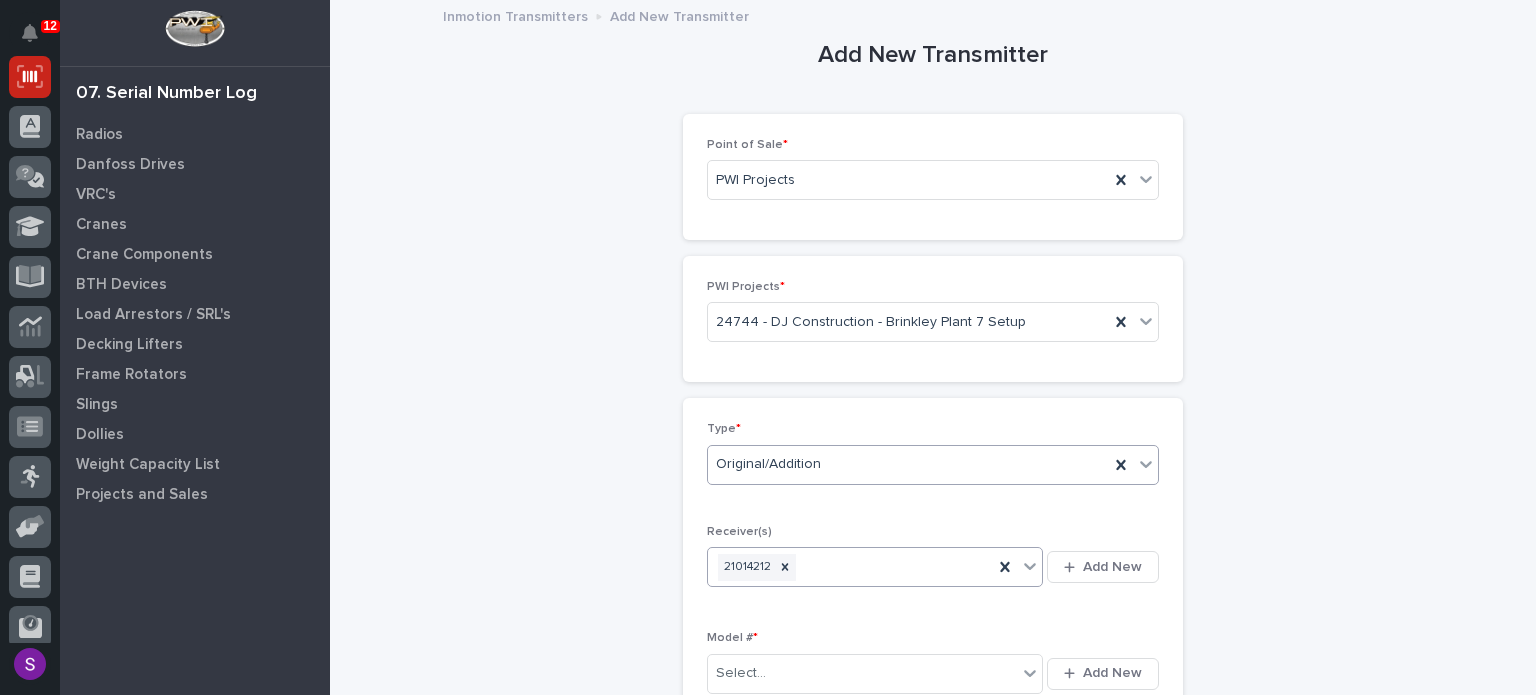 type 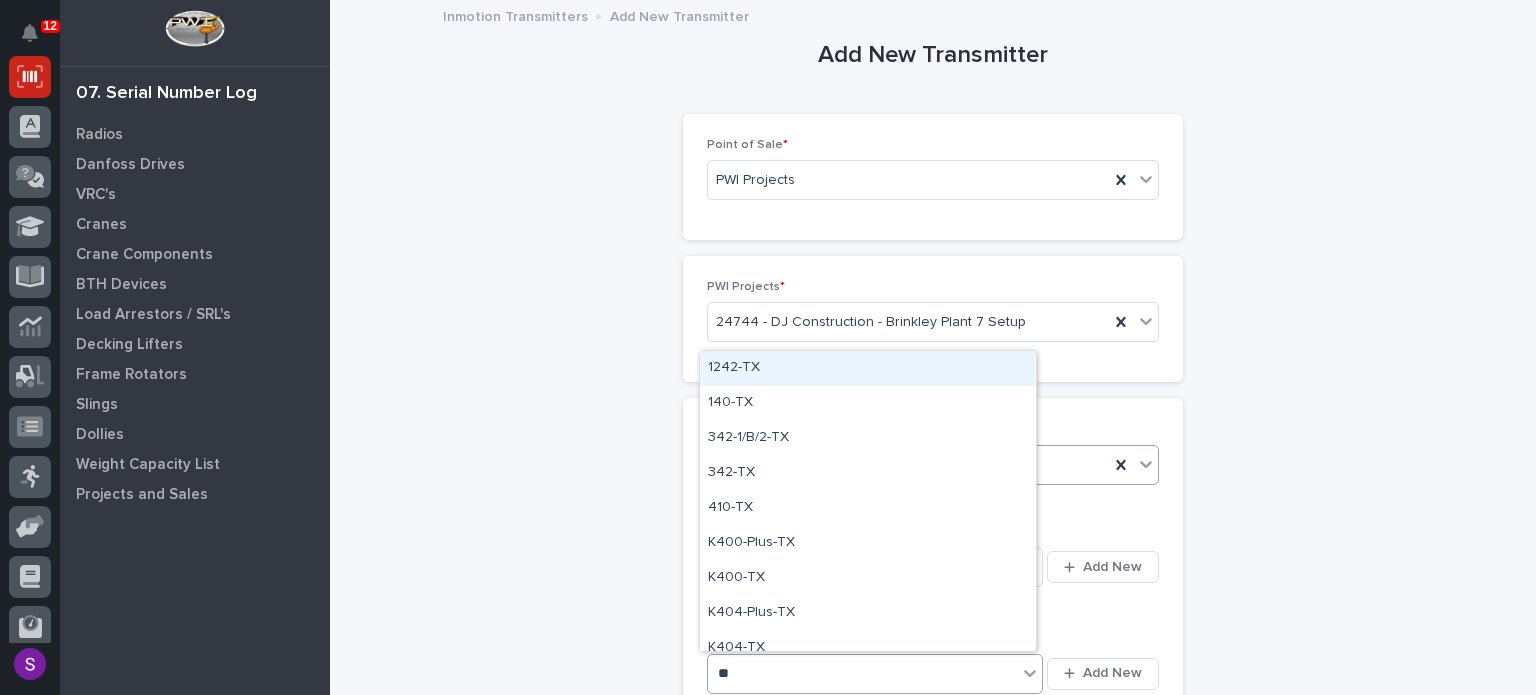 type on "***" 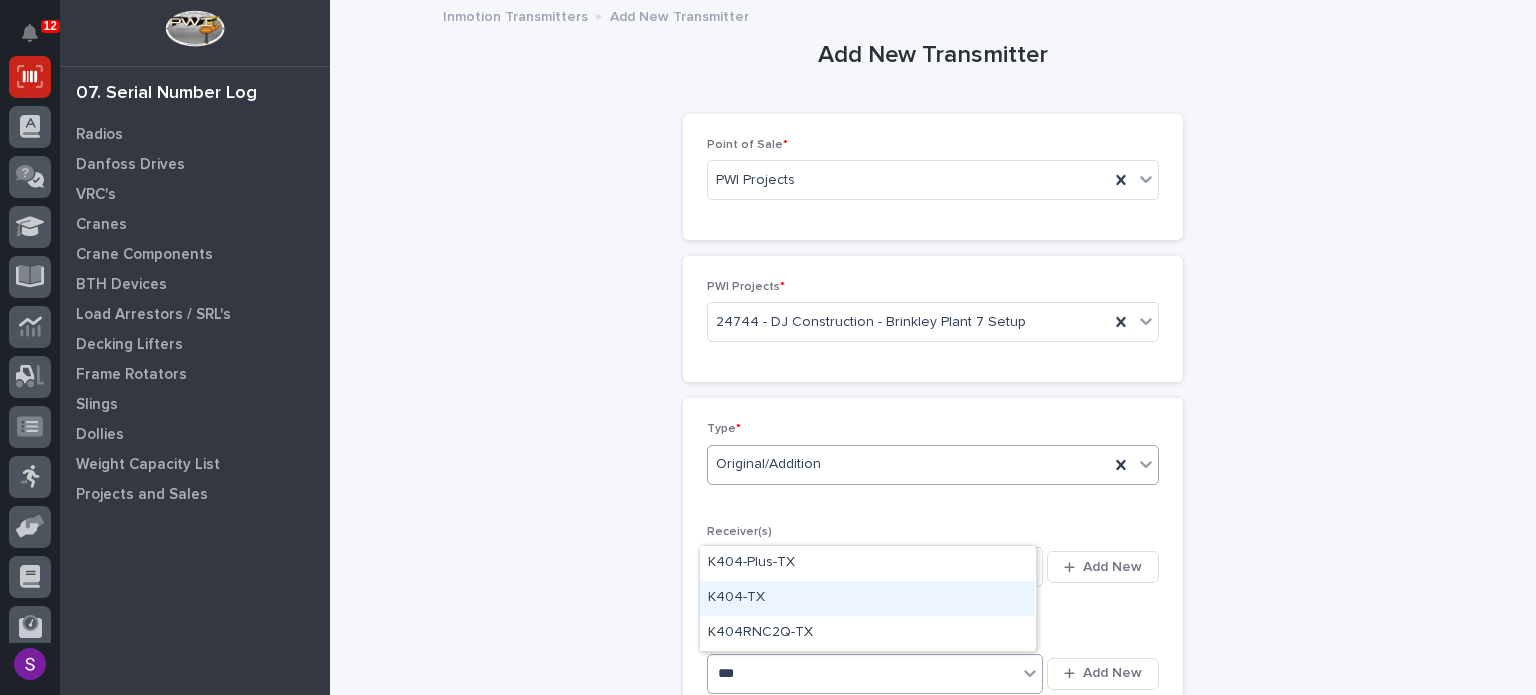 type 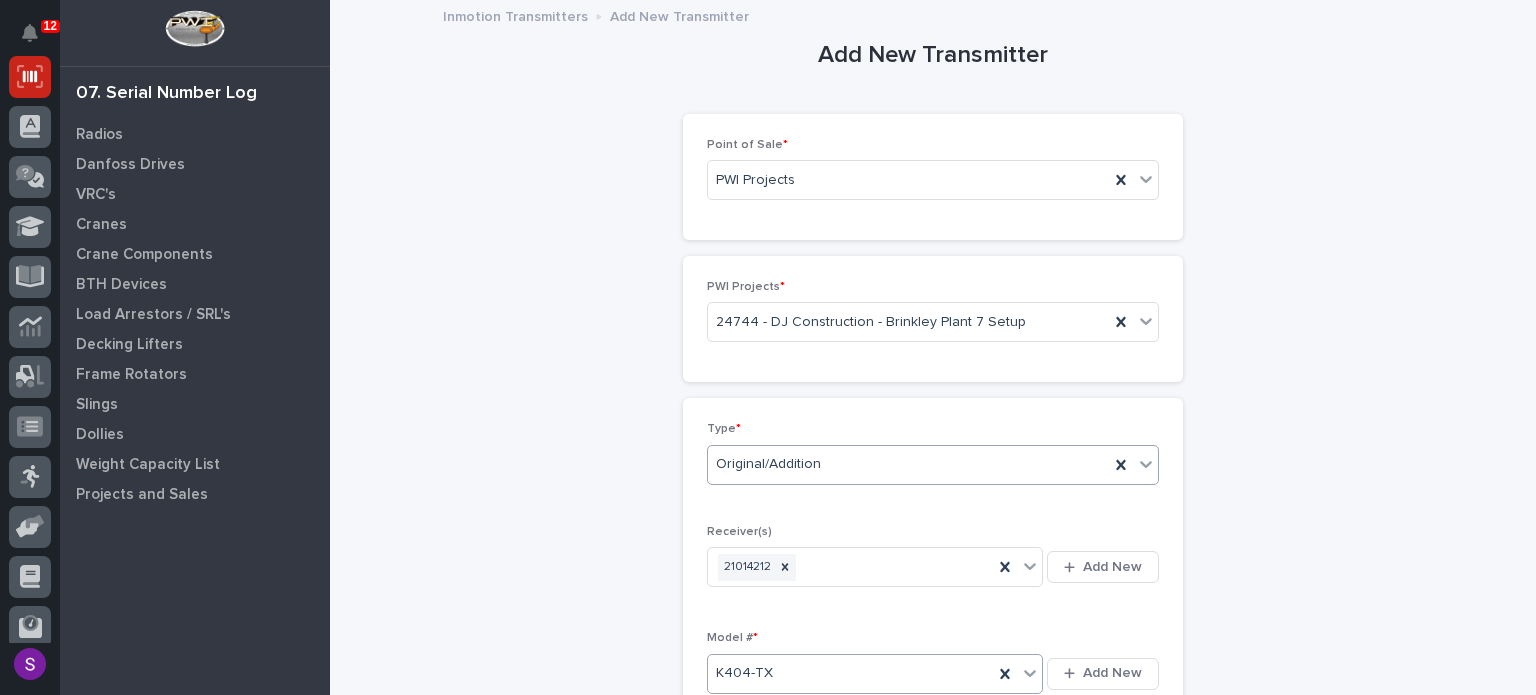 type 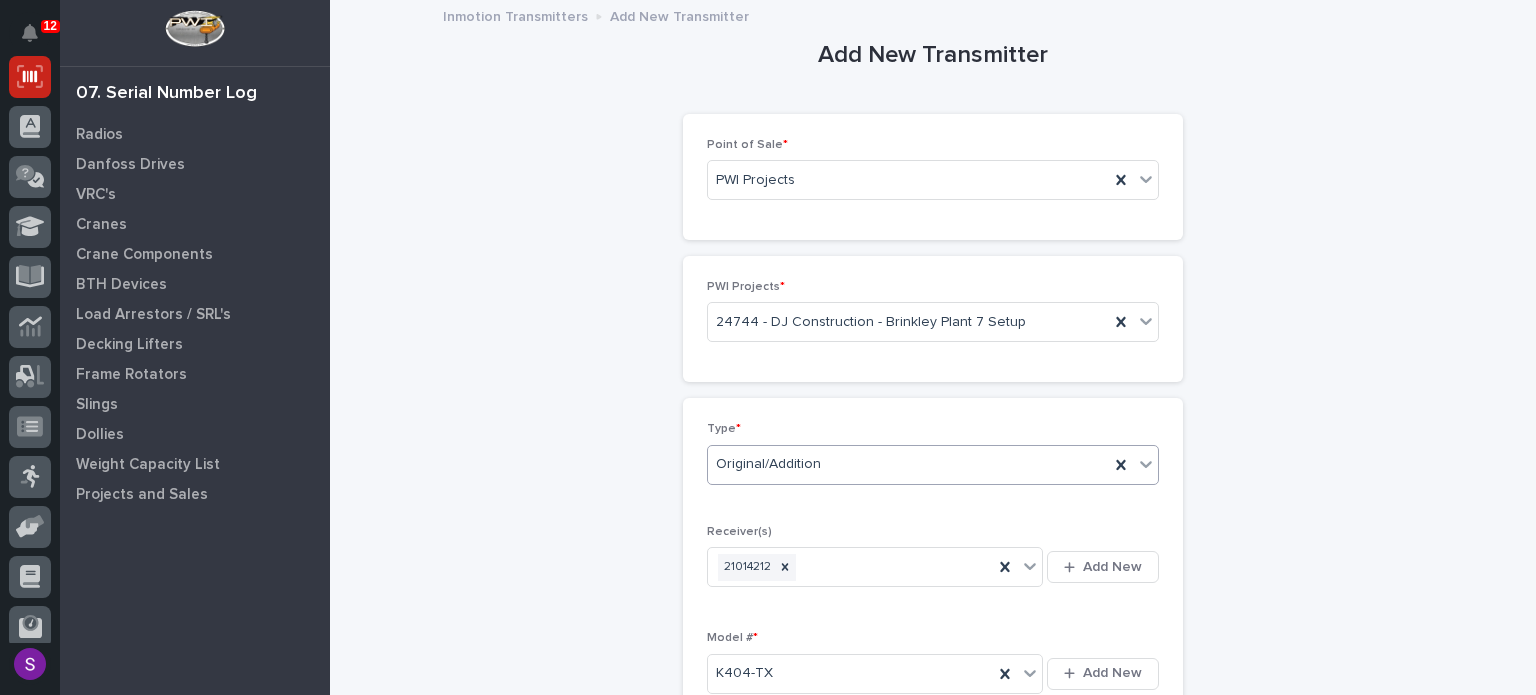 scroll, scrollTop: 430, scrollLeft: 0, axis: vertical 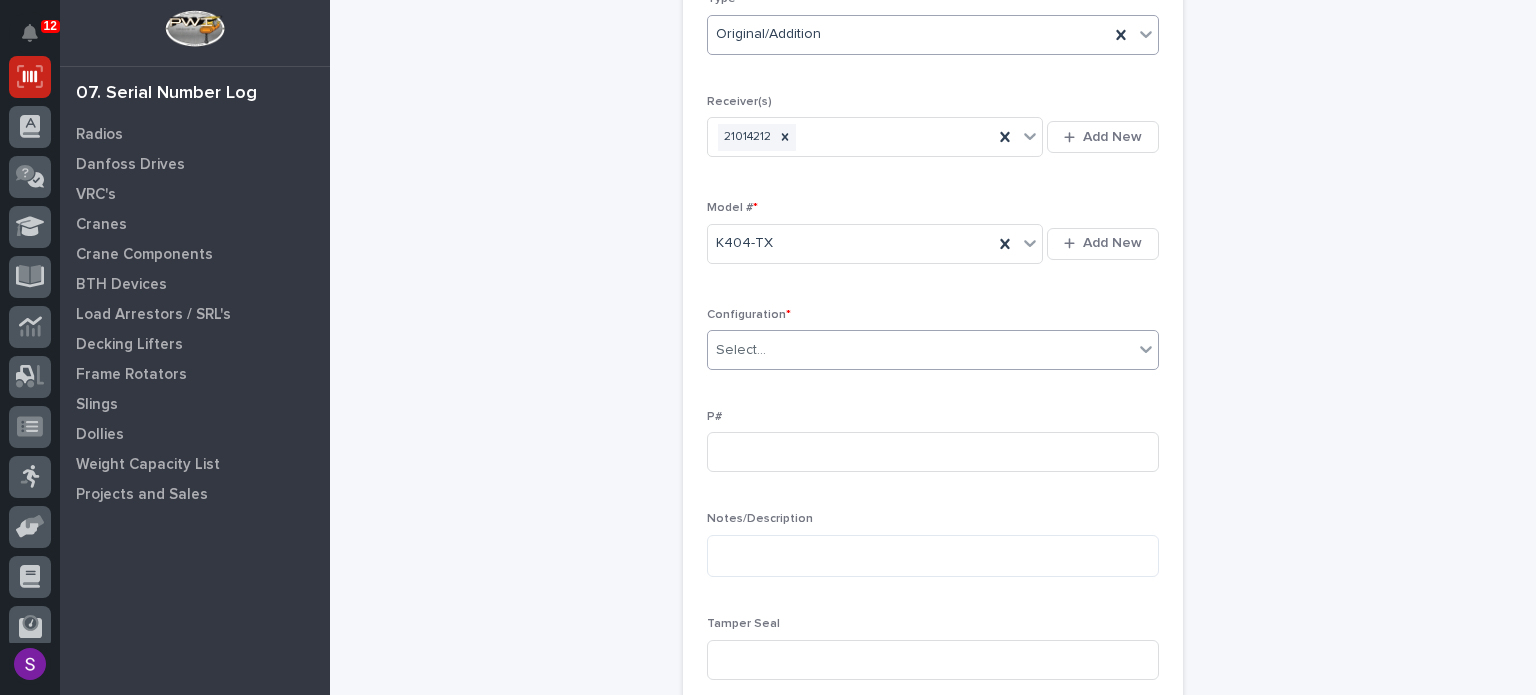 type on "*" 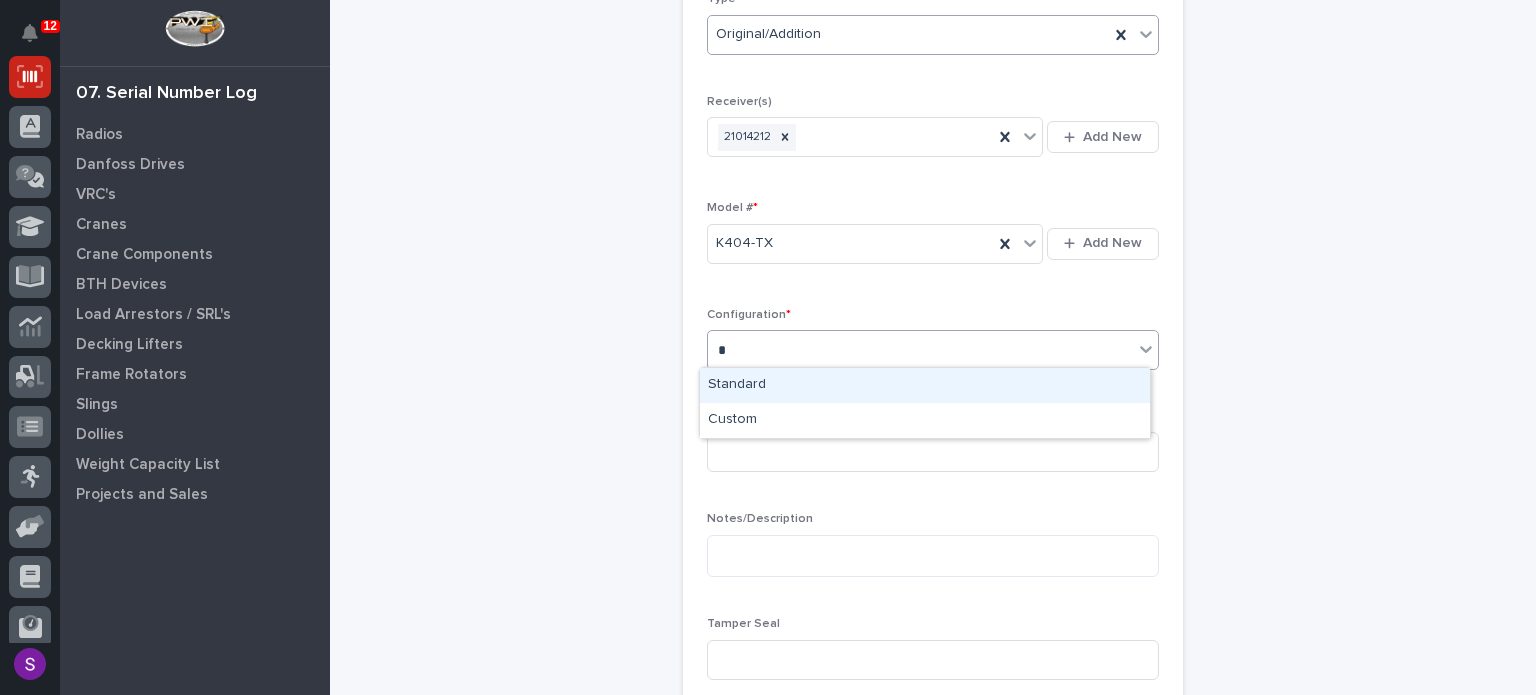 type 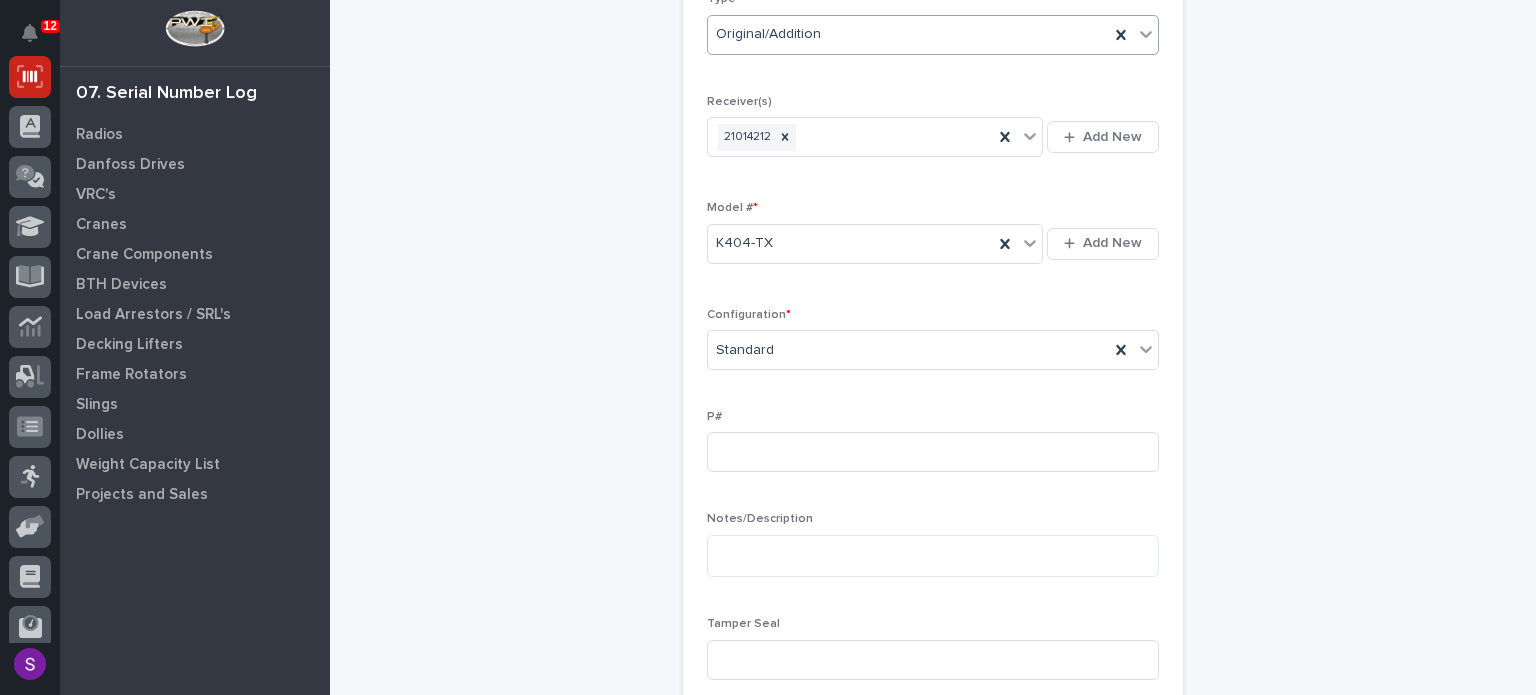 scroll, scrollTop: 838, scrollLeft: 0, axis: vertical 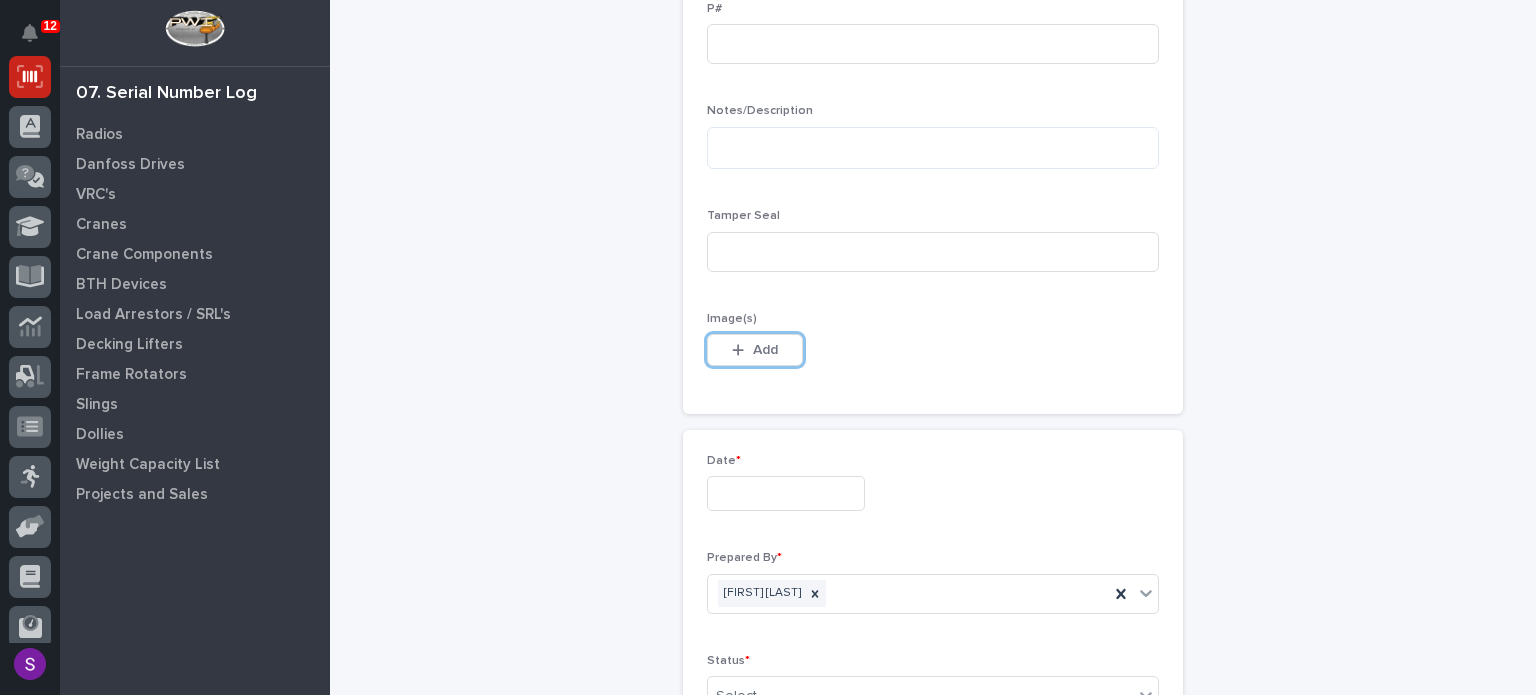 type 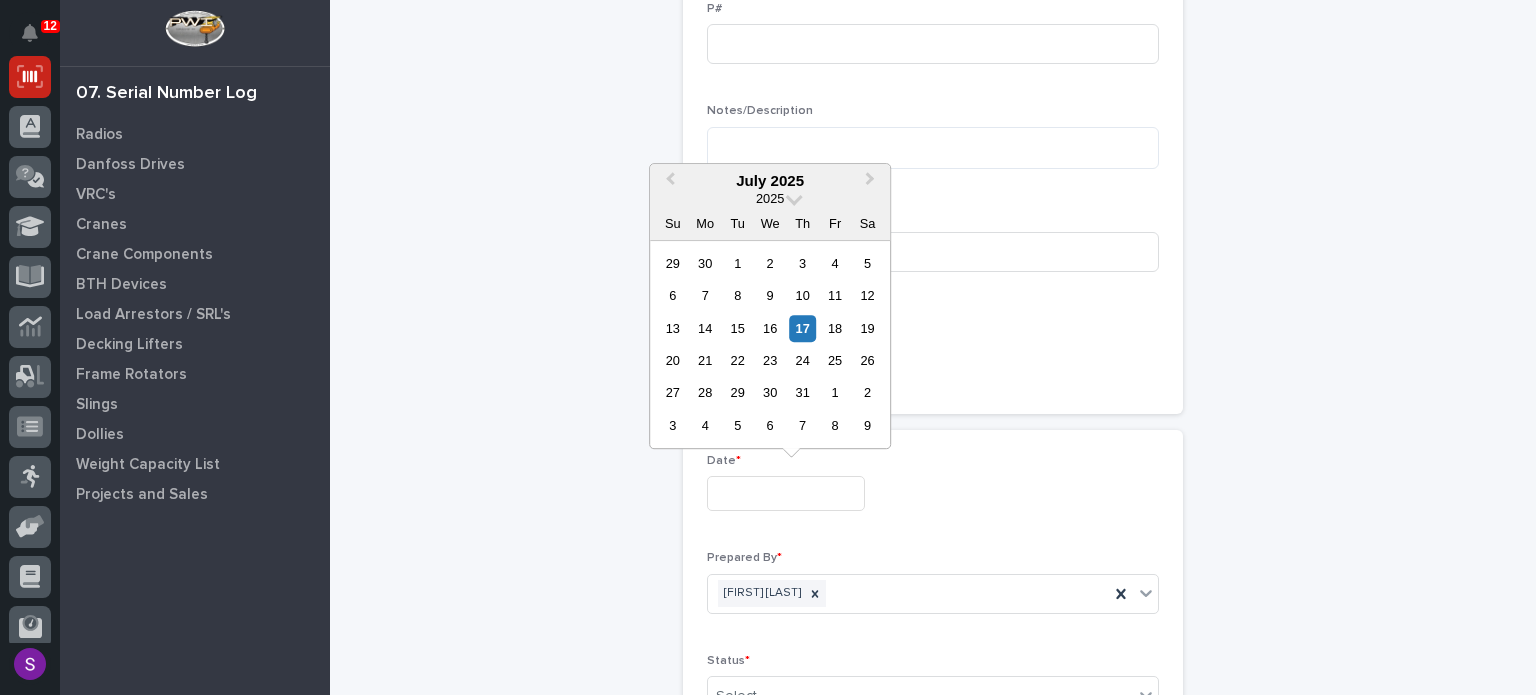 type on "**********" 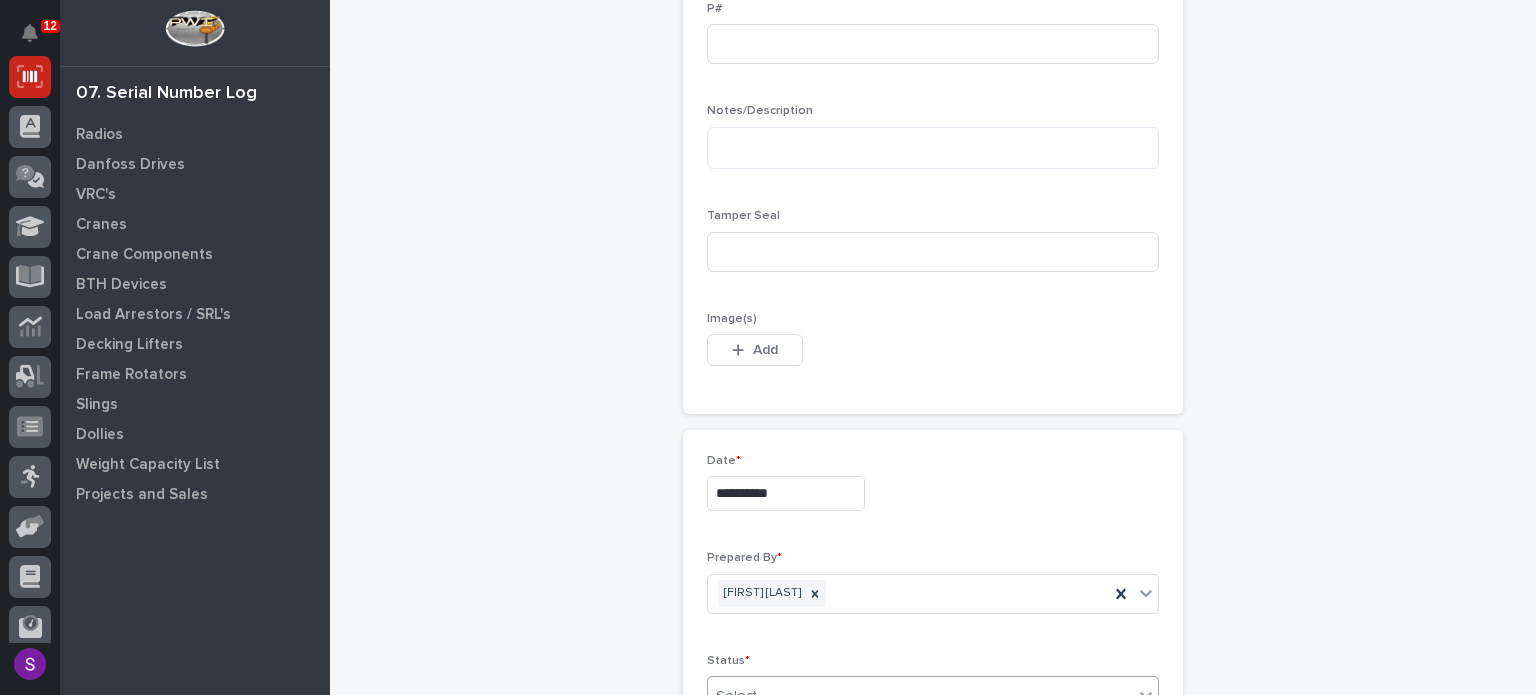 scroll, scrollTop: 844, scrollLeft: 0, axis: vertical 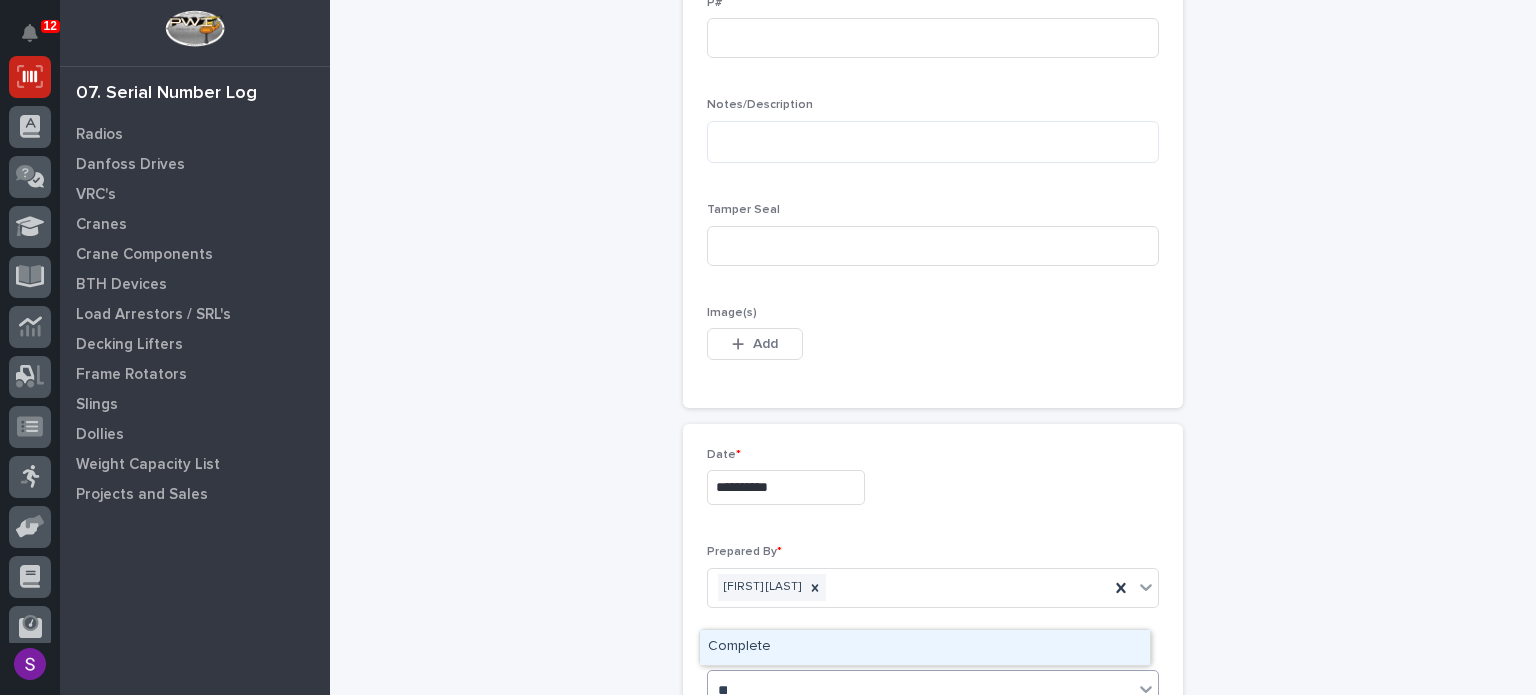 type on "***" 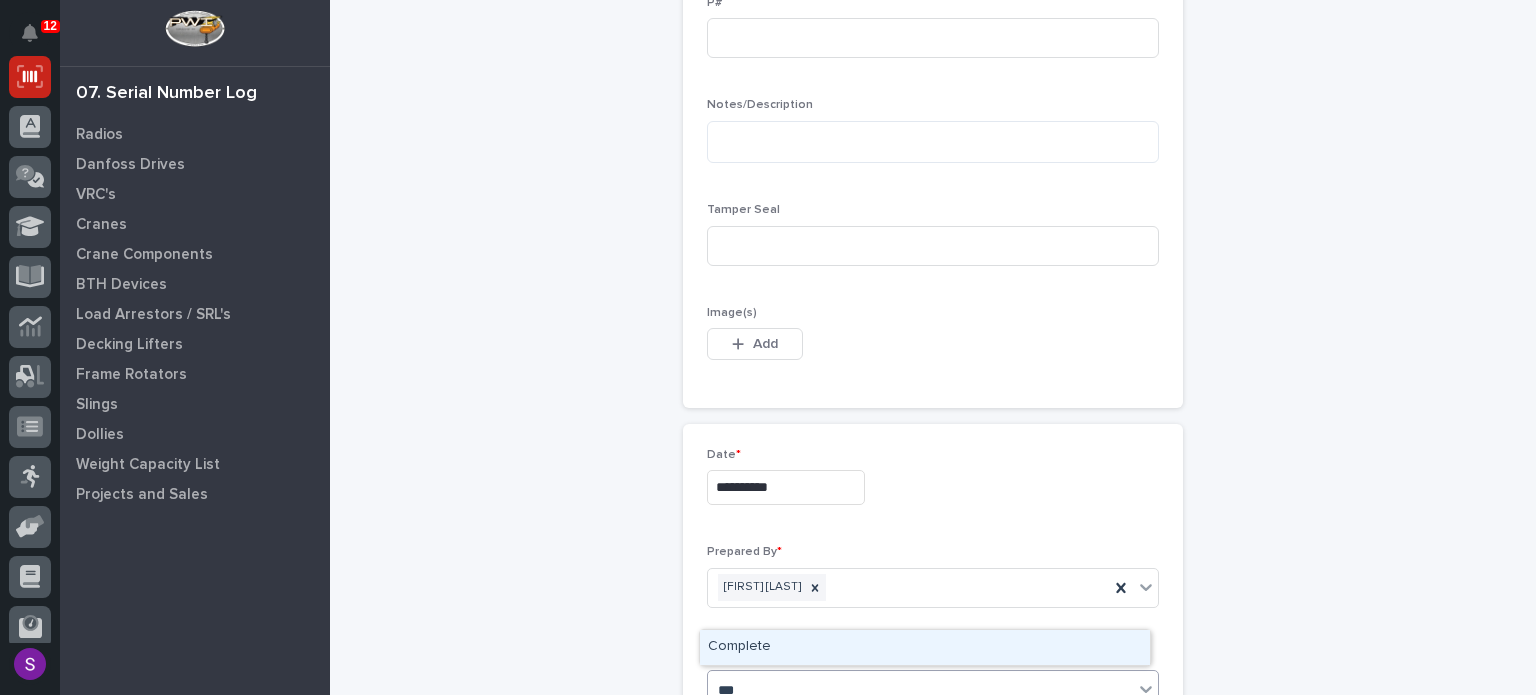 type 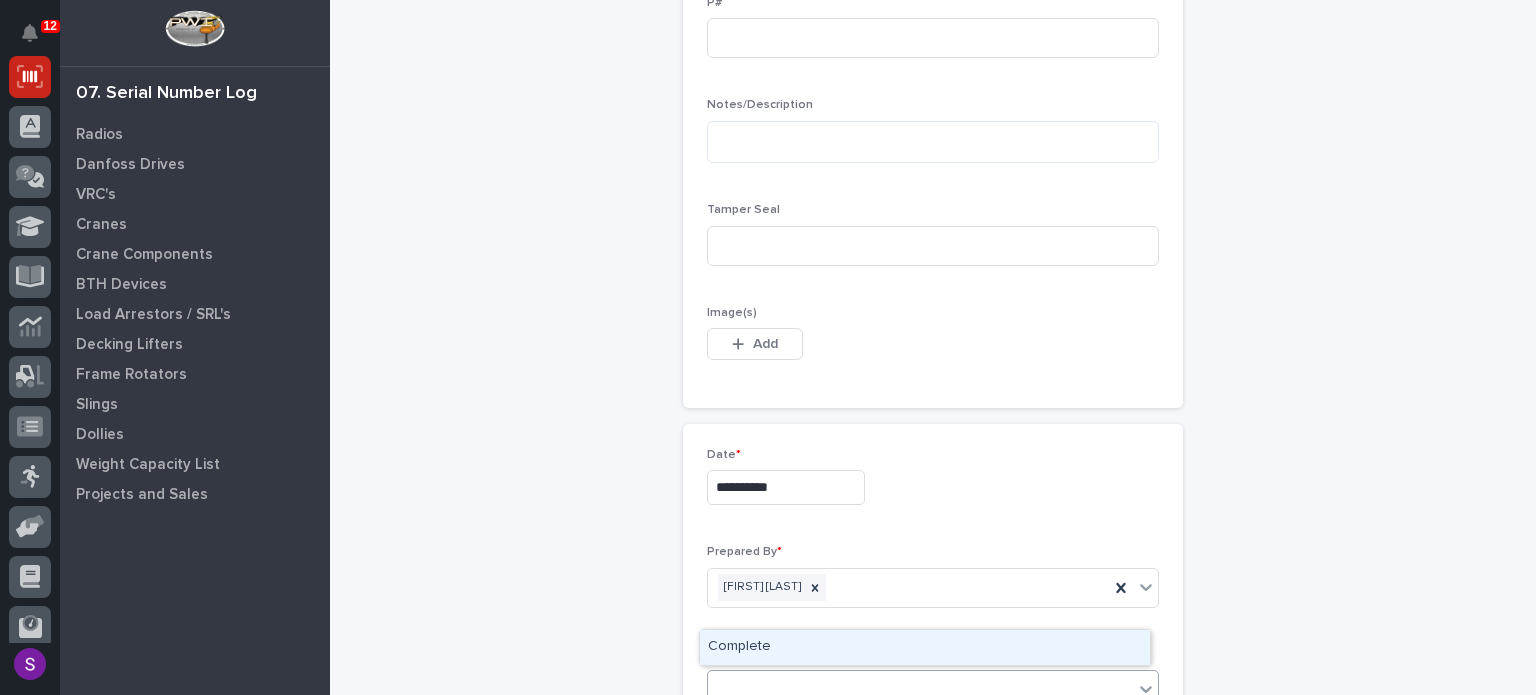 type 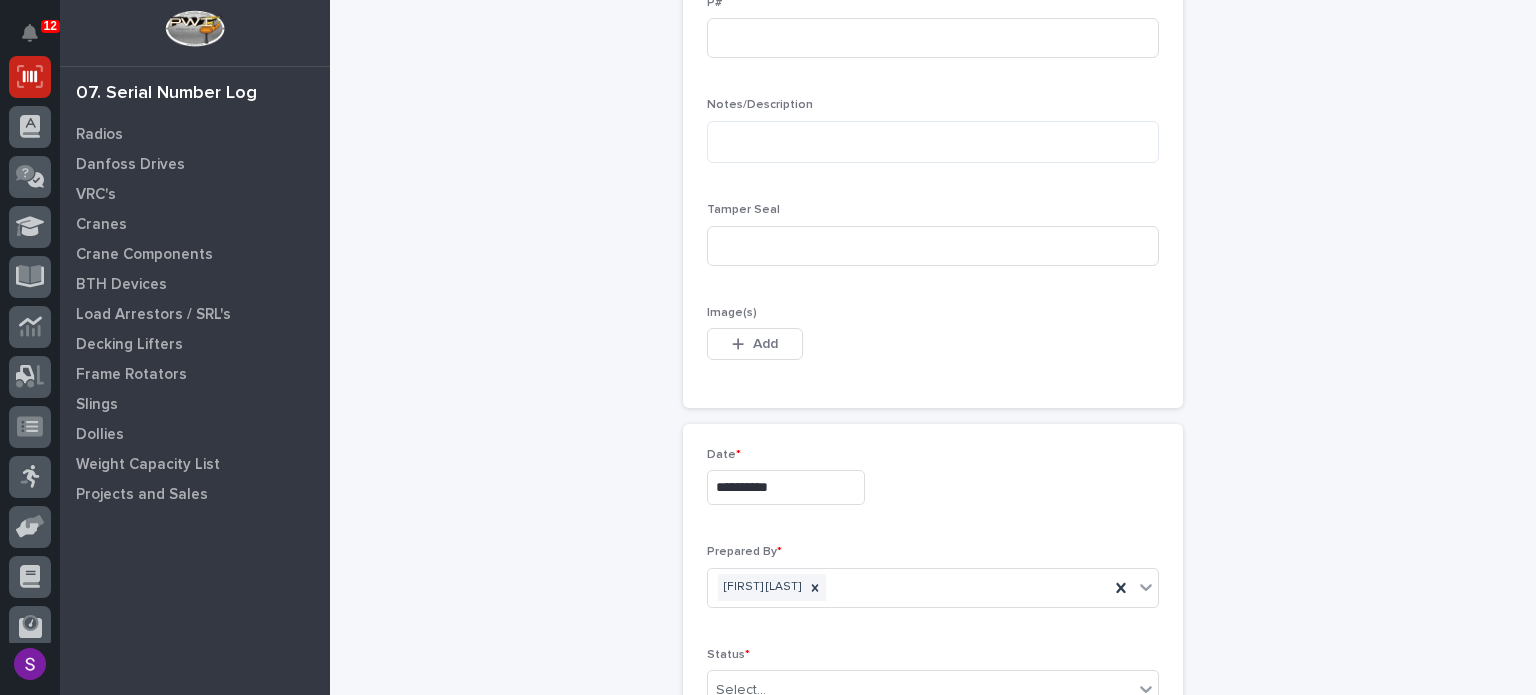 scroll, scrollTop: 1100, scrollLeft: 0, axis: vertical 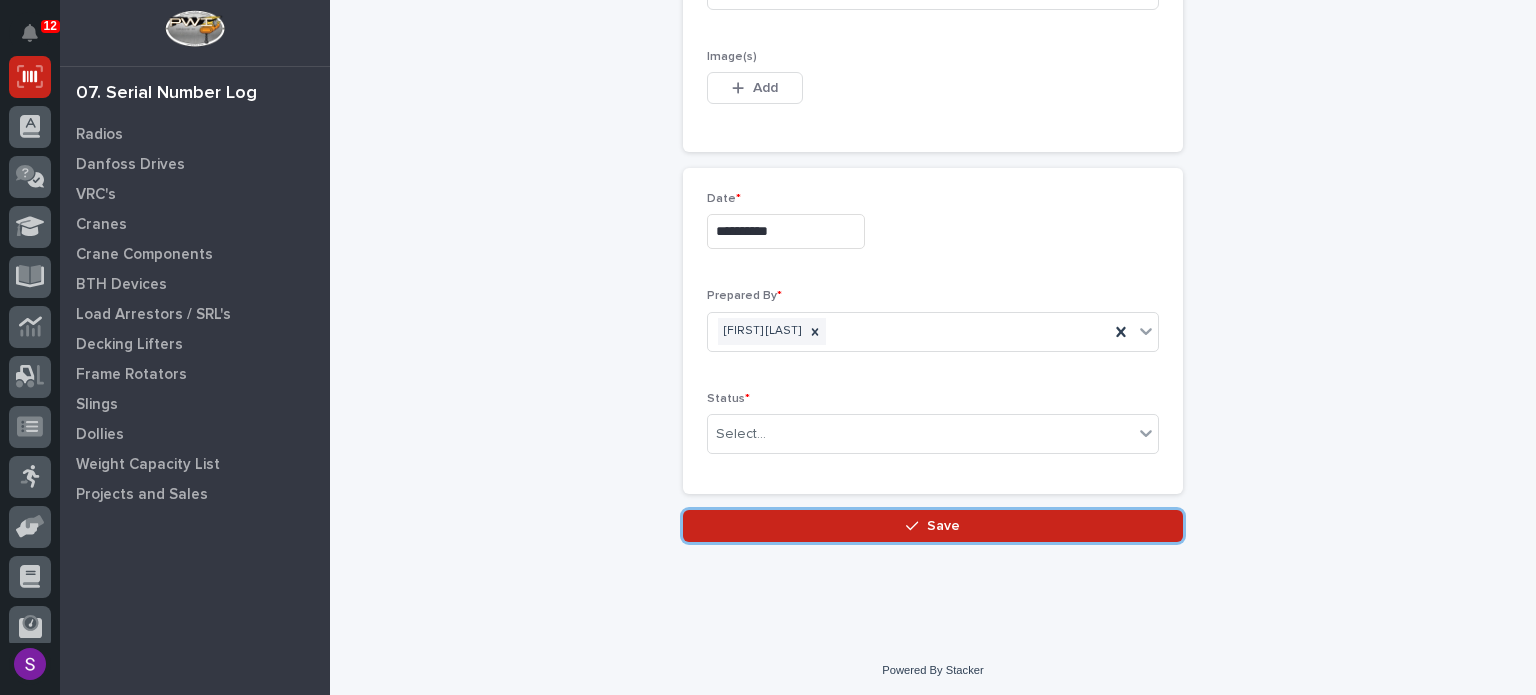 click on "Save" at bounding box center [933, 526] 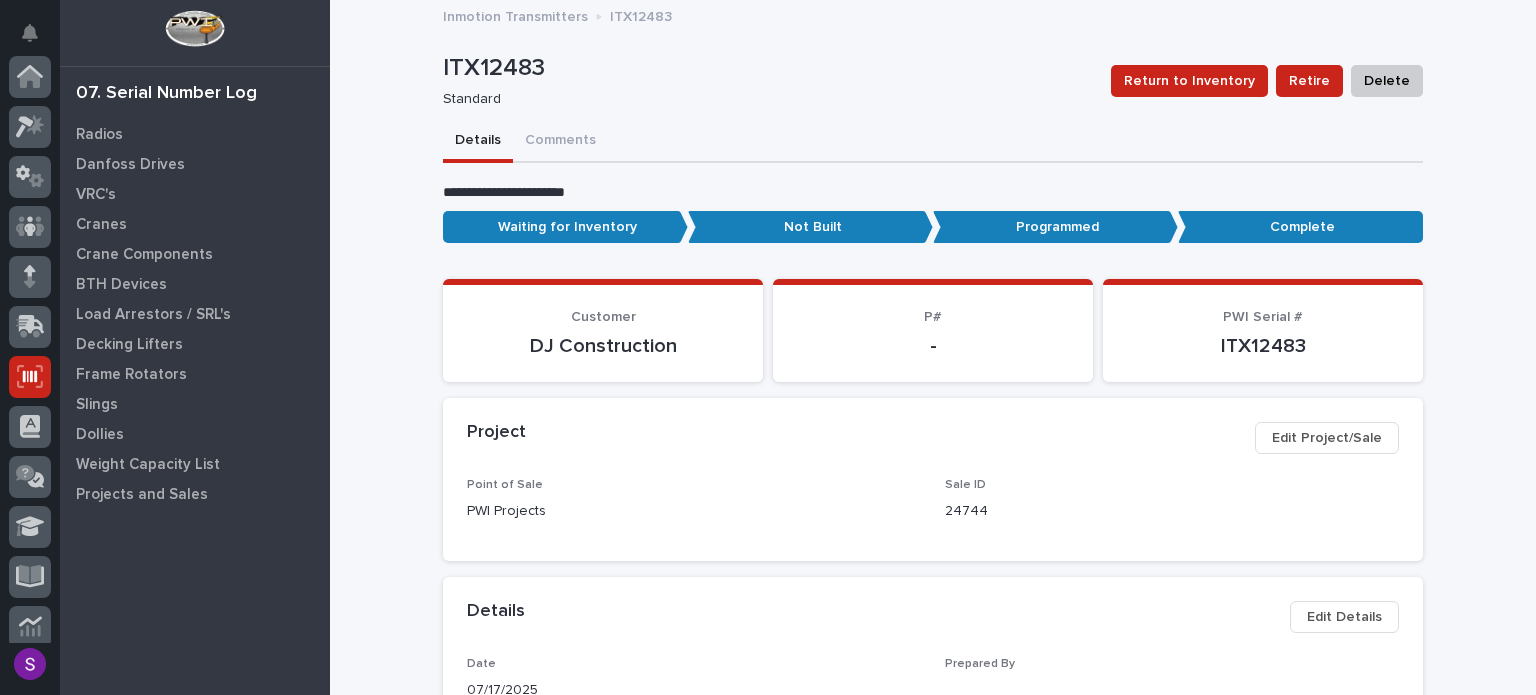 scroll, scrollTop: 300, scrollLeft: 0, axis: vertical 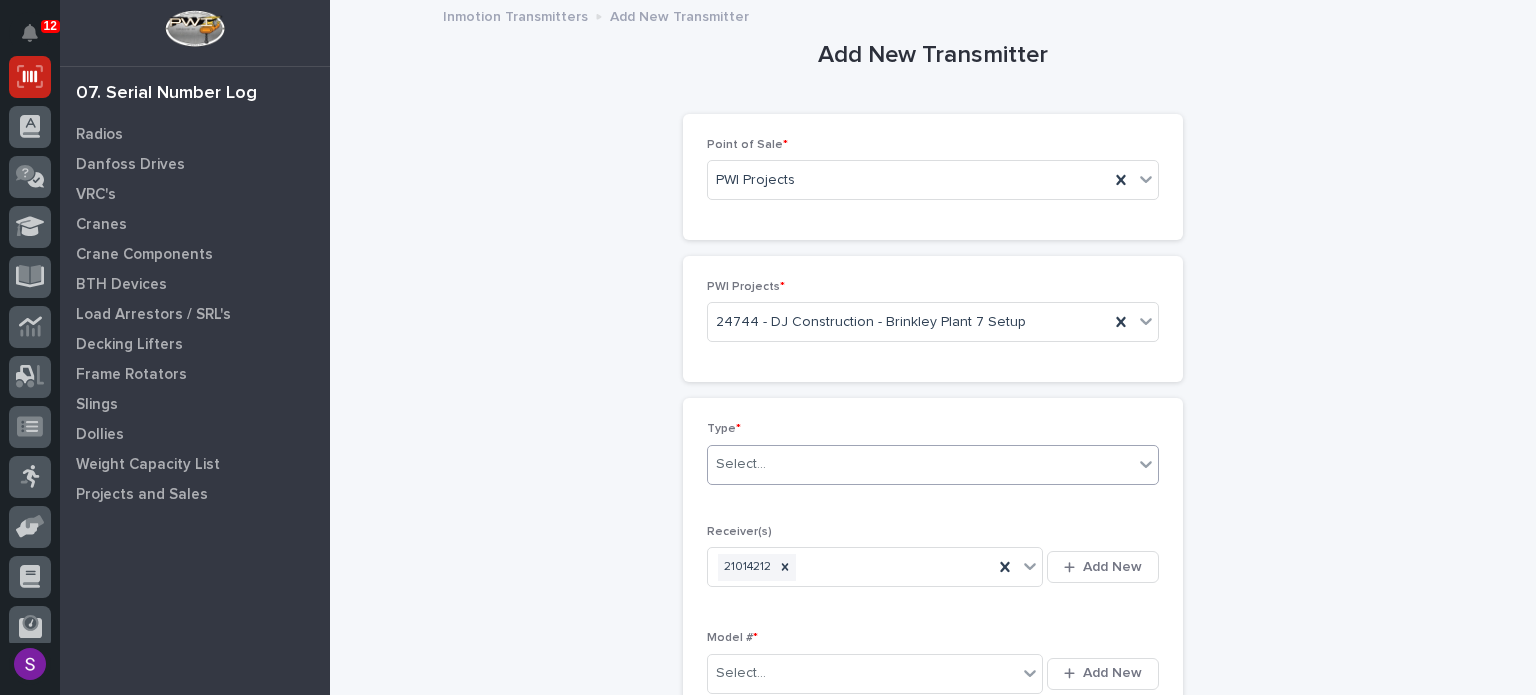 click on "Select..." at bounding box center (920, 464) 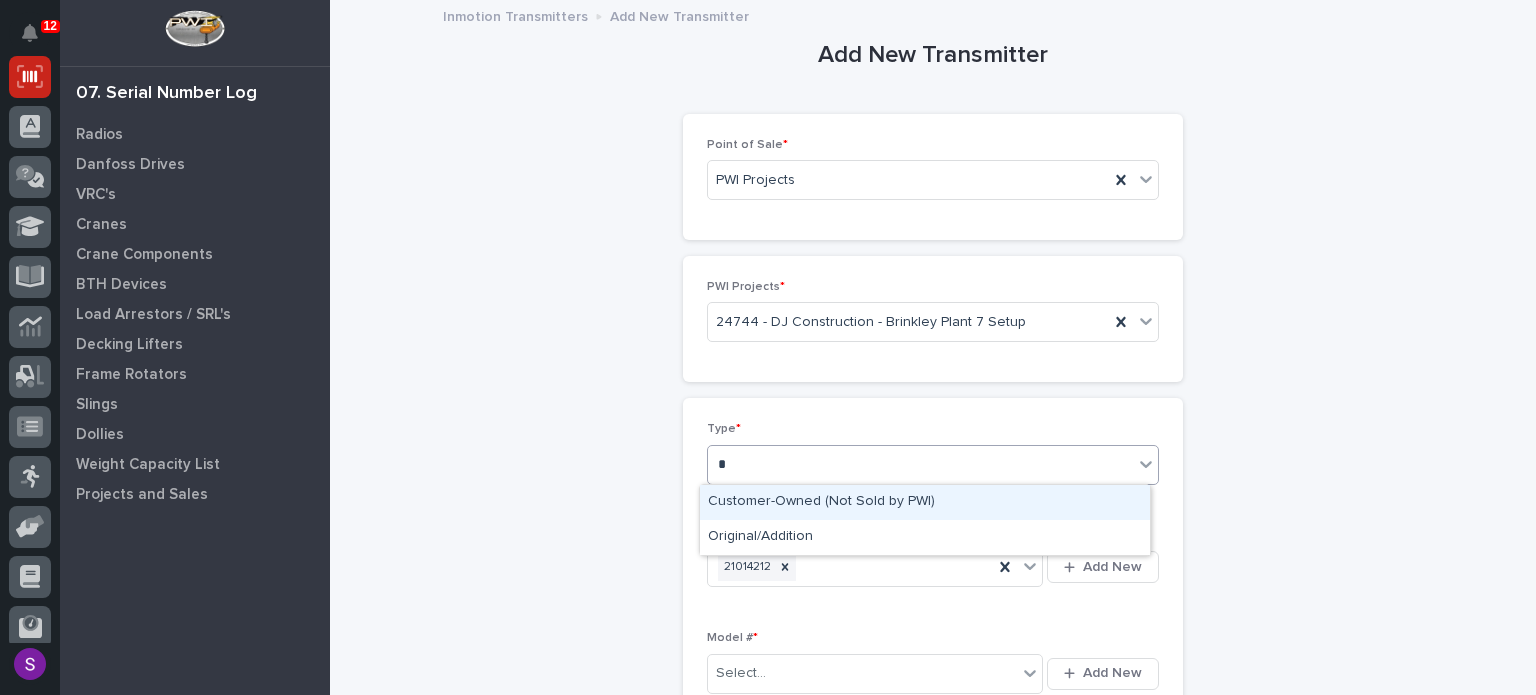 type on "**" 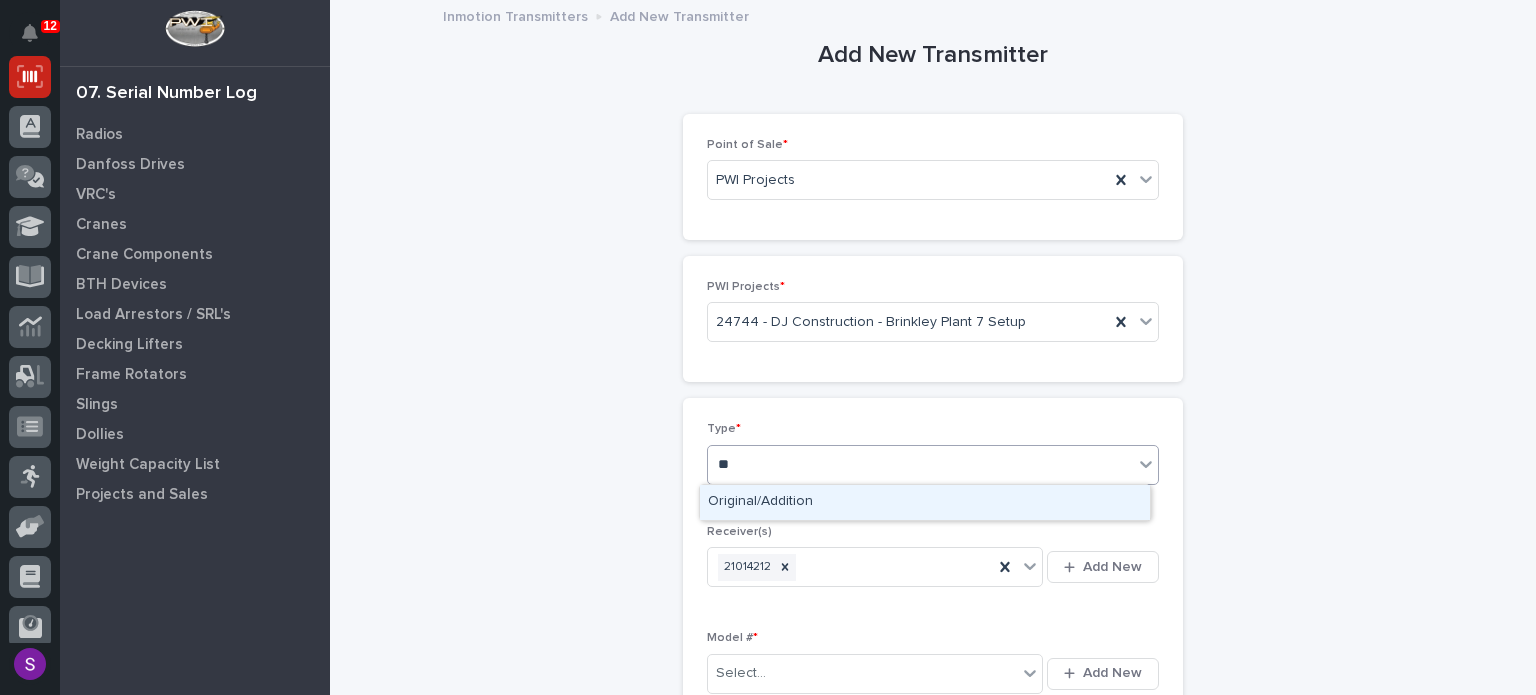 type 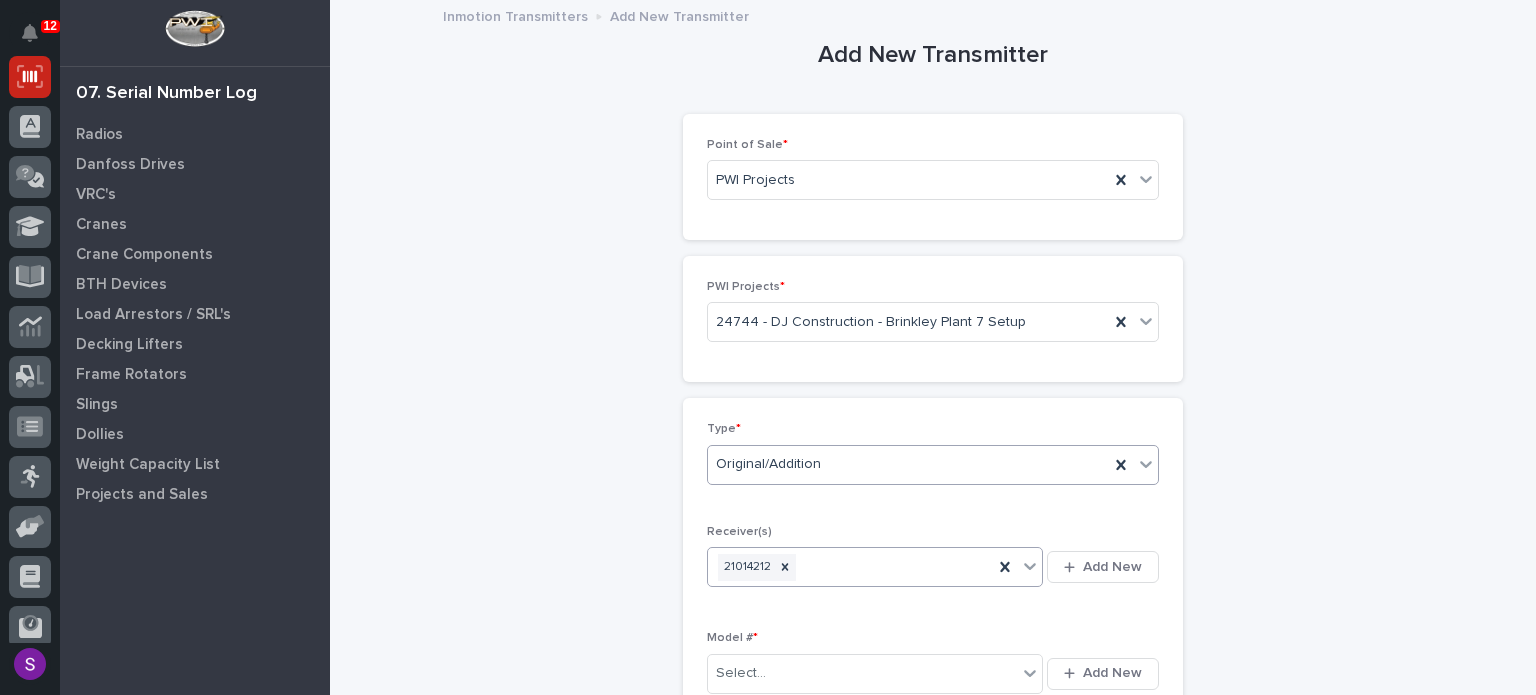 type 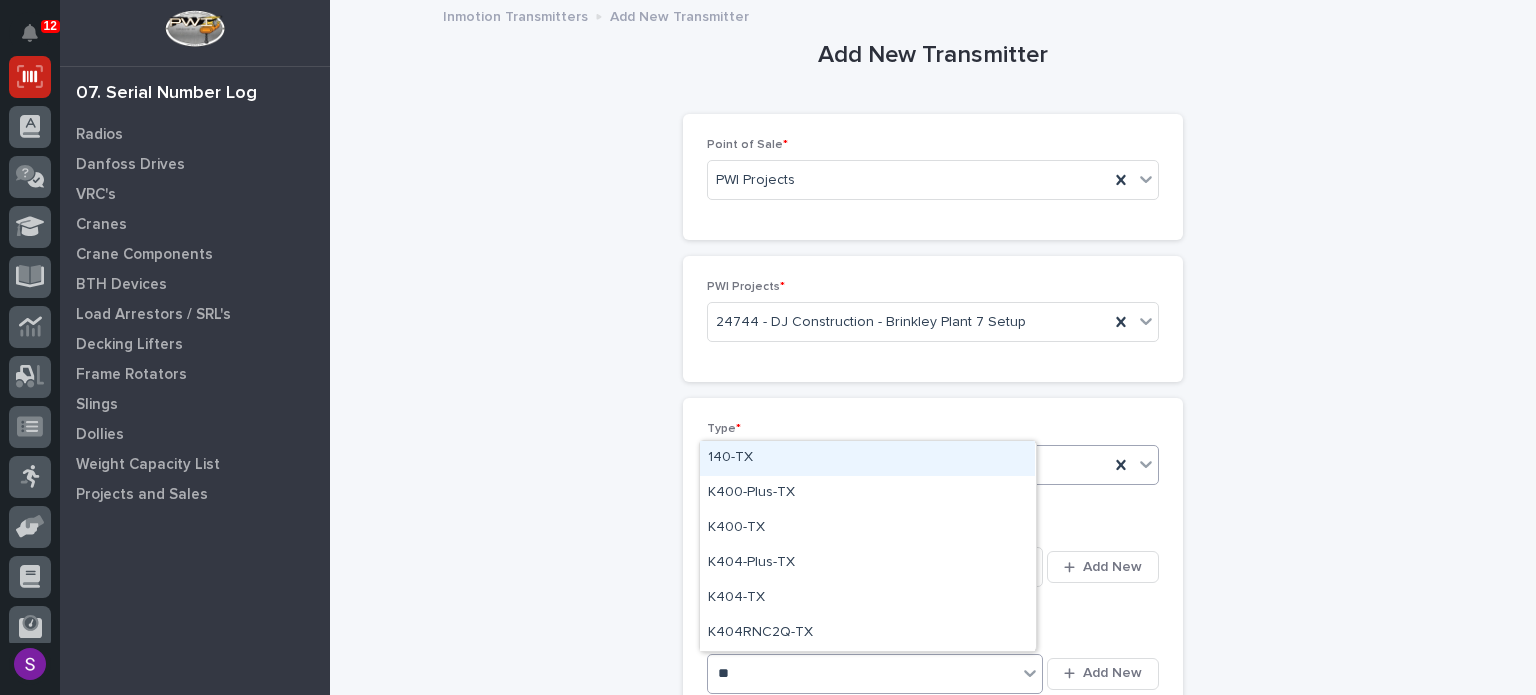 type on "***" 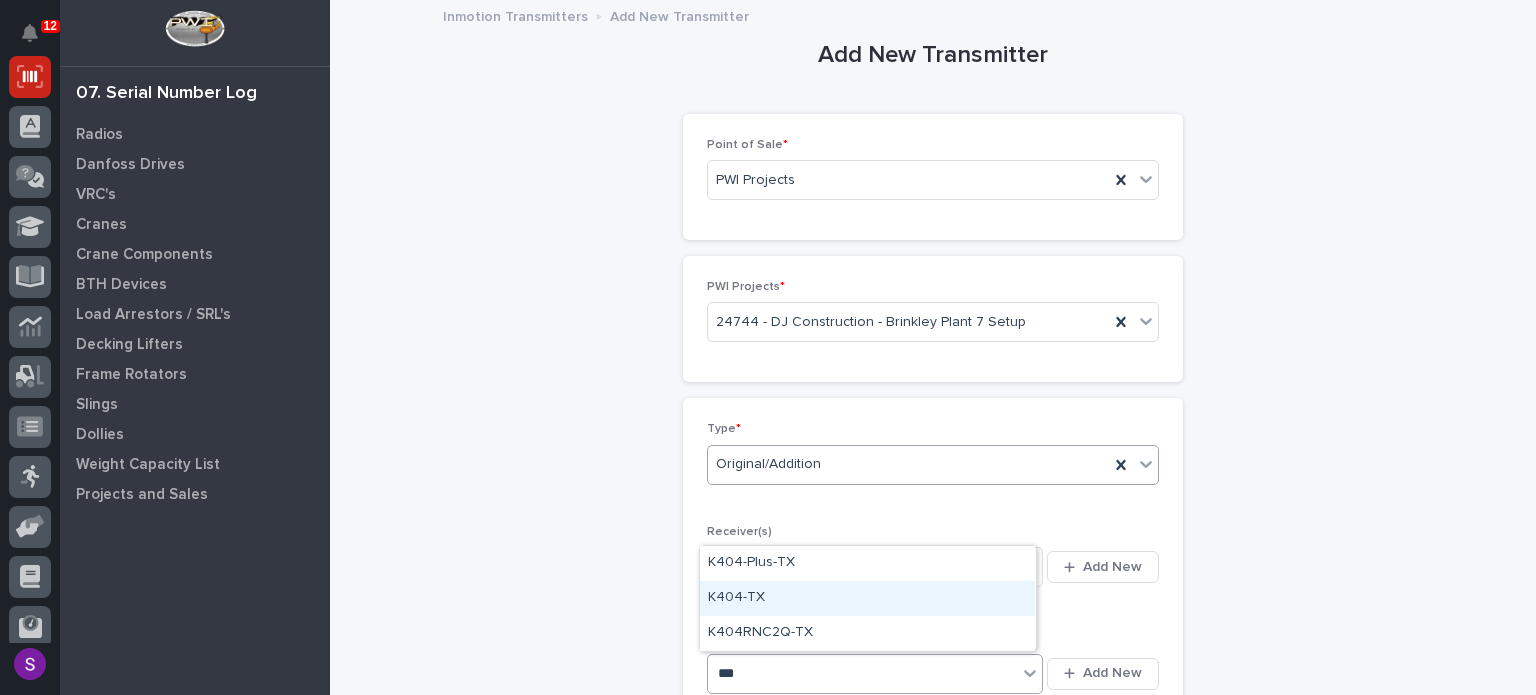 type 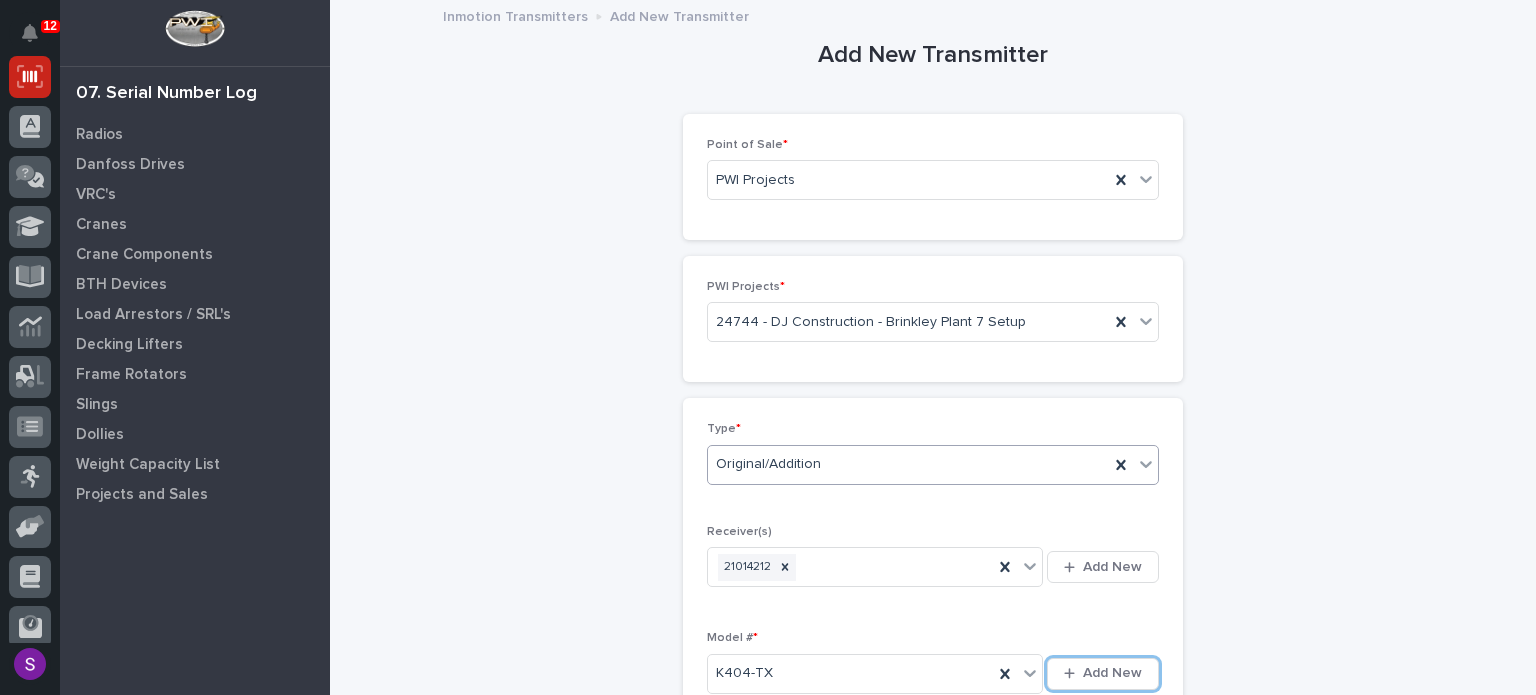 type 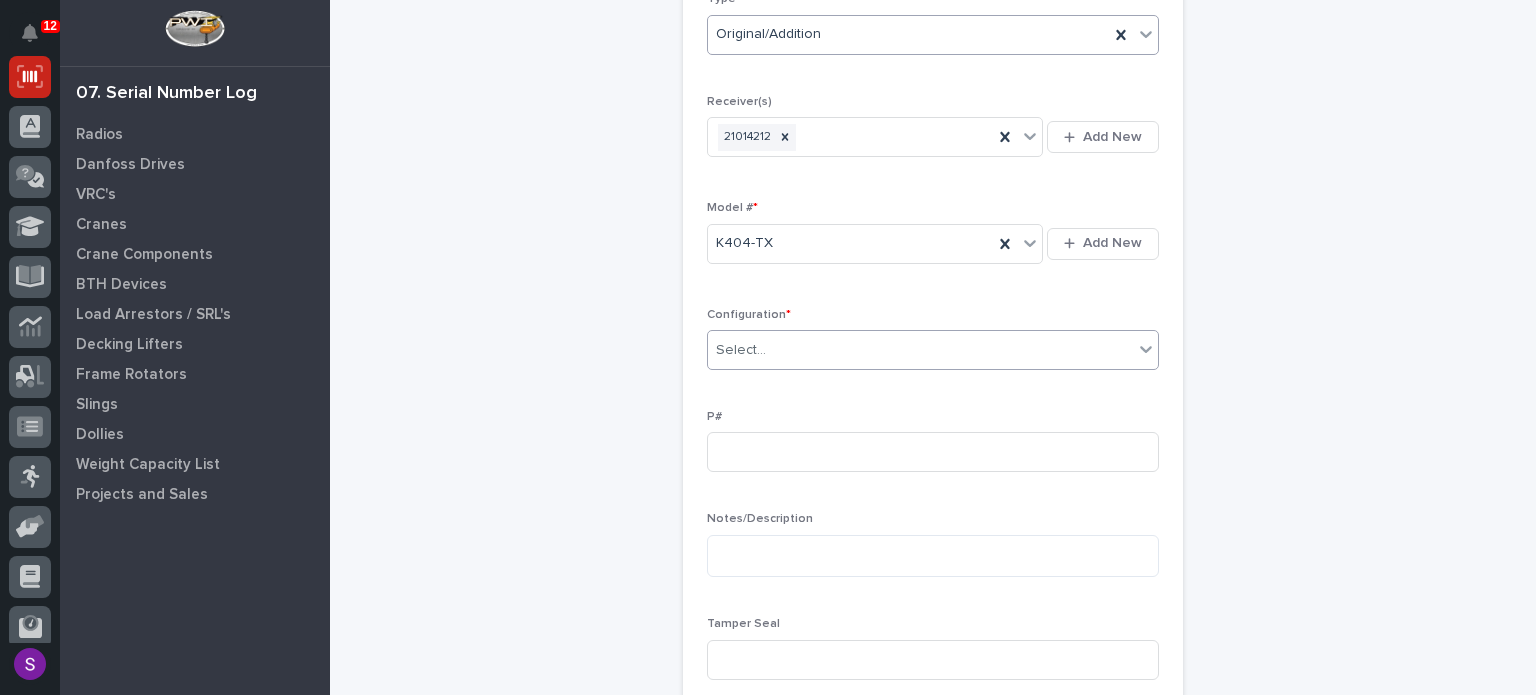 type on "*" 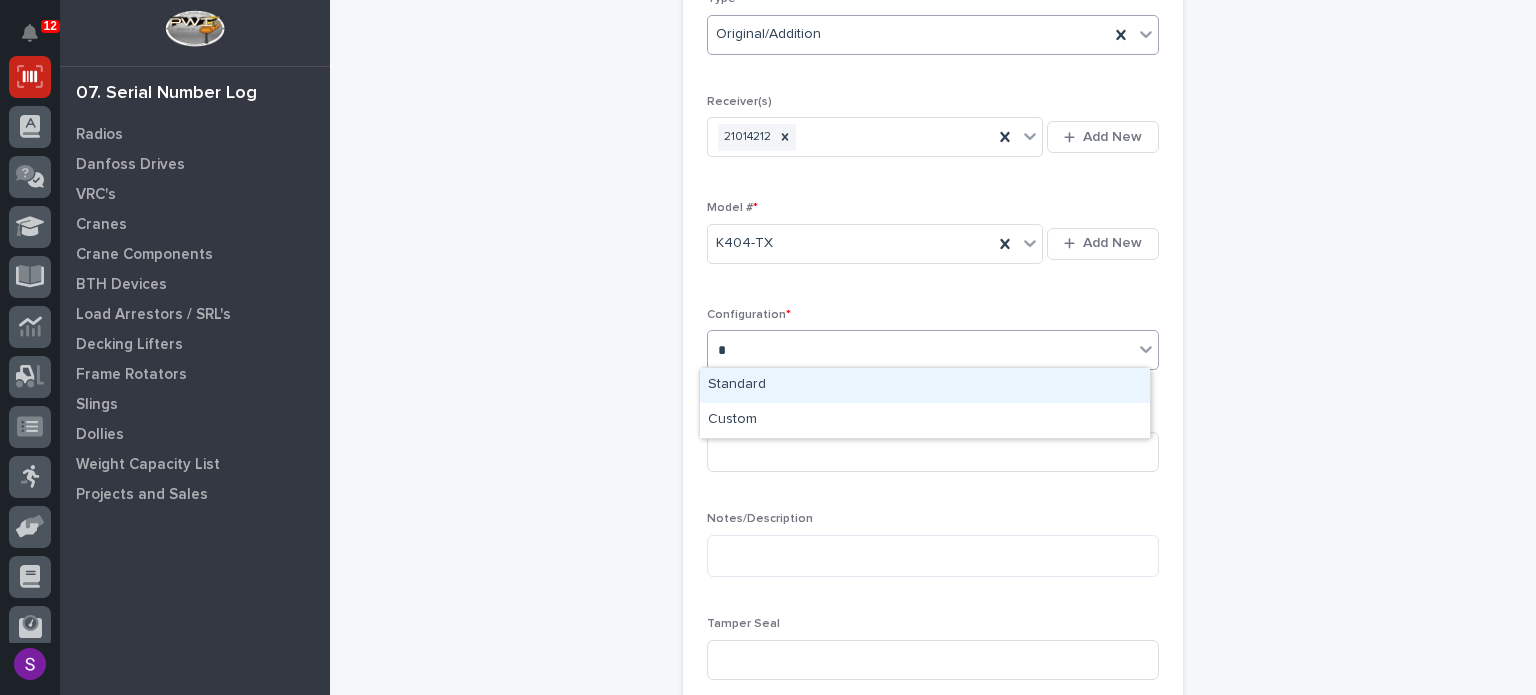 type 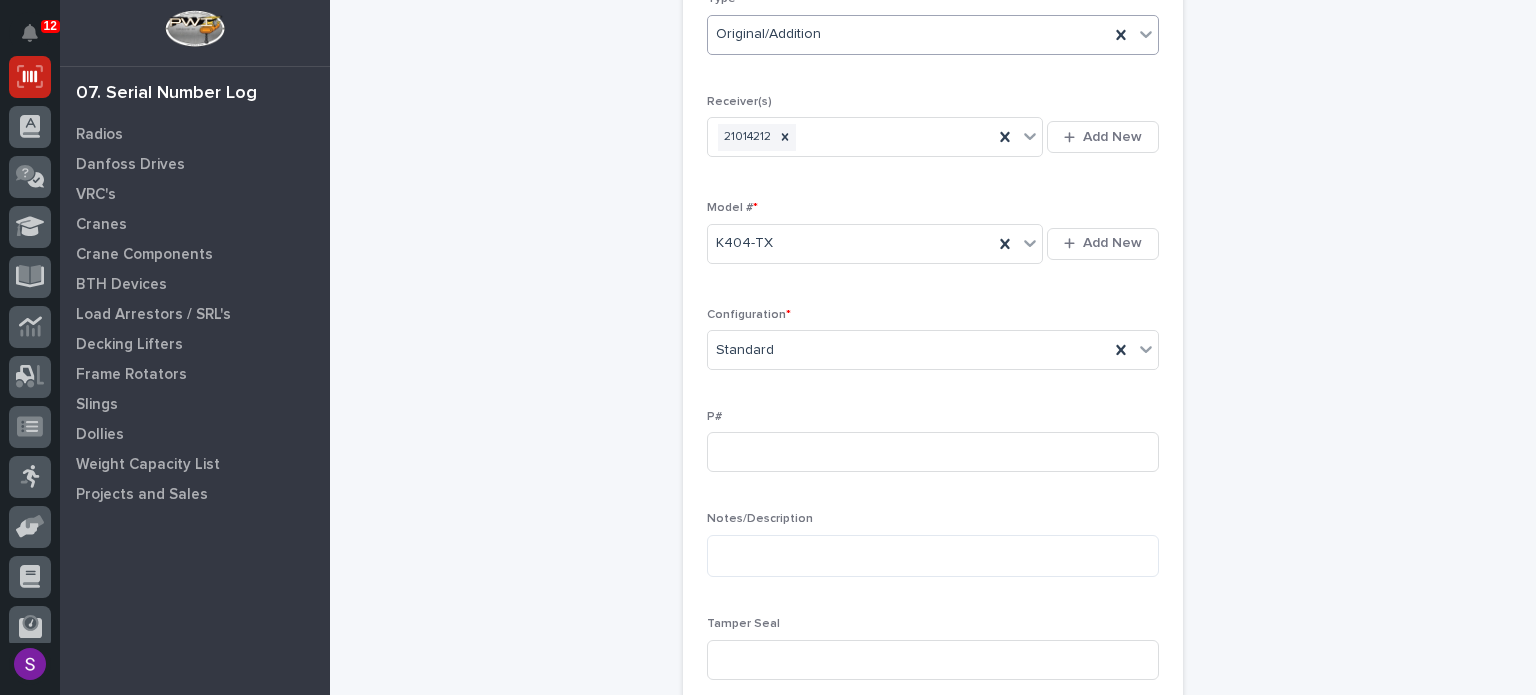 scroll, scrollTop: 838, scrollLeft: 0, axis: vertical 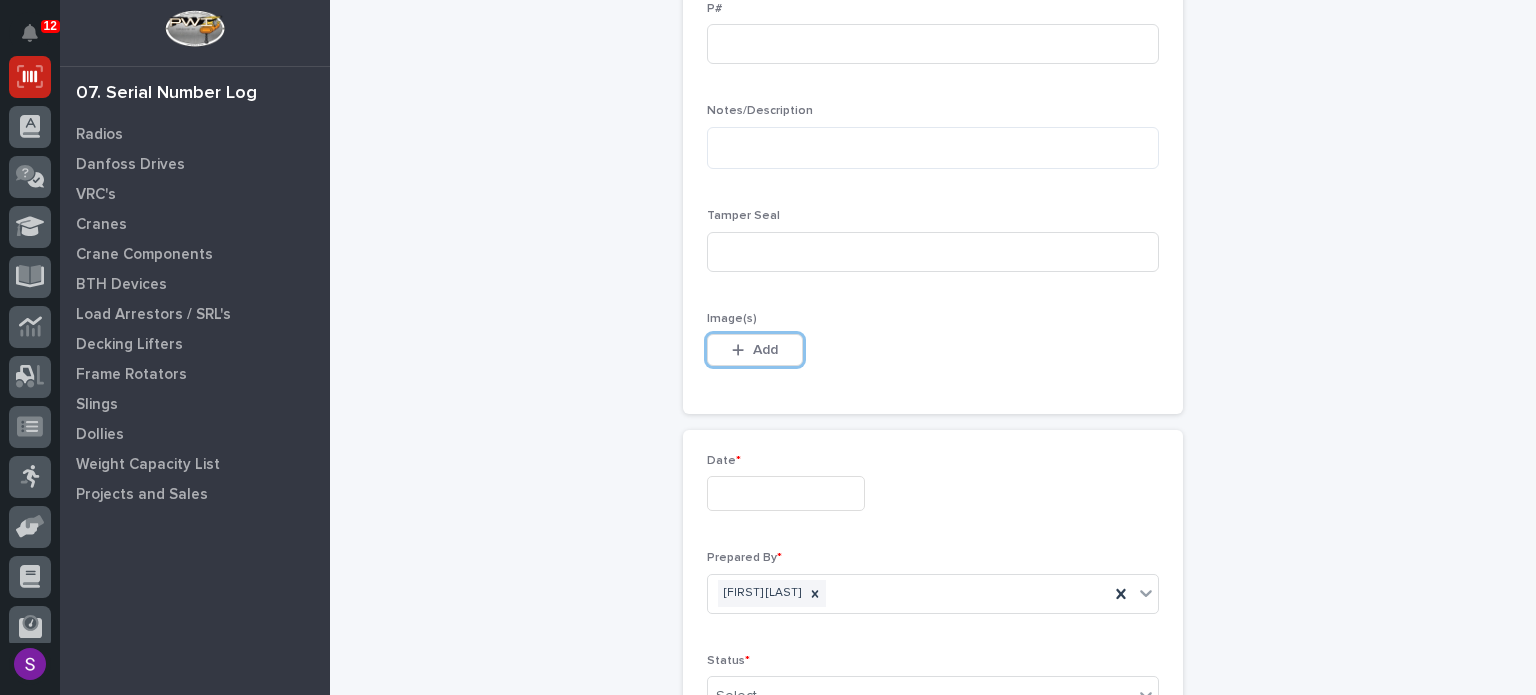 type 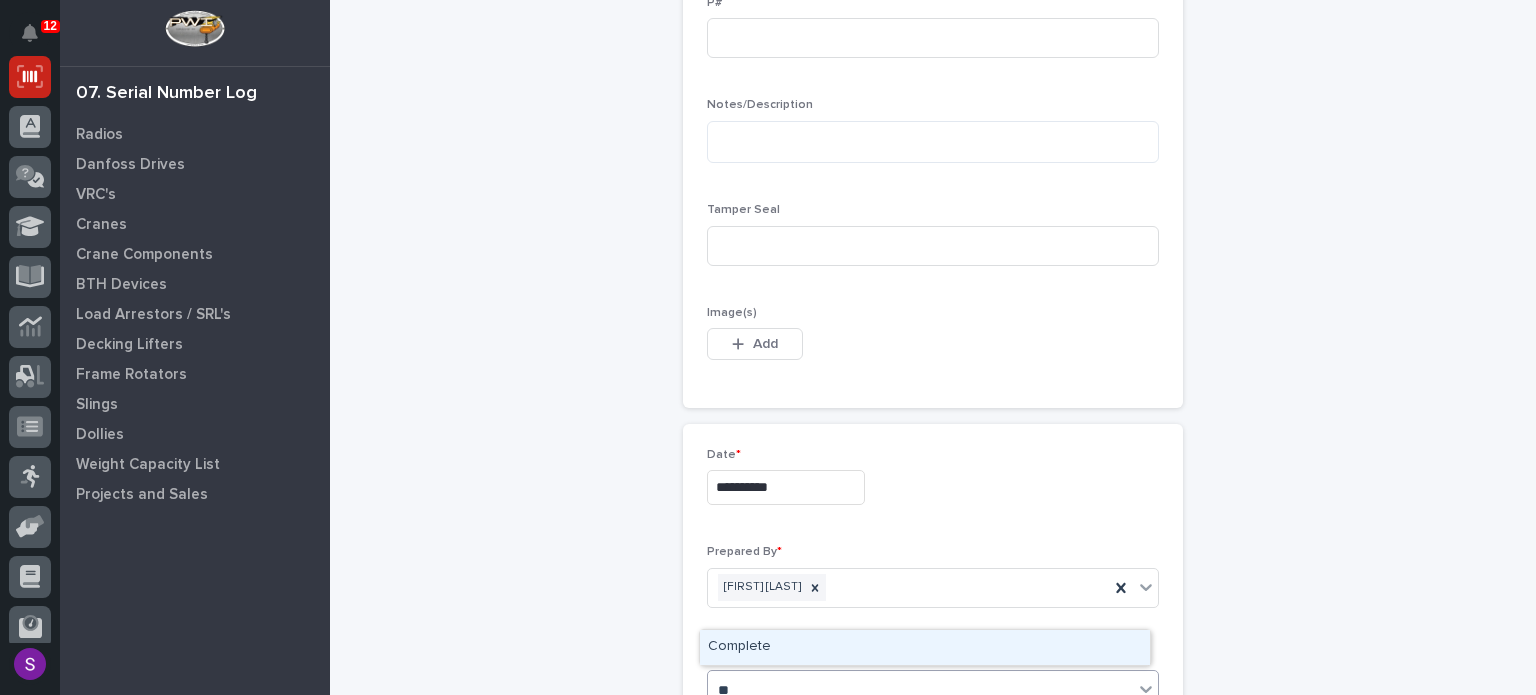 type on "***" 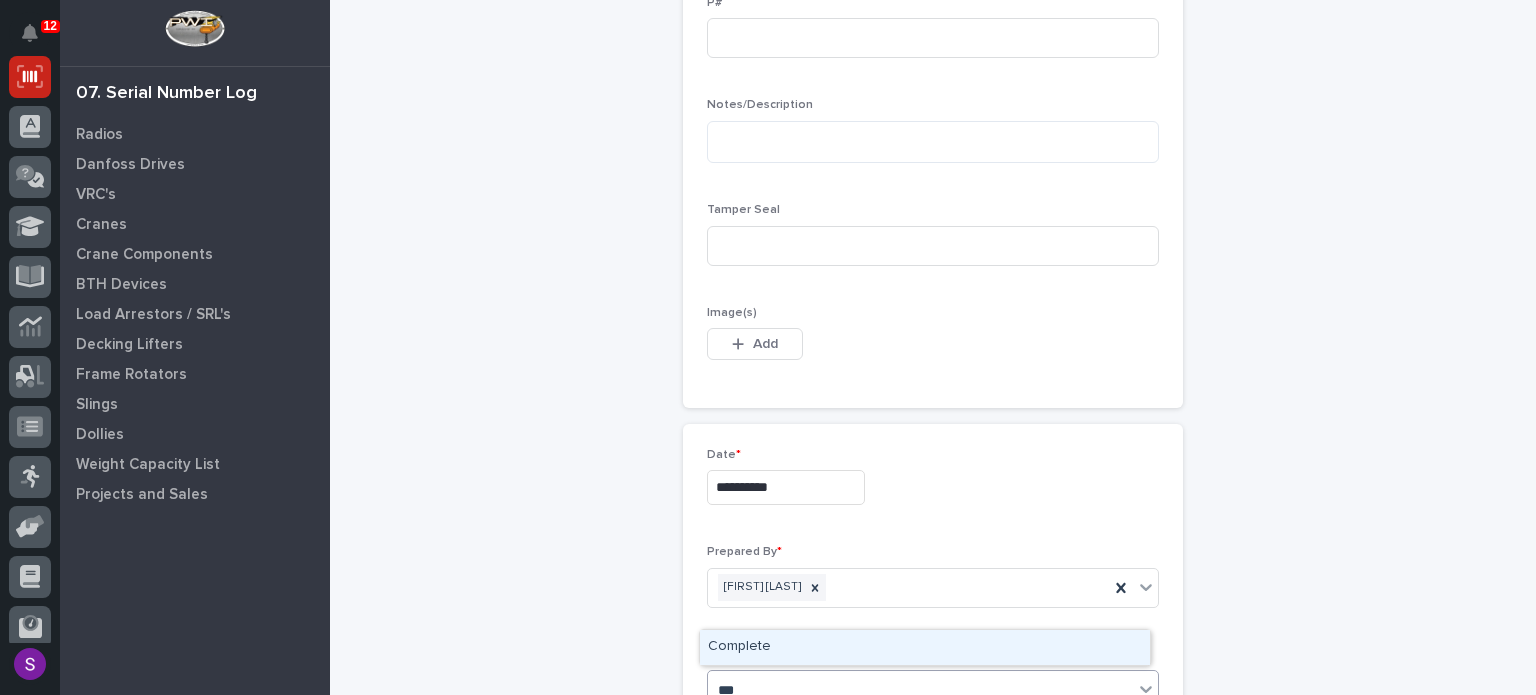 type 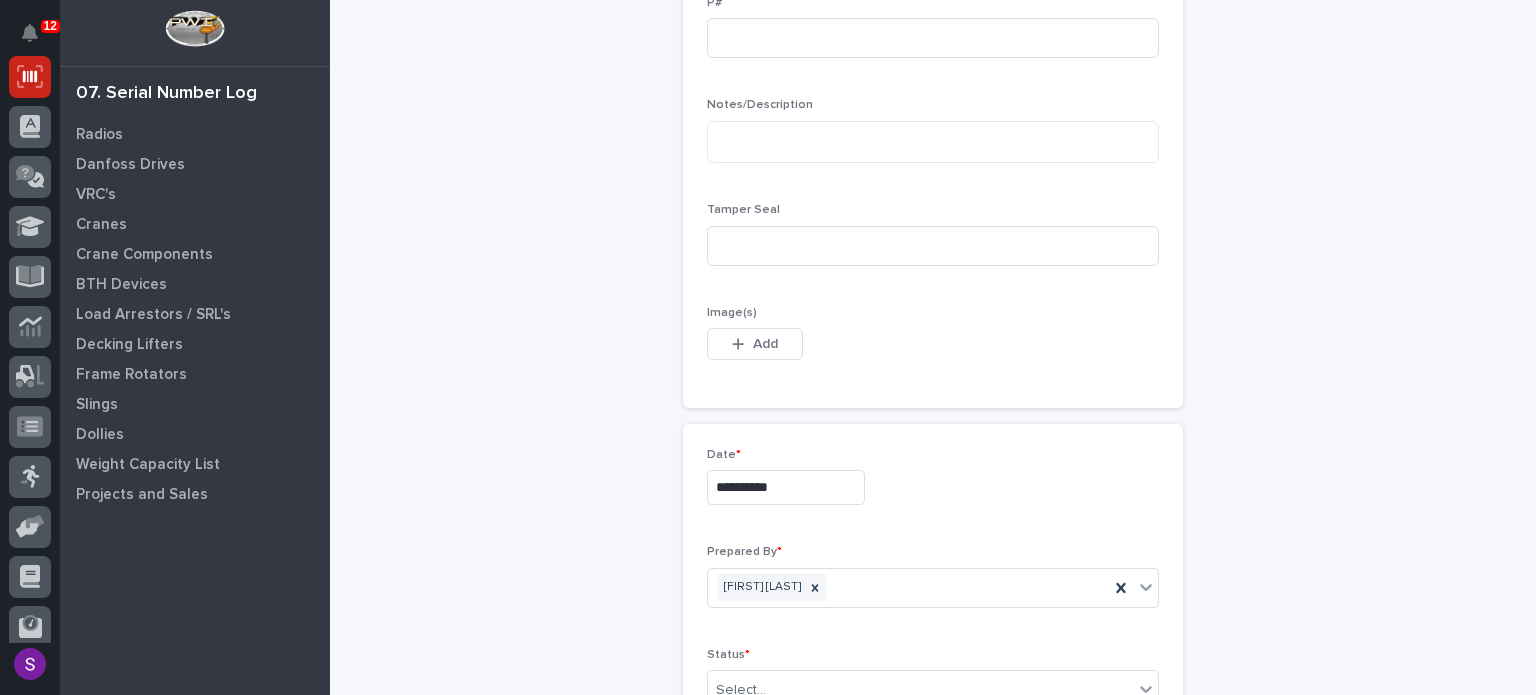type 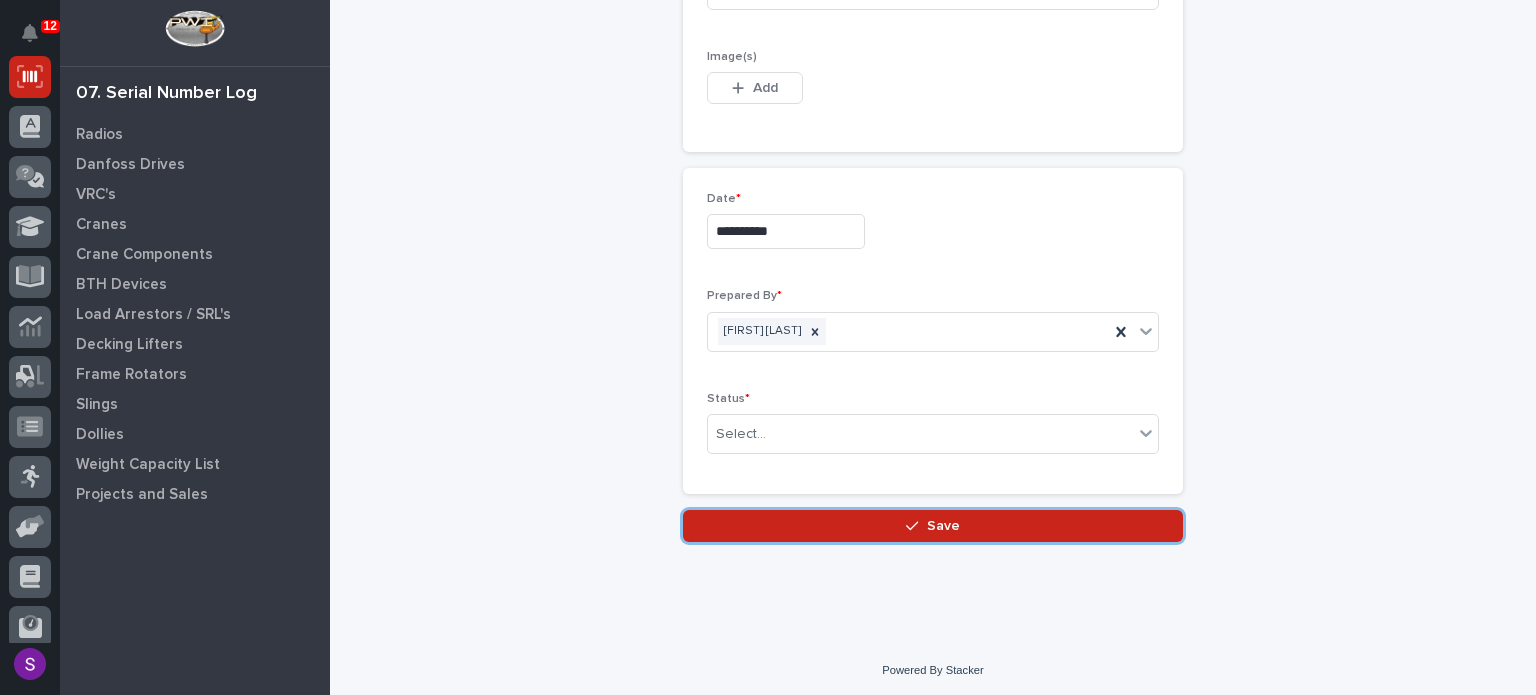click on "Save" at bounding box center [933, 526] 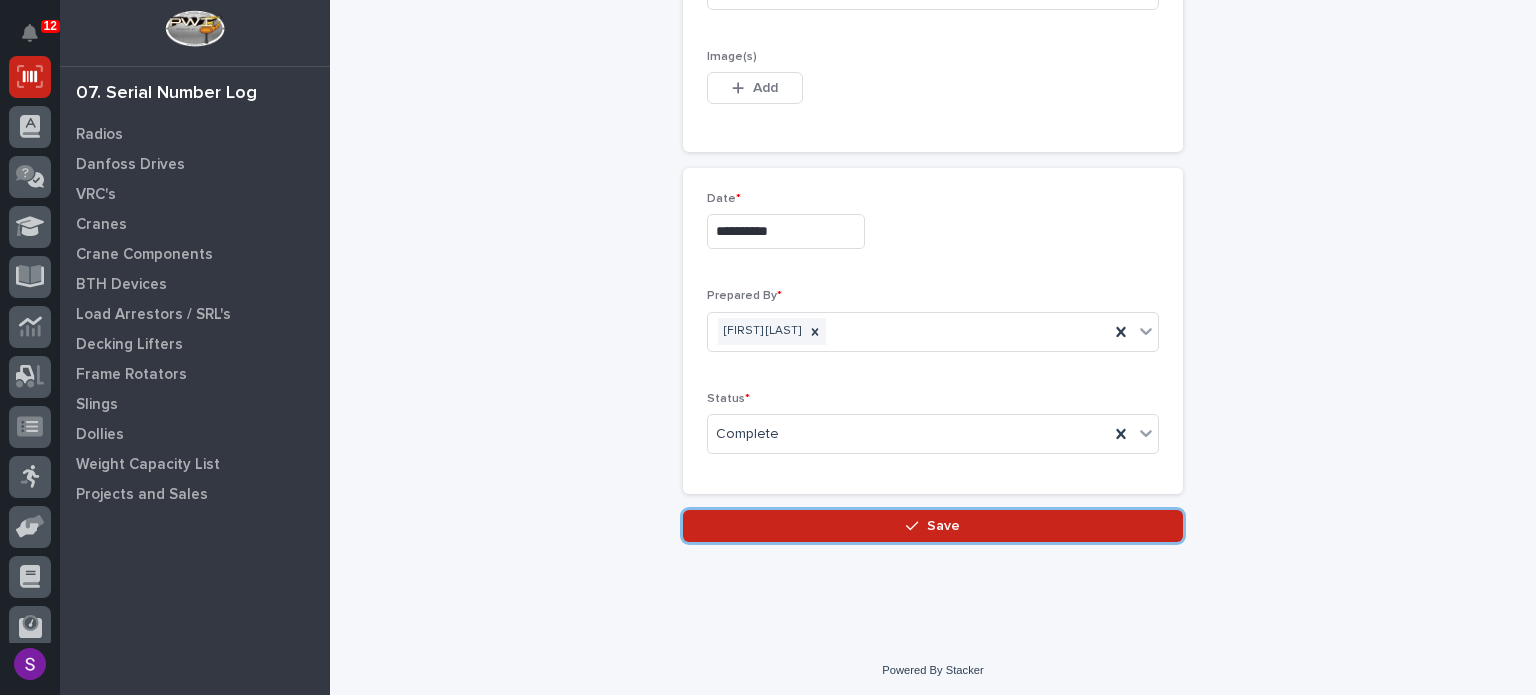 scroll, scrollTop: 1100, scrollLeft: 0, axis: vertical 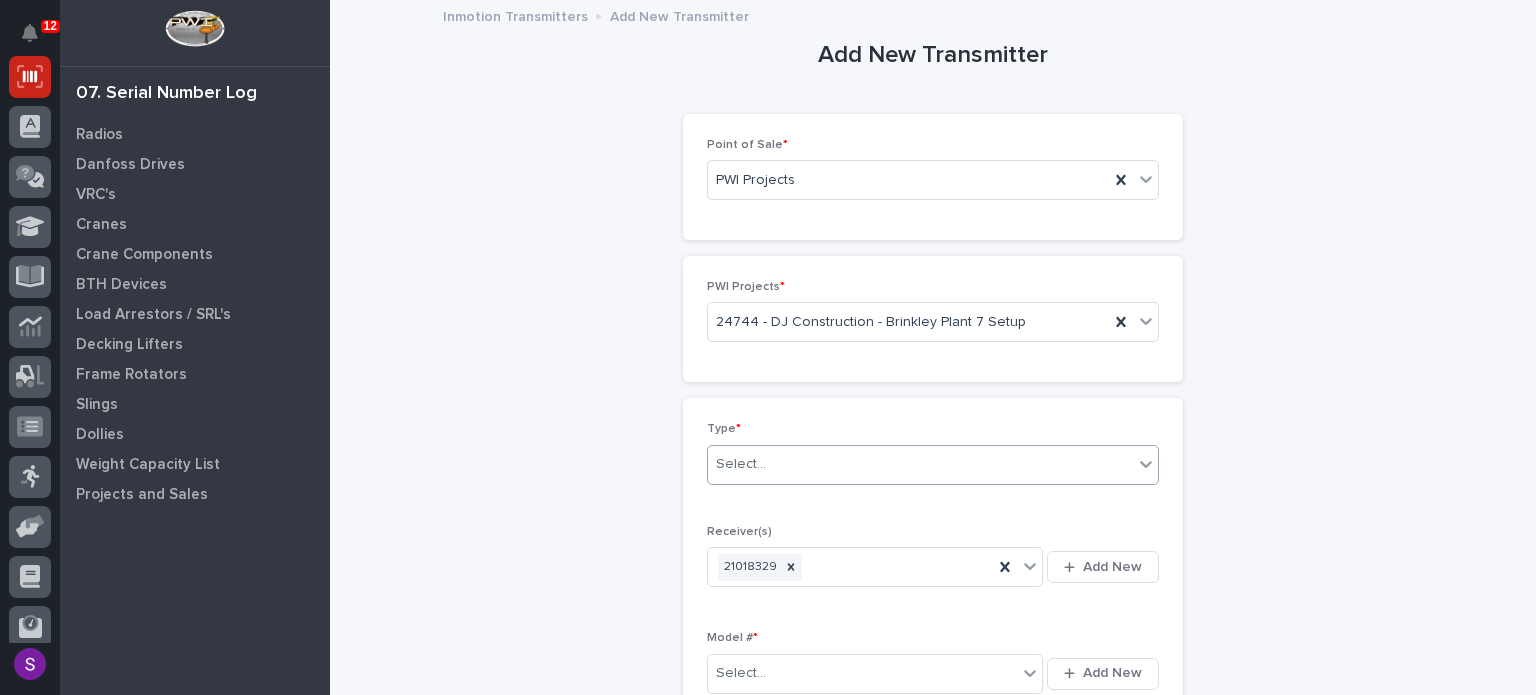 click on "Select..." at bounding box center (920, 464) 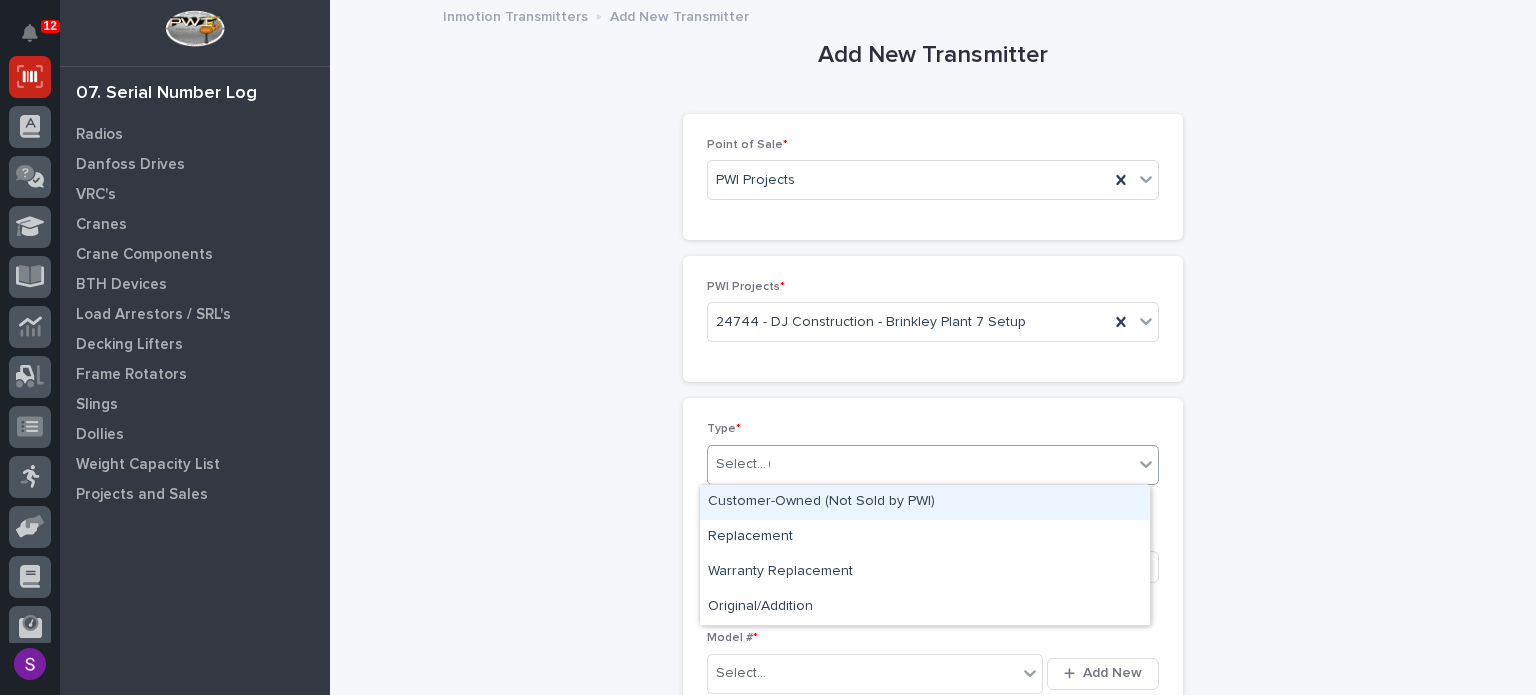 type on "**" 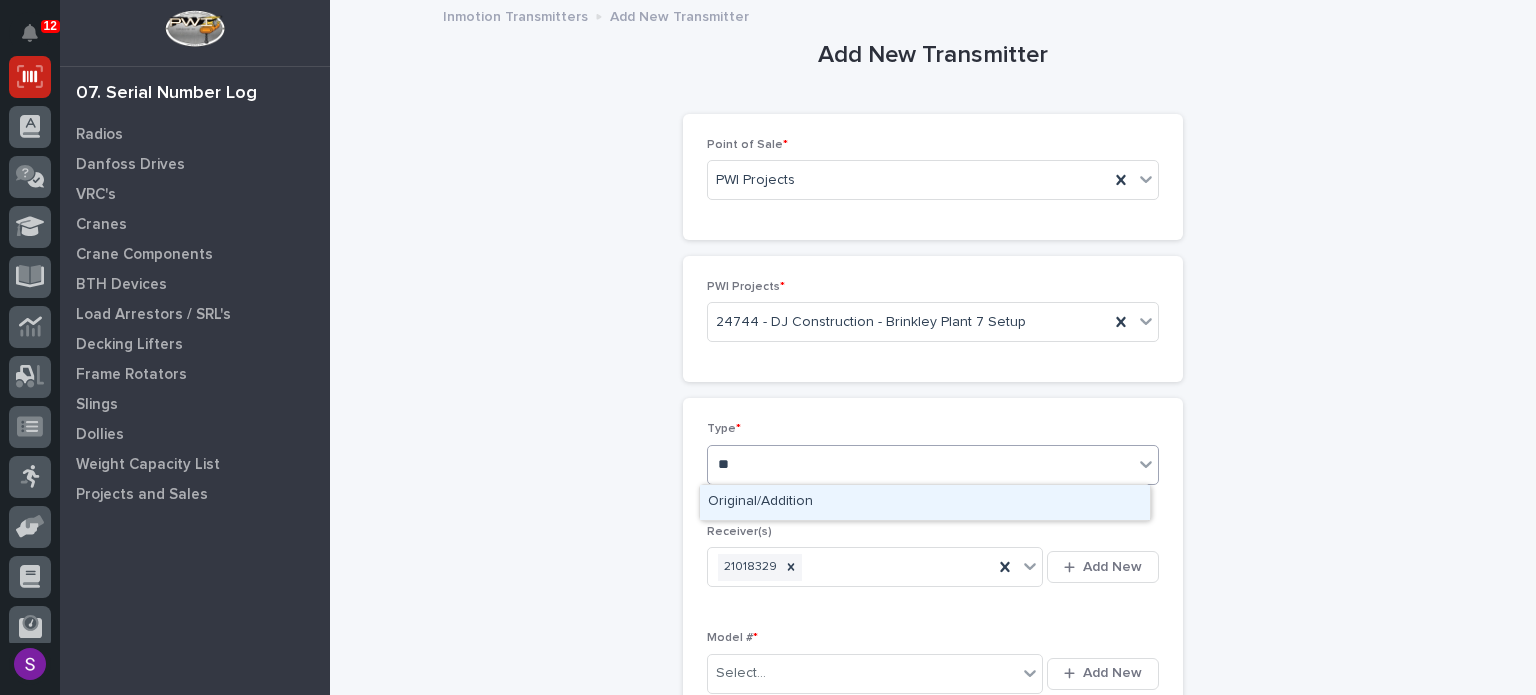 type 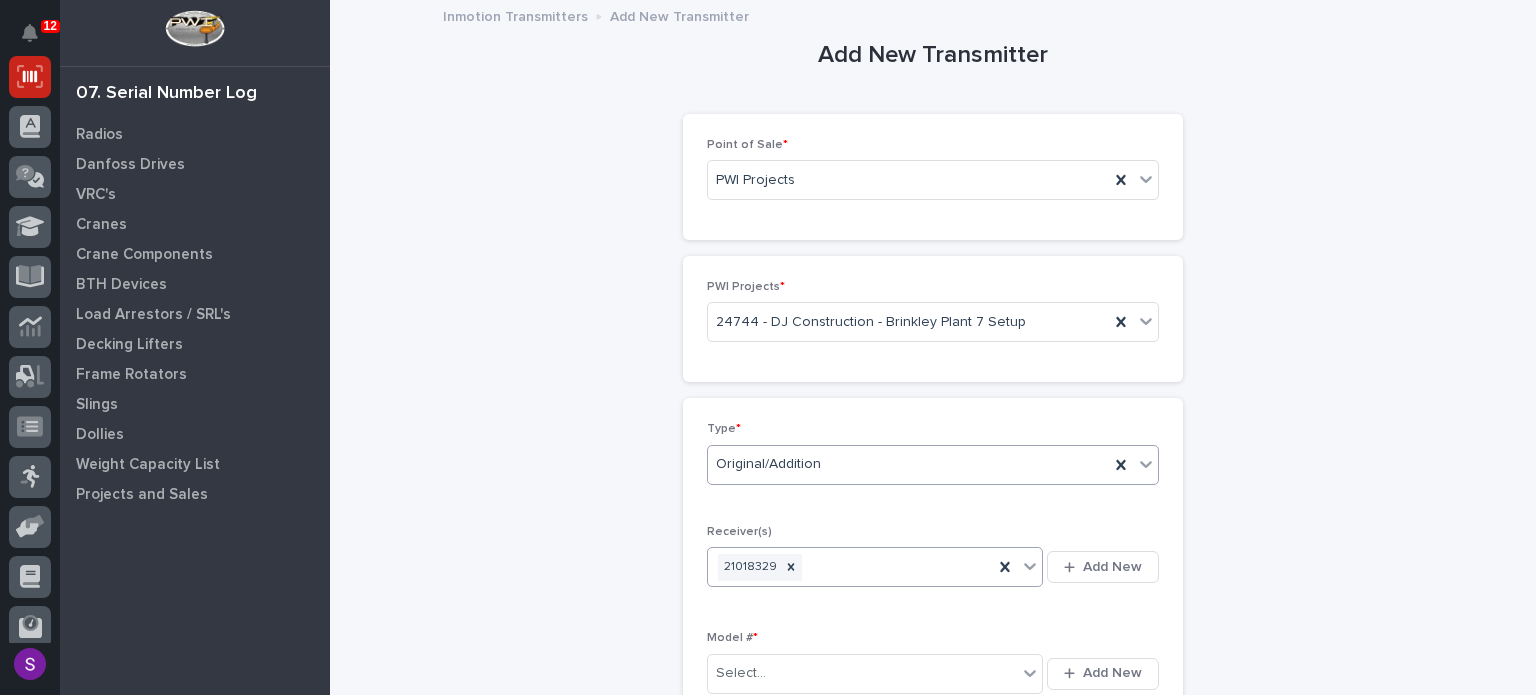 type 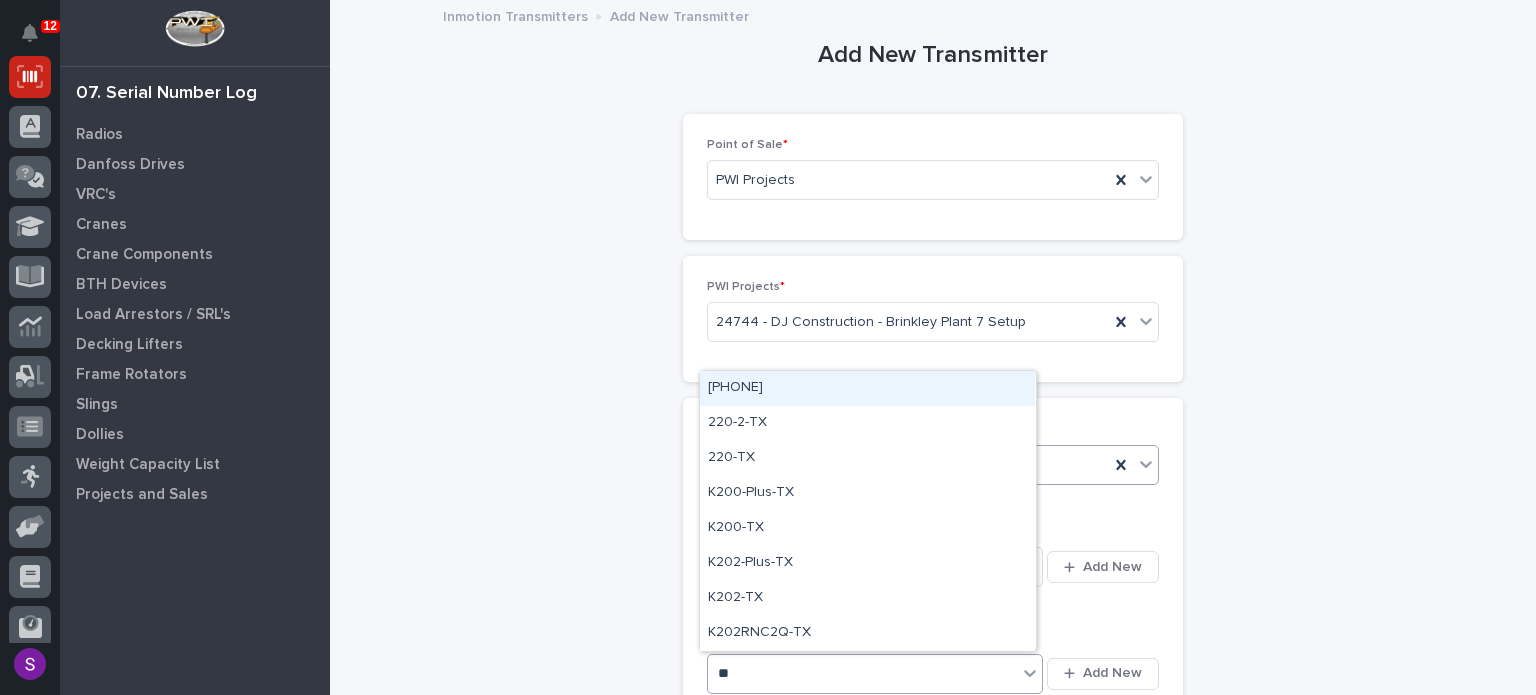 type on "***" 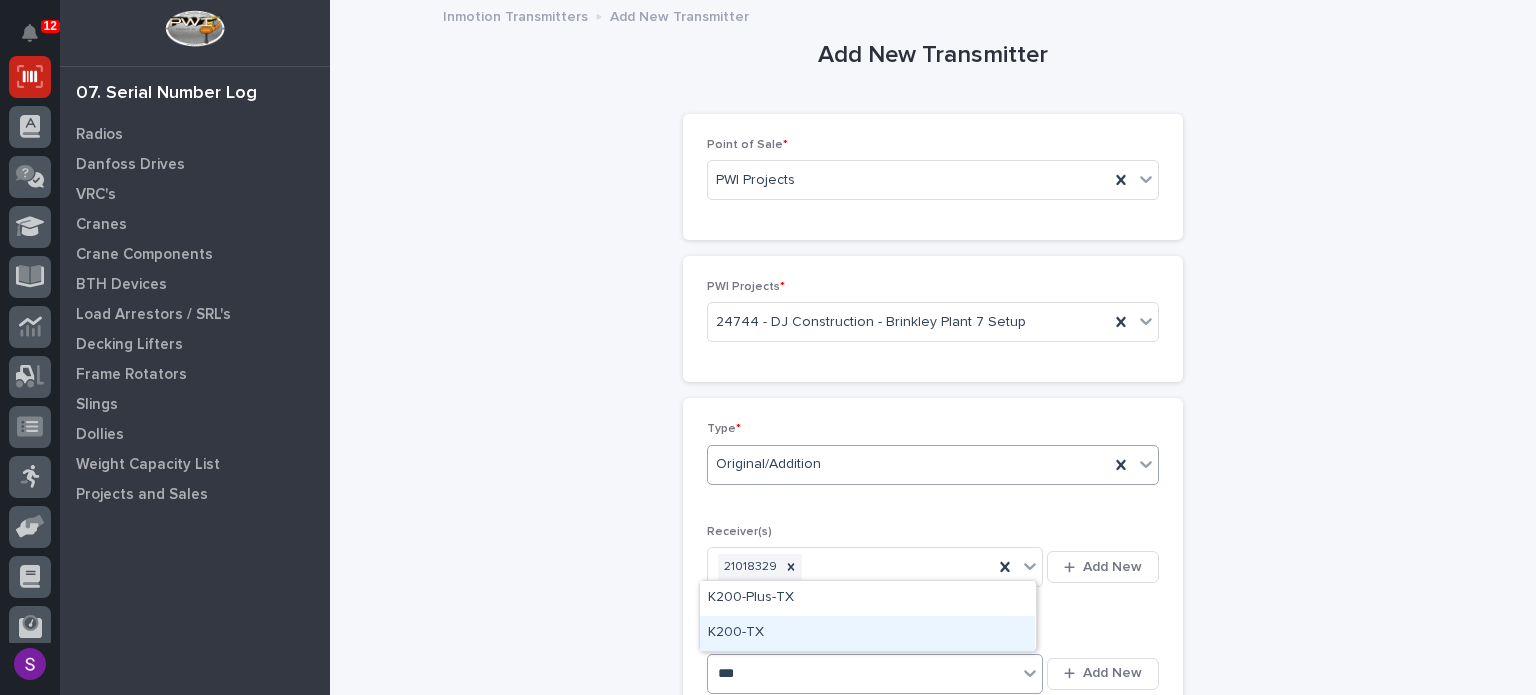 type 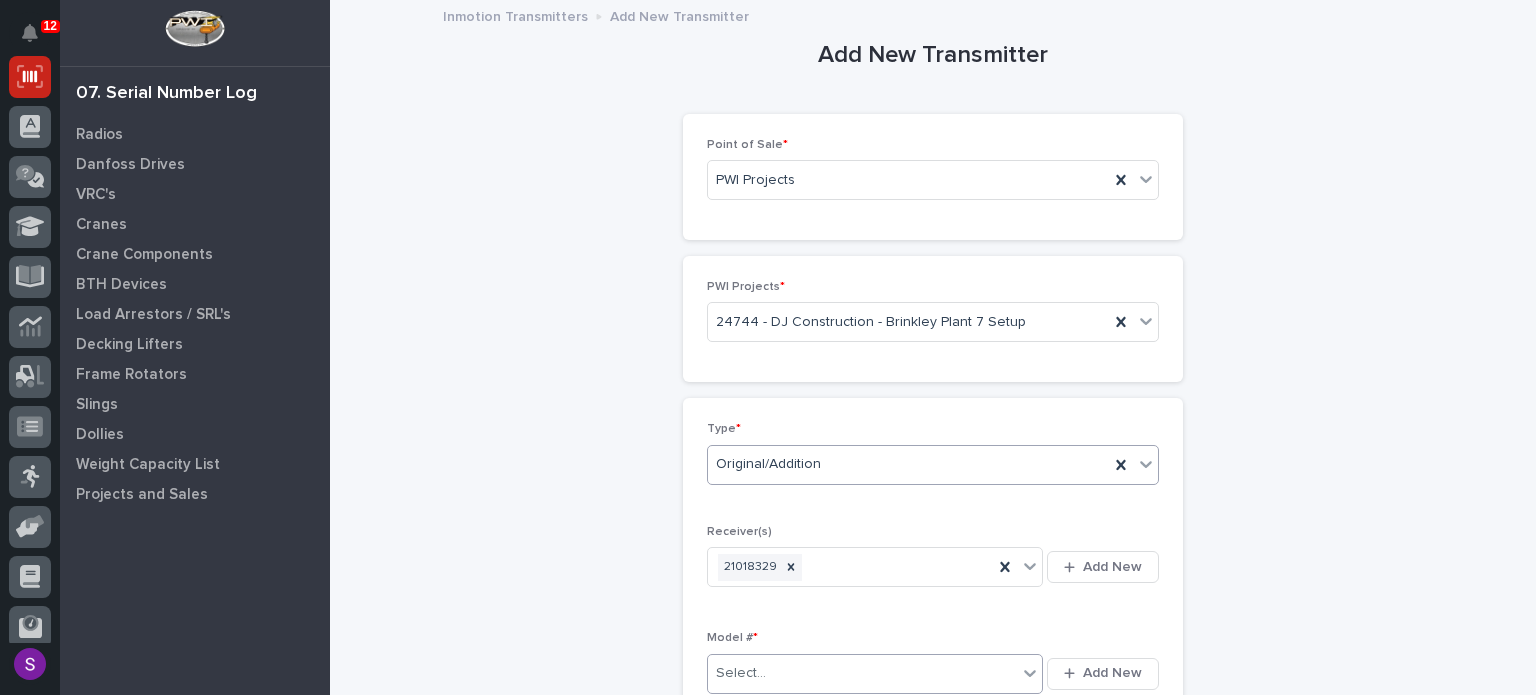 type 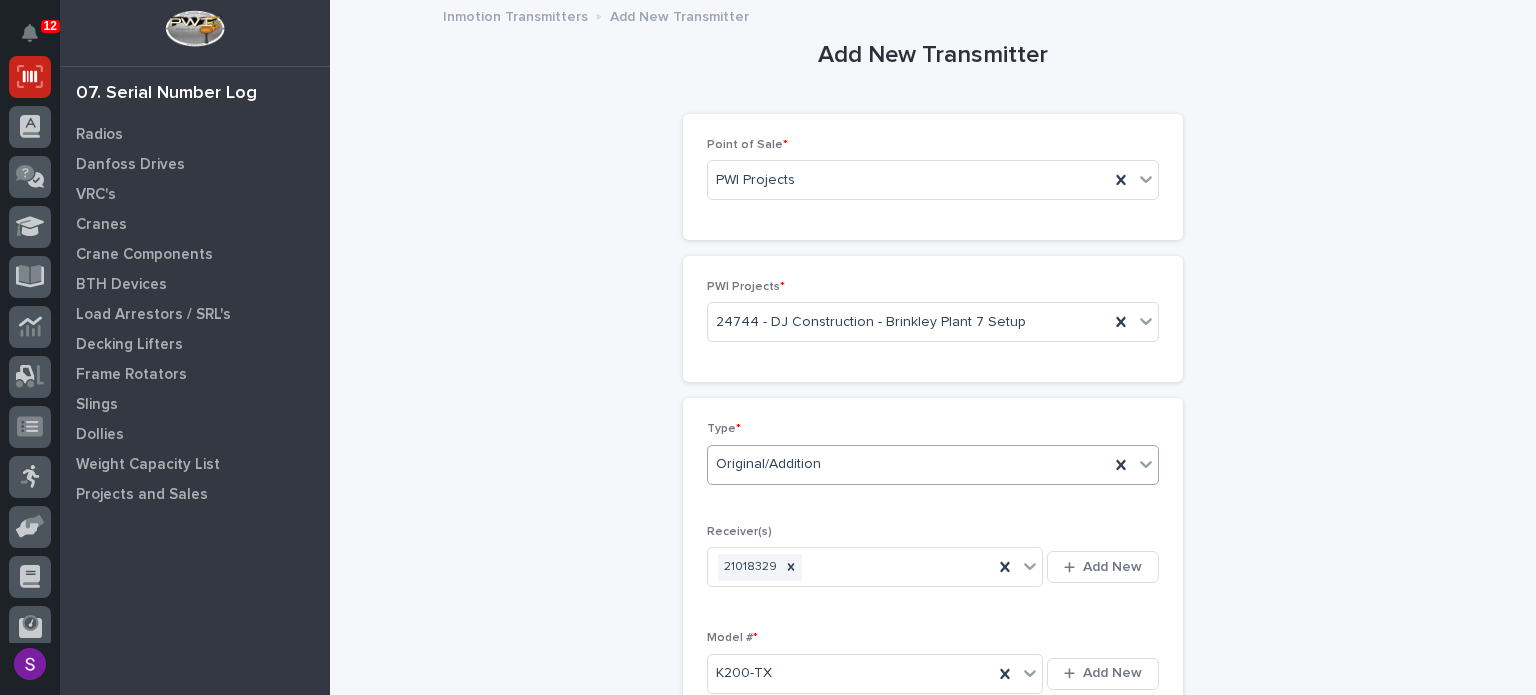 scroll, scrollTop: 430, scrollLeft: 0, axis: vertical 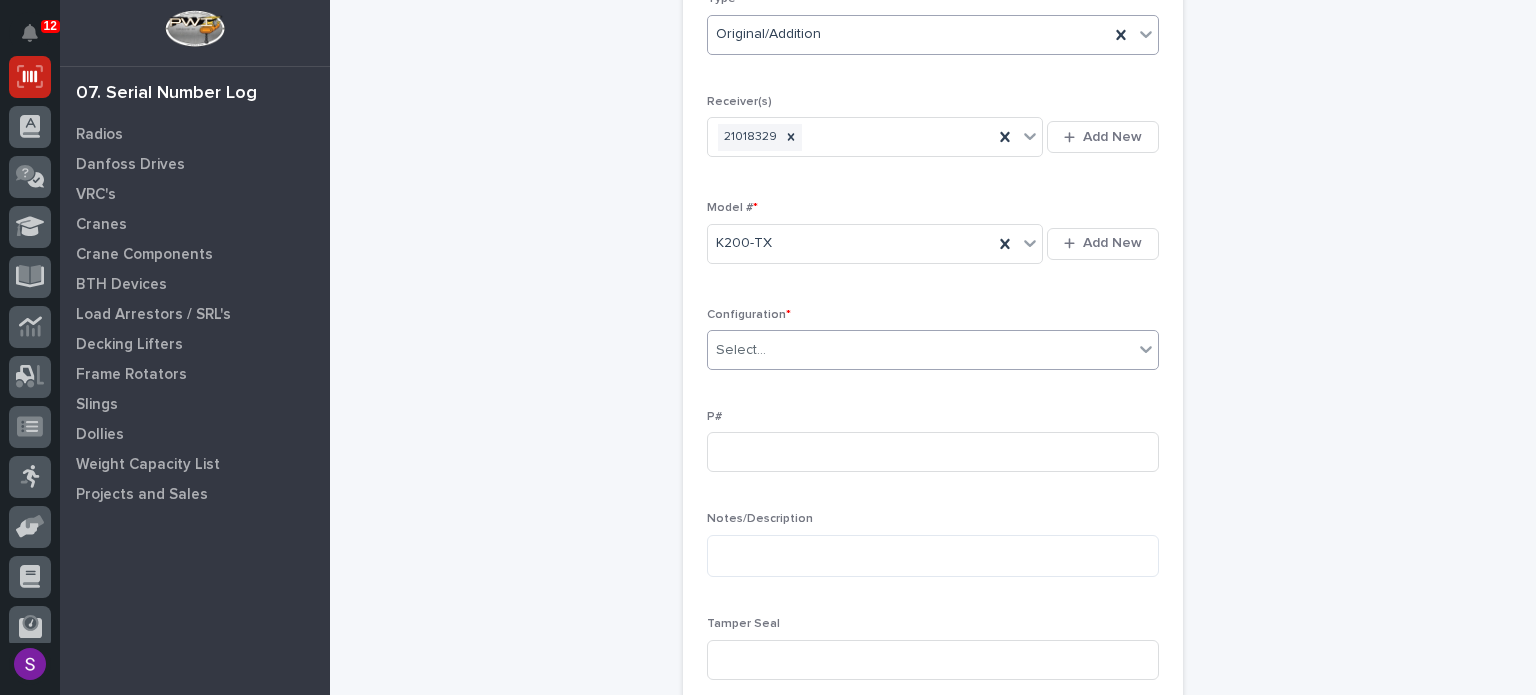 type on "*" 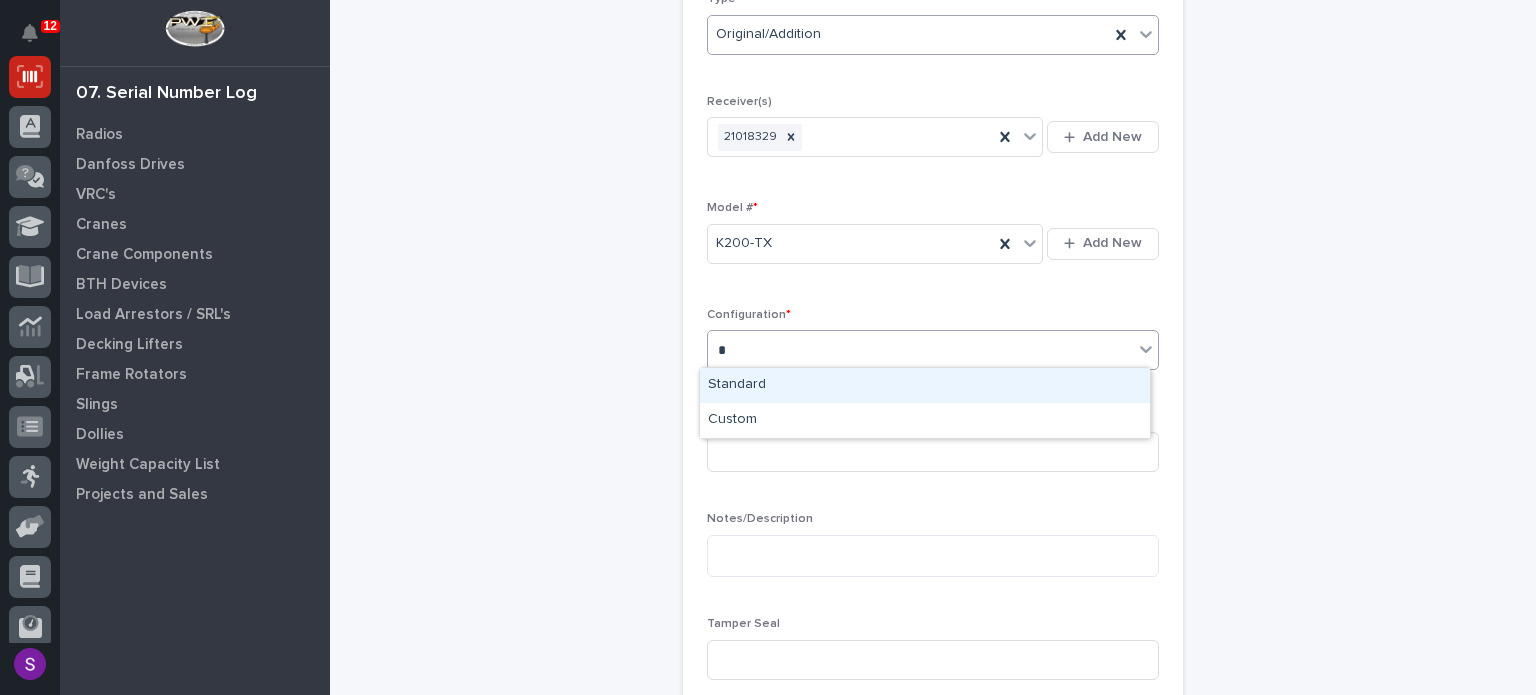 type 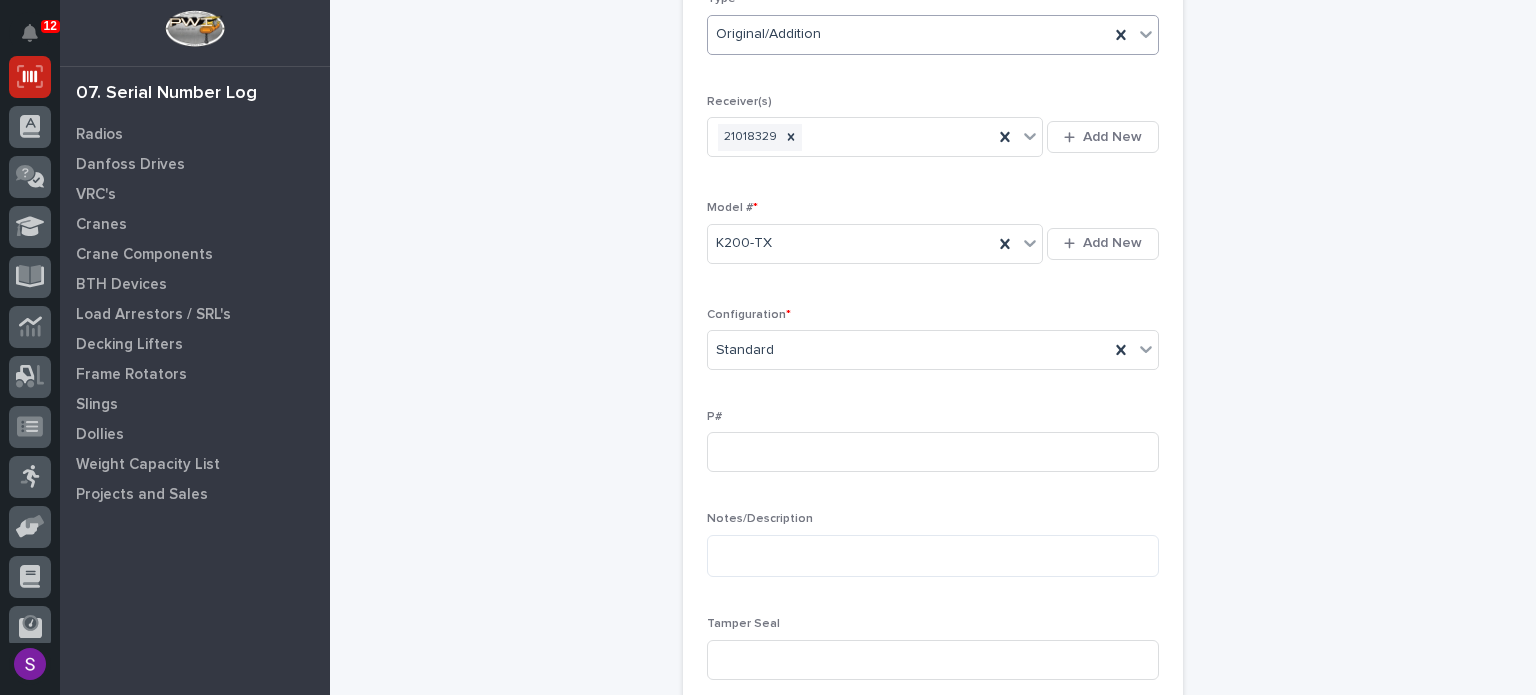 type 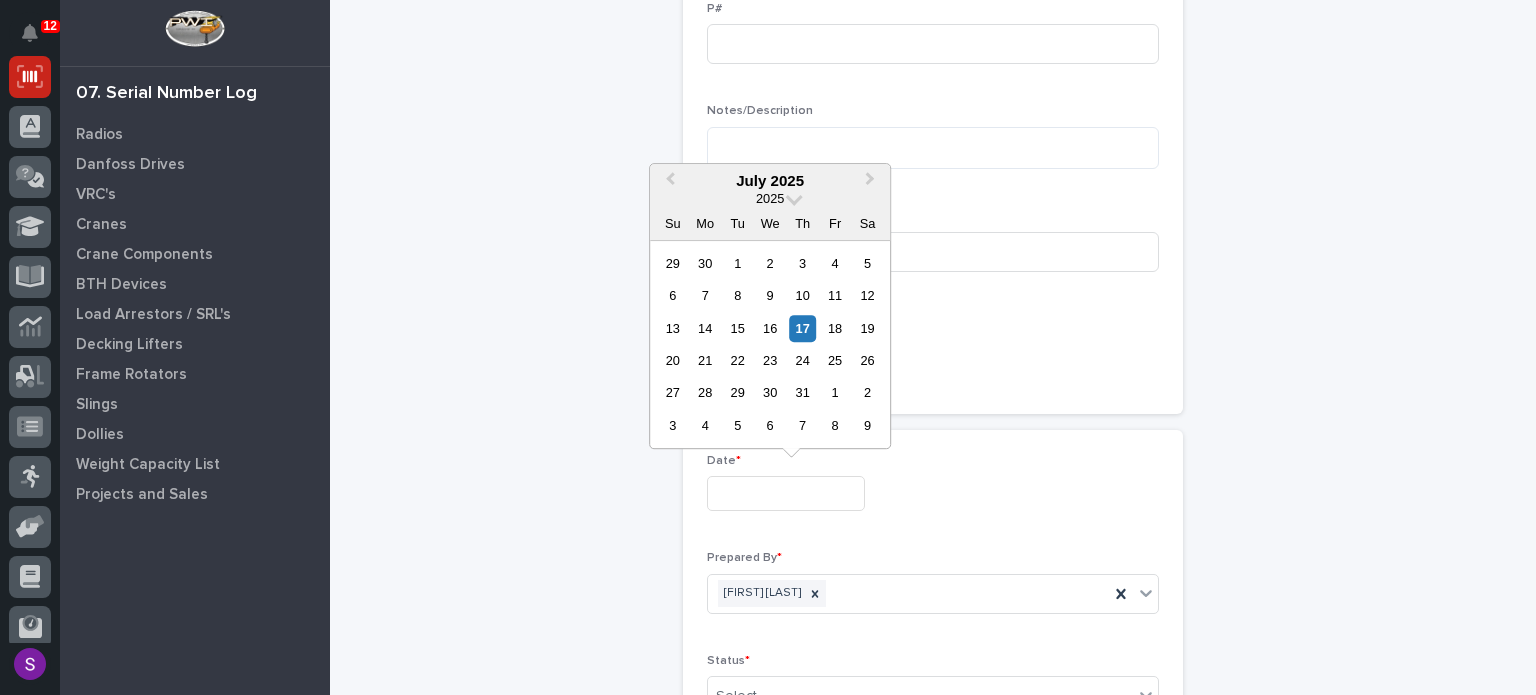 type on "**********" 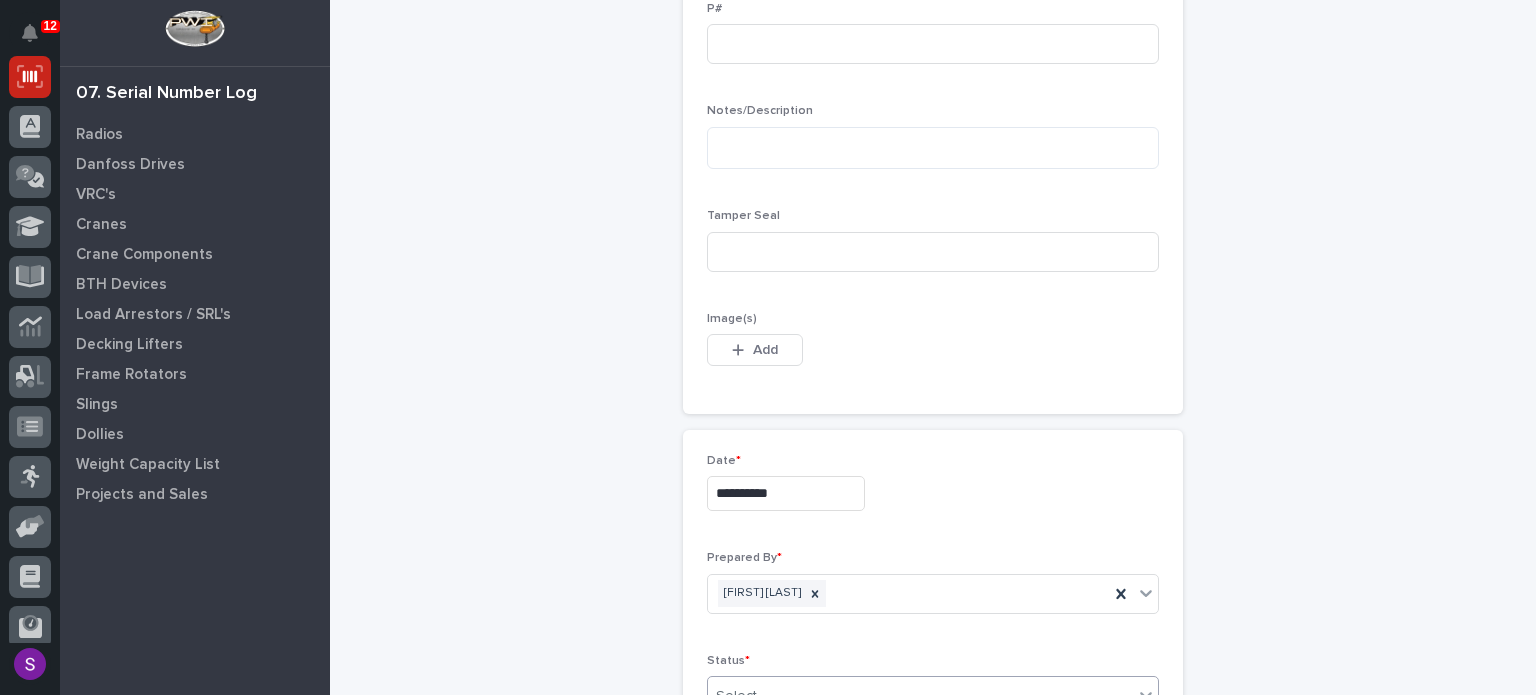 scroll, scrollTop: 844, scrollLeft: 0, axis: vertical 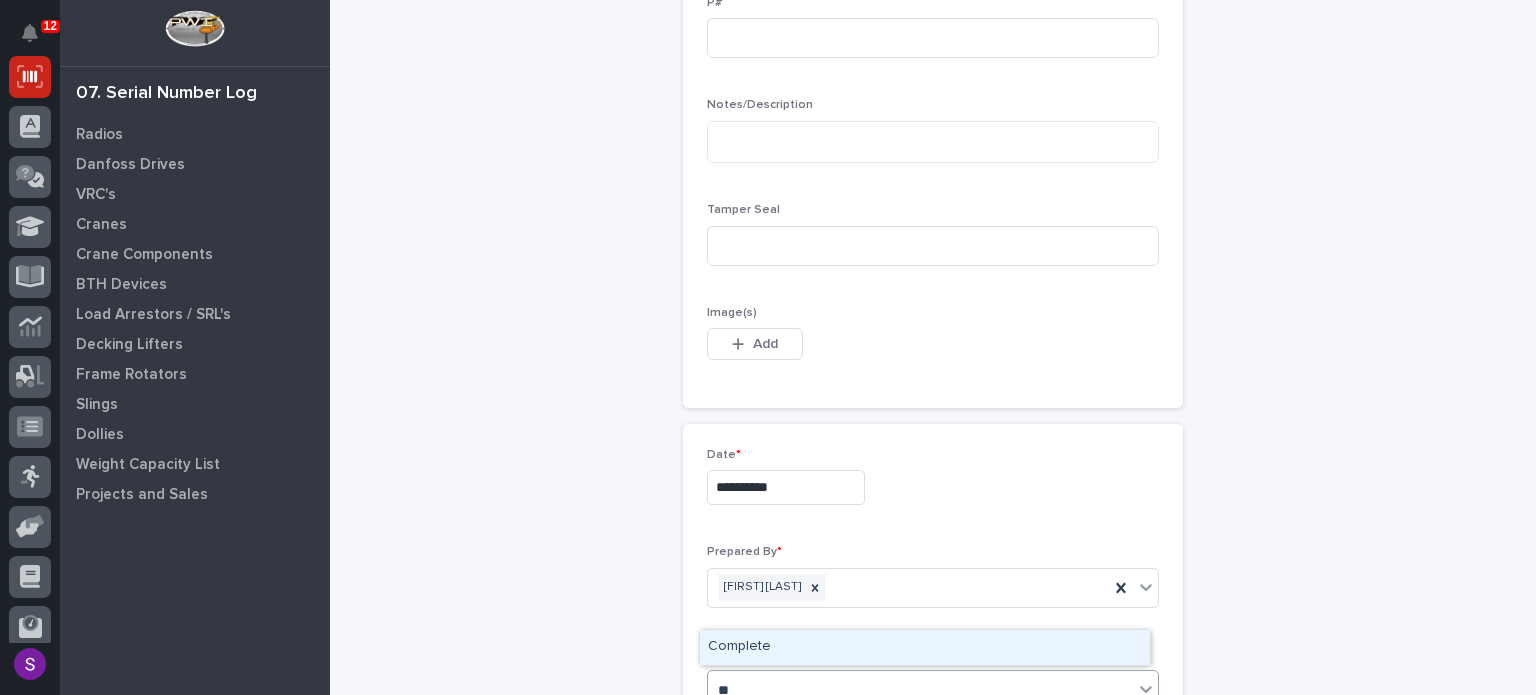type on "***" 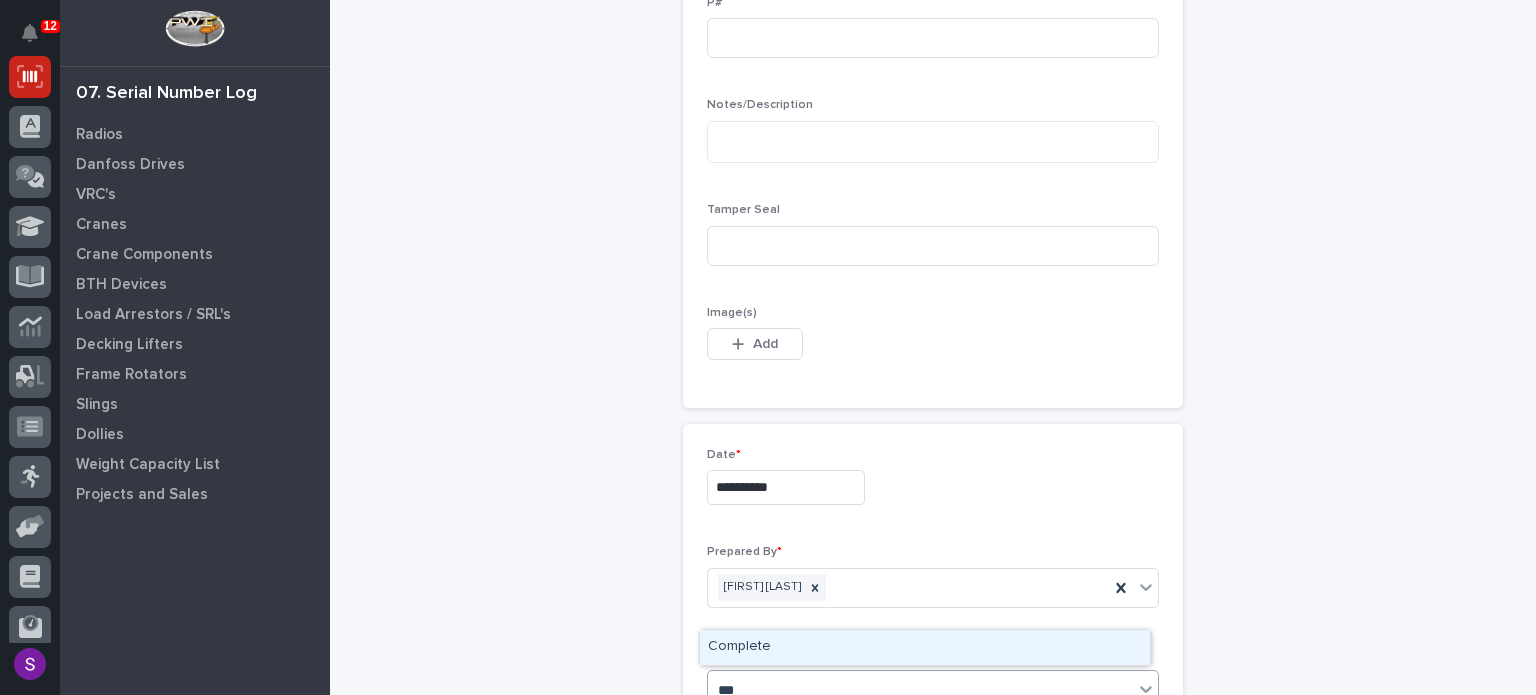 type 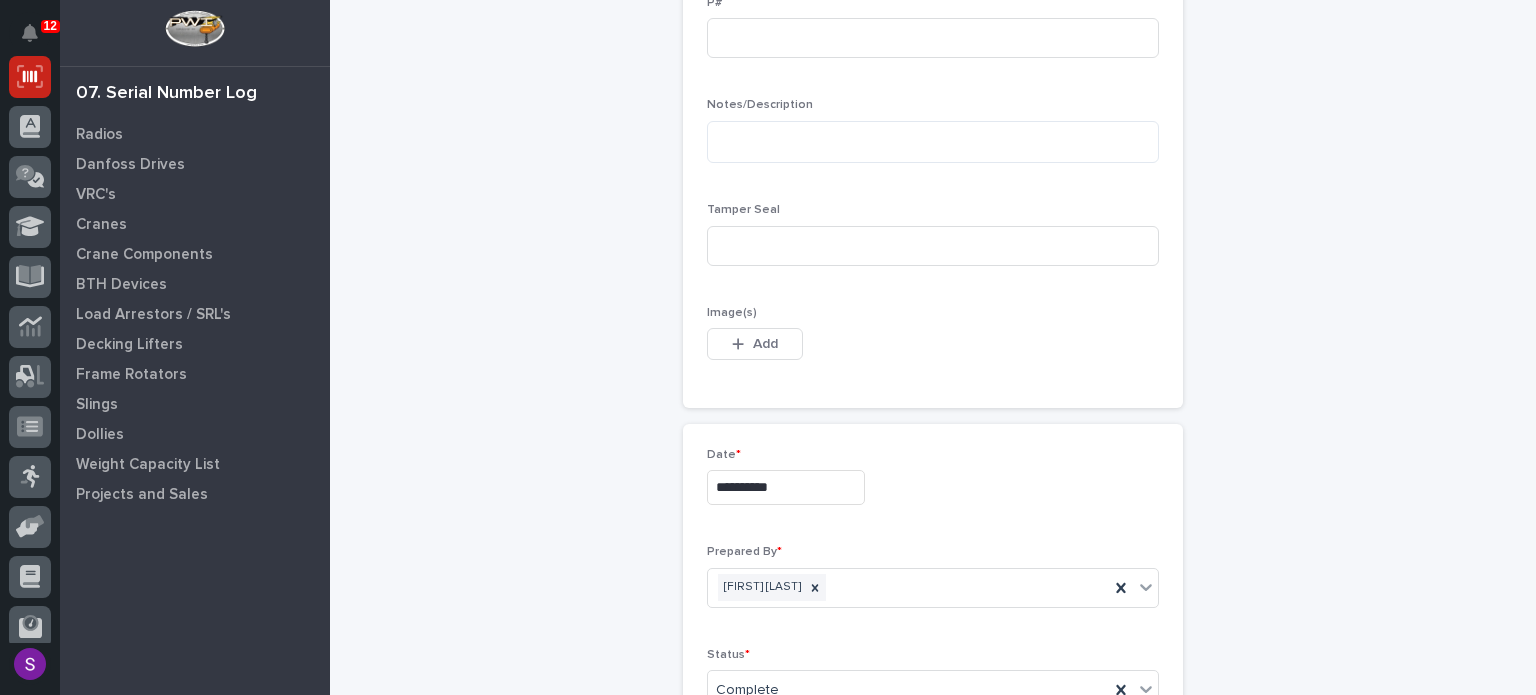 type 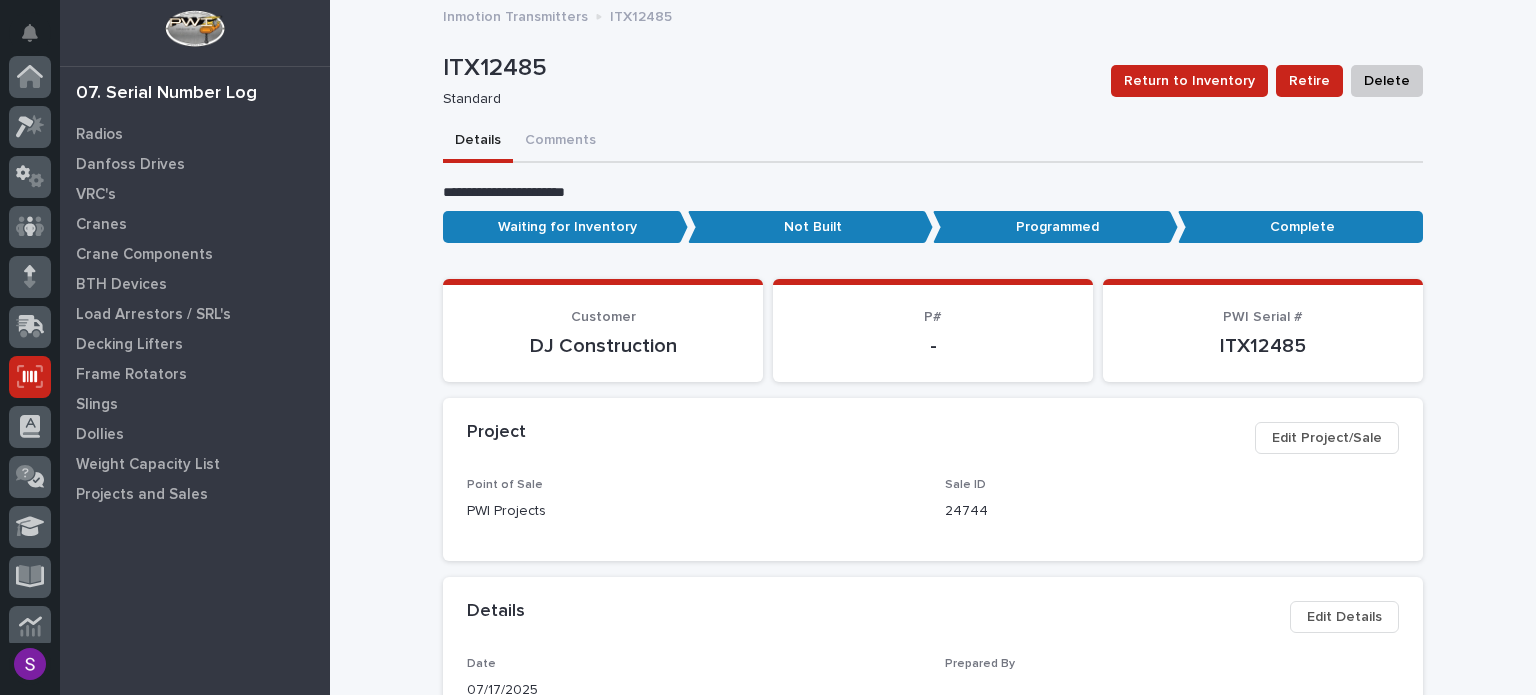scroll, scrollTop: 300, scrollLeft: 0, axis: vertical 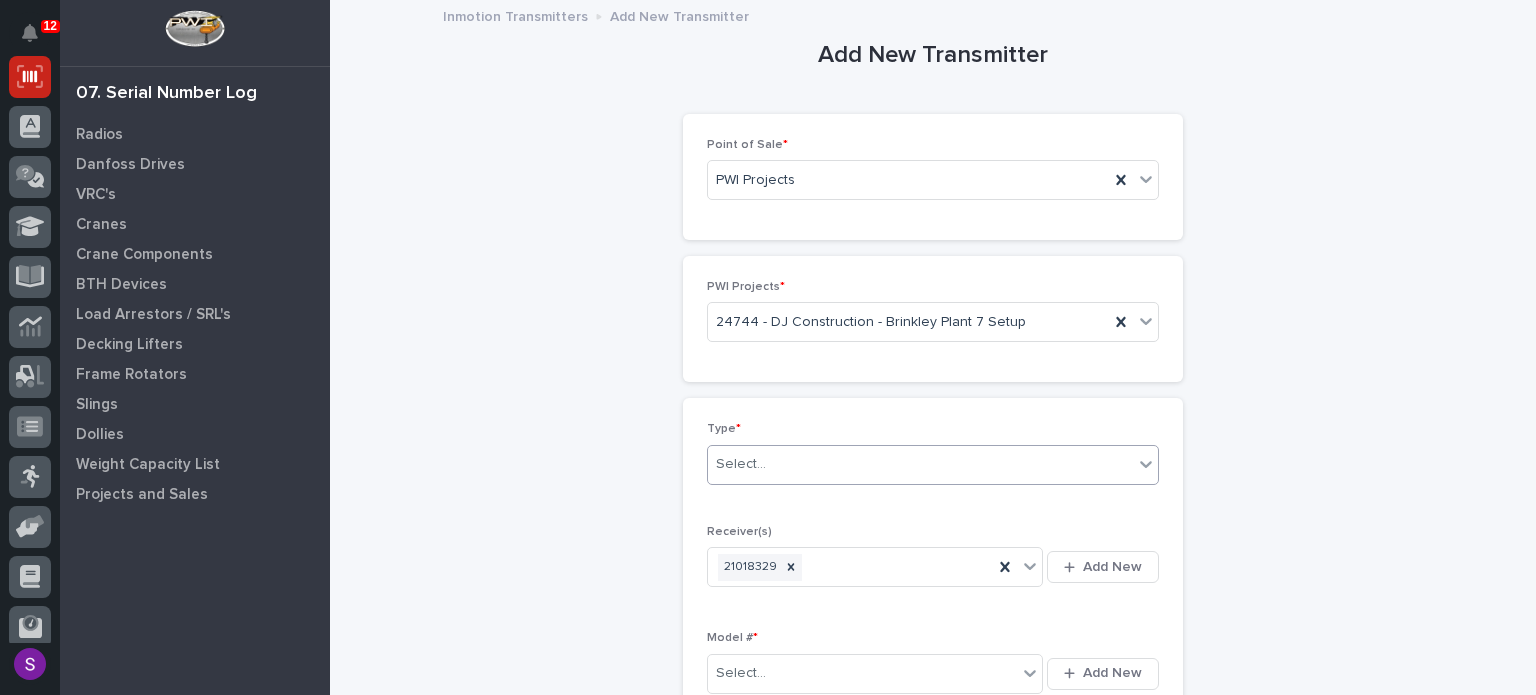 click on "Select..." at bounding box center (920, 464) 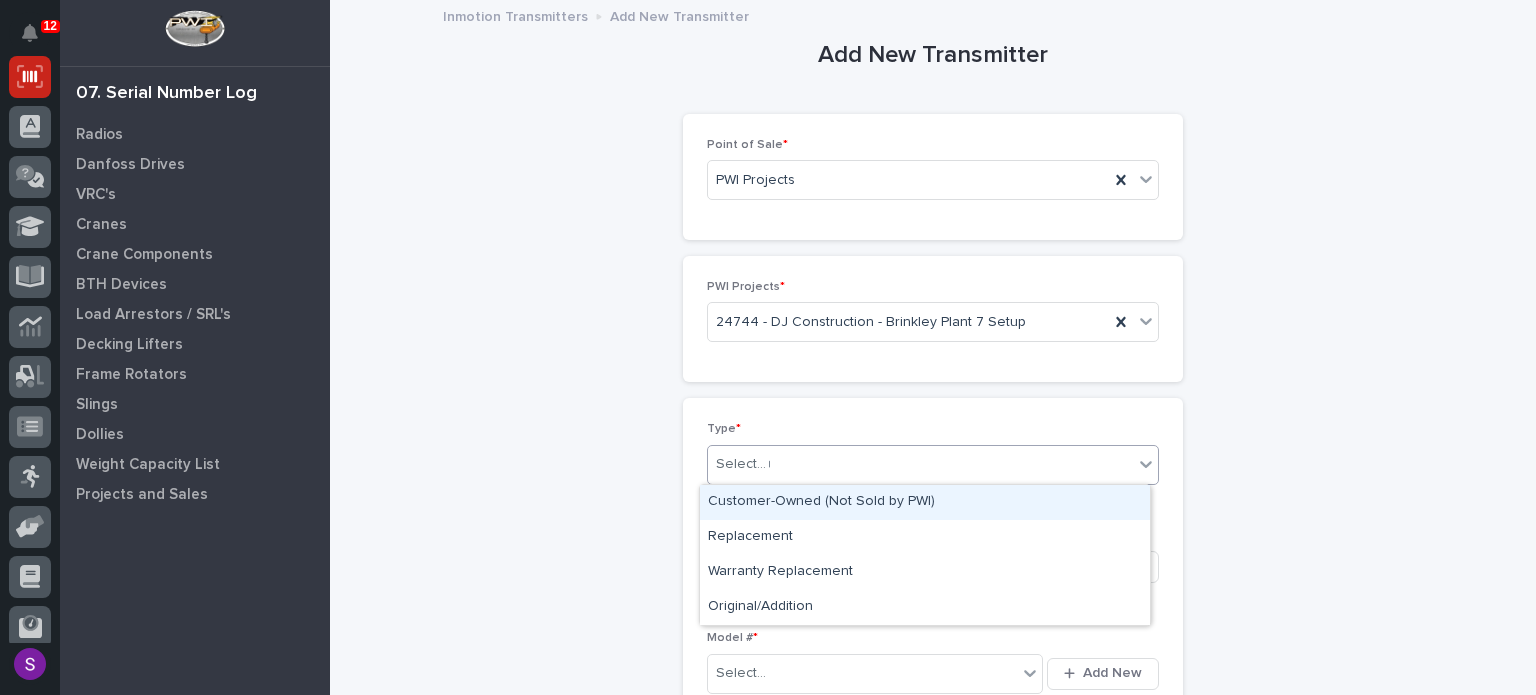 type on "**" 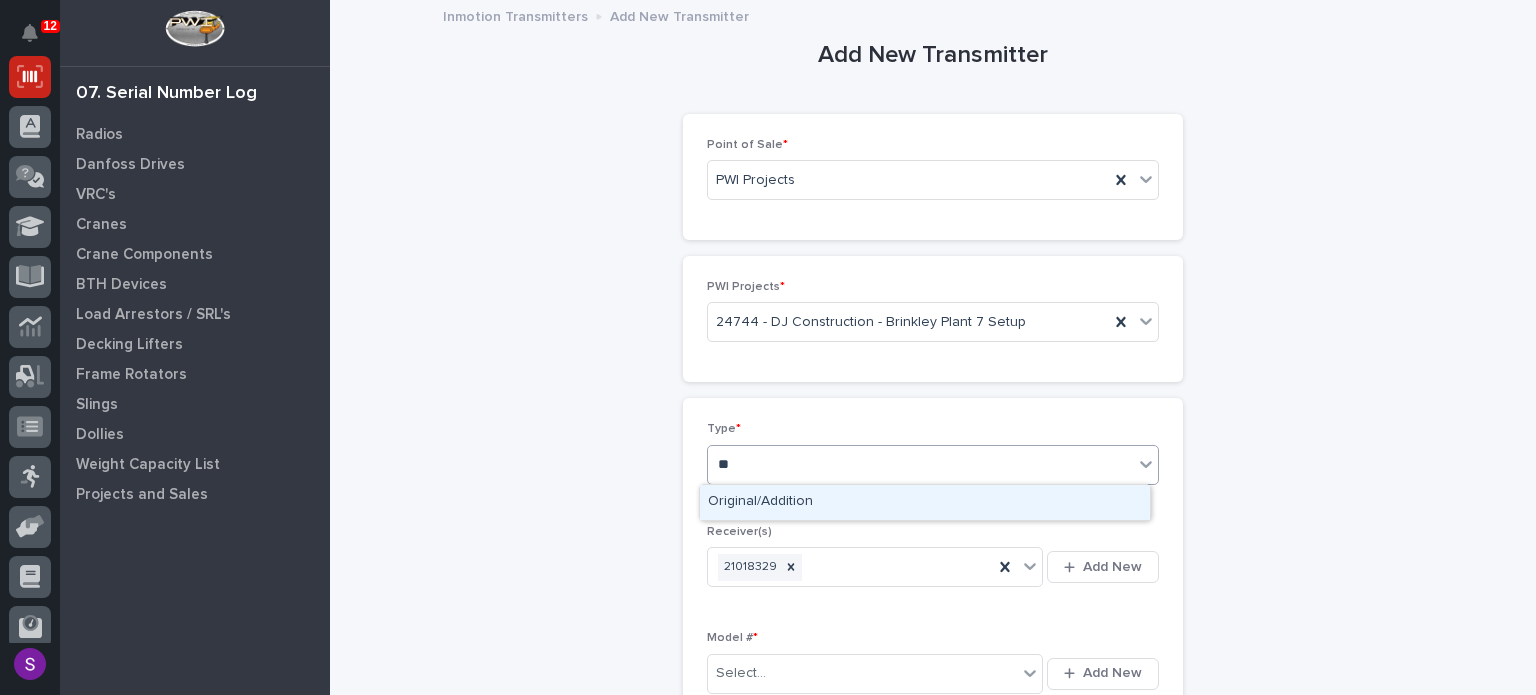 type 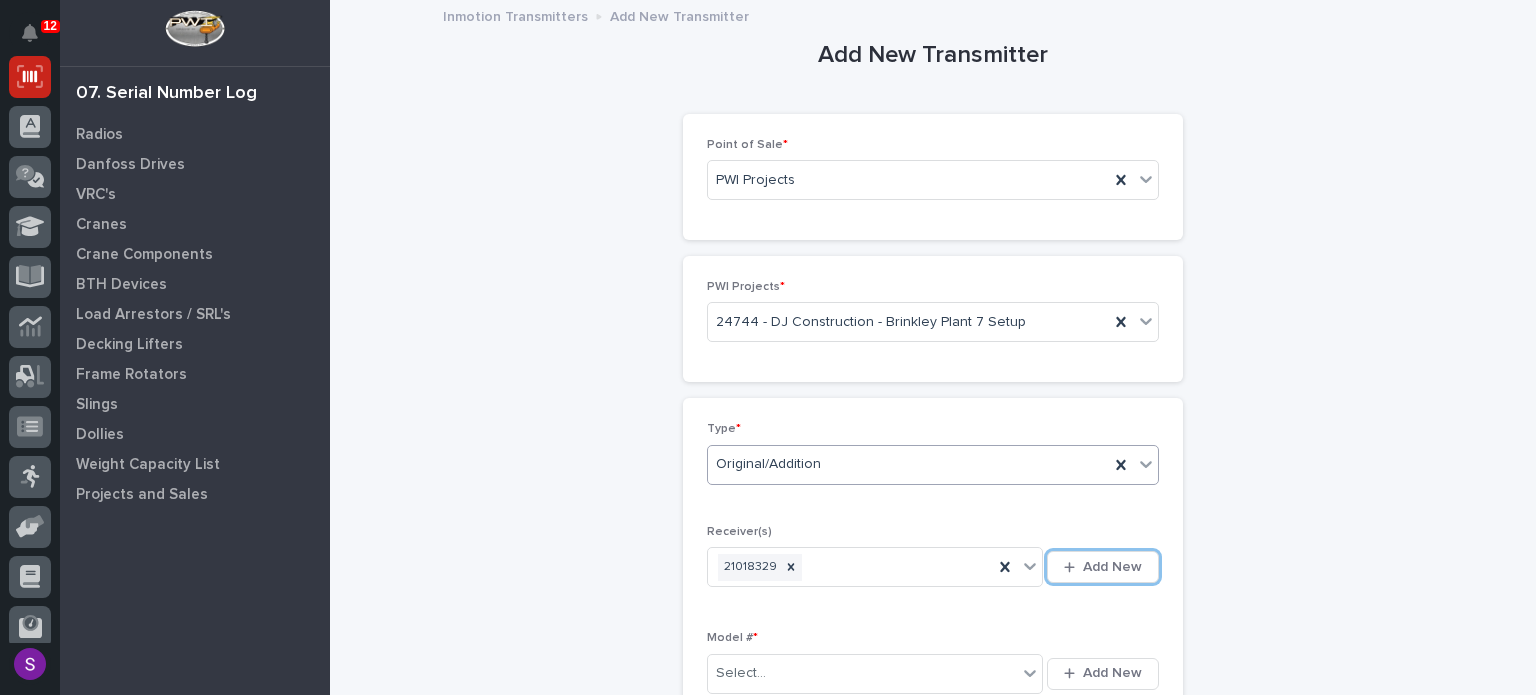 type 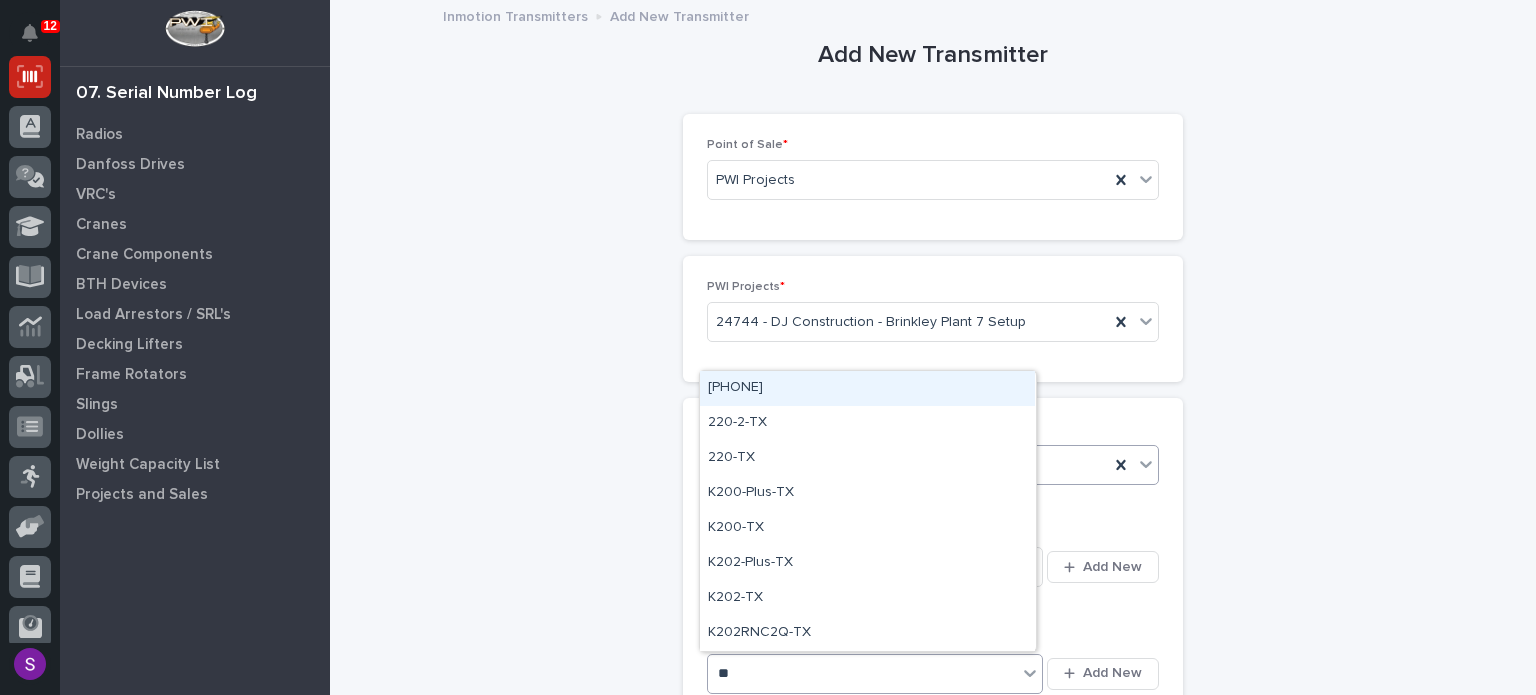 type on "***" 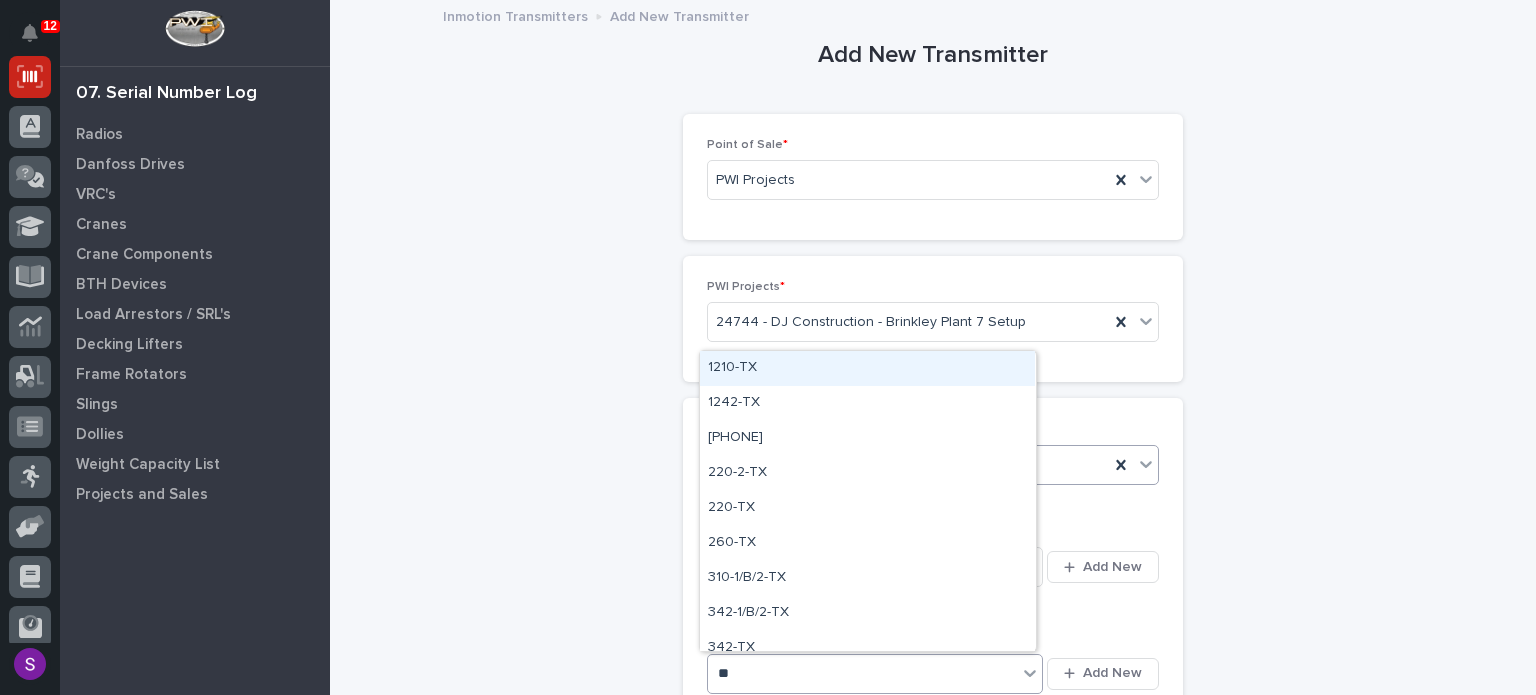 type on "***" 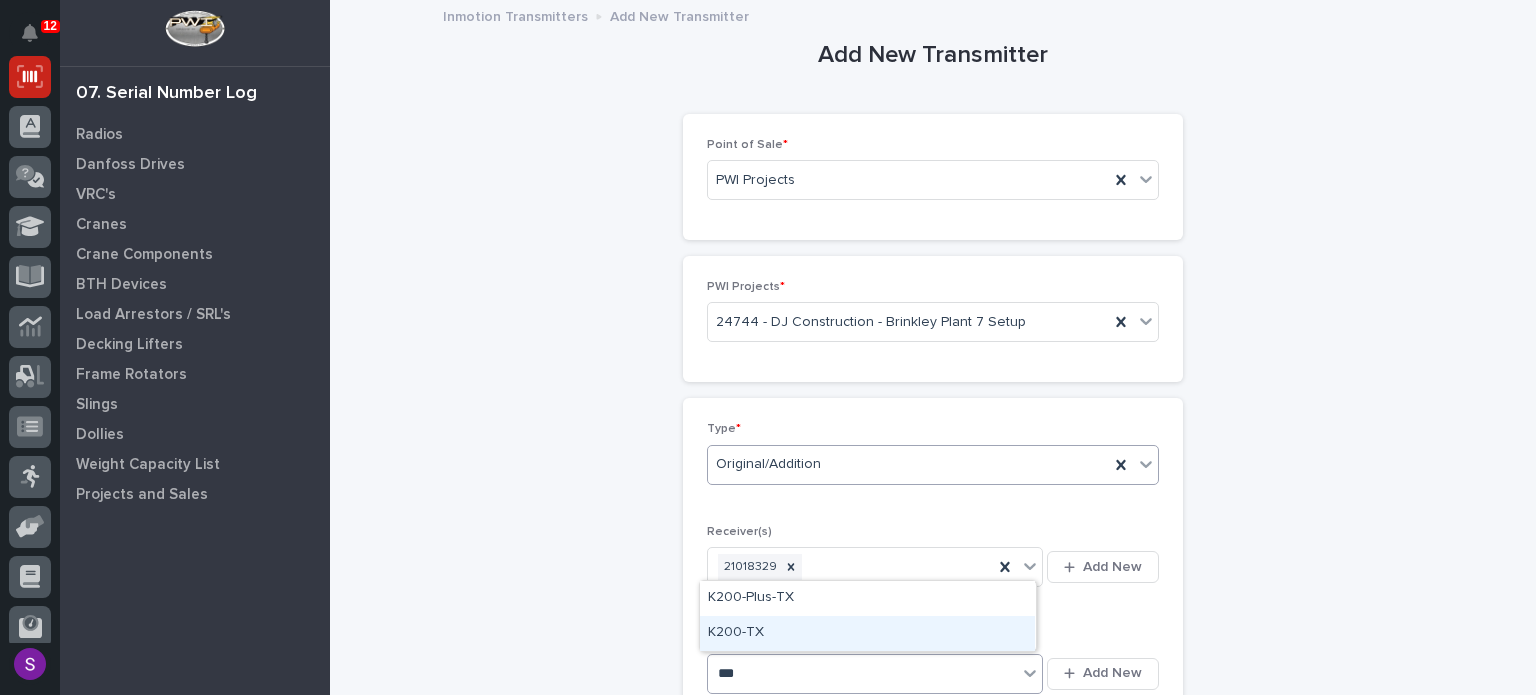 type 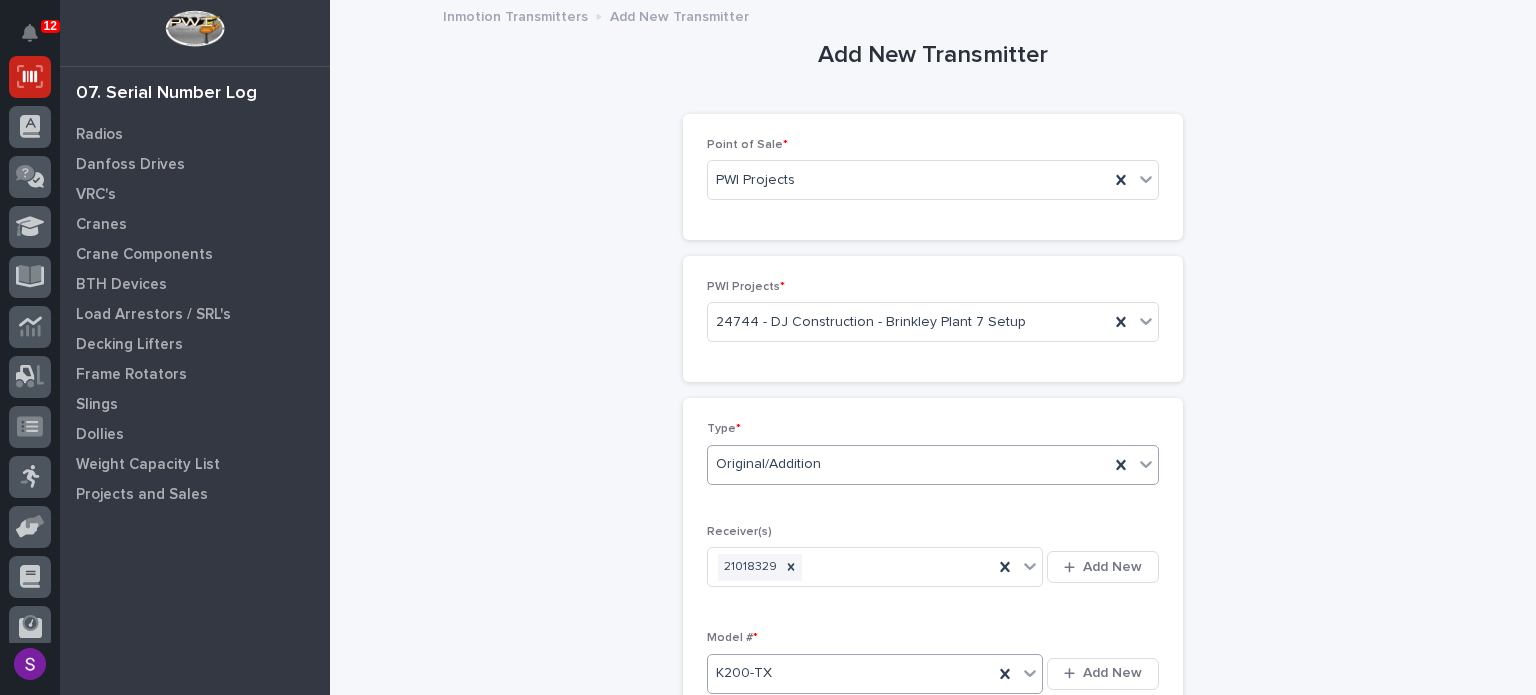 type 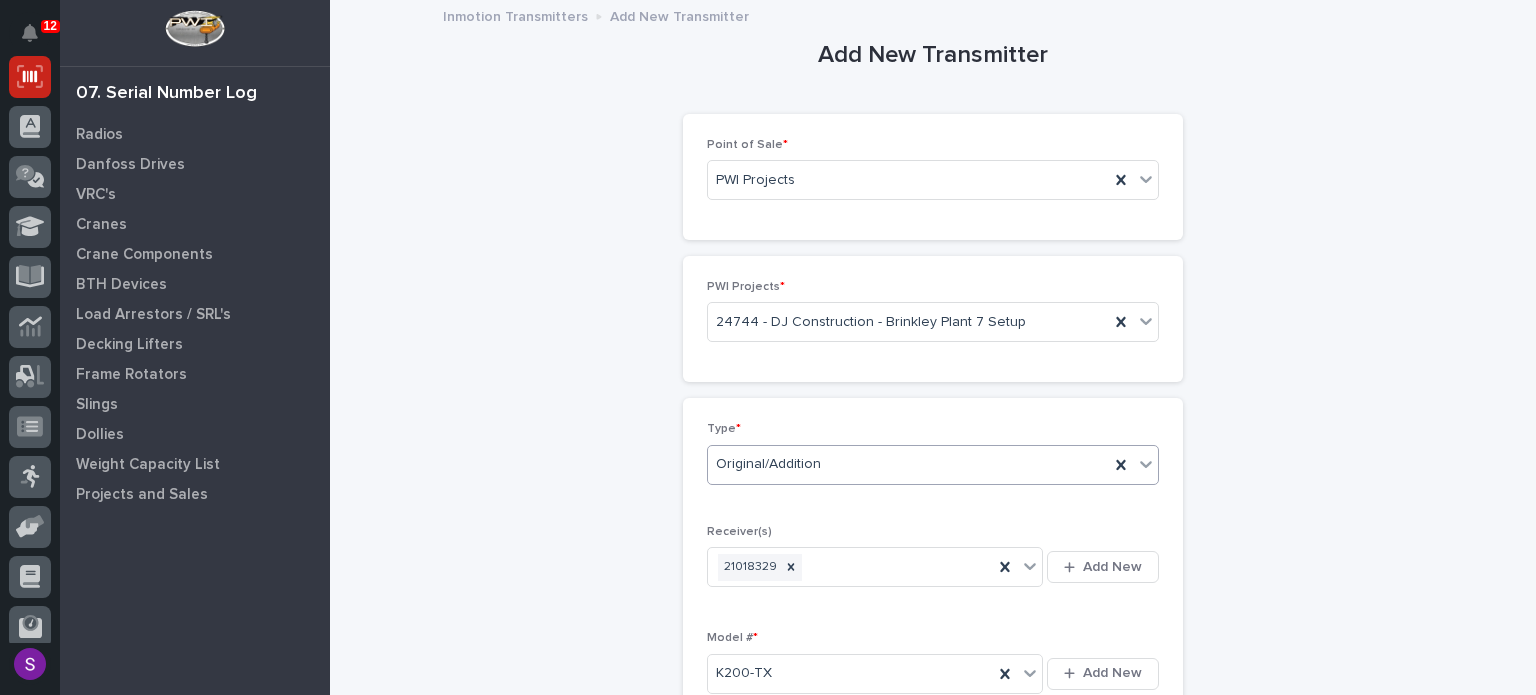 scroll, scrollTop: 430, scrollLeft: 0, axis: vertical 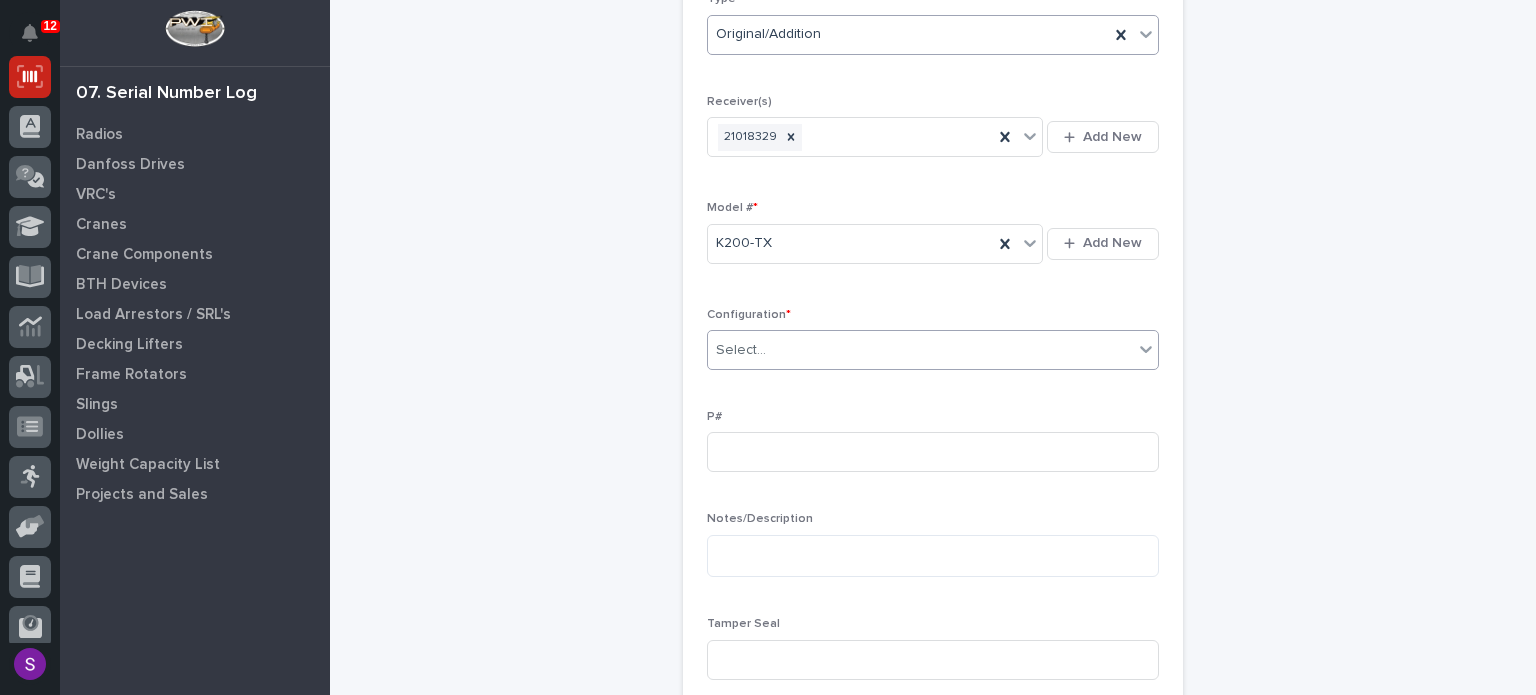 type on "*" 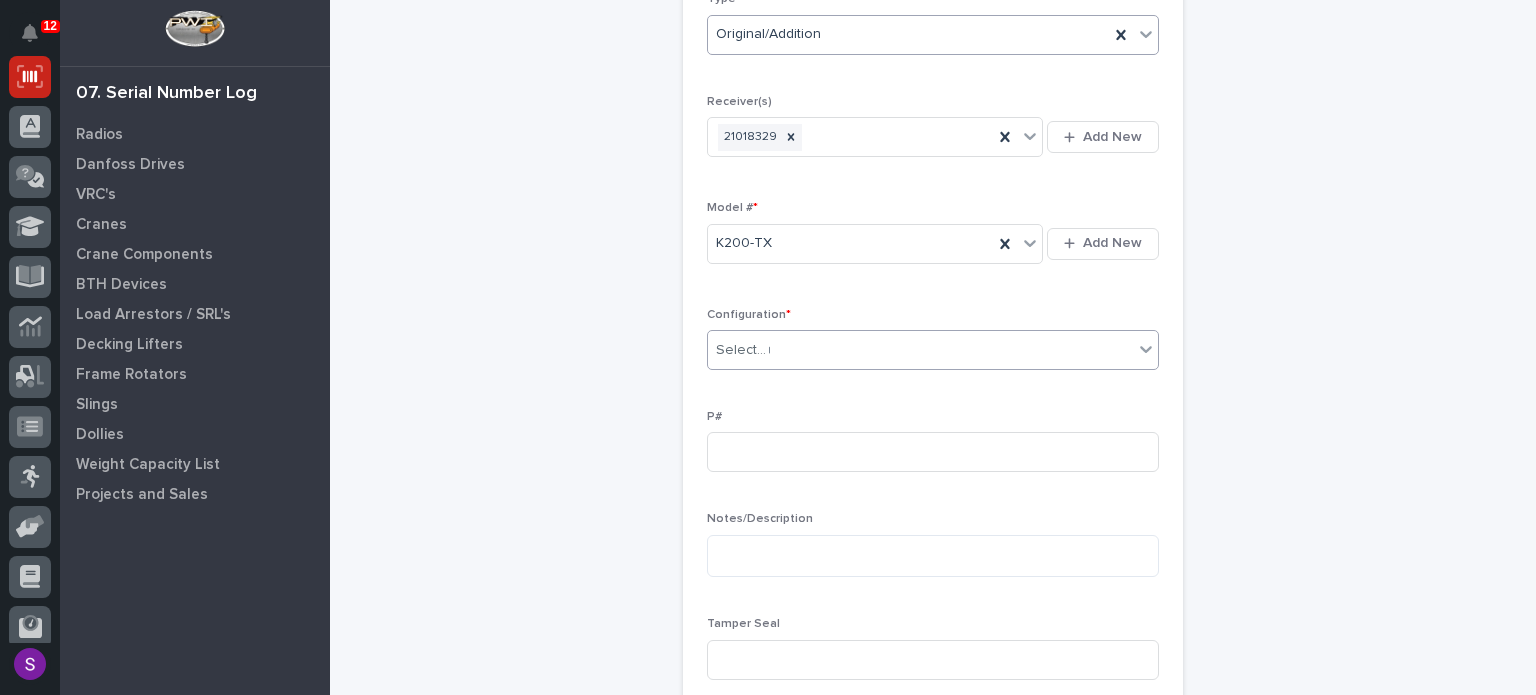 type 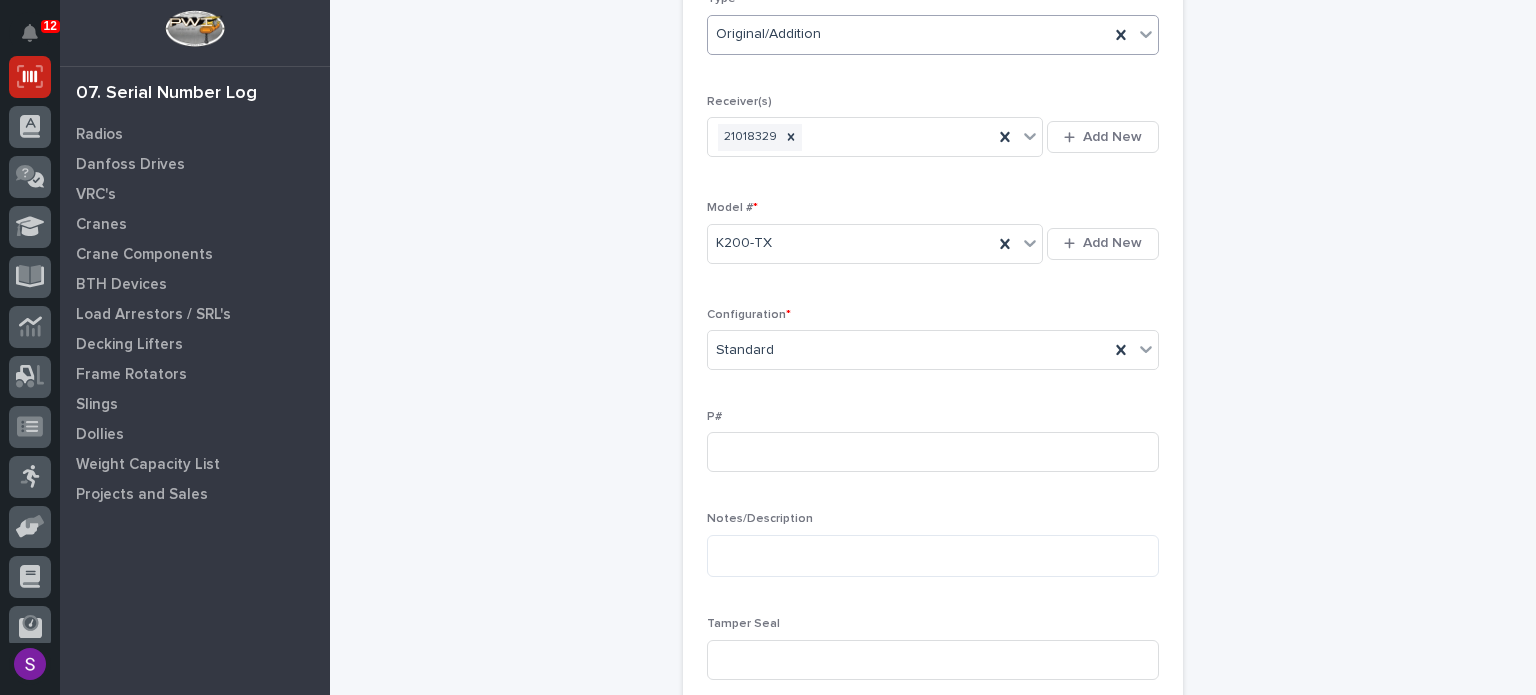 type 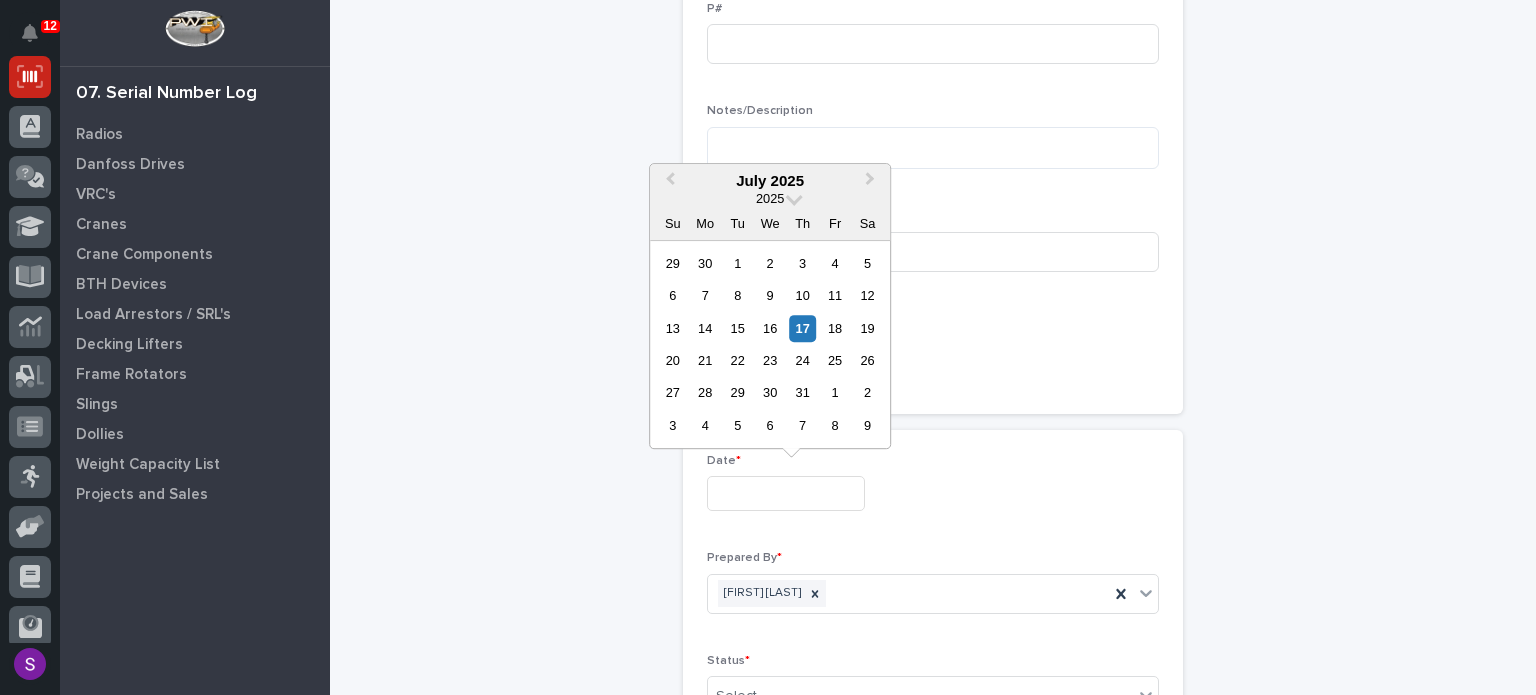 type on "**********" 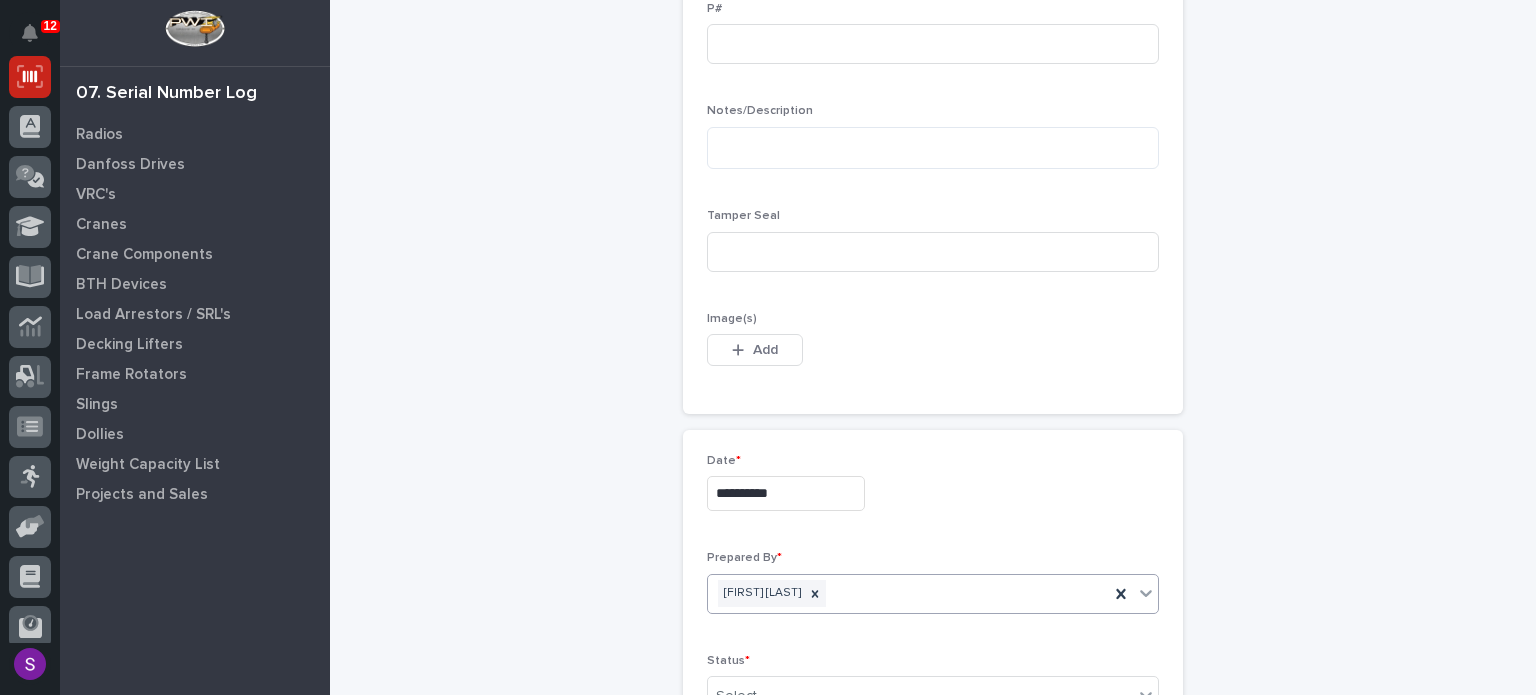 scroll, scrollTop: 844, scrollLeft: 0, axis: vertical 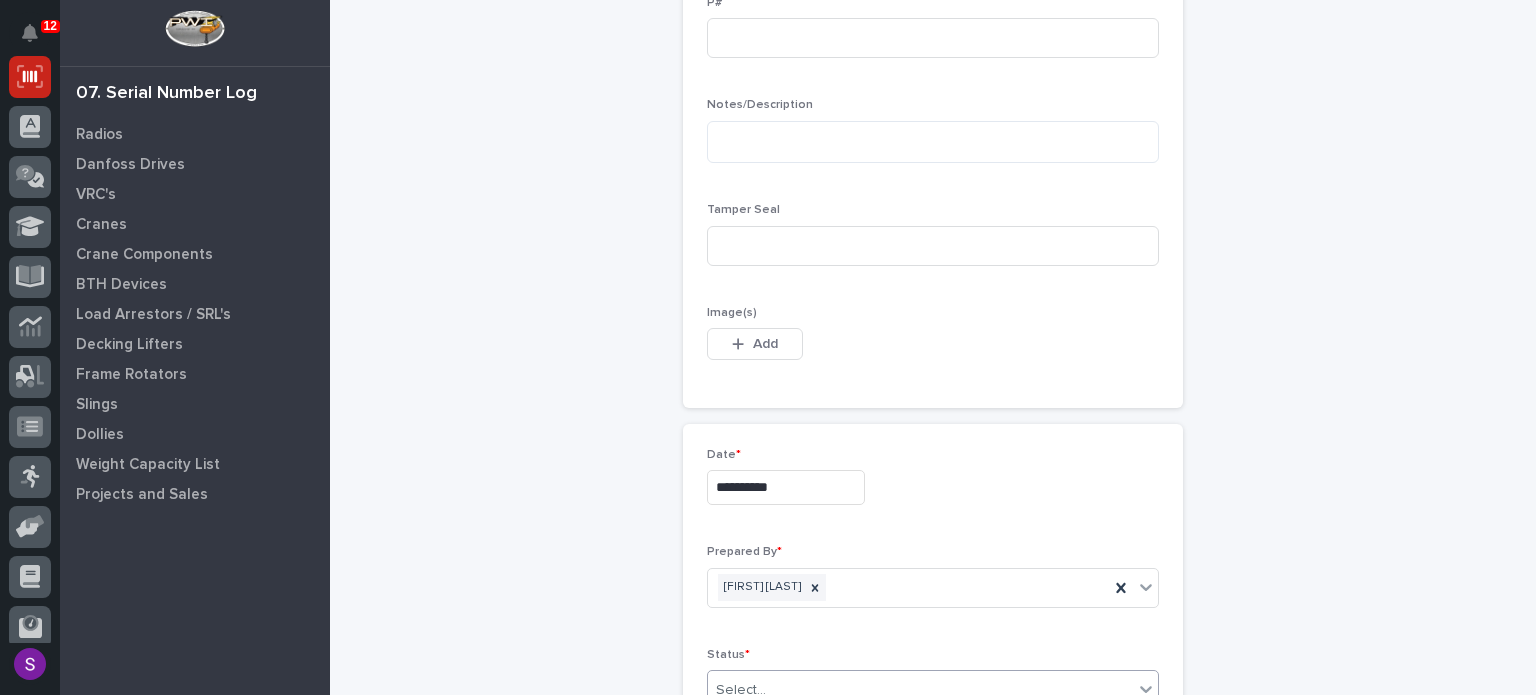 type on "*" 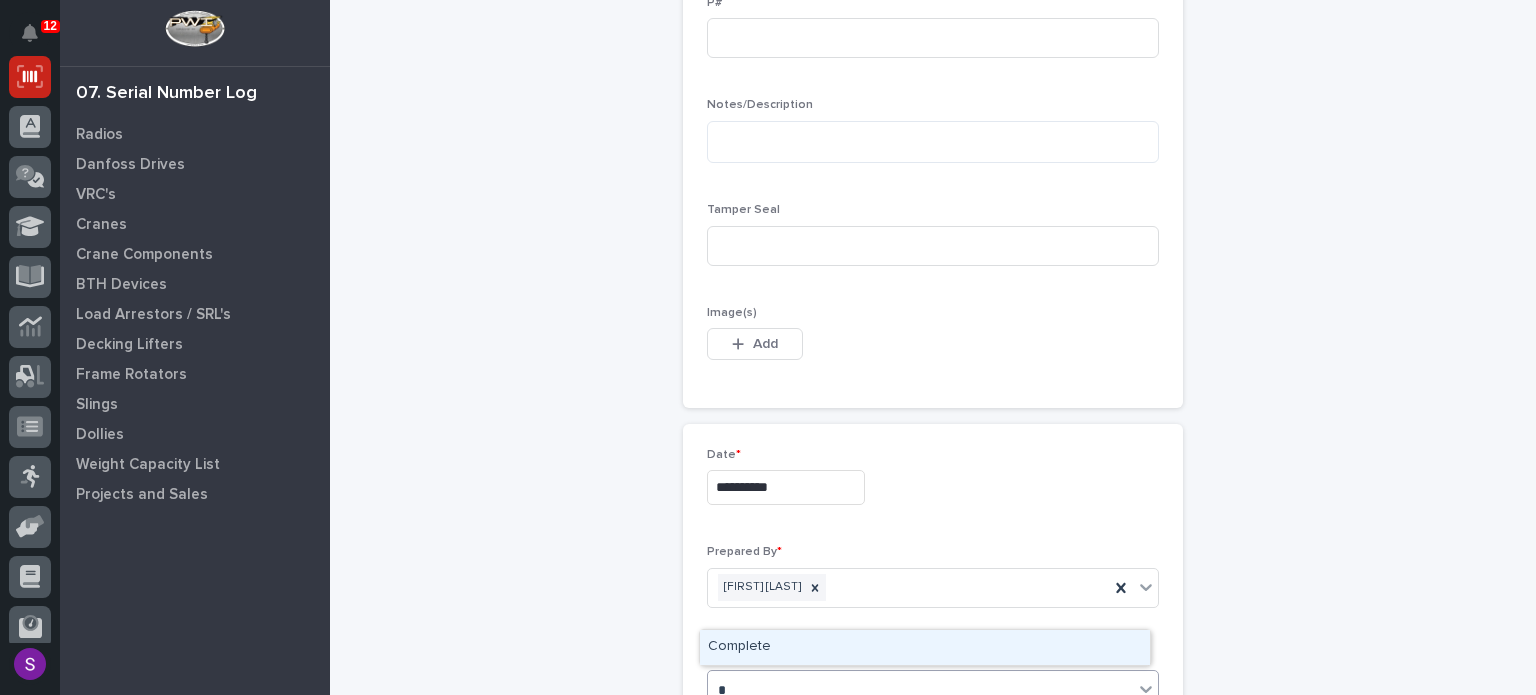 type 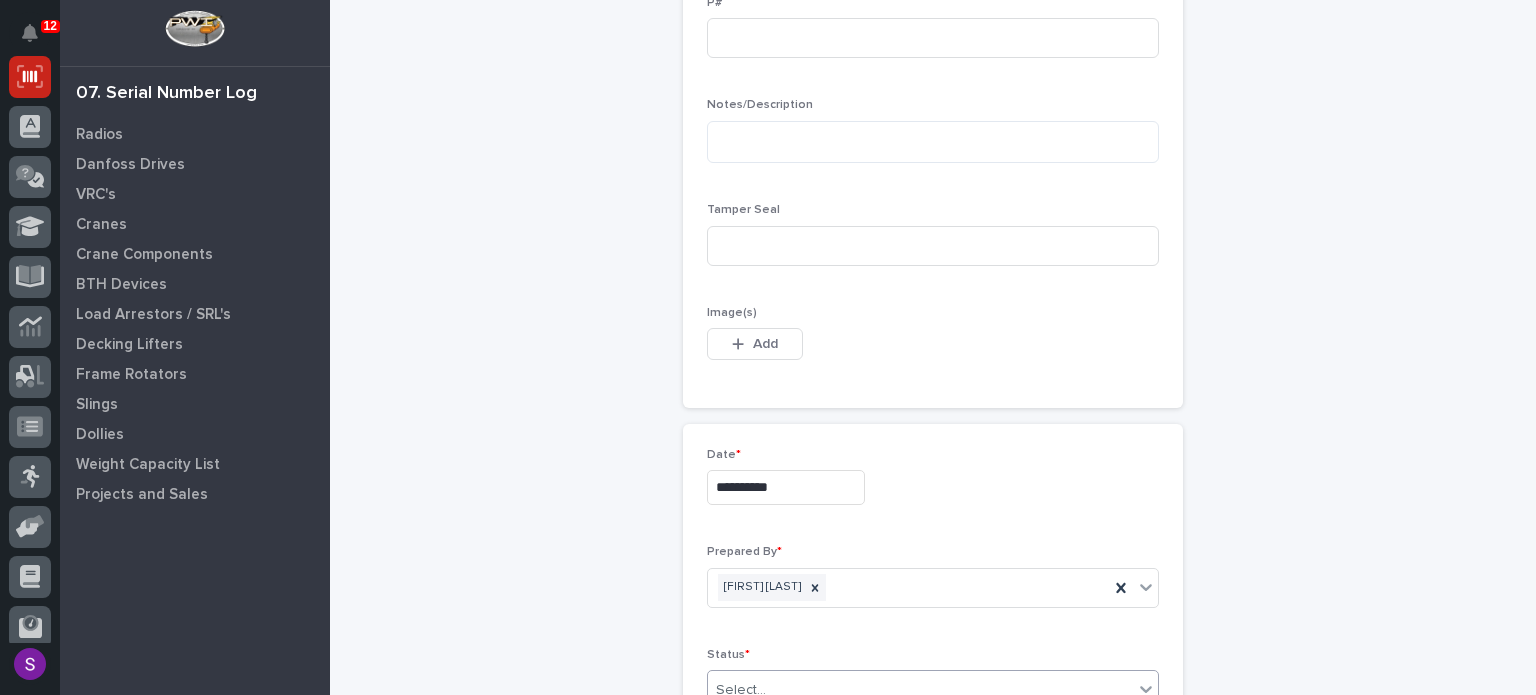 type 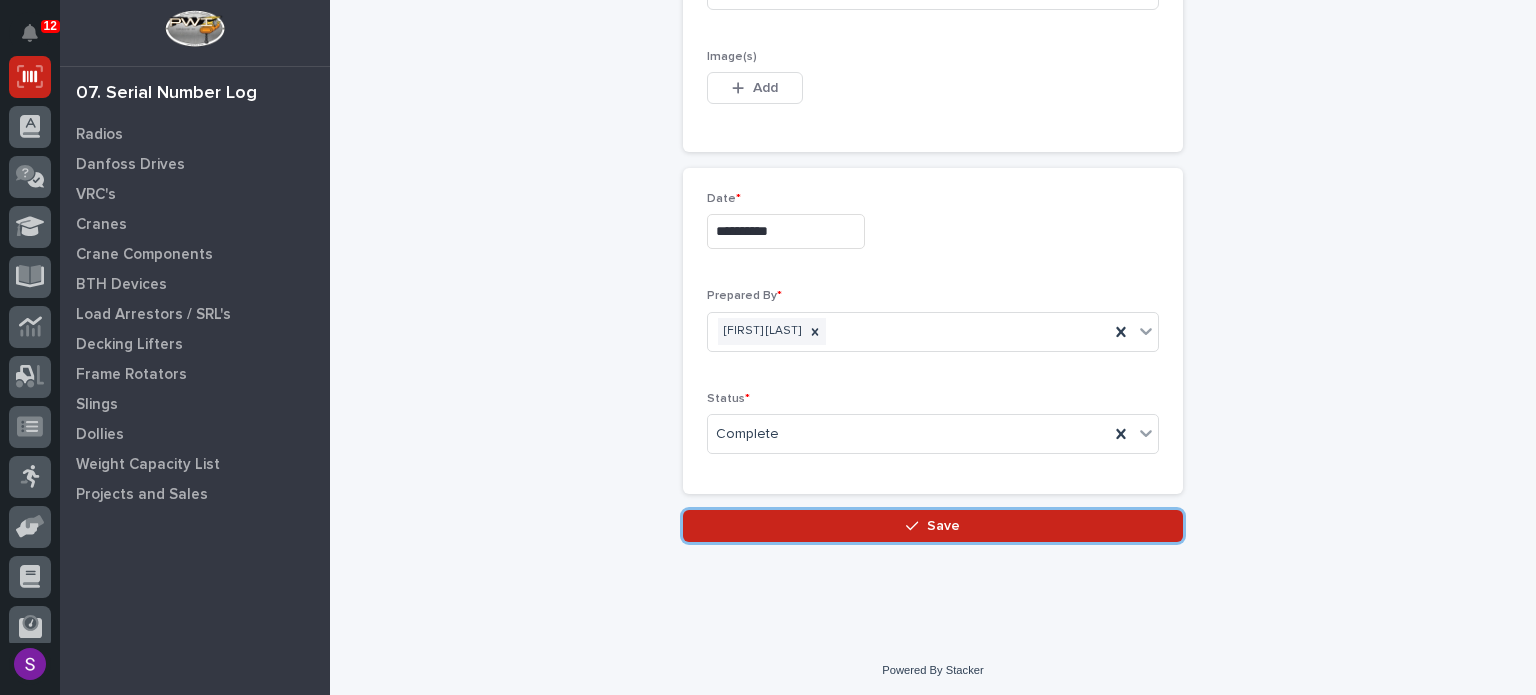 click on "Save" at bounding box center (933, 526) 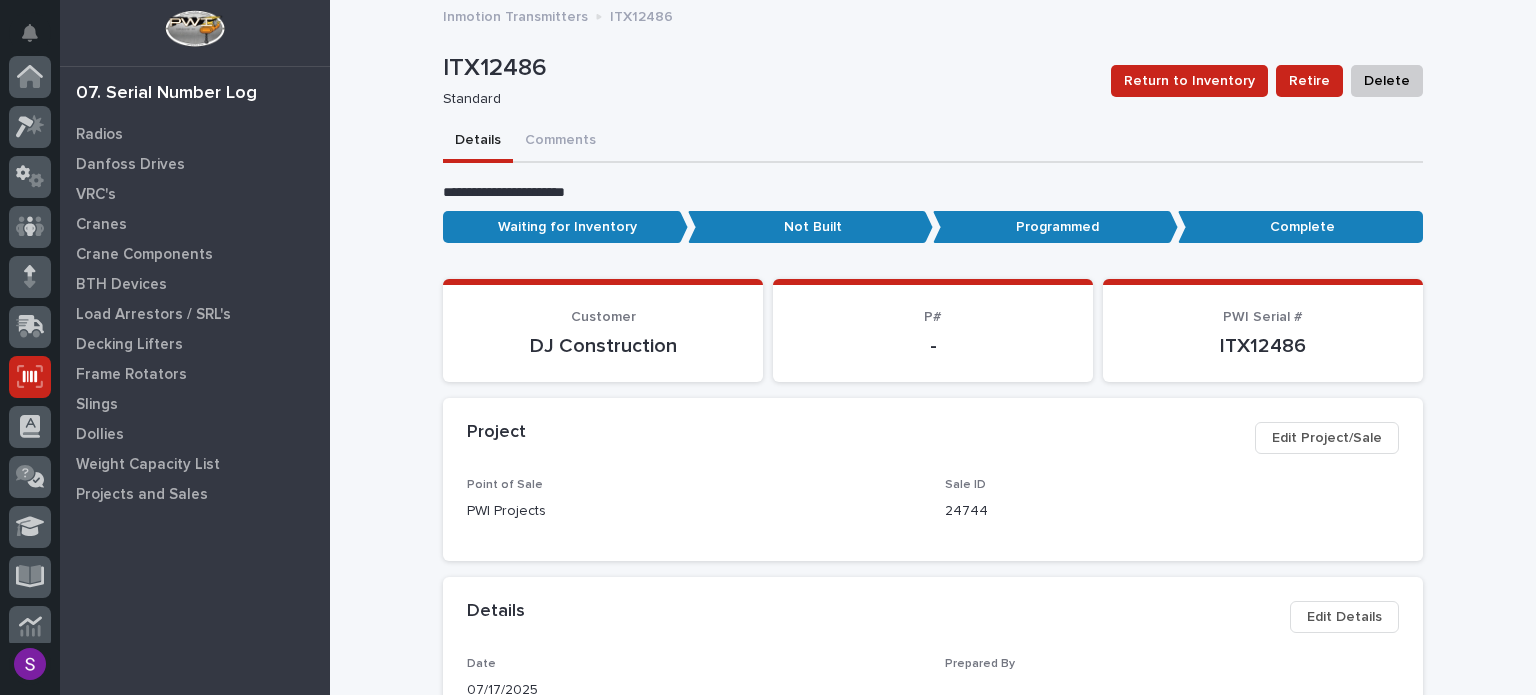 scroll, scrollTop: 300, scrollLeft: 0, axis: vertical 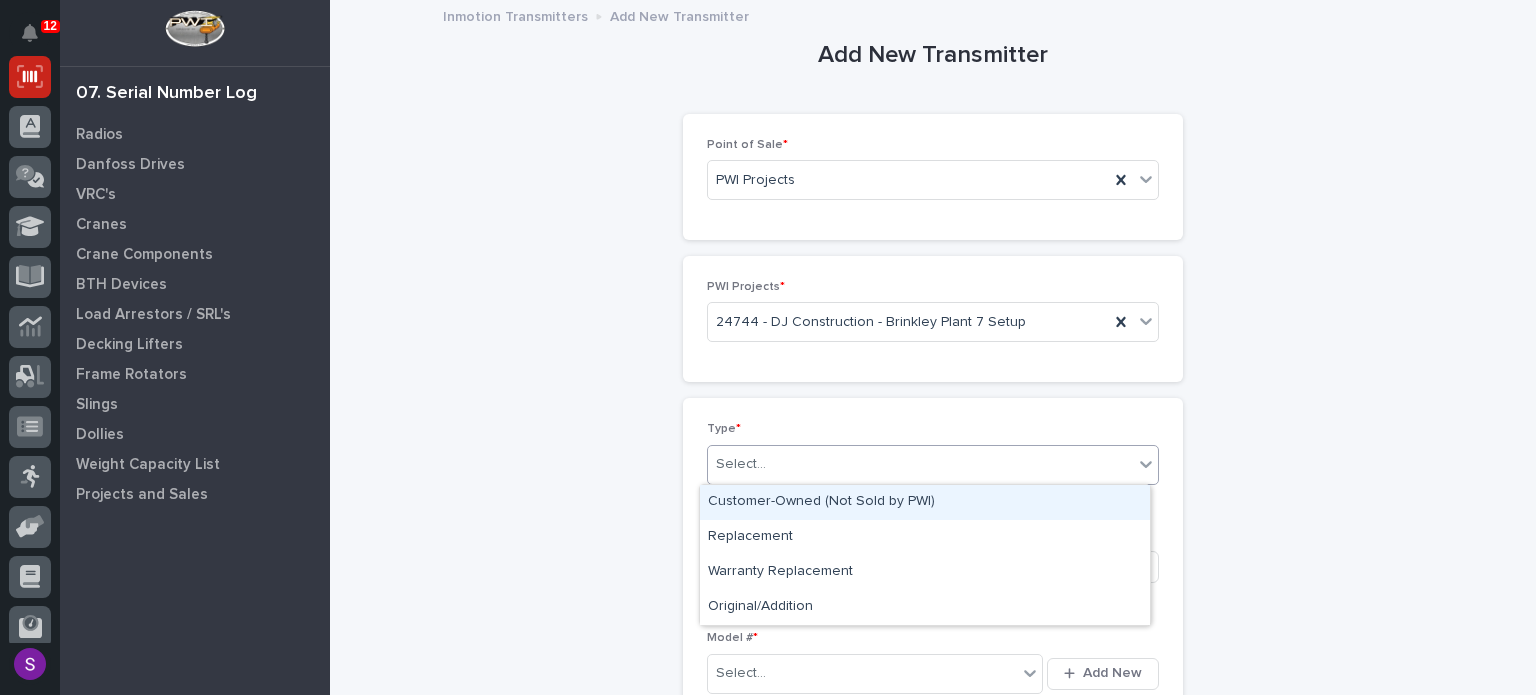 click on "Select..." at bounding box center (920, 464) 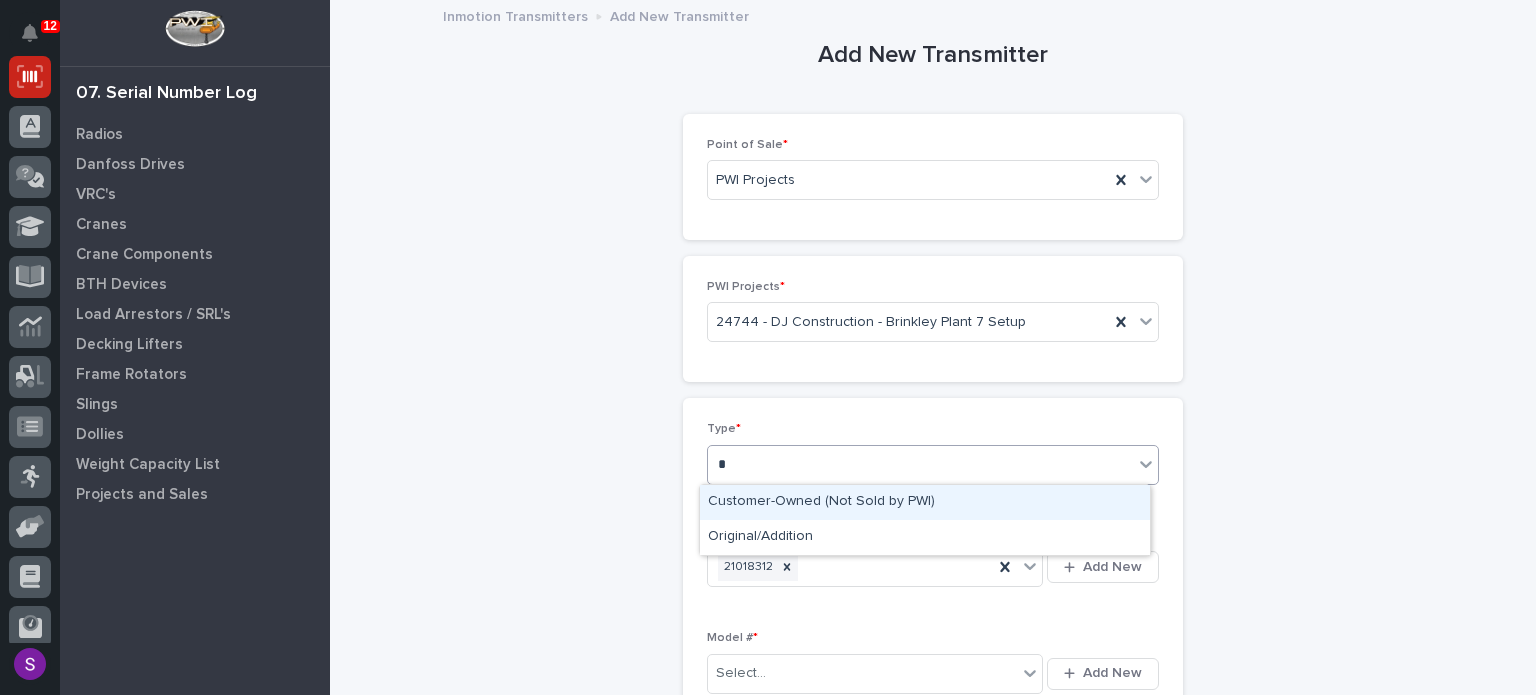 type on "**" 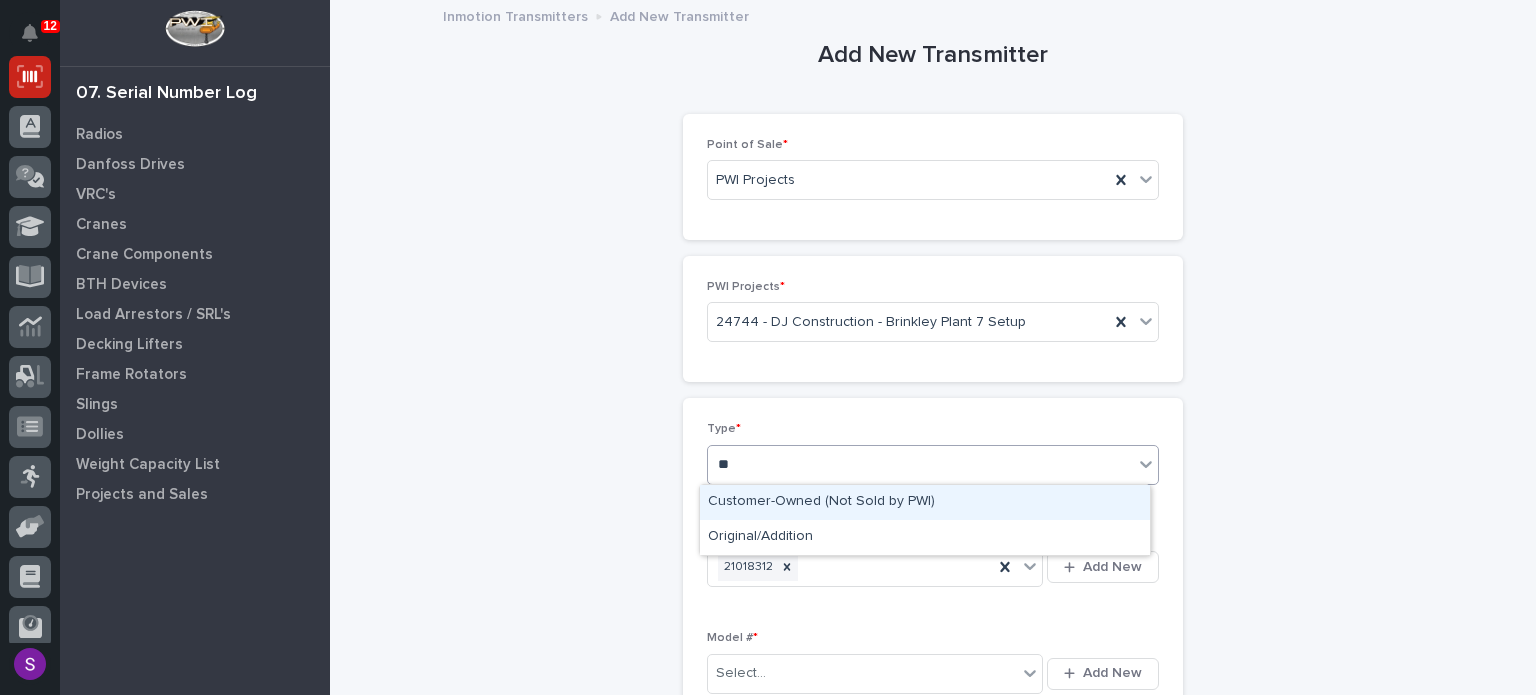 type 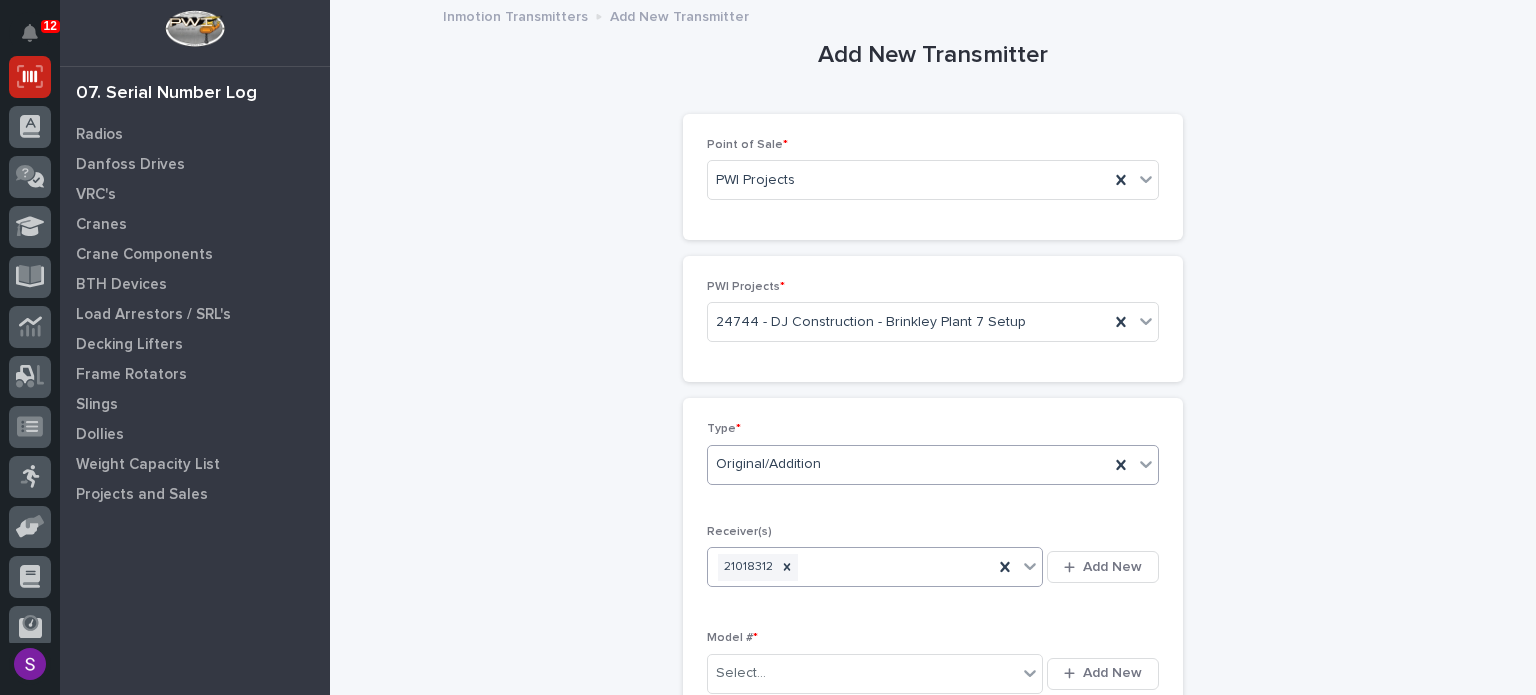 type 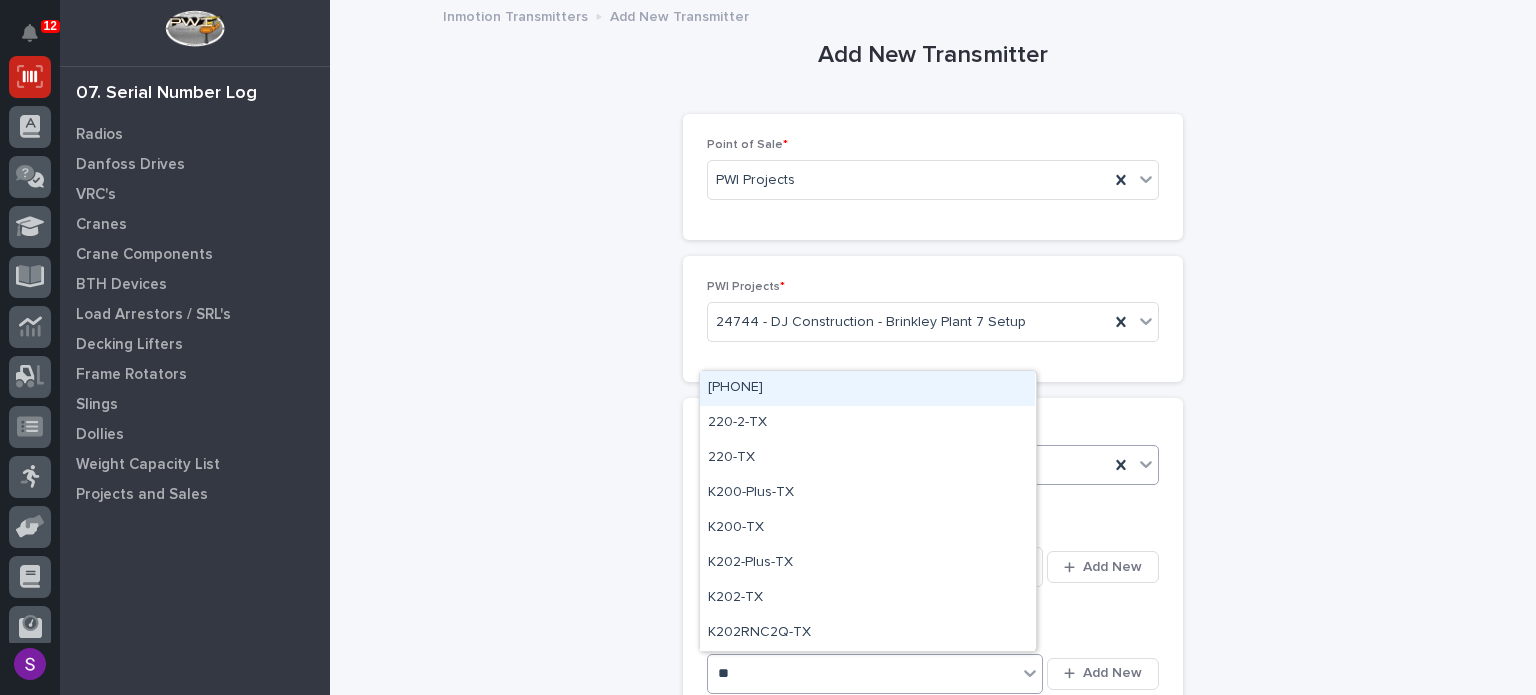 type on "***" 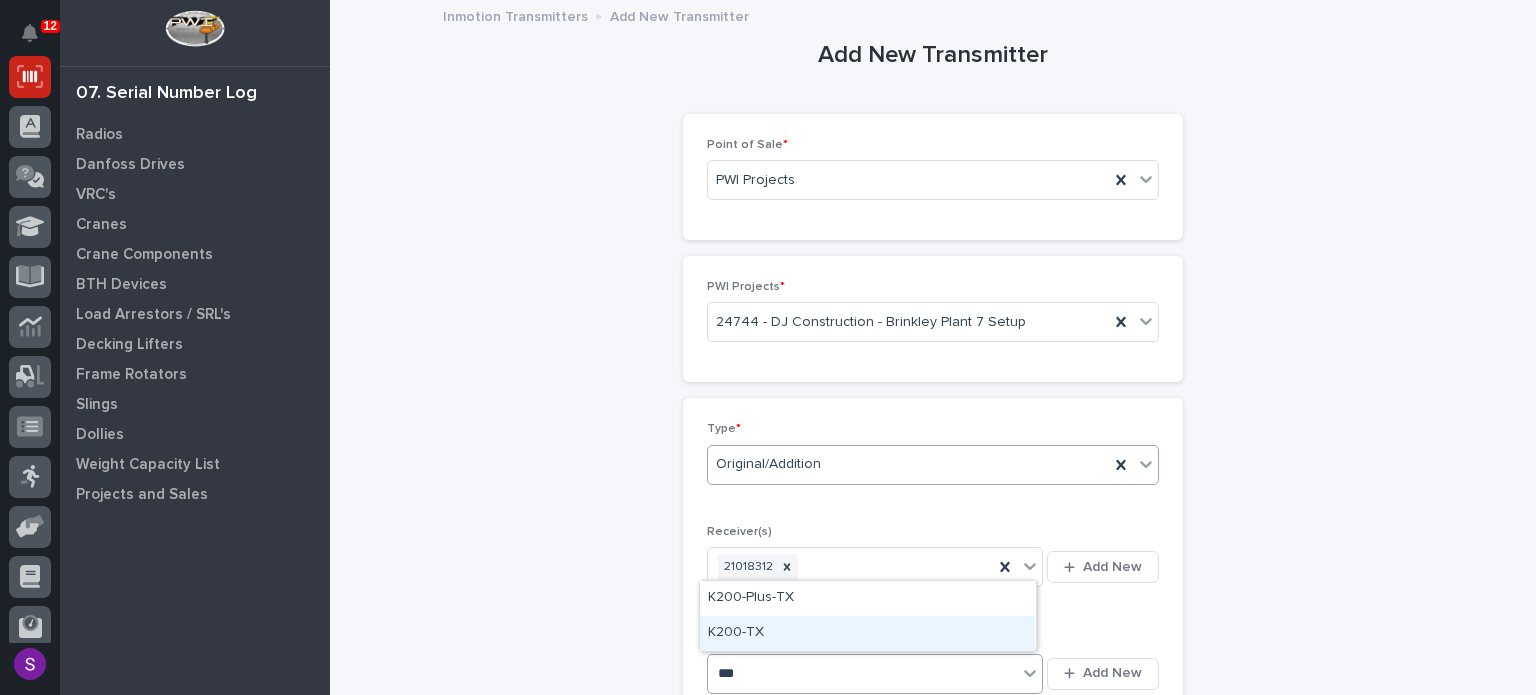 type 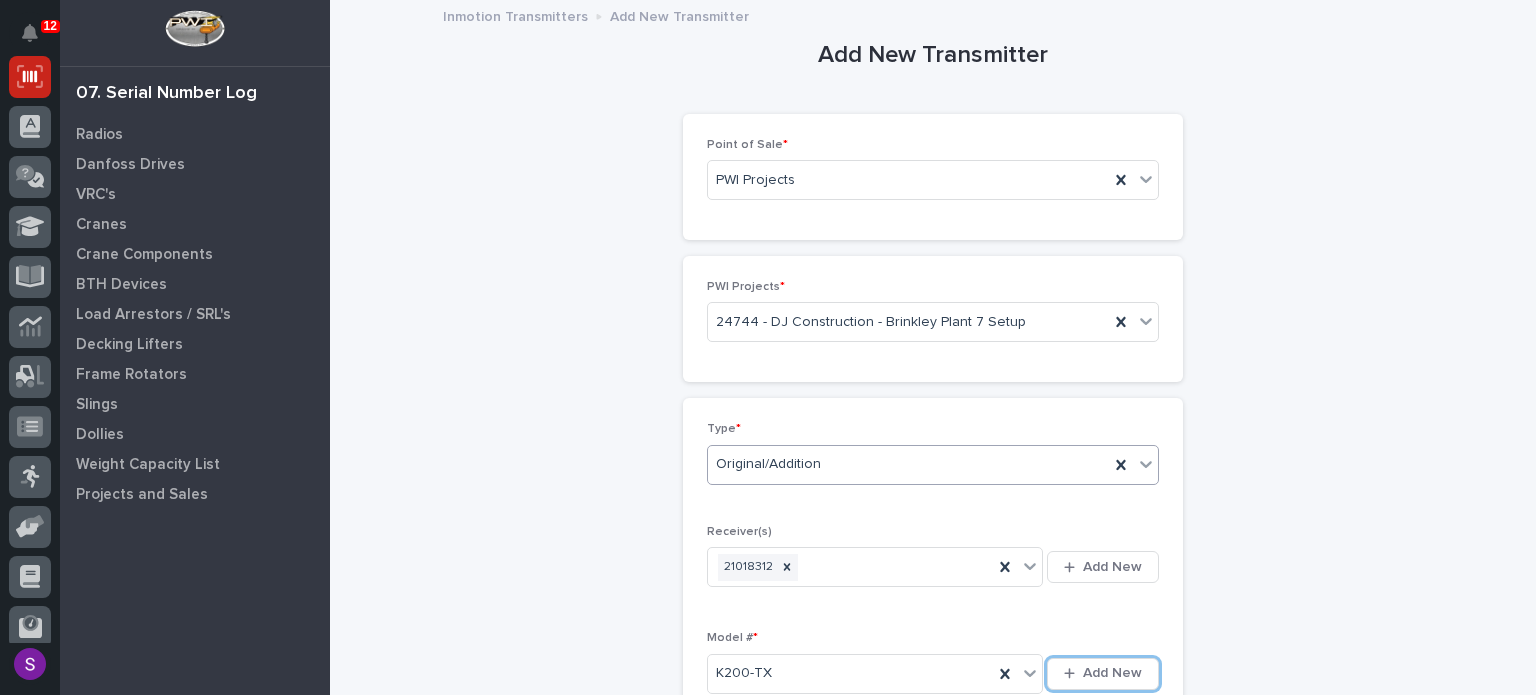 type 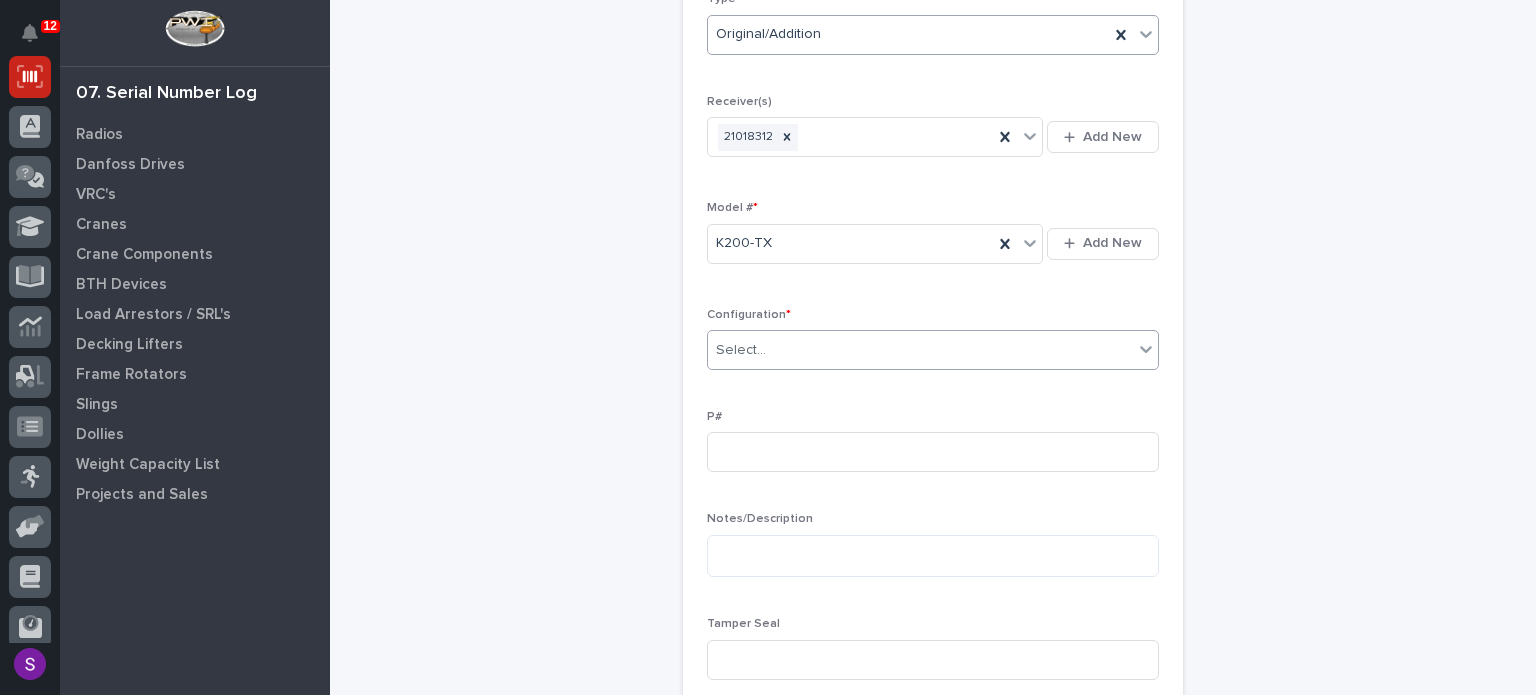 type on "*" 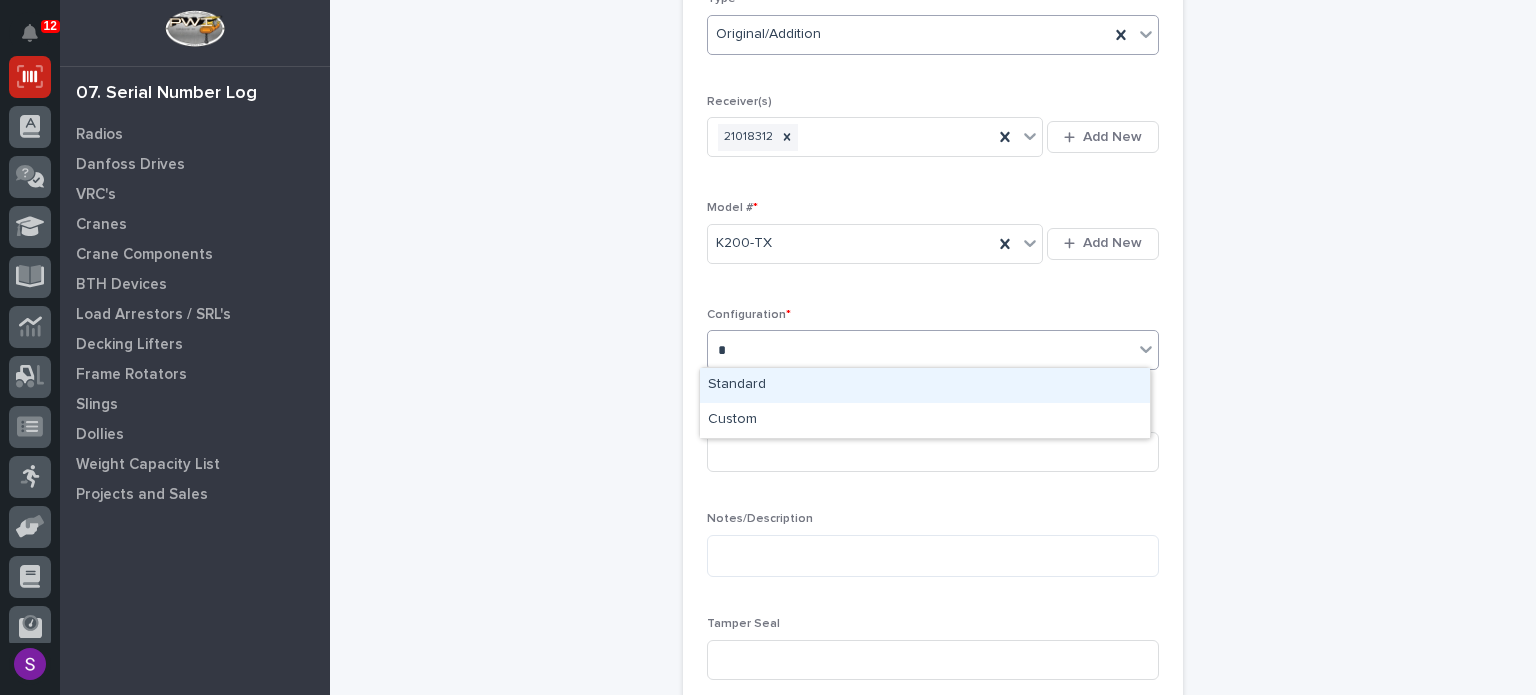 type 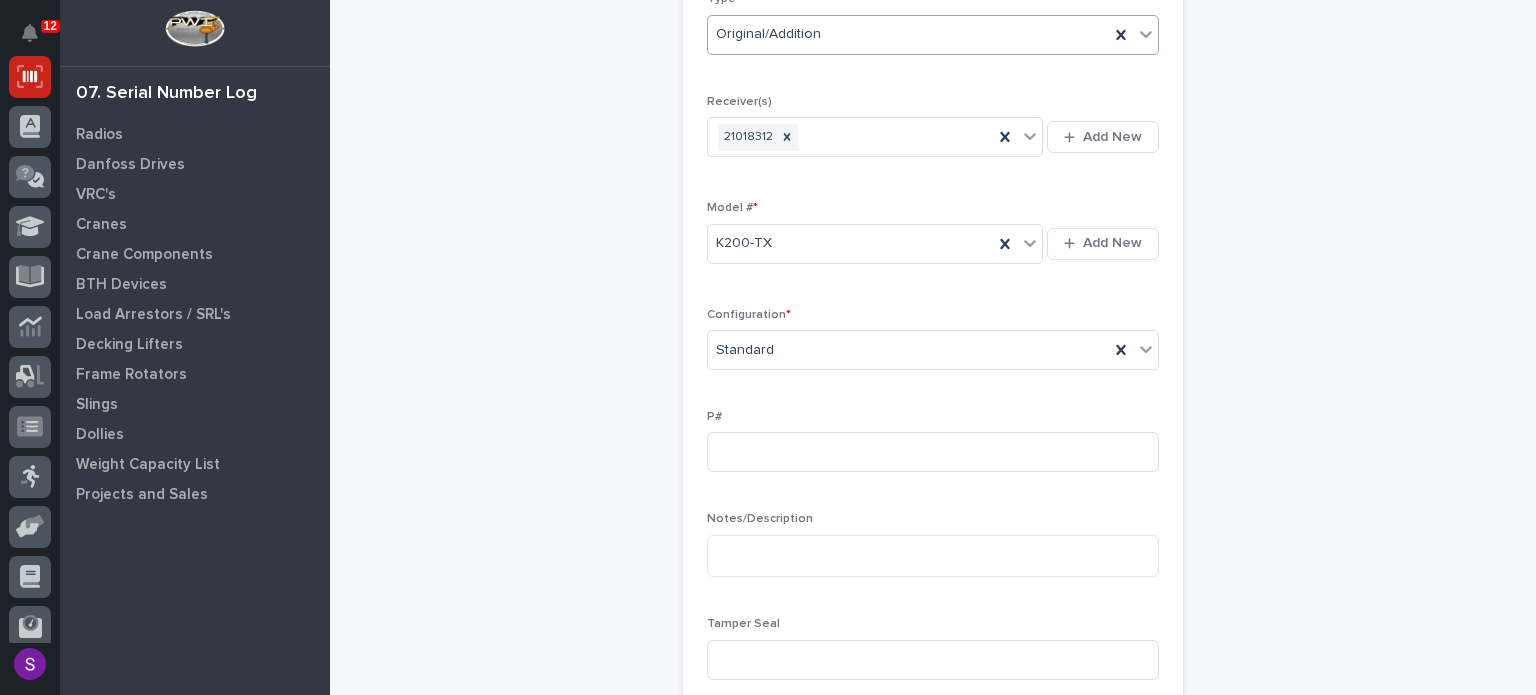 scroll, scrollTop: 838, scrollLeft: 0, axis: vertical 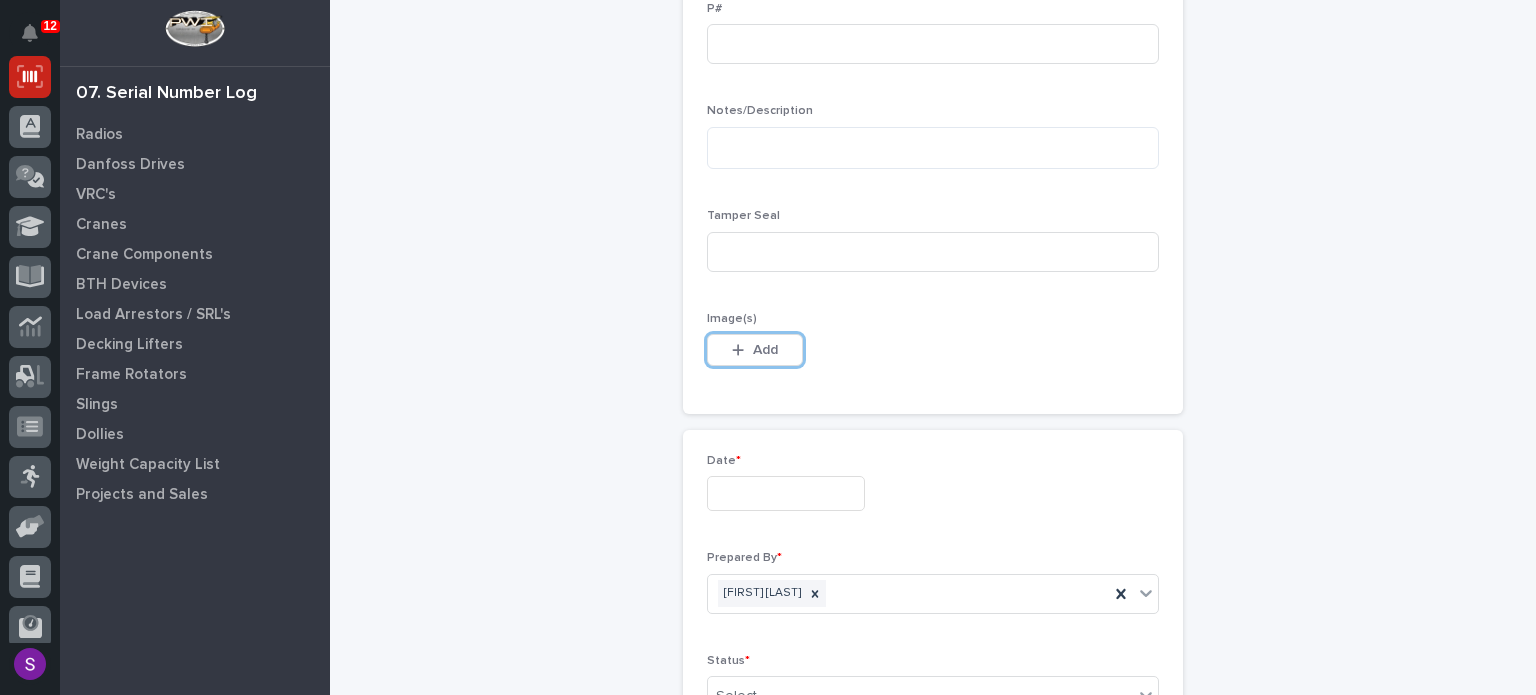 type 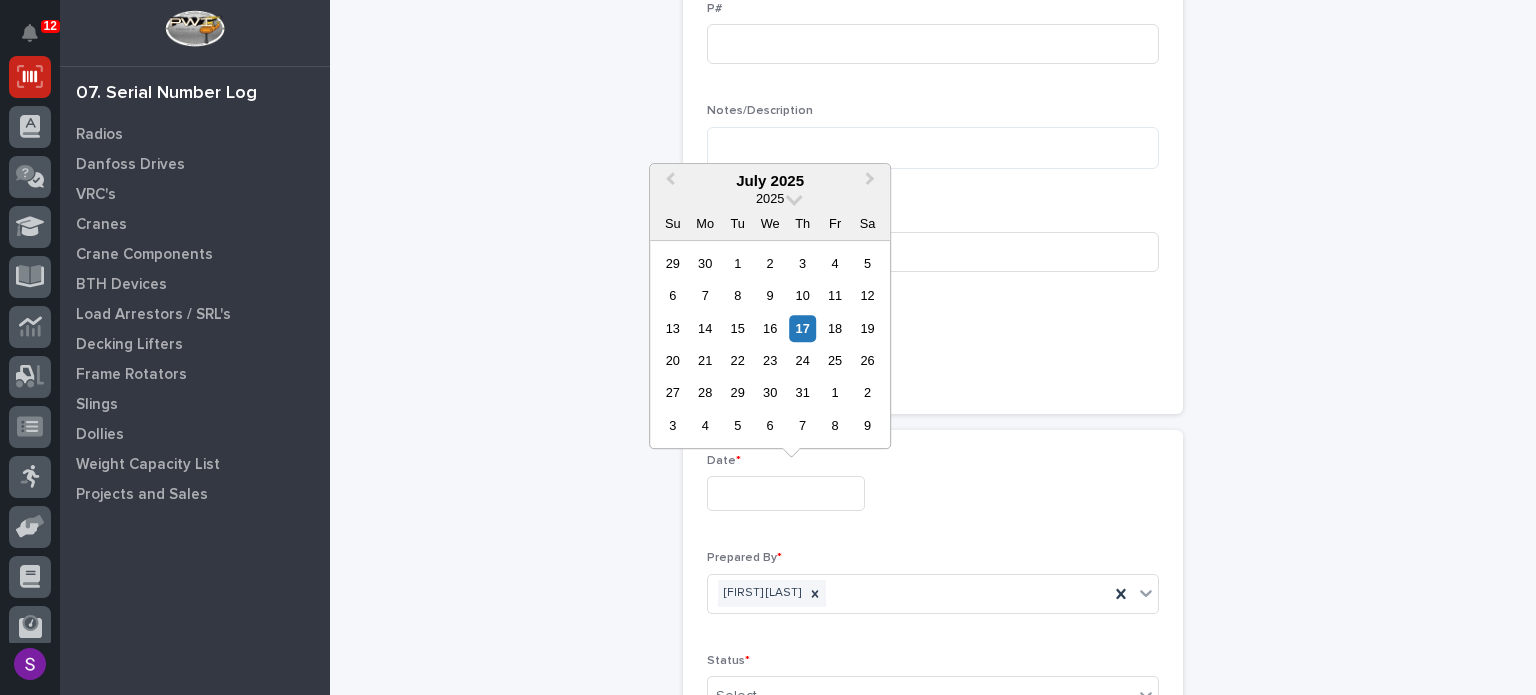 type on "**********" 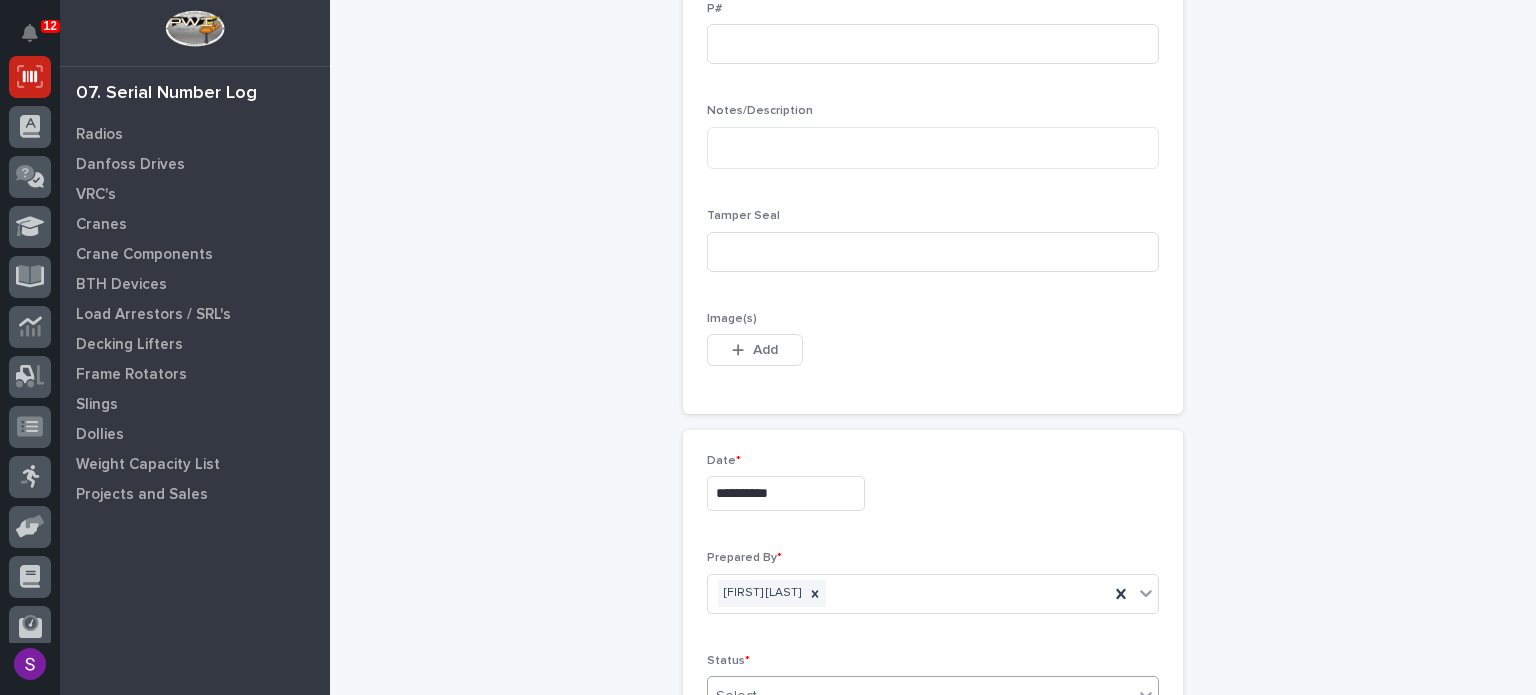 scroll, scrollTop: 844, scrollLeft: 0, axis: vertical 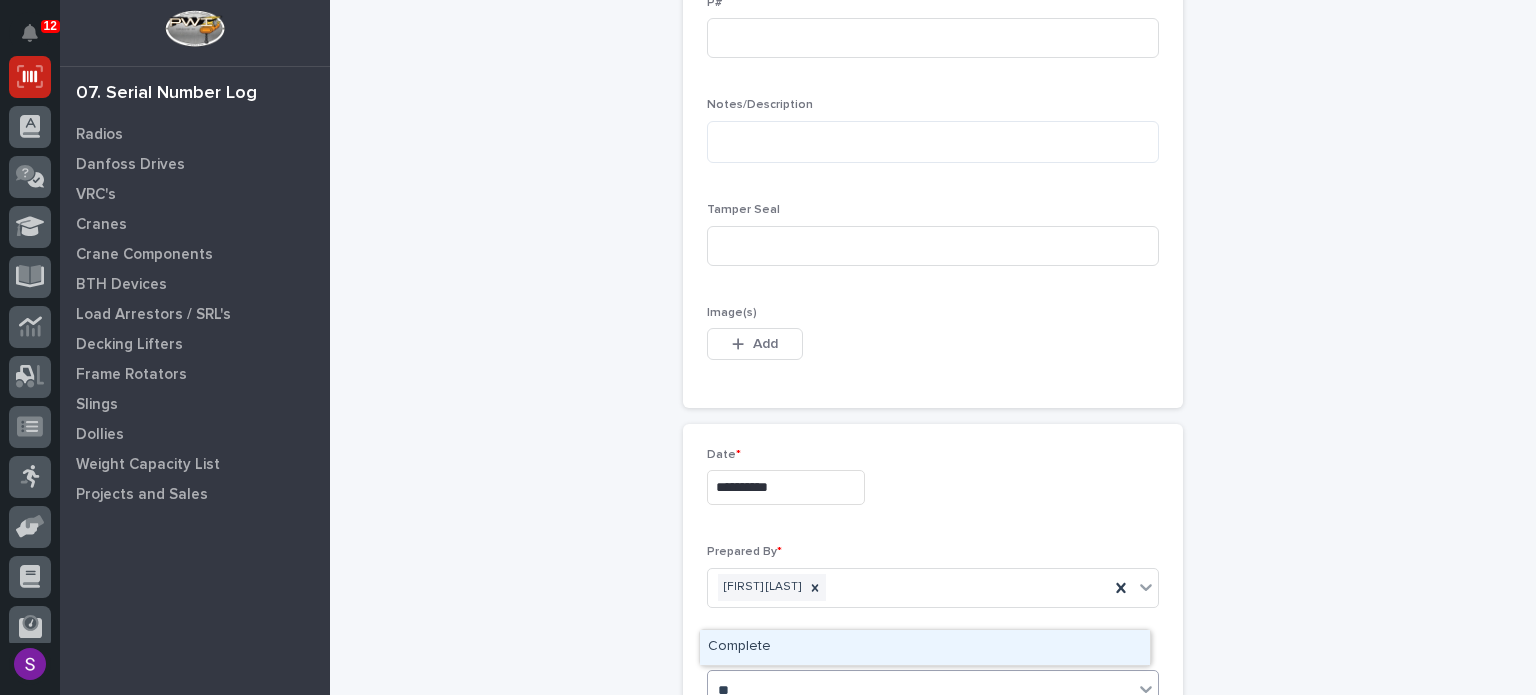 type on "***" 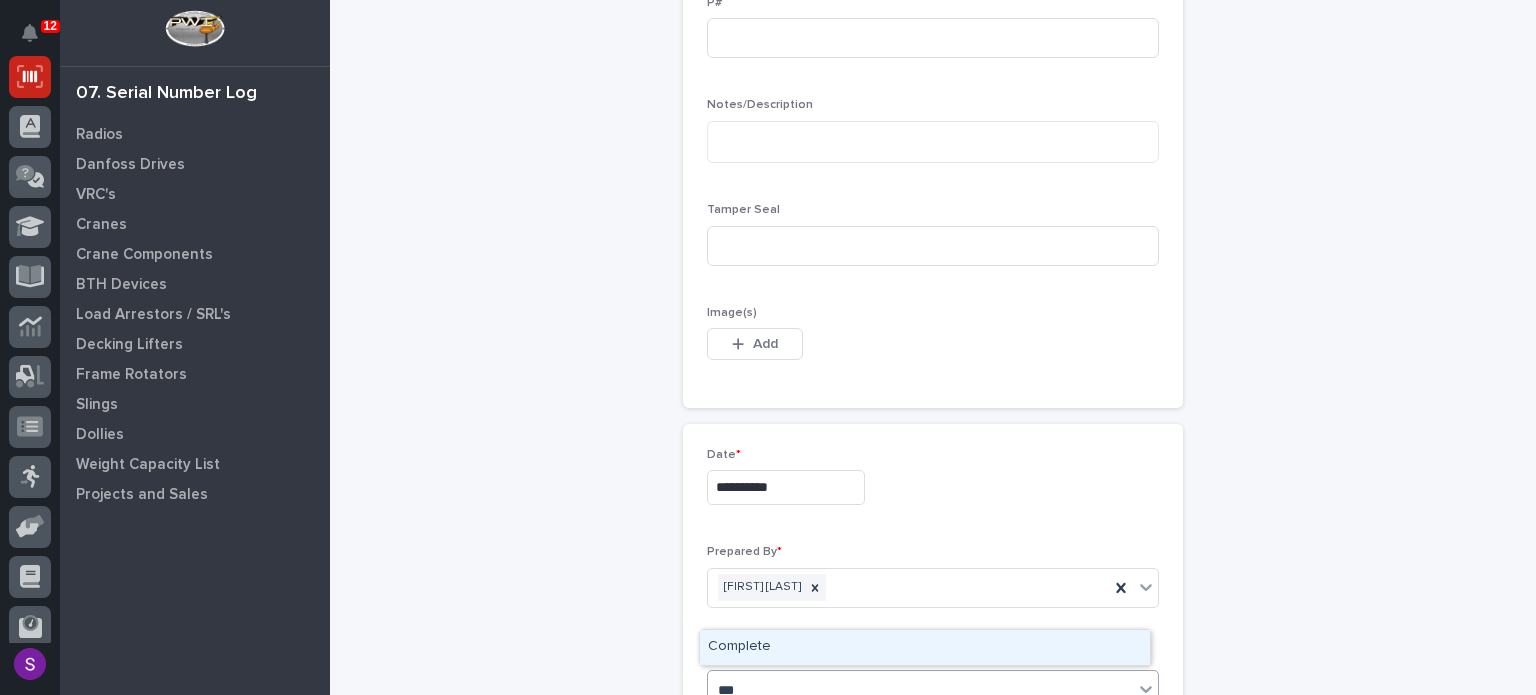 type 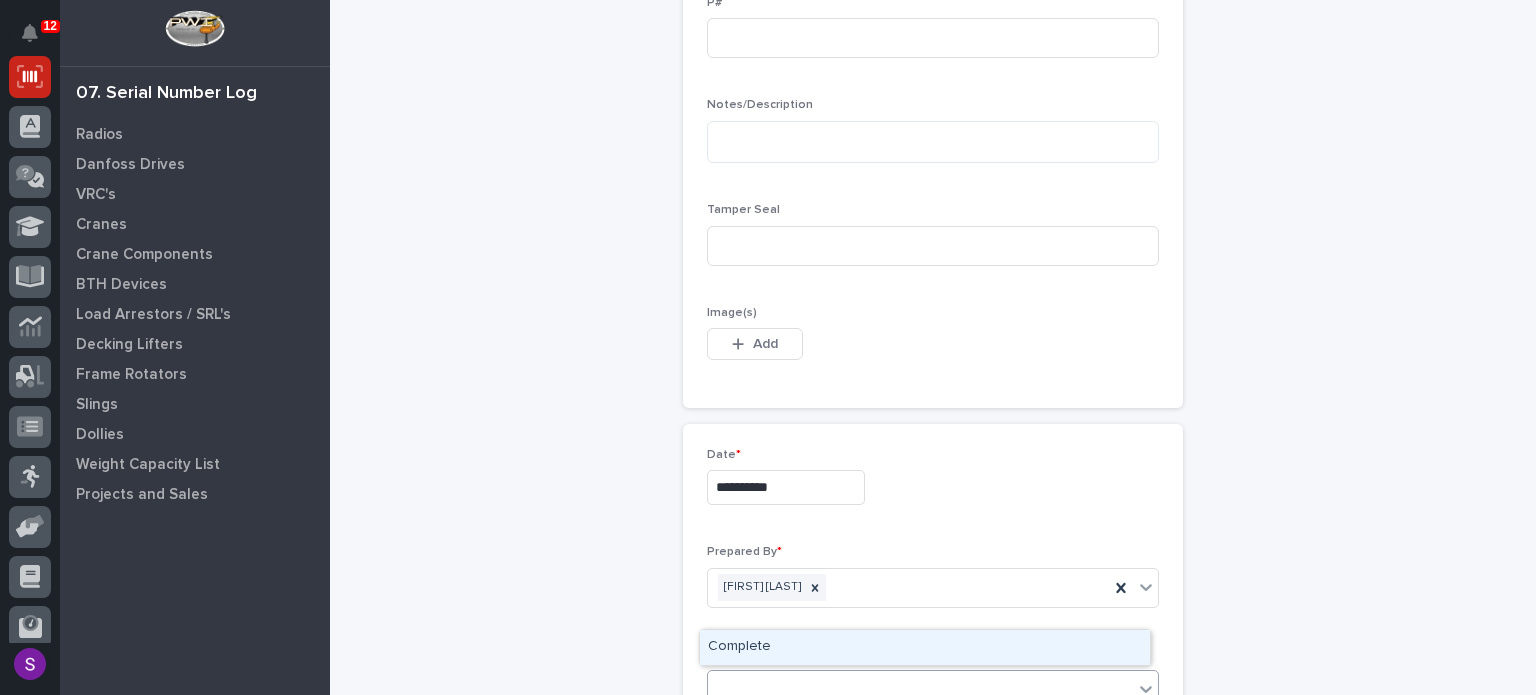 scroll, scrollTop: 1100, scrollLeft: 0, axis: vertical 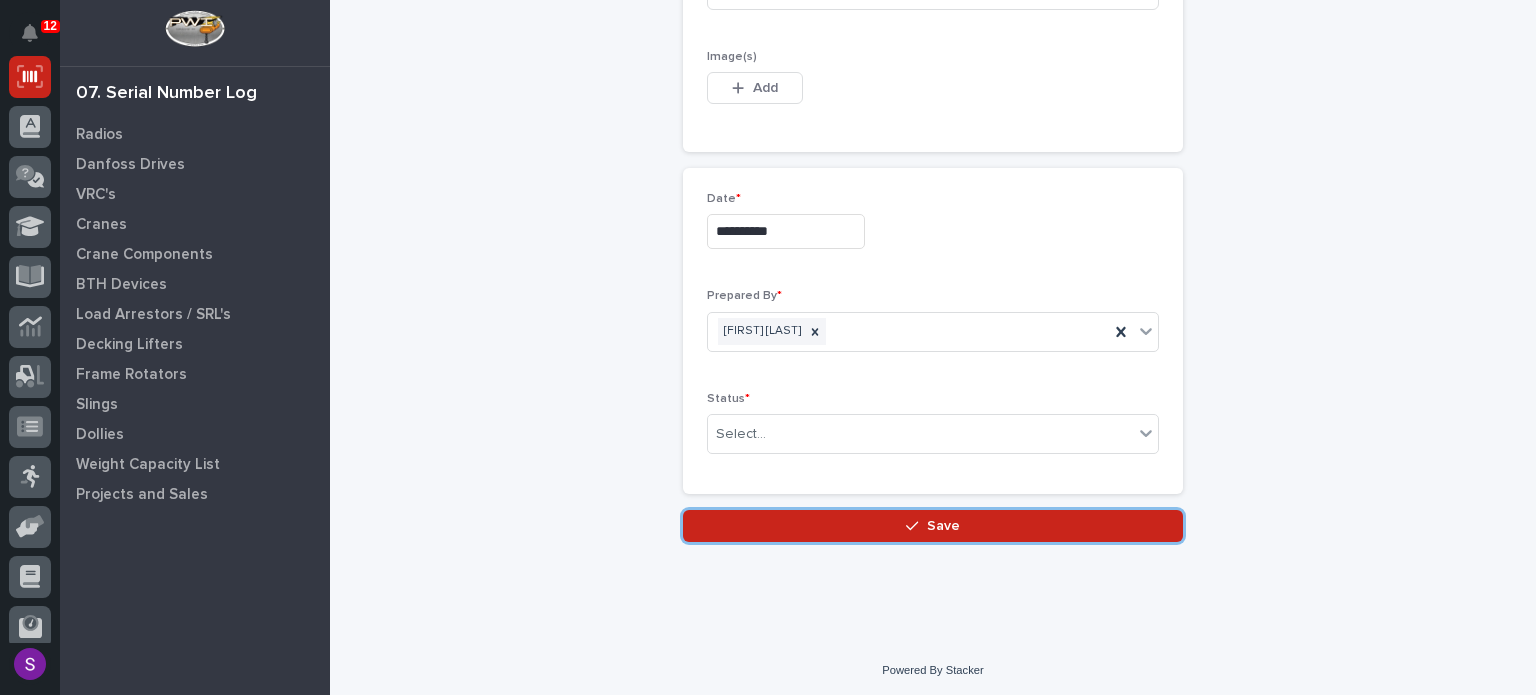 type 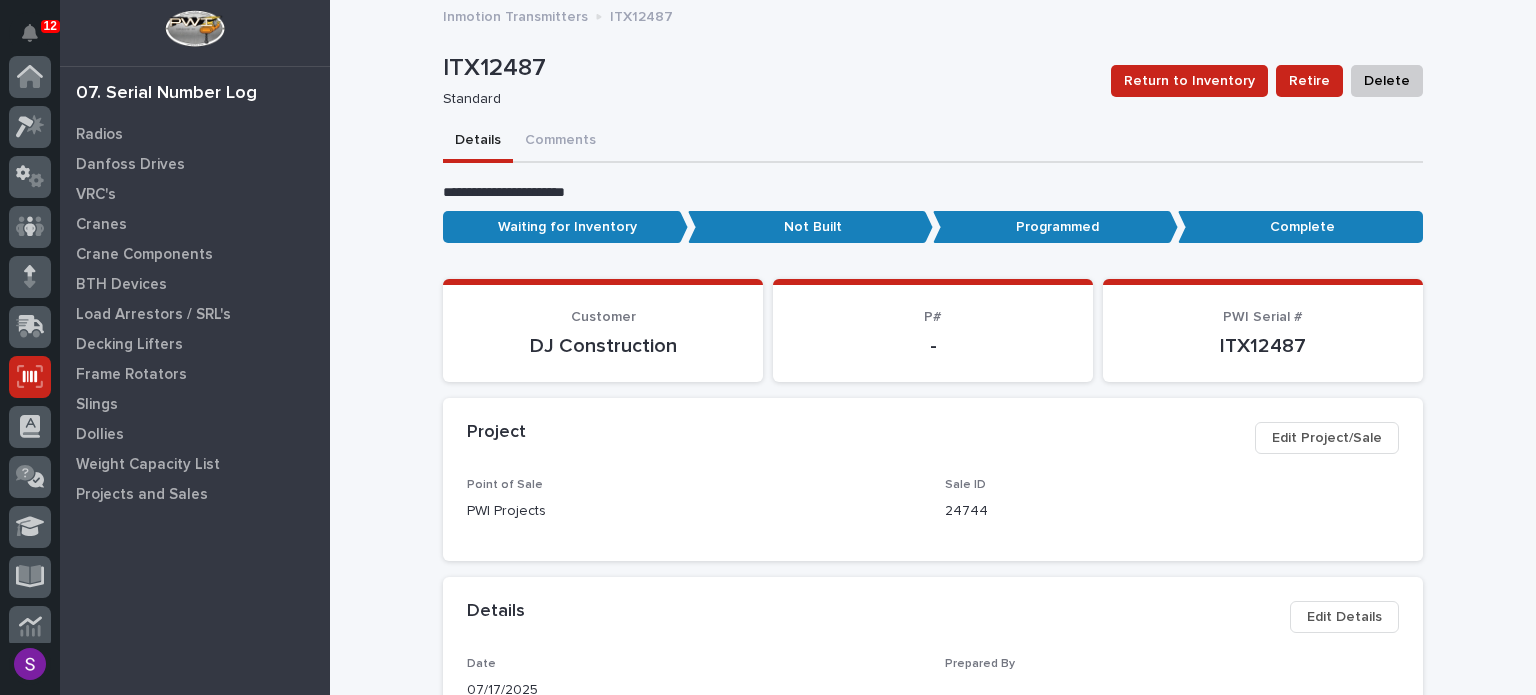 scroll, scrollTop: 300, scrollLeft: 0, axis: vertical 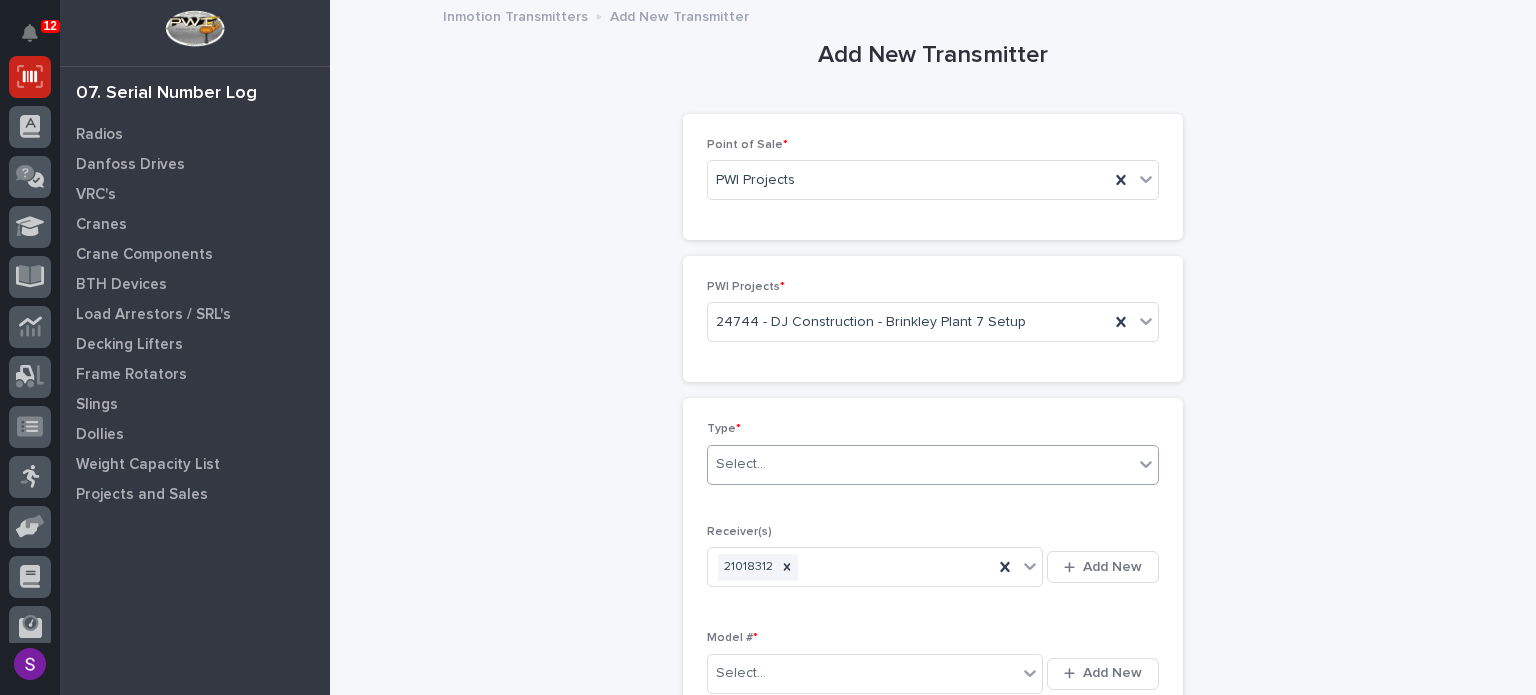 click on "Select..." at bounding box center [920, 464] 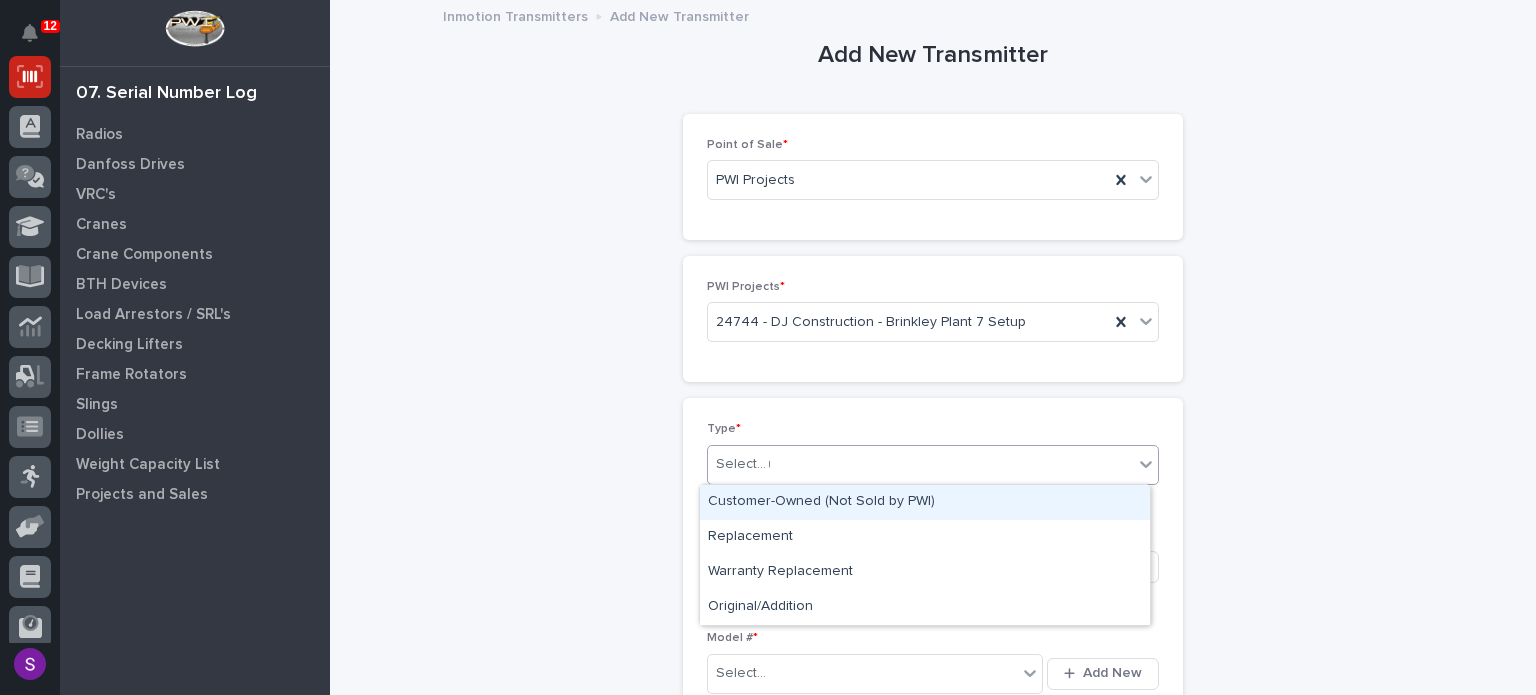 type on "**" 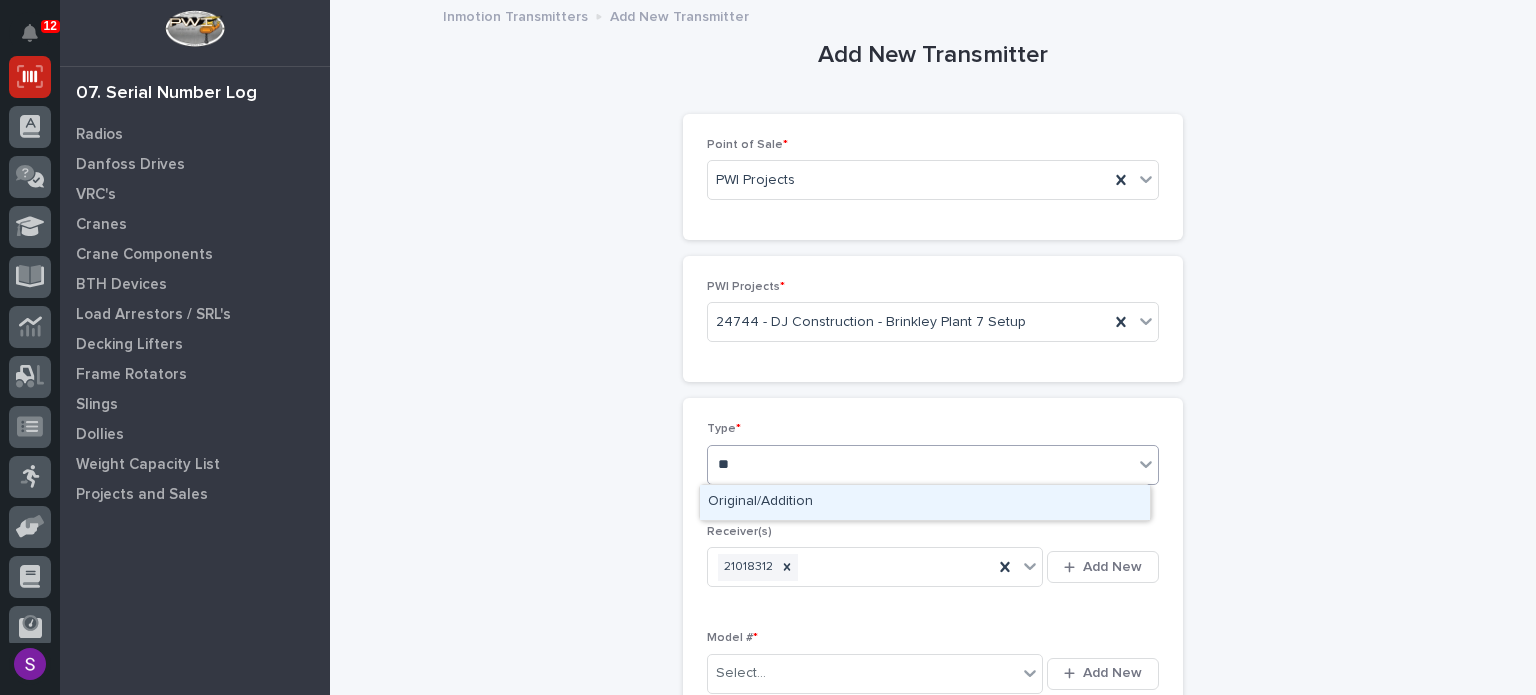 type 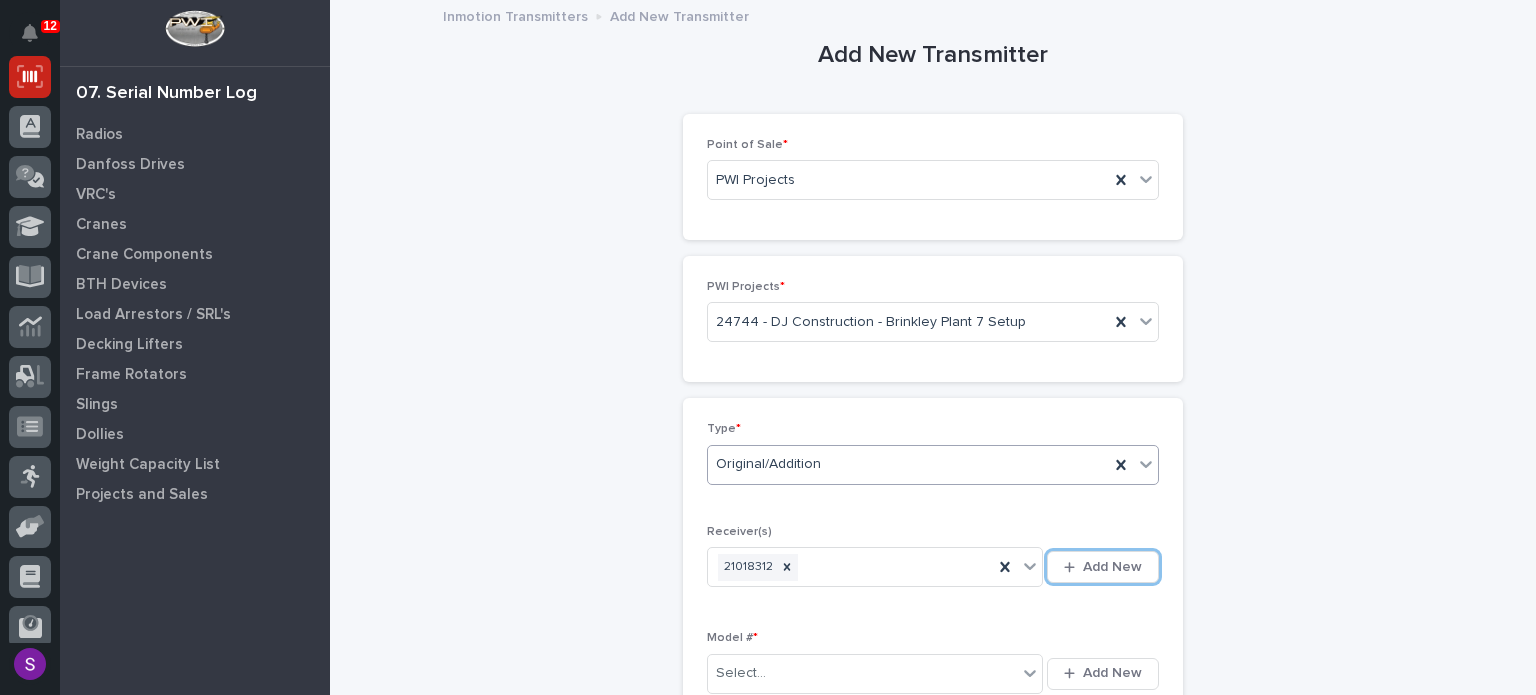 type 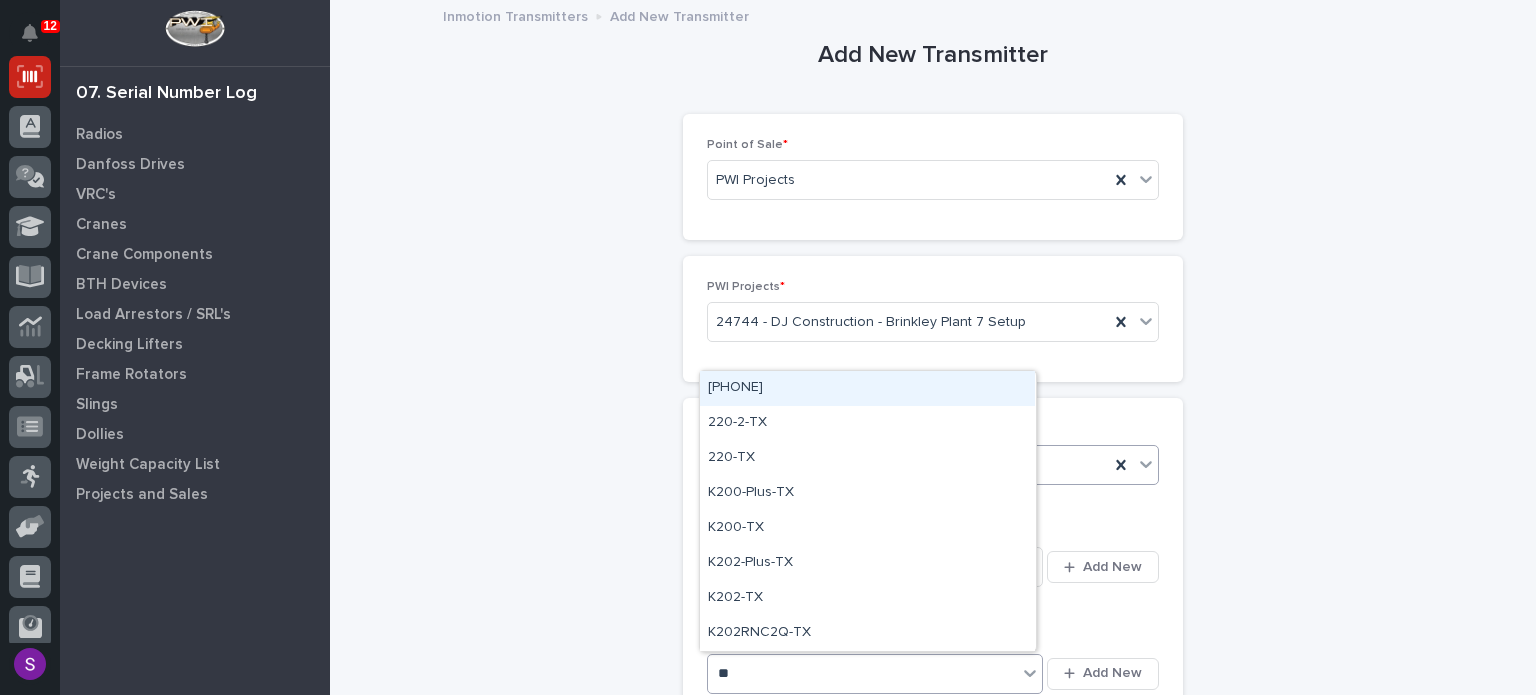 type on "***" 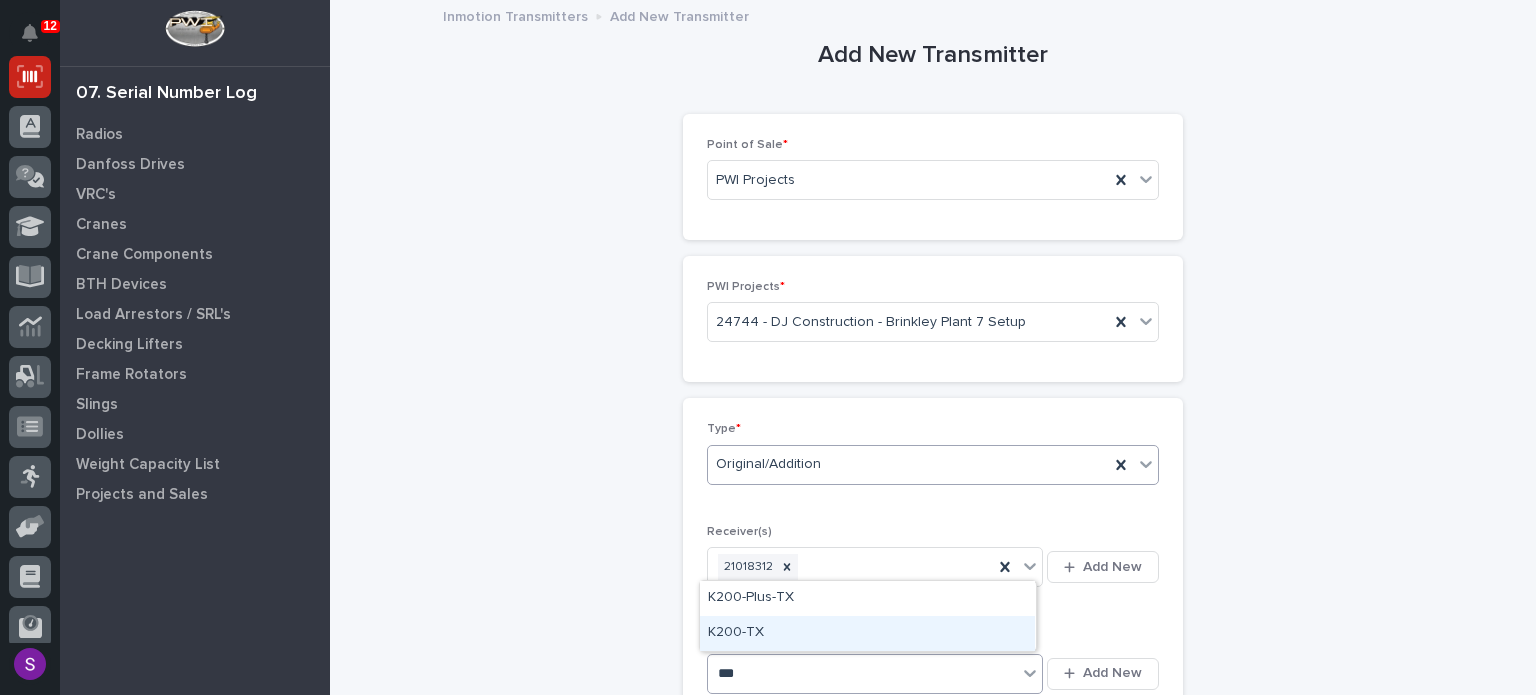 type 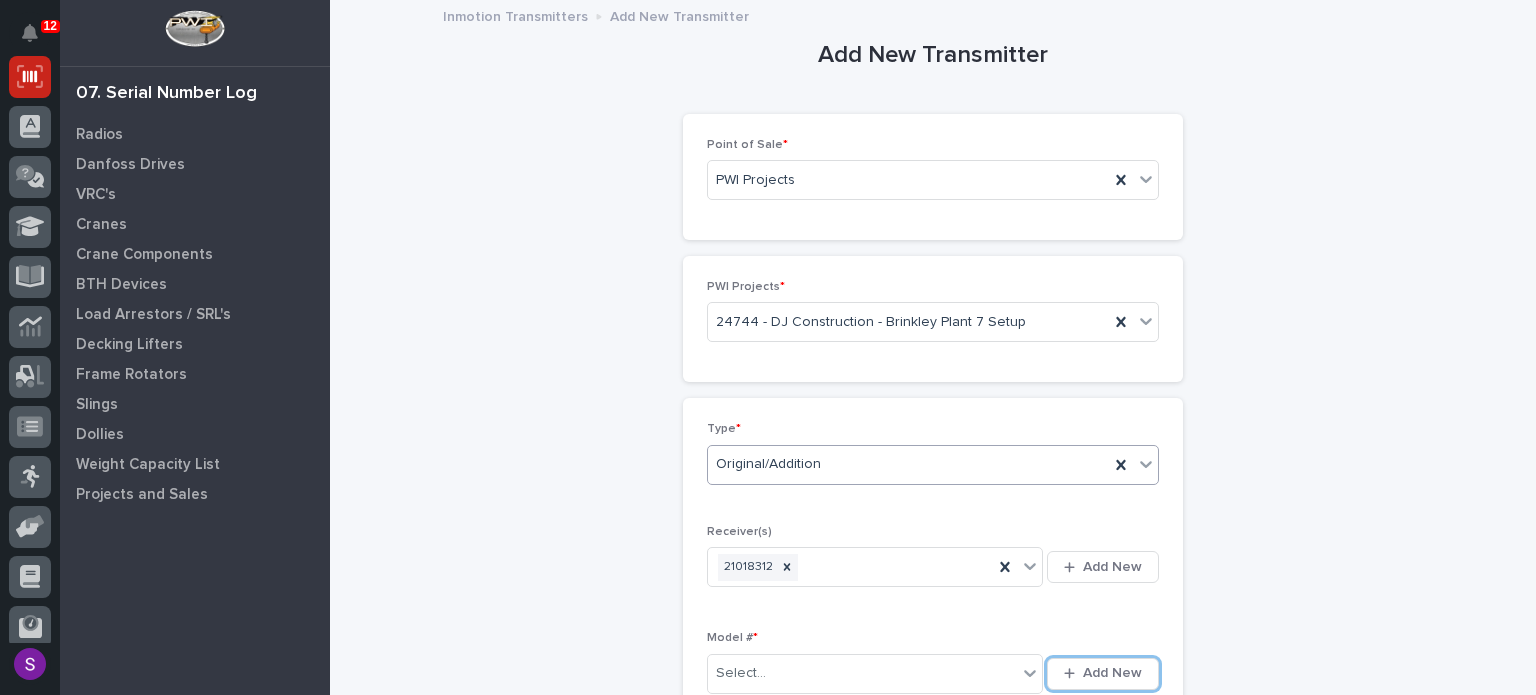 type 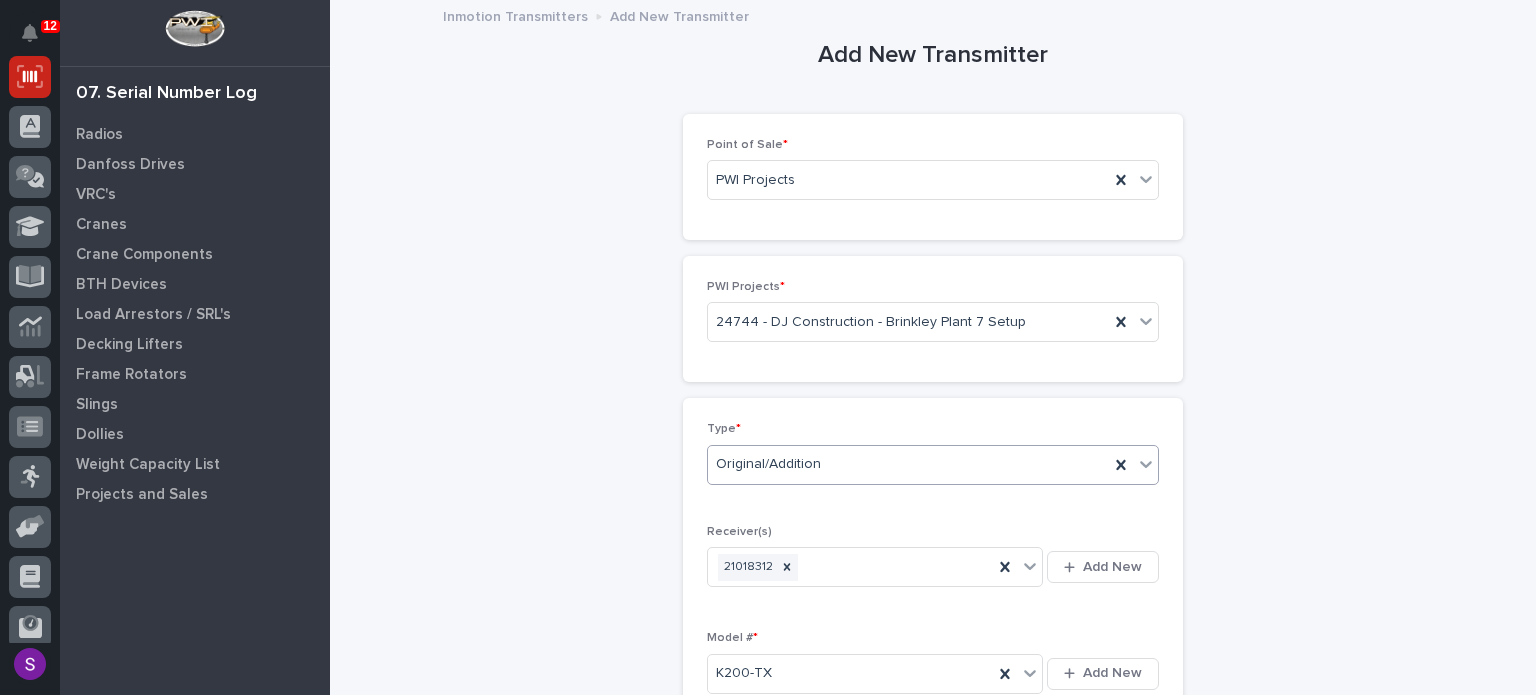 scroll, scrollTop: 430, scrollLeft: 0, axis: vertical 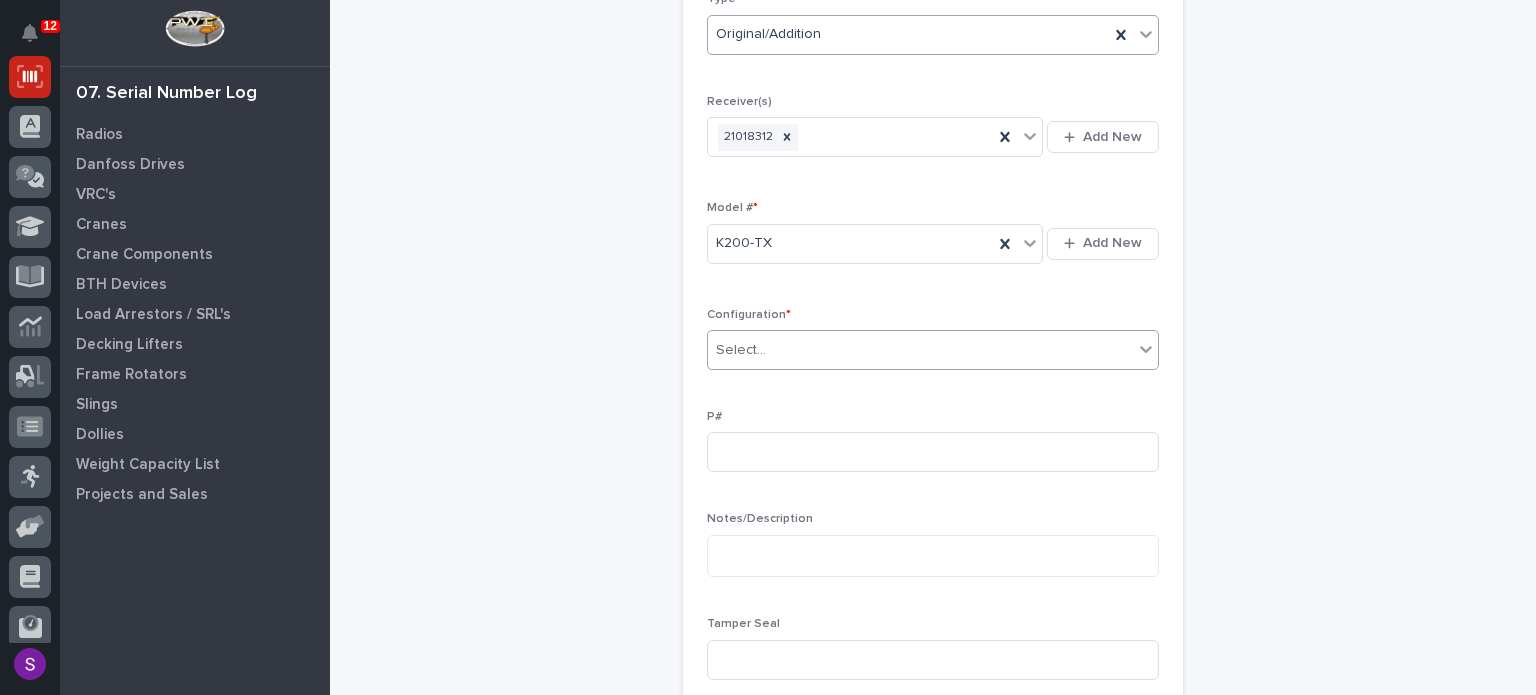 type on "*" 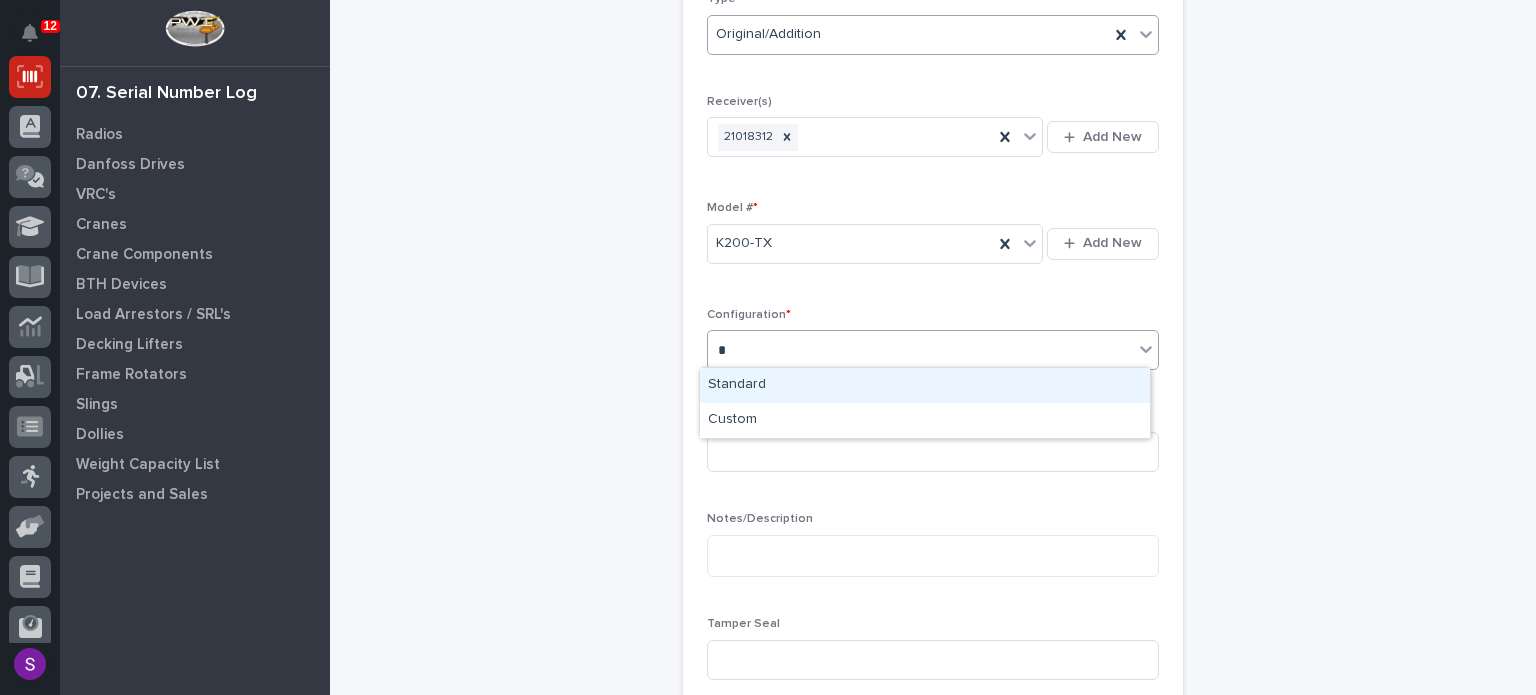 type 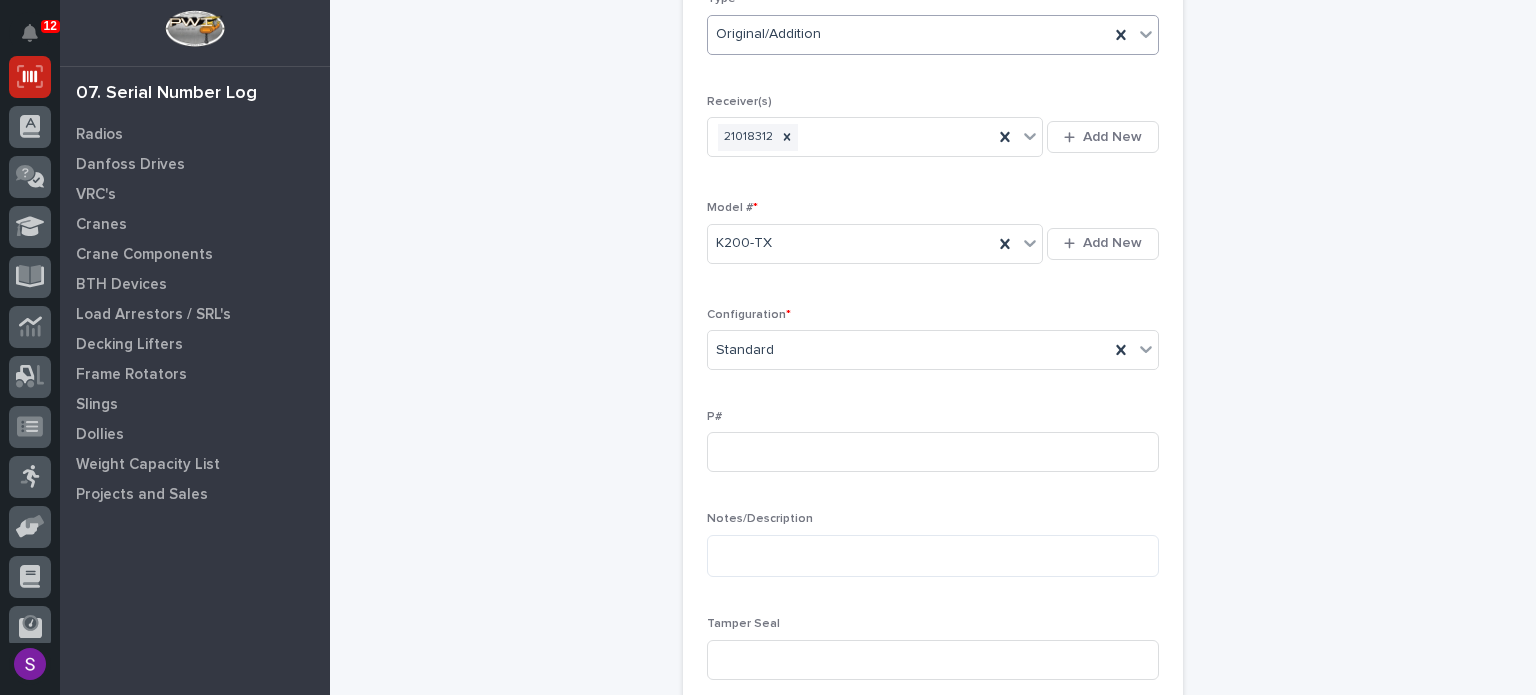 type 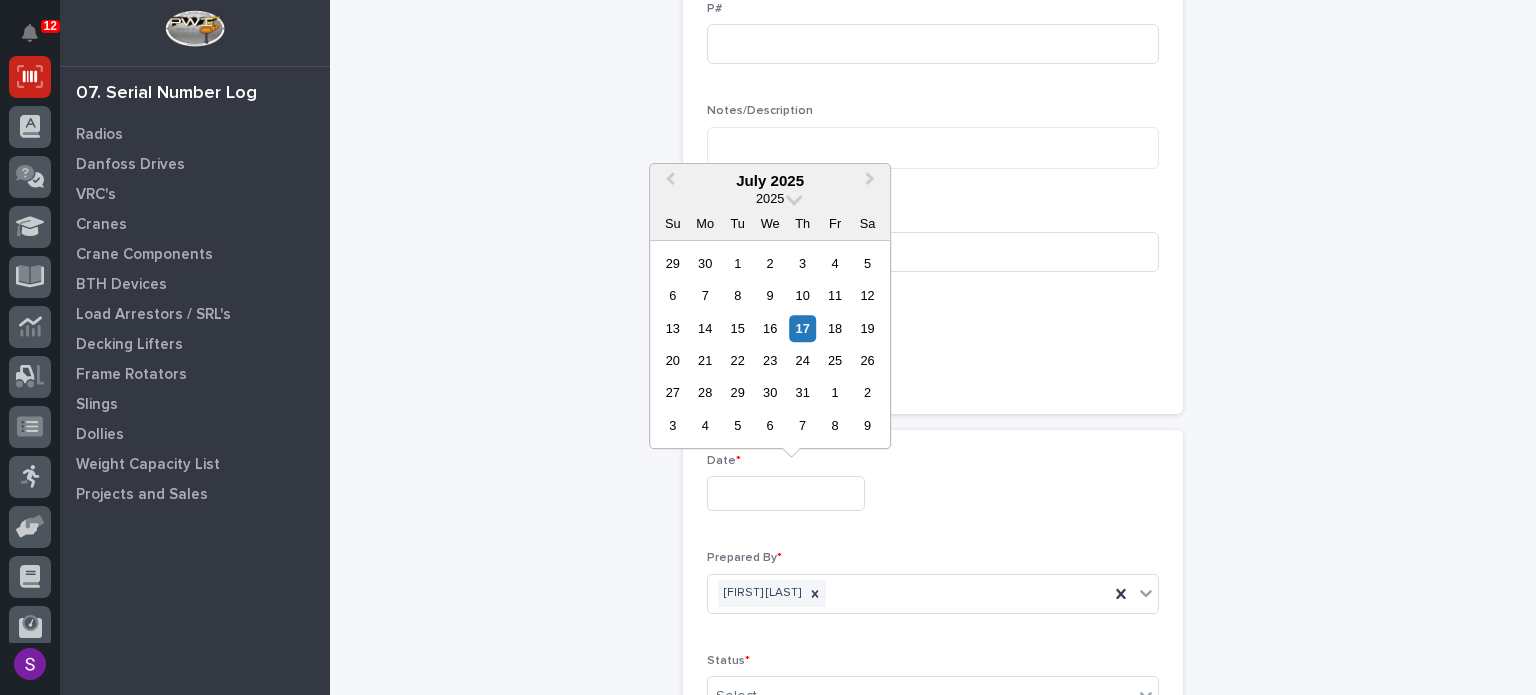 type on "**********" 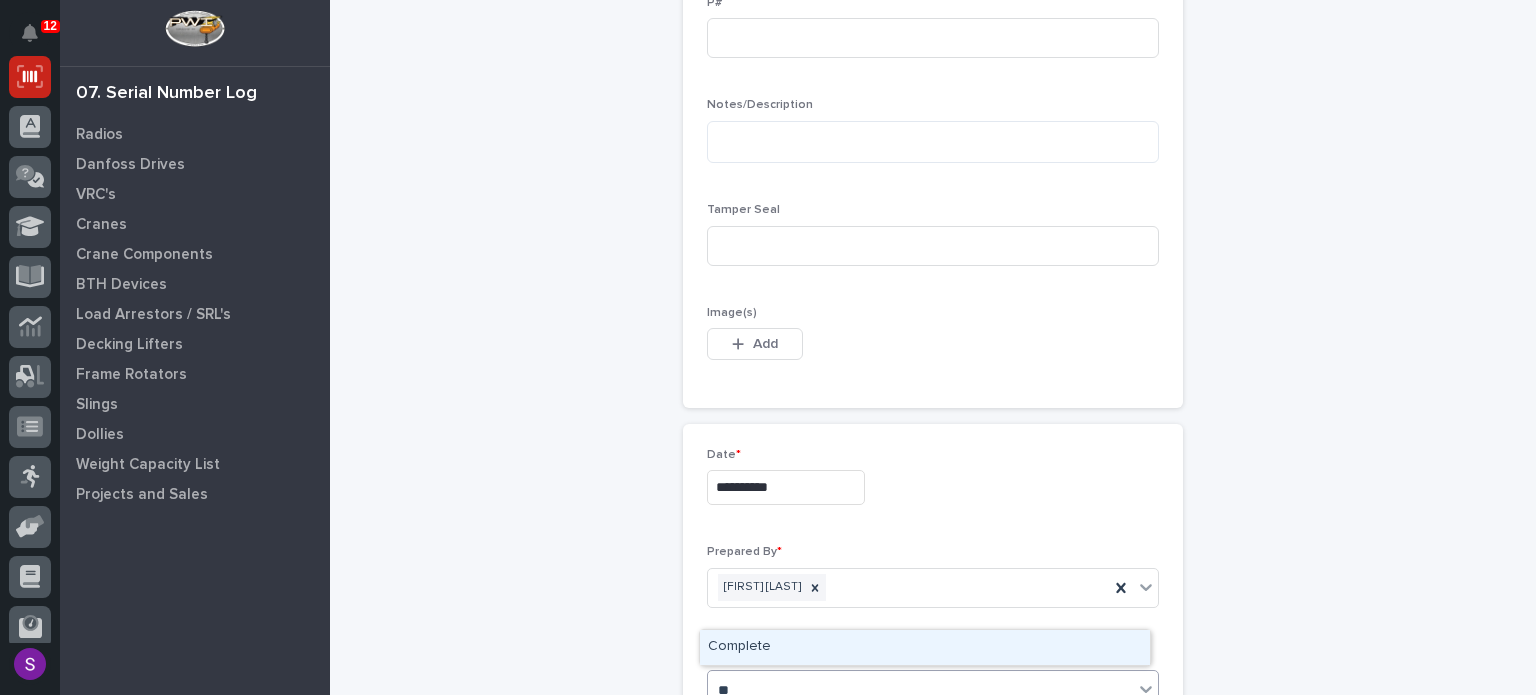 type on "***" 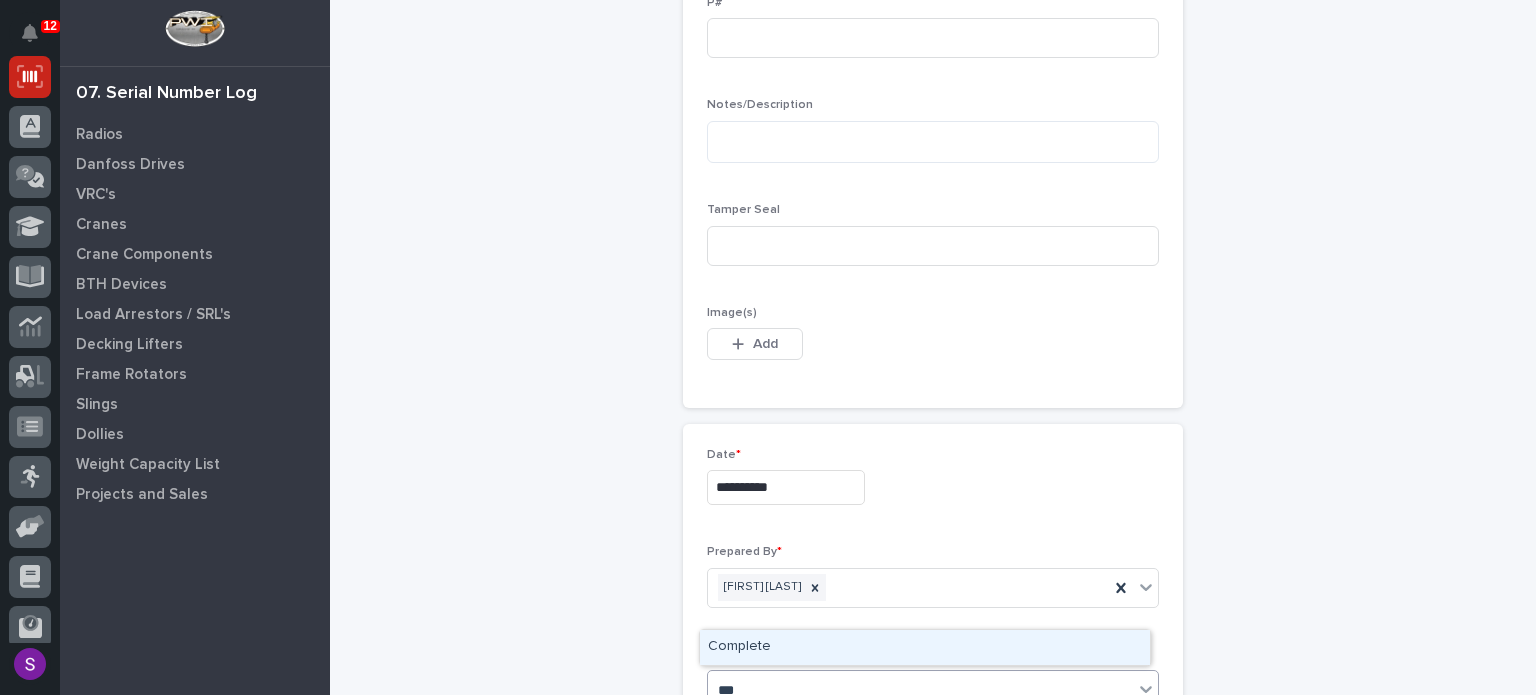 type 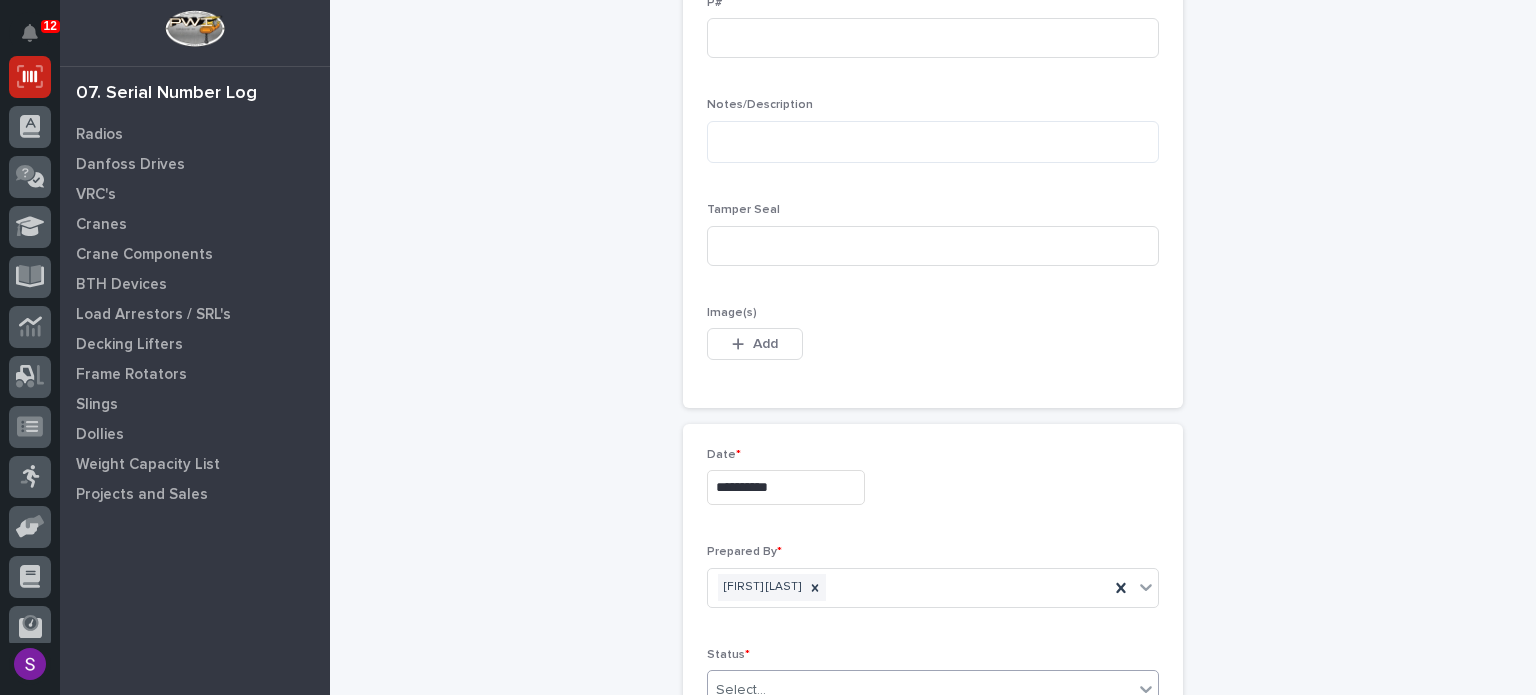 type 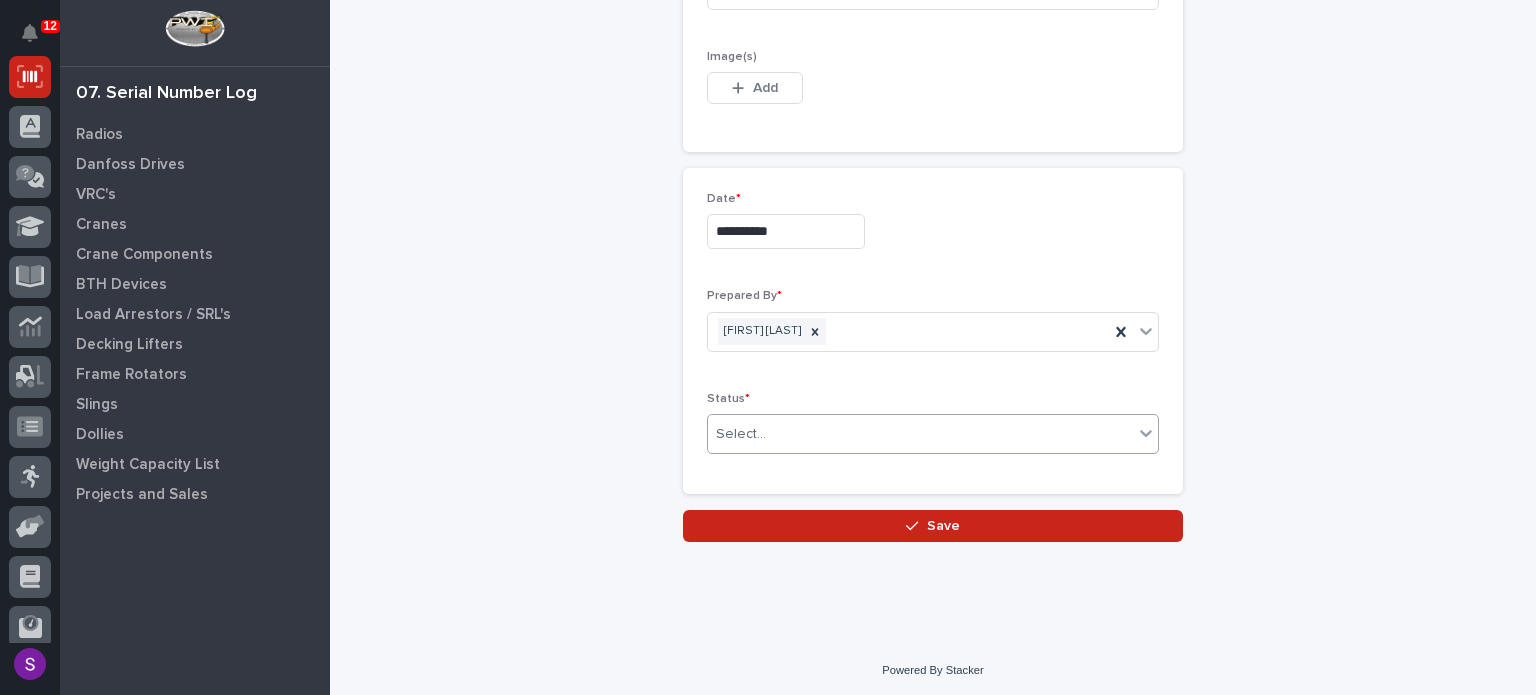 click on "Save" at bounding box center [933, 526] 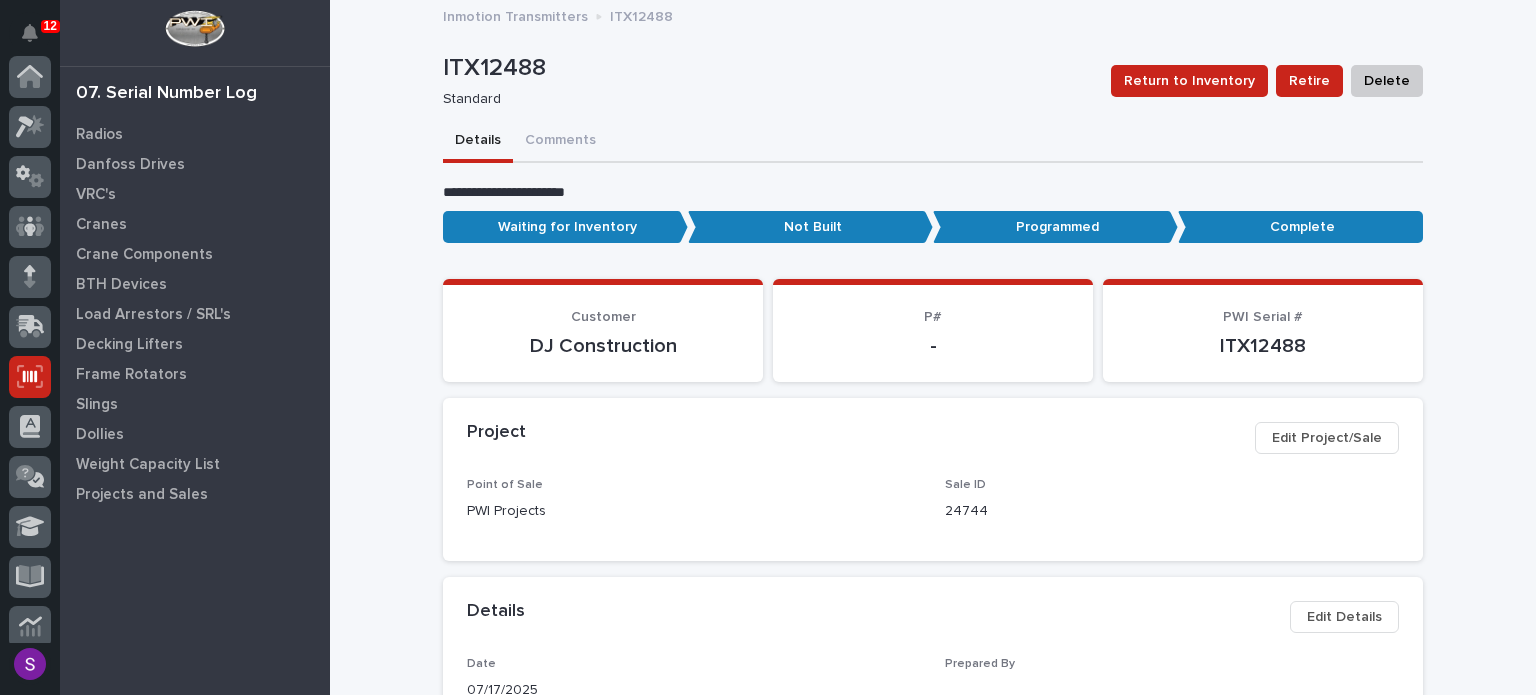 scroll, scrollTop: 300, scrollLeft: 0, axis: vertical 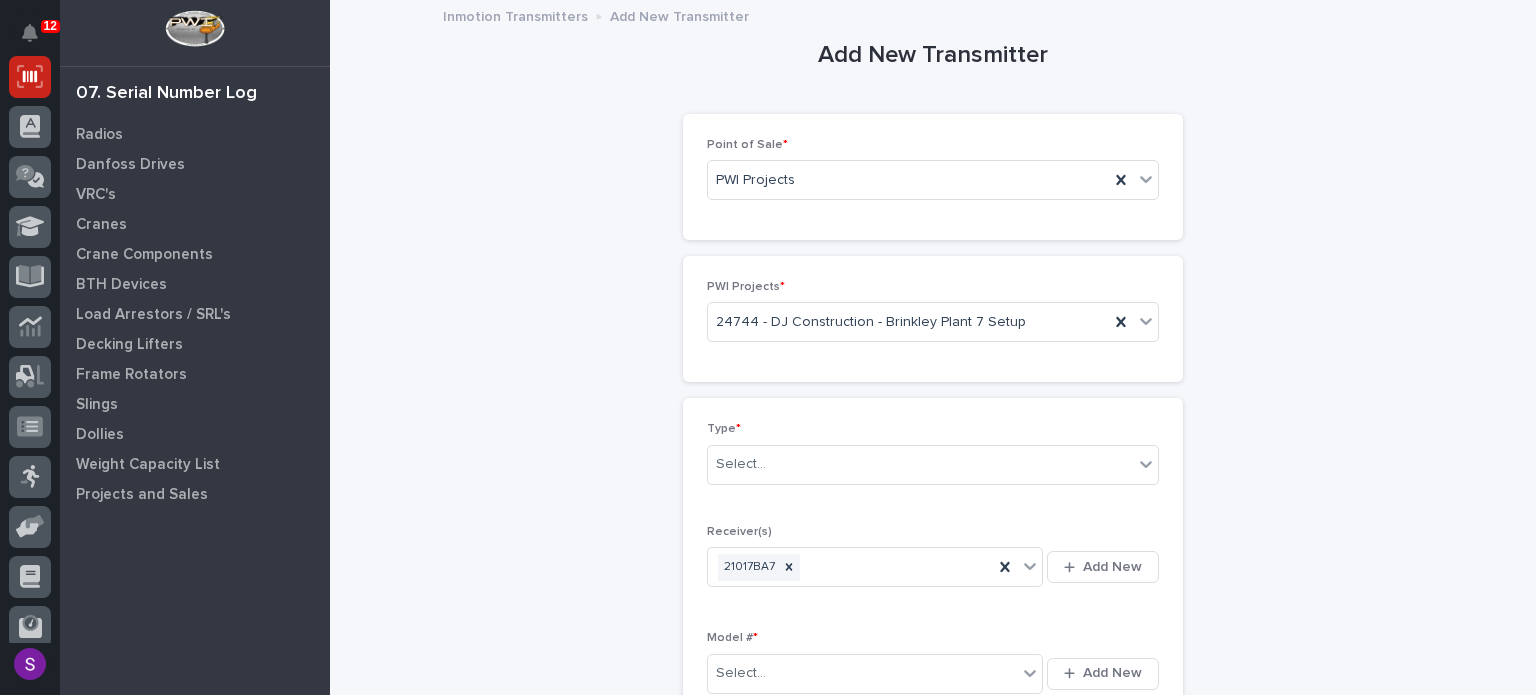 click on "Type * Select..." at bounding box center [933, 461] 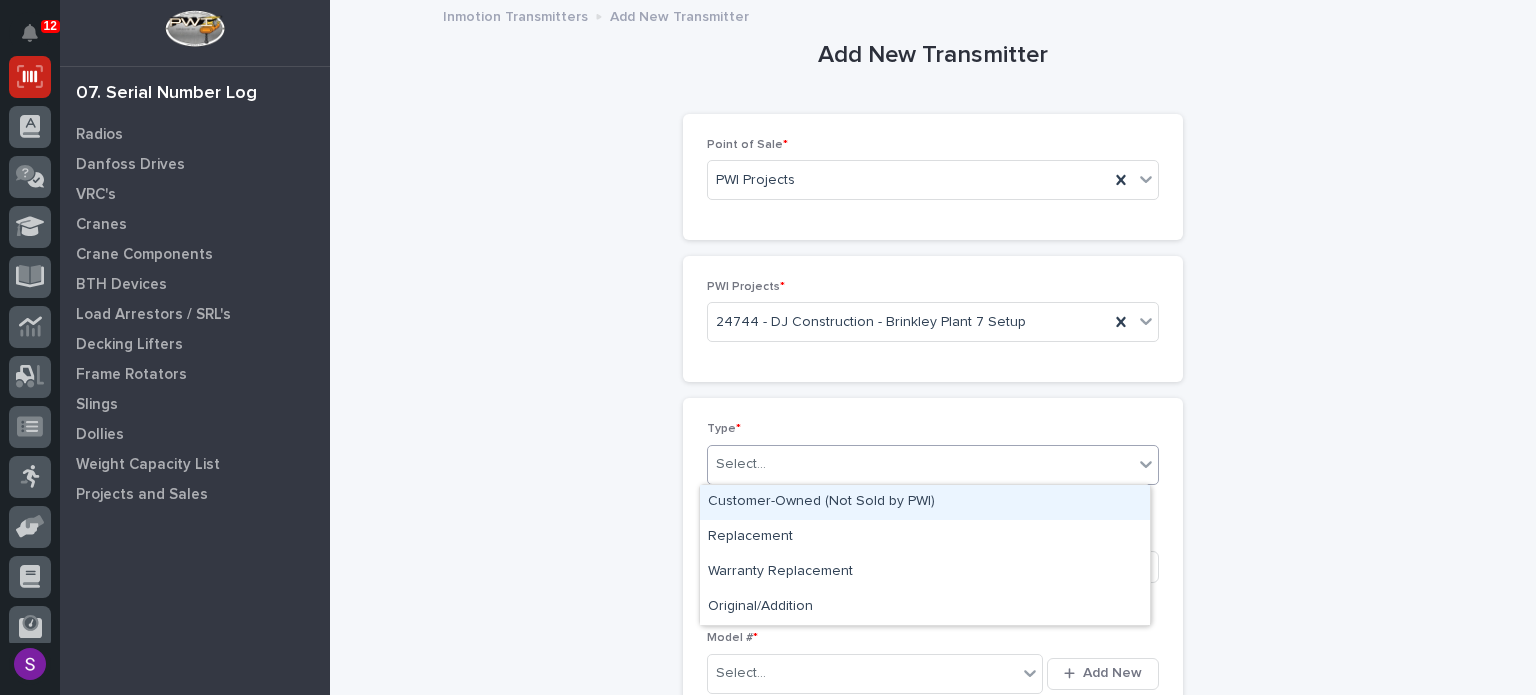 click on "Select..." at bounding box center [920, 464] 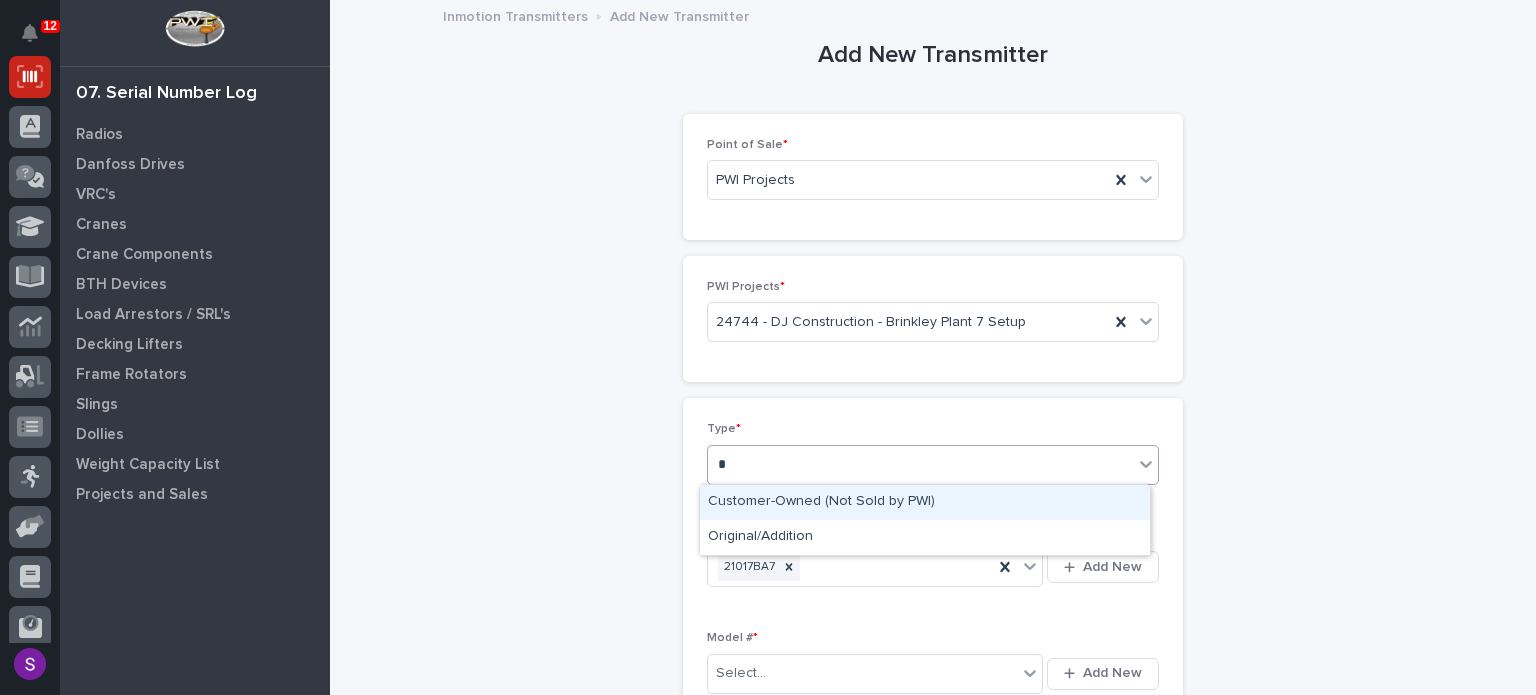 type on "**" 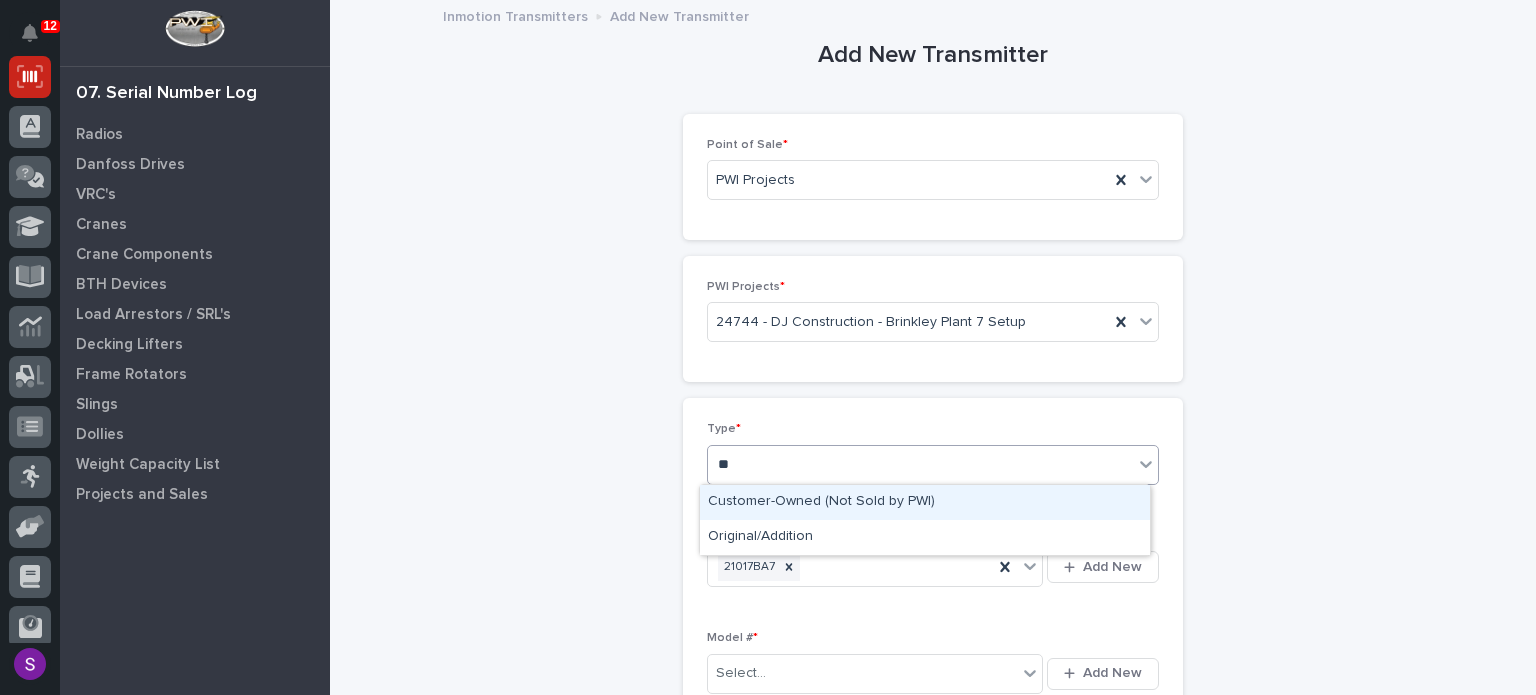 type 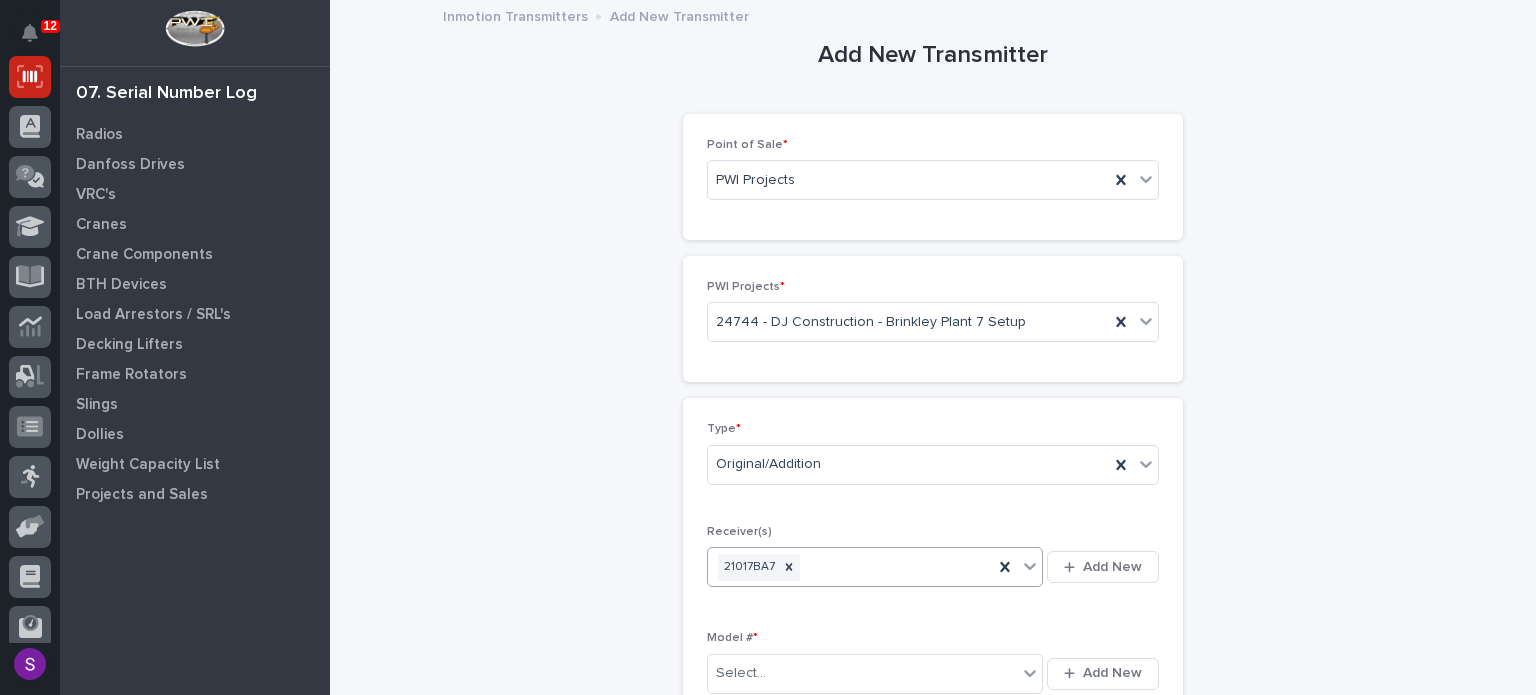 type 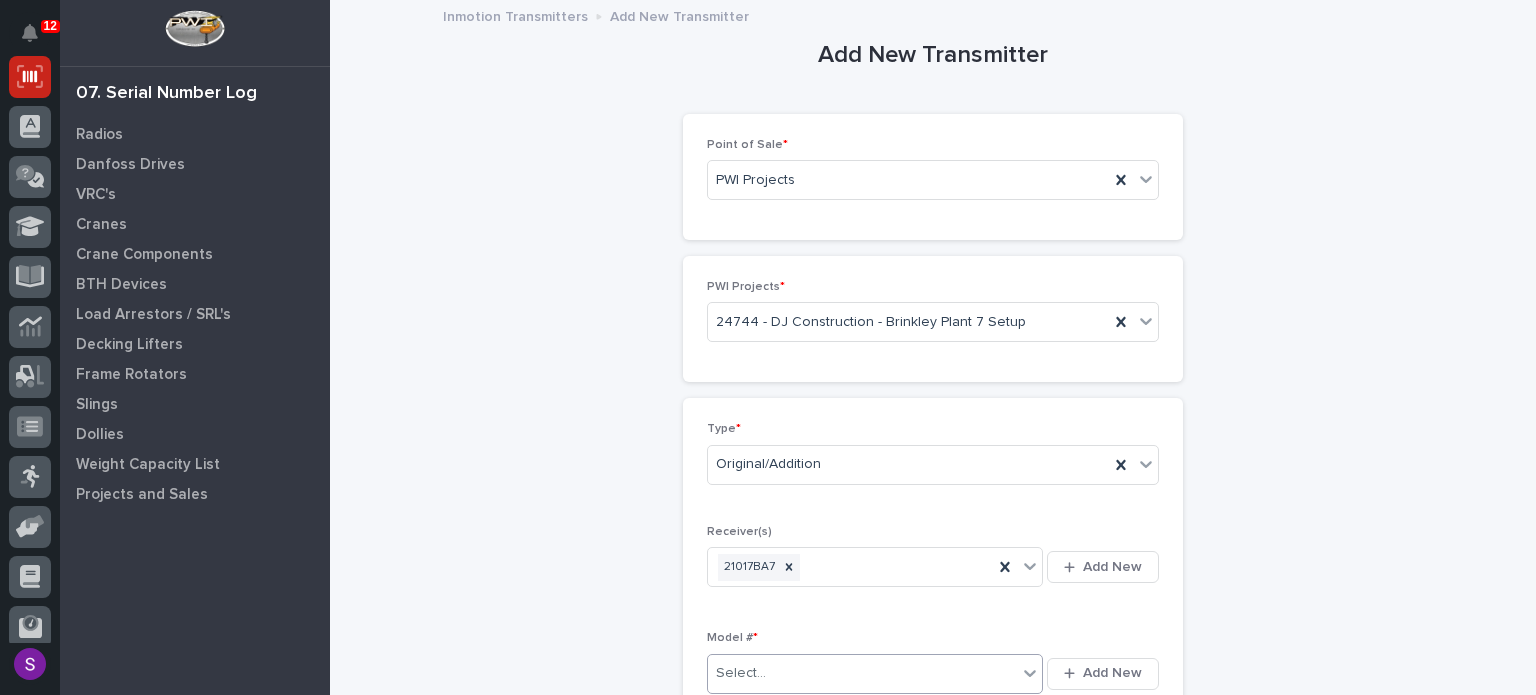 type on "*" 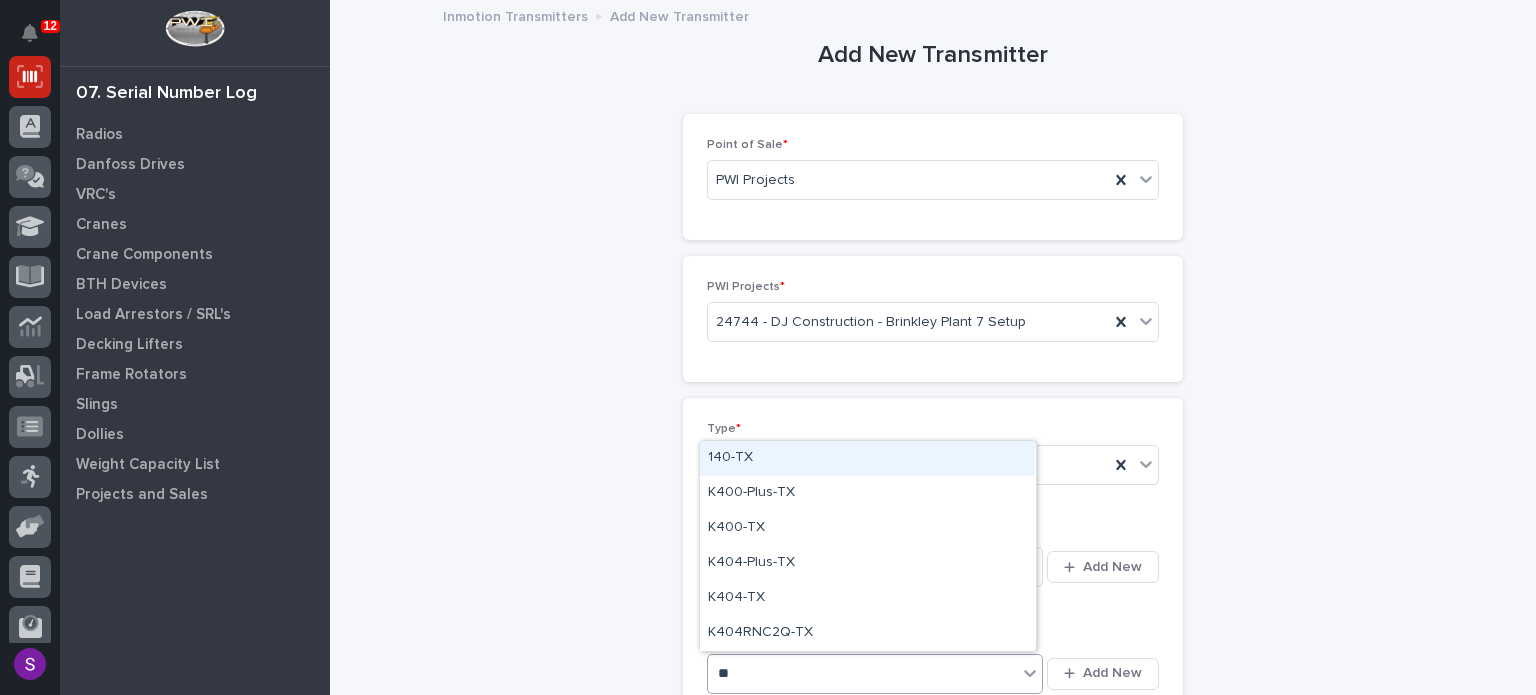 type on "***" 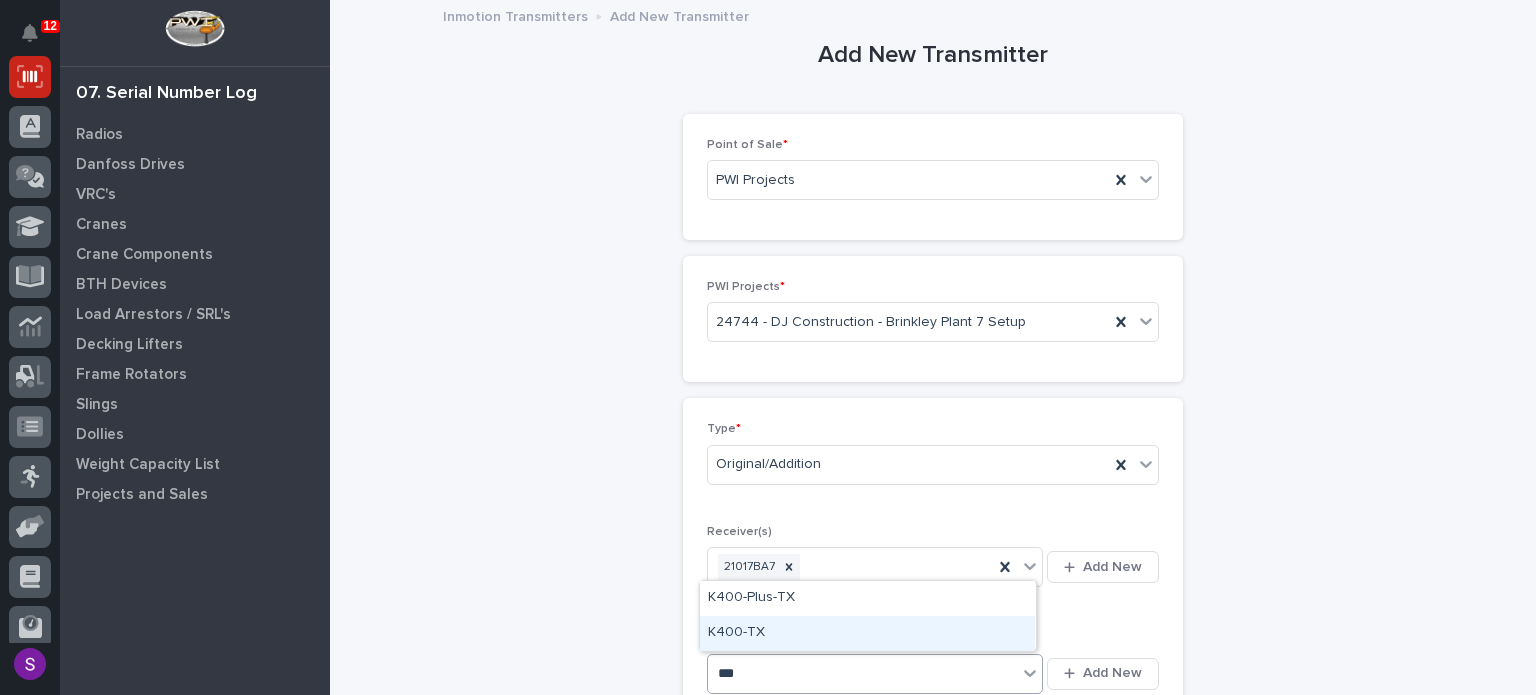 type 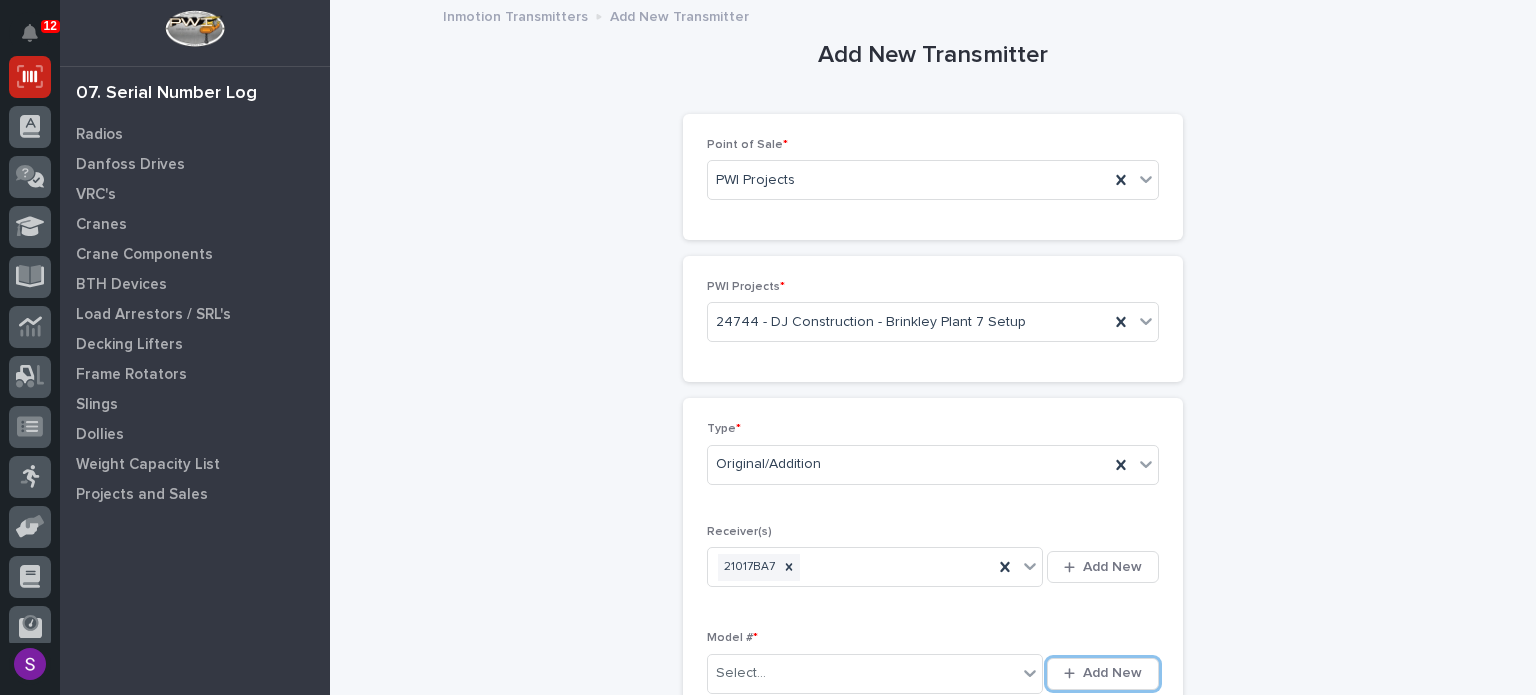 type 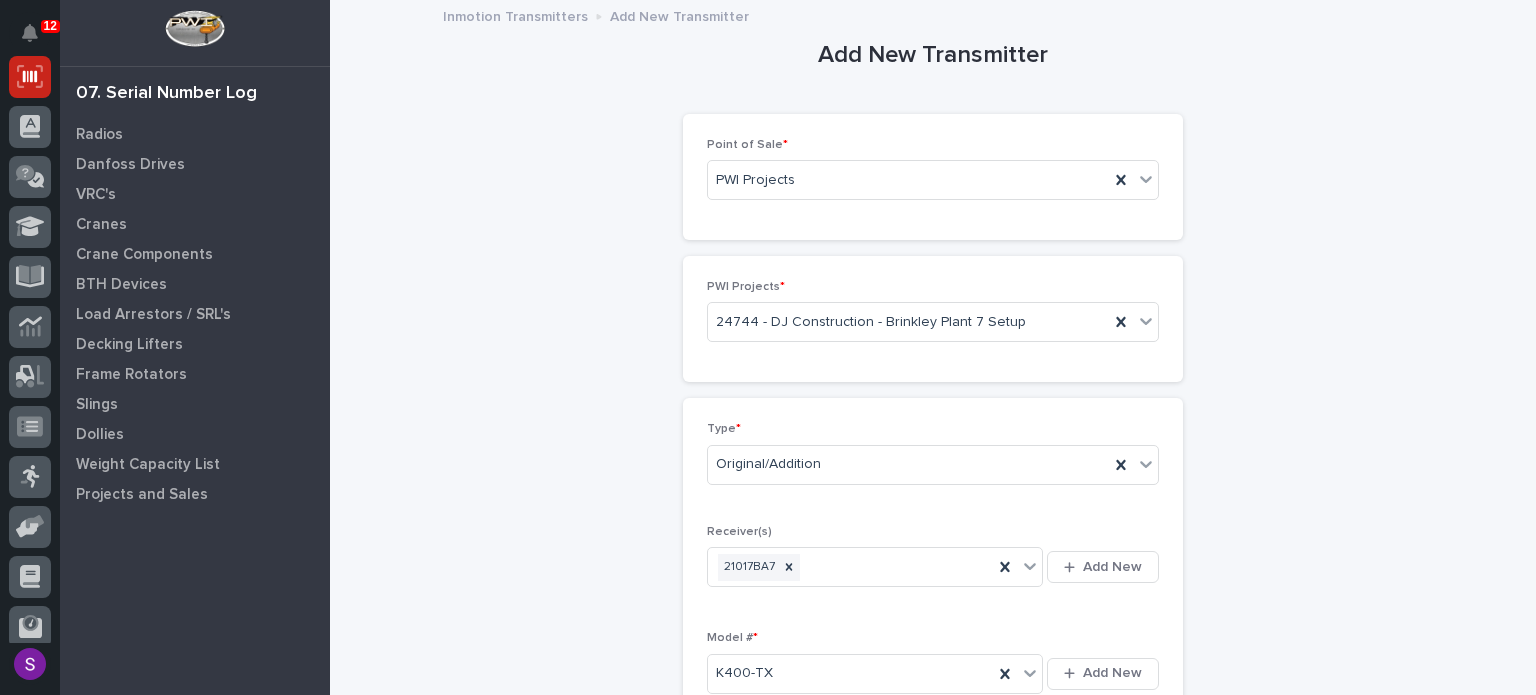 scroll, scrollTop: 430, scrollLeft: 0, axis: vertical 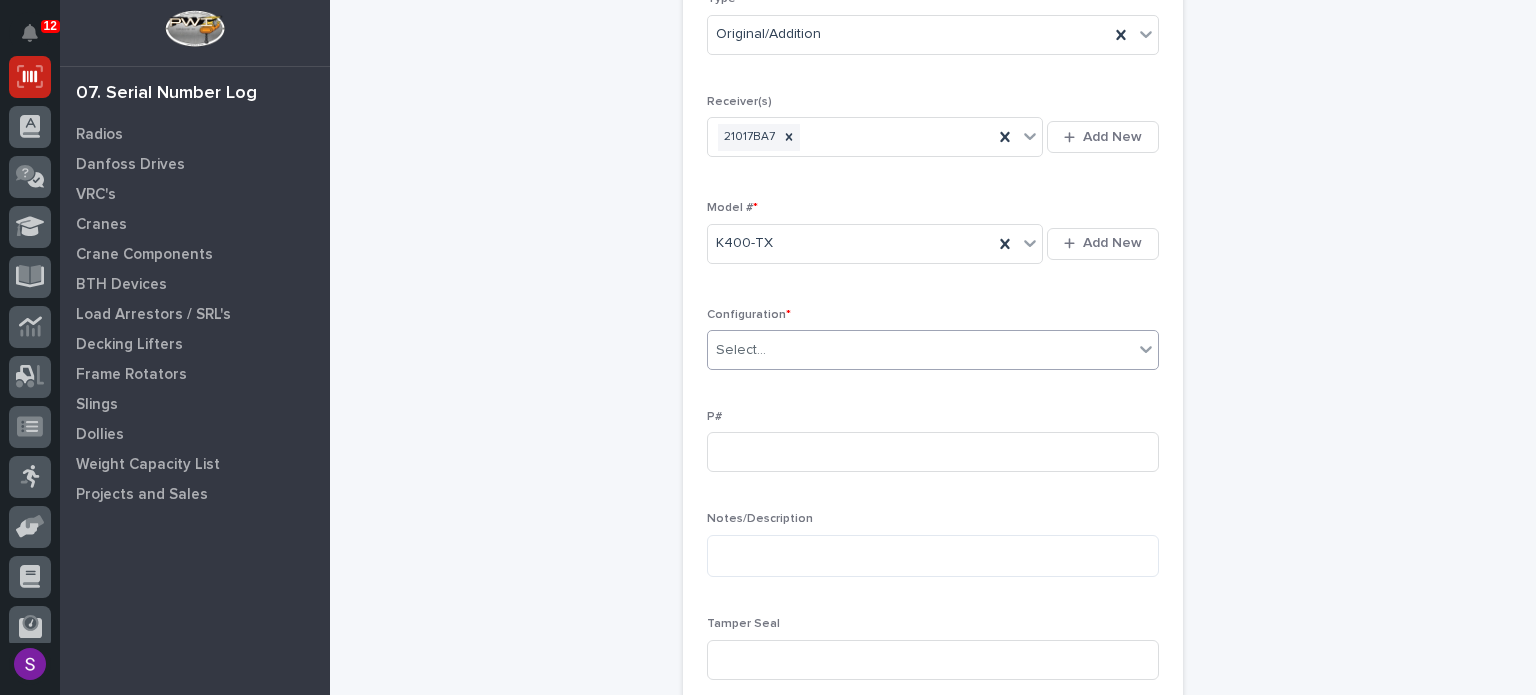 type on "*" 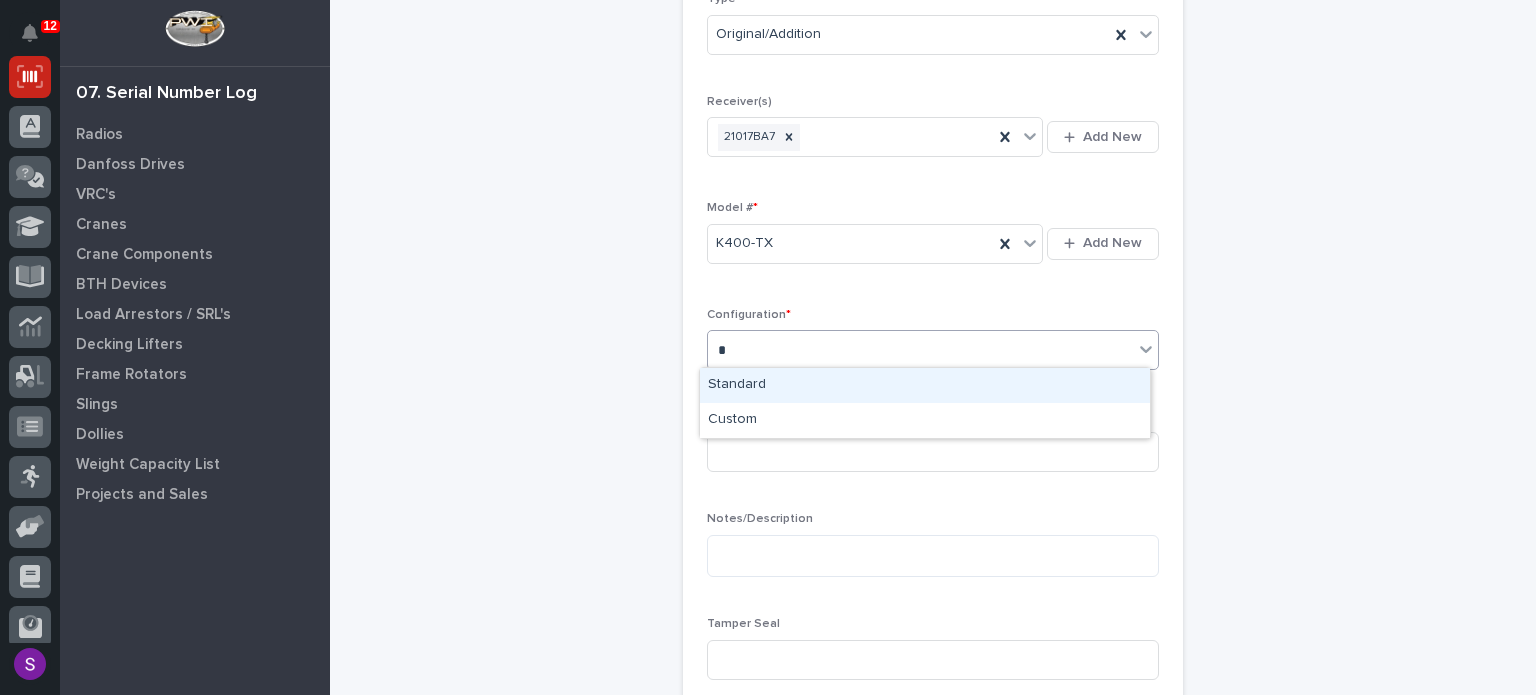 type 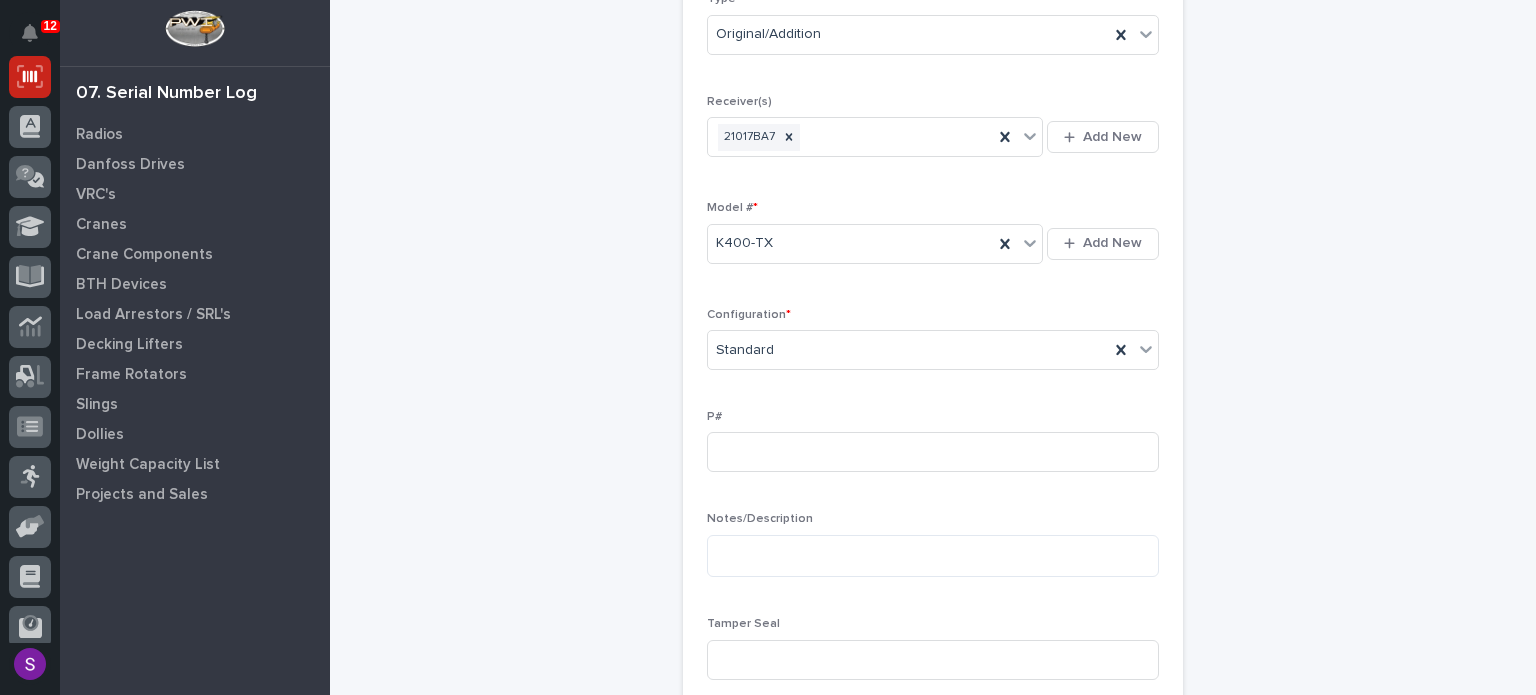 scroll, scrollTop: 838, scrollLeft: 0, axis: vertical 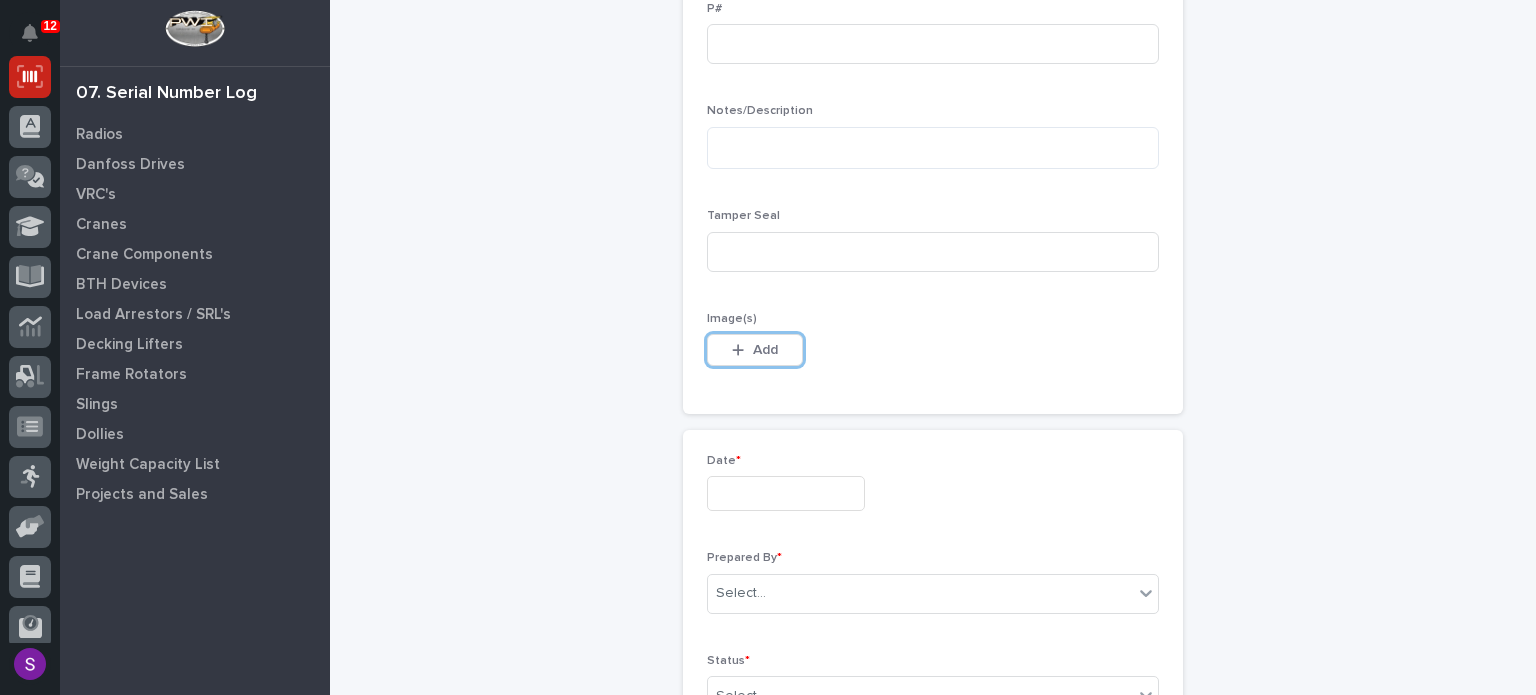 type 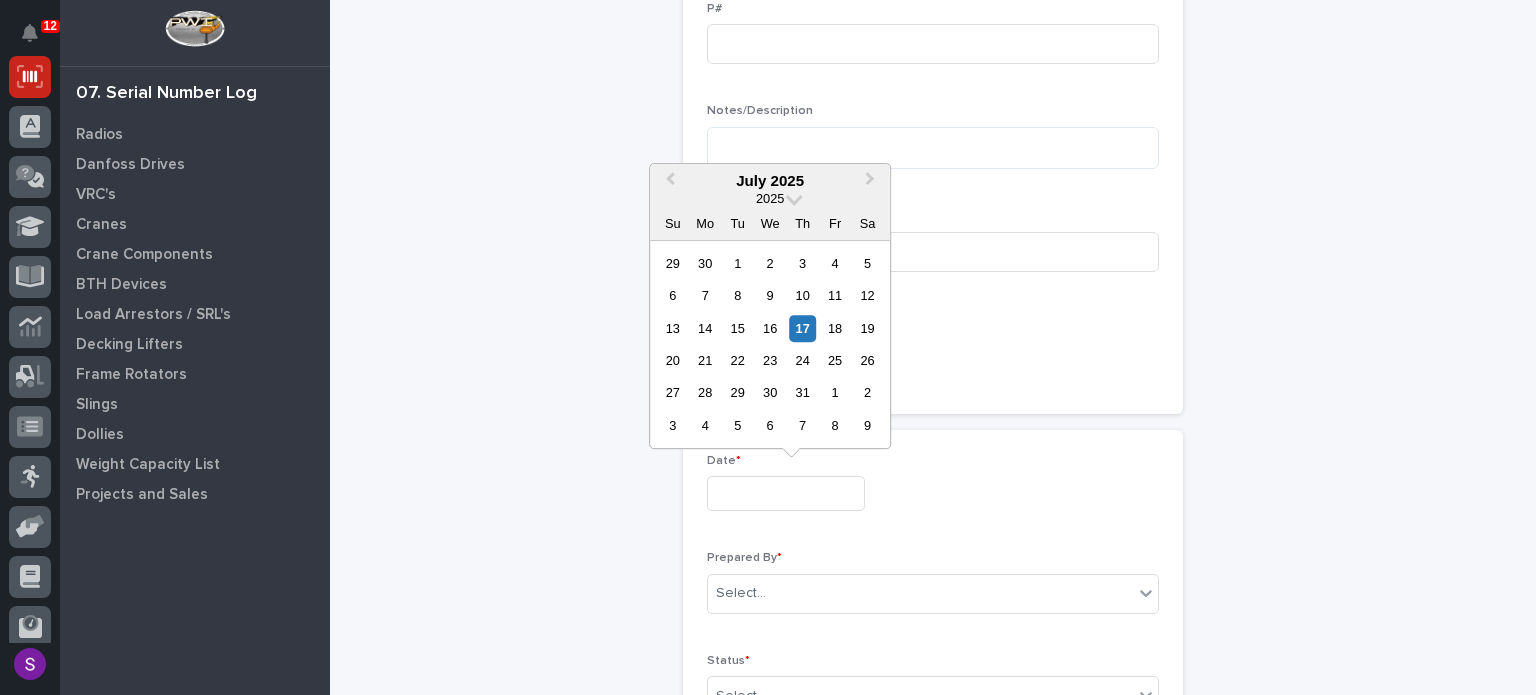 type on "**********" 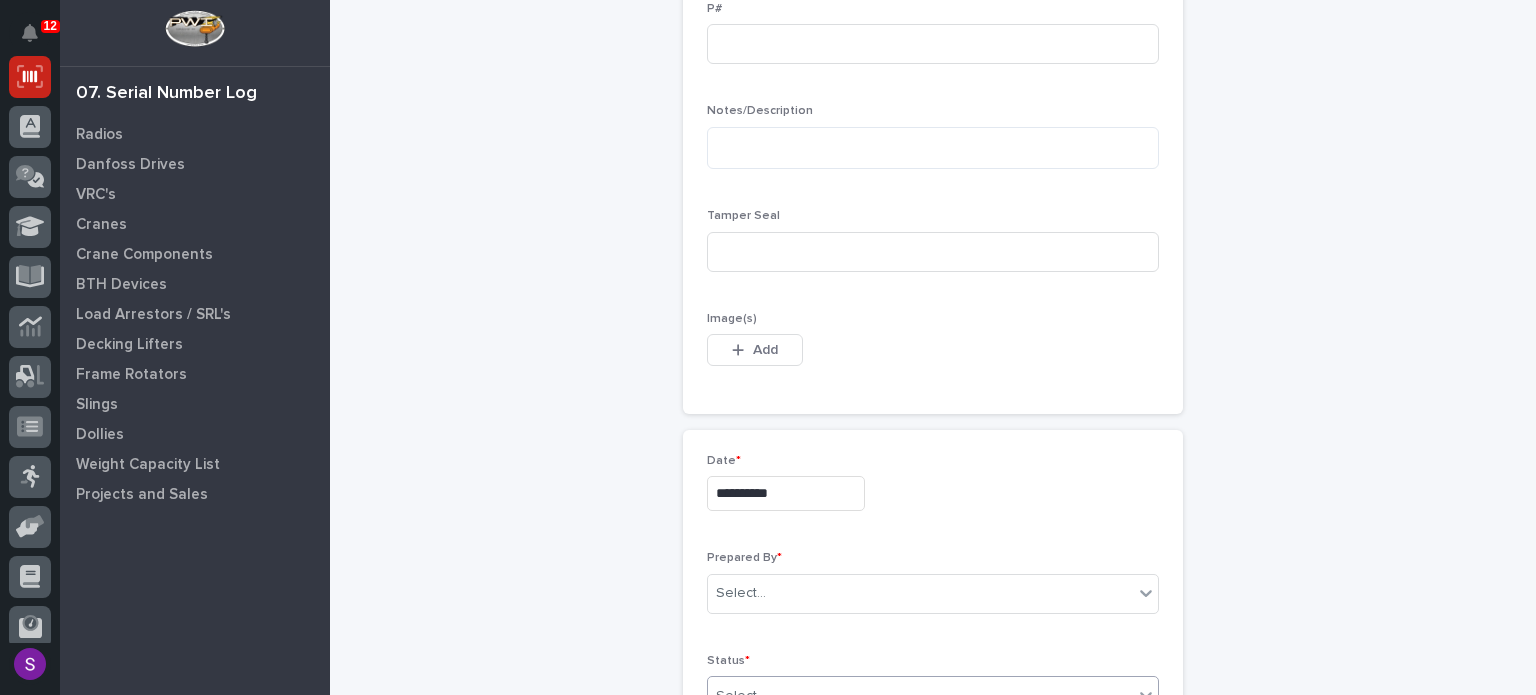 scroll, scrollTop: 844, scrollLeft: 0, axis: vertical 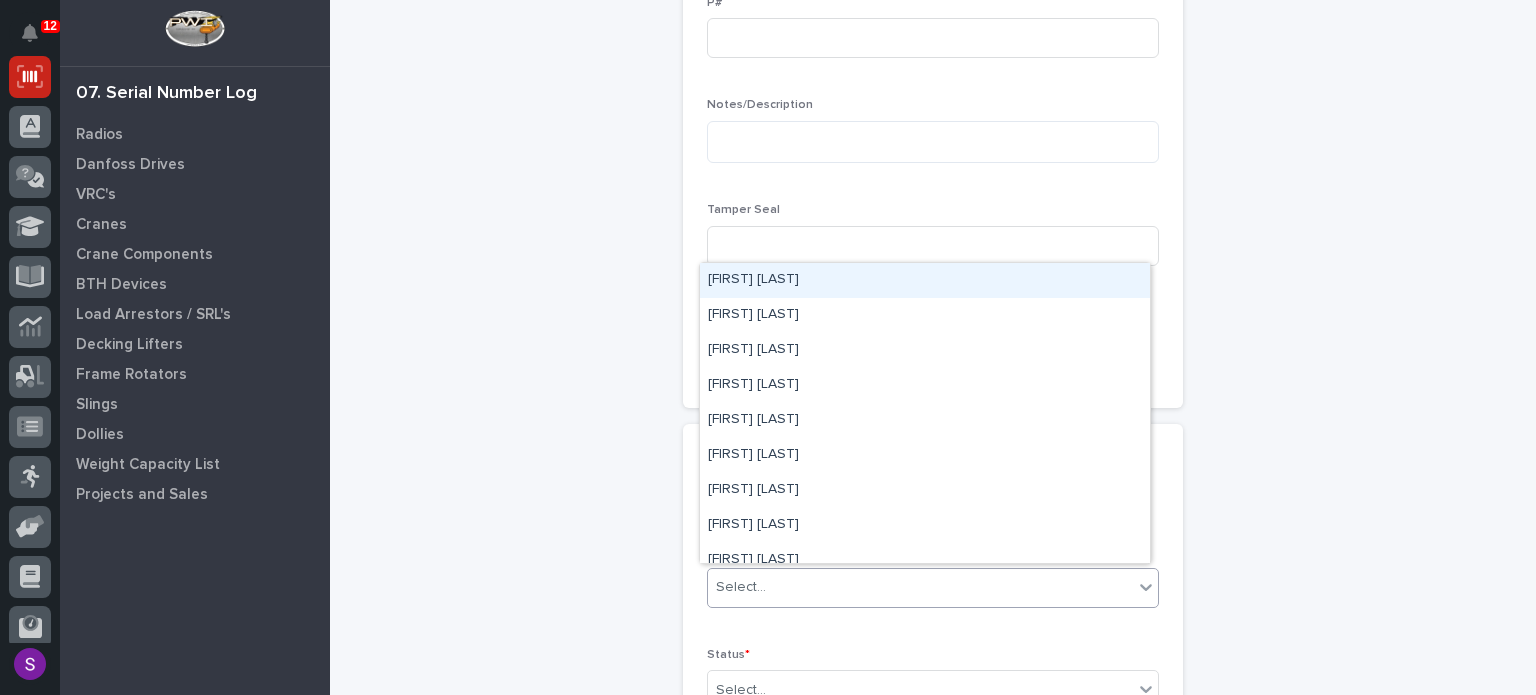 click on "Select..." at bounding box center [920, 587] 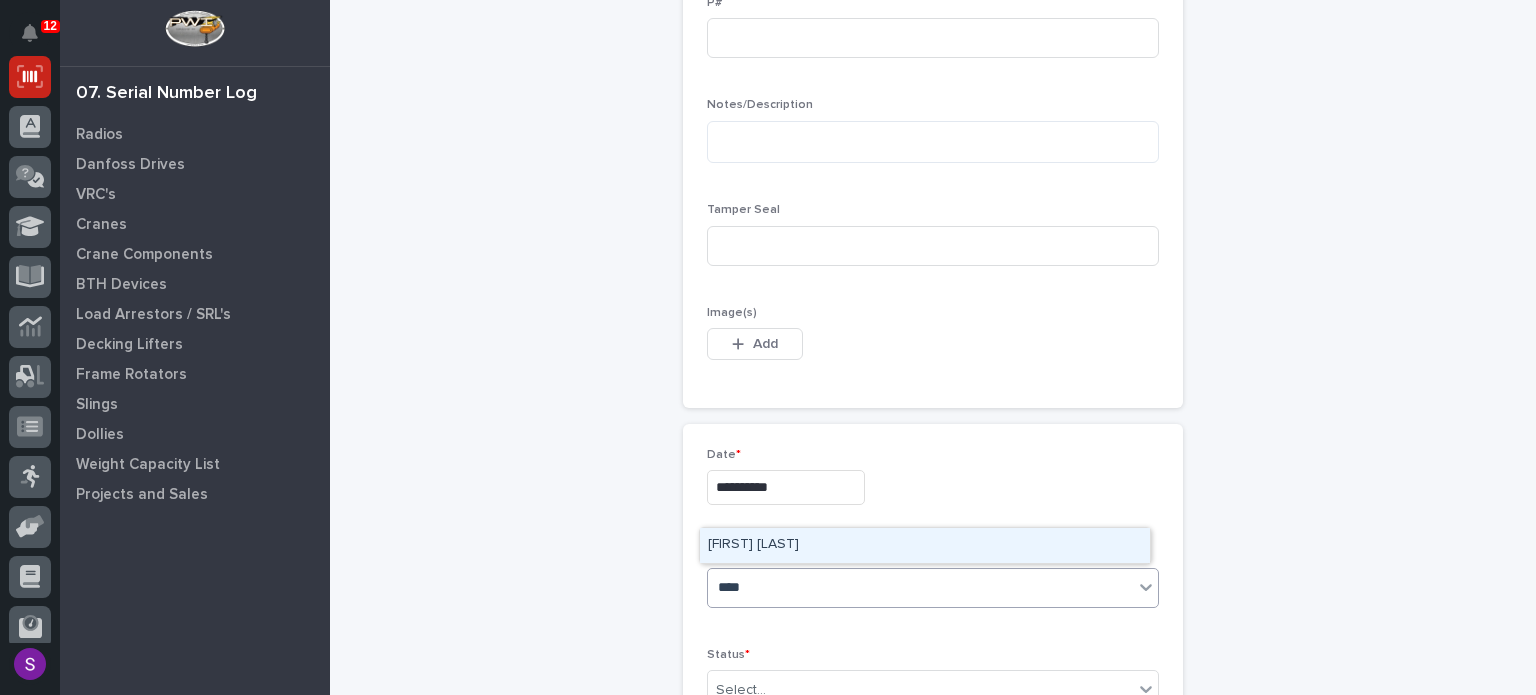 type on "*****" 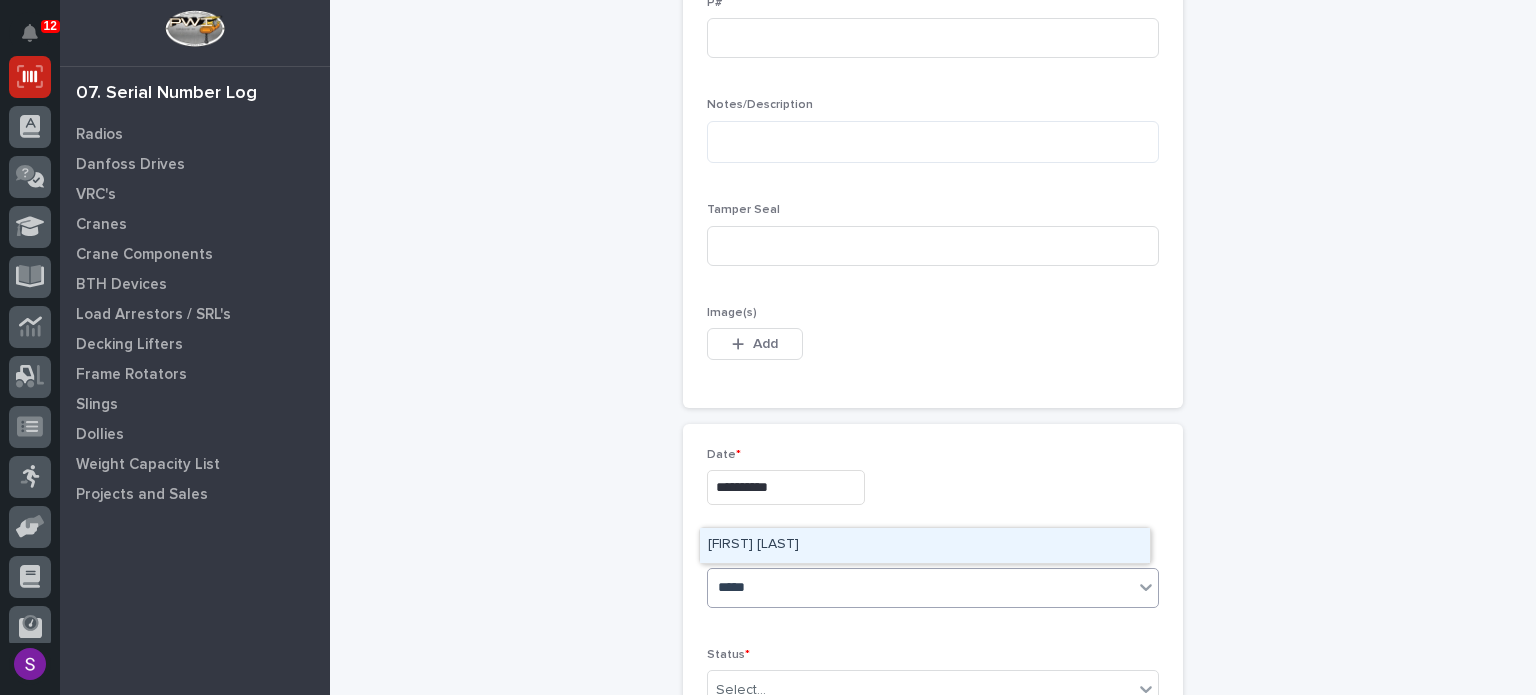 type 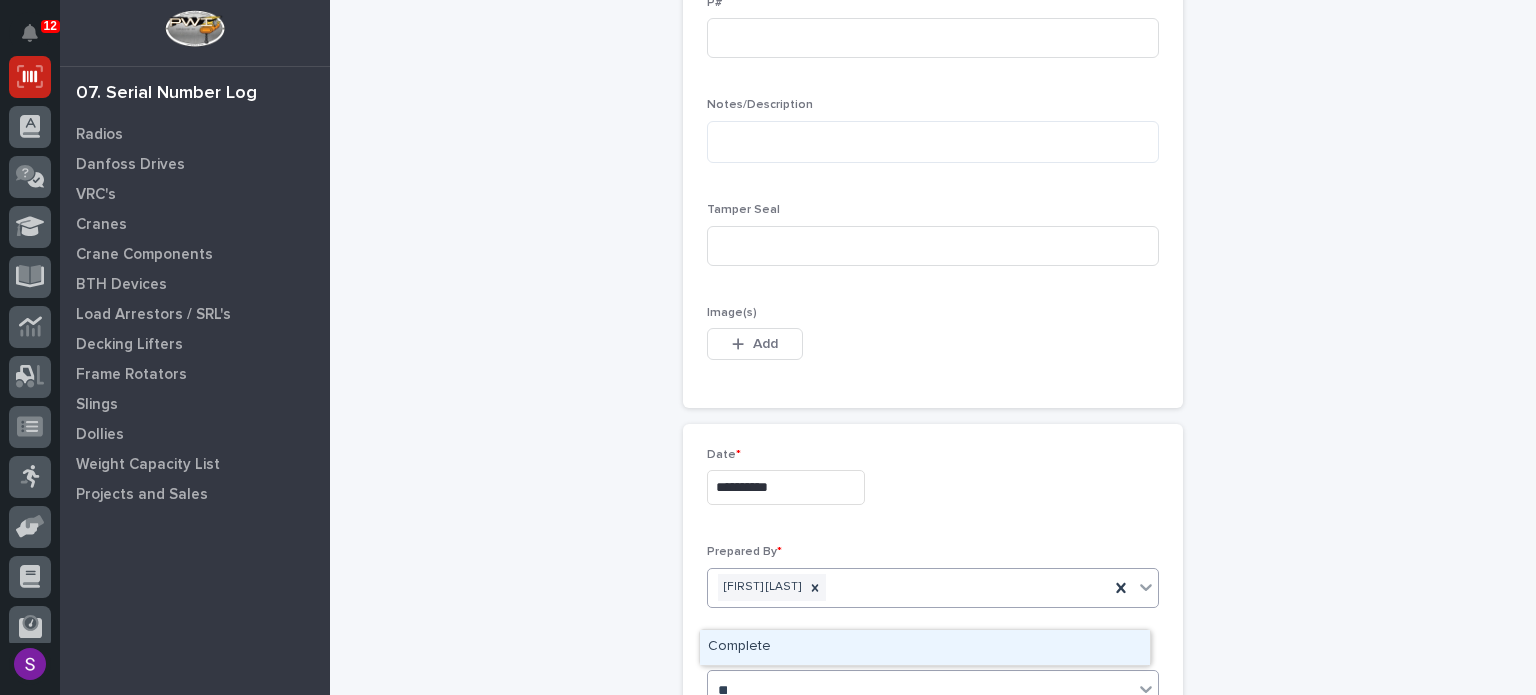 type on "***" 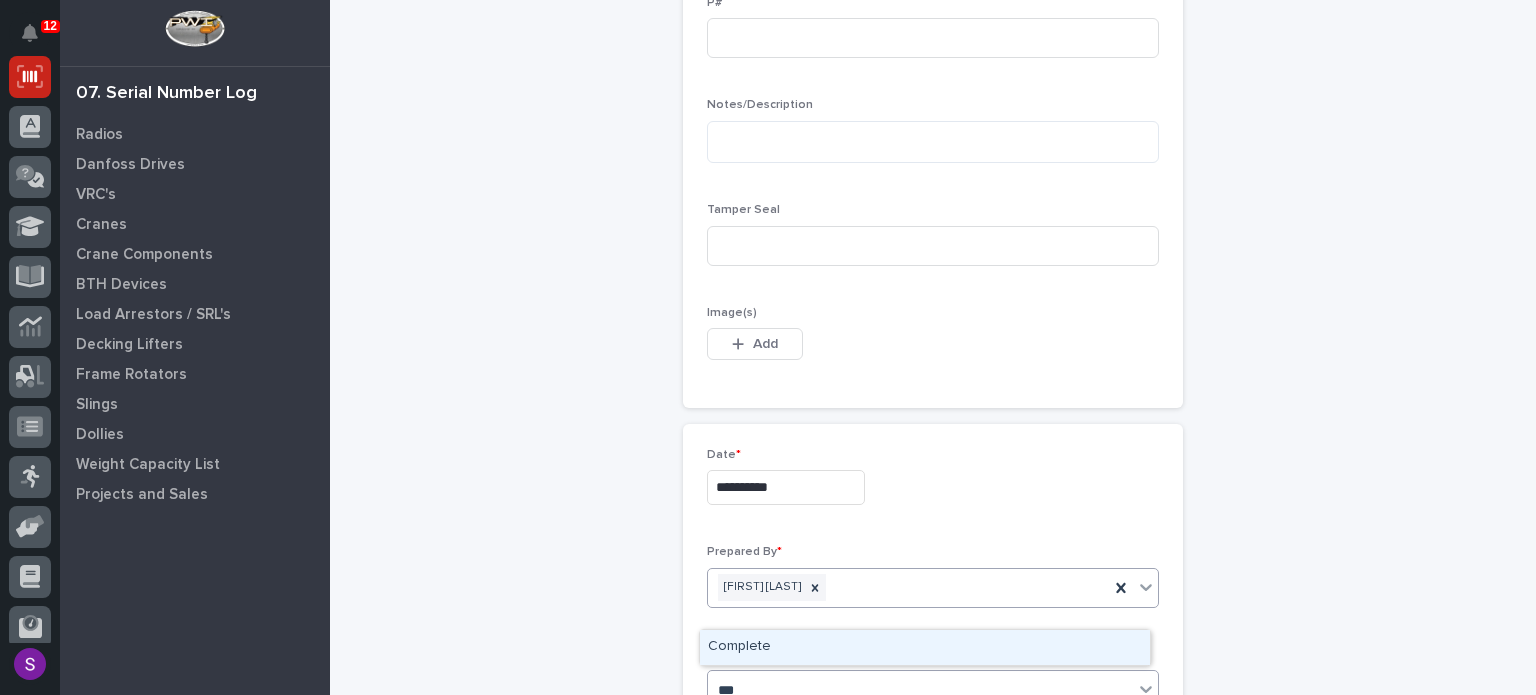 type 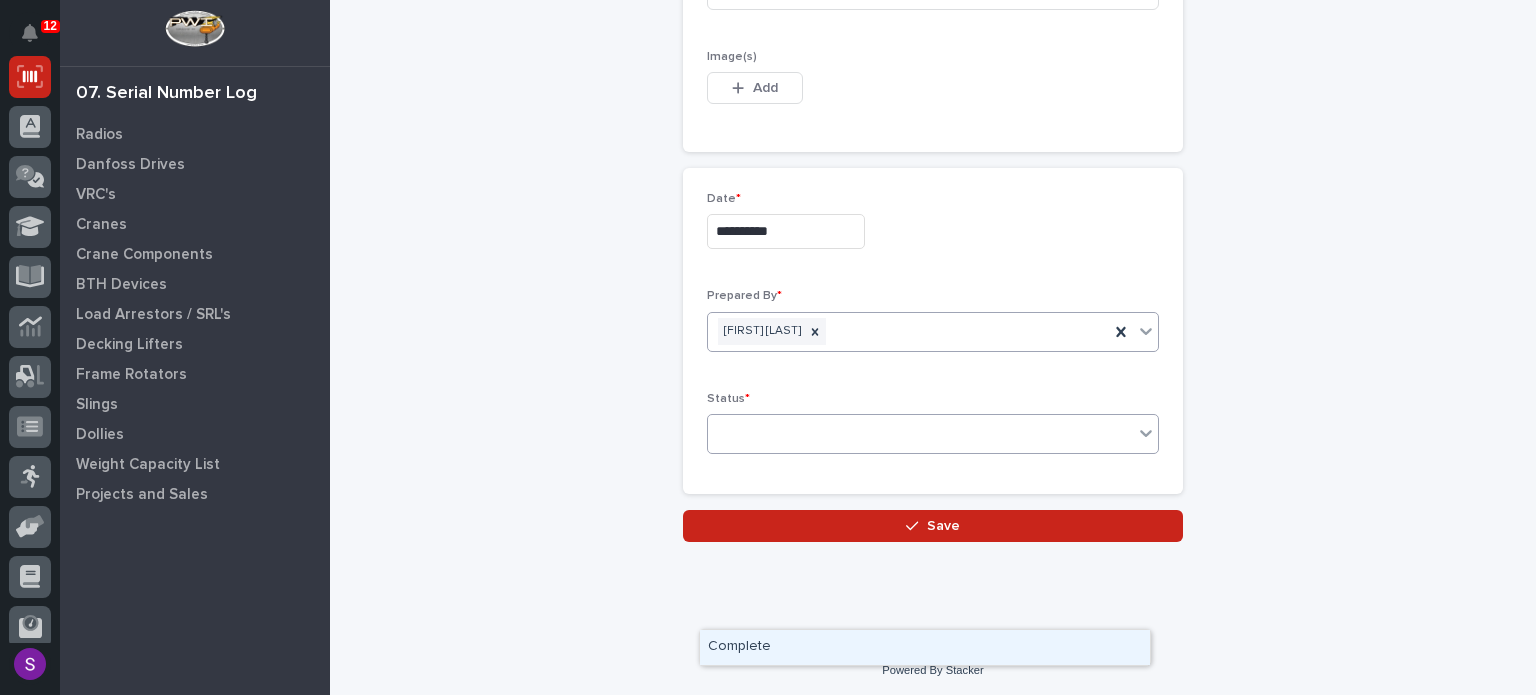 type 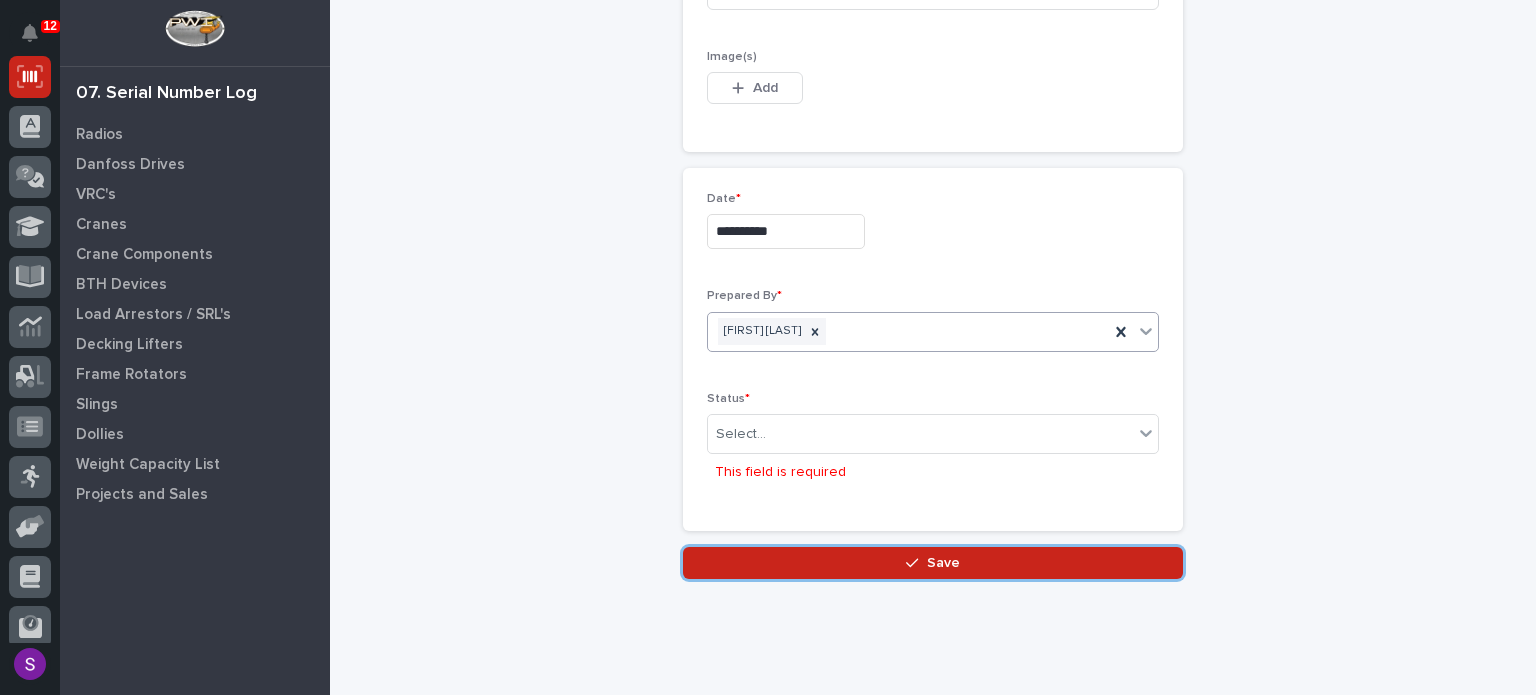 scroll, scrollTop: 1100, scrollLeft: 0, axis: vertical 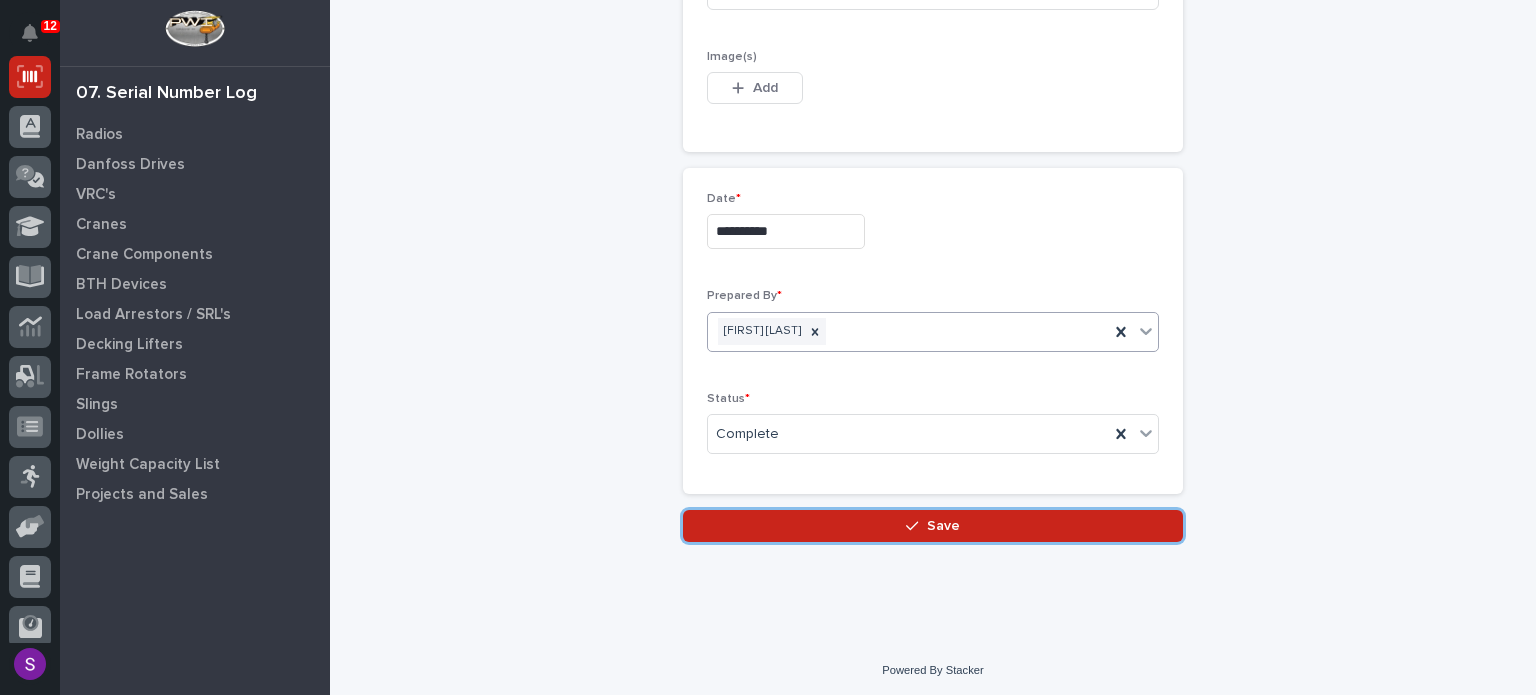 click on "Save" at bounding box center (933, 526) 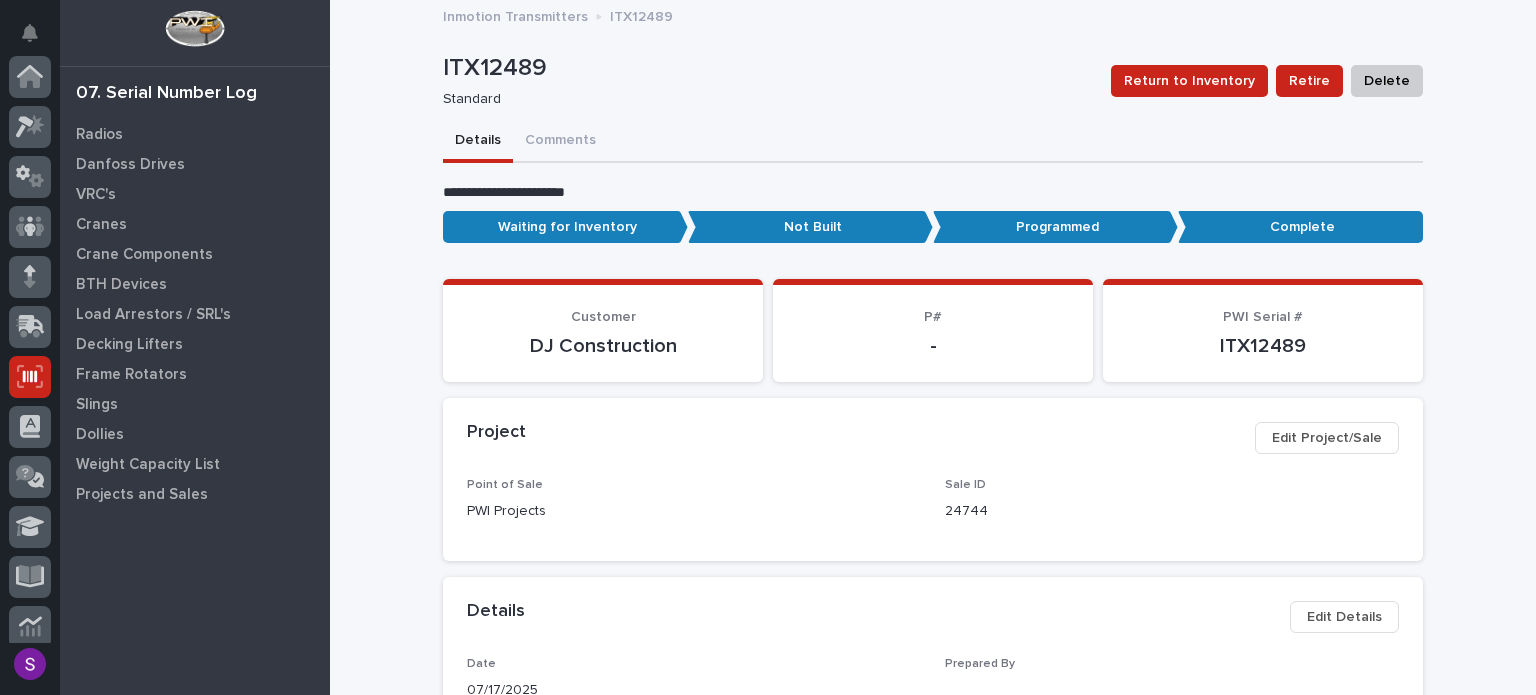 scroll, scrollTop: 300, scrollLeft: 0, axis: vertical 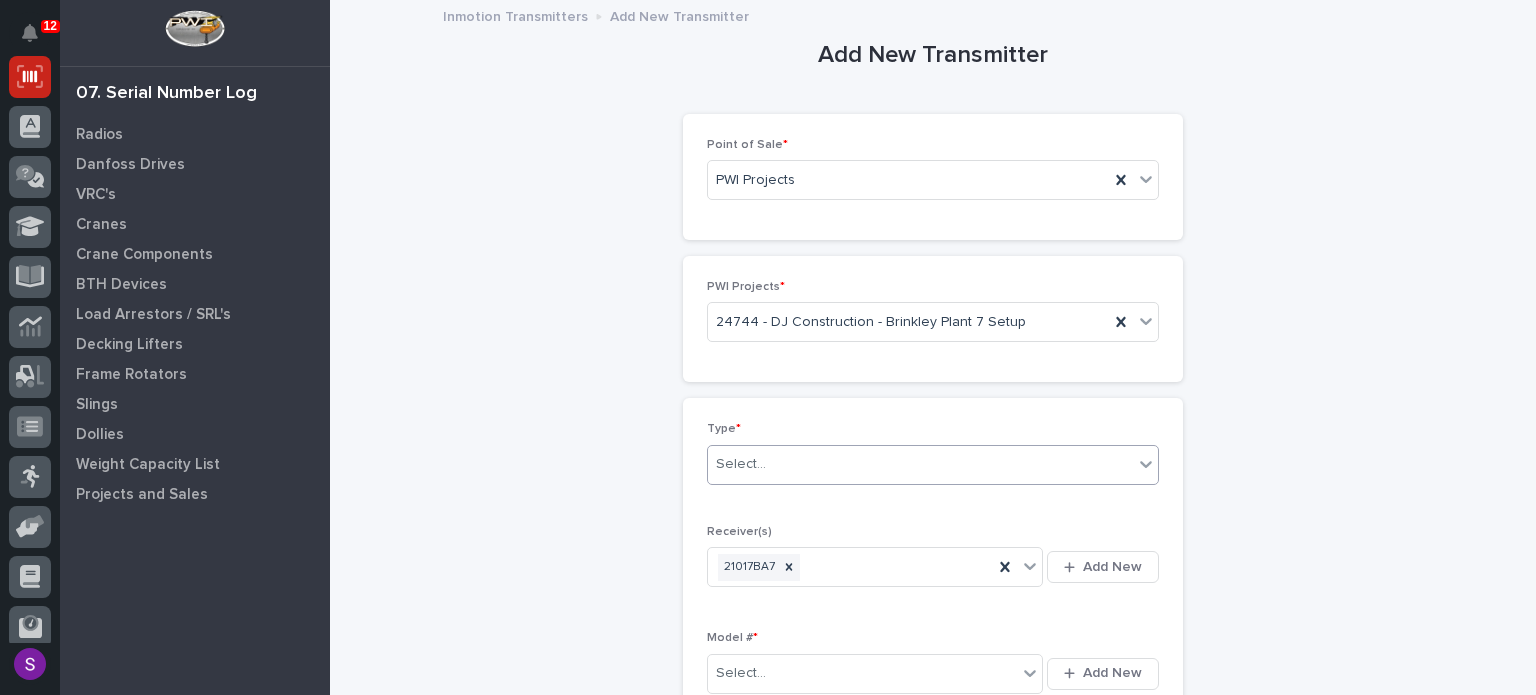 click on "Select..." at bounding box center (920, 464) 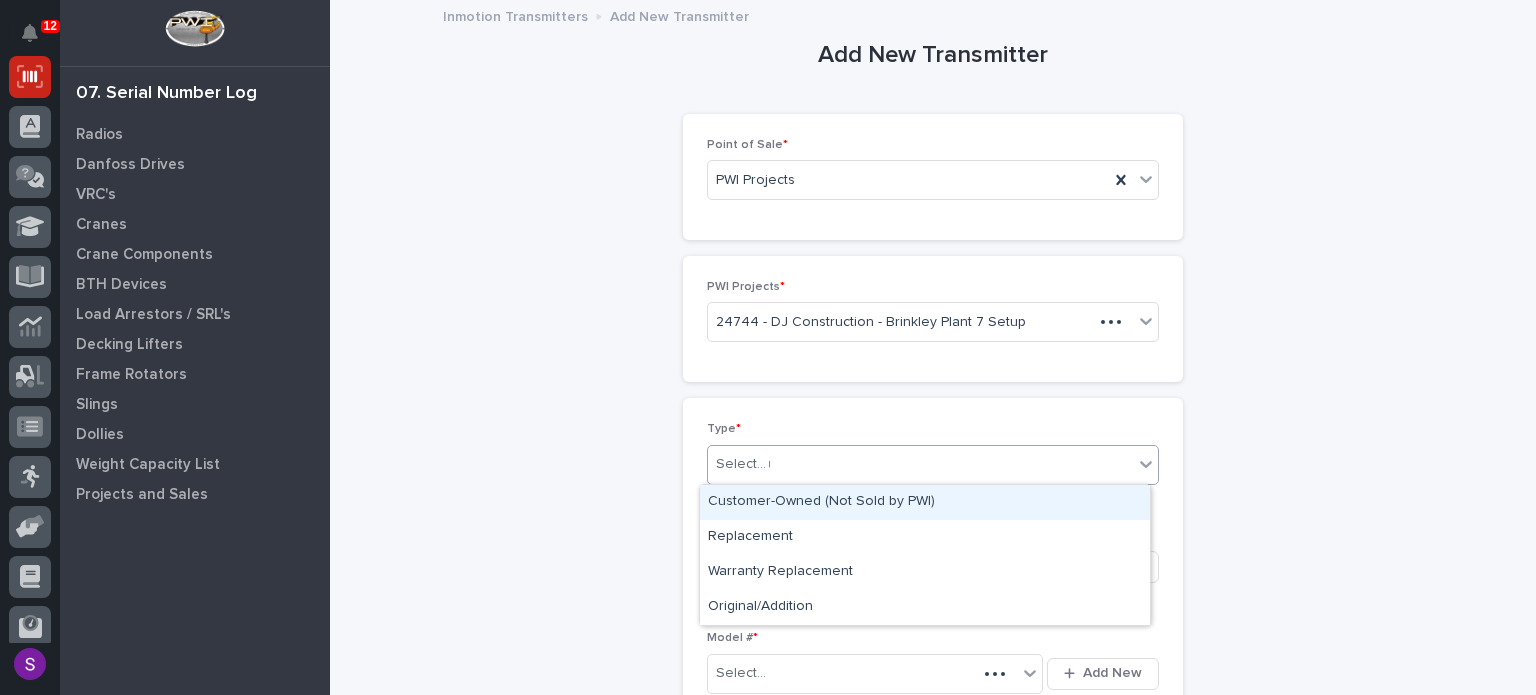 type on "**" 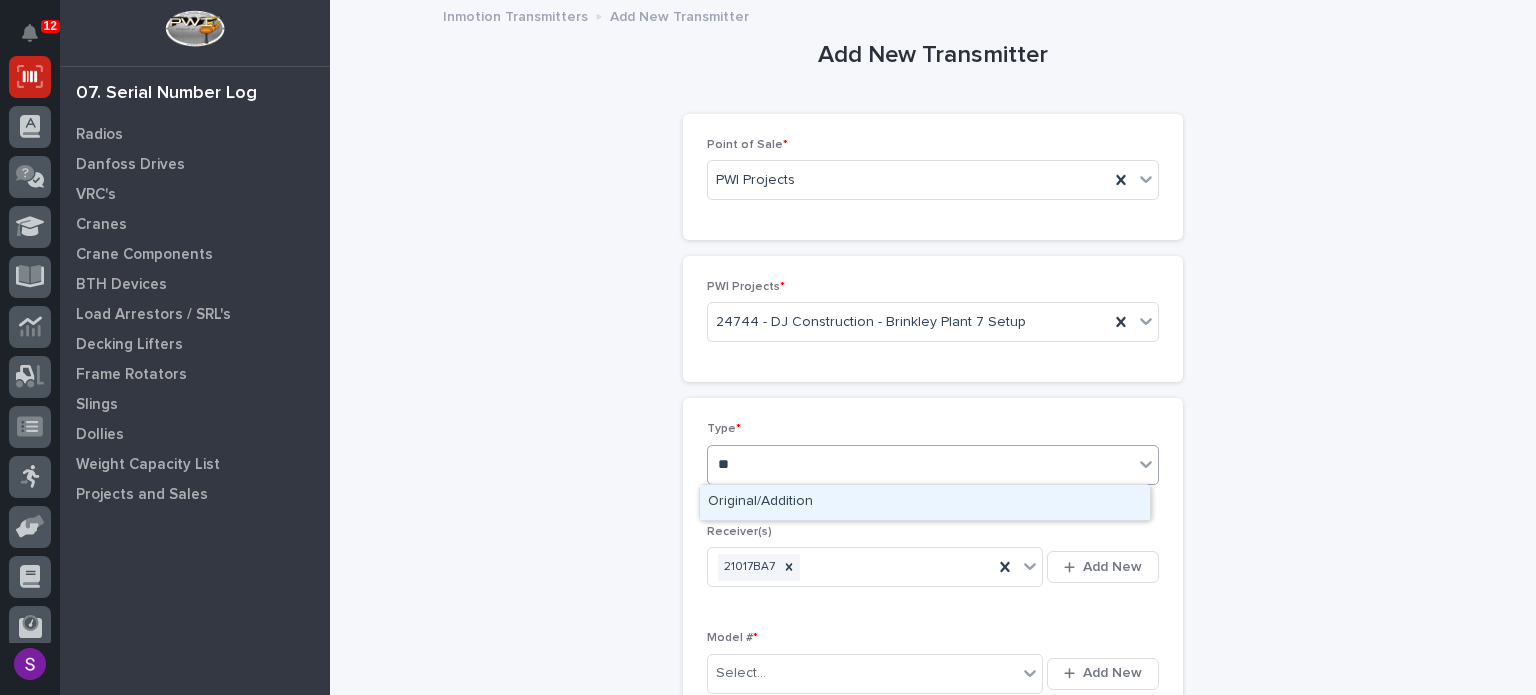 type 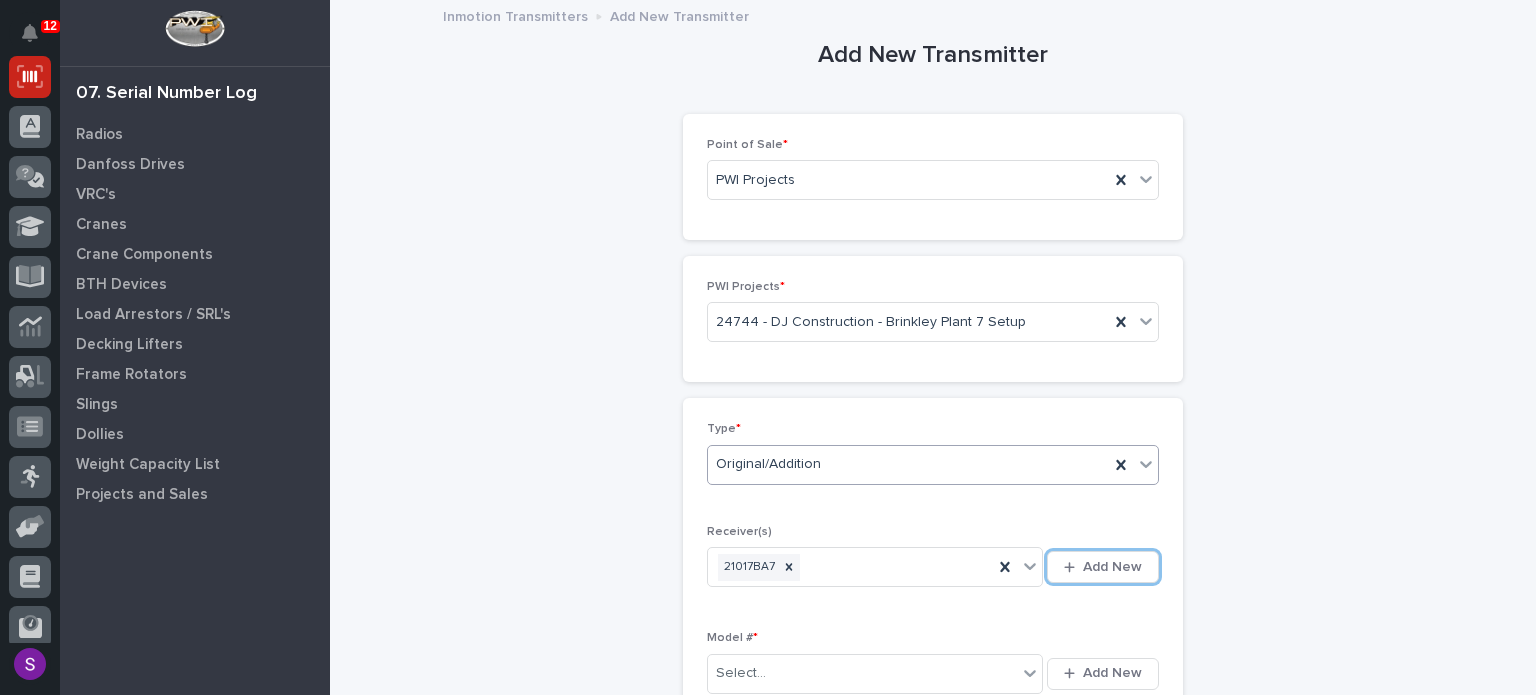 type 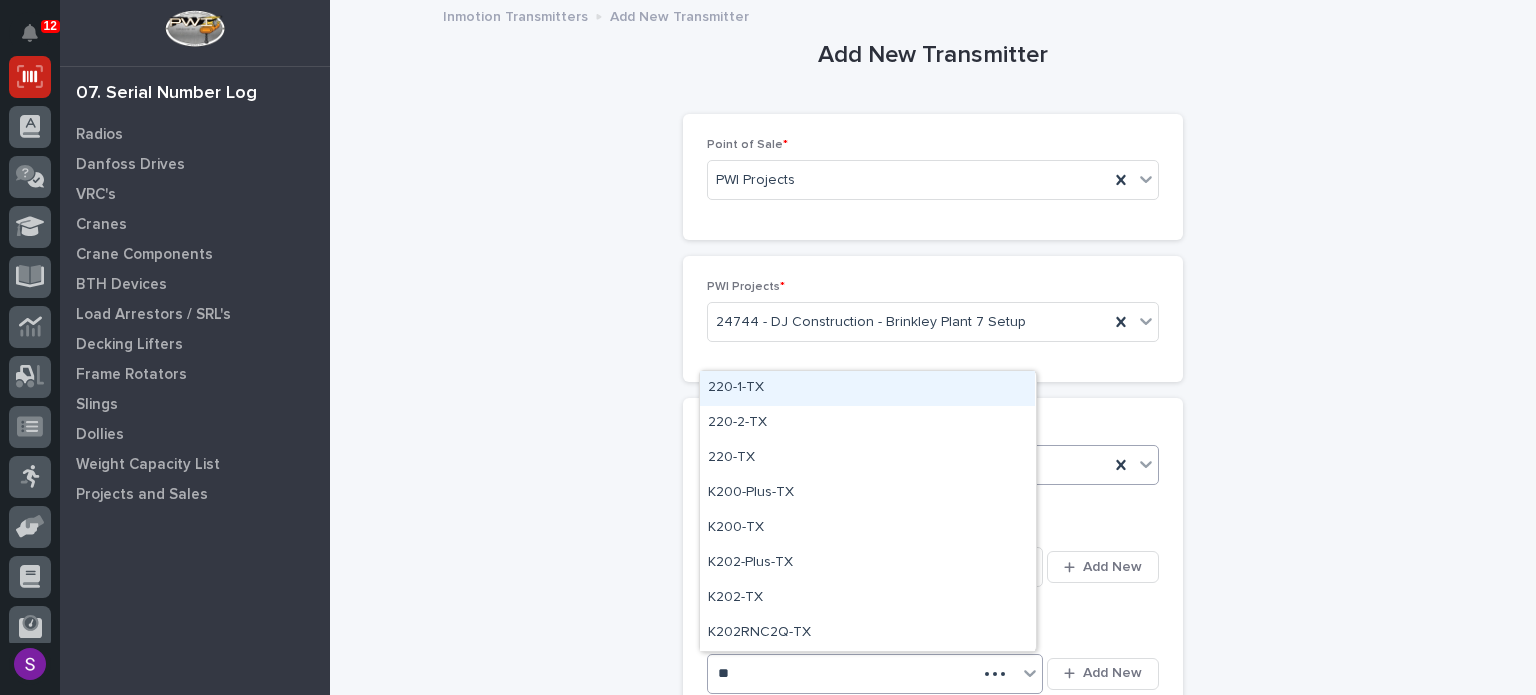 type on "*" 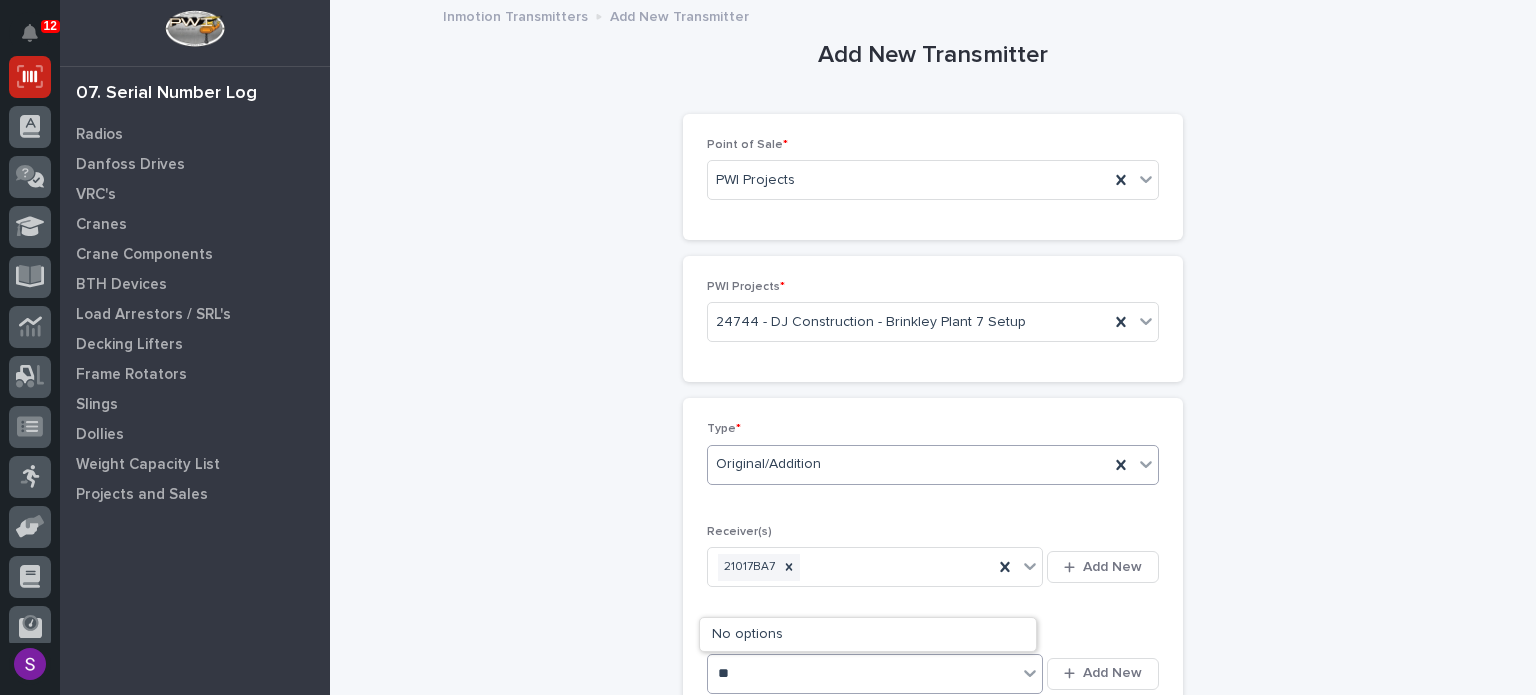 type on "***" 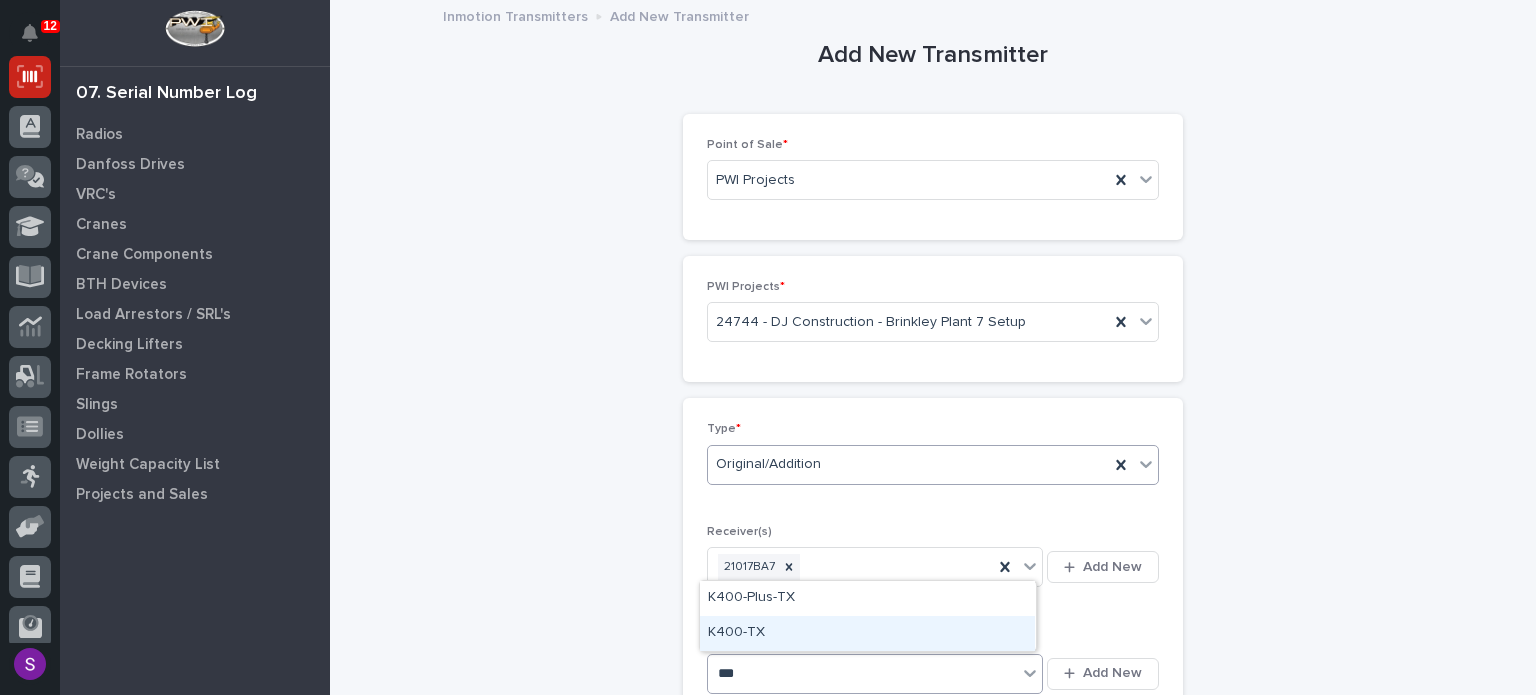 type 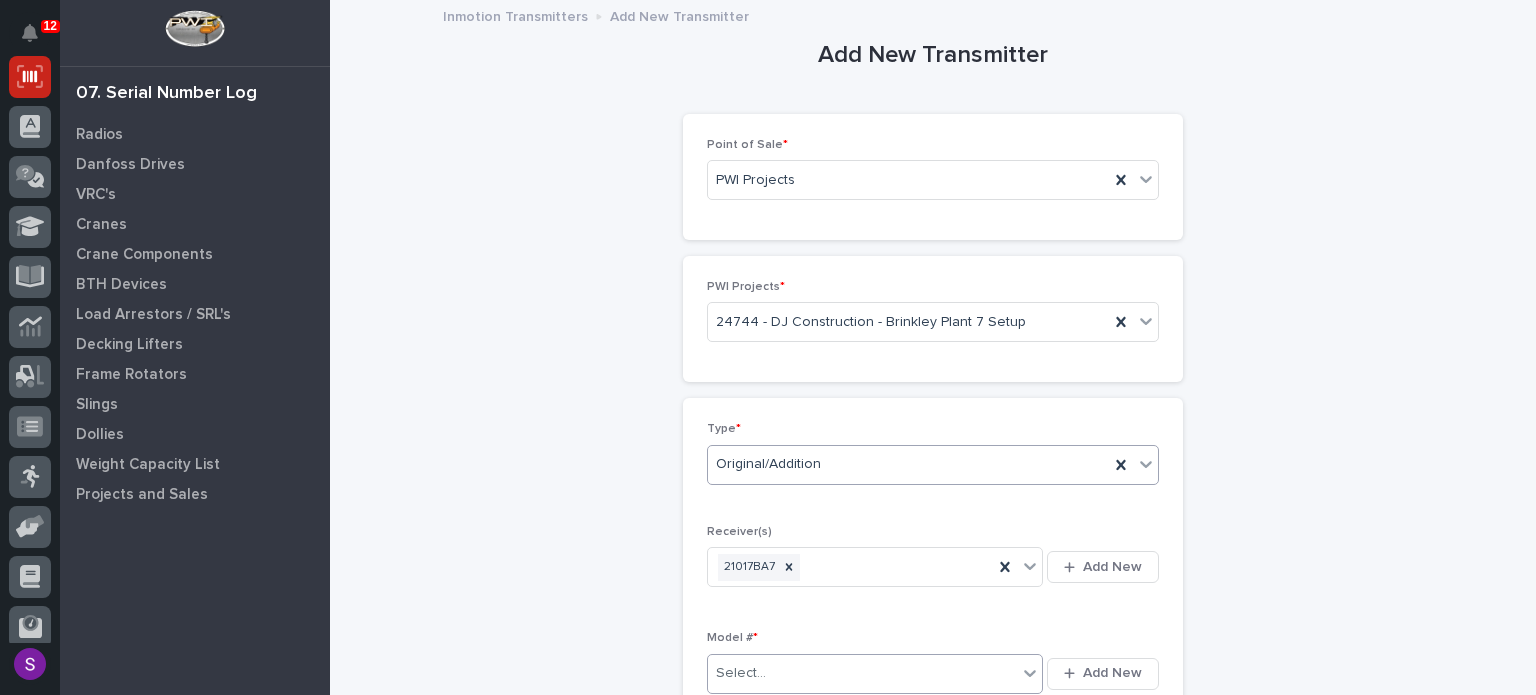 type 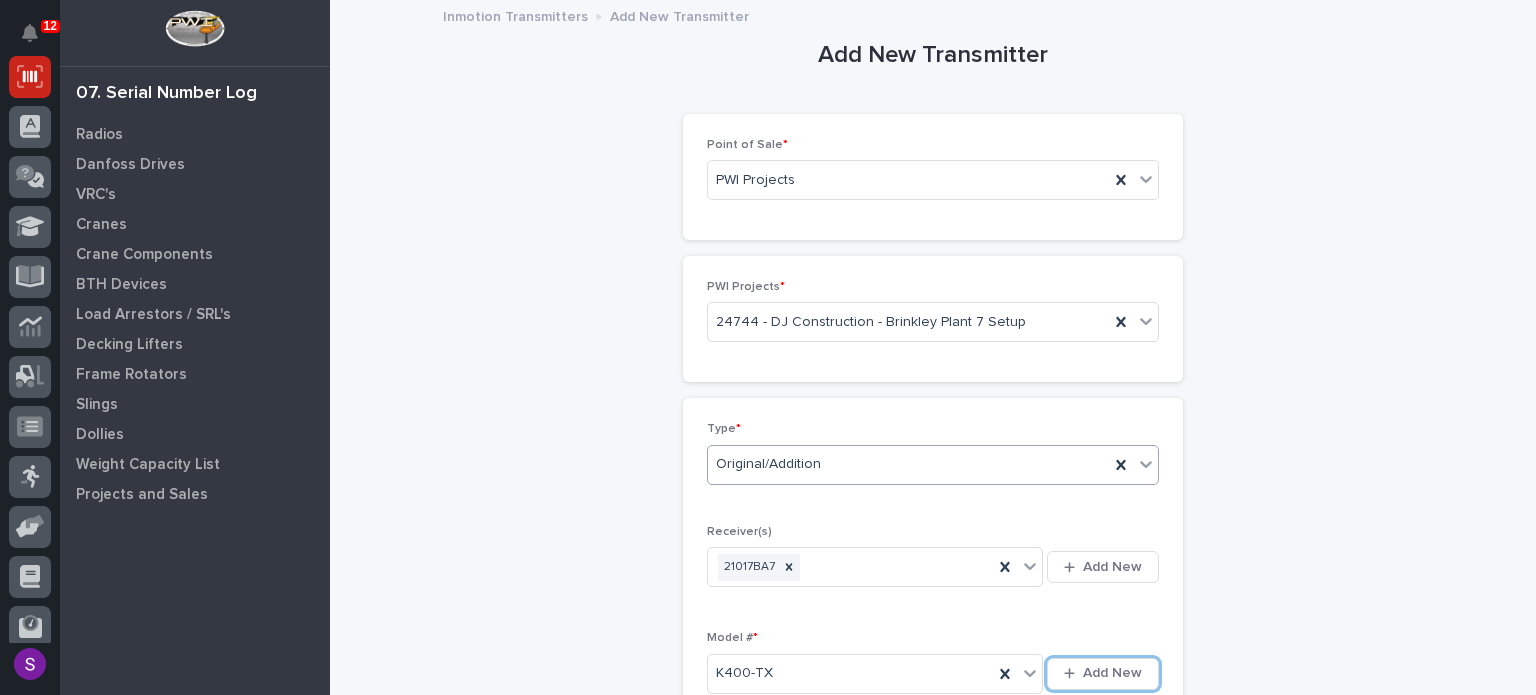 scroll, scrollTop: 430, scrollLeft: 0, axis: vertical 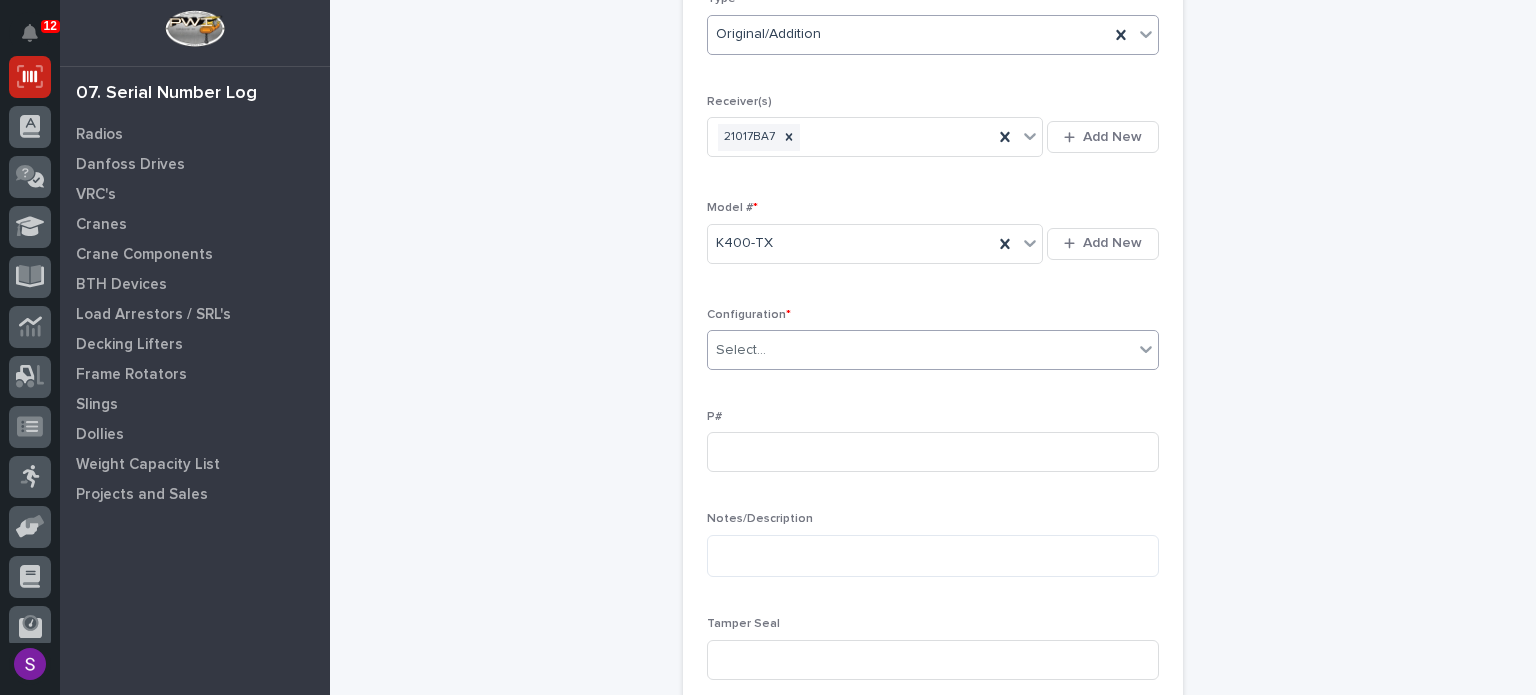 type on "*" 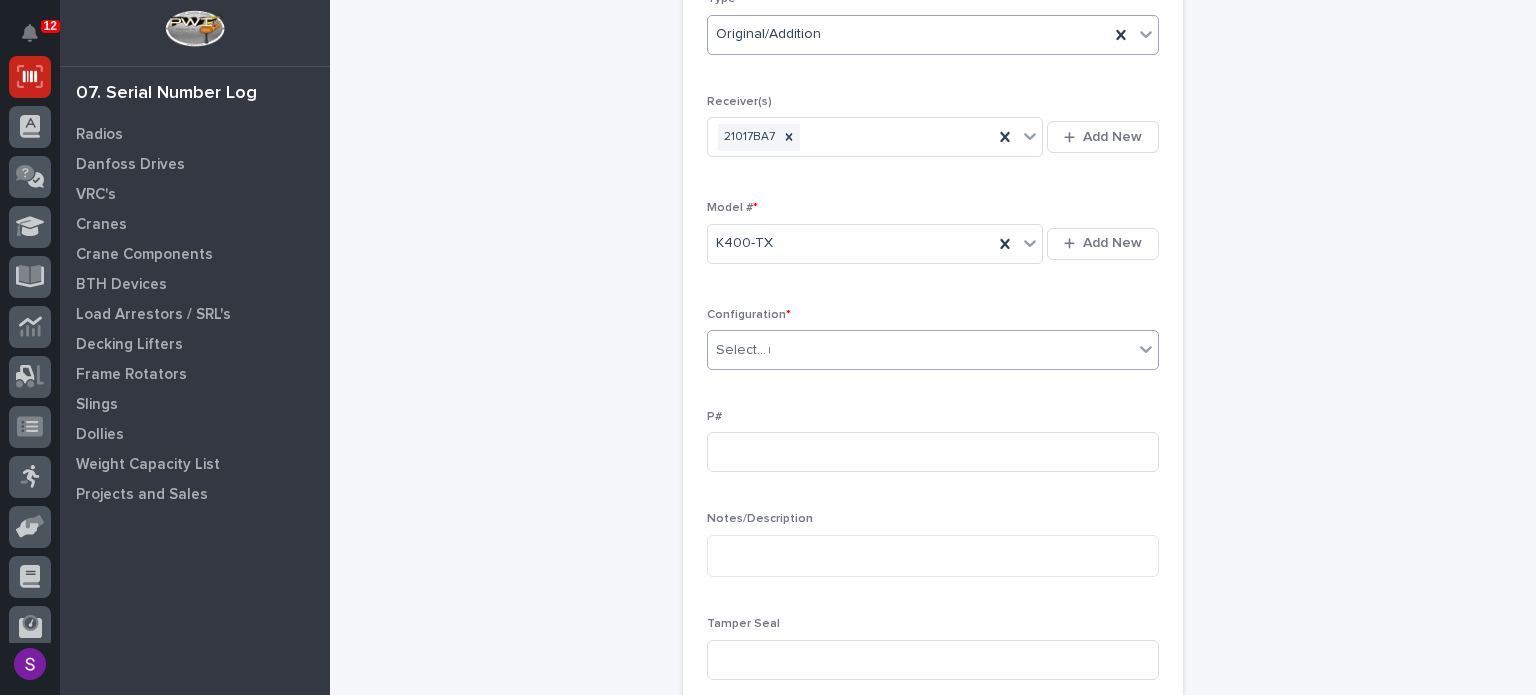 type 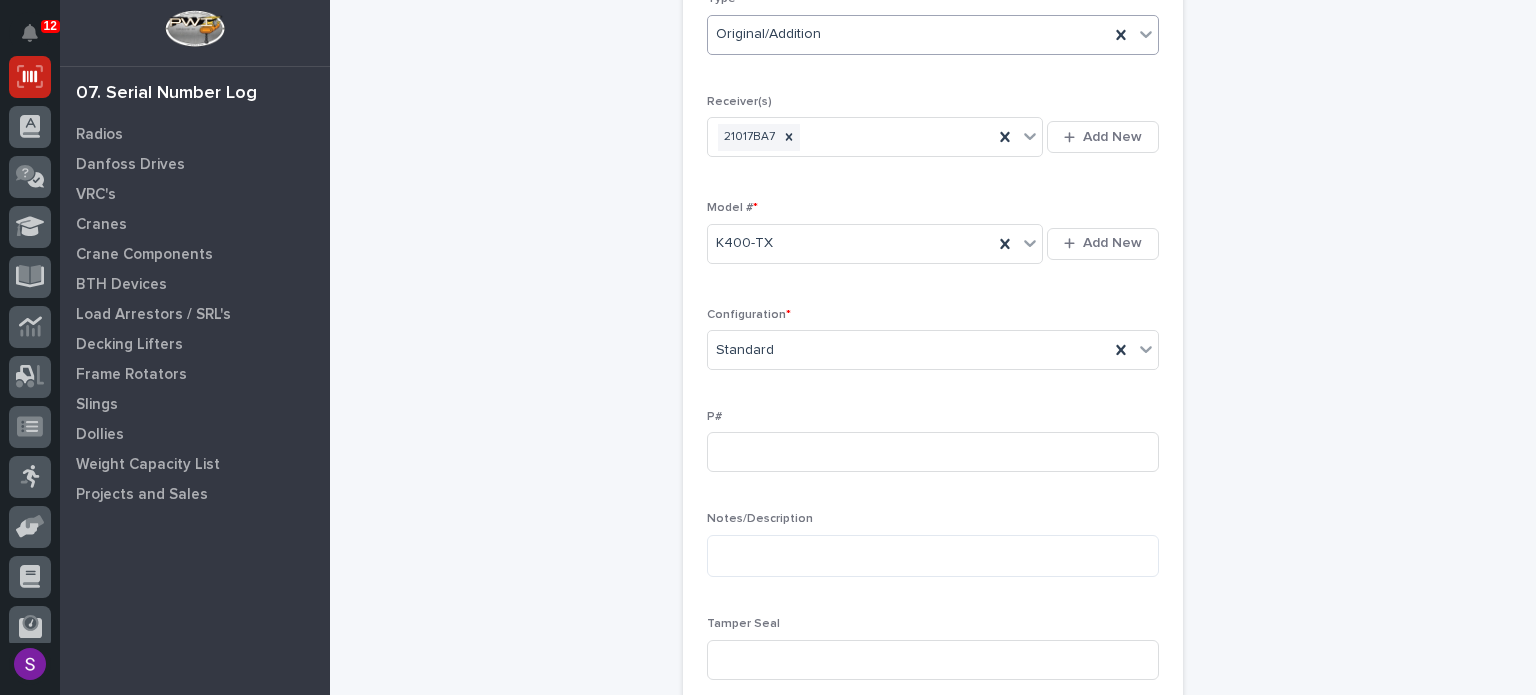 type 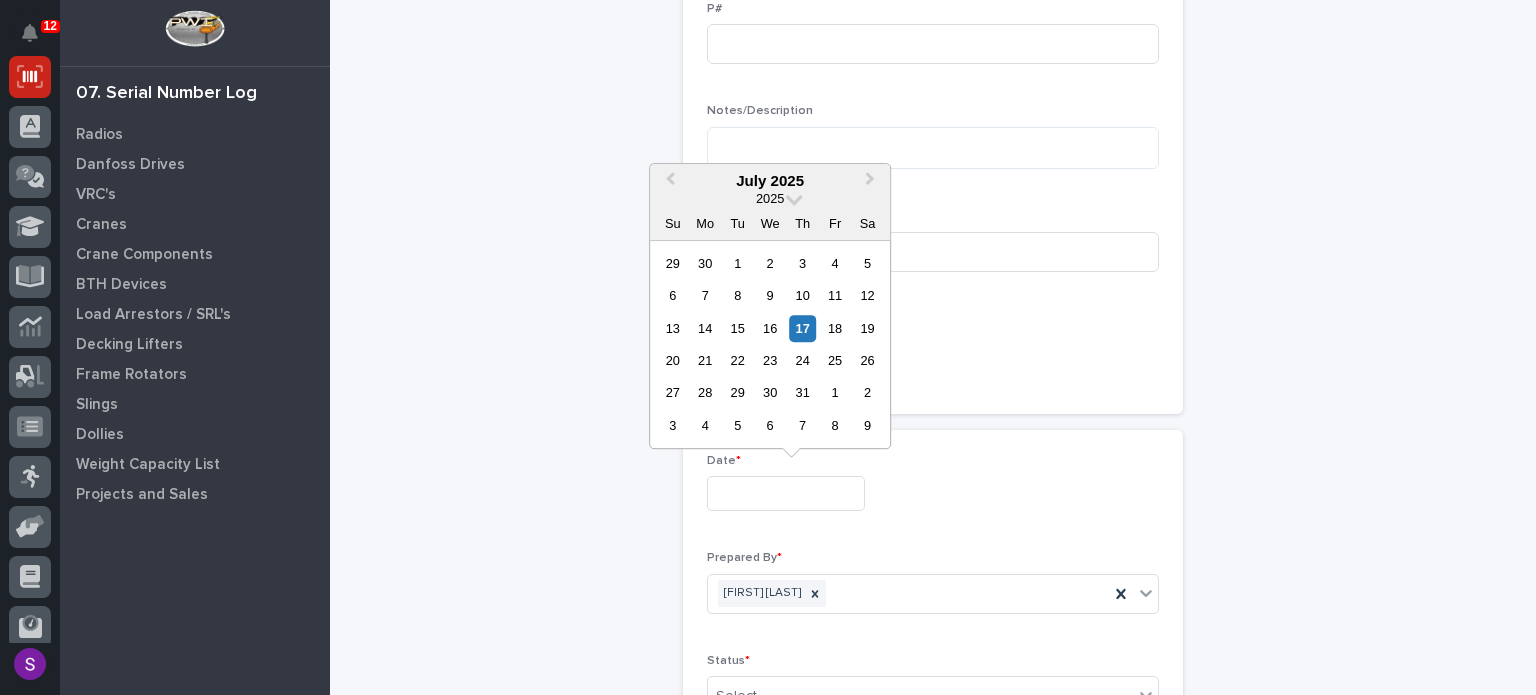 type on "**********" 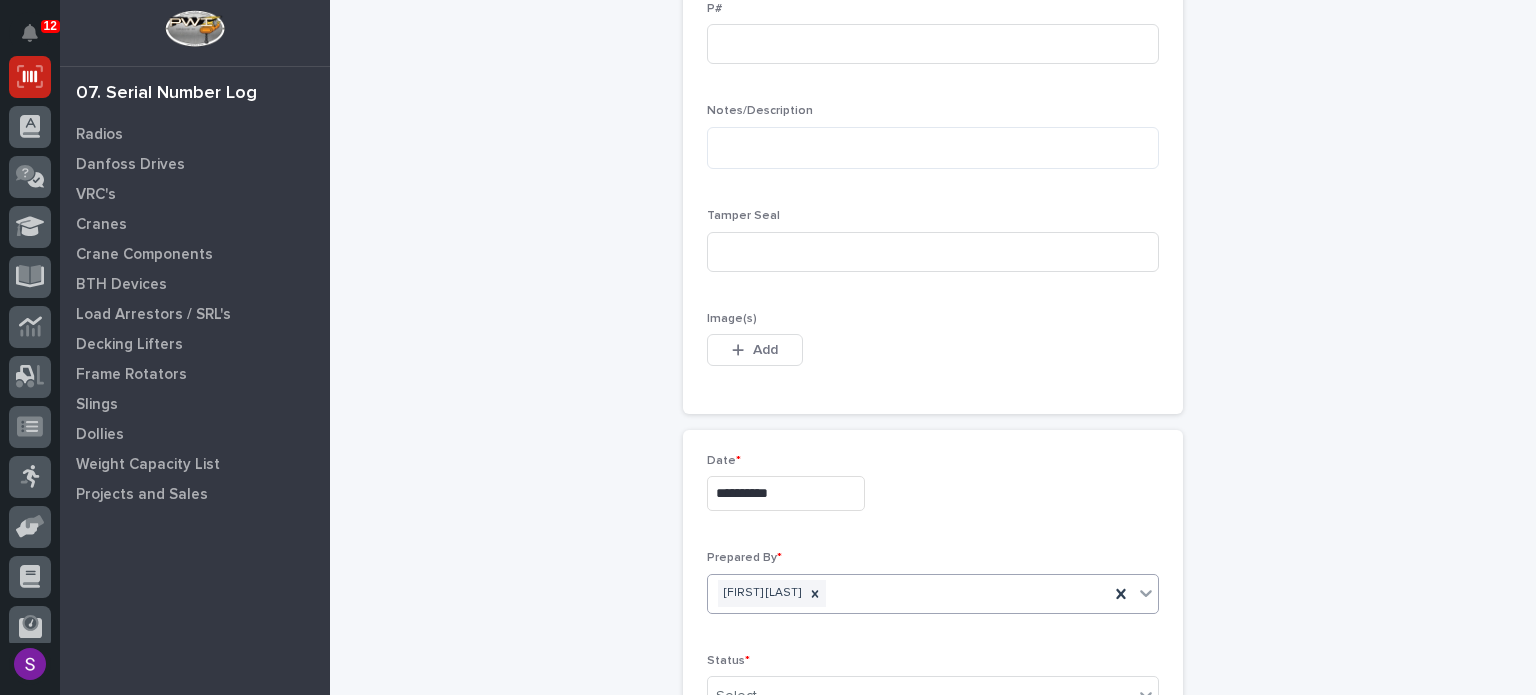 scroll, scrollTop: 844, scrollLeft: 0, axis: vertical 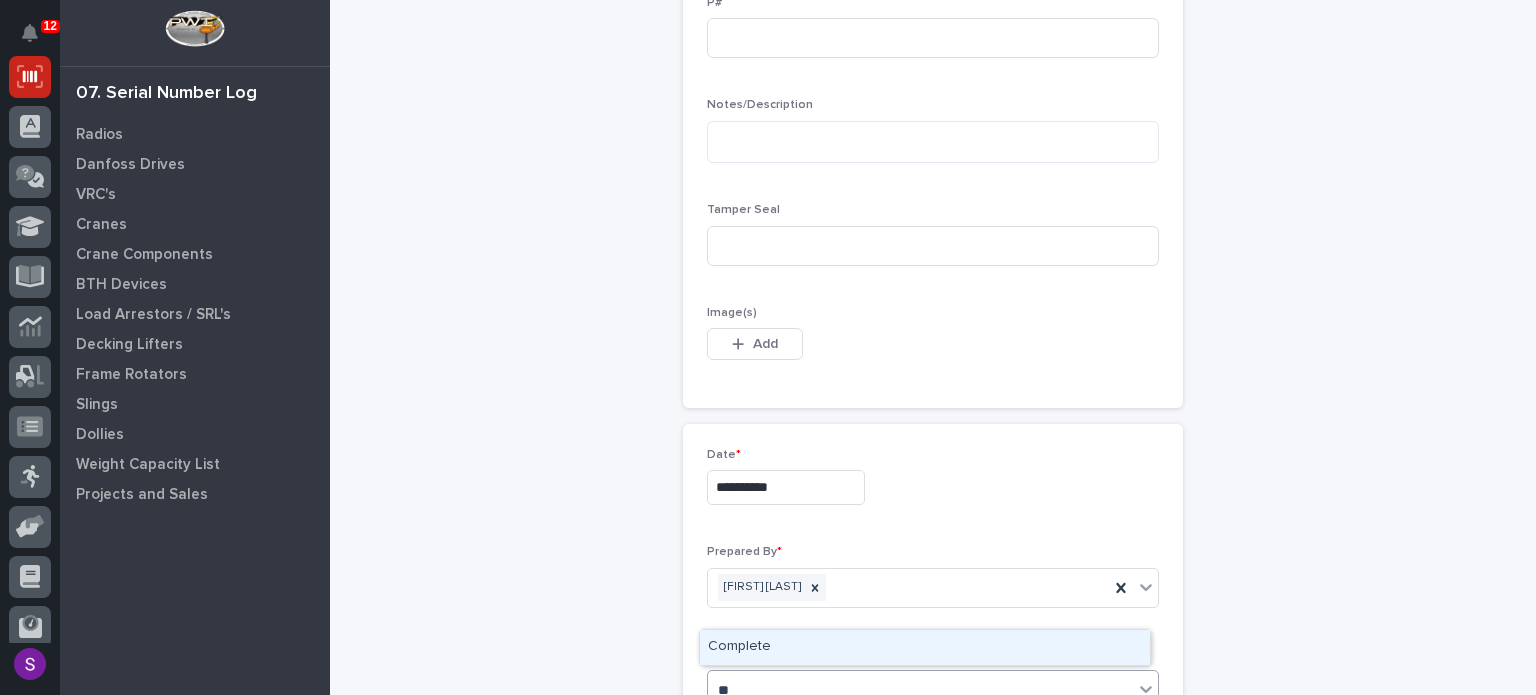 type on "***" 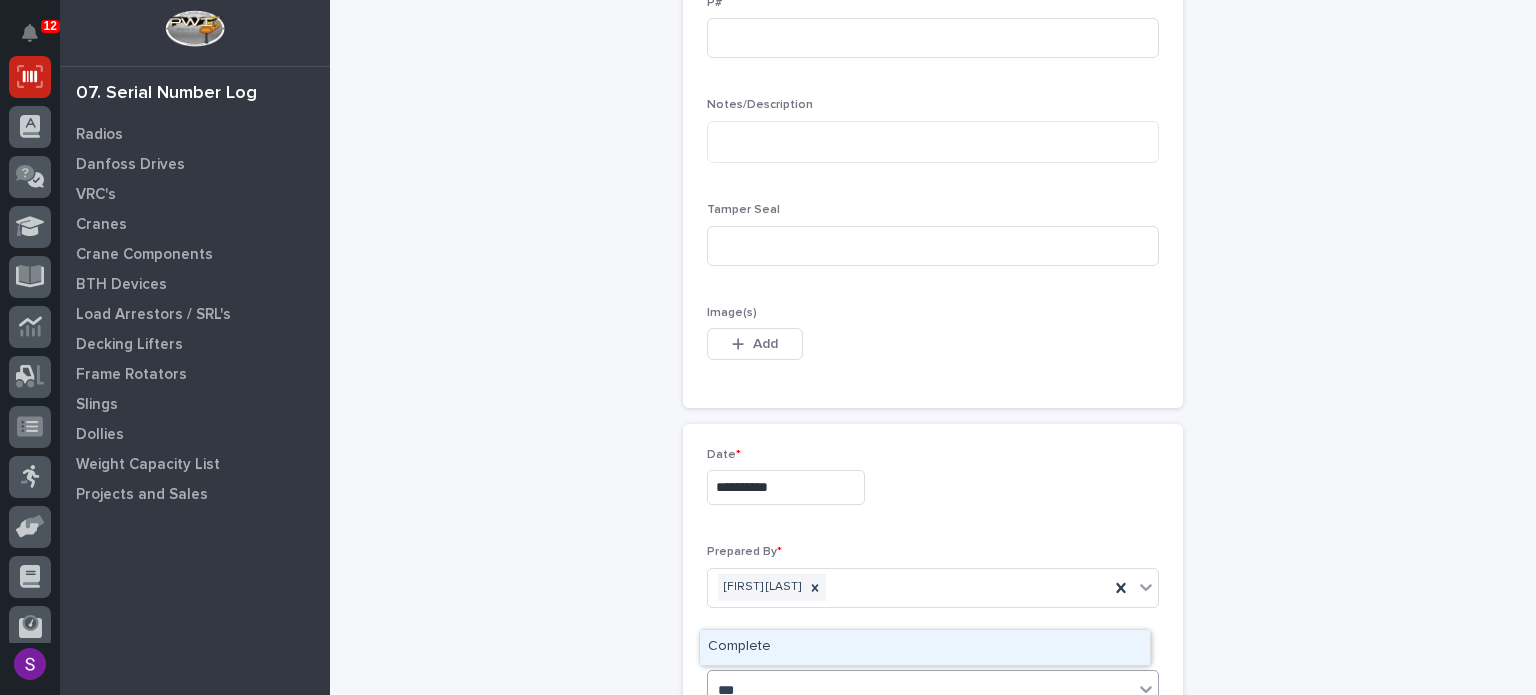 type 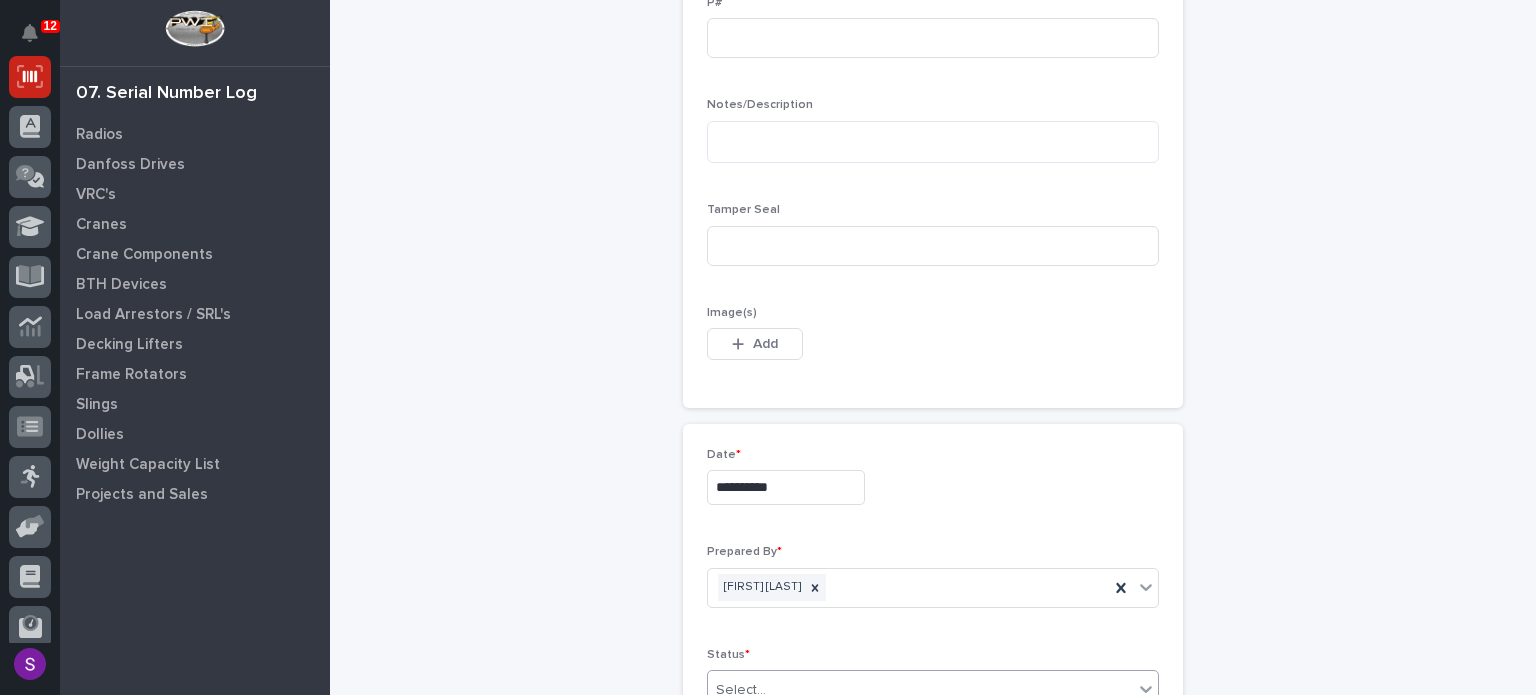 type 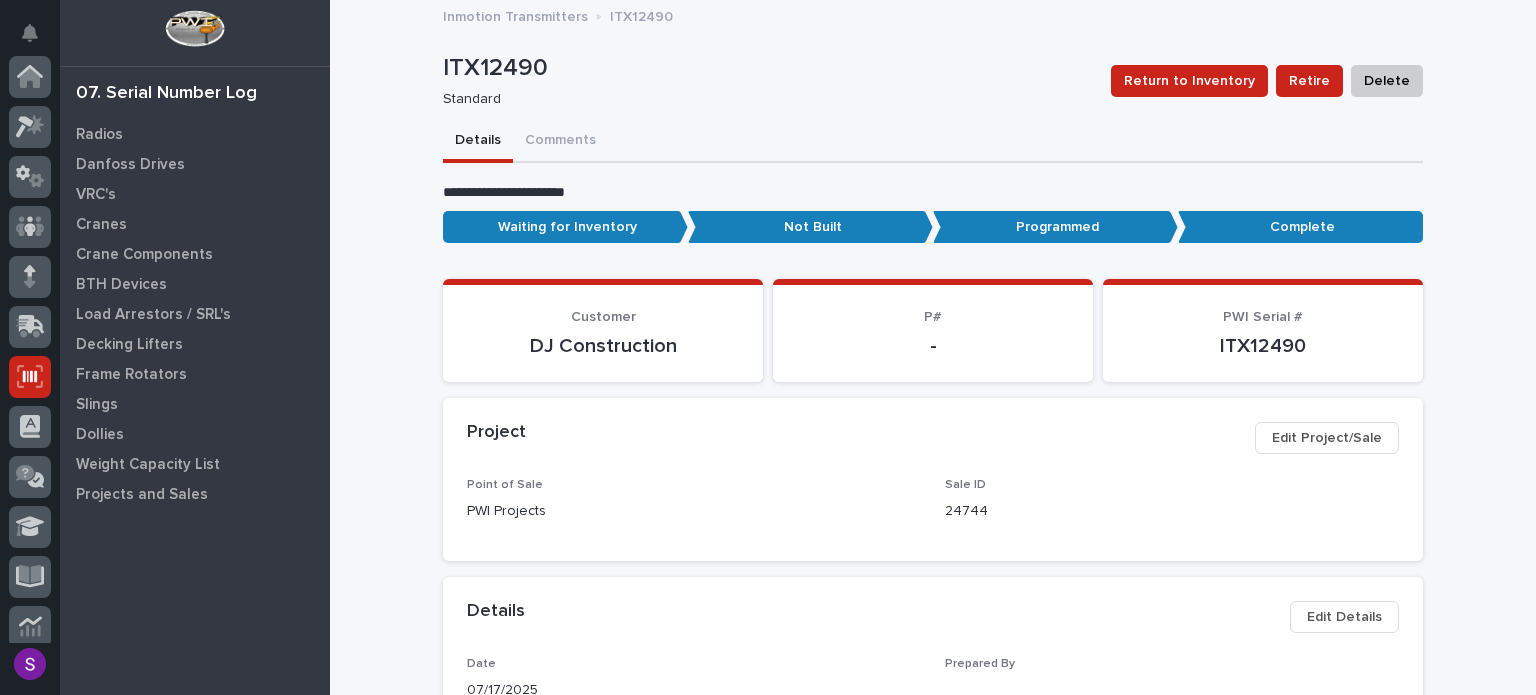 scroll, scrollTop: 300, scrollLeft: 0, axis: vertical 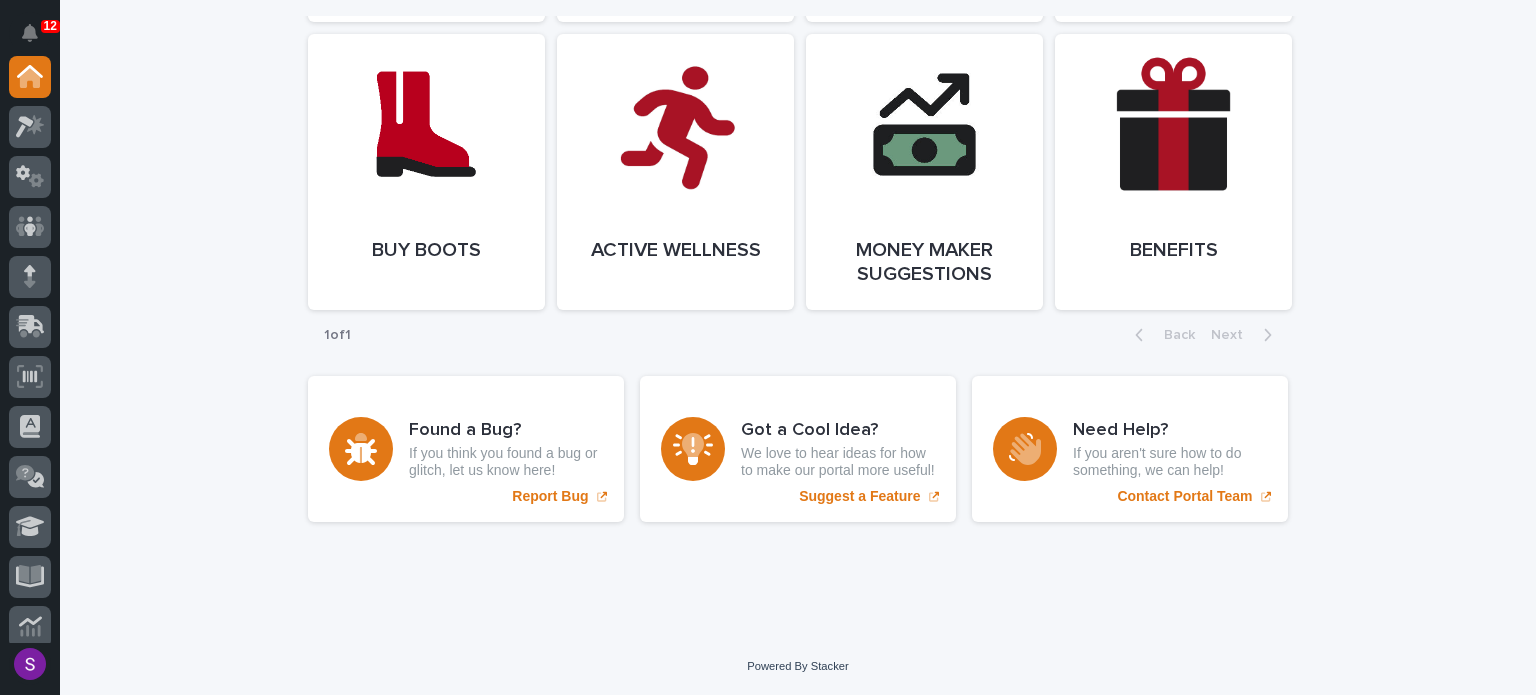 click on "Powered By Stacker" at bounding box center (797, 666) 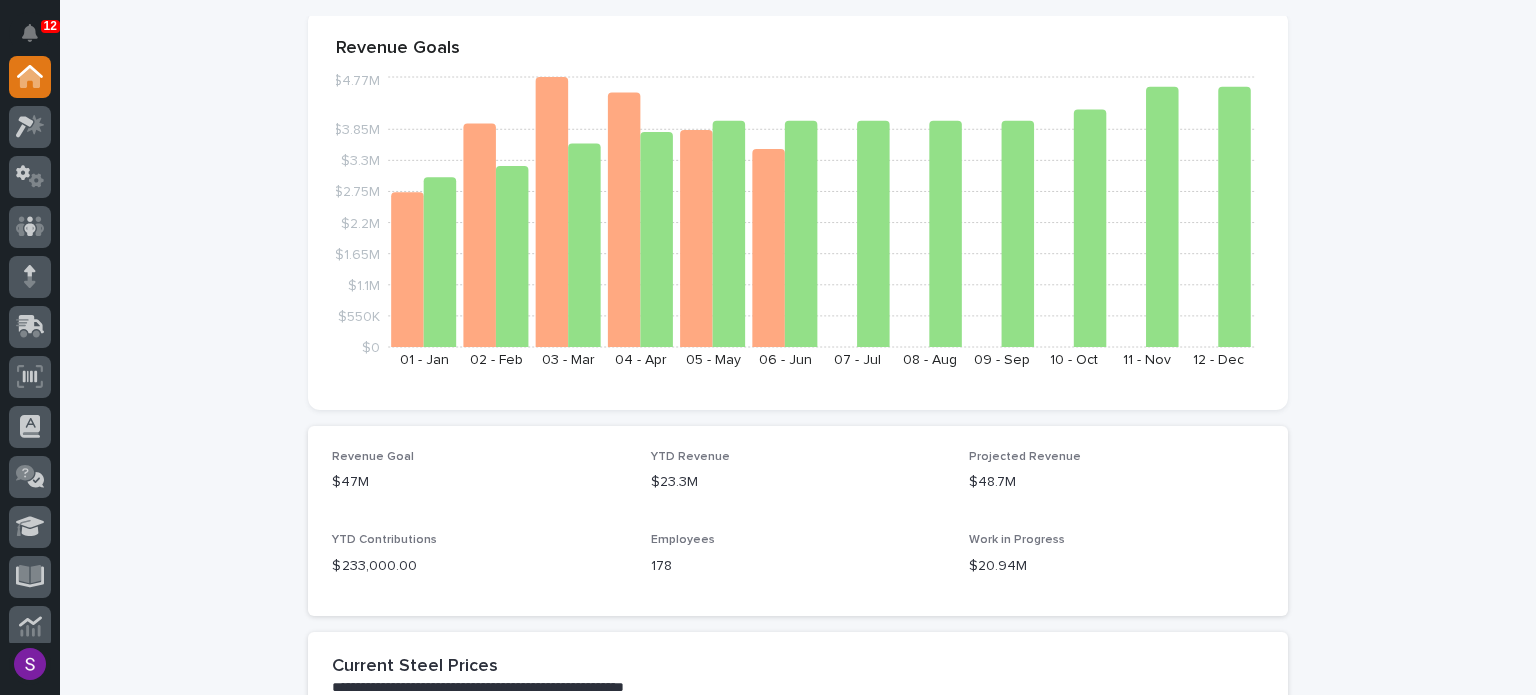 scroll, scrollTop: 0, scrollLeft: 0, axis: both 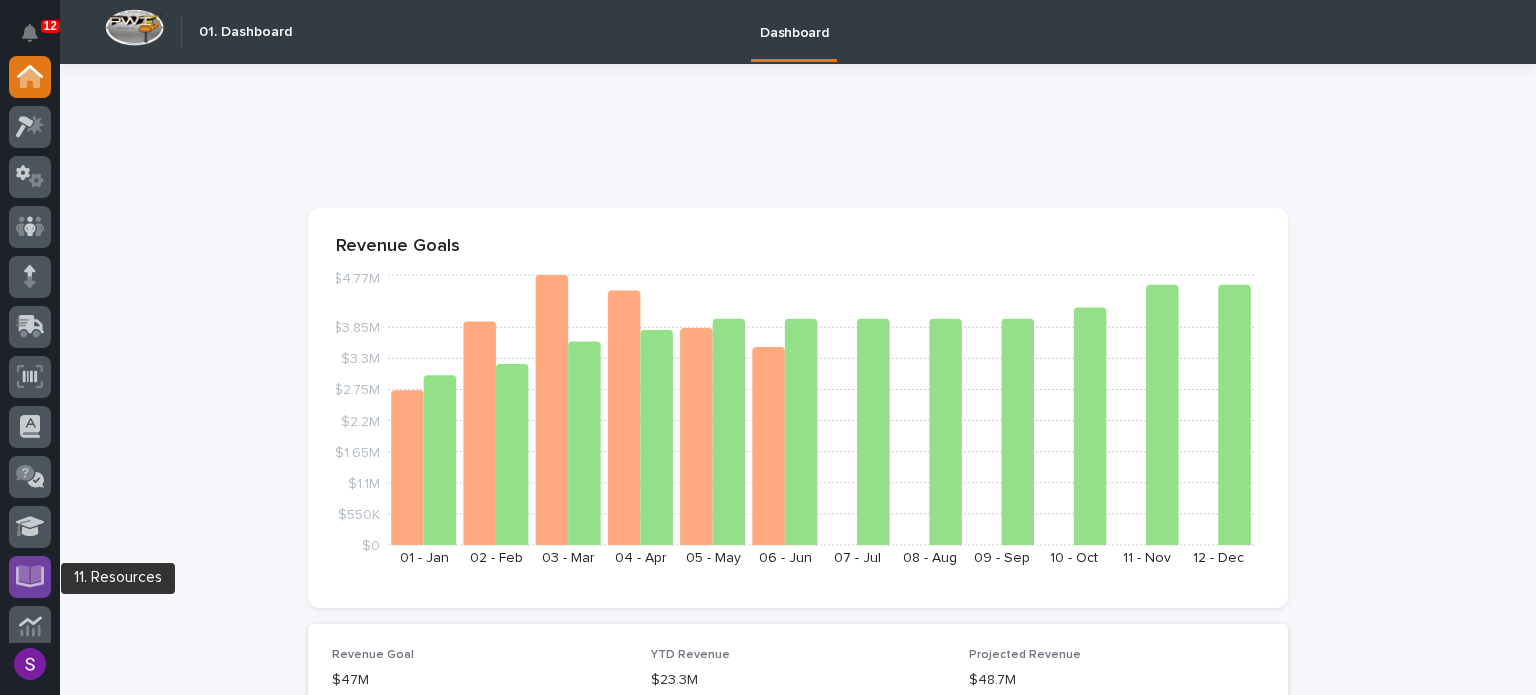 click at bounding box center [30, 577] 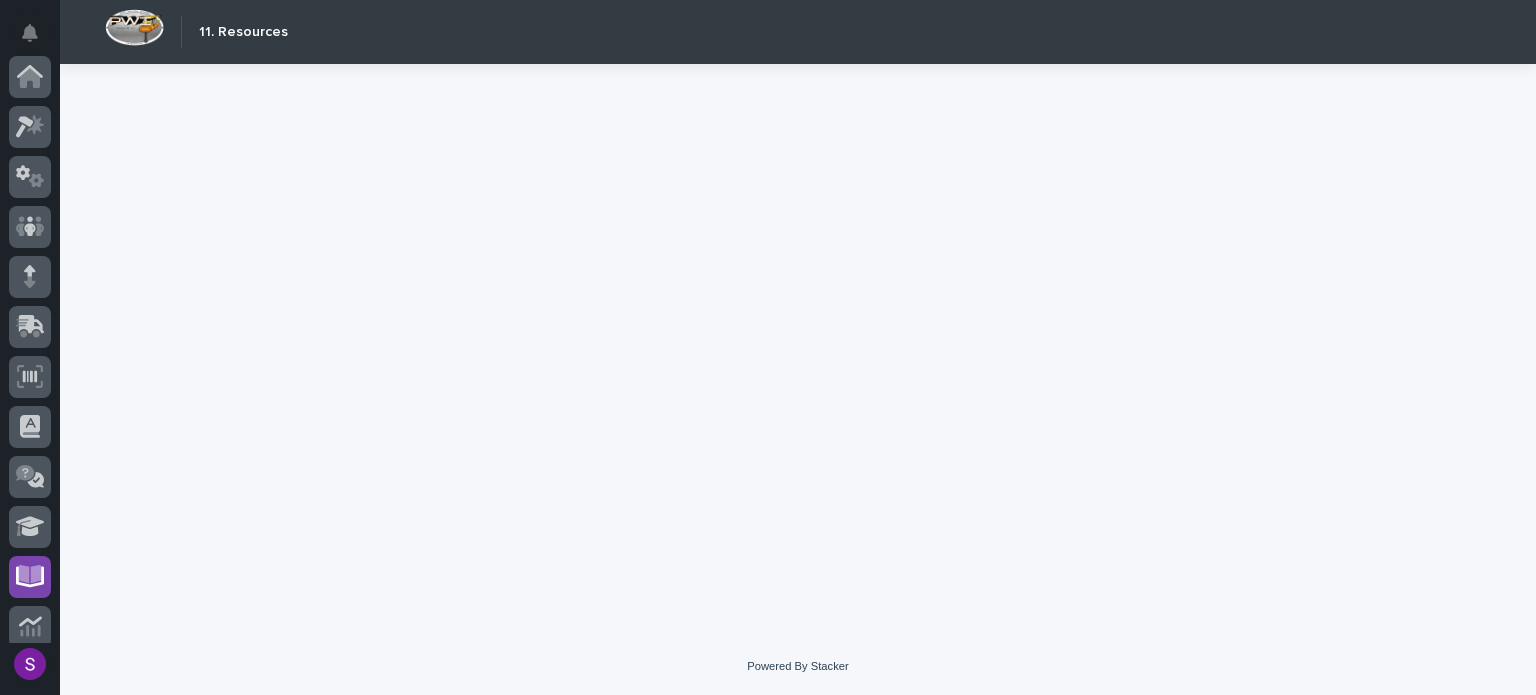 scroll, scrollTop: 363, scrollLeft: 0, axis: vertical 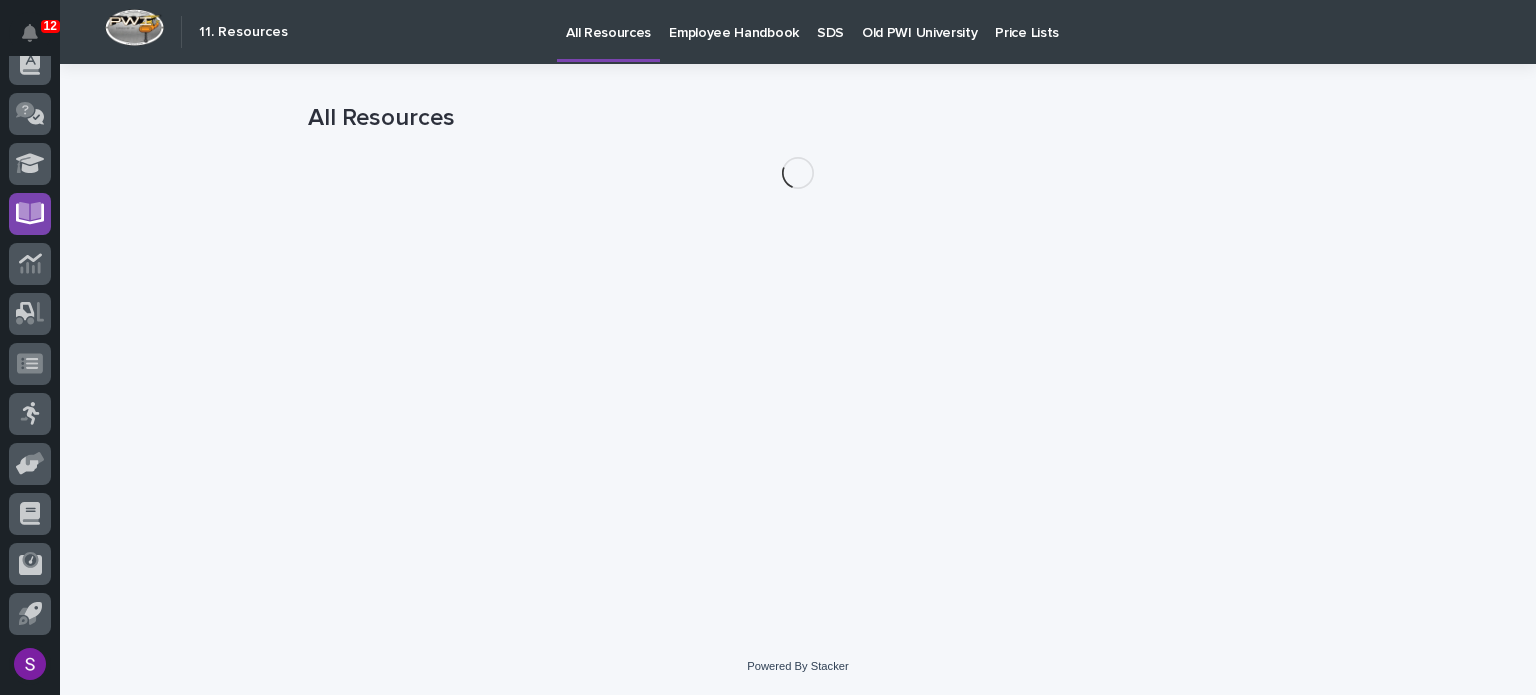 click on "Employee Handbook" at bounding box center [734, 21] 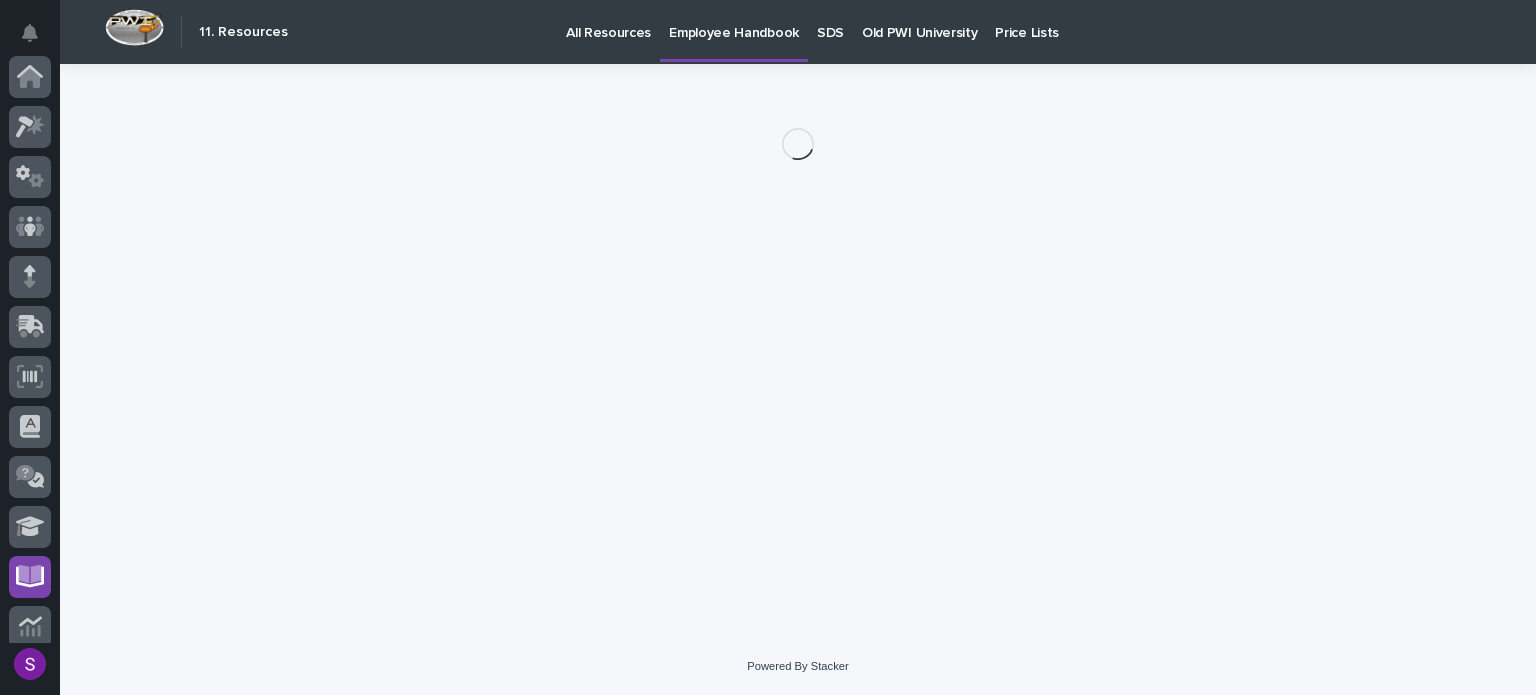 scroll, scrollTop: 363, scrollLeft: 0, axis: vertical 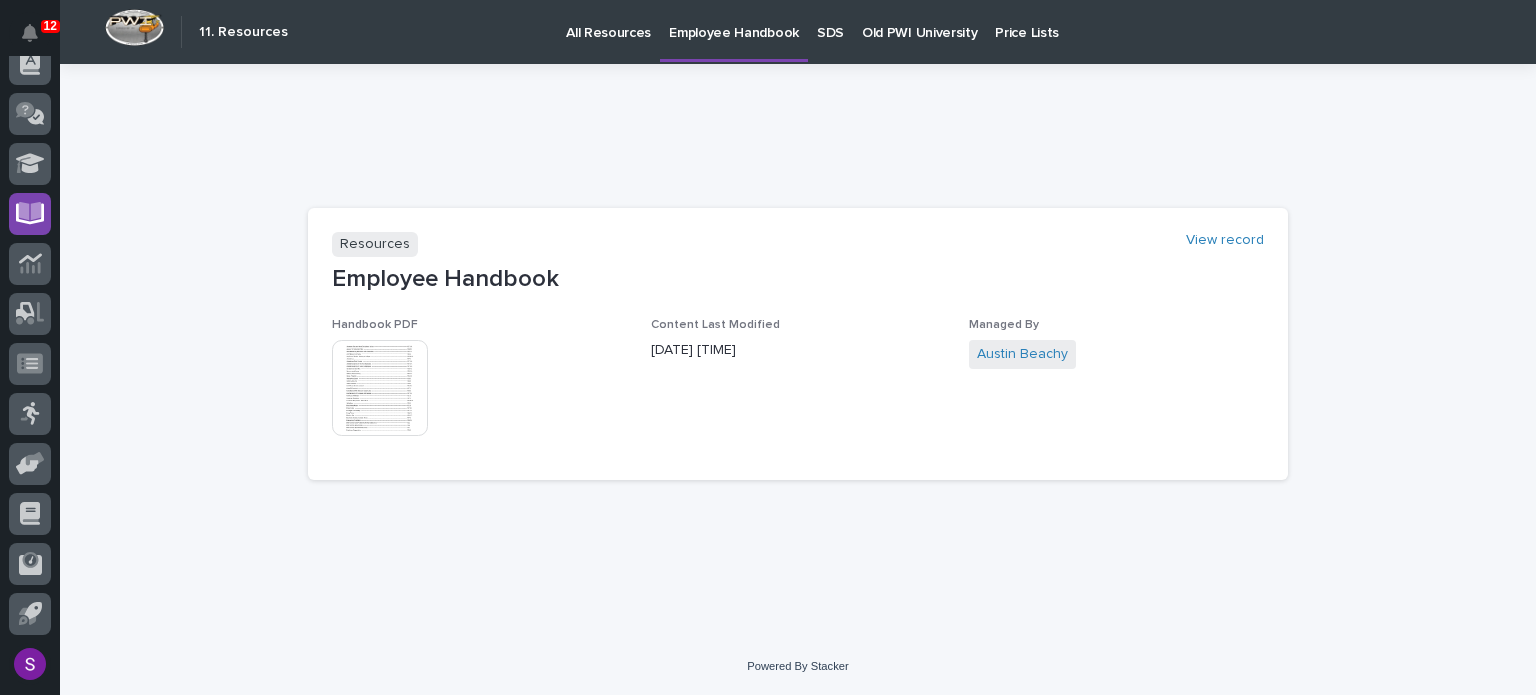 click at bounding box center [380, 388] 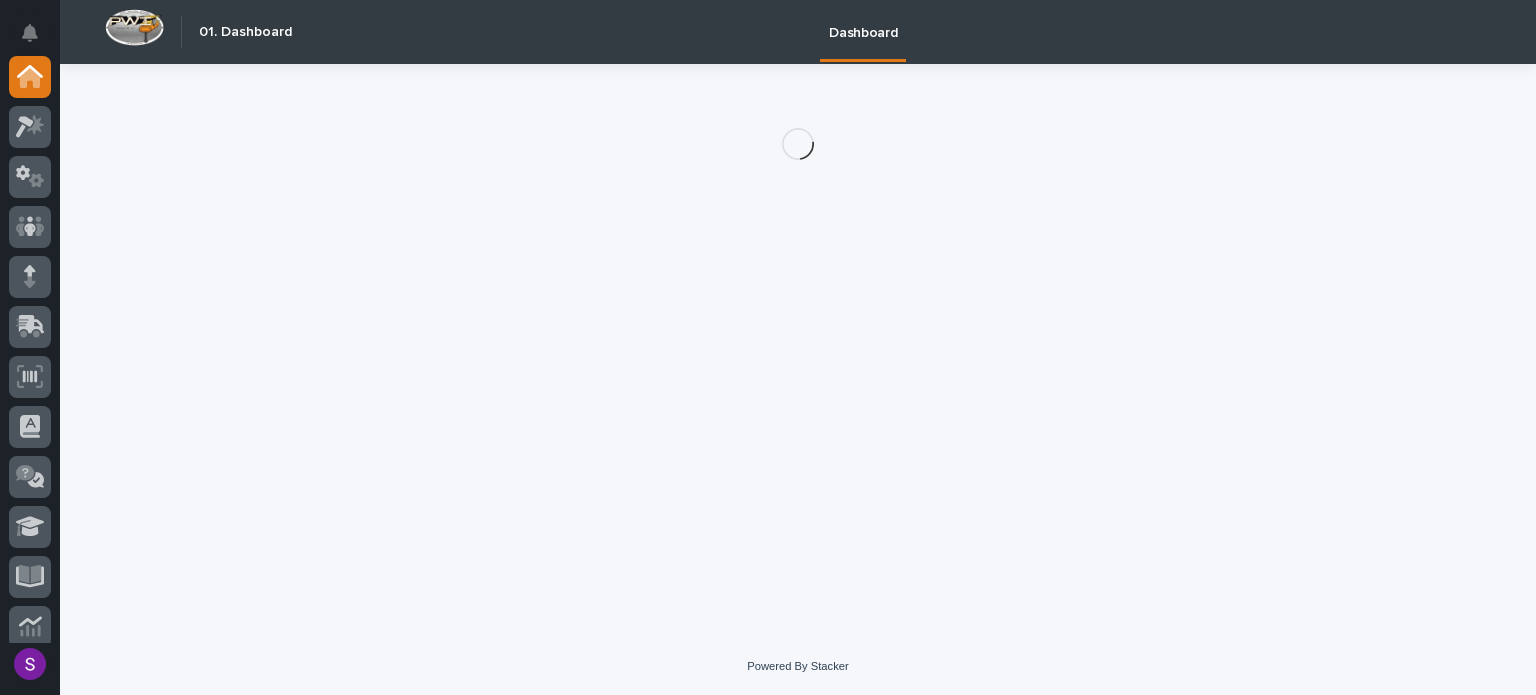 scroll, scrollTop: 0, scrollLeft: 0, axis: both 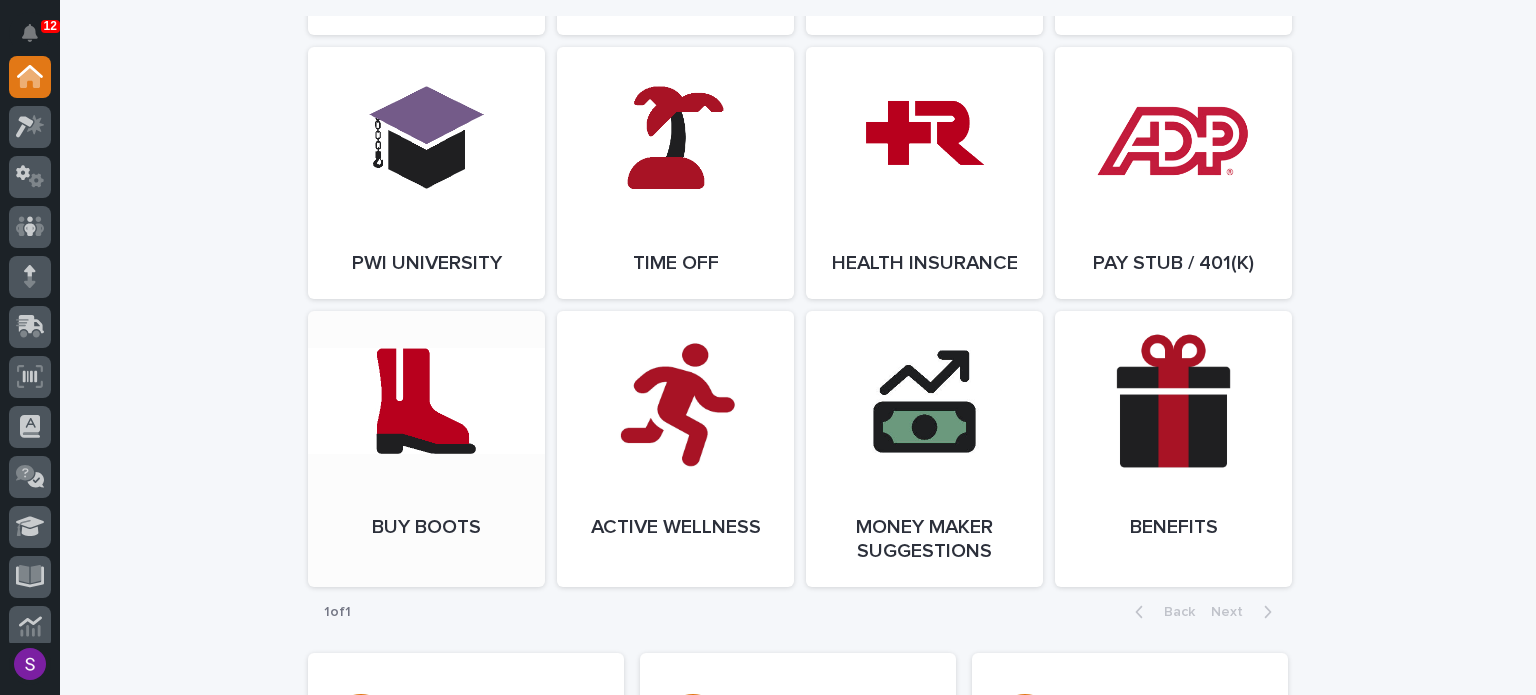 click on "Open Link" at bounding box center [426, 449] 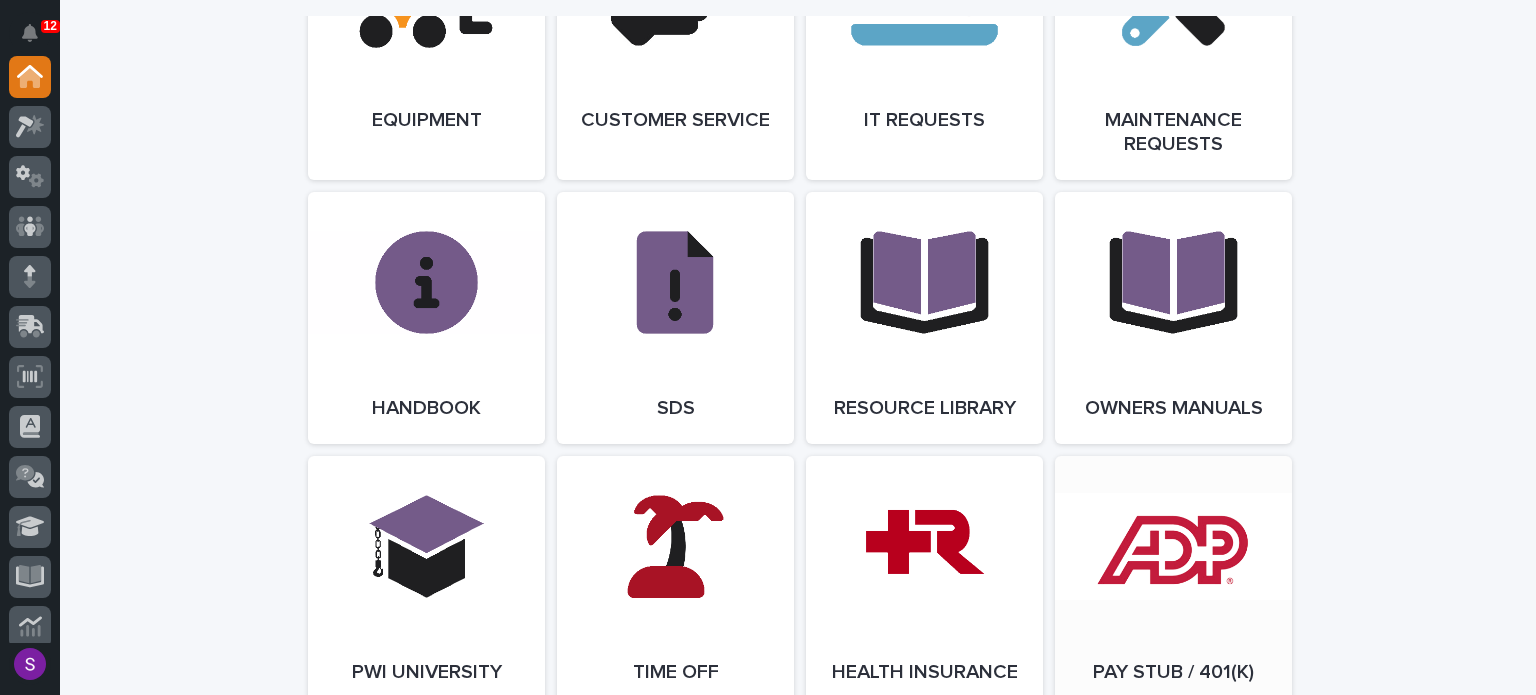 scroll, scrollTop: 2552, scrollLeft: 0, axis: vertical 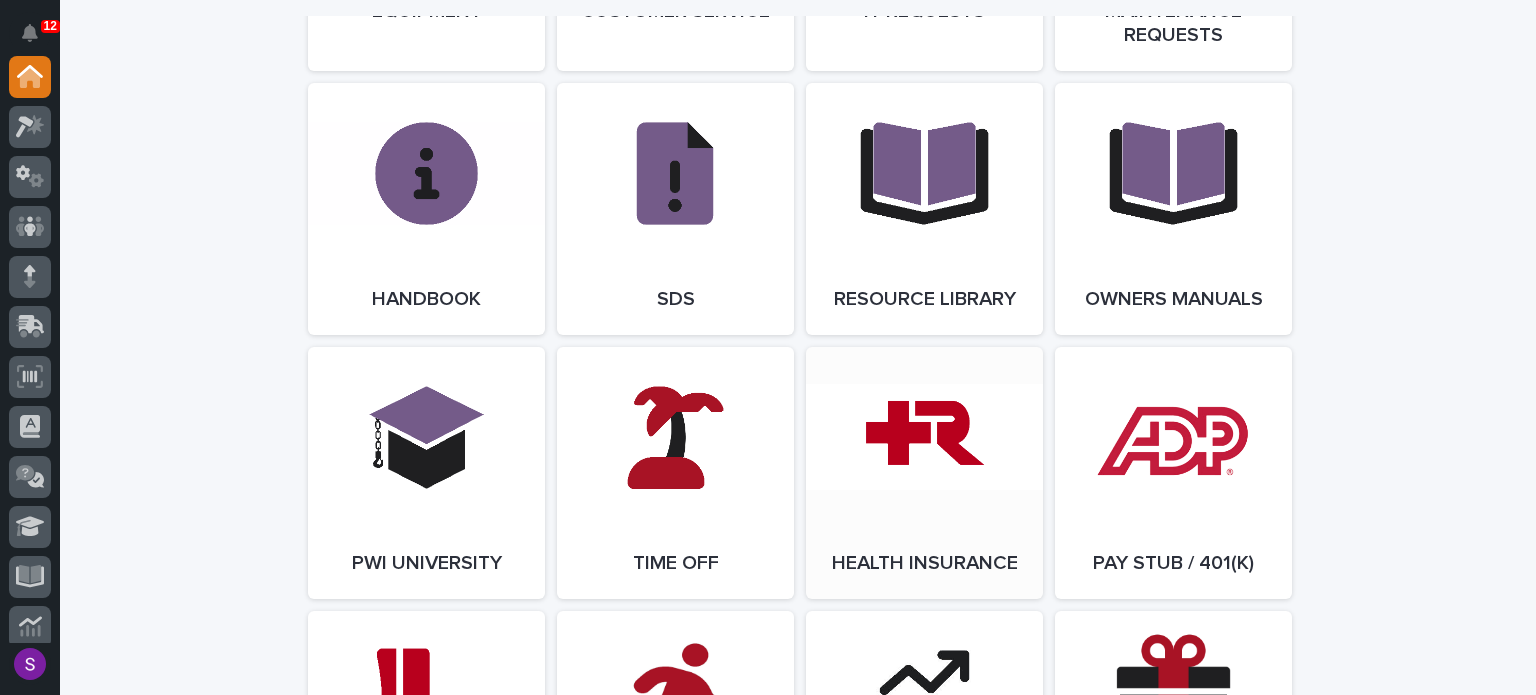 click on "Open Link" at bounding box center (924, 473) 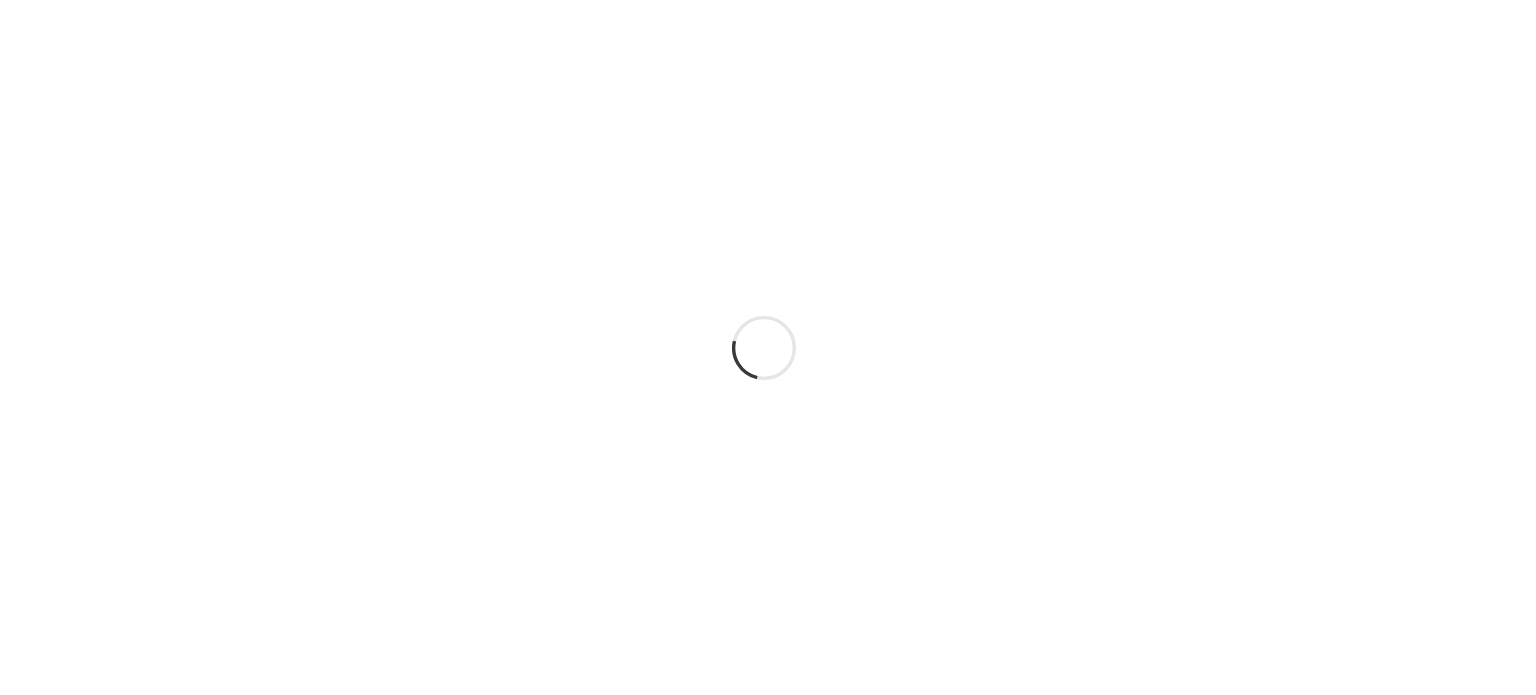 scroll, scrollTop: 0, scrollLeft: 0, axis: both 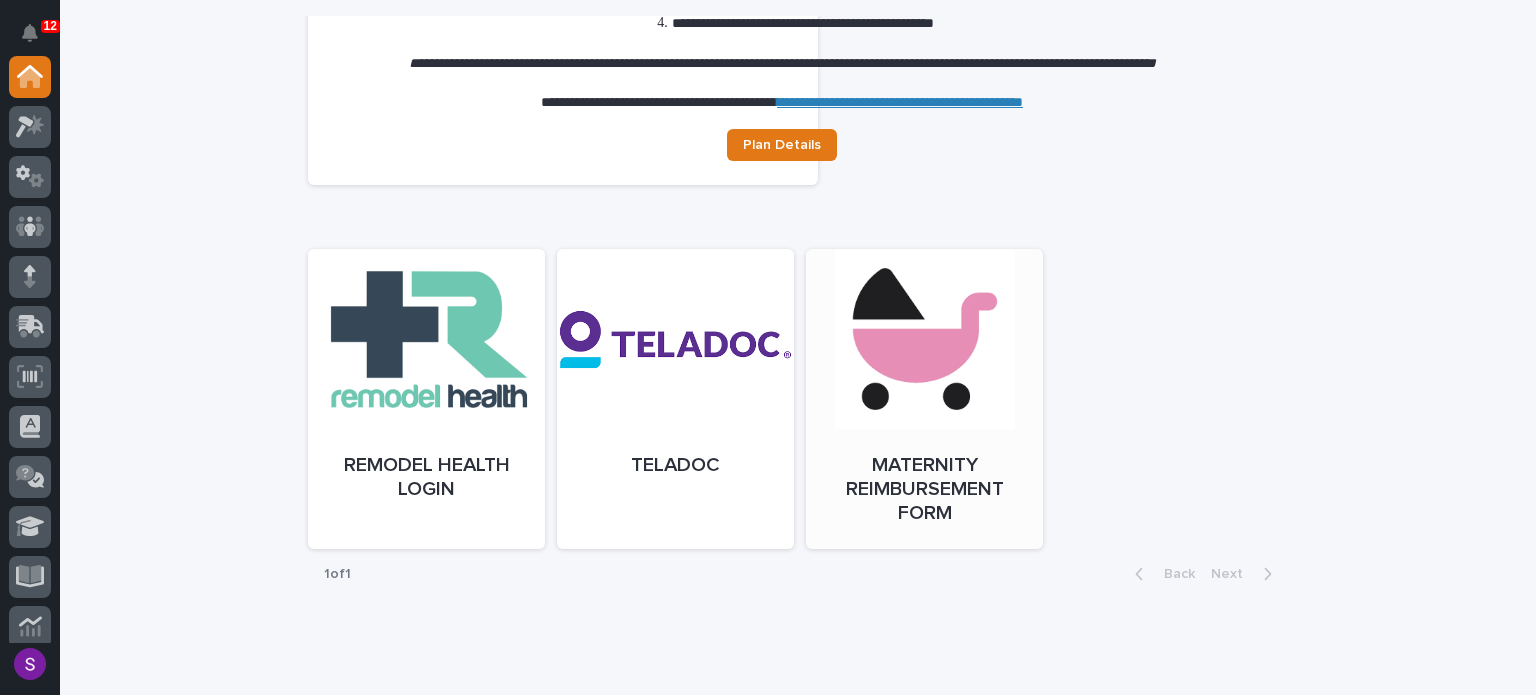 click on "Open" at bounding box center [924, 419] 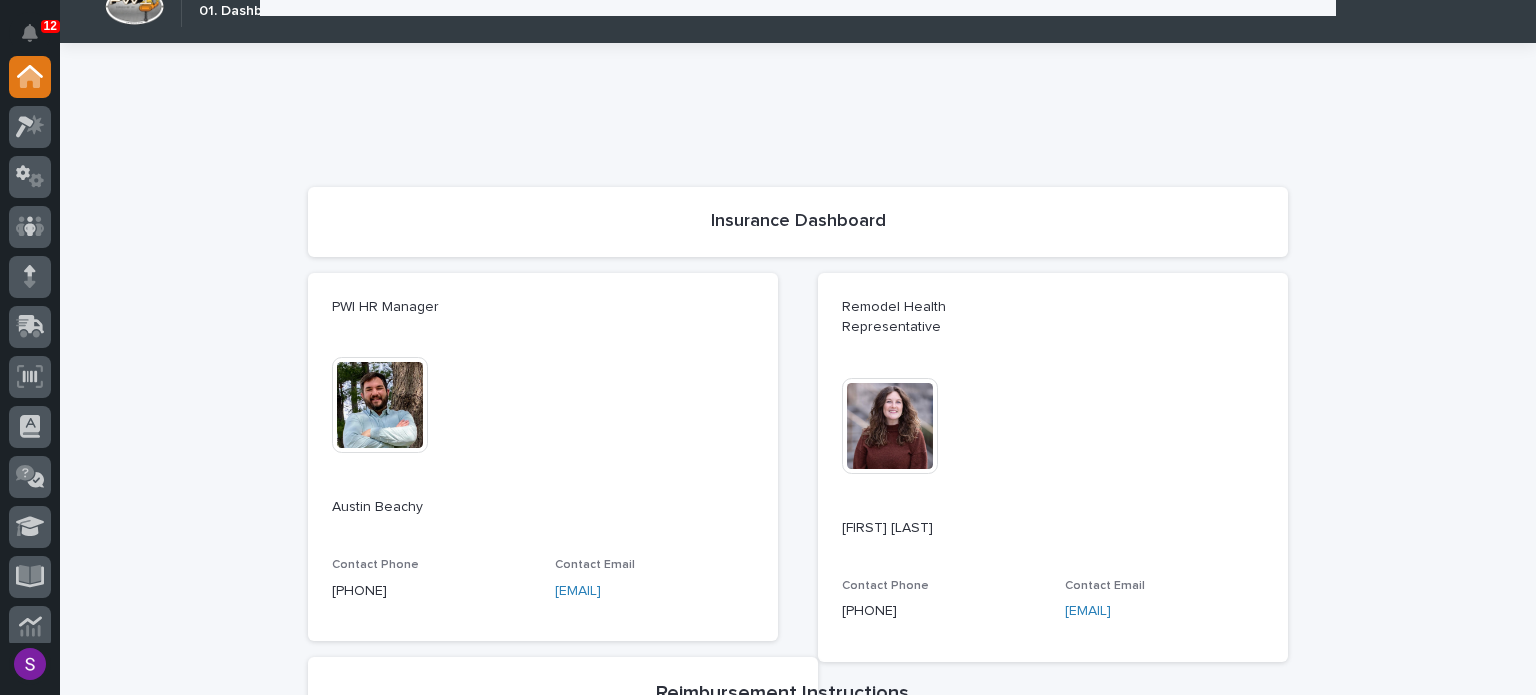 scroll, scrollTop: 0, scrollLeft: 0, axis: both 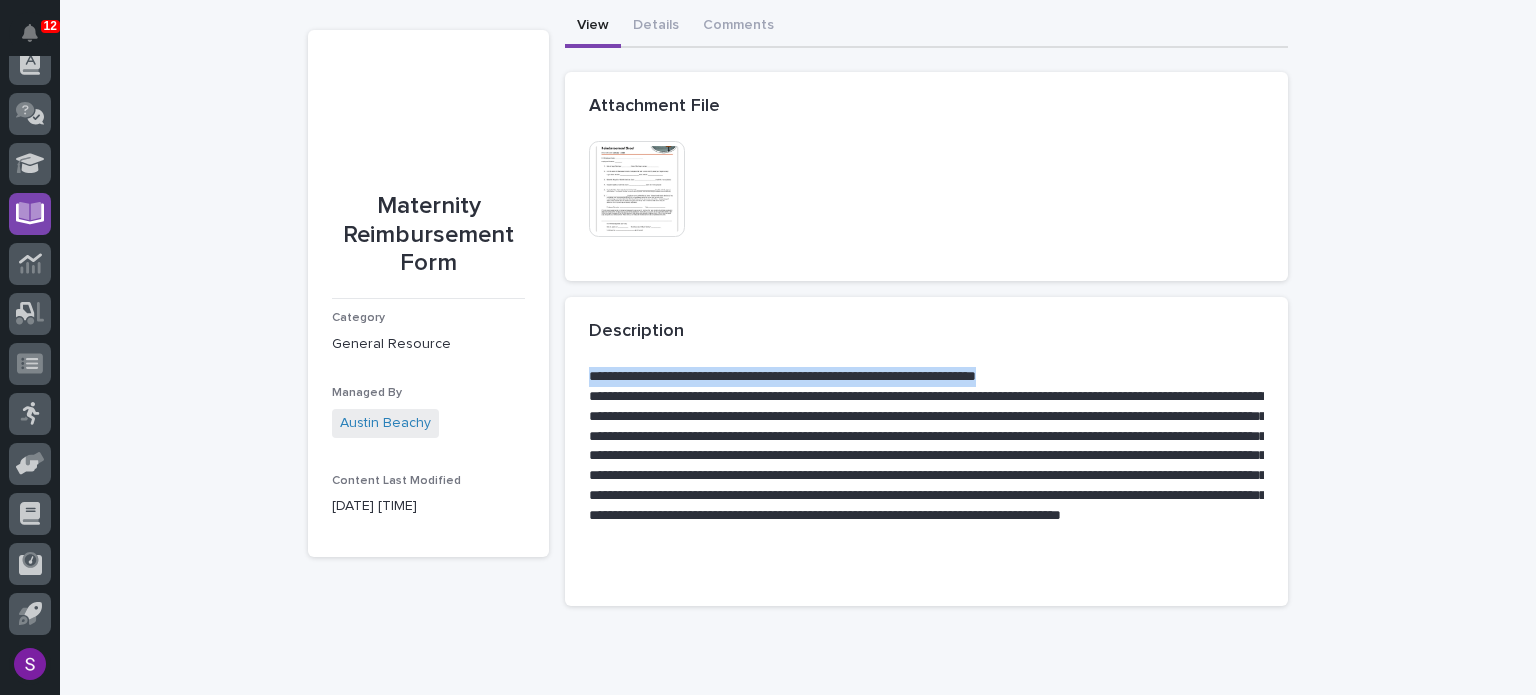 drag, startPoint x: 1096, startPoint y: 368, endPoint x: 944, endPoint y: 362, distance: 152.11838 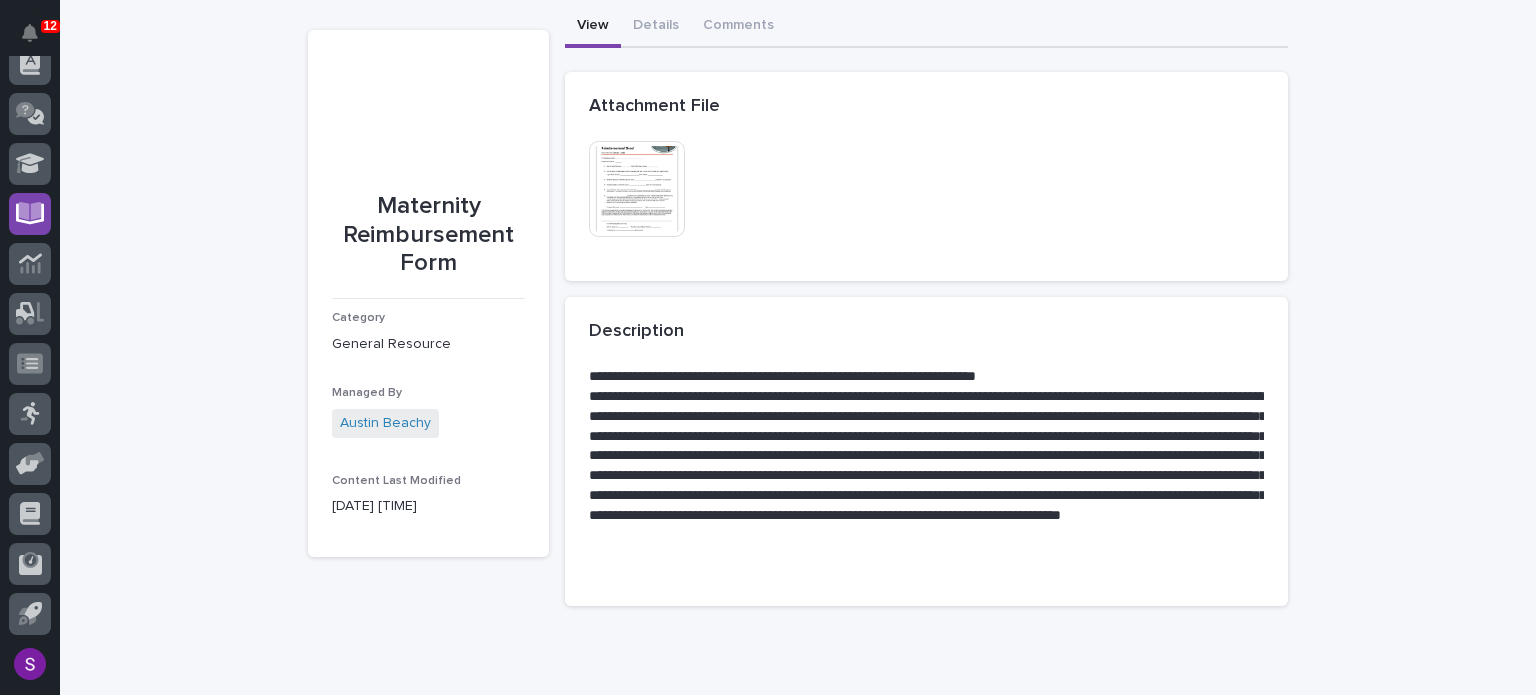 click on "**********" at bounding box center (926, 474) 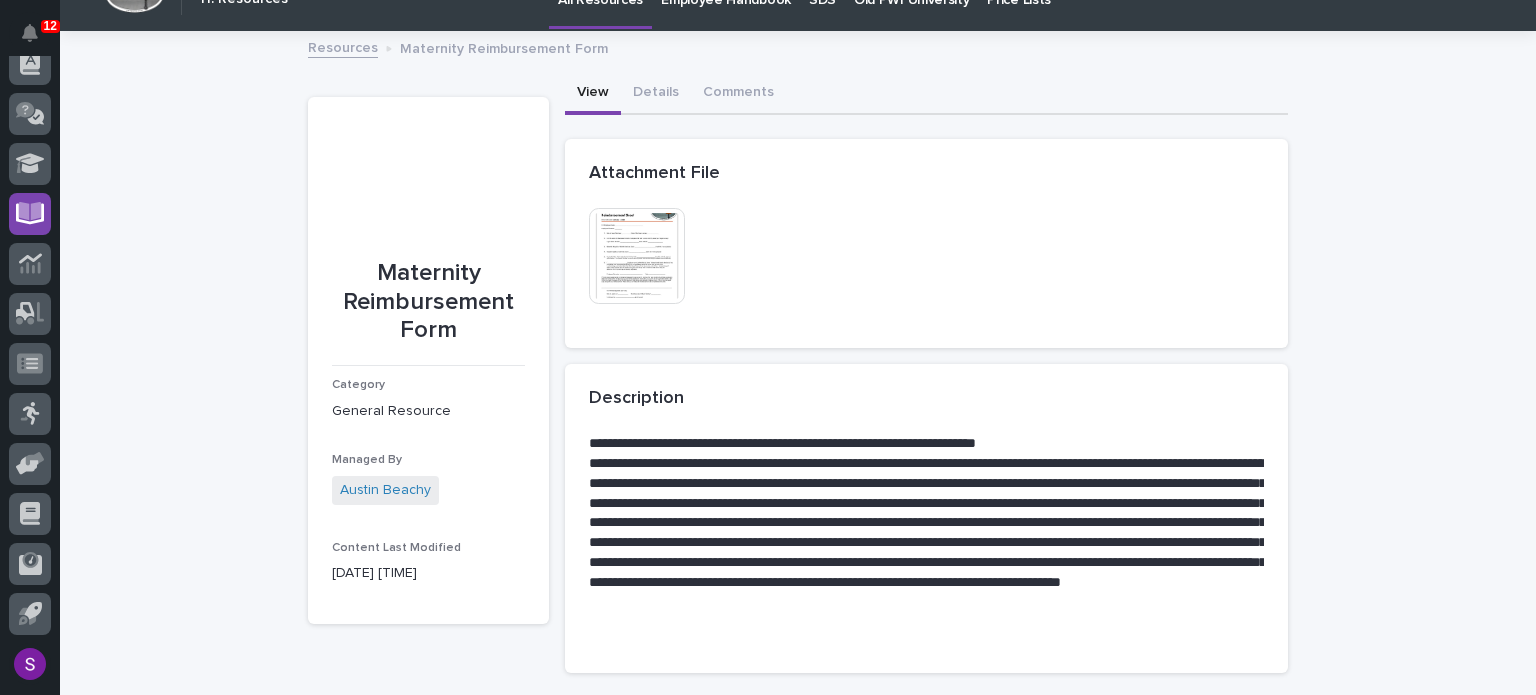 scroll, scrollTop: 0, scrollLeft: 0, axis: both 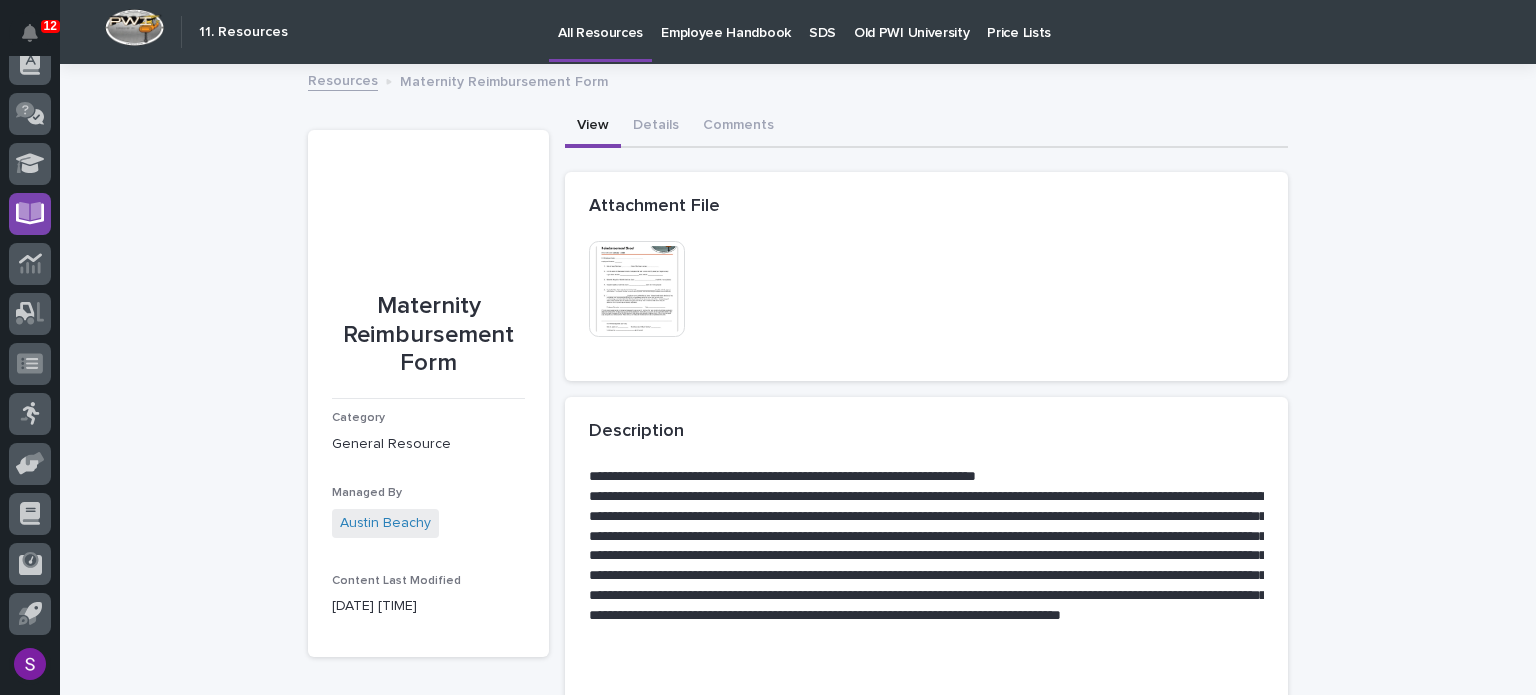 click at bounding box center [637, 289] 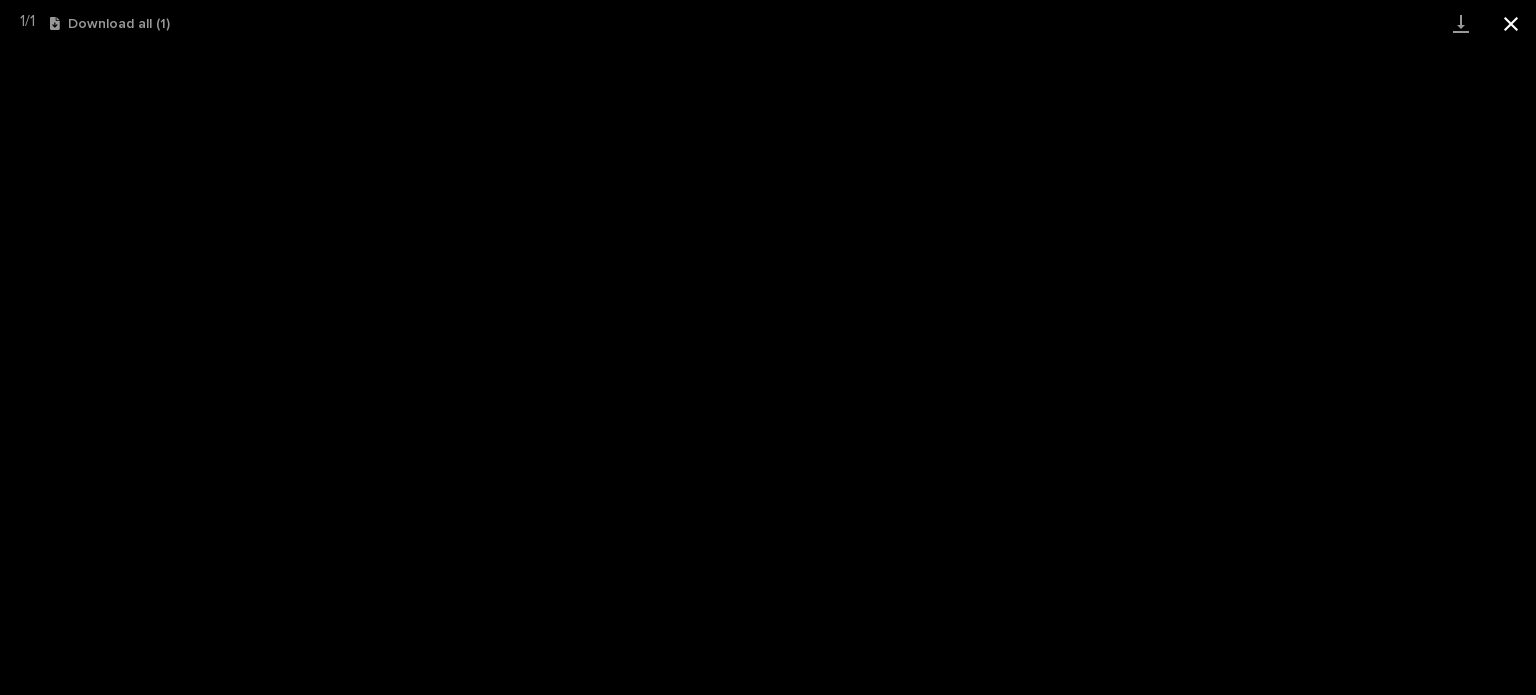 click at bounding box center [1511, 23] 